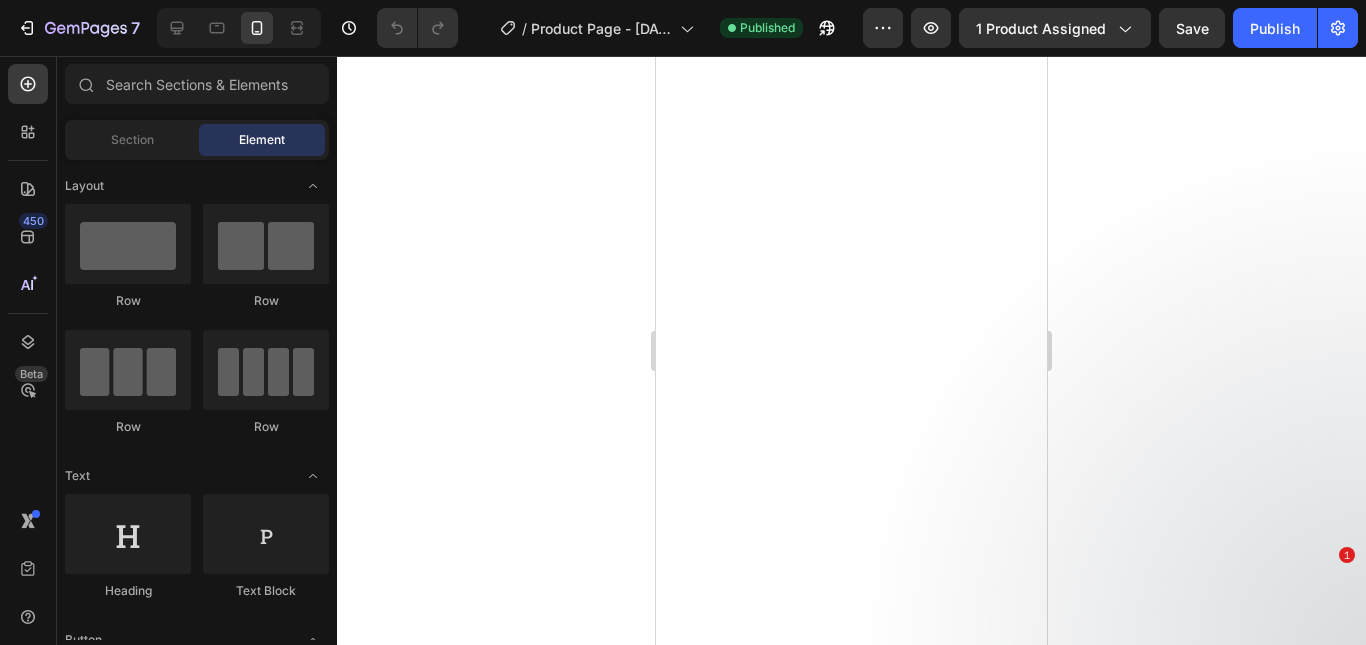 scroll, scrollTop: 0, scrollLeft: 0, axis: both 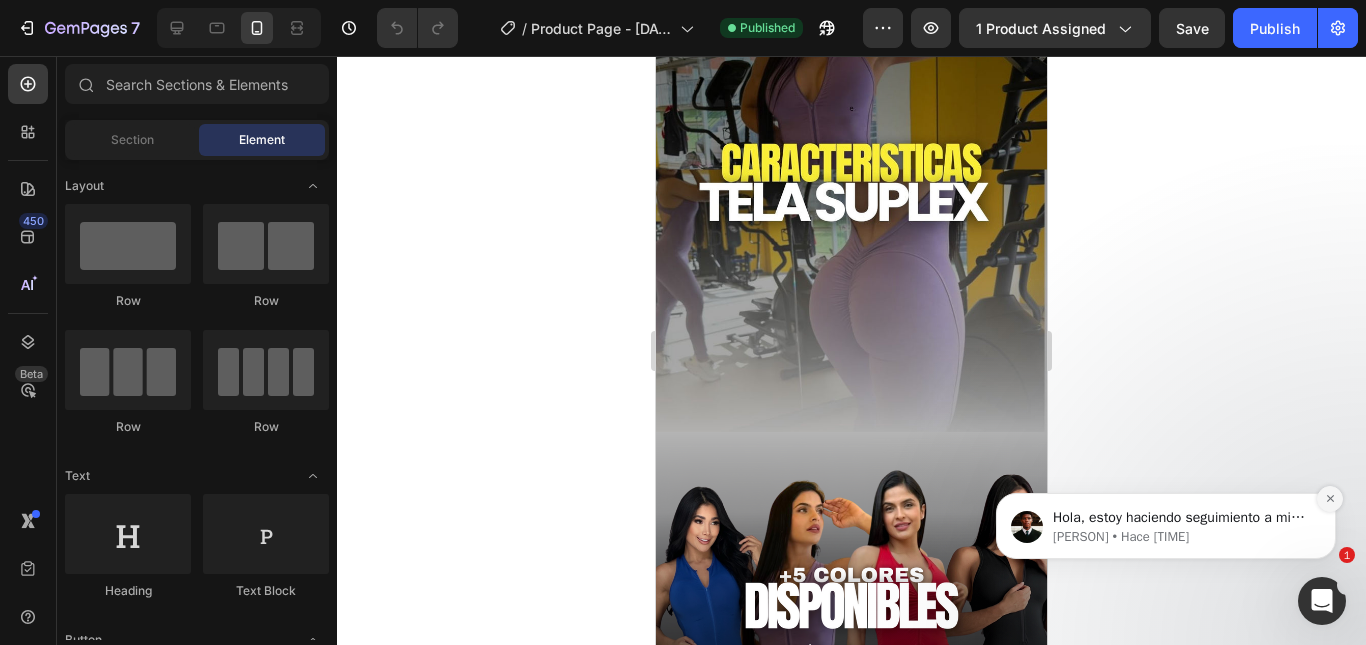 click 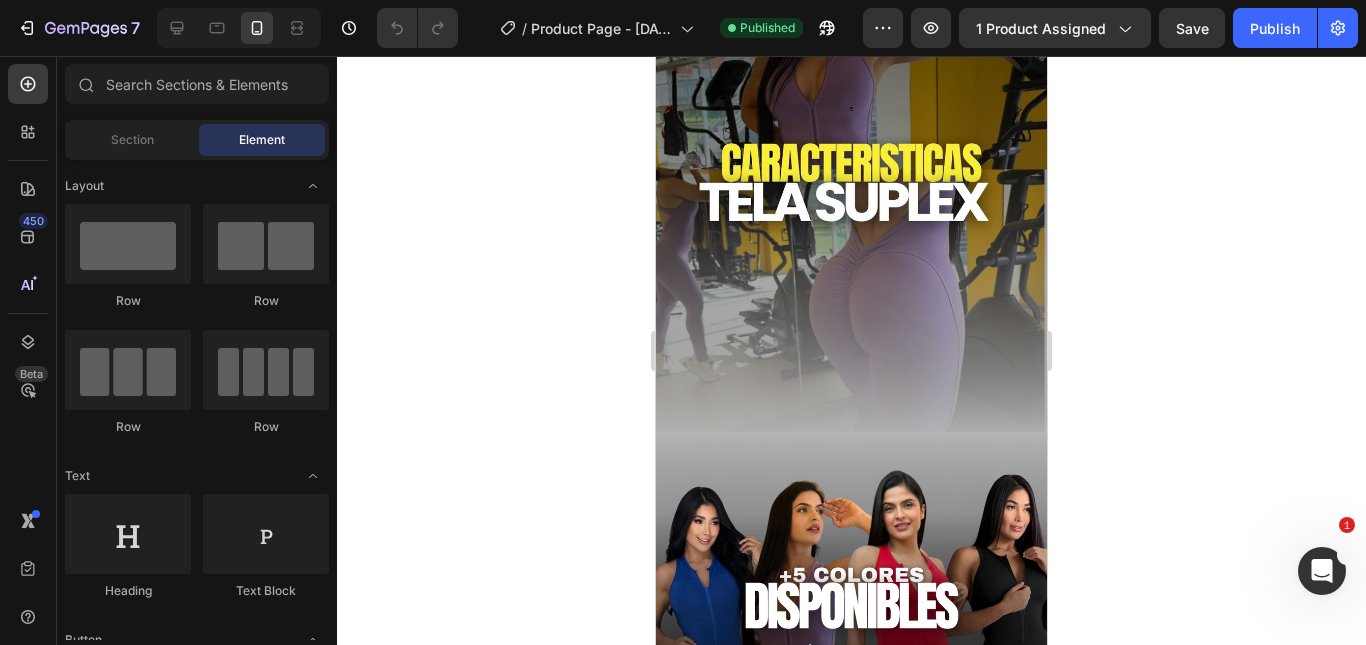 drag, startPoint x: 656, startPoint y: 646, endPoint x: 575, endPoint y: 347, distance: 309.77734 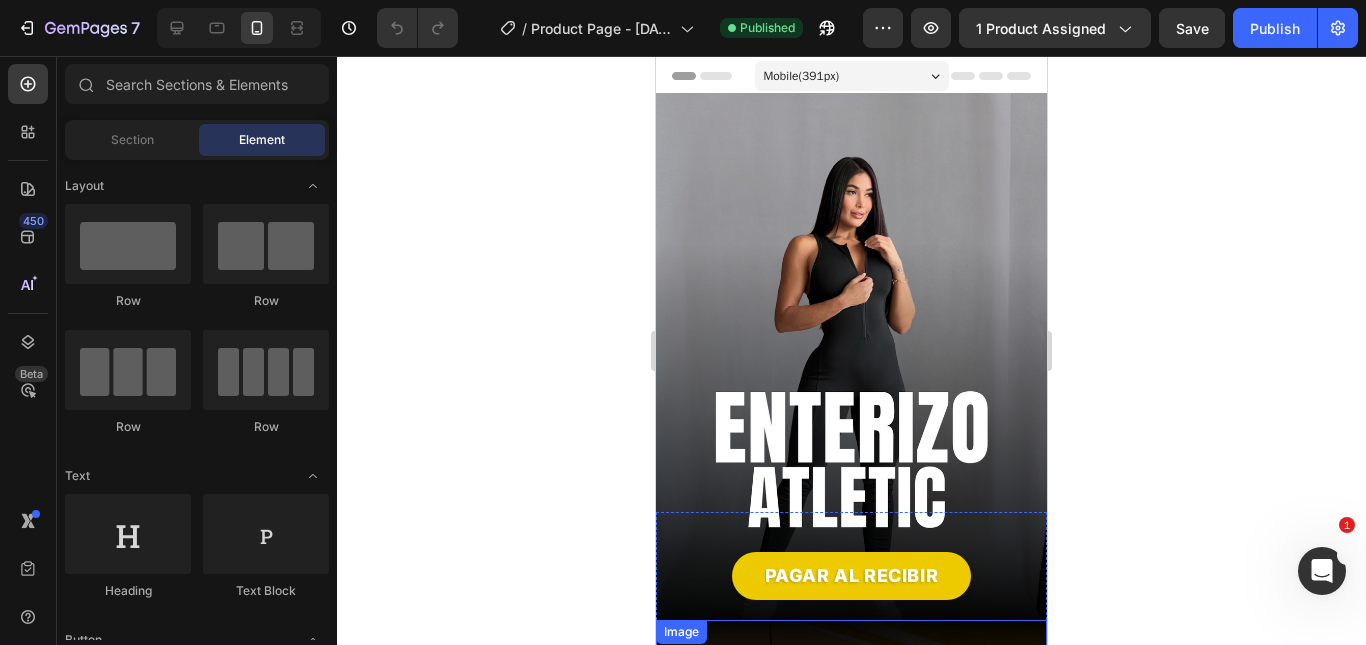 scroll, scrollTop: 600, scrollLeft: 0, axis: vertical 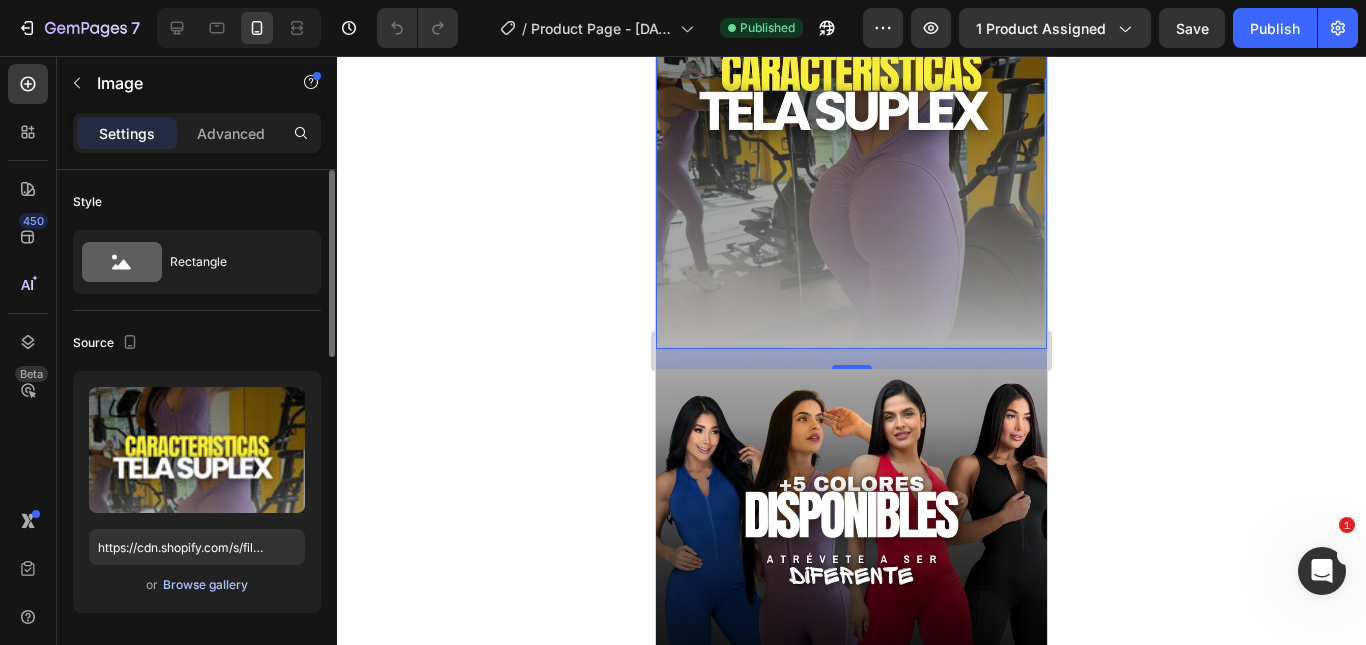 click on "Browse gallery" at bounding box center [205, 585] 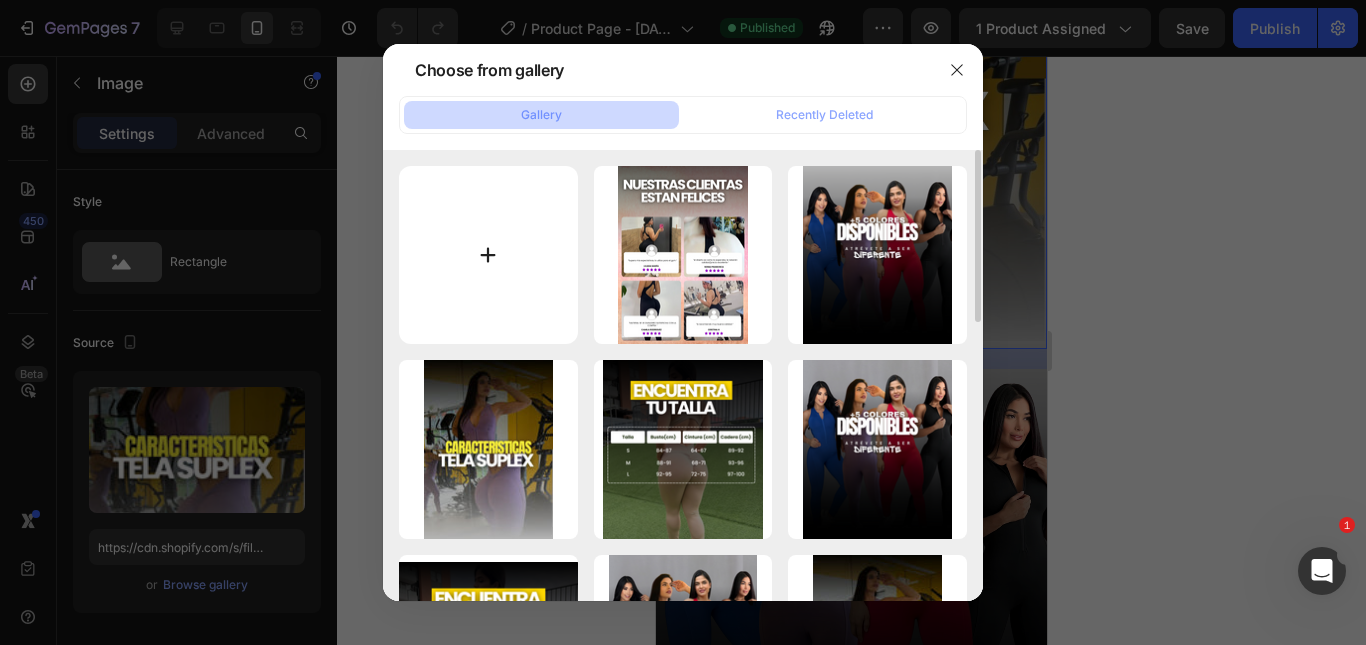 click at bounding box center [488, 255] 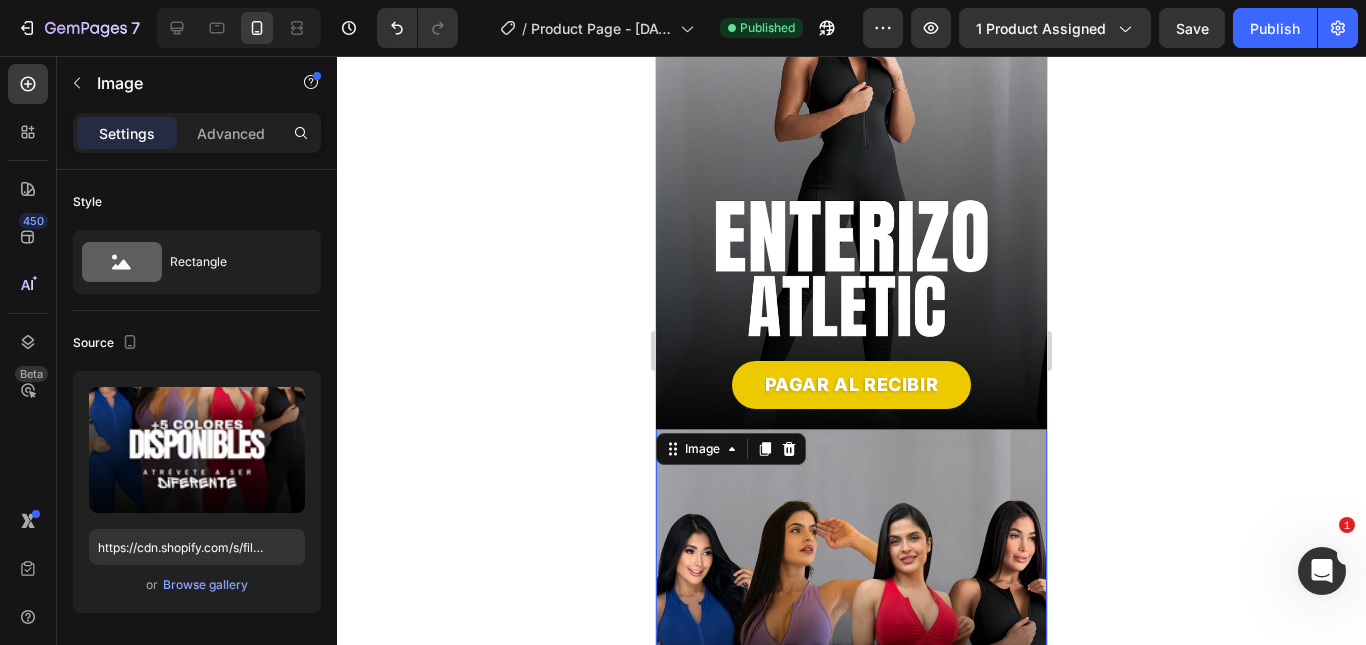 scroll, scrollTop: 391, scrollLeft: 0, axis: vertical 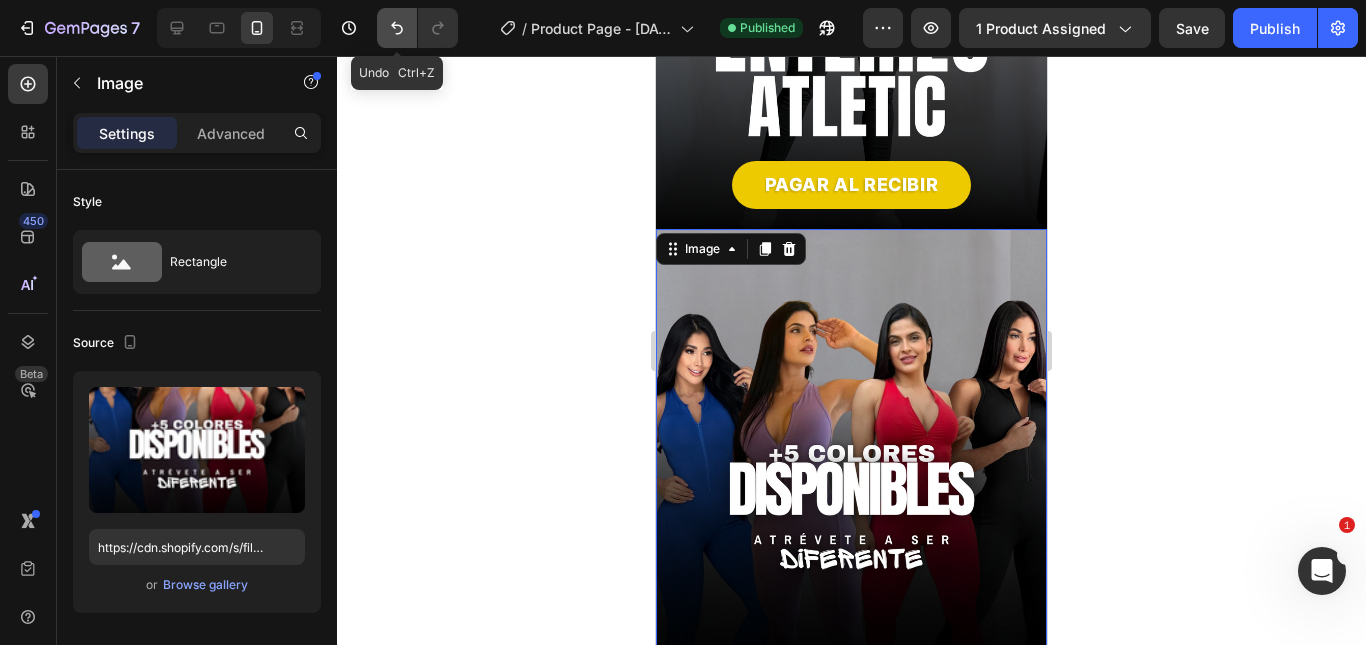 click 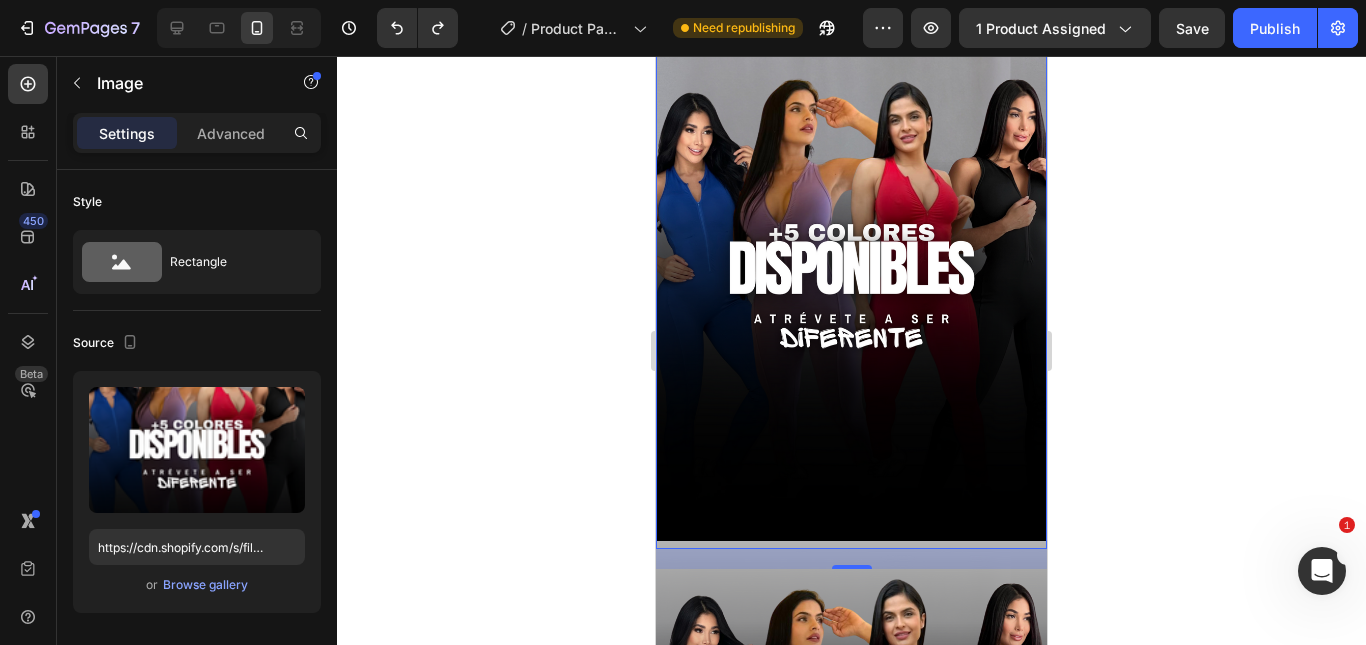 scroll, scrollTop: 491, scrollLeft: 0, axis: vertical 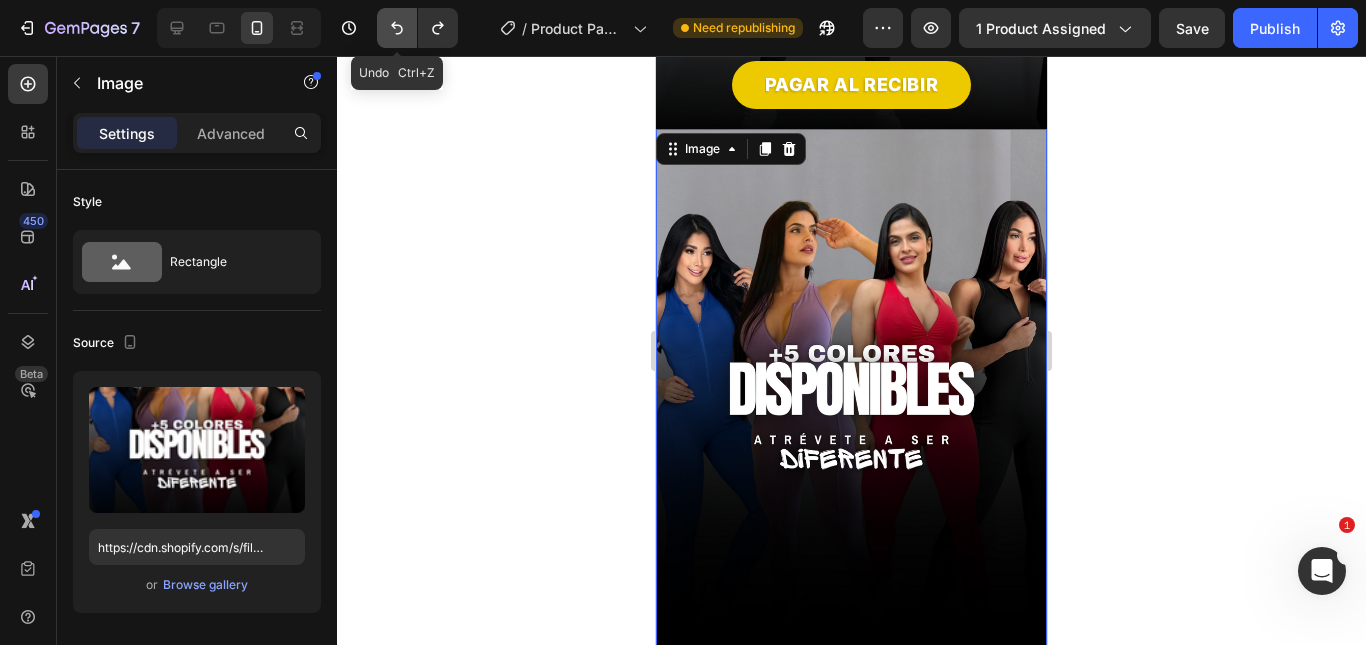 click 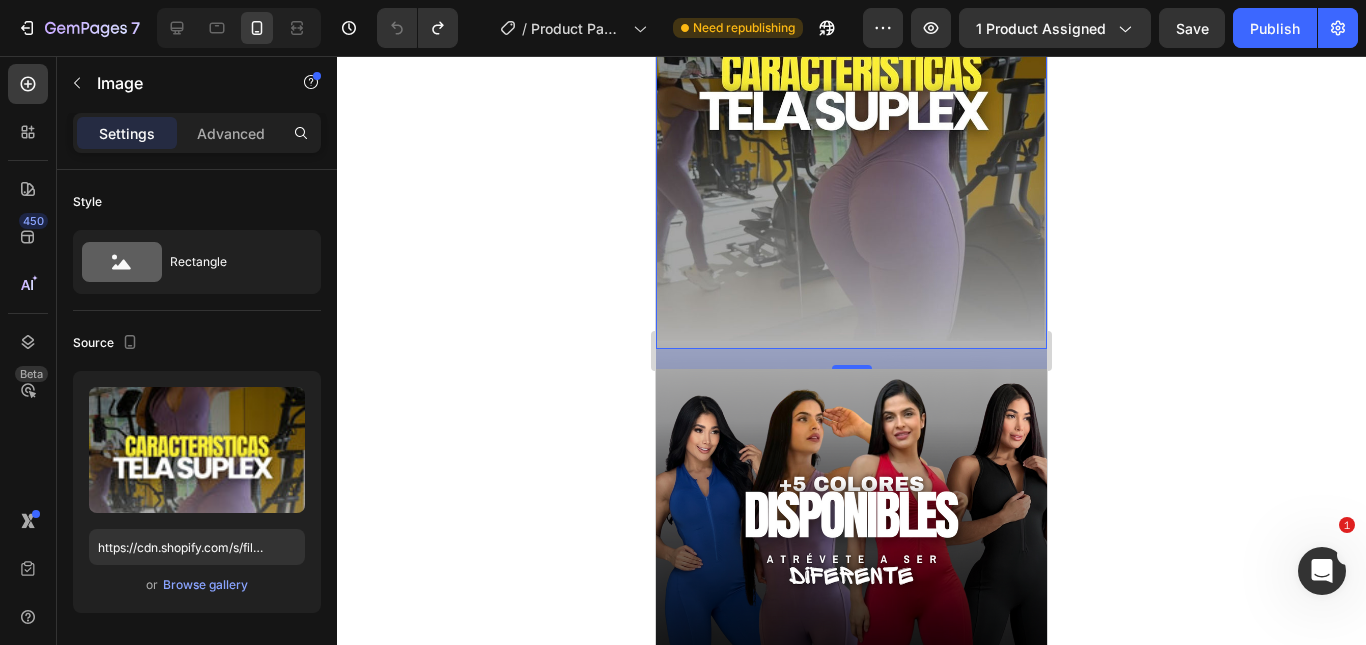 scroll, scrollTop: 991, scrollLeft: 0, axis: vertical 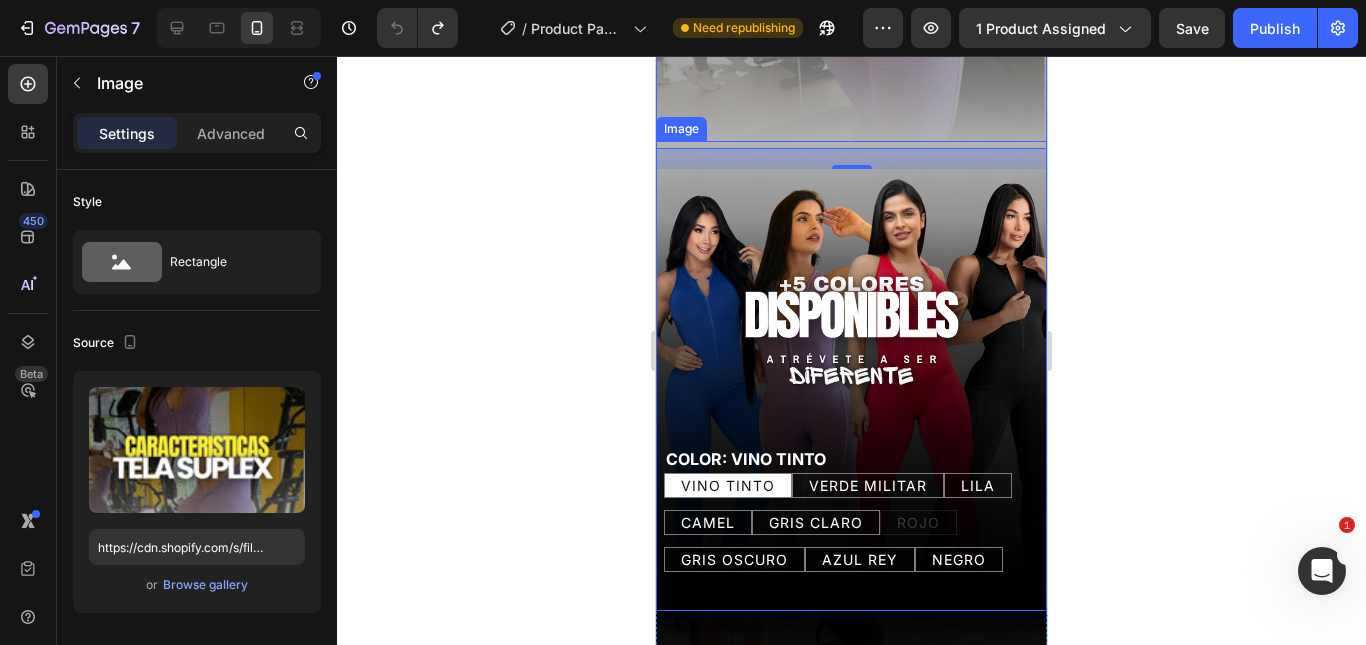 click at bounding box center (851, 376) 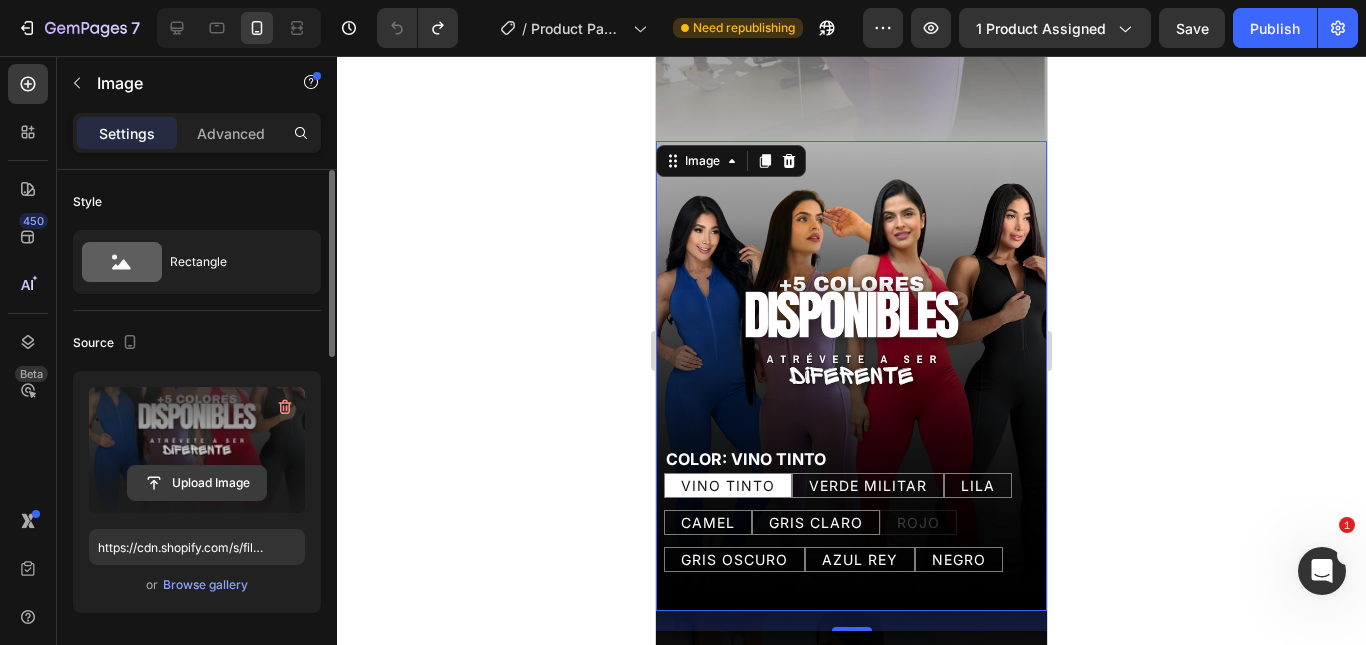 click 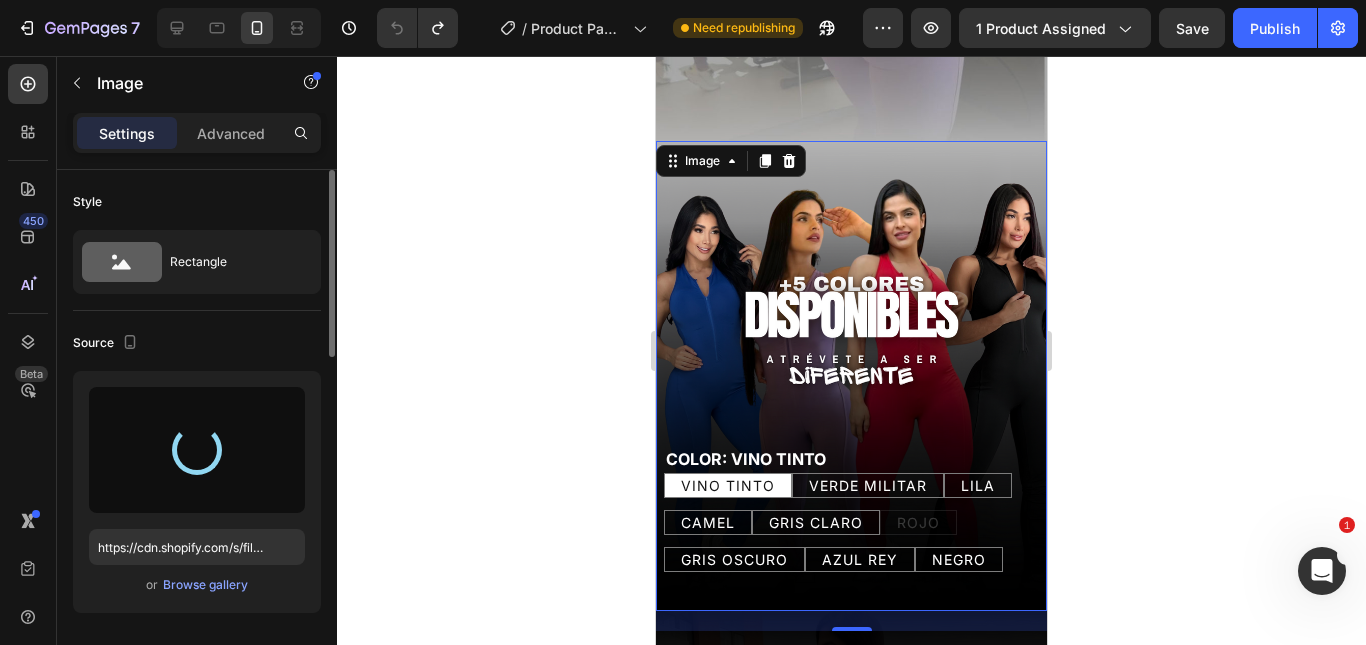 type on "https://cdn.shopify.com/s/files/1/0555/7918/1226/files/gempages_475399761675944918-57e9d907-10e2-49dd-b134-e525e97d1890.png" 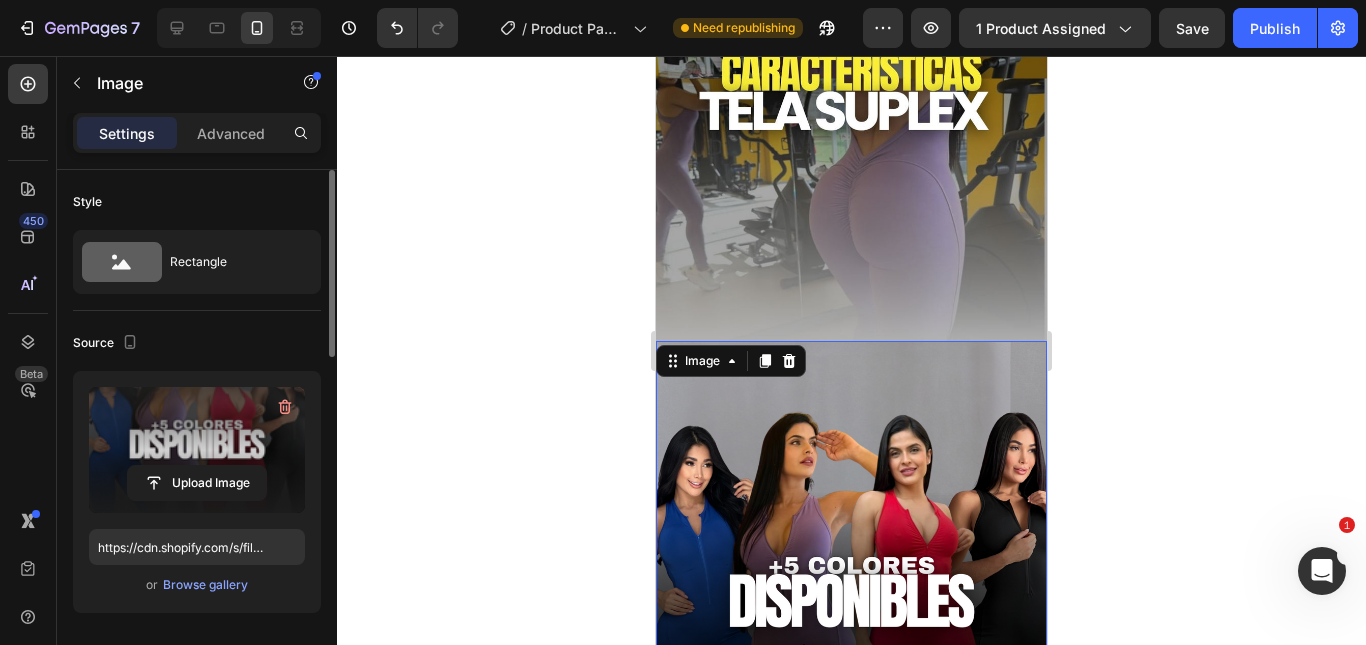 scroll, scrollTop: 1291, scrollLeft: 0, axis: vertical 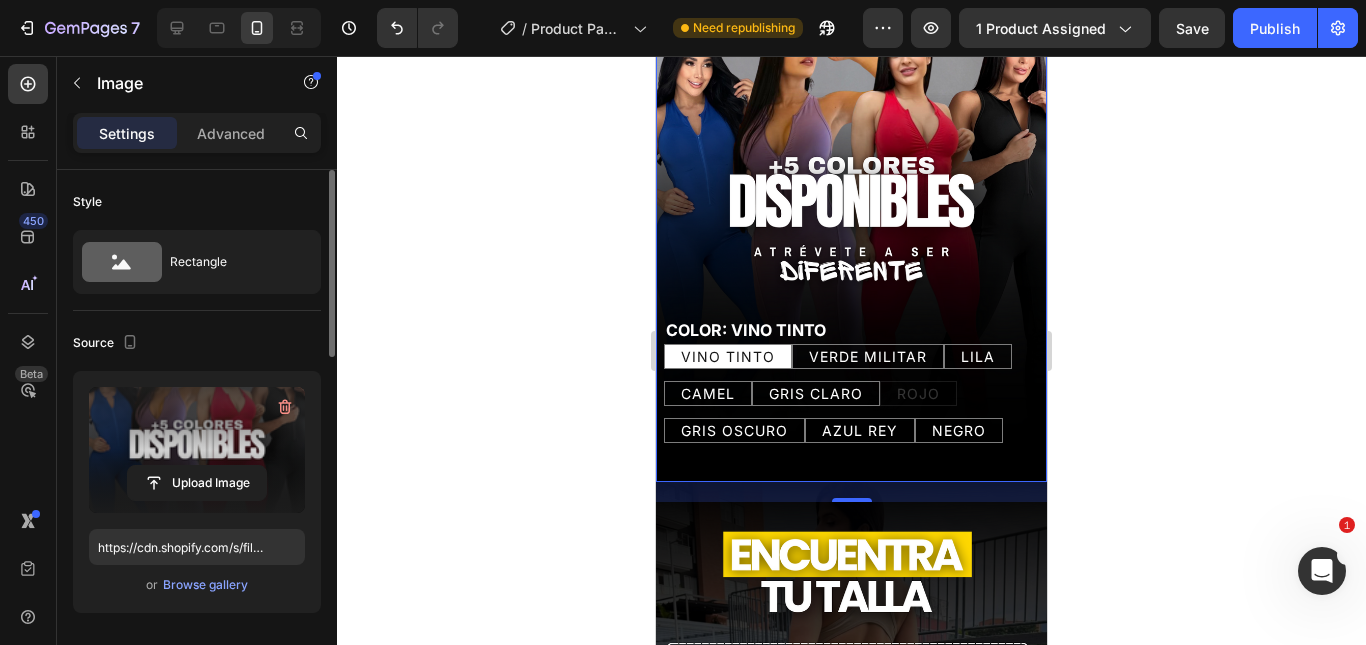 click 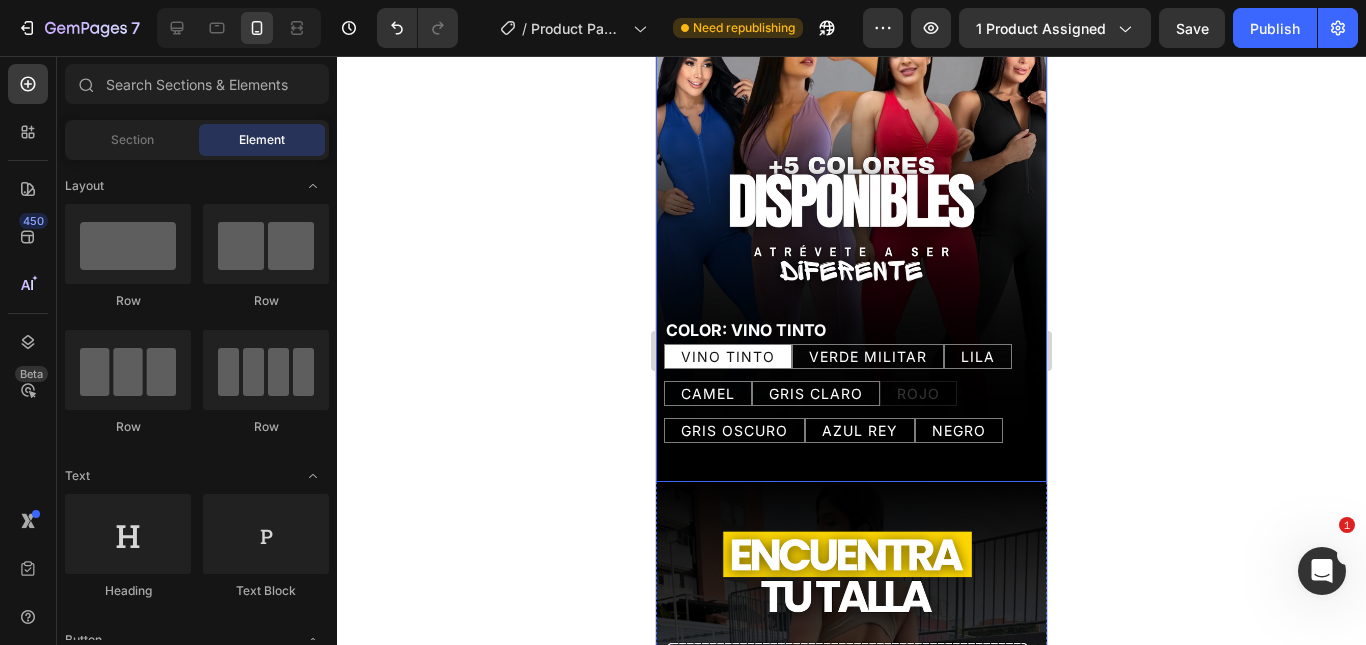 scroll, scrollTop: 1091, scrollLeft: 0, axis: vertical 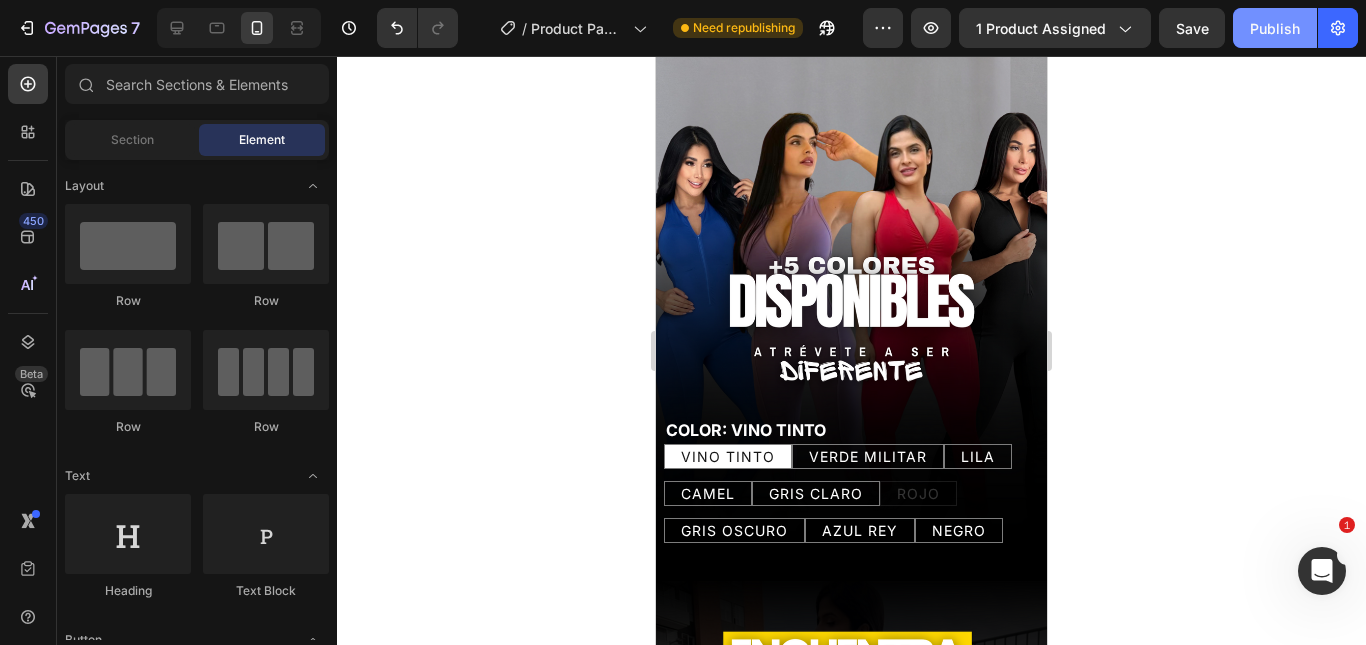 click on "Publish" at bounding box center [1275, 28] 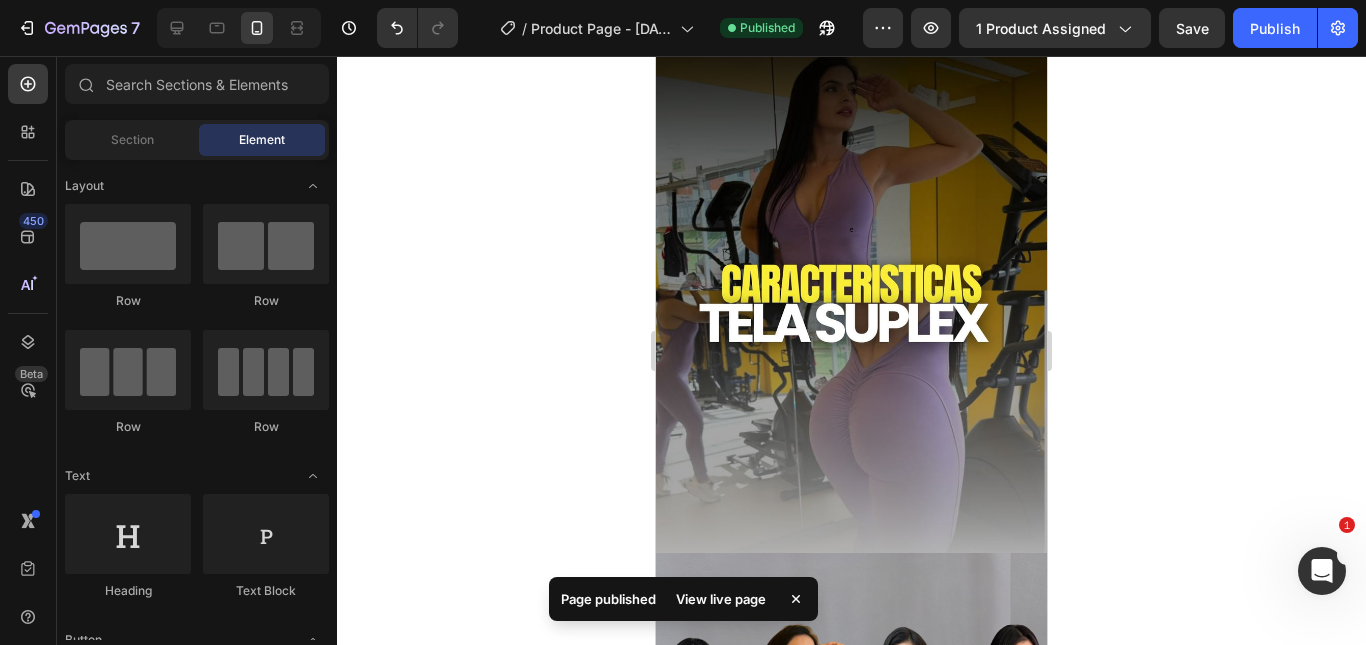 scroll, scrollTop: 200, scrollLeft: 0, axis: vertical 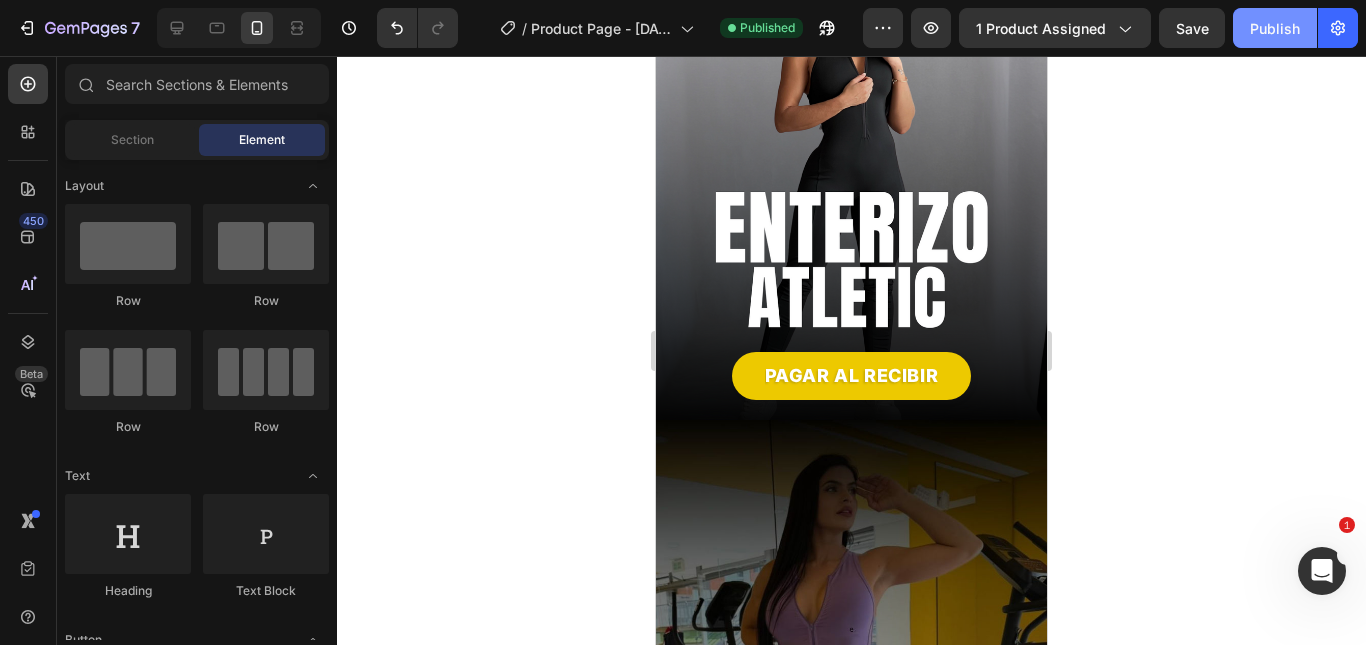 click on "Publish" at bounding box center [1275, 28] 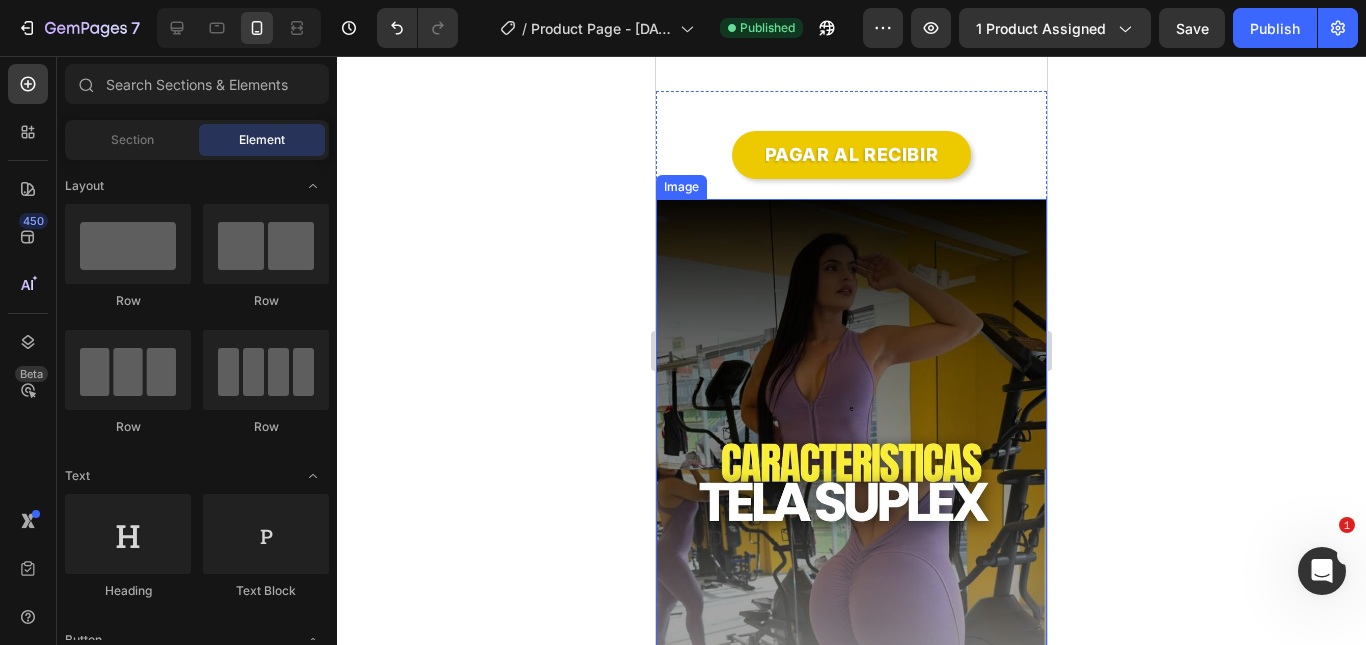 scroll, scrollTop: 800, scrollLeft: 0, axis: vertical 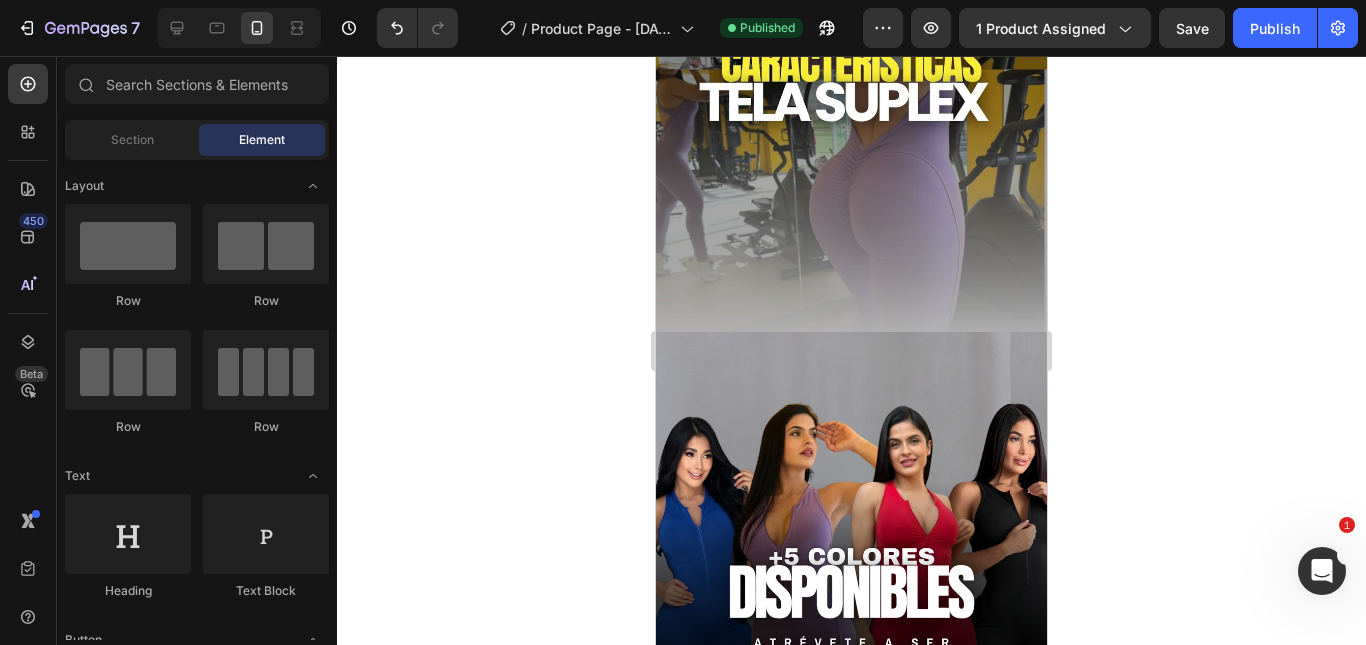 click 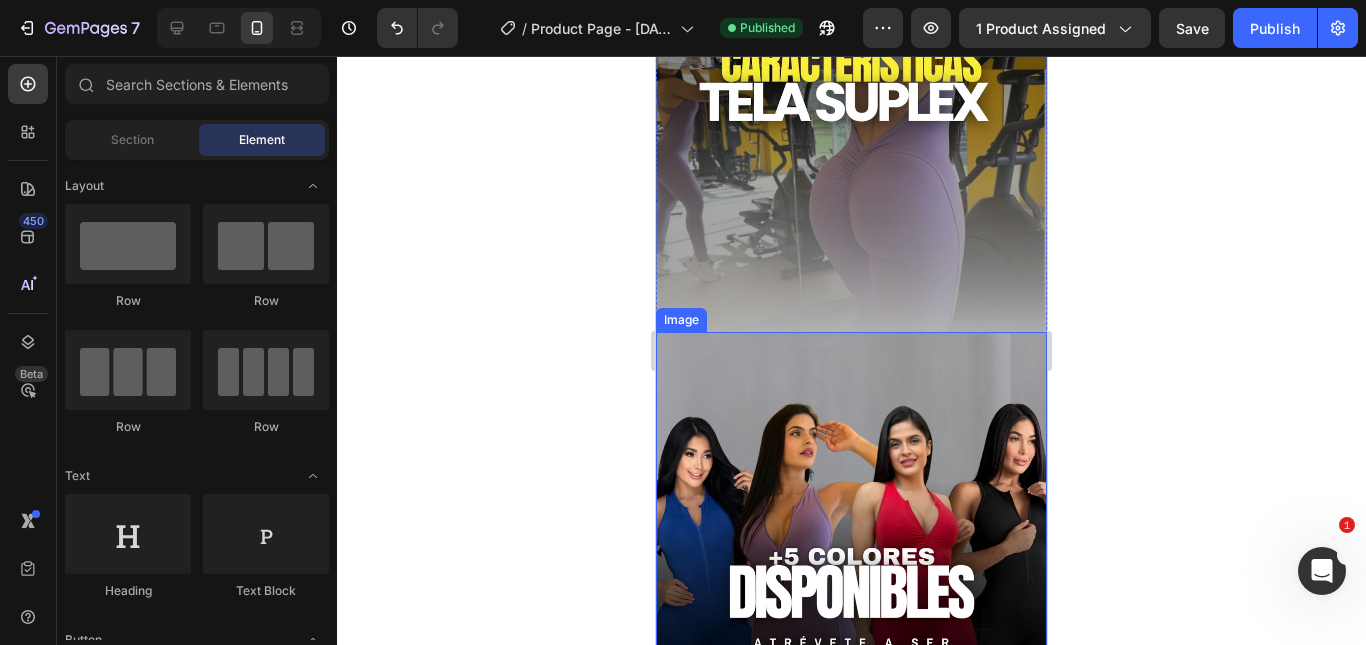 click at bounding box center [851, 602] 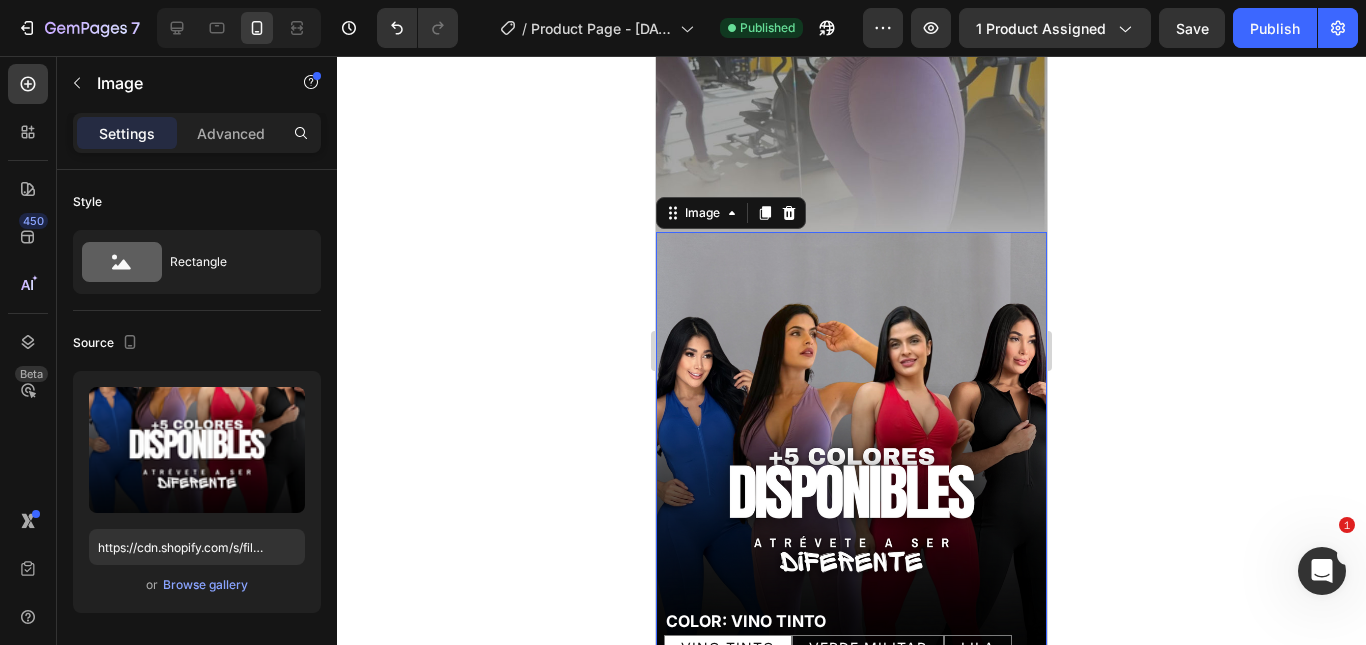 scroll, scrollTop: 700, scrollLeft: 0, axis: vertical 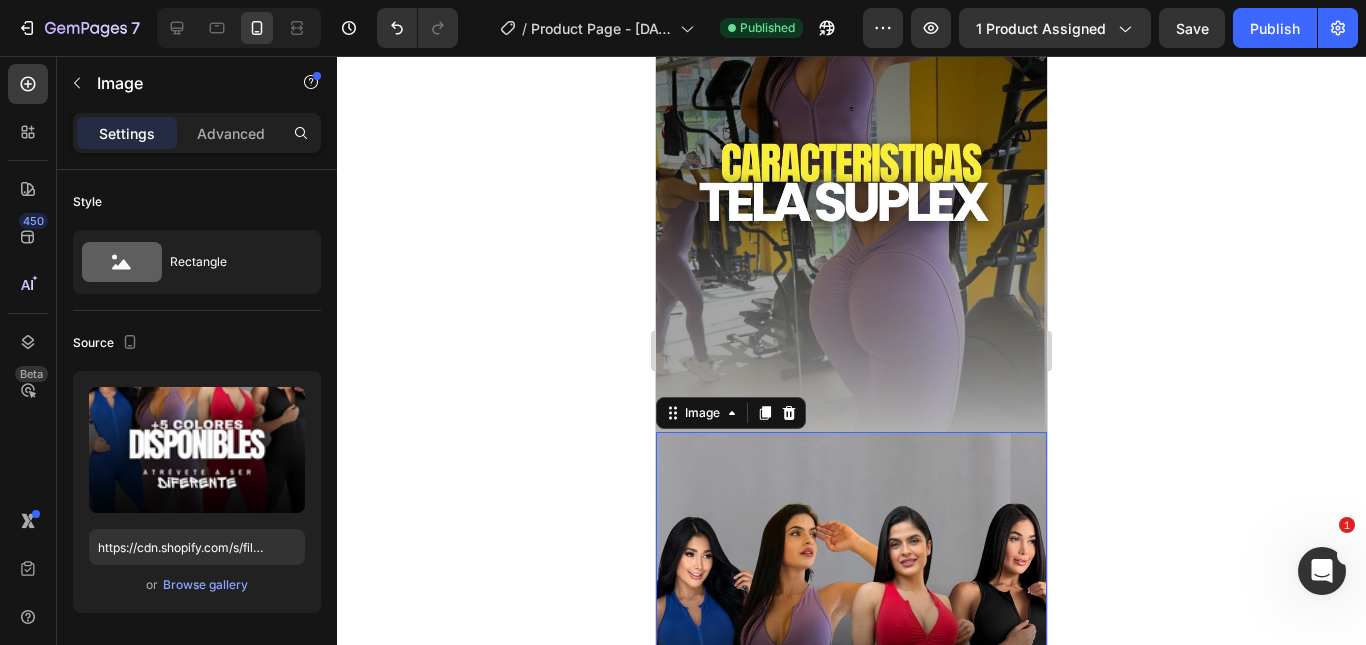 click 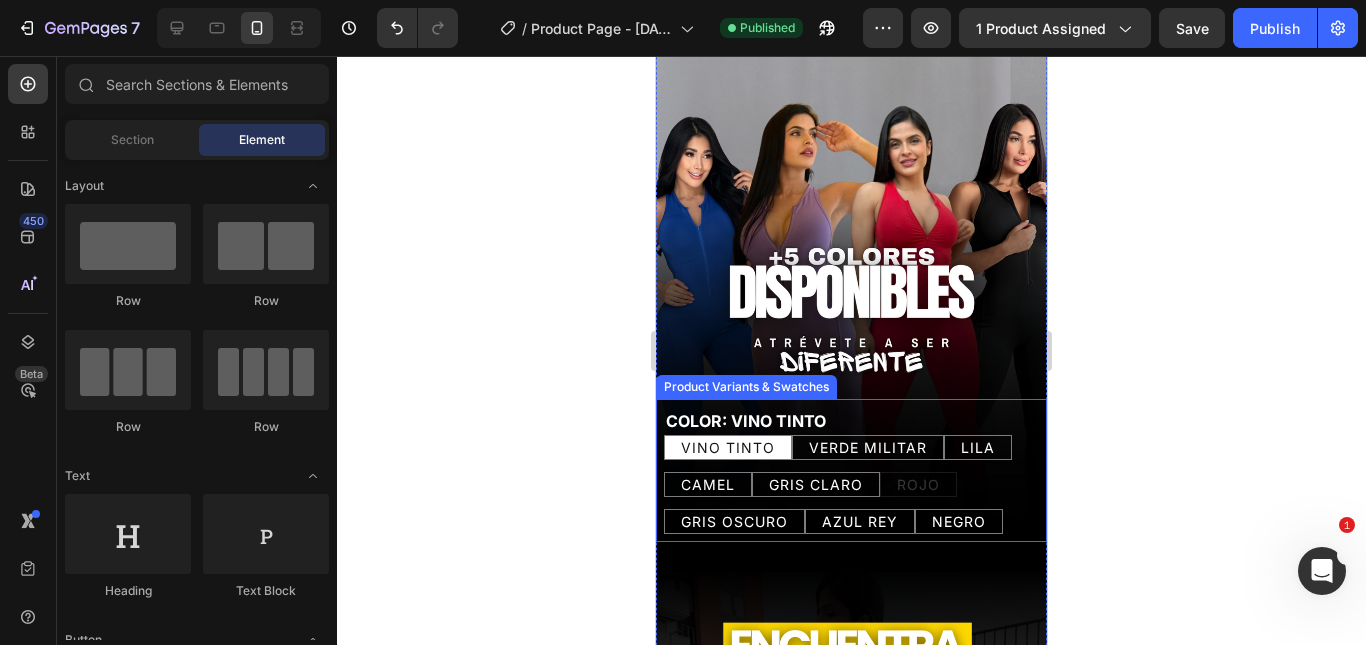 scroll, scrollTop: 500, scrollLeft: 0, axis: vertical 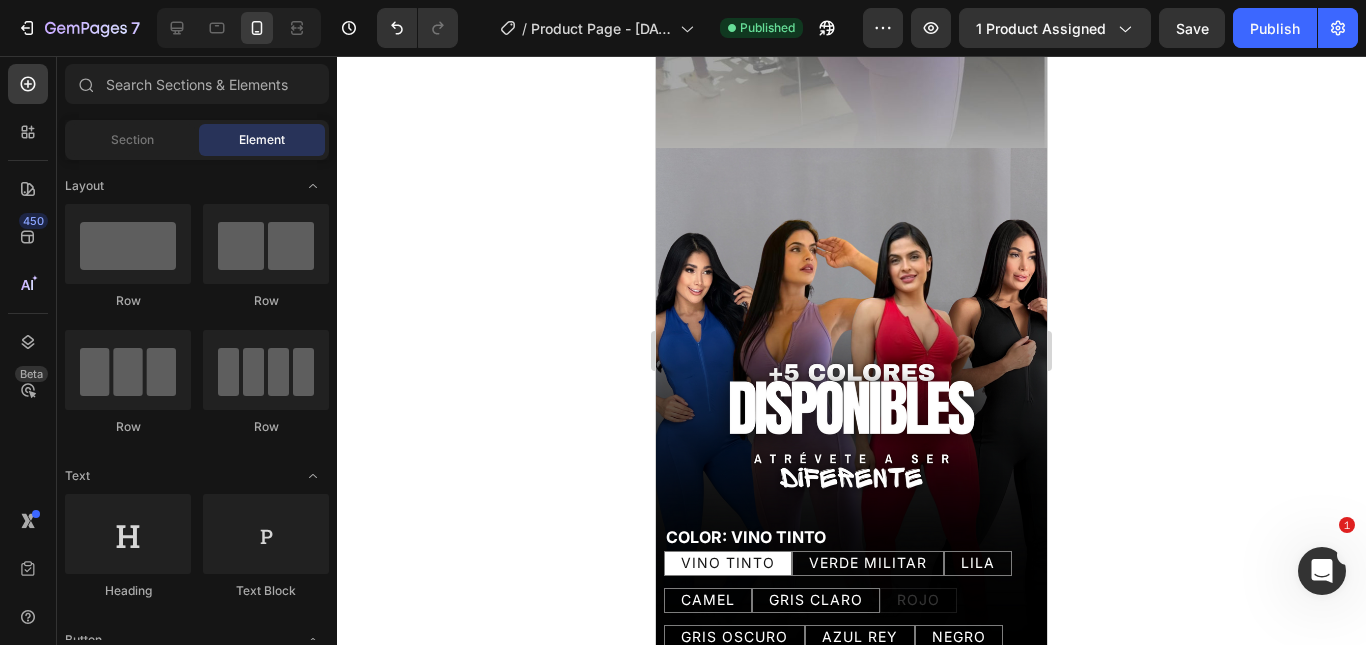 drag, startPoint x: 1140, startPoint y: 93, endPoint x: 488, endPoint y: 276, distance: 677.19495 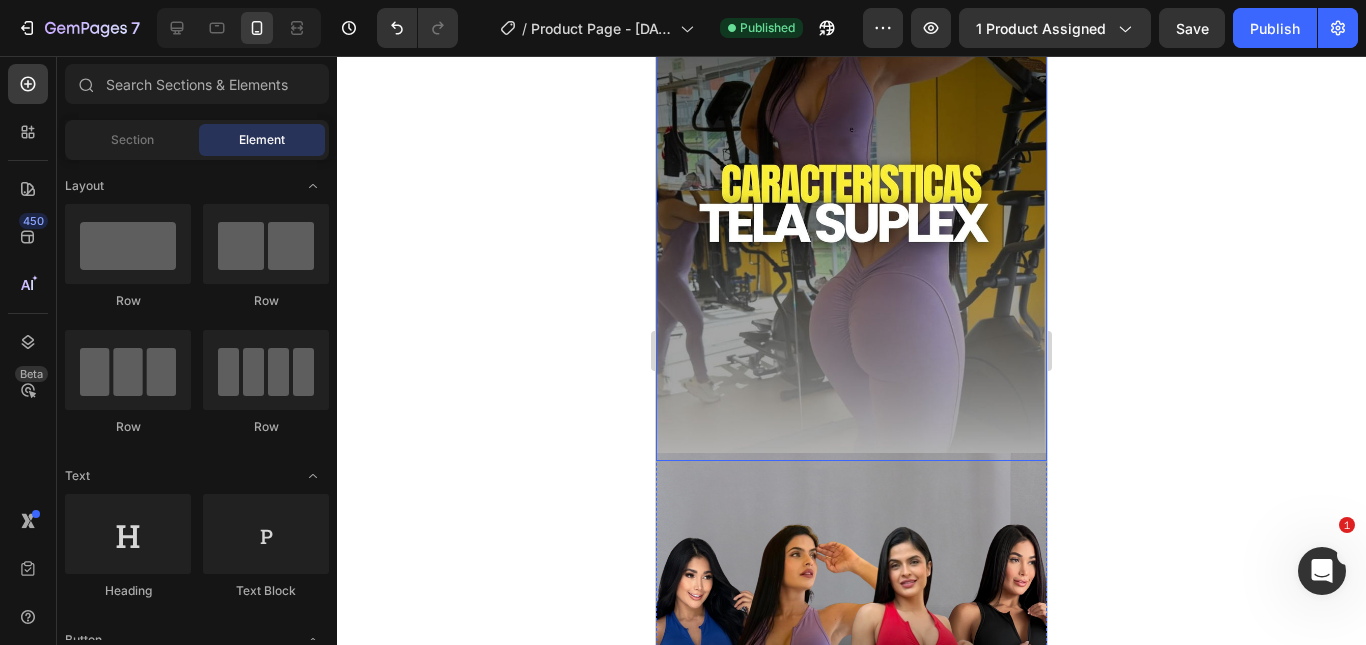 scroll, scrollTop: 0, scrollLeft: 0, axis: both 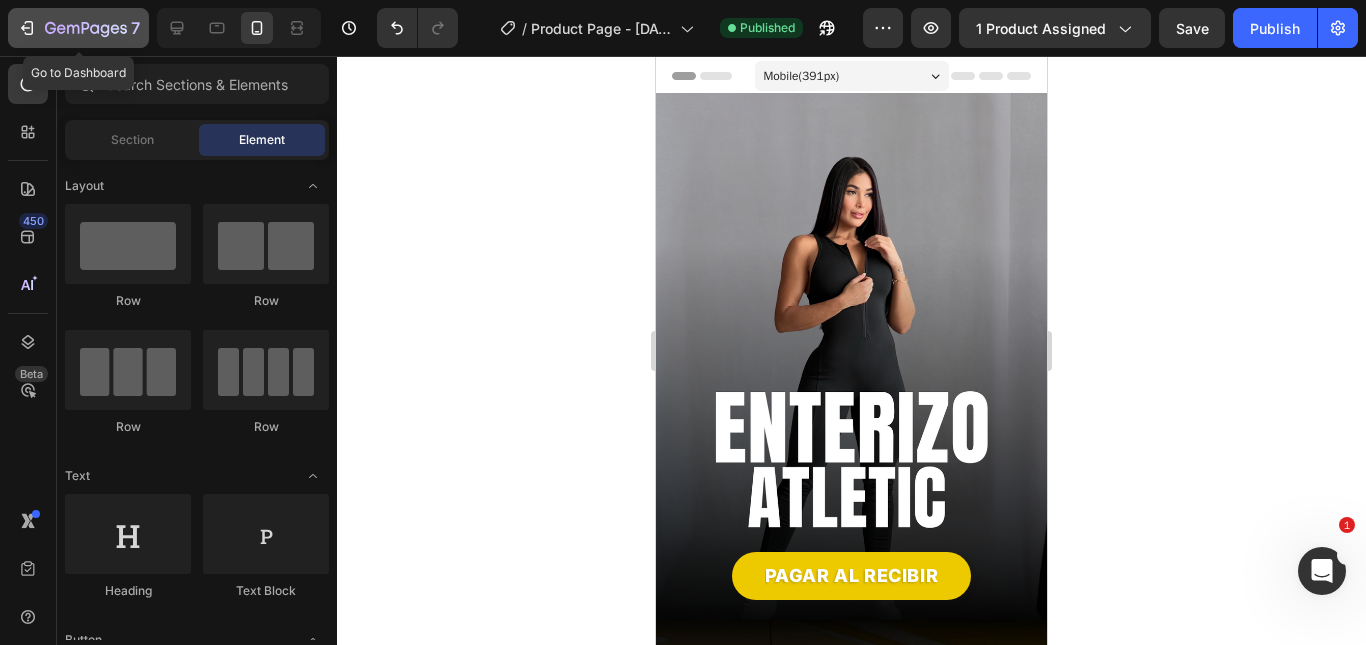 click 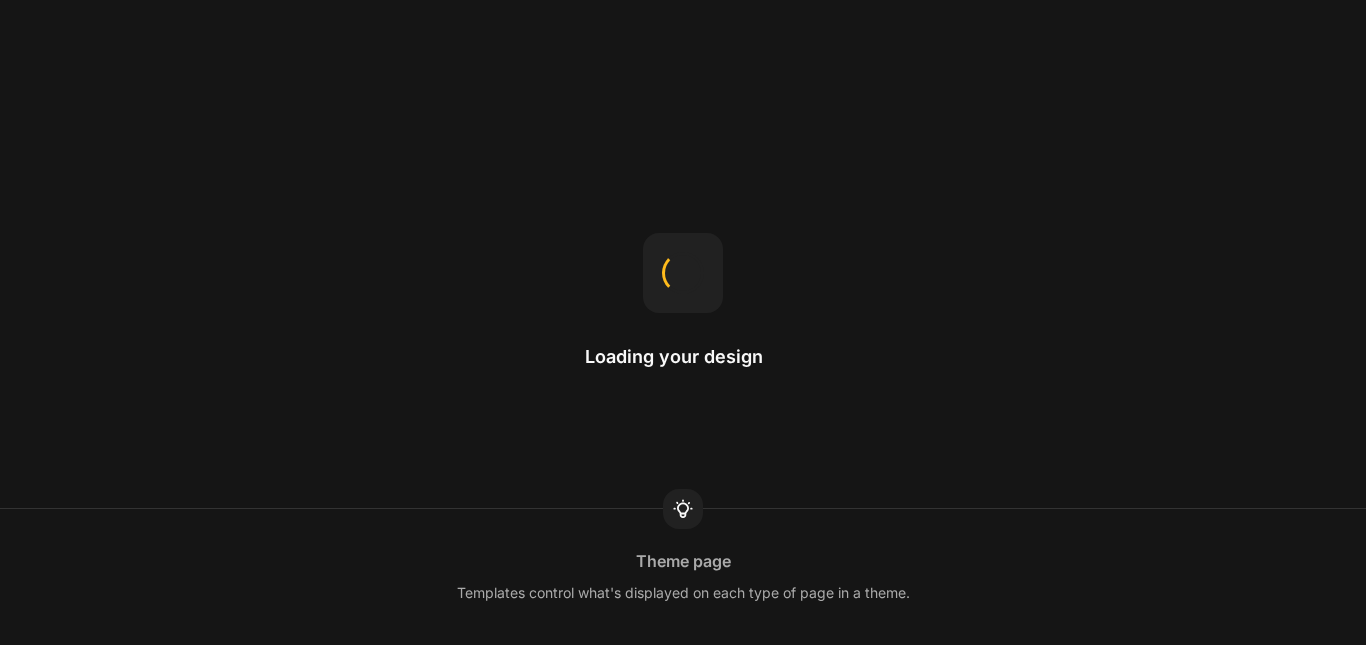 scroll, scrollTop: 0, scrollLeft: 0, axis: both 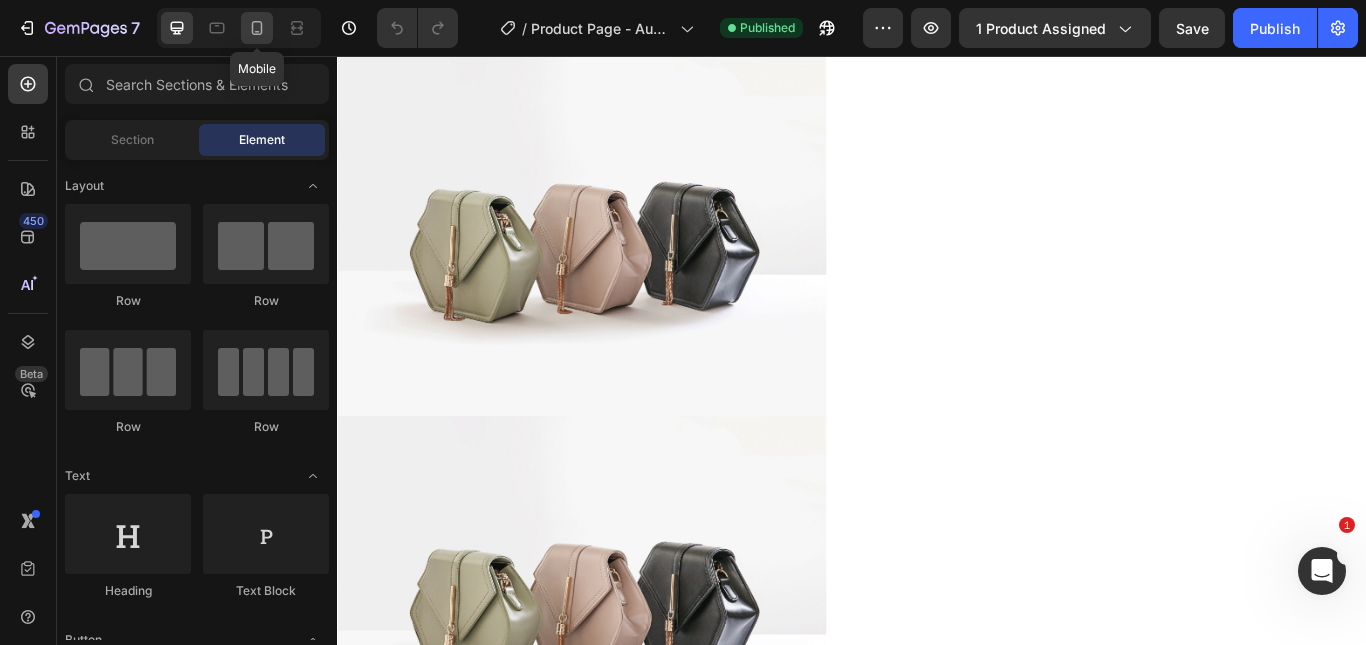 click 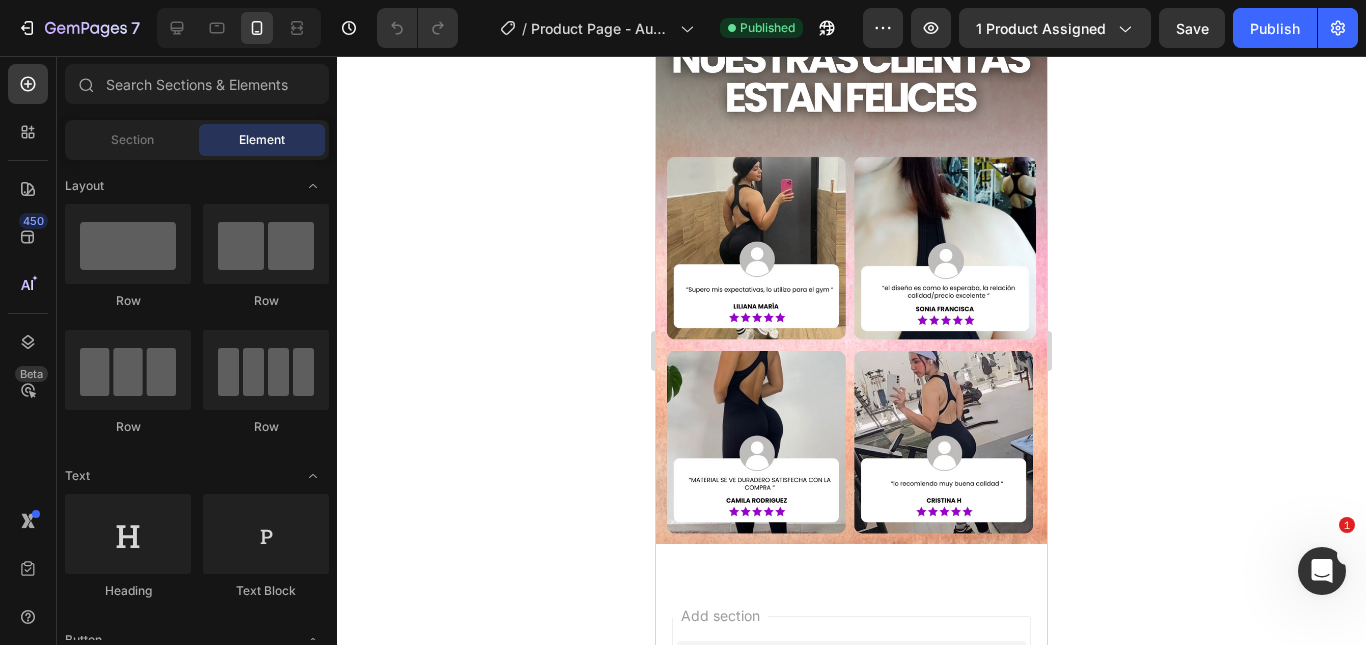 scroll, scrollTop: 2200, scrollLeft: 0, axis: vertical 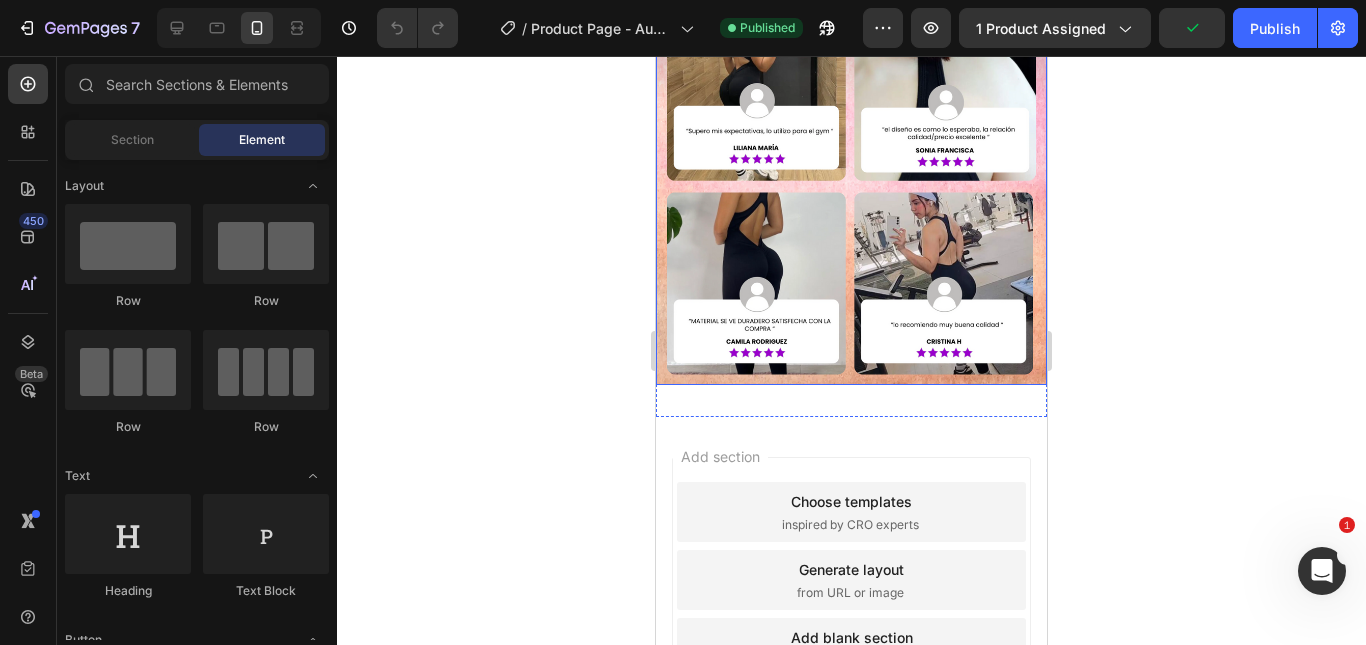 click at bounding box center [851, 114] 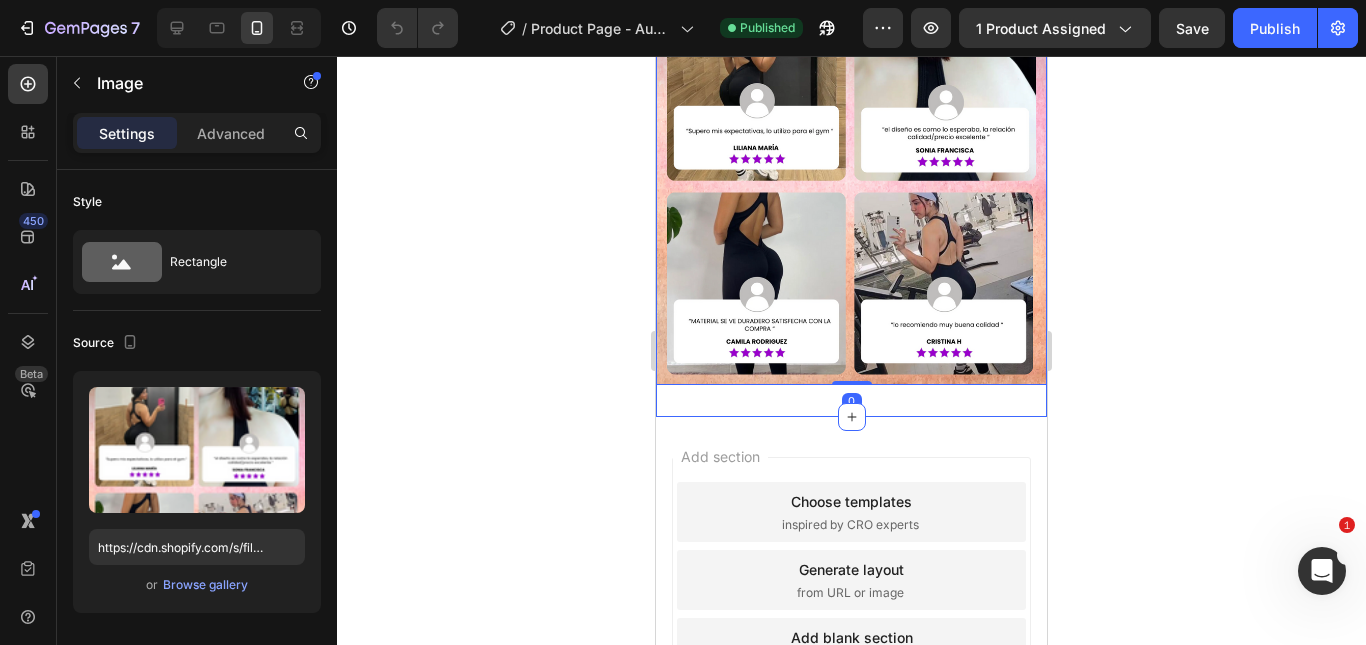 click on "Image   0 Section 3" at bounding box center [851, 163] 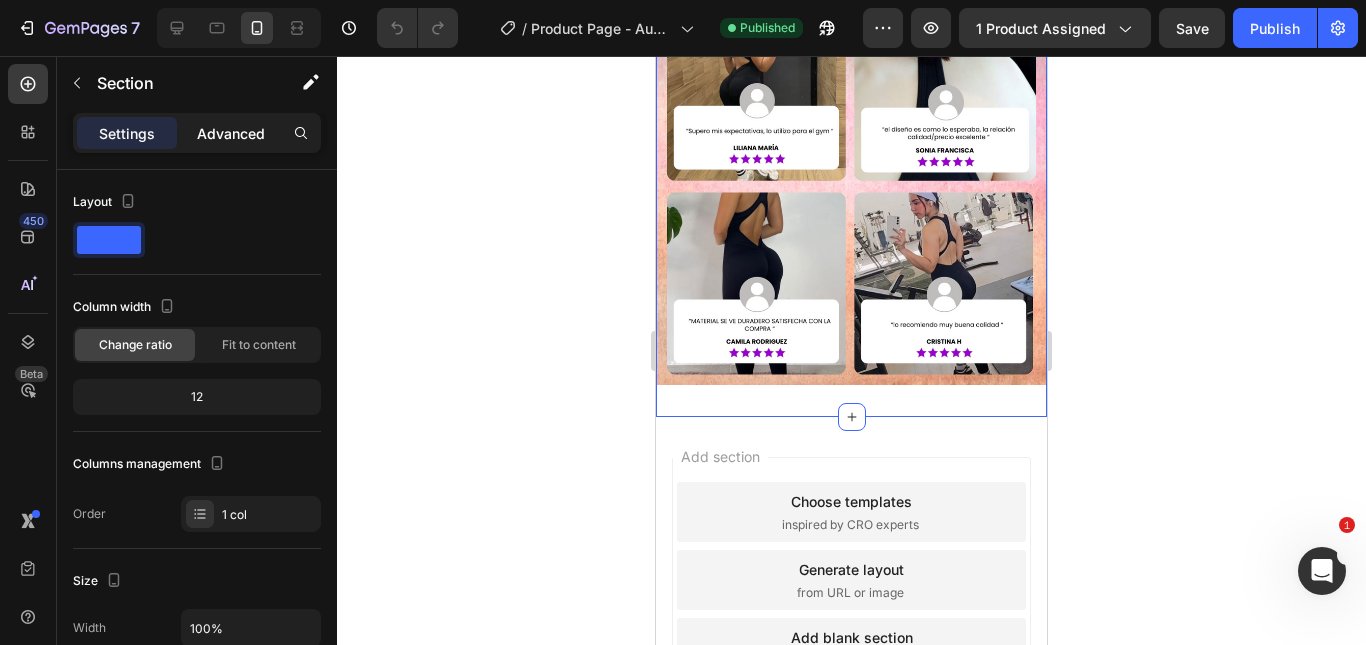 click on "Advanced" at bounding box center (231, 133) 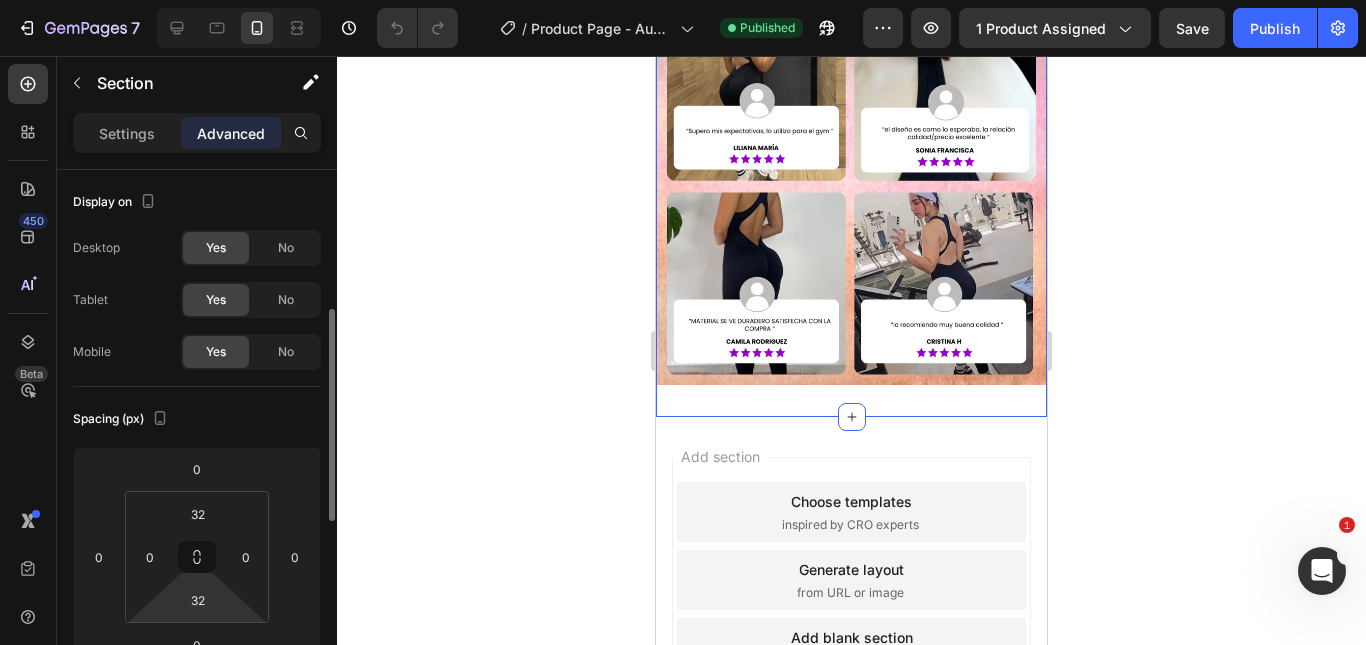 scroll, scrollTop: 100, scrollLeft: 0, axis: vertical 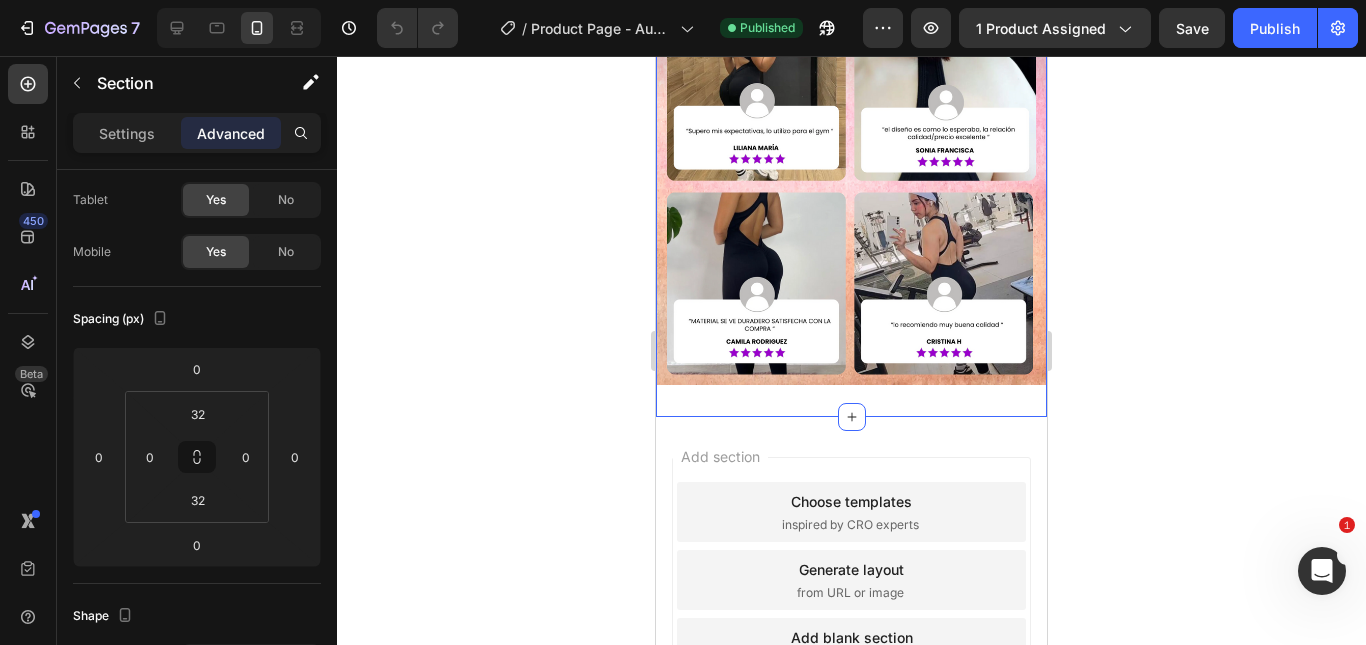 click on "Image Section 3   You can create reusable sections Create Theme Section AI Content Write with GemAI What would you like to describe here? Tone and Voice Persuasive Product ENTERIZO ATLETIC Show more Generate" at bounding box center [851, 163] 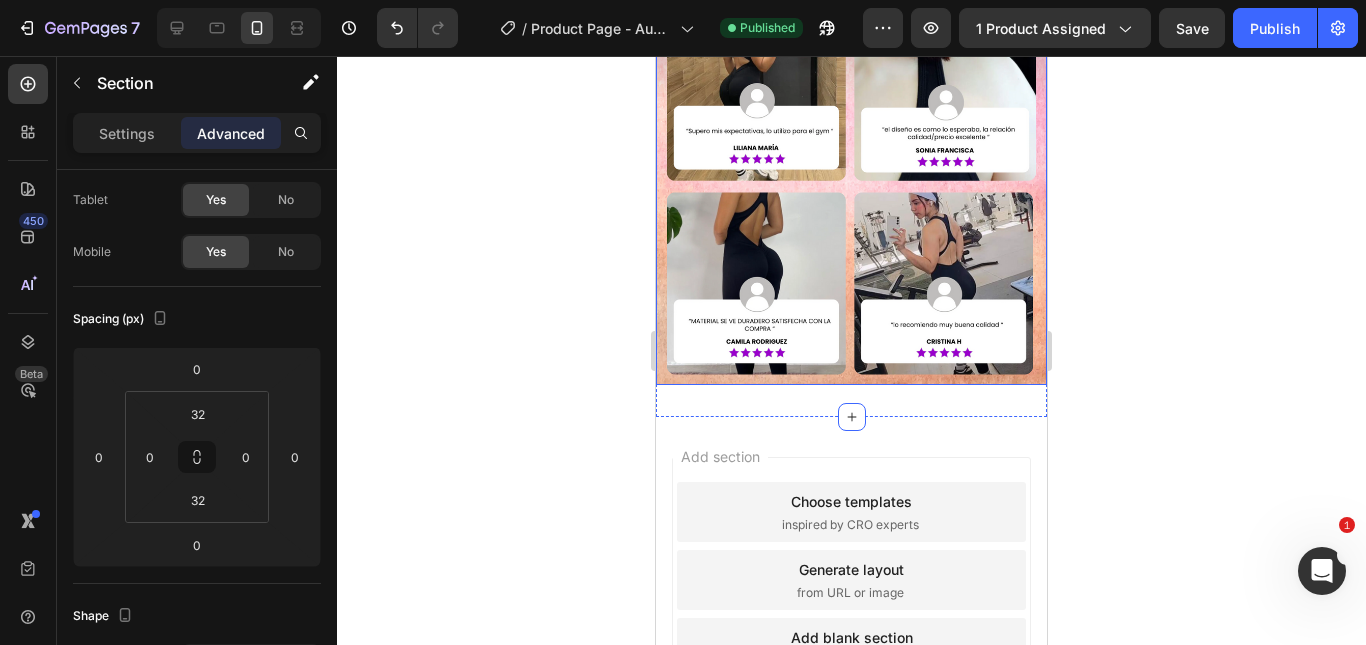 click at bounding box center [851, 114] 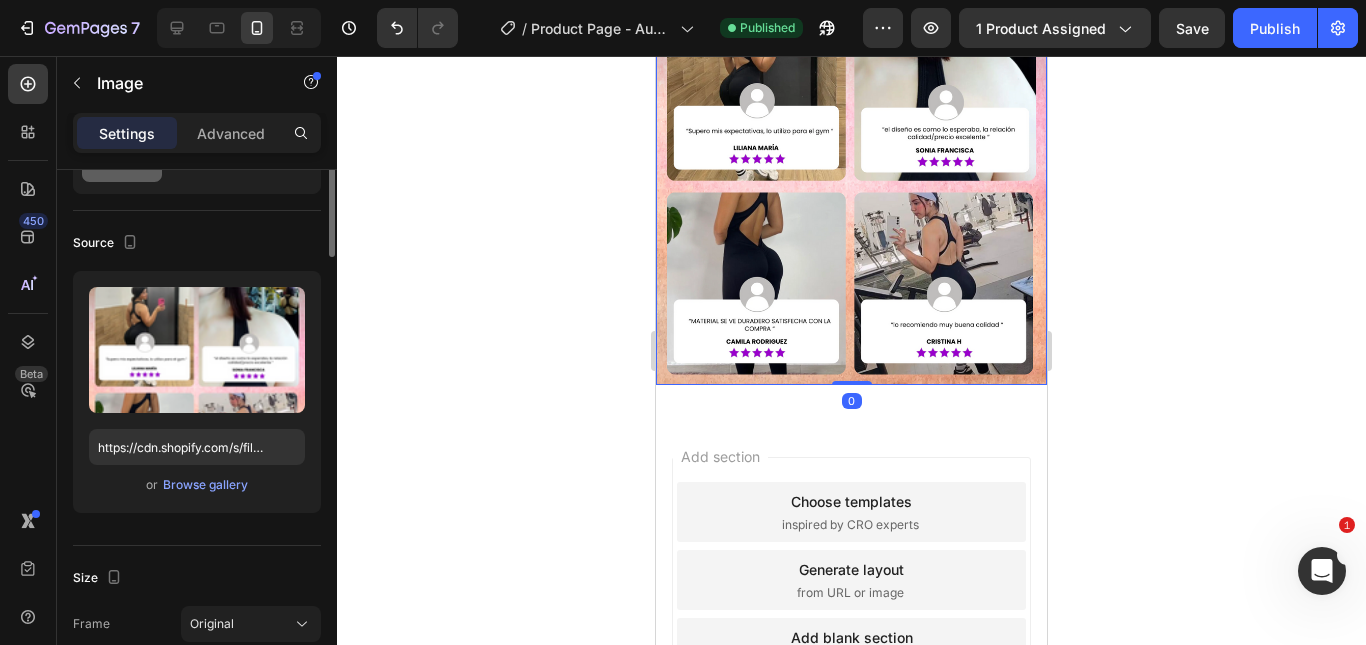 scroll, scrollTop: 0, scrollLeft: 0, axis: both 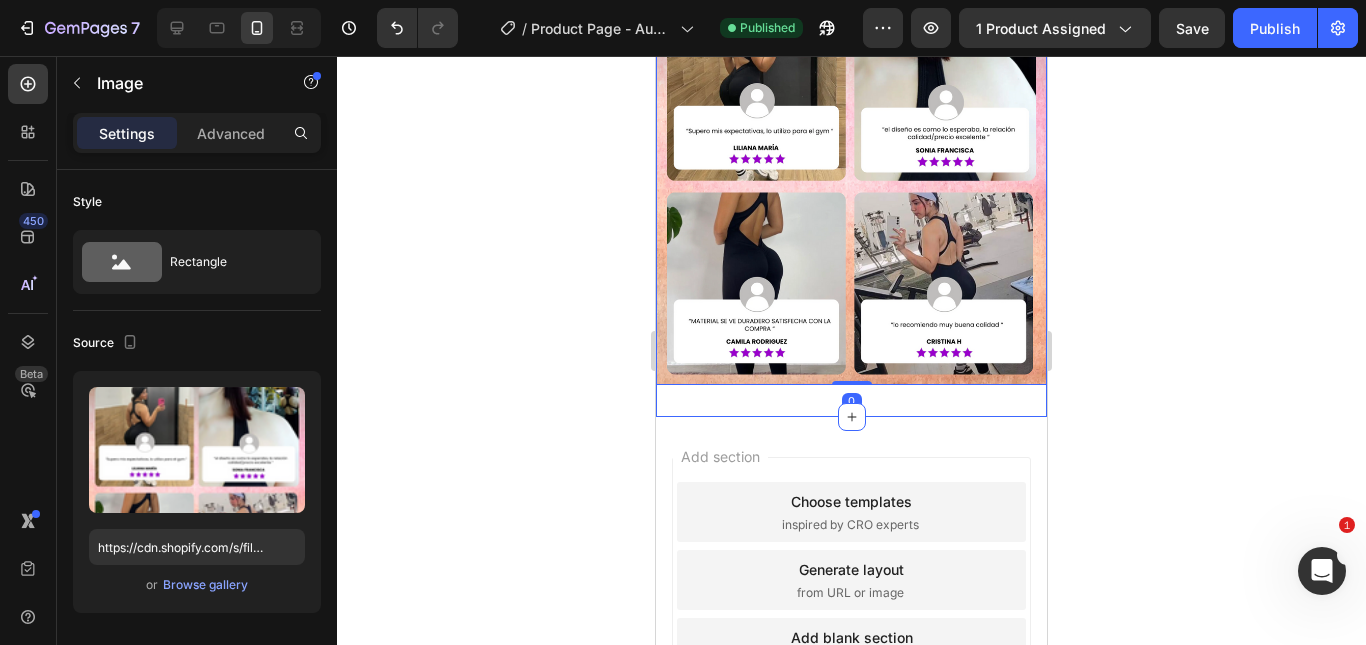 click on "Image   0 Section 3" at bounding box center [851, 163] 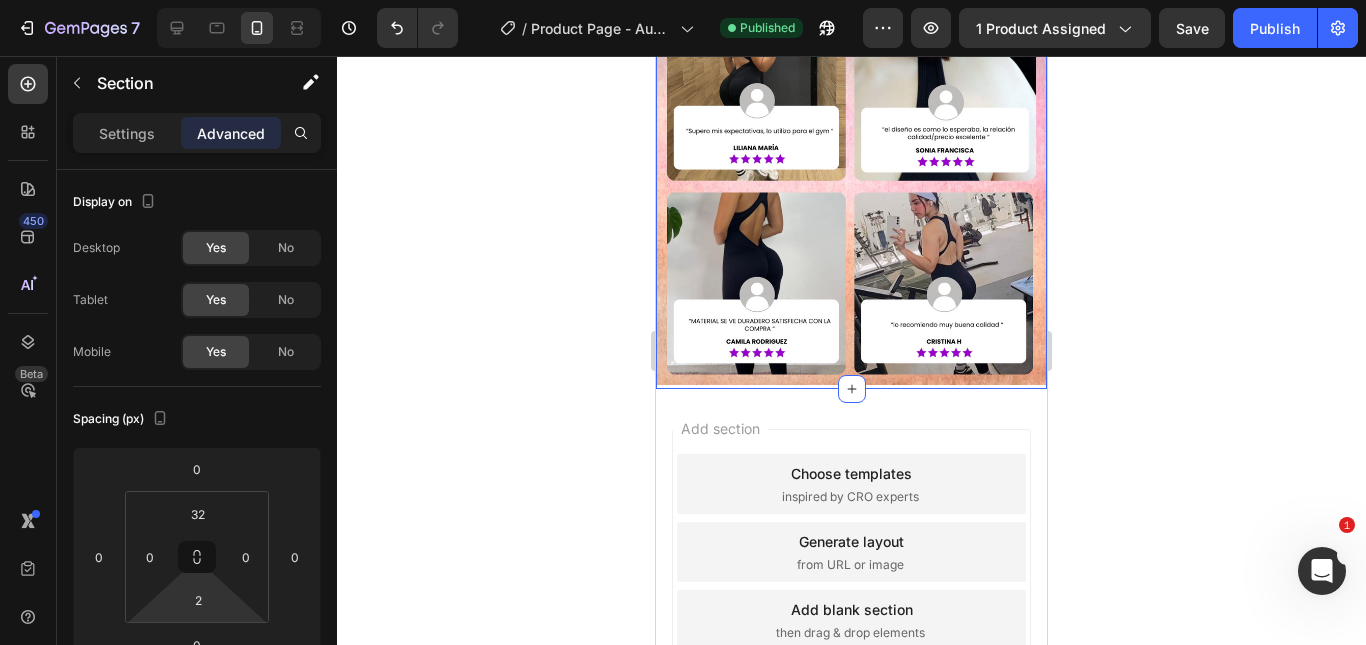 type on "0" 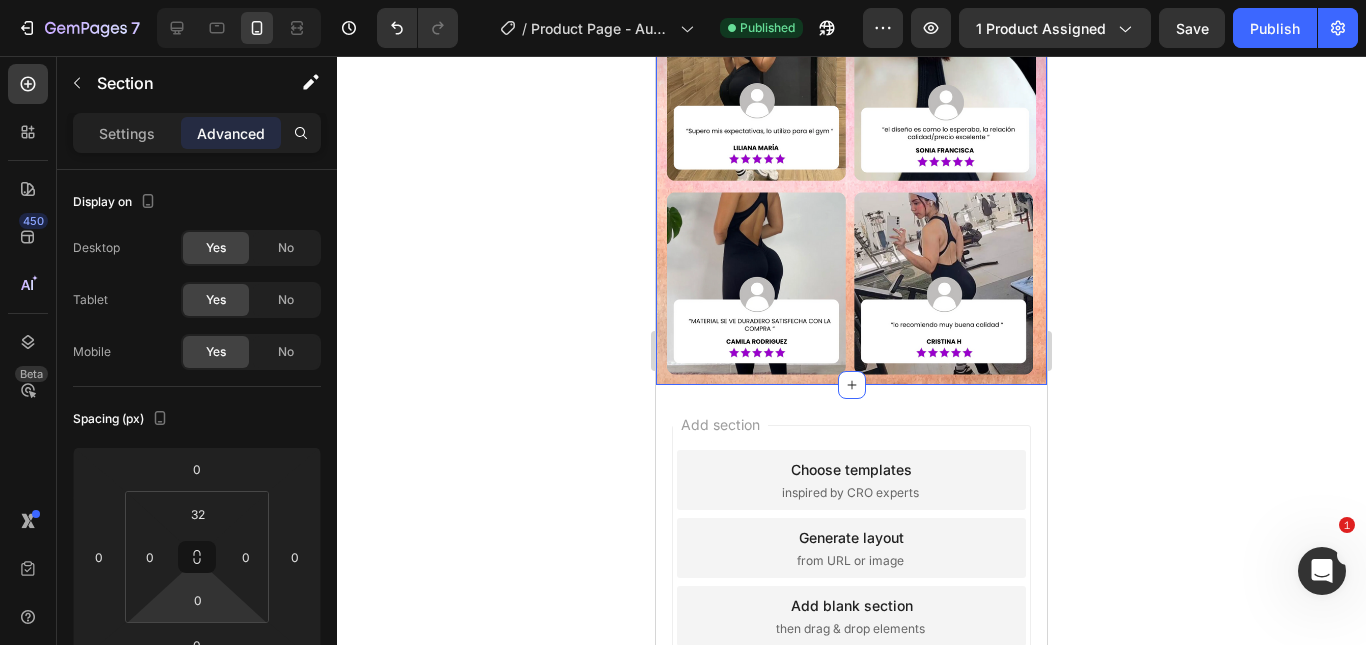 drag, startPoint x: 236, startPoint y: 600, endPoint x: 245, endPoint y: 623, distance: 24.698177 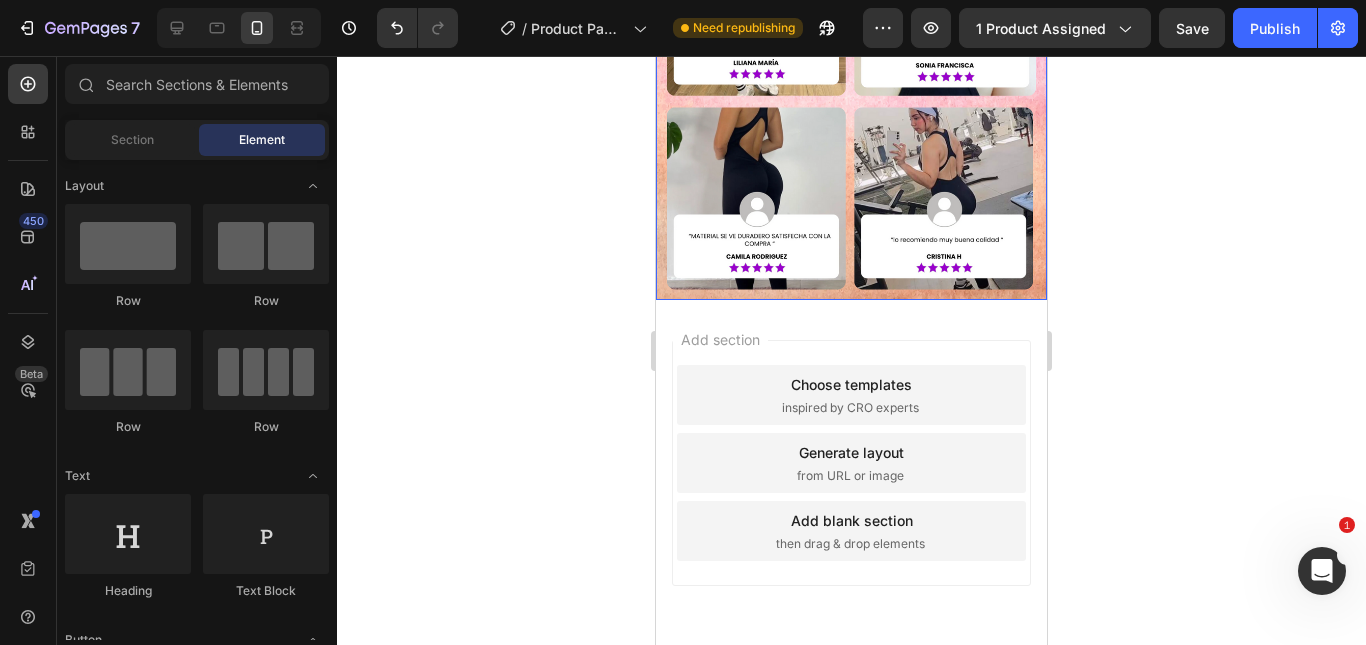 scroll, scrollTop: 1459, scrollLeft: 0, axis: vertical 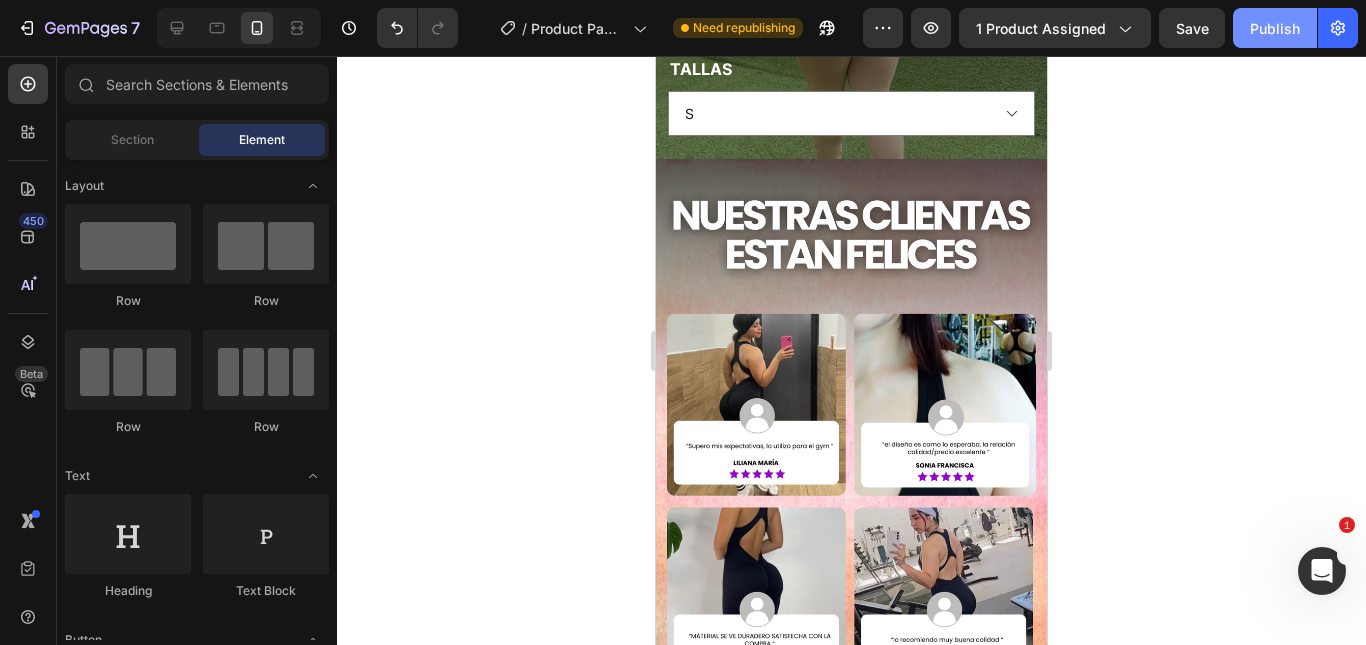 click on "Publish" at bounding box center [1275, 28] 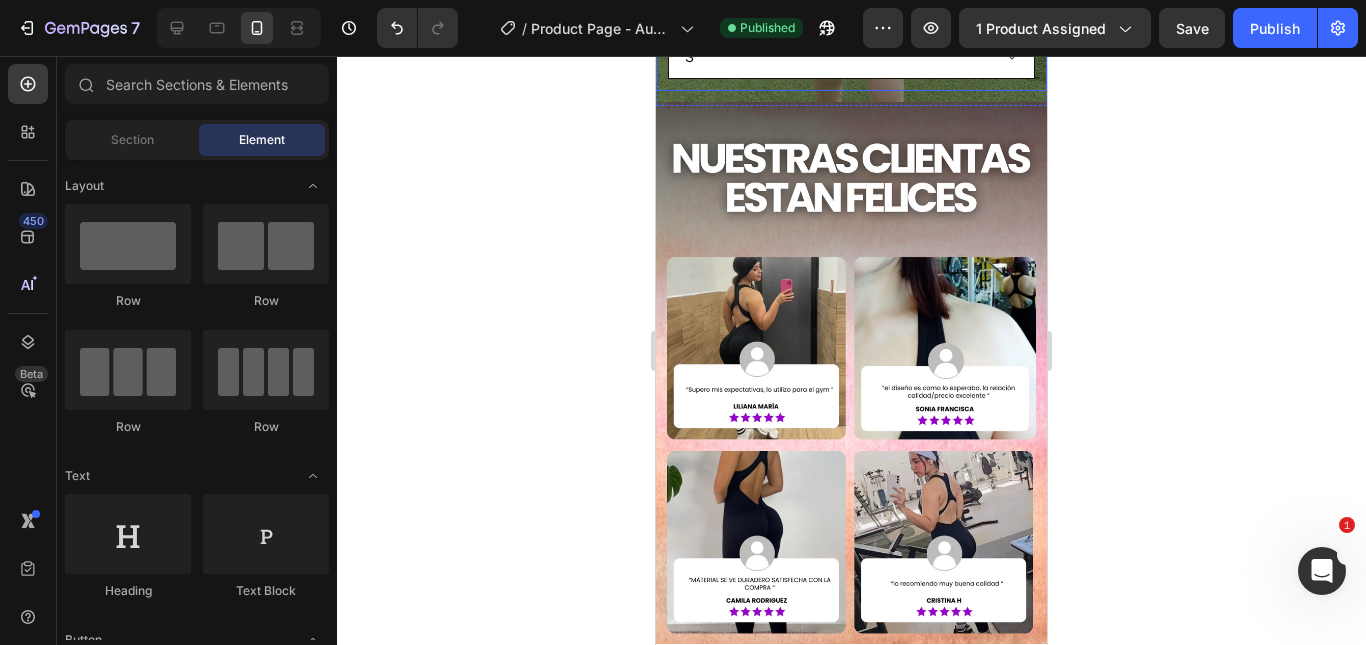 scroll, scrollTop: 1800, scrollLeft: 0, axis: vertical 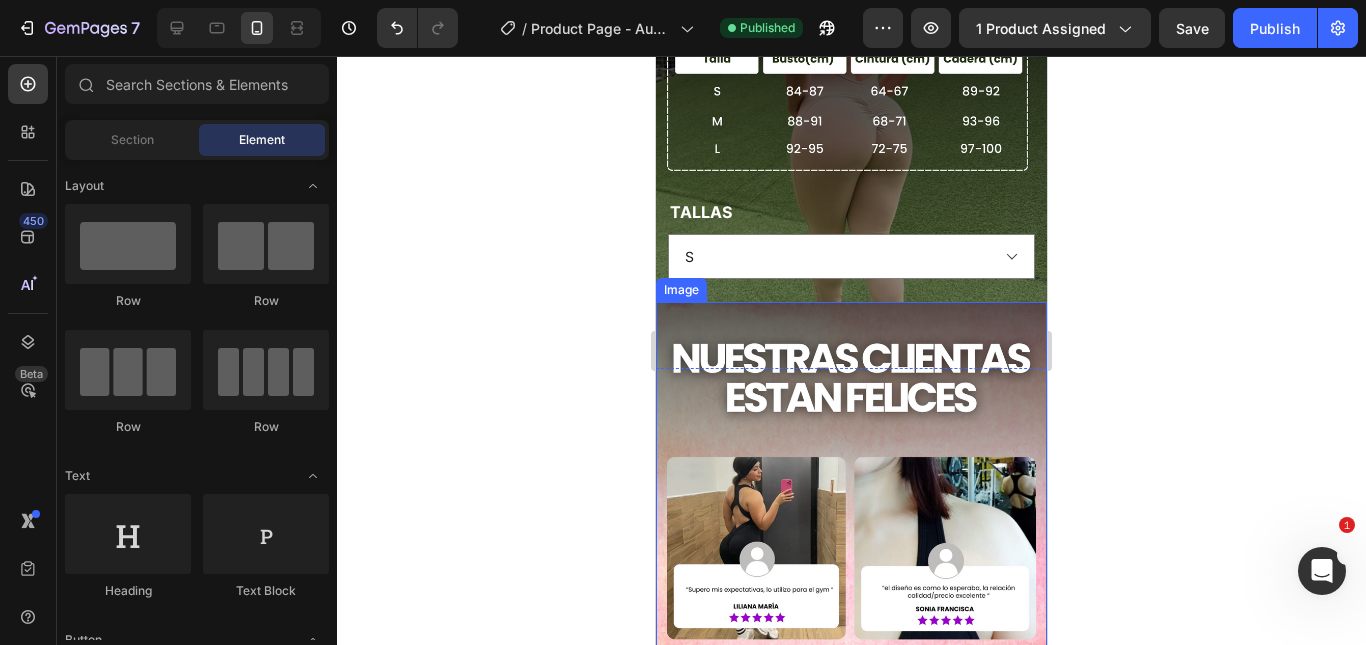 click at bounding box center (851, 572) 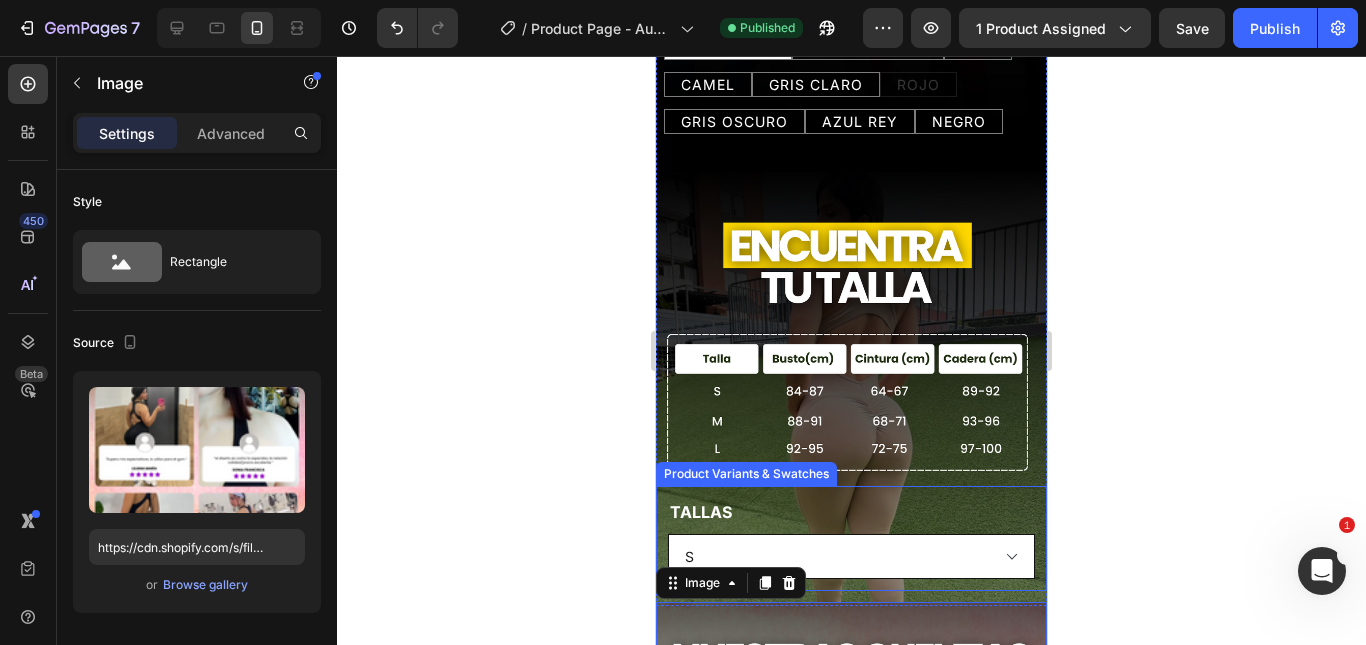 scroll, scrollTop: 1700, scrollLeft: 0, axis: vertical 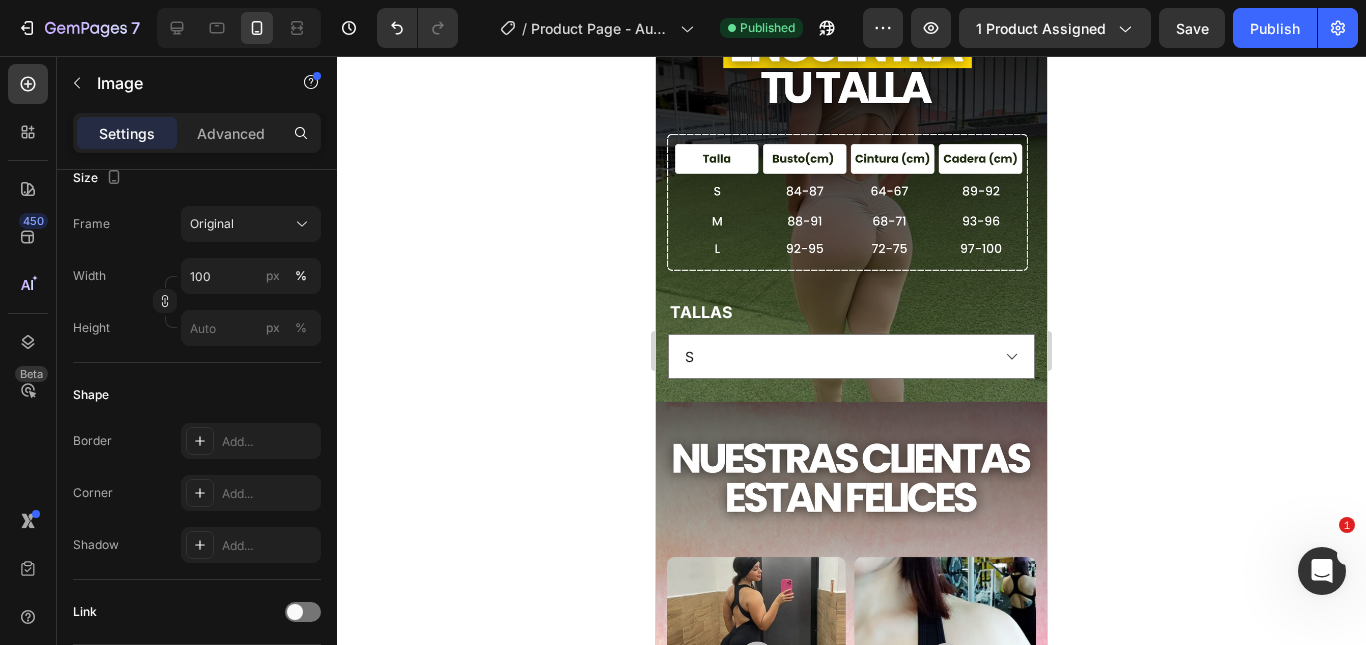 click at bounding box center [851, 672] 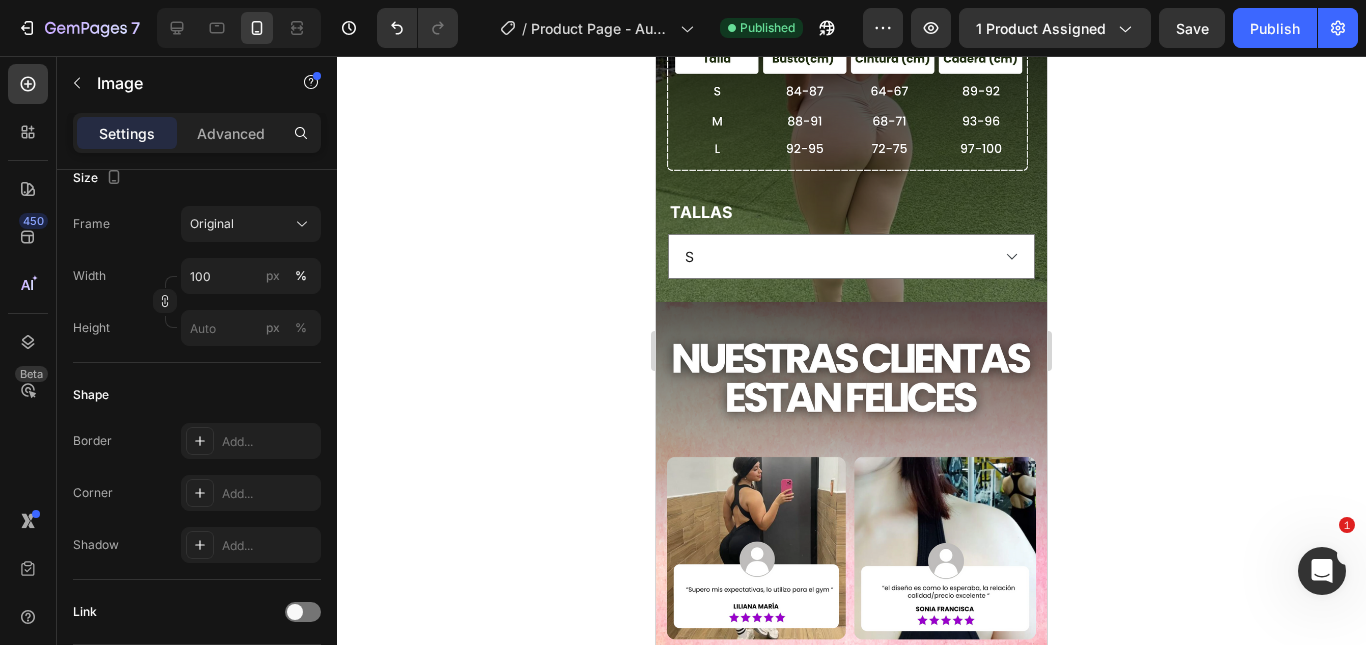 scroll, scrollTop: 1700, scrollLeft: 0, axis: vertical 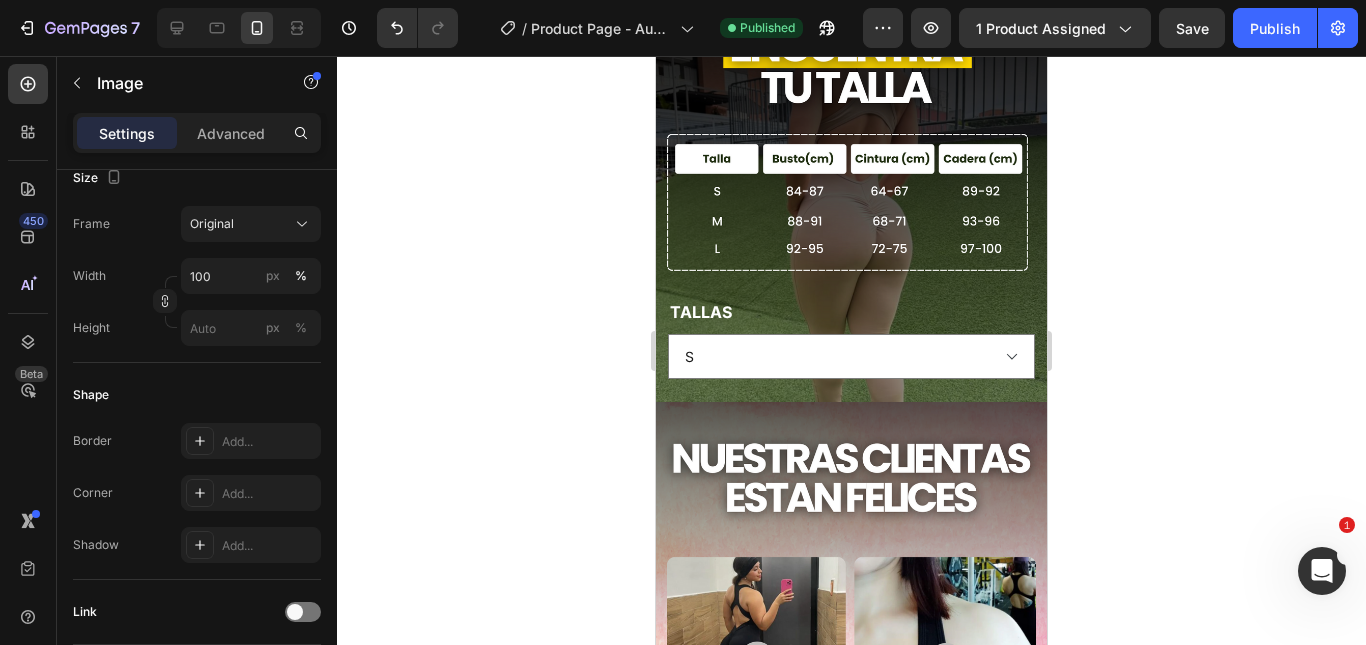 click at bounding box center [851, 672] 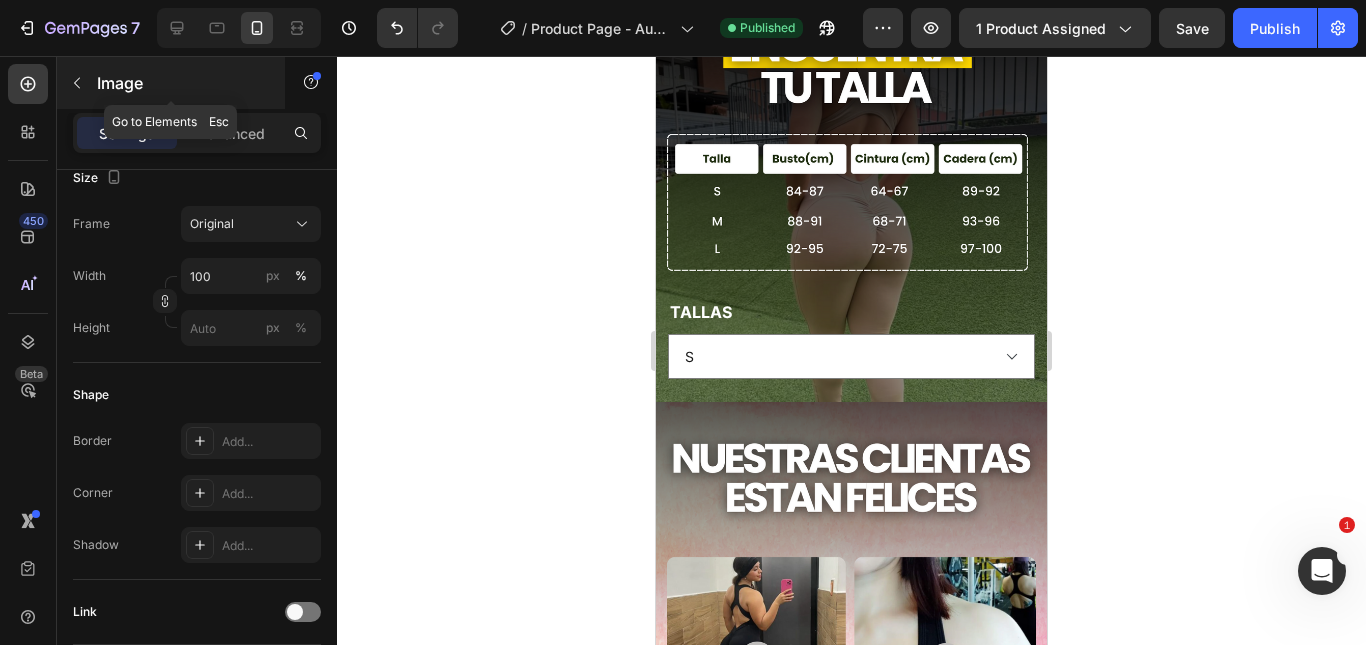 click 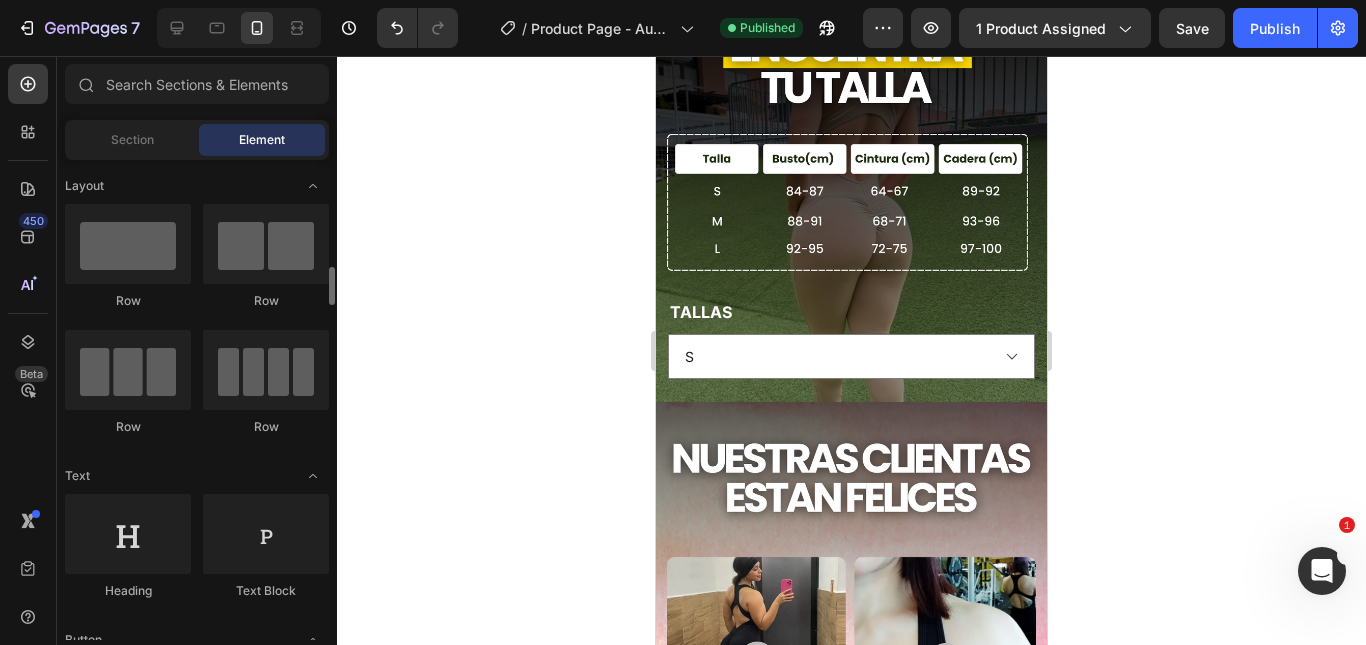 scroll, scrollTop: 100, scrollLeft: 0, axis: vertical 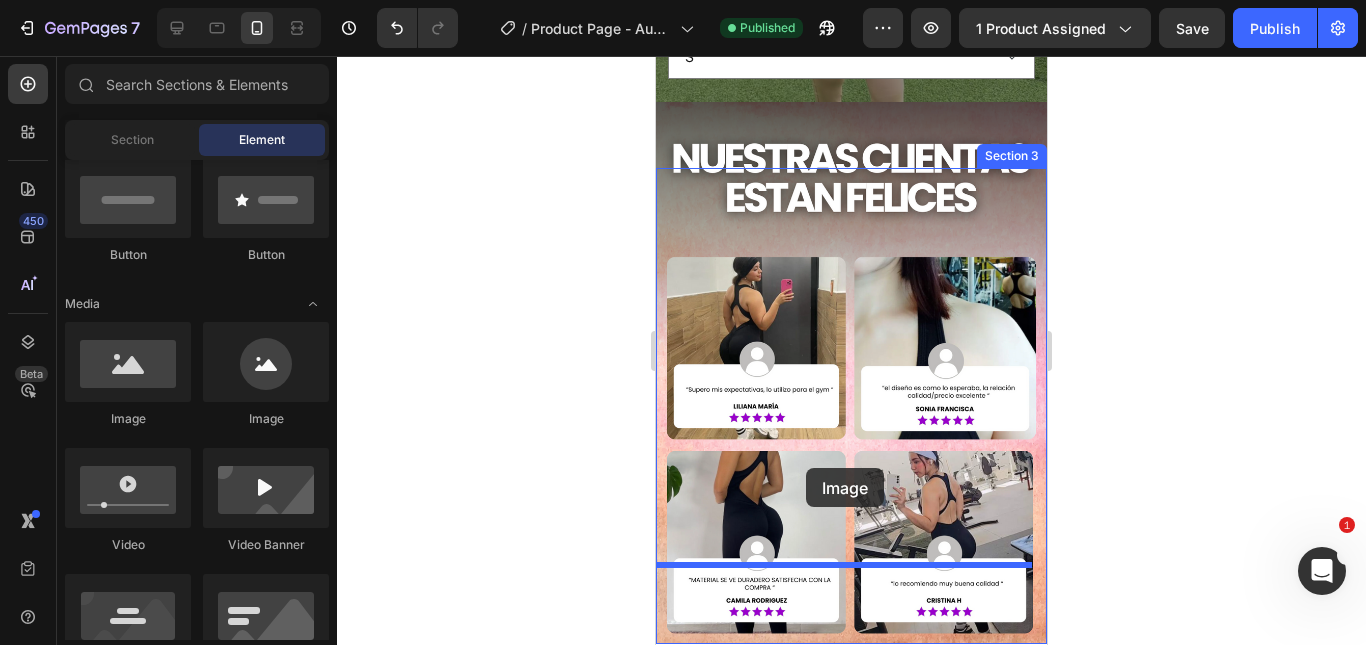drag, startPoint x: 1294, startPoint y: 411, endPoint x: 884, endPoint y: 495, distance: 418.51642 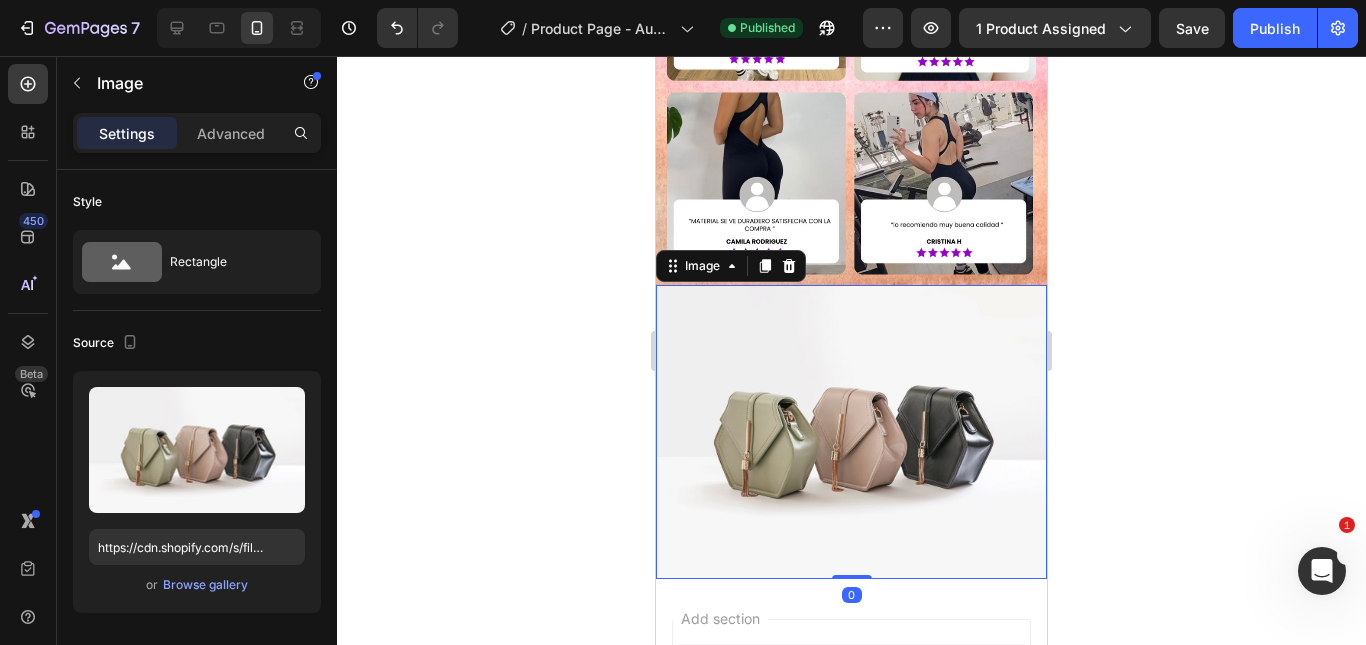 scroll, scrollTop: 2200, scrollLeft: 0, axis: vertical 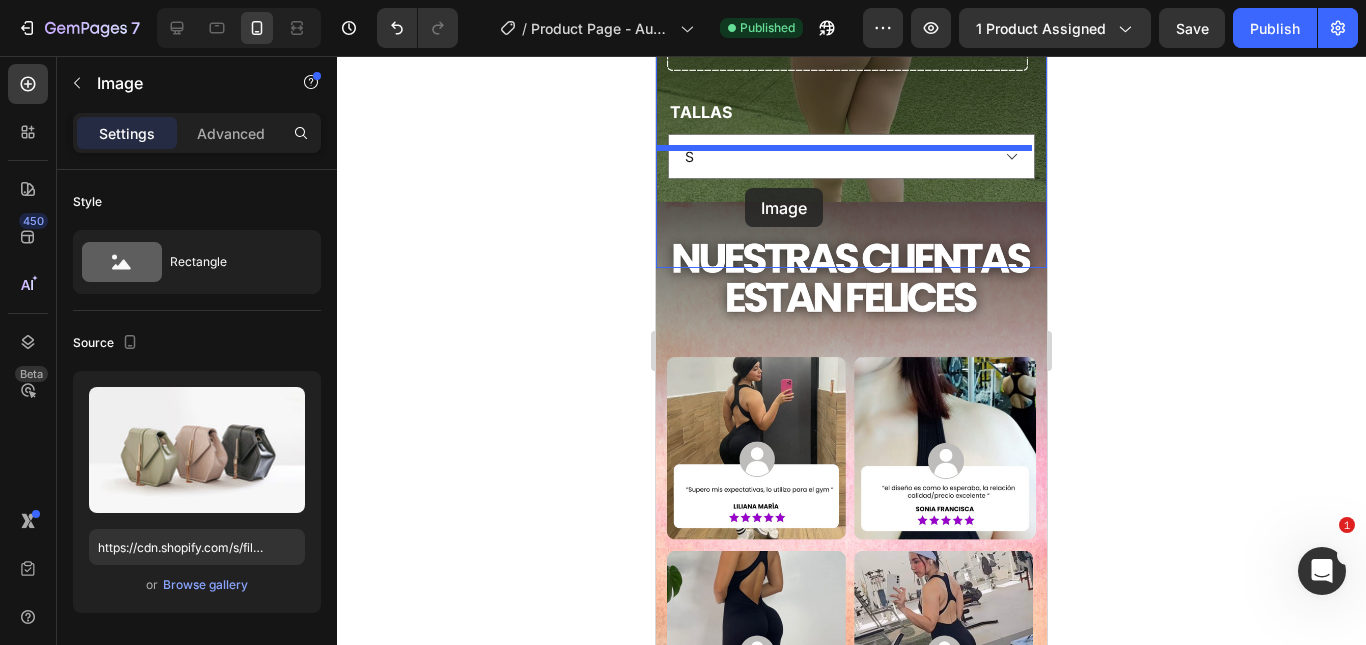 drag, startPoint x: 696, startPoint y: 348, endPoint x: 745, endPoint y: 188, distance: 167.33499 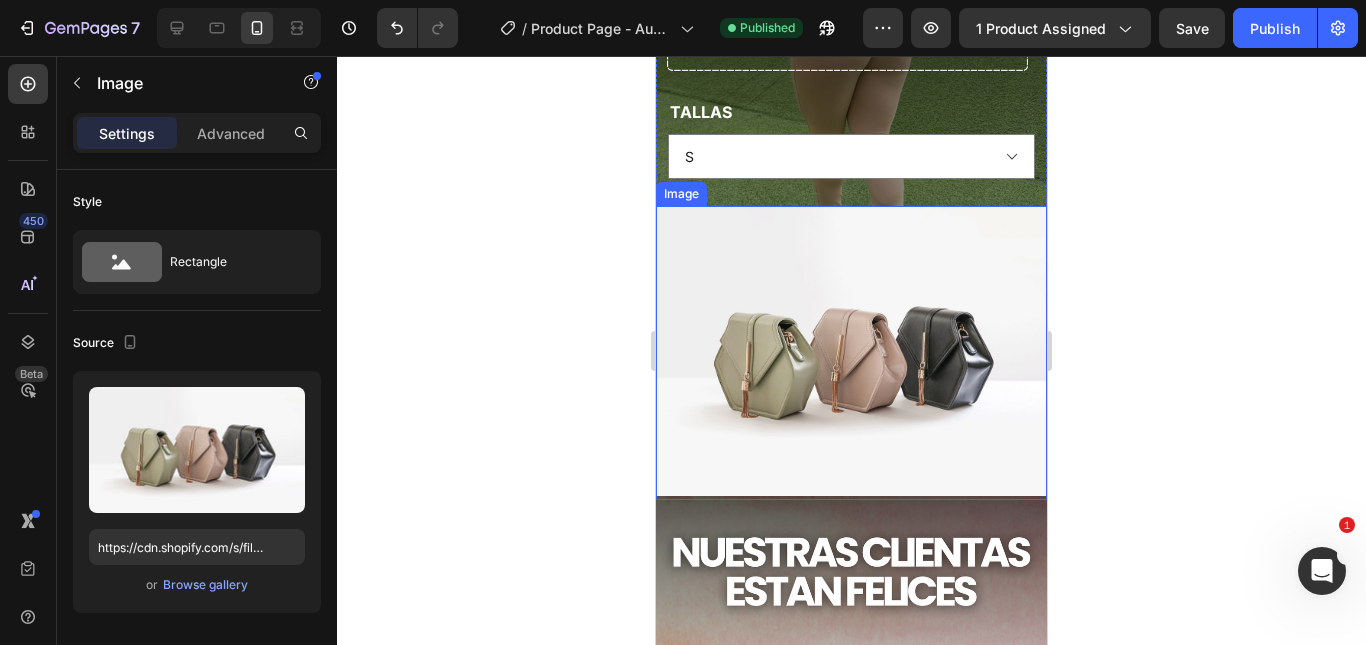 click at bounding box center [851, 352] 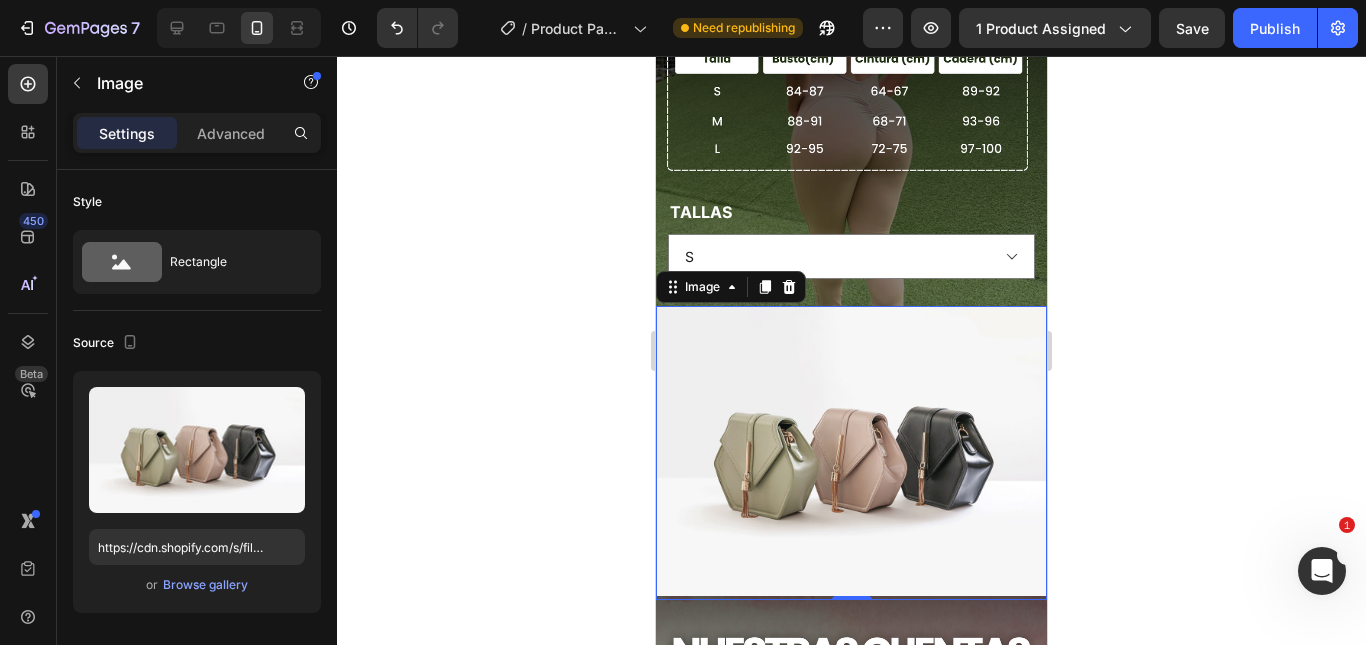 scroll, scrollTop: 1900, scrollLeft: 0, axis: vertical 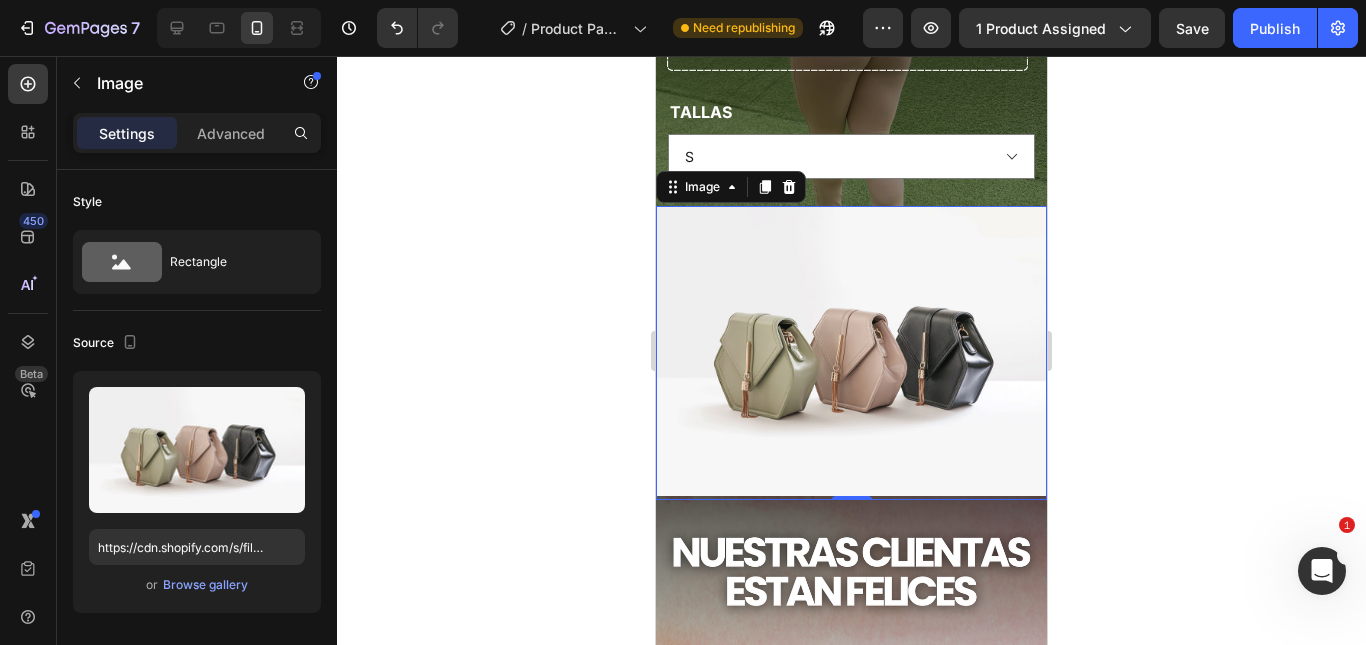 click at bounding box center [851, 352] 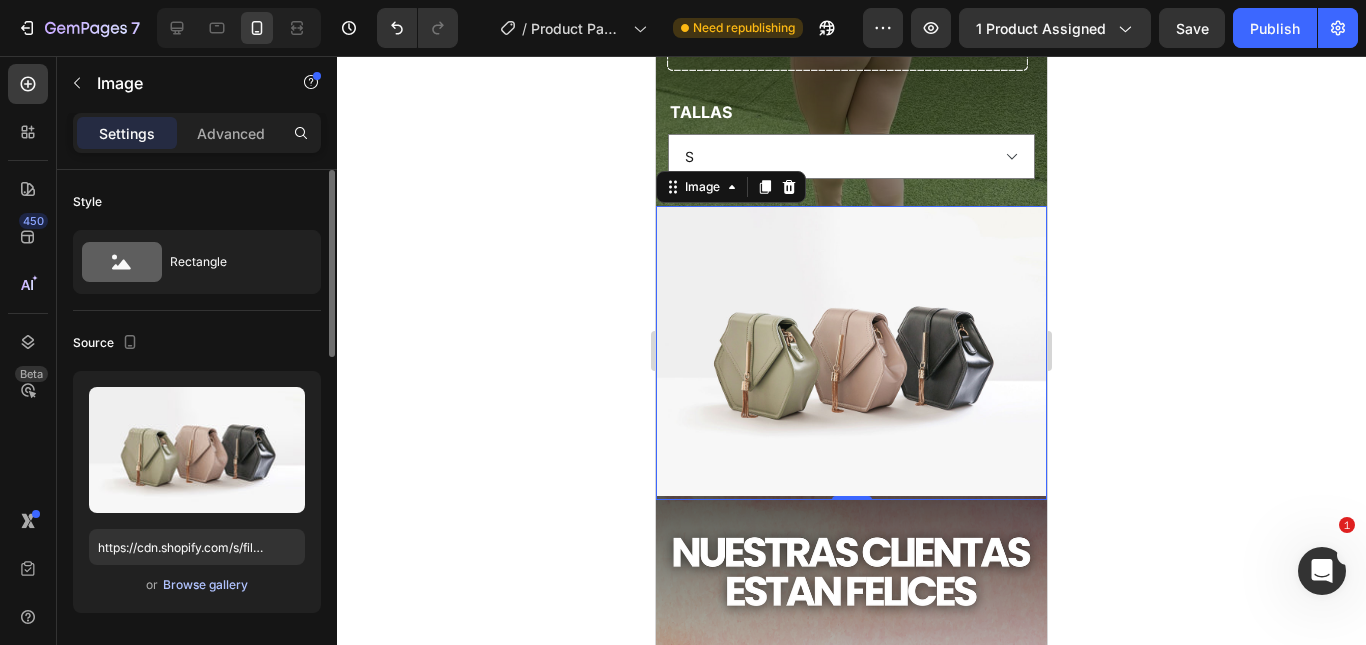 click on "Browse gallery" at bounding box center [205, 585] 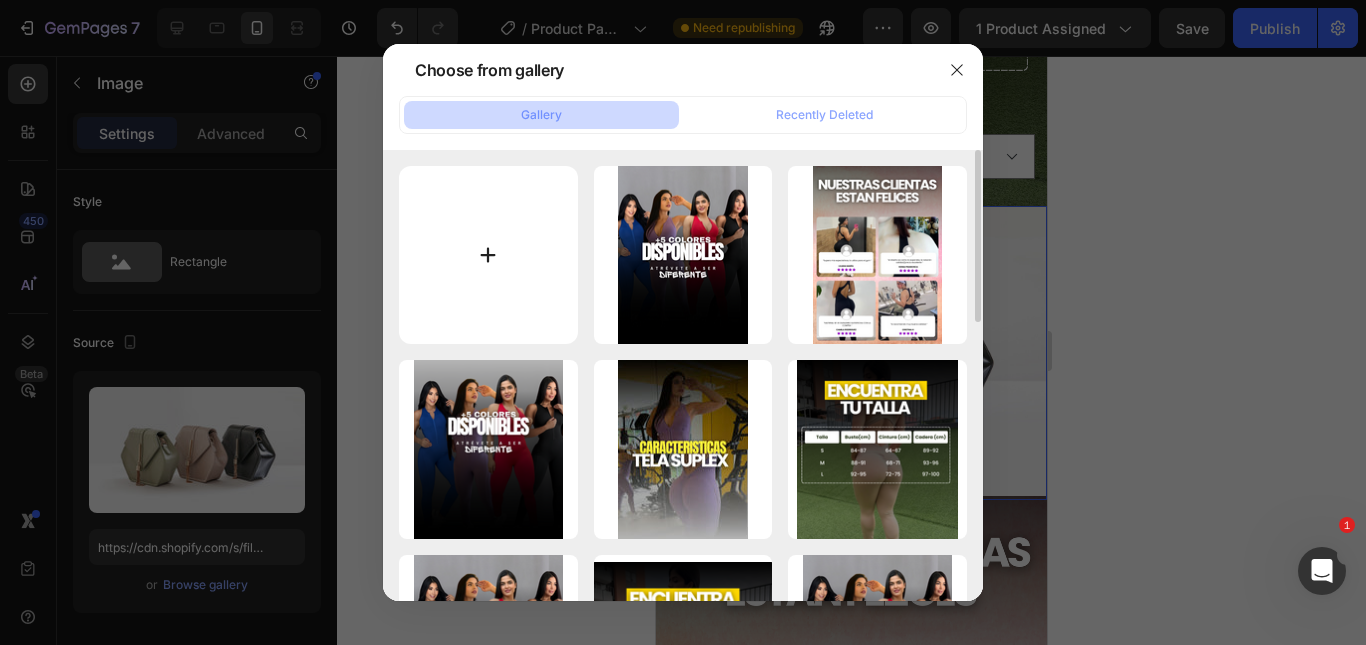 click at bounding box center (488, 255) 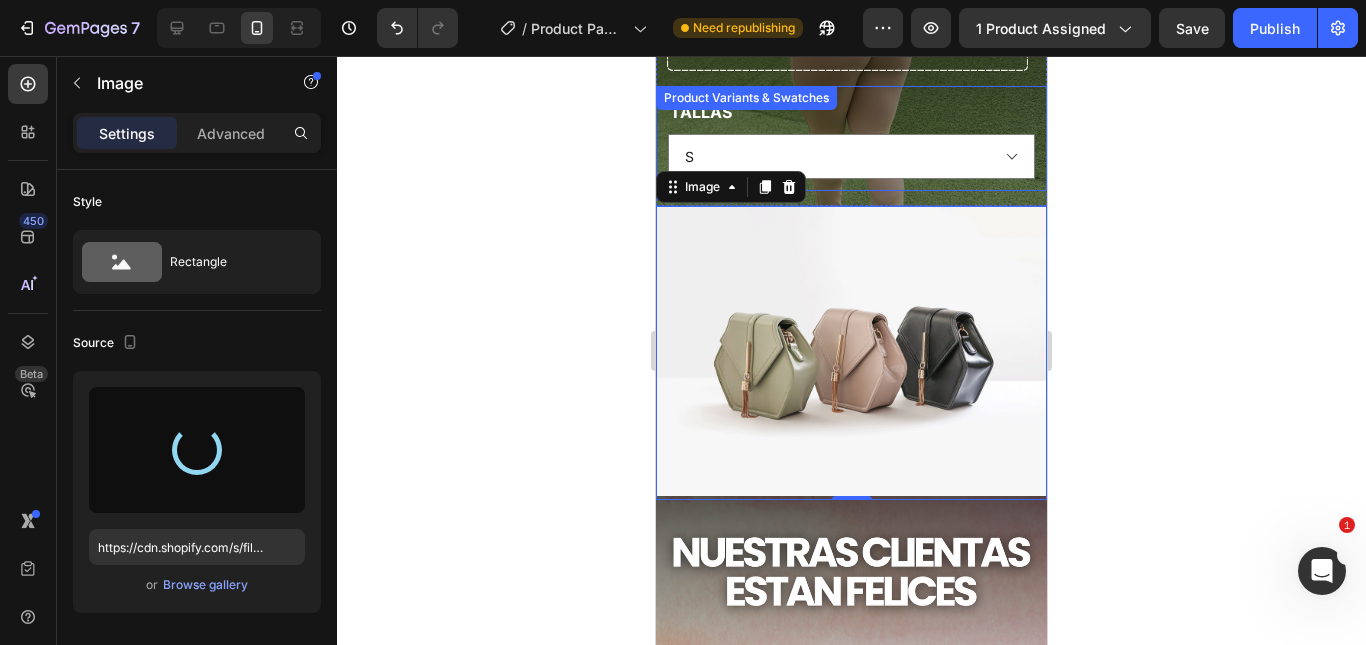 type on "https://cdn.shopify.com/s/files/1/0555/7918/1226/files/gempages_475399761675944918-7b737748-d64f-43c8-b280-14874f7b88cc.png" 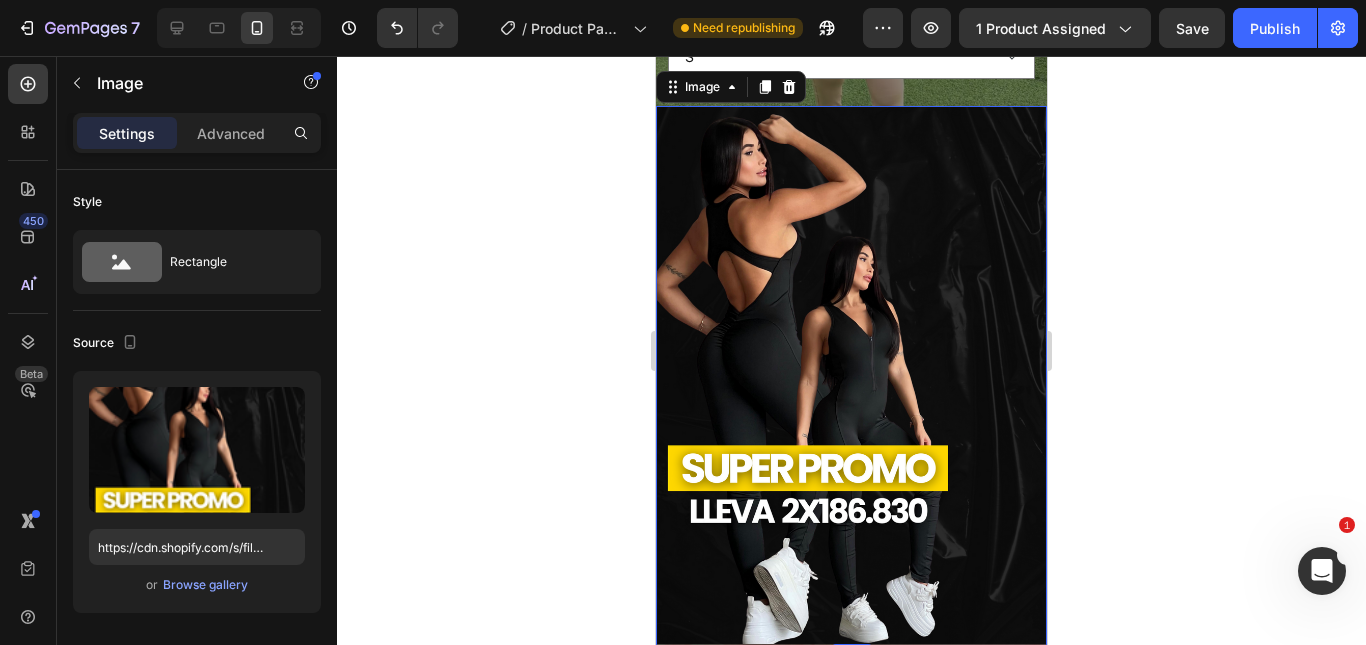 scroll, scrollTop: 1700, scrollLeft: 0, axis: vertical 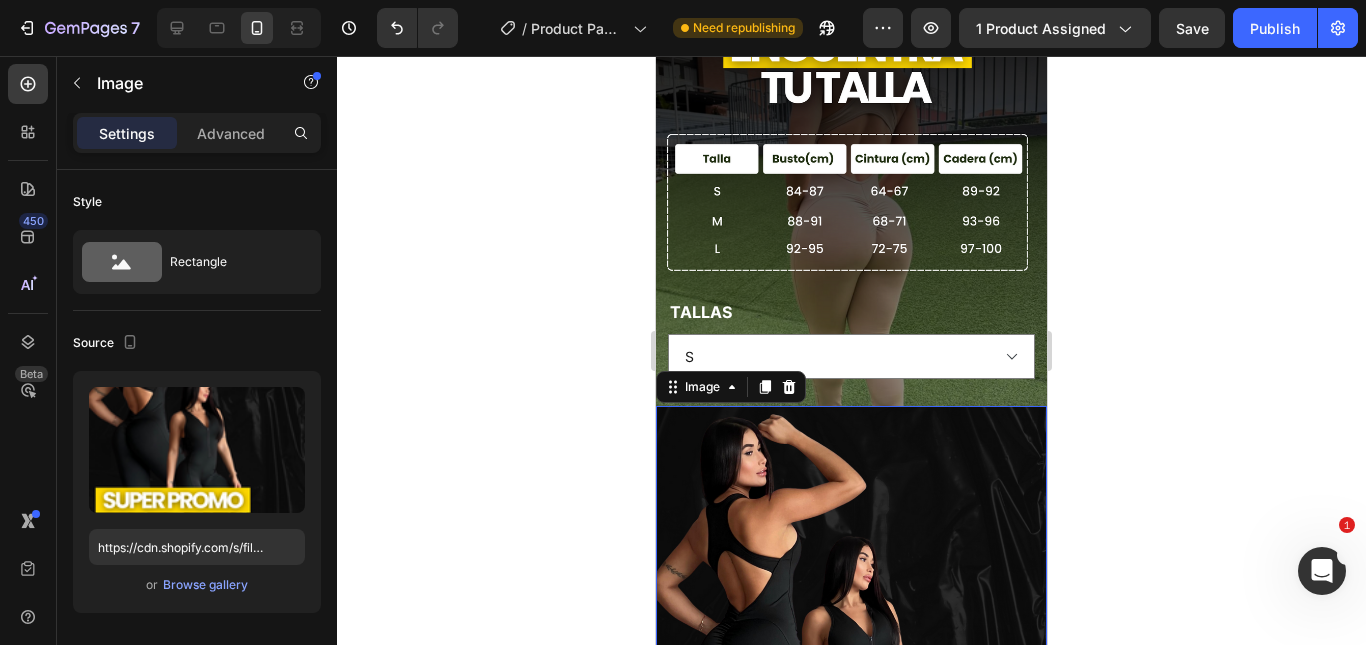 click at bounding box center (851, 676) 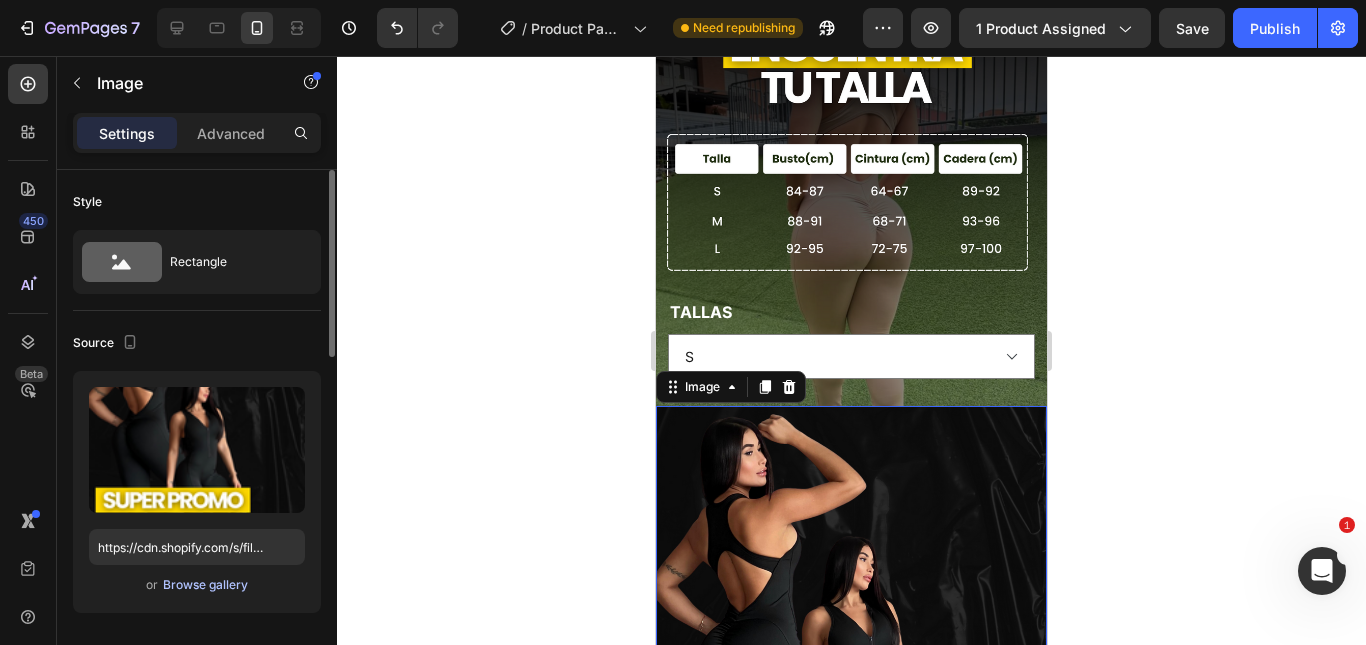 click on "Browse gallery" at bounding box center (205, 585) 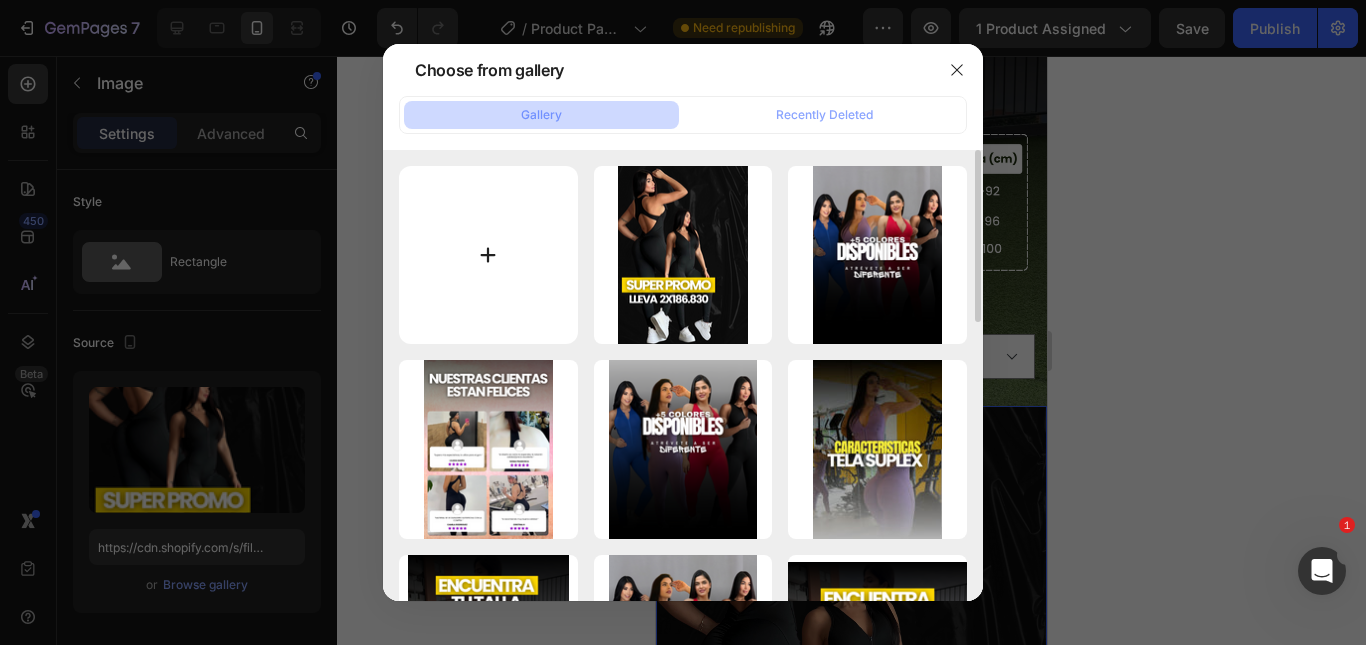 click at bounding box center [488, 255] 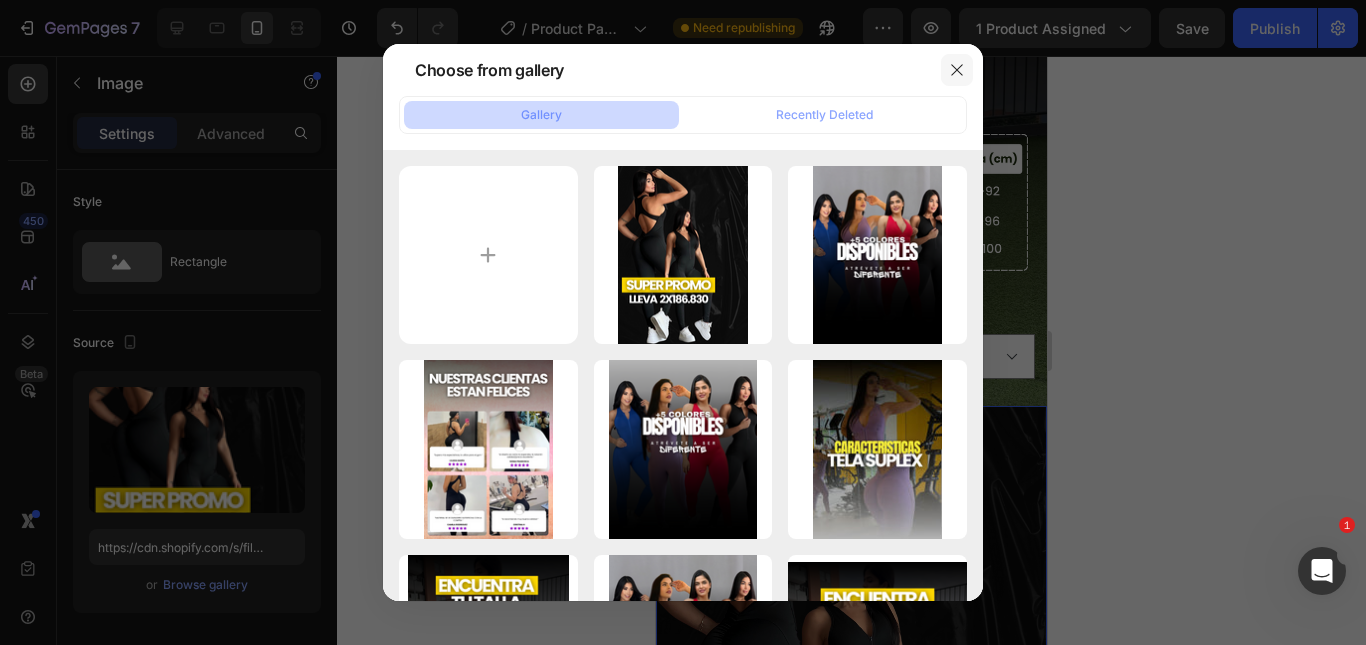 click at bounding box center (957, 70) 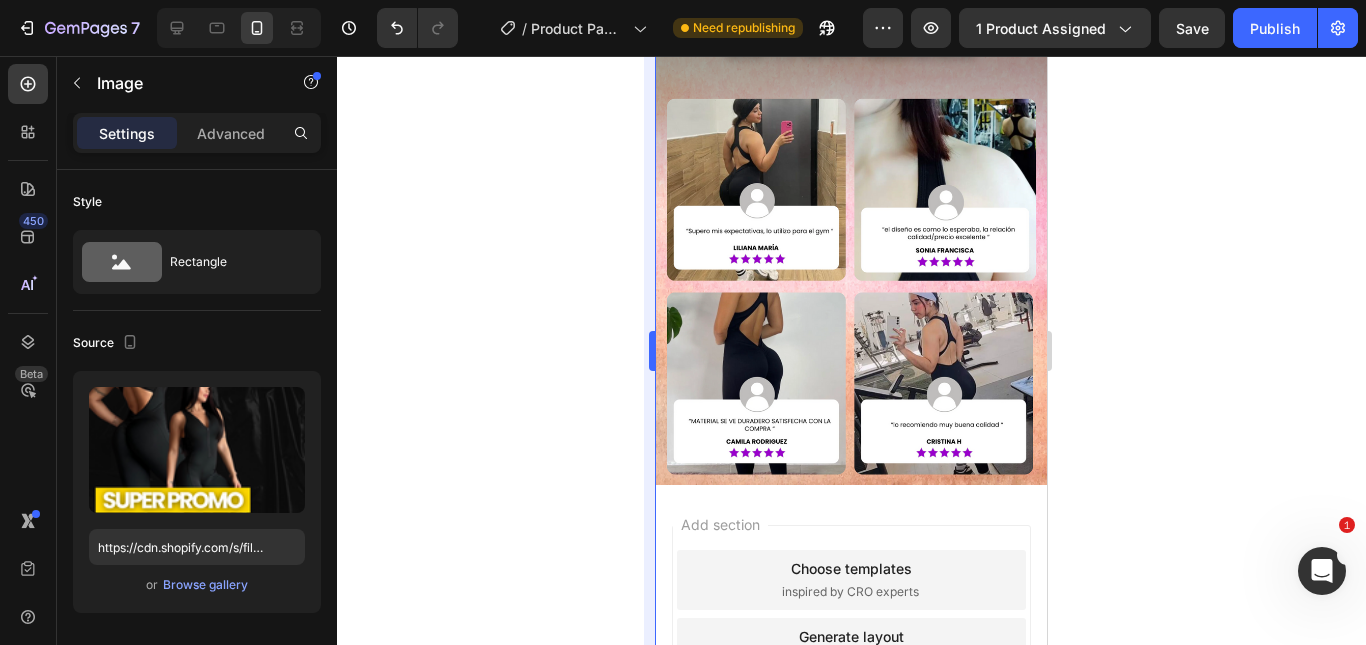 scroll, scrollTop: 1900, scrollLeft: 0, axis: vertical 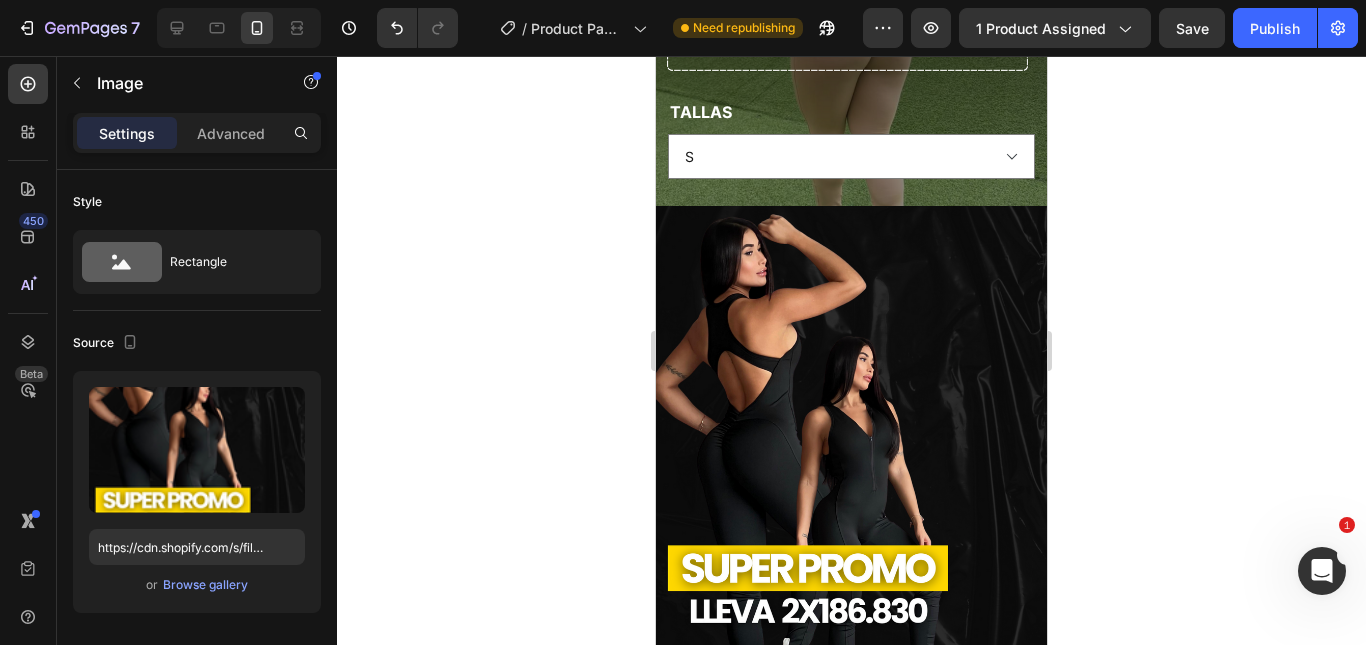 click at bounding box center [851, 476] 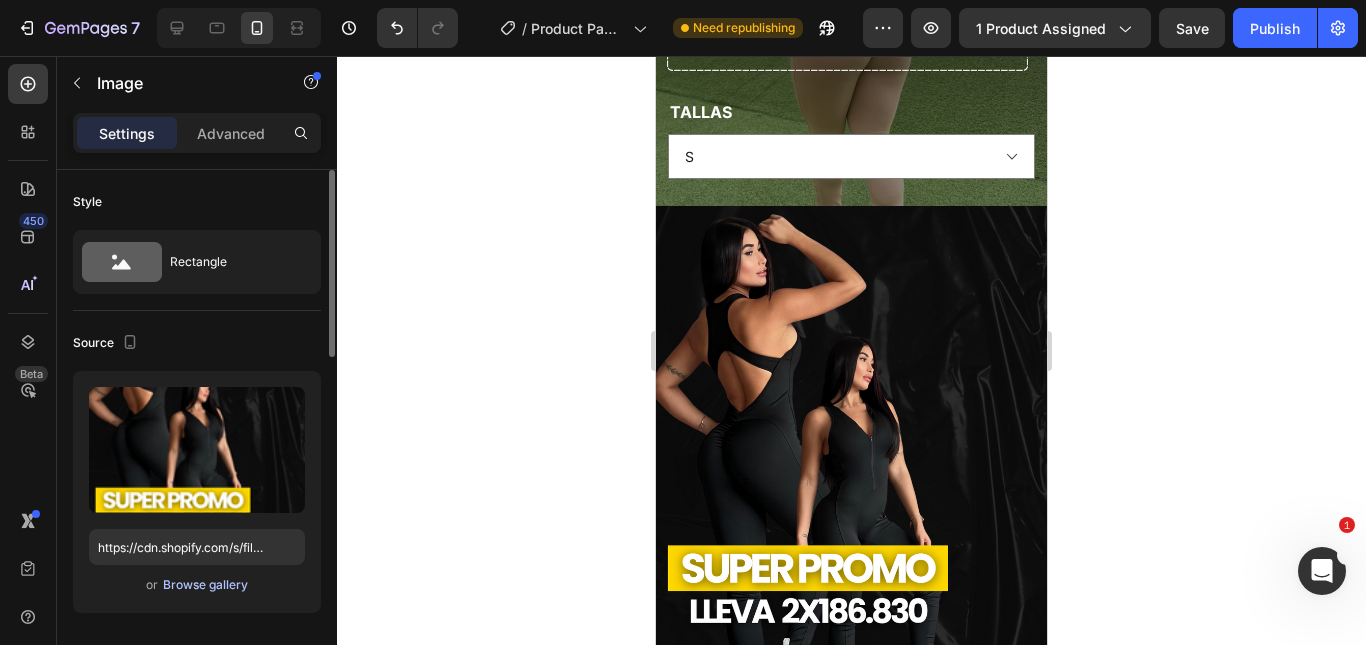 click on "Browse gallery" at bounding box center [205, 585] 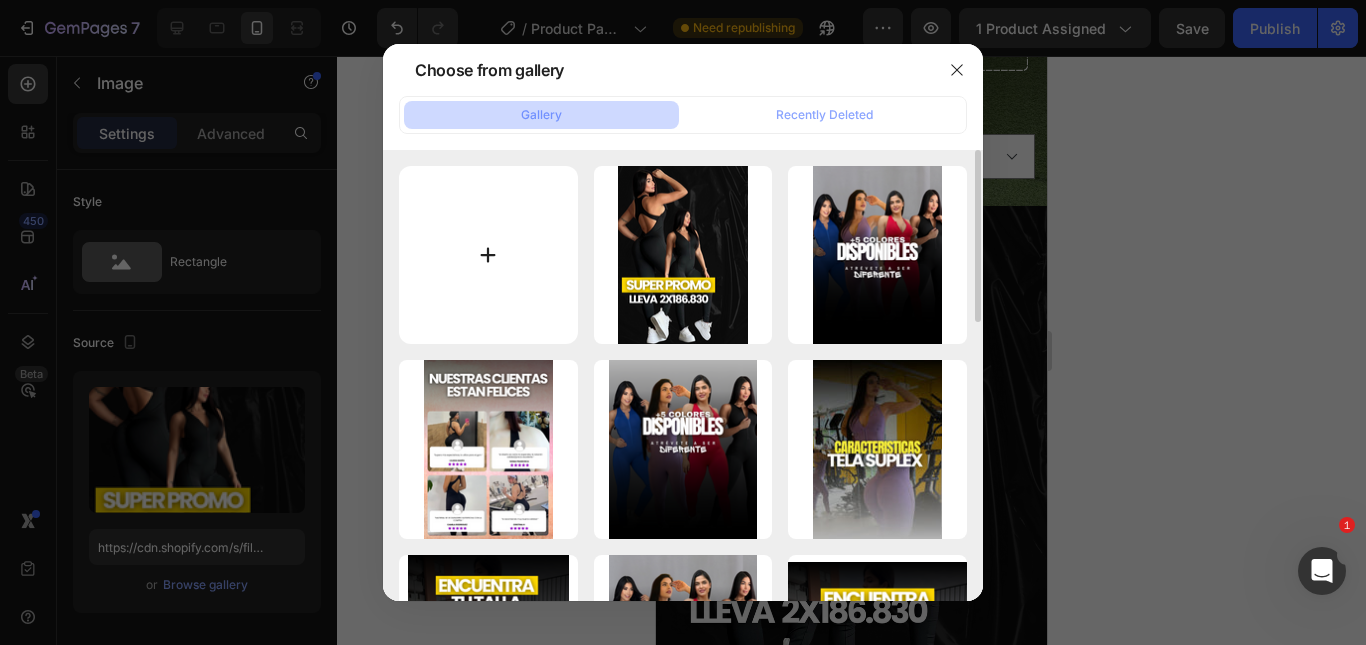 click at bounding box center (488, 255) 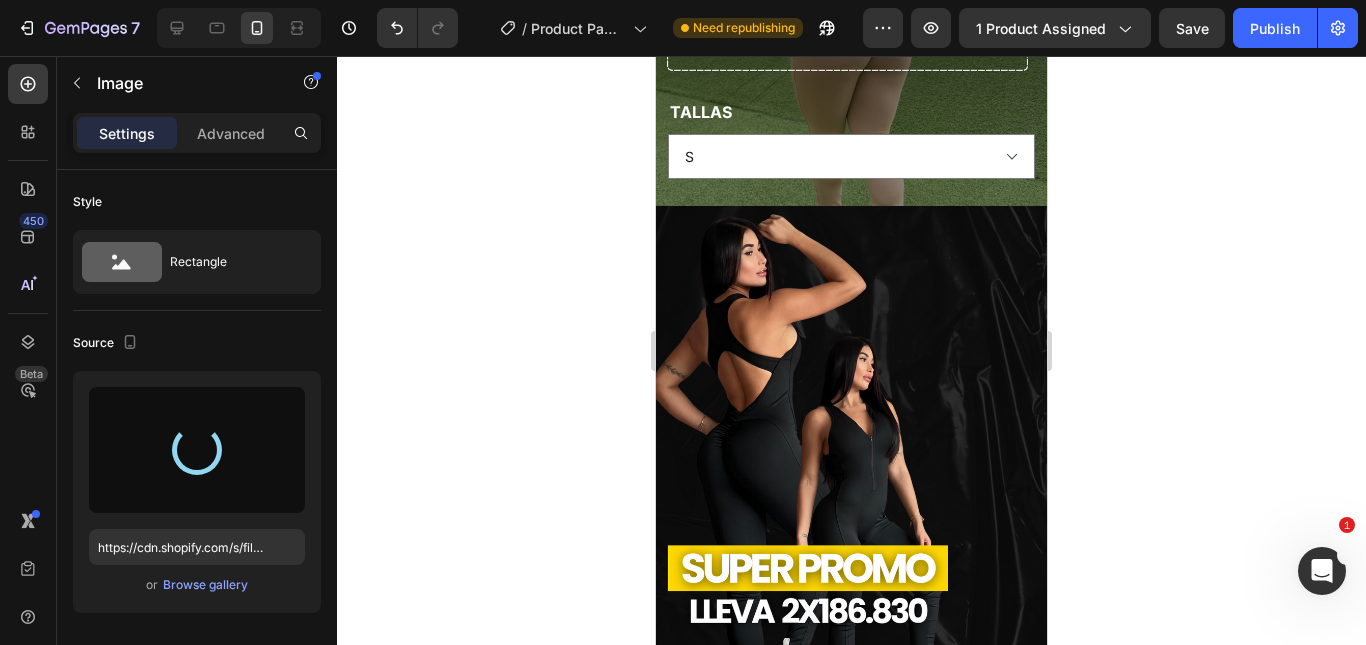 type on "https://cdn.shopify.com/s/files/1/0555/7918/1226/files/gempages_475399761675944918-20546c20-c67e-4fad-821c-665115338ab6.png" 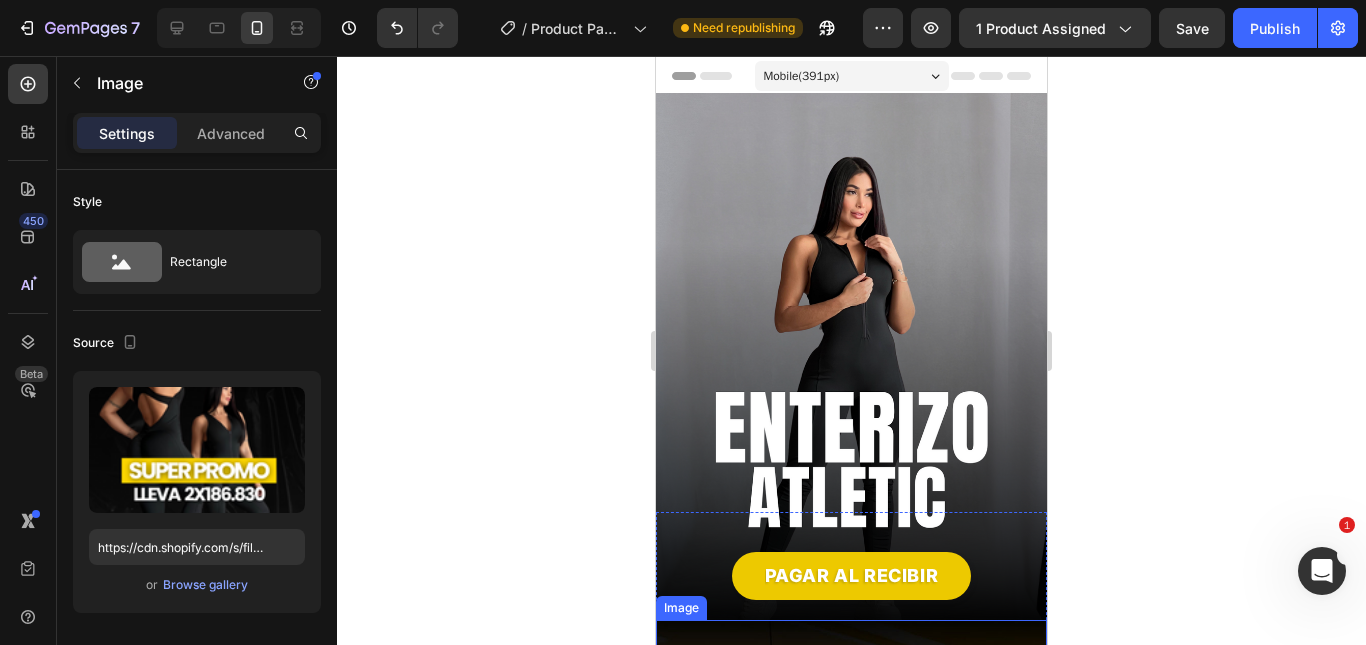 scroll, scrollTop: 300, scrollLeft: 0, axis: vertical 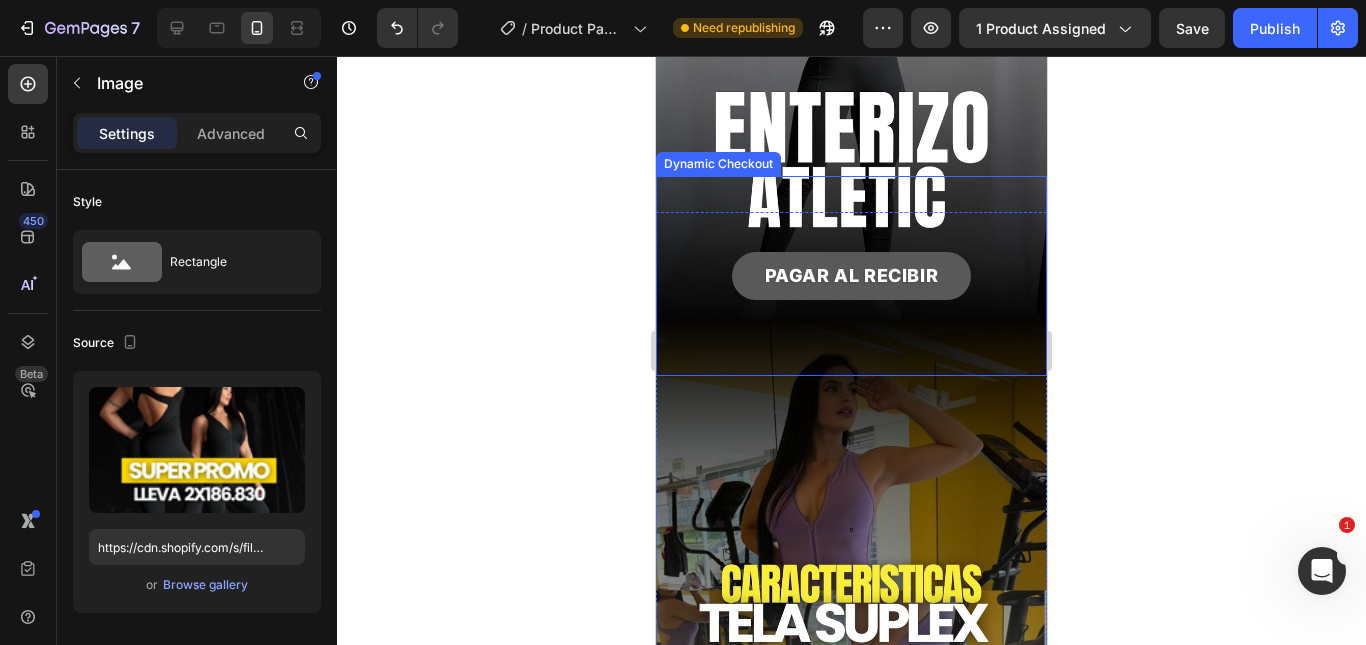 click on "PAGAR AL RECIBIR" at bounding box center [851, 275] 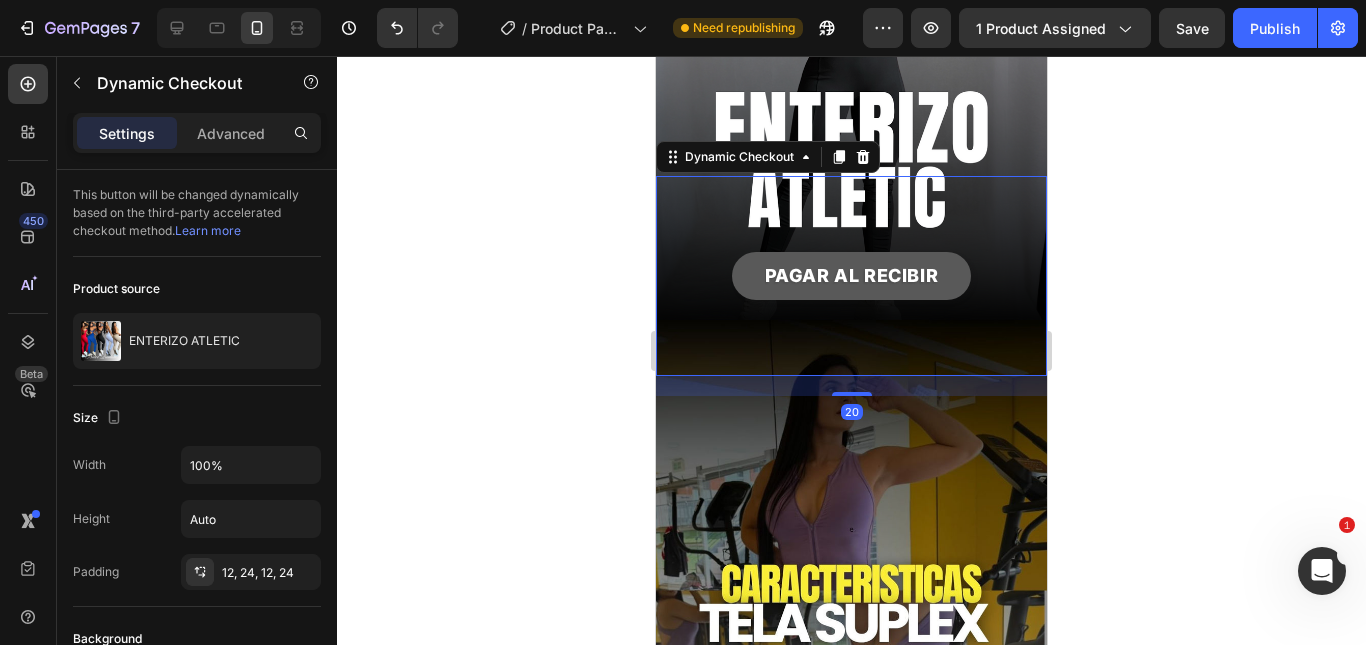 type 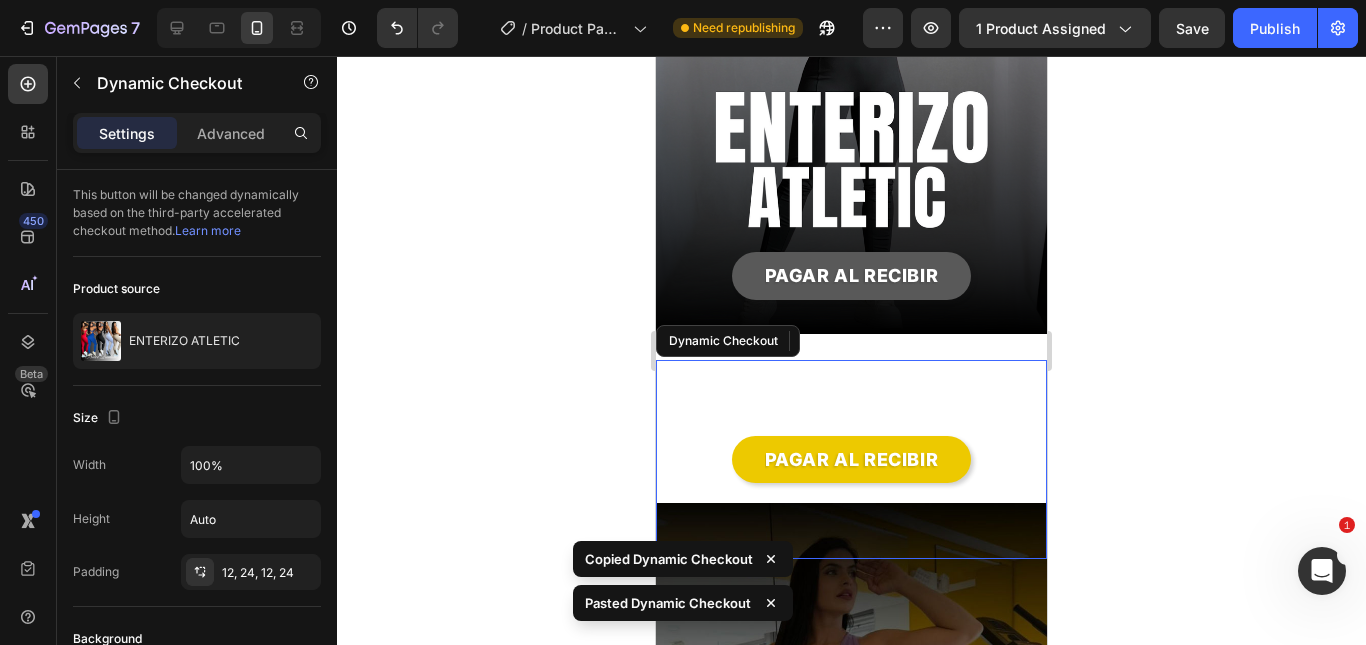scroll, scrollTop: 500, scrollLeft: 0, axis: vertical 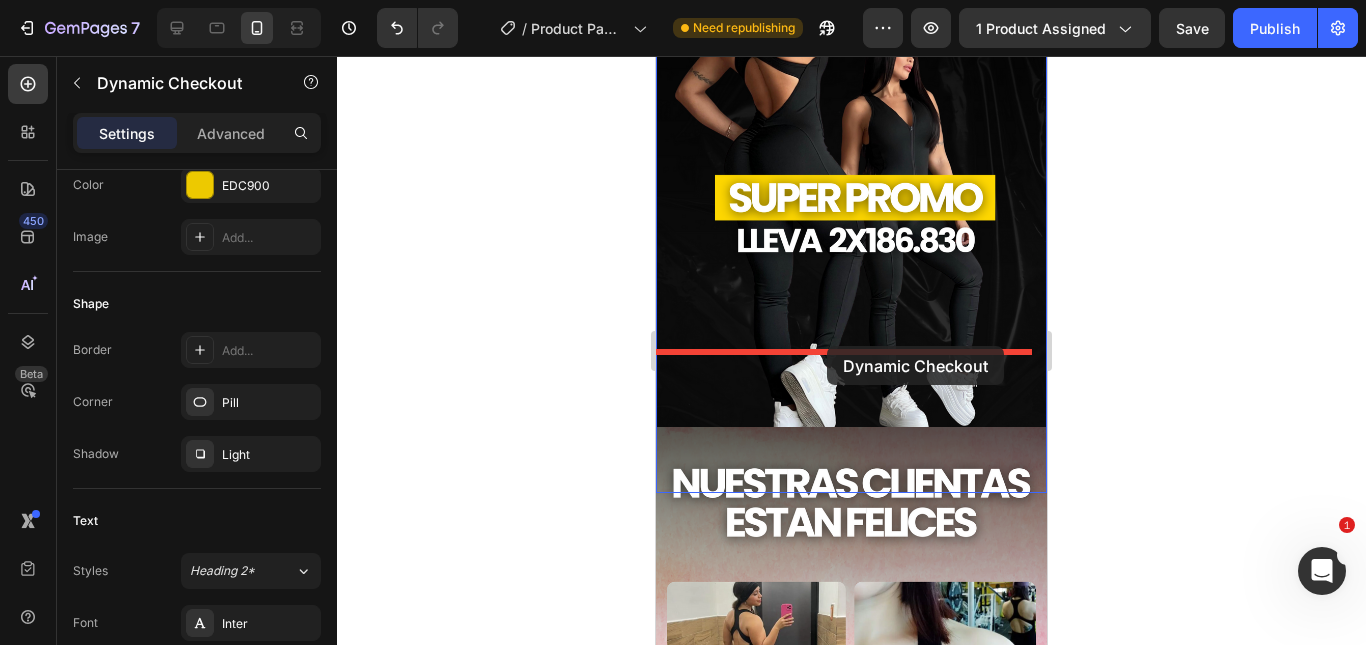 drag, startPoint x: 894, startPoint y: 386, endPoint x: 827, endPoint y: 346, distance: 78.03204 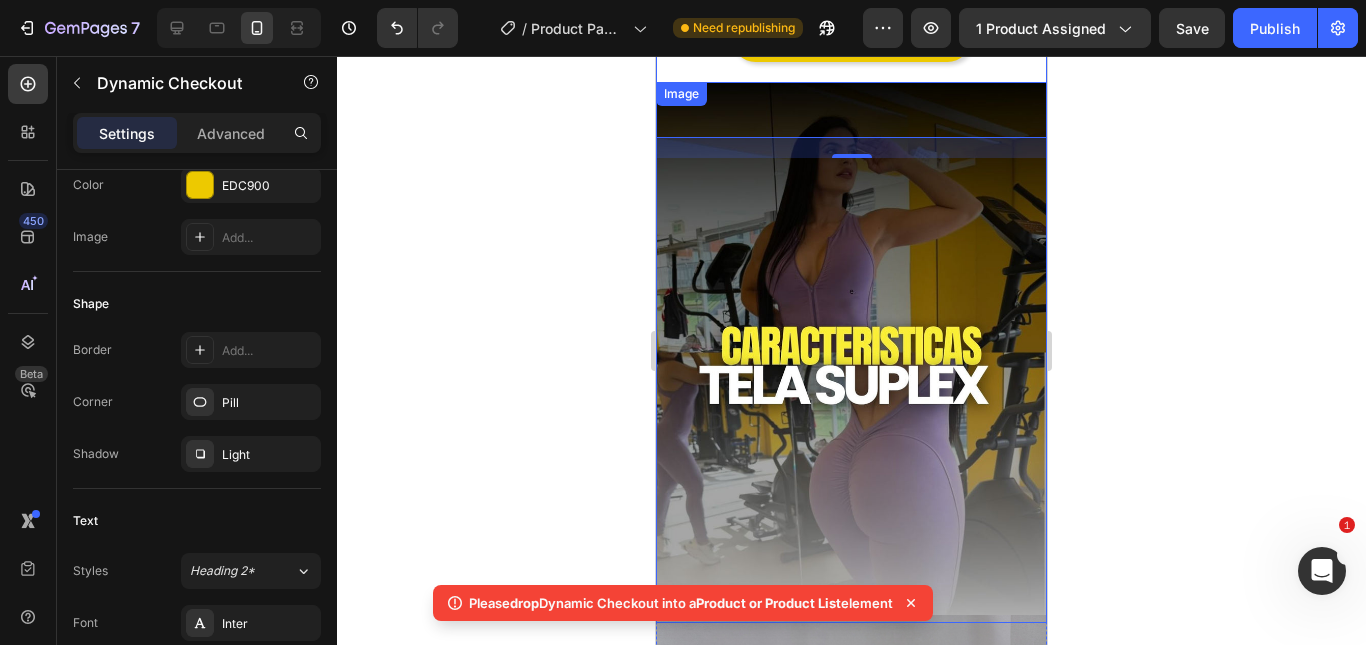 scroll, scrollTop: 500, scrollLeft: 0, axis: vertical 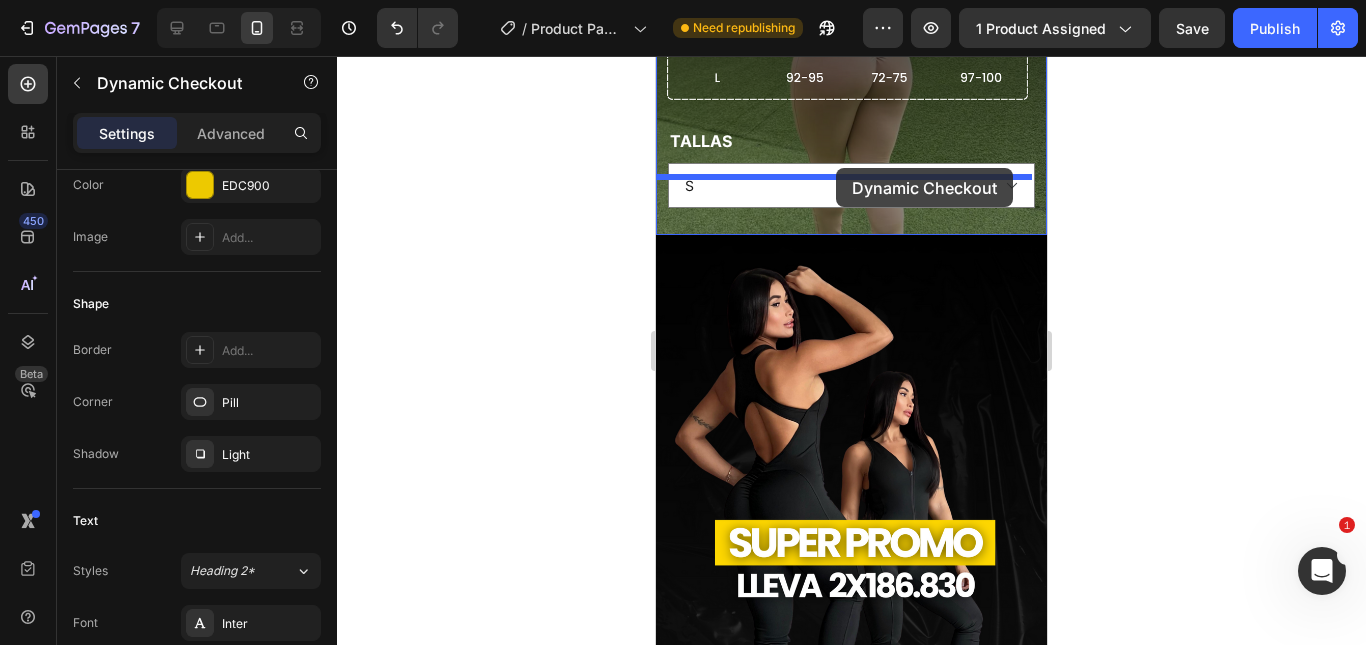 drag, startPoint x: 865, startPoint y: 222, endPoint x: 836, endPoint y: 168, distance: 61.294373 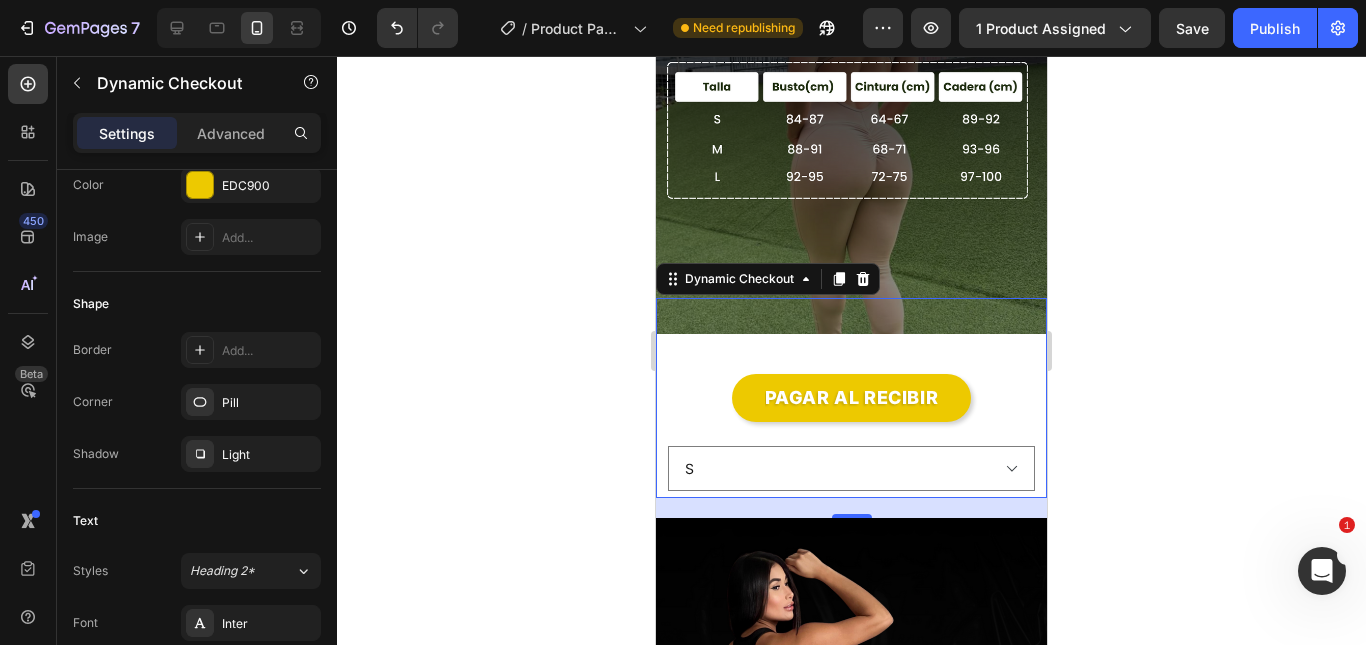 scroll, scrollTop: 1972, scrollLeft: 0, axis: vertical 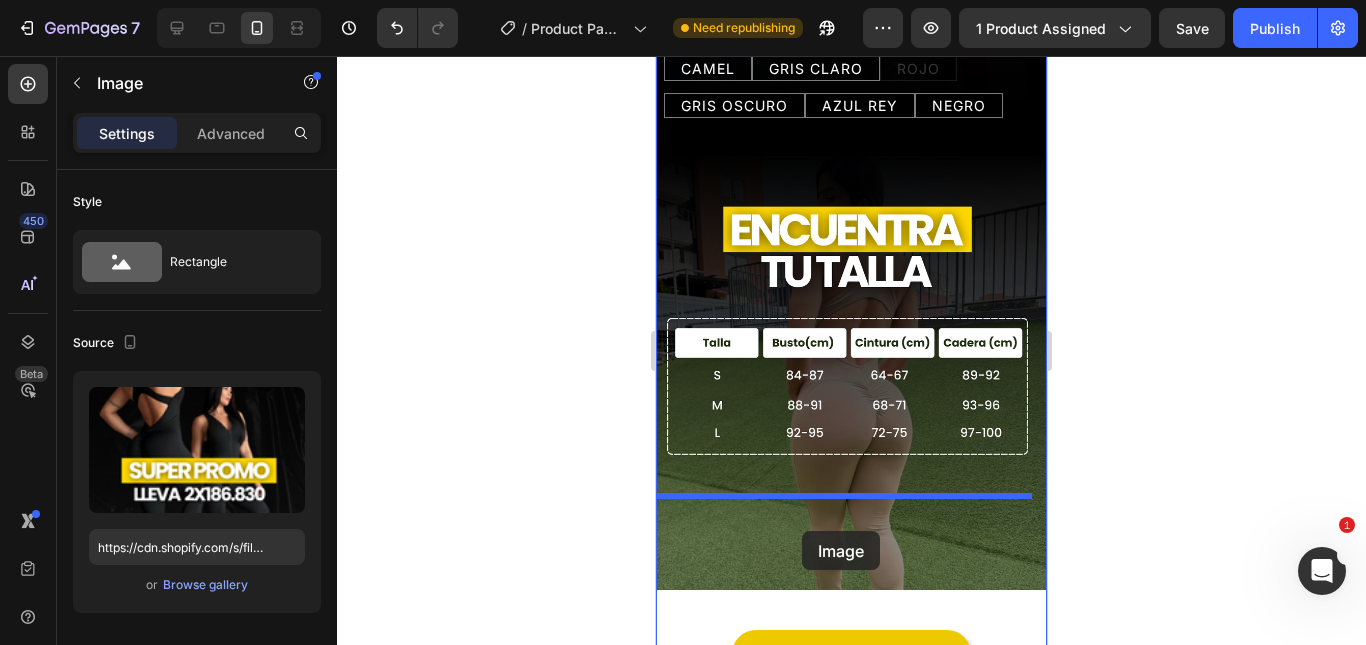 drag, startPoint x: 806, startPoint y: 262, endPoint x: 802, endPoint y: 531, distance: 269.02972 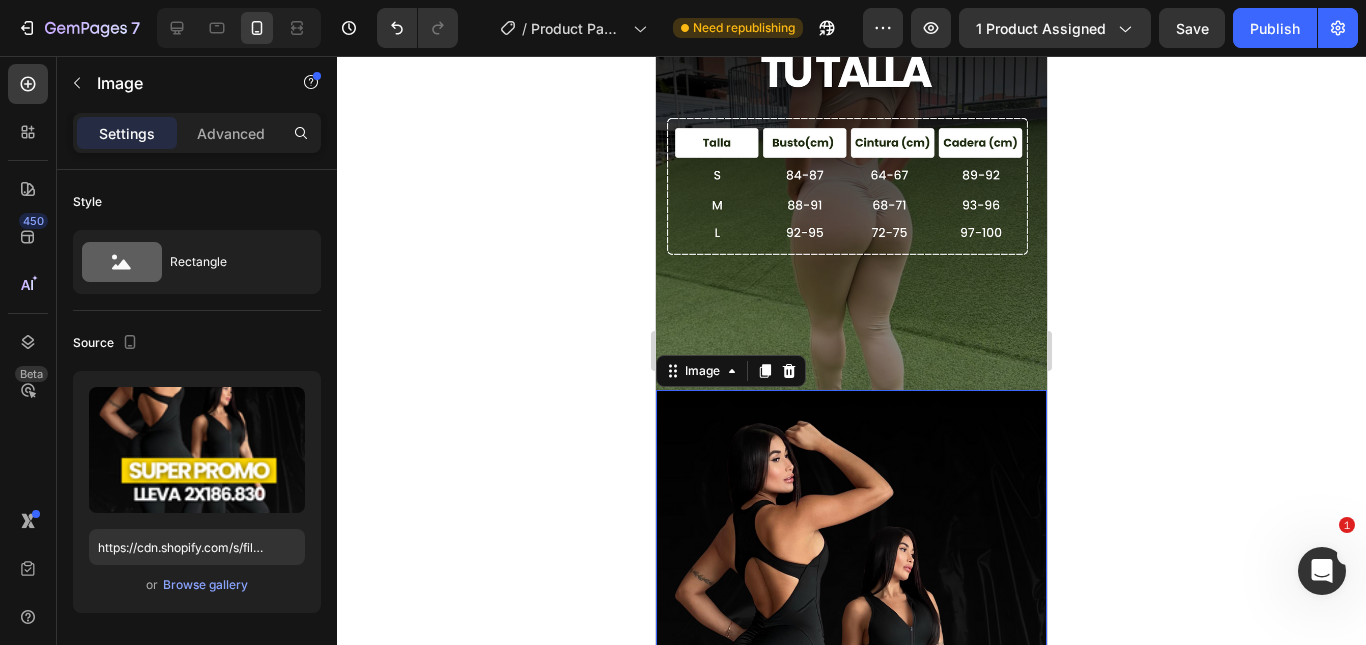 scroll, scrollTop: 2016, scrollLeft: 0, axis: vertical 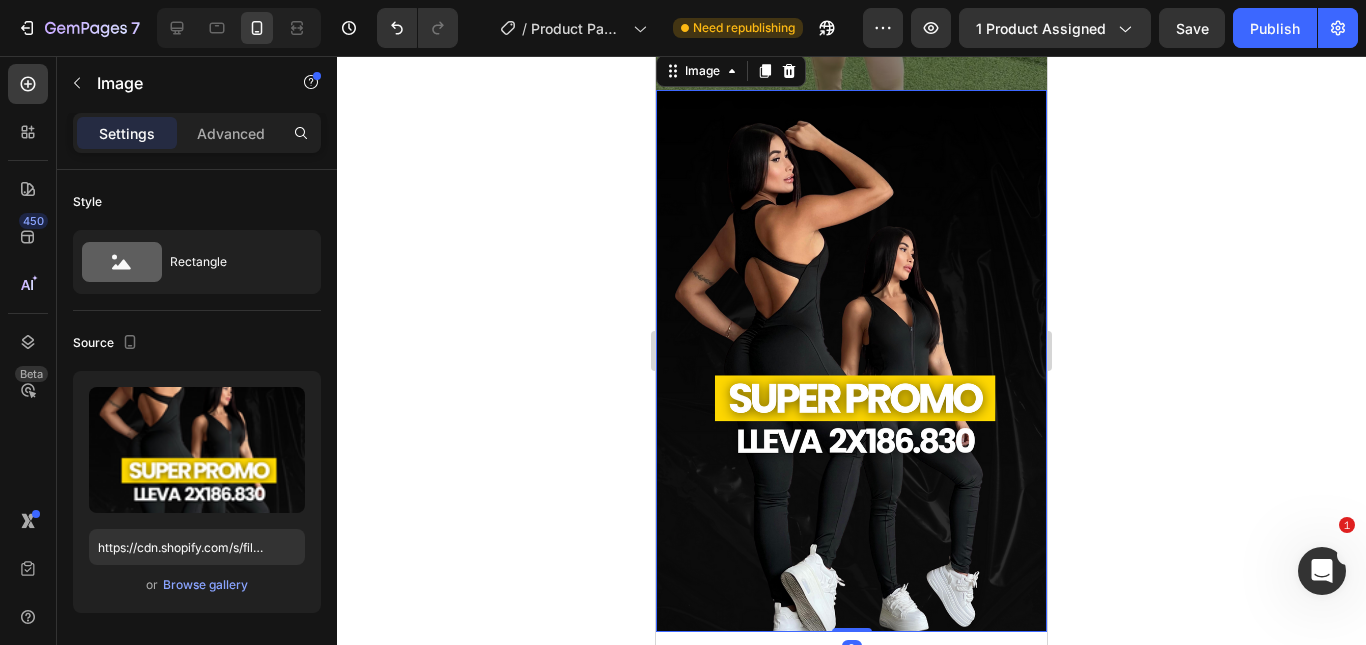 click 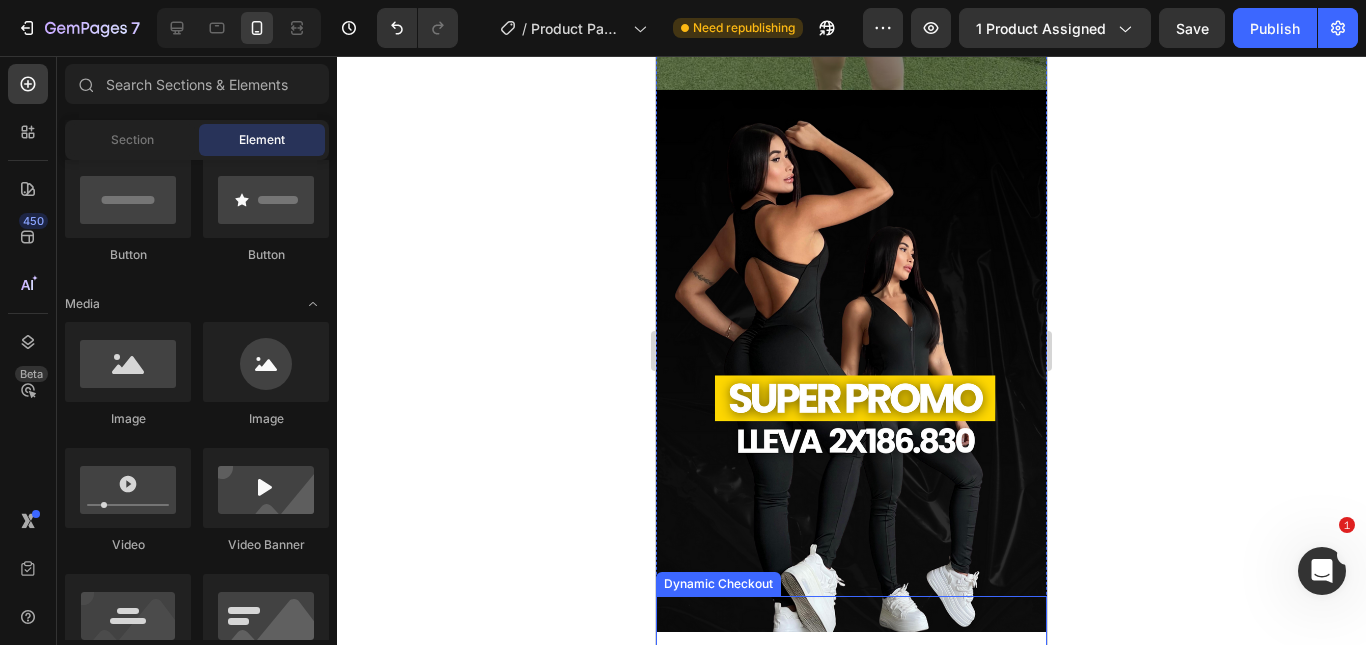 click on "PAGAR AL RECIBIR" at bounding box center (851, 695) 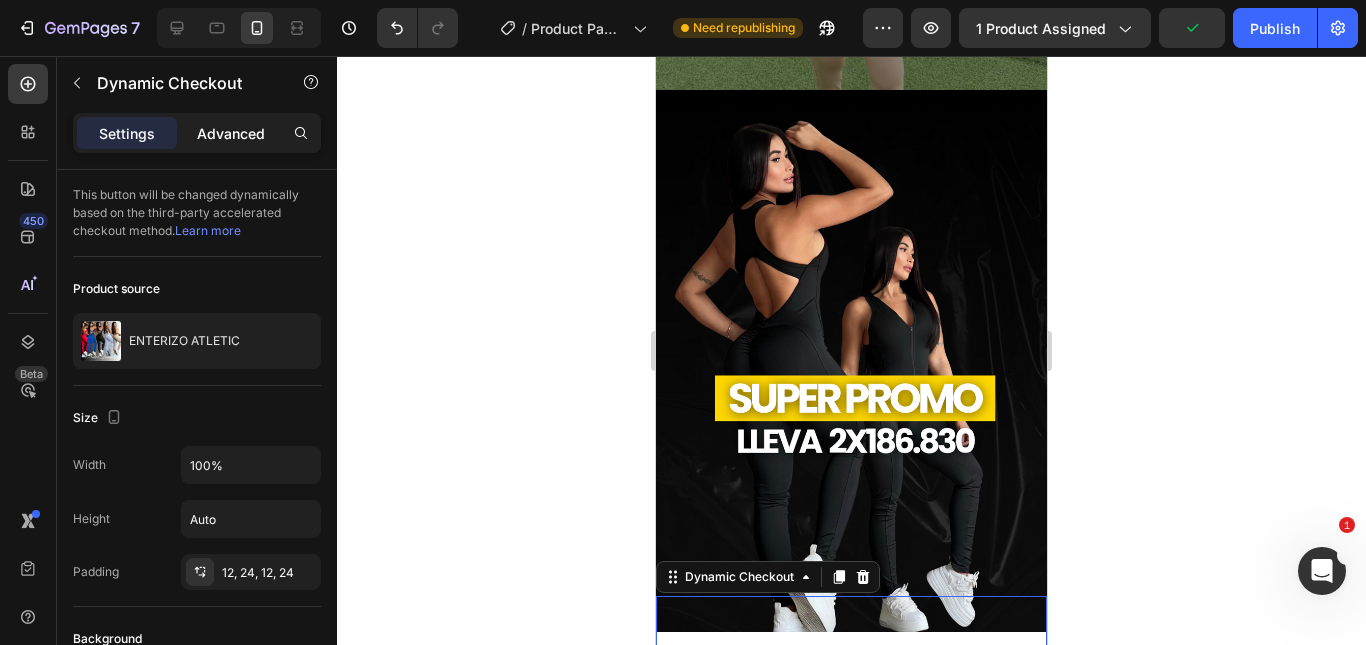 click on "Advanced" at bounding box center (231, 133) 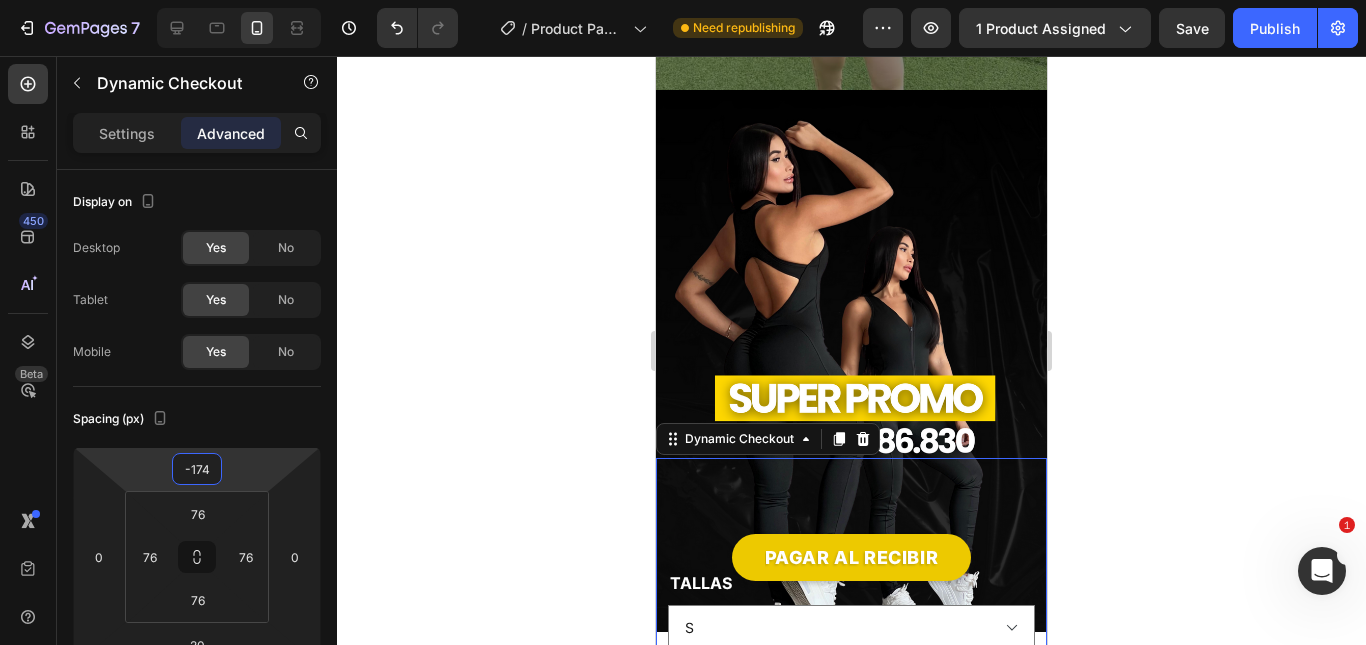 drag, startPoint x: 273, startPoint y: 475, endPoint x: 1074, endPoint y: 447, distance: 801.48926 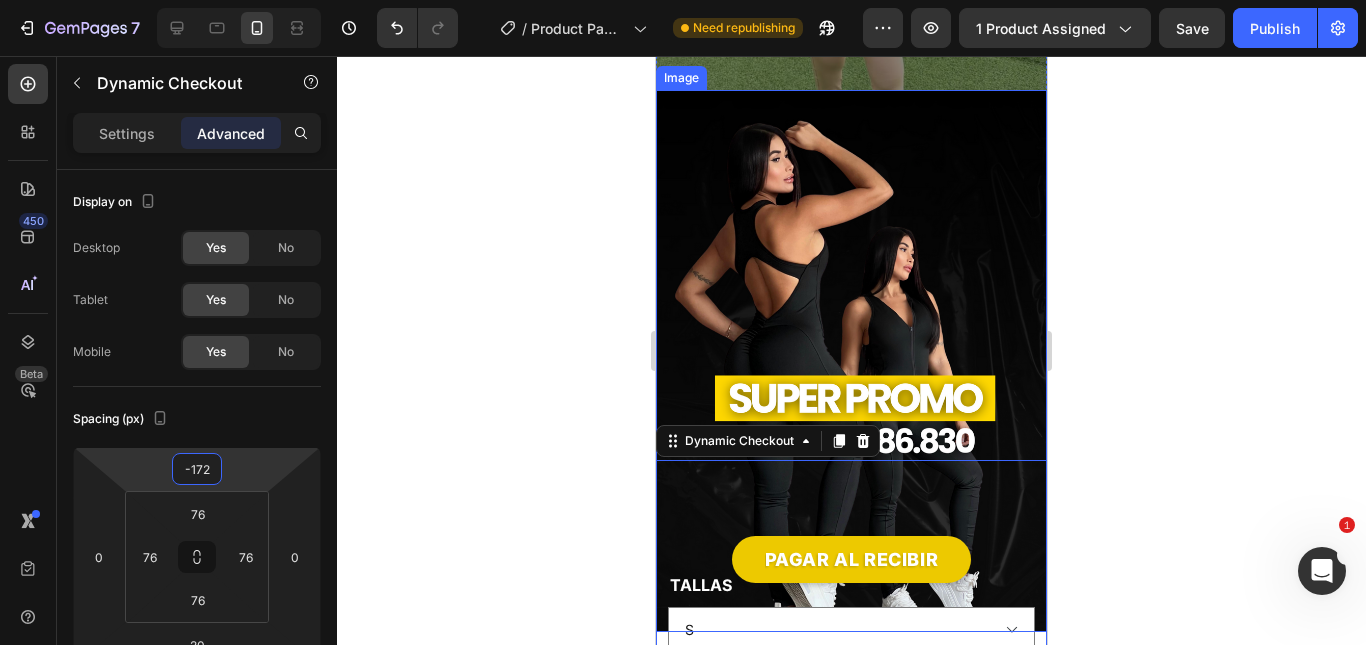 scroll, scrollTop: 2116, scrollLeft: 0, axis: vertical 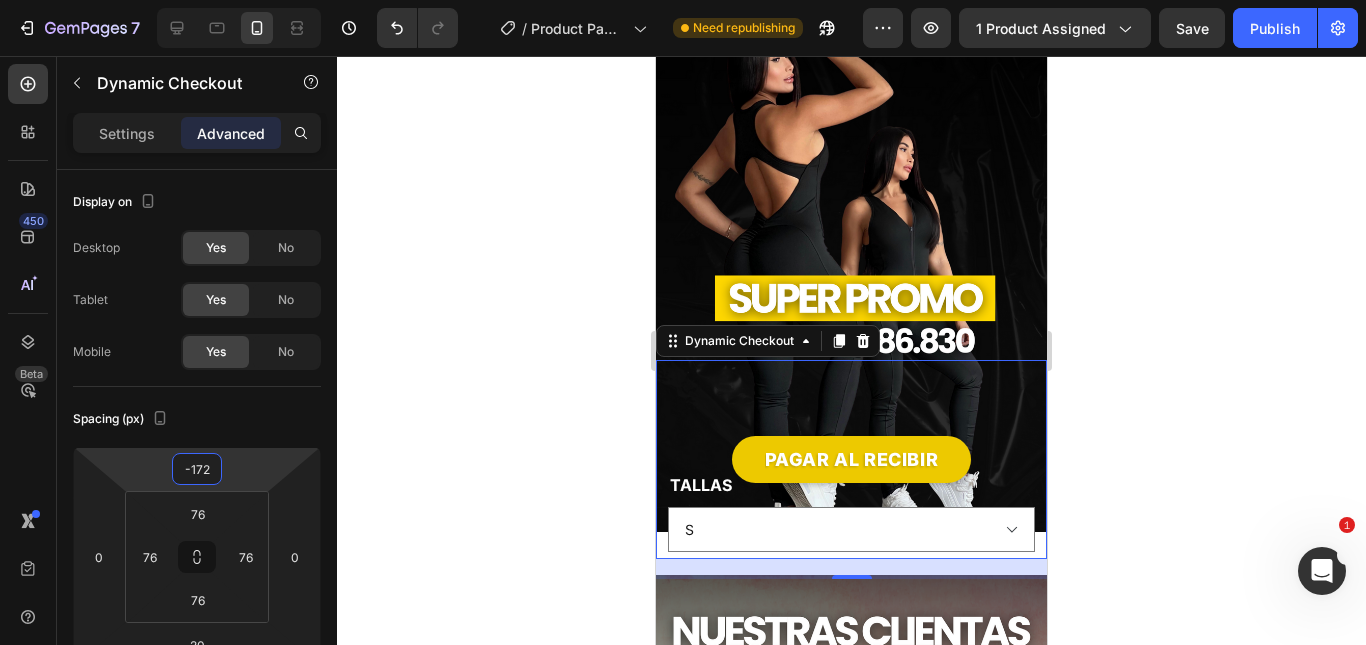 type on "-36" 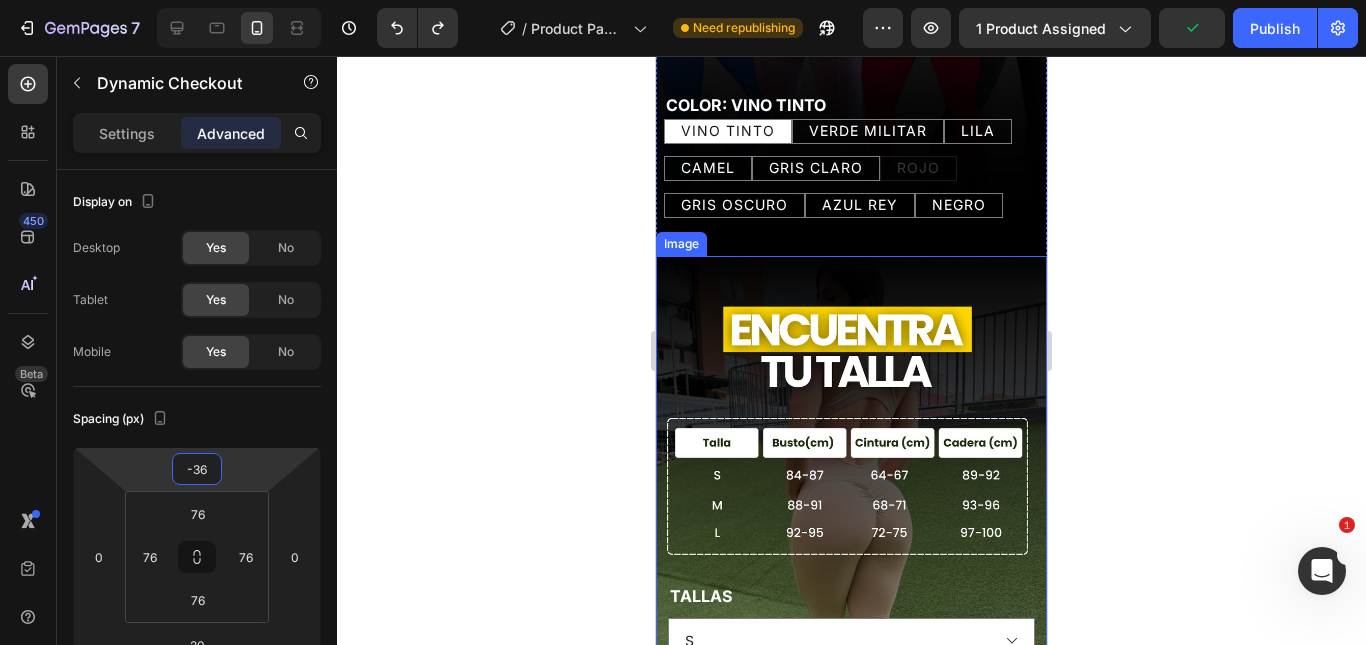 scroll, scrollTop: 2000, scrollLeft: 0, axis: vertical 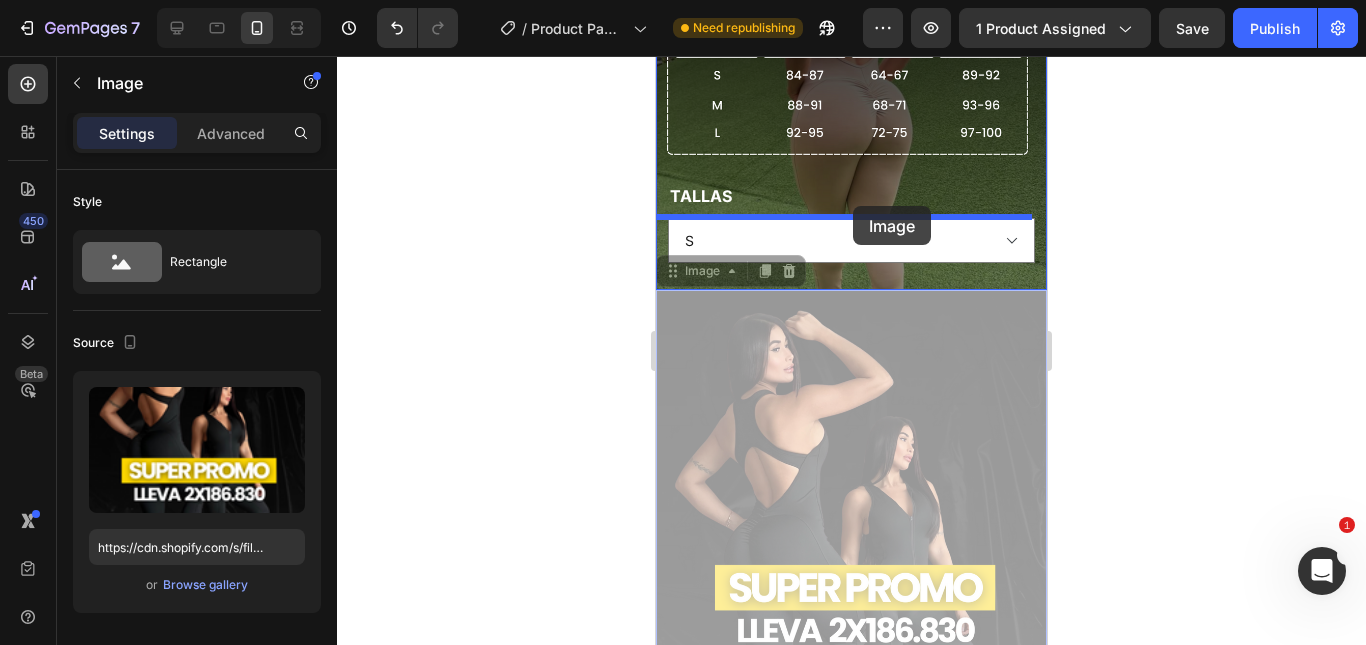 drag, startPoint x: 836, startPoint y: 358, endPoint x: 852, endPoint y: 207, distance: 151.84532 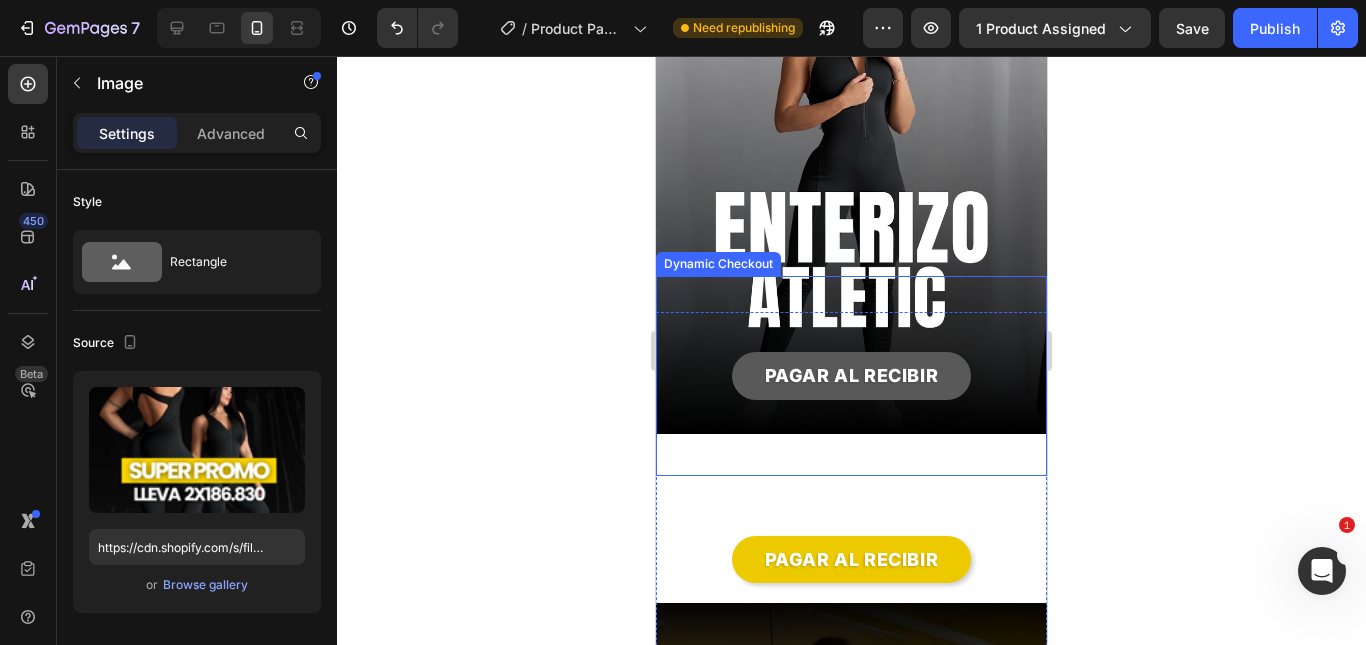 scroll, scrollTop: 300, scrollLeft: 0, axis: vertical 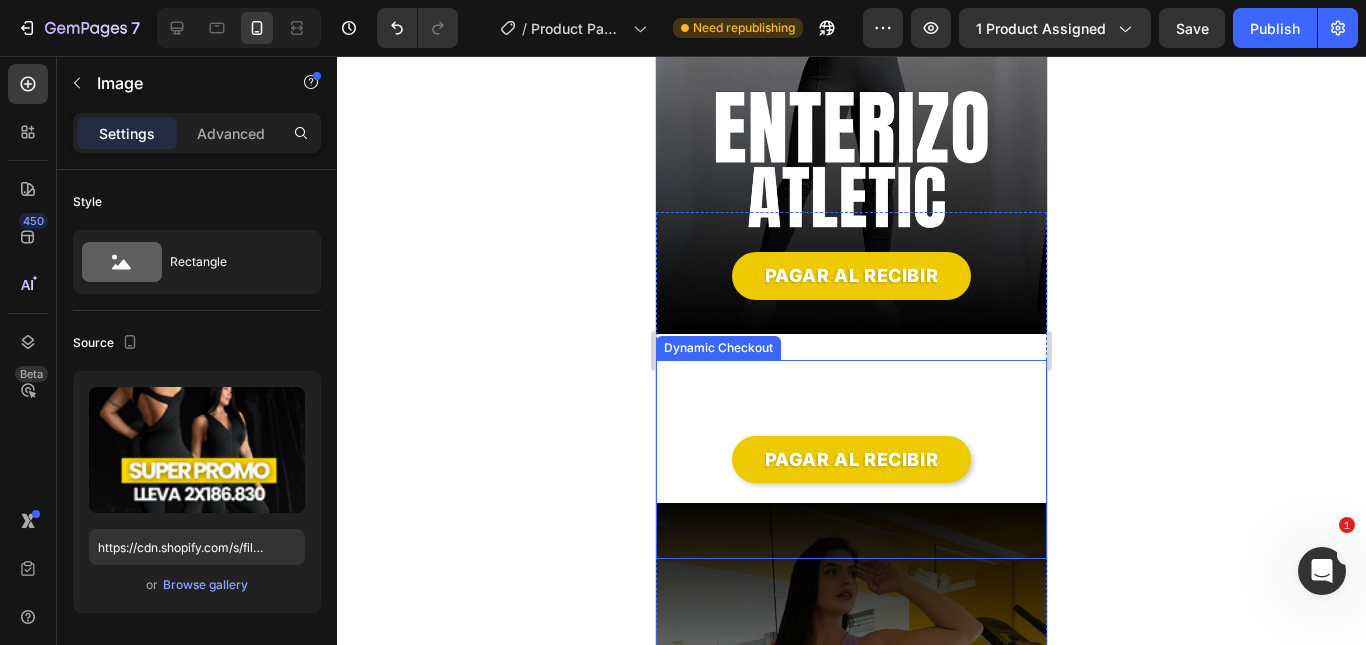 click on "PAGAR AL RECIBIR Dynamic Checkout" at bounding box center (851, 459) 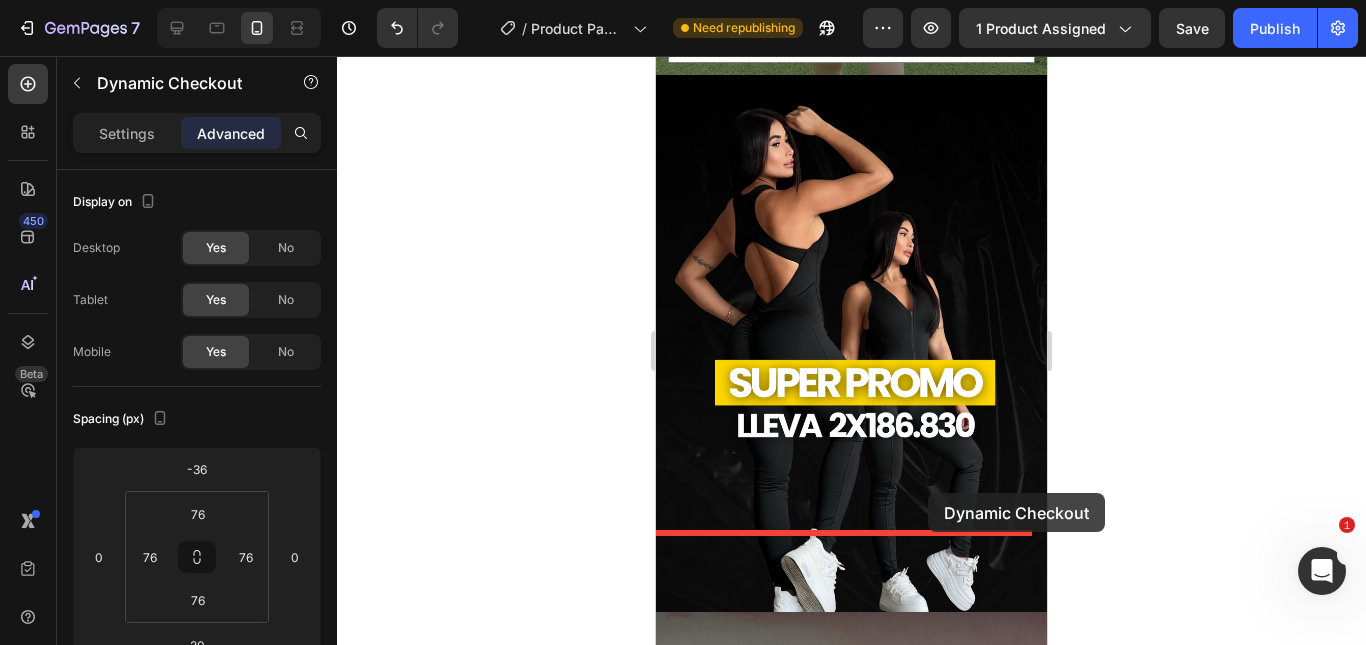 scroll, scrollTop: 2400, scrollLeft: 0, axis: vertical 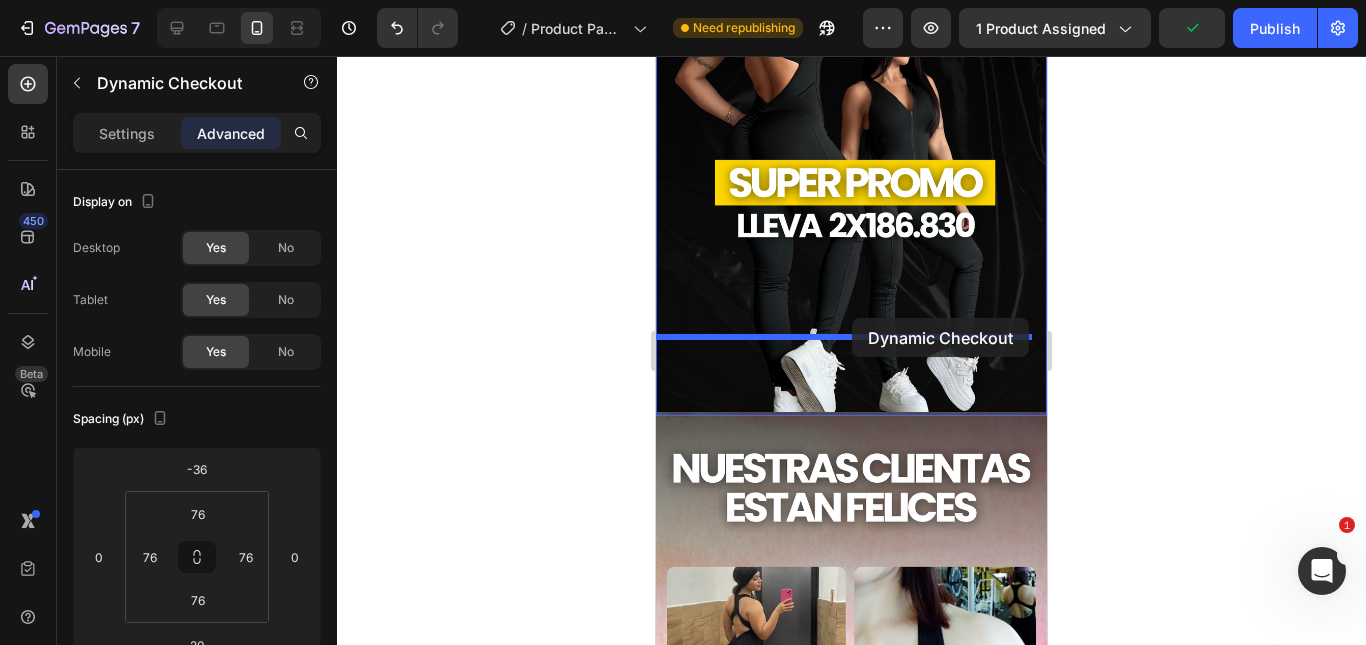 drag, startPoint x: 799, startPoint y: 363, endPoint x: 852, endPoint y: 318, distance: 69.52697 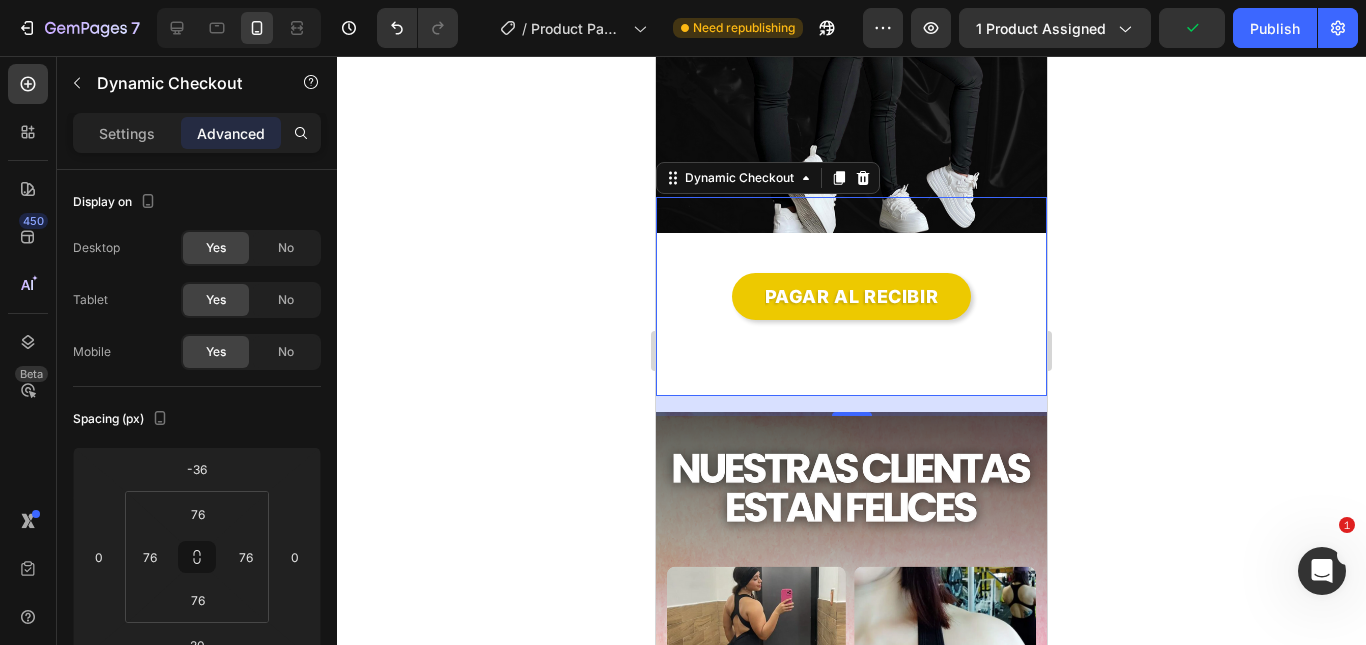 scroll, scrollTop: 2216, scrollLeft: 0, axis: vertical 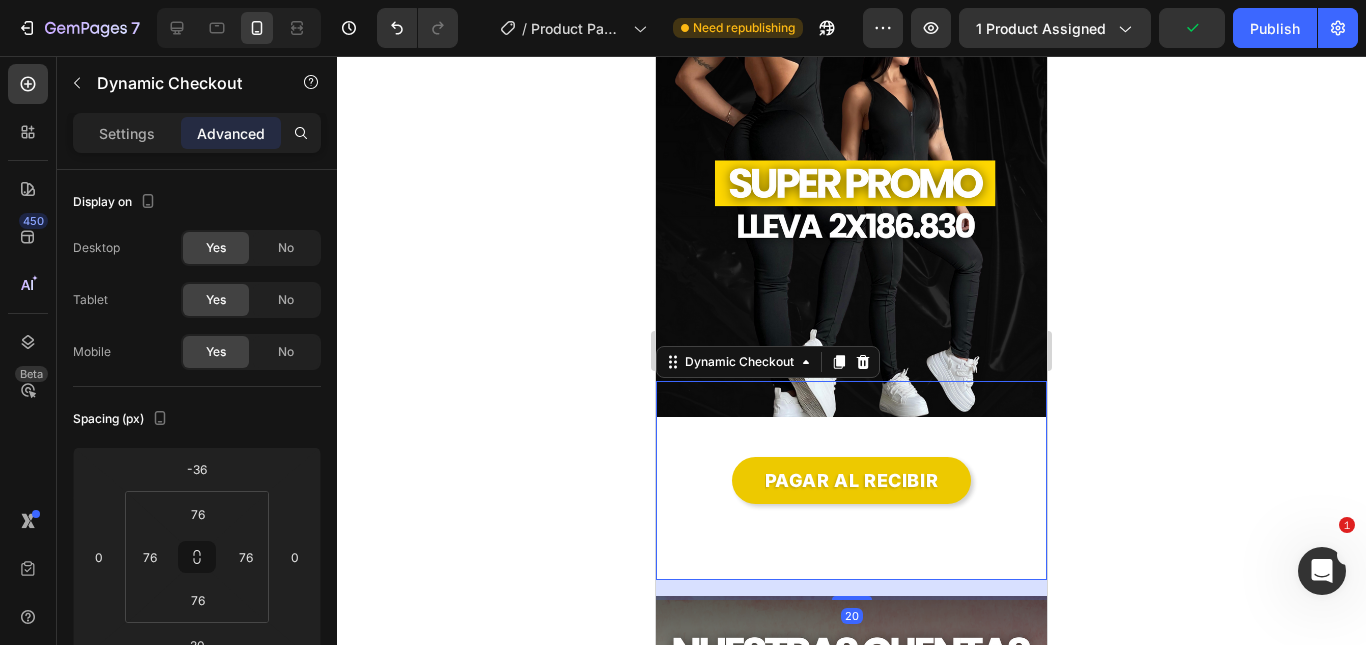 click on "PAGAR AL RECIBIR Dynamic Checkout   20" at bounding box center (851, 480) 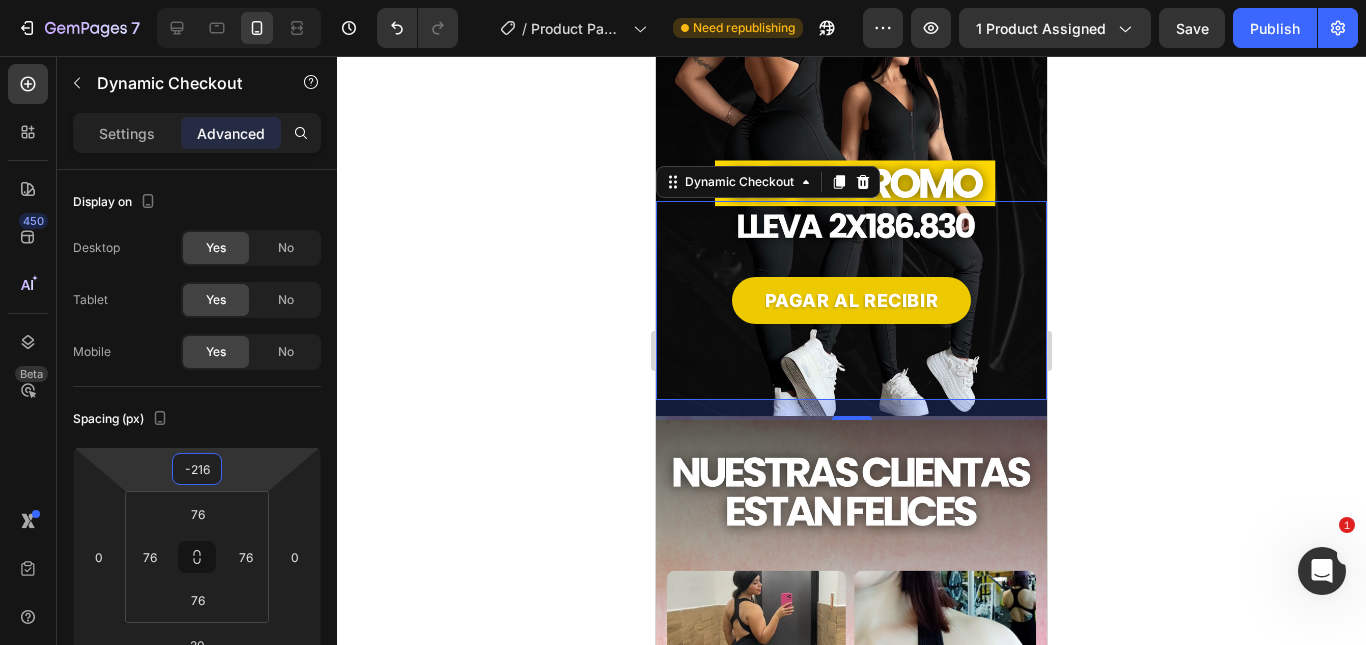 type on "-218" 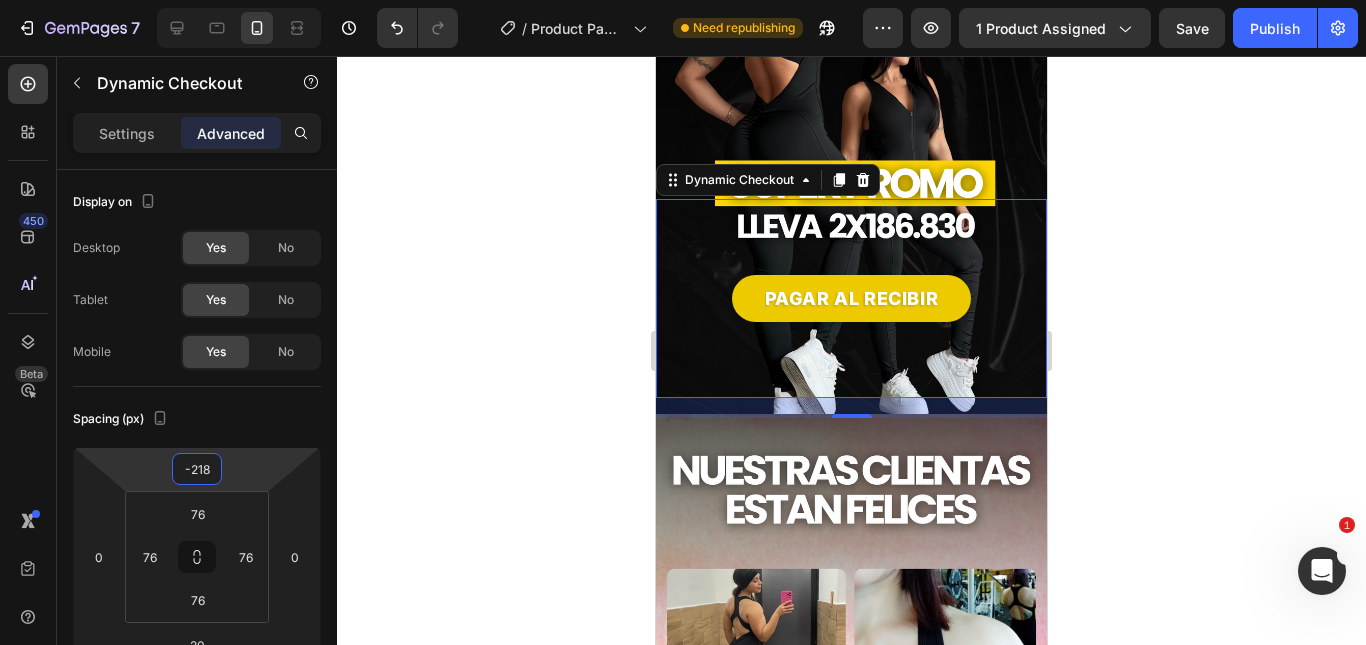 drag, startPoint x: 238, startPoint y: 467, endPoint x: 231, endPoint y: 558, distance: 91.26884 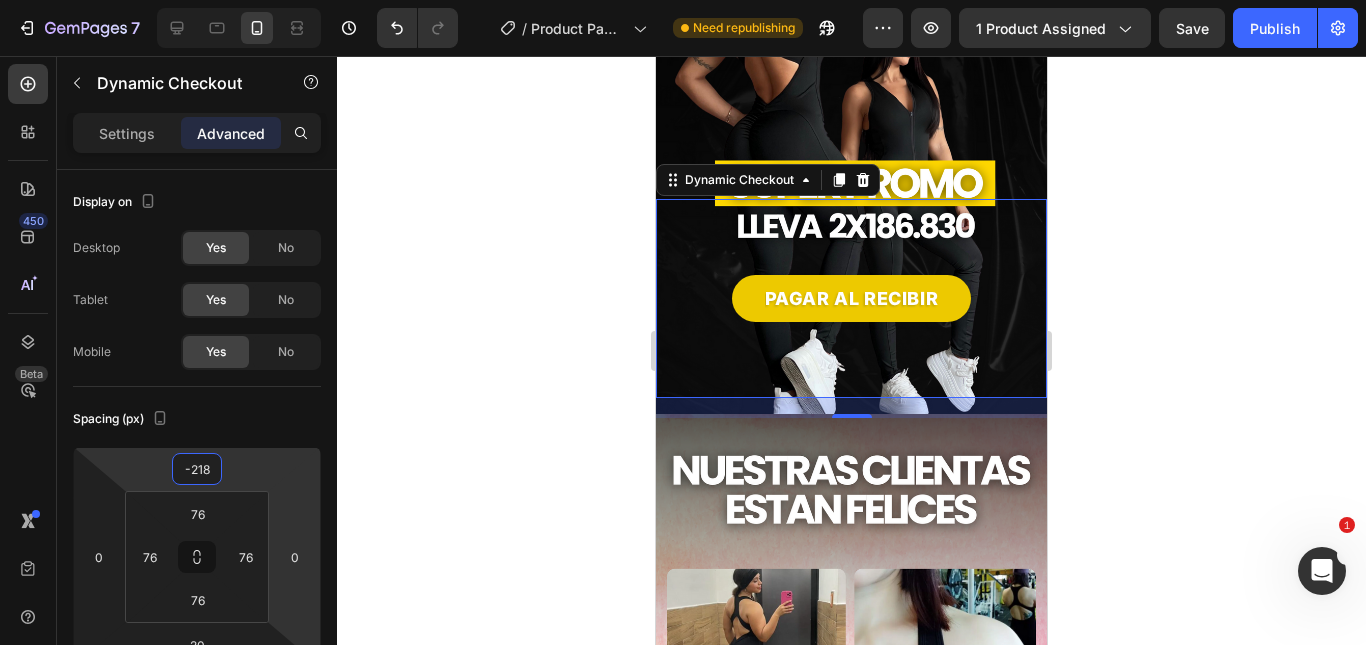 click 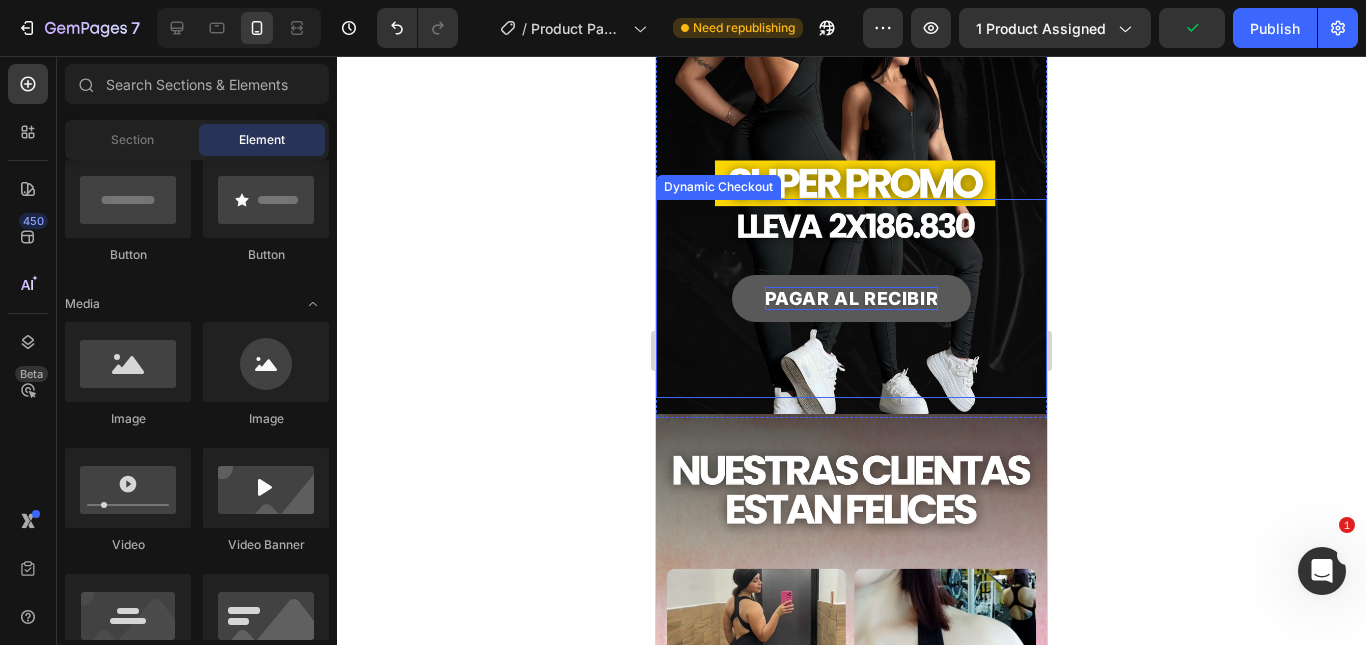 click on "PAGAR AL RECIBIR" at bounding box center [852, 298] 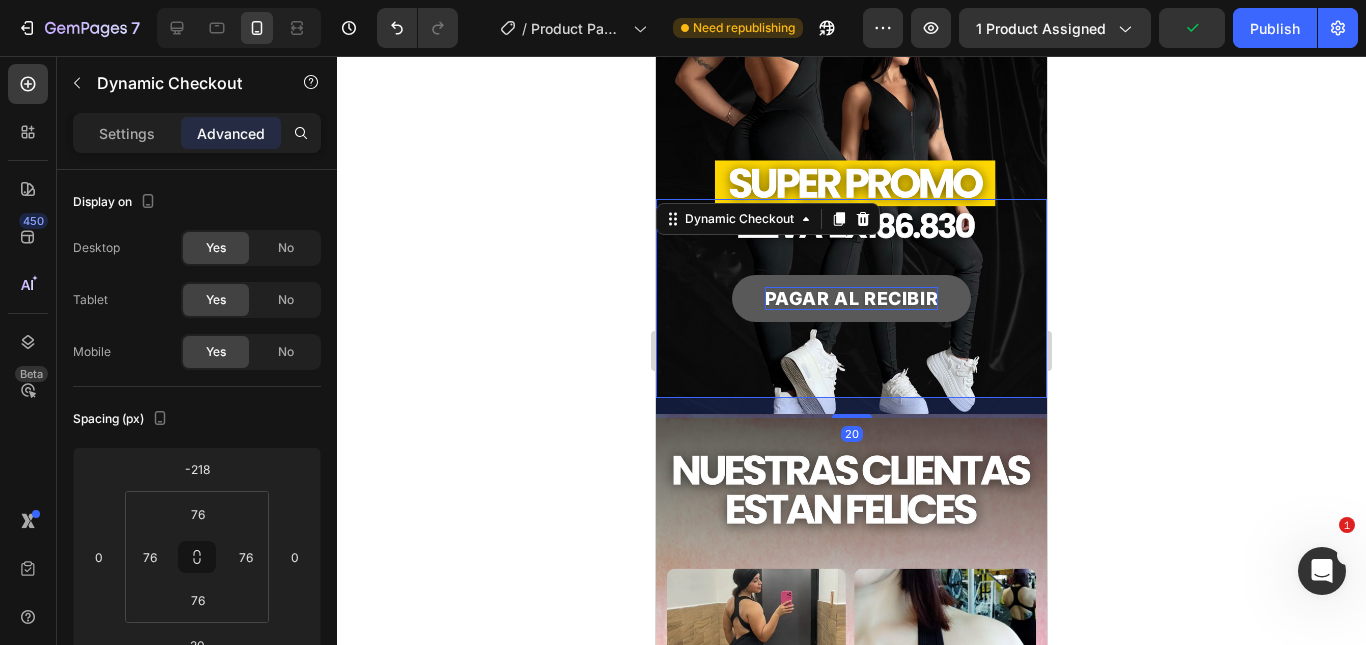 click on "PAGAR AL RECIBIR" at bounding box center [852, 298] 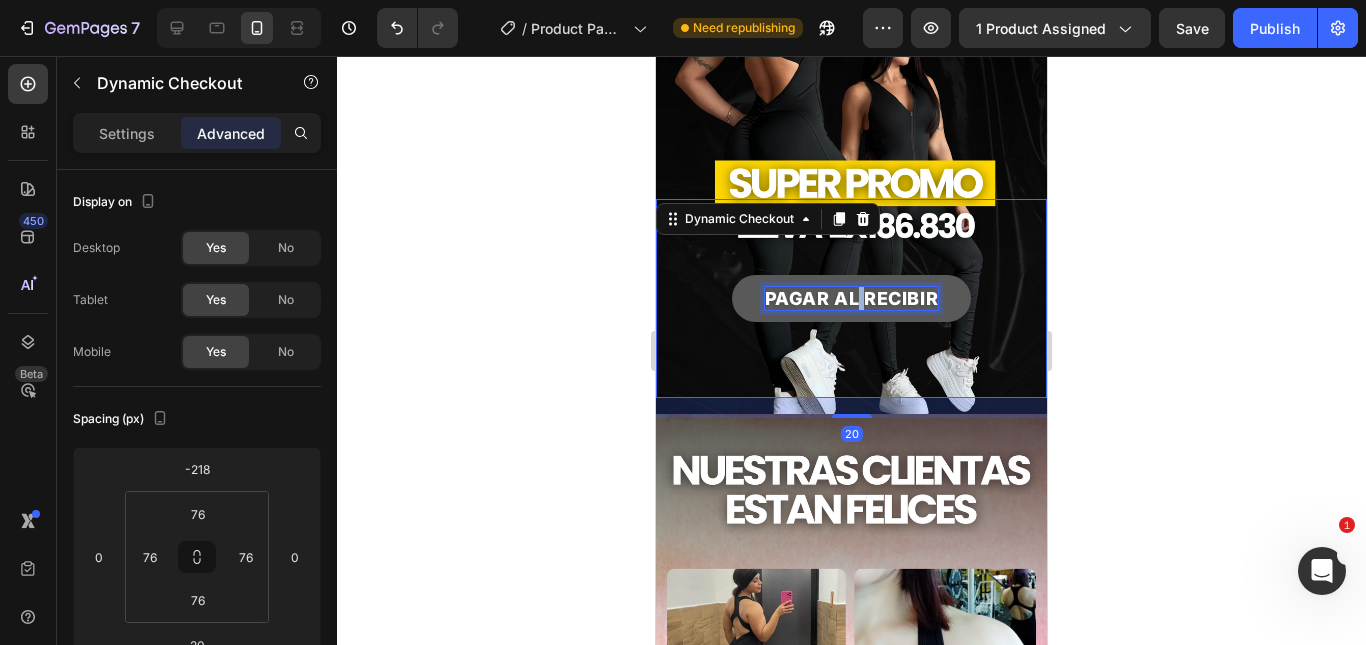 click on "PAGAR AL RECIBIR" at bounding box center [852, 298] 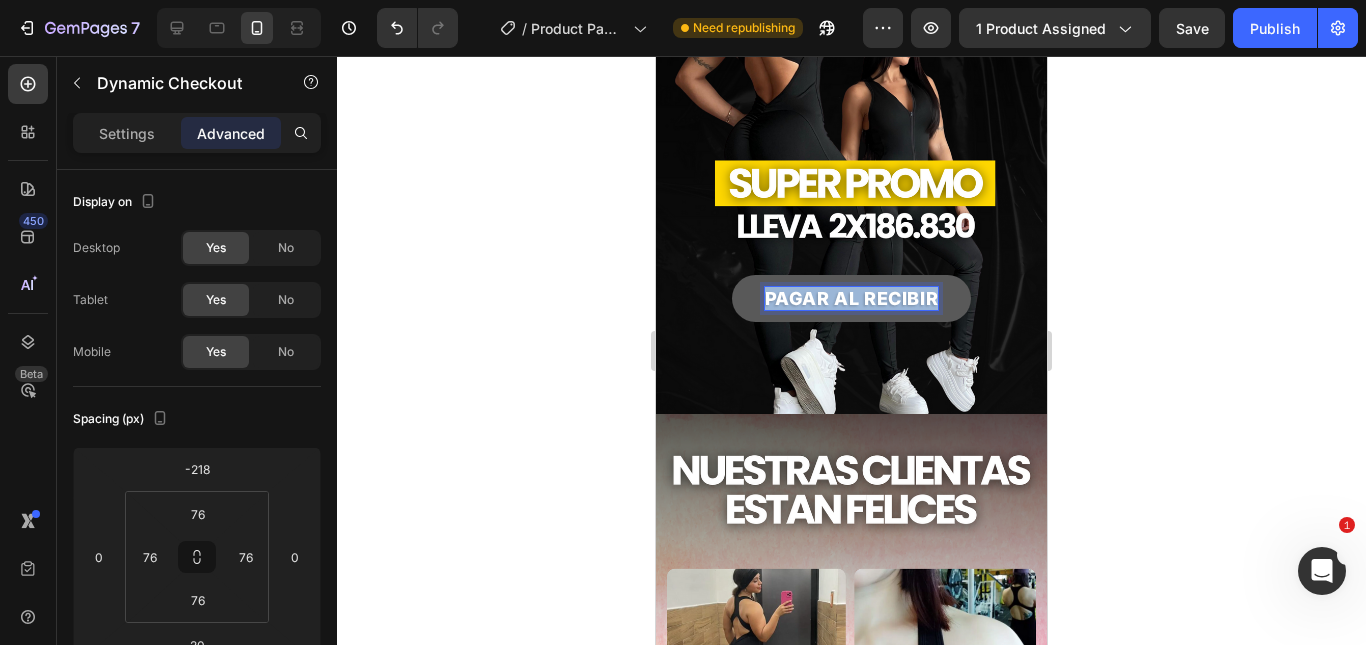 drag, startPoint x: 927, startPoint y: 219, endPoint x: 760, endPoint y: 228, distance: 167.24234 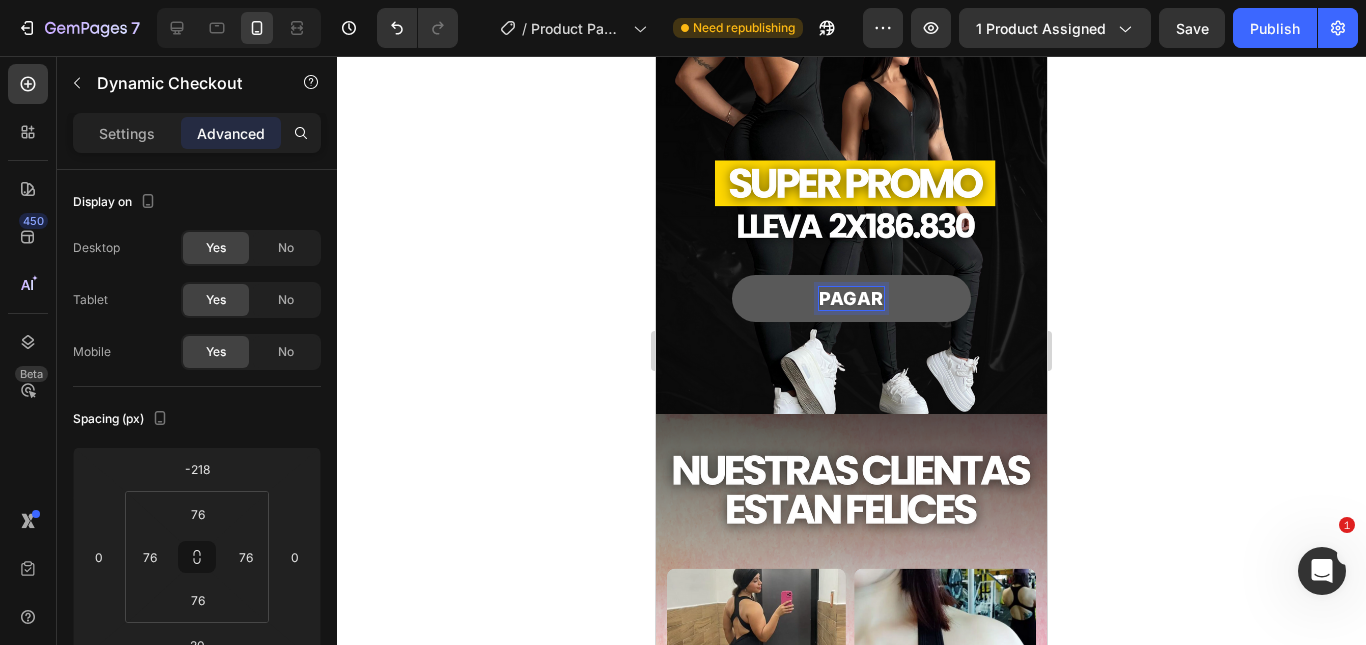 click on "PAGAR" at bounding box center (851, 298) 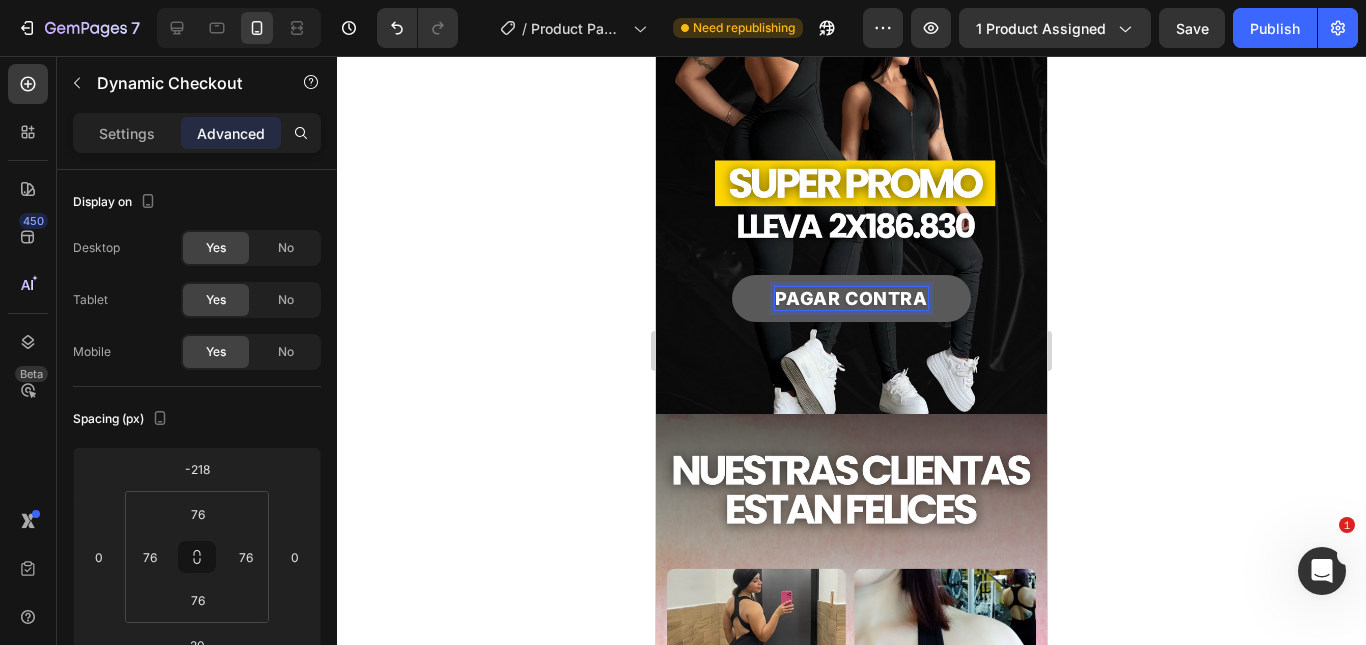 click on "PAGAR CONTRA" at bounding box center [851, 298] 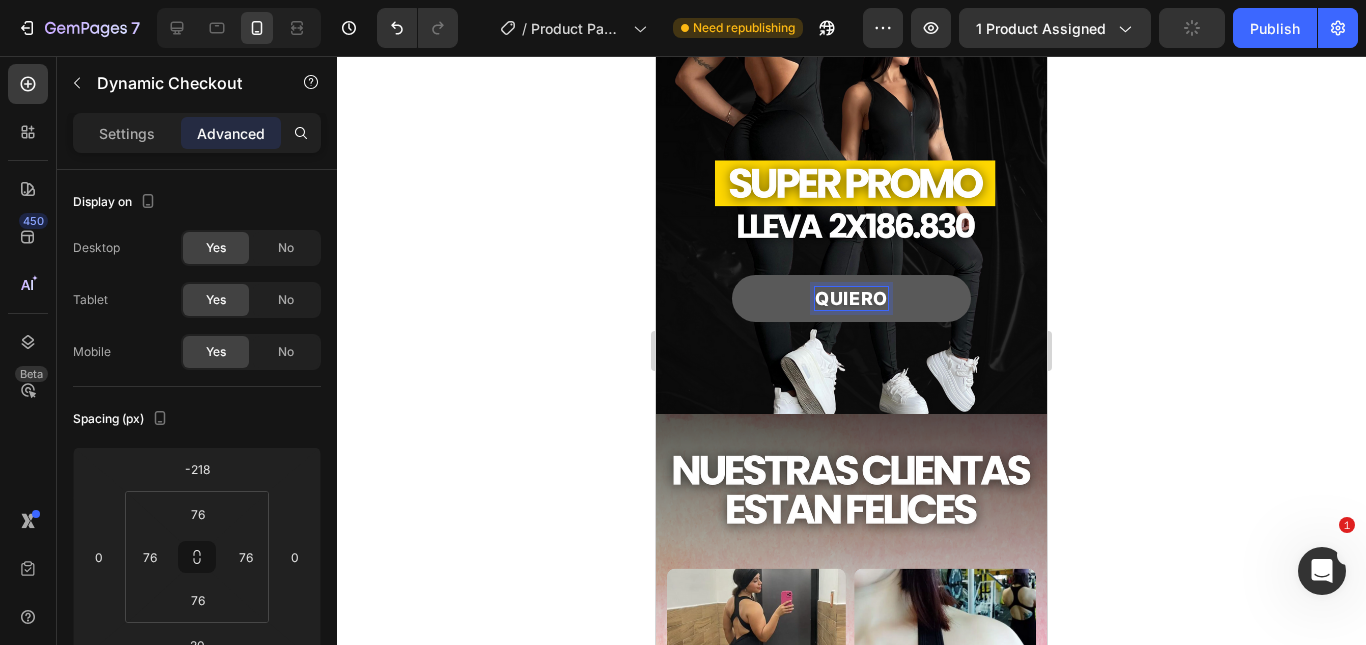 click on "QUIERO" at bounding box center (851, 298) 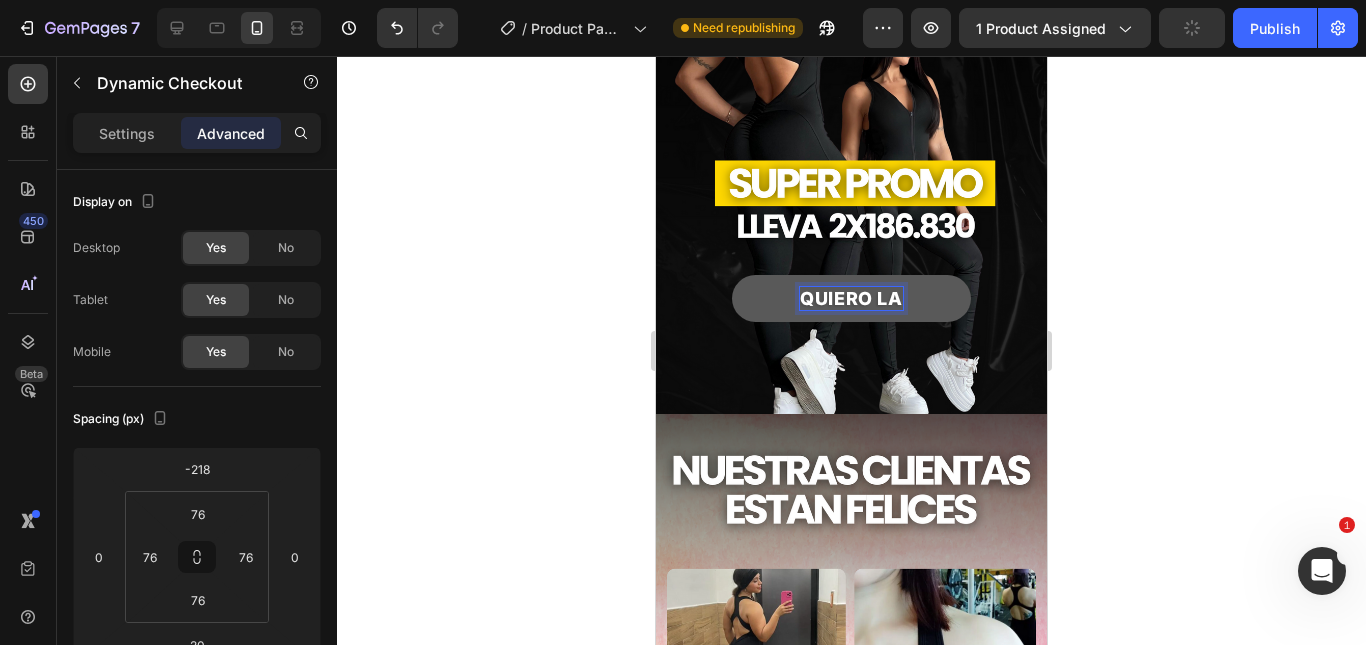 click on "QUIERO LA" at bounding box center (851, 298) 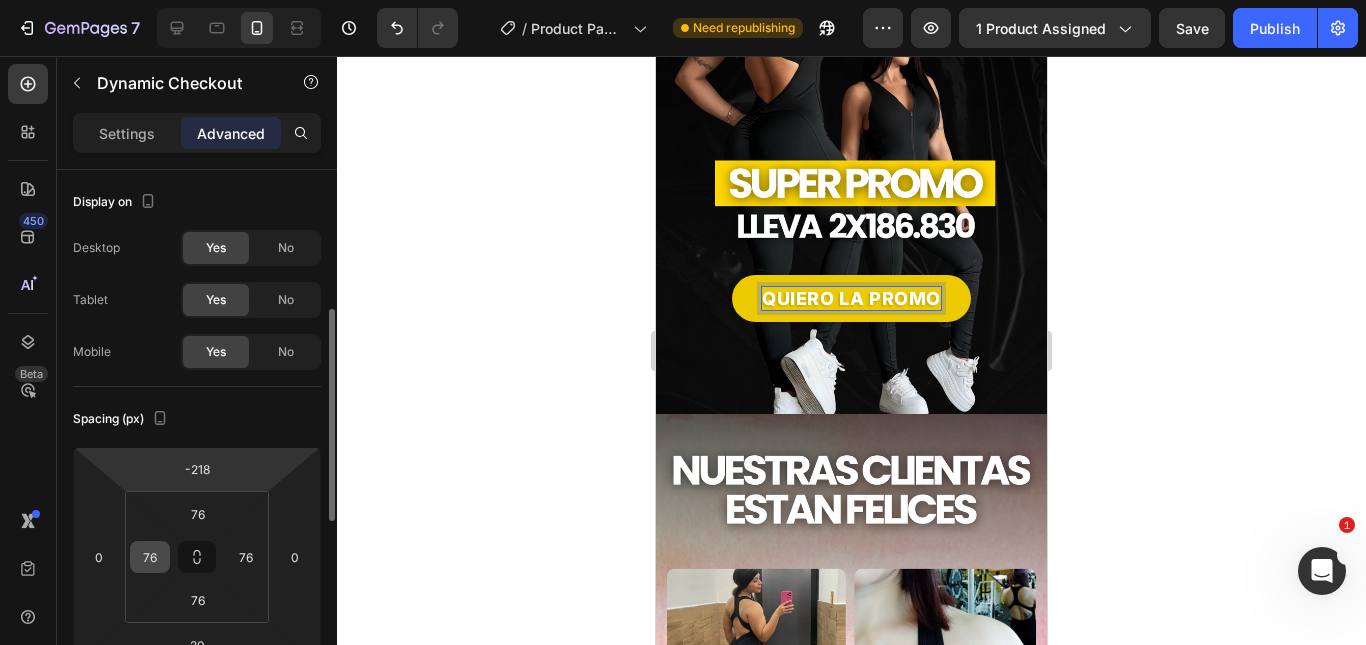 scroll, scrollTop: 200, scrollLeft: 0, axis: vertical 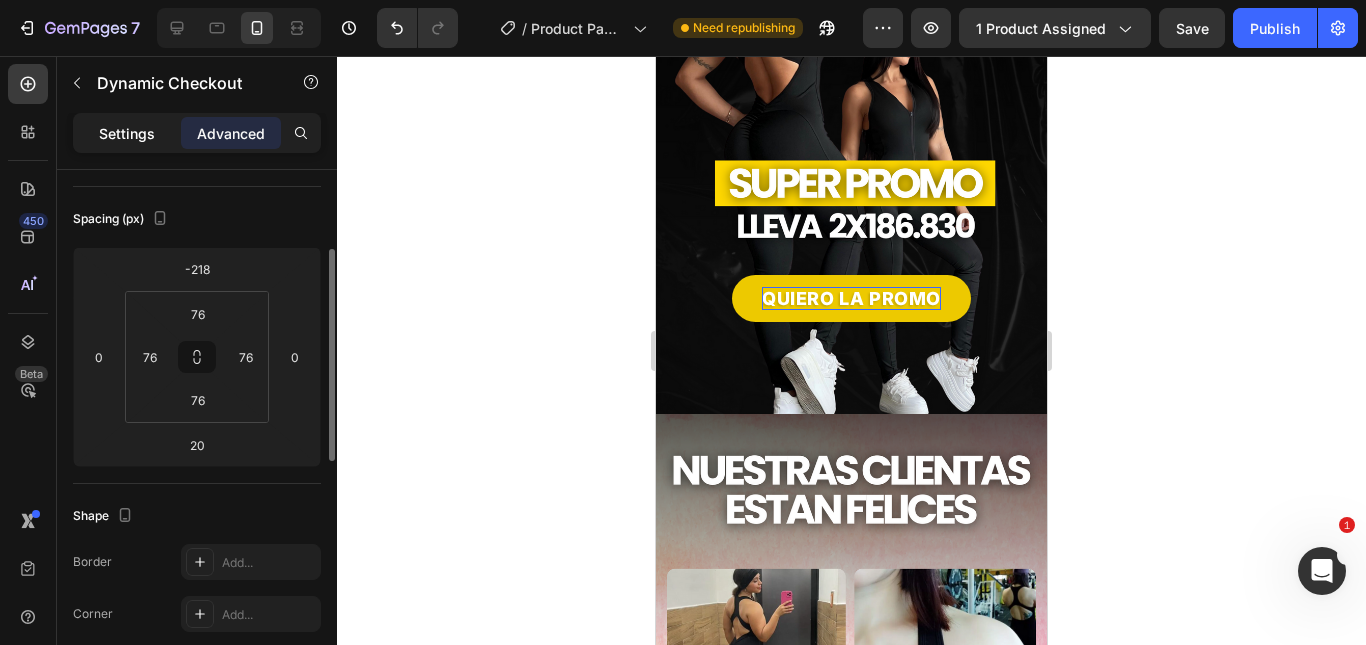 click on "Settings" at bounding box center [127, 133] 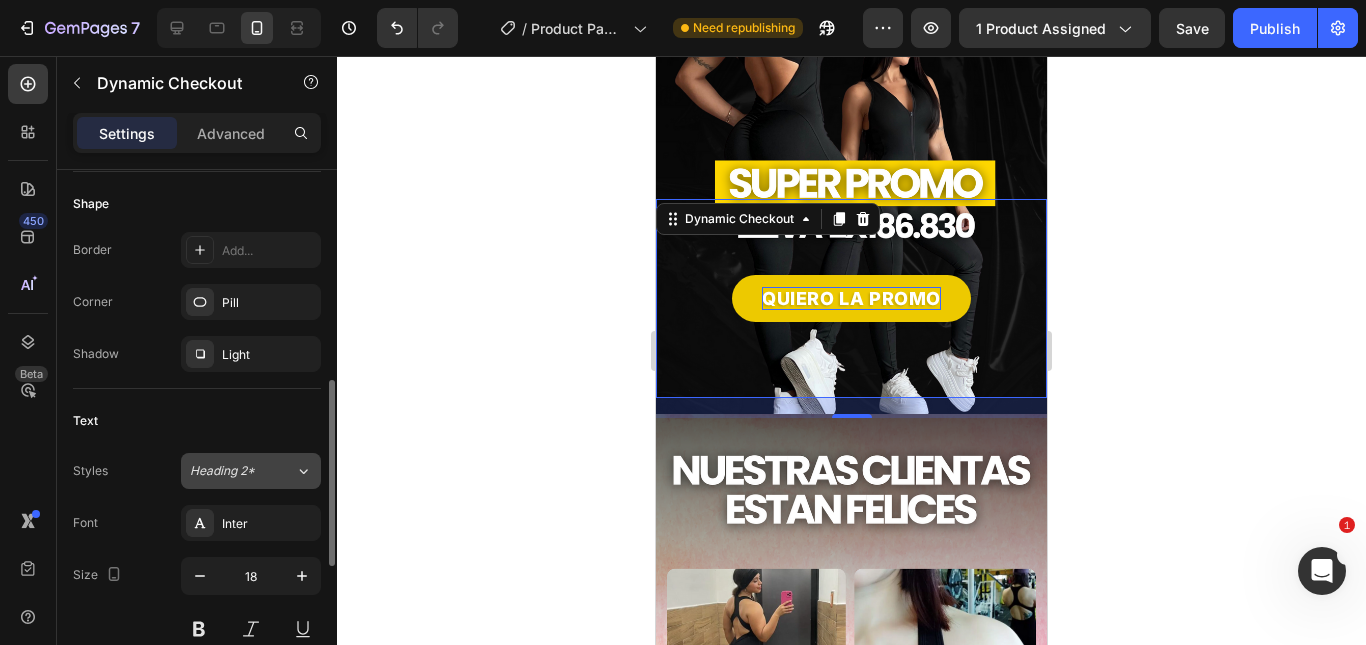 scroll, scrollTop: 700, scrollLeft: 0, axis: vertical 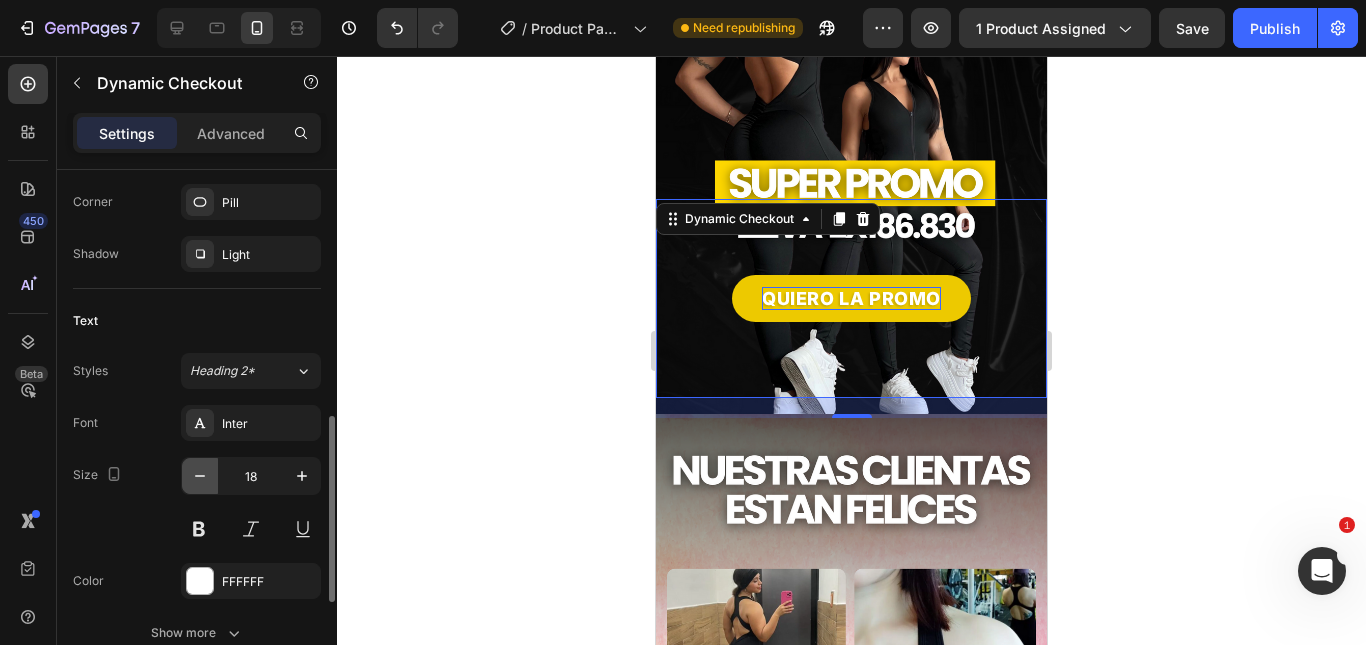 click 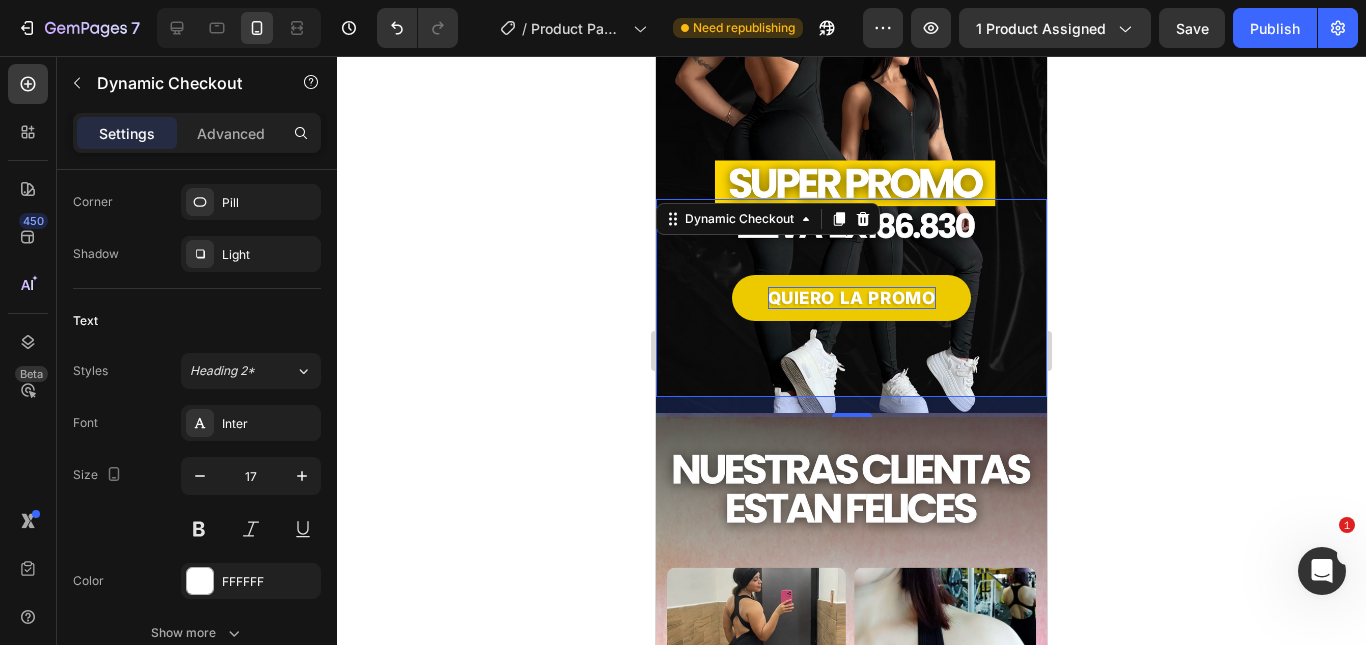 drag, startPoint x: 486, startPoint y: 403, endPoint x: 28, endPoint y: 320, distance: 465.46 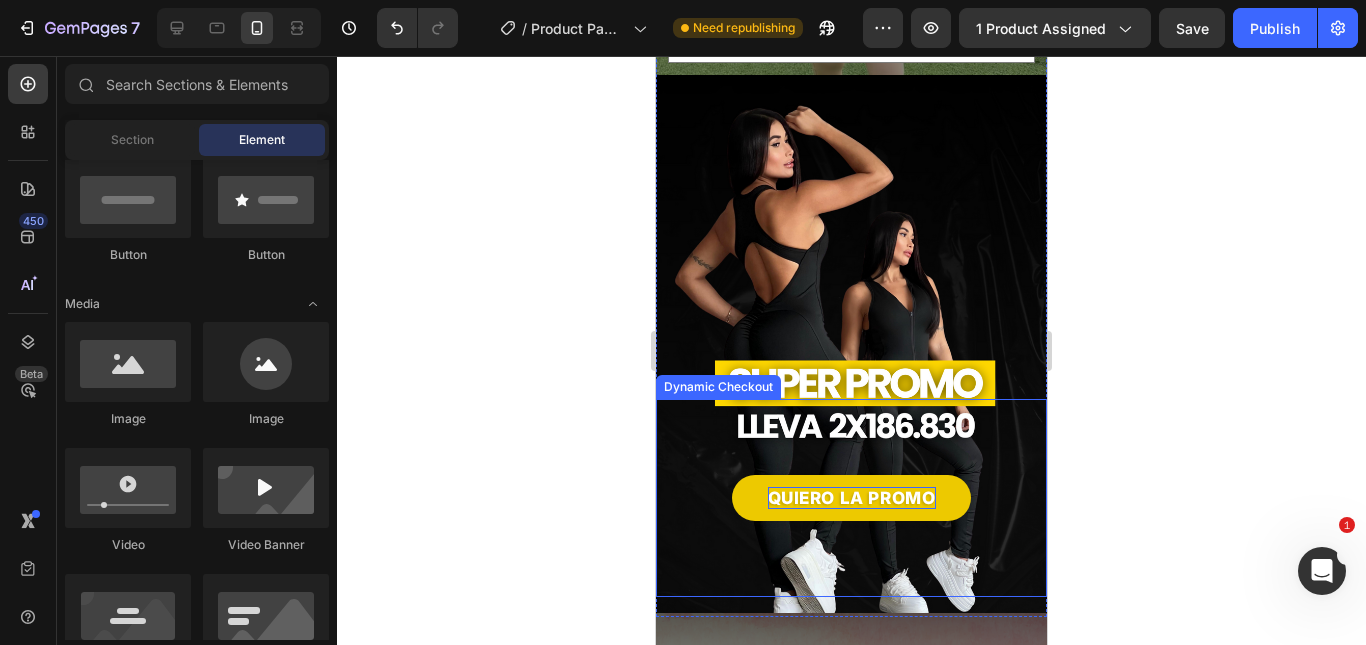 scroll, scrollTop: 1916, scrollLeft: 0, axis: vertical 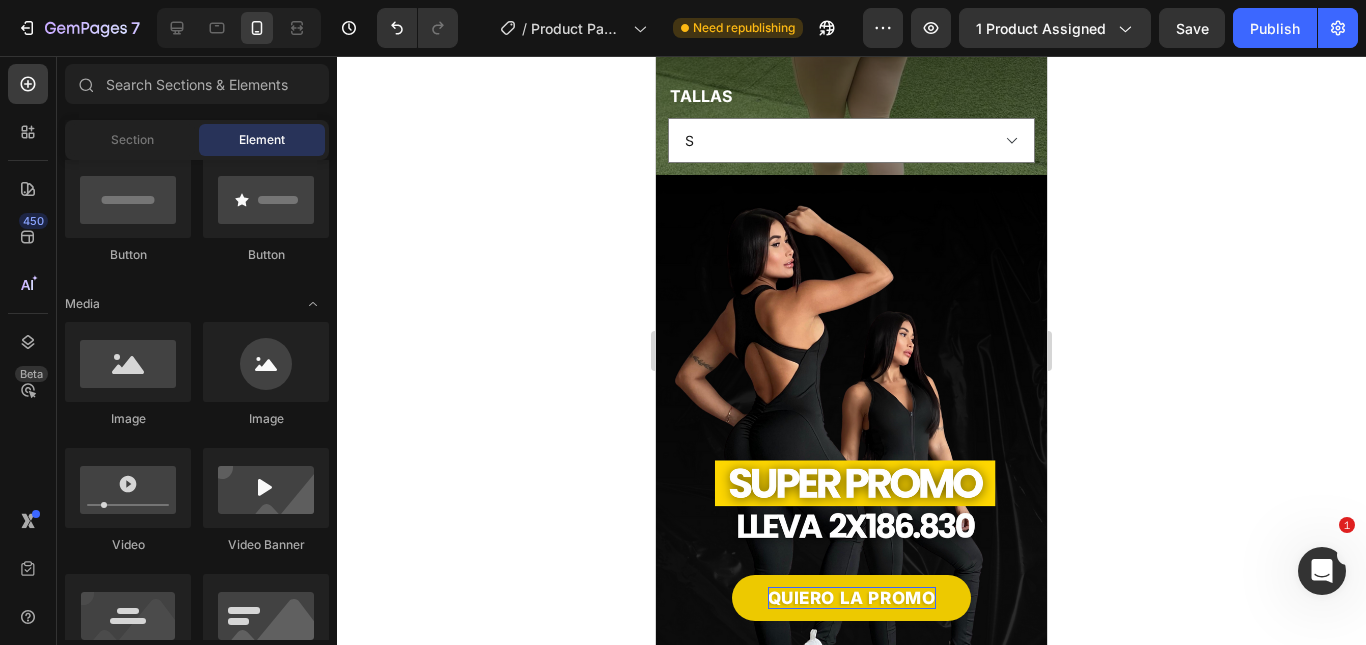 click 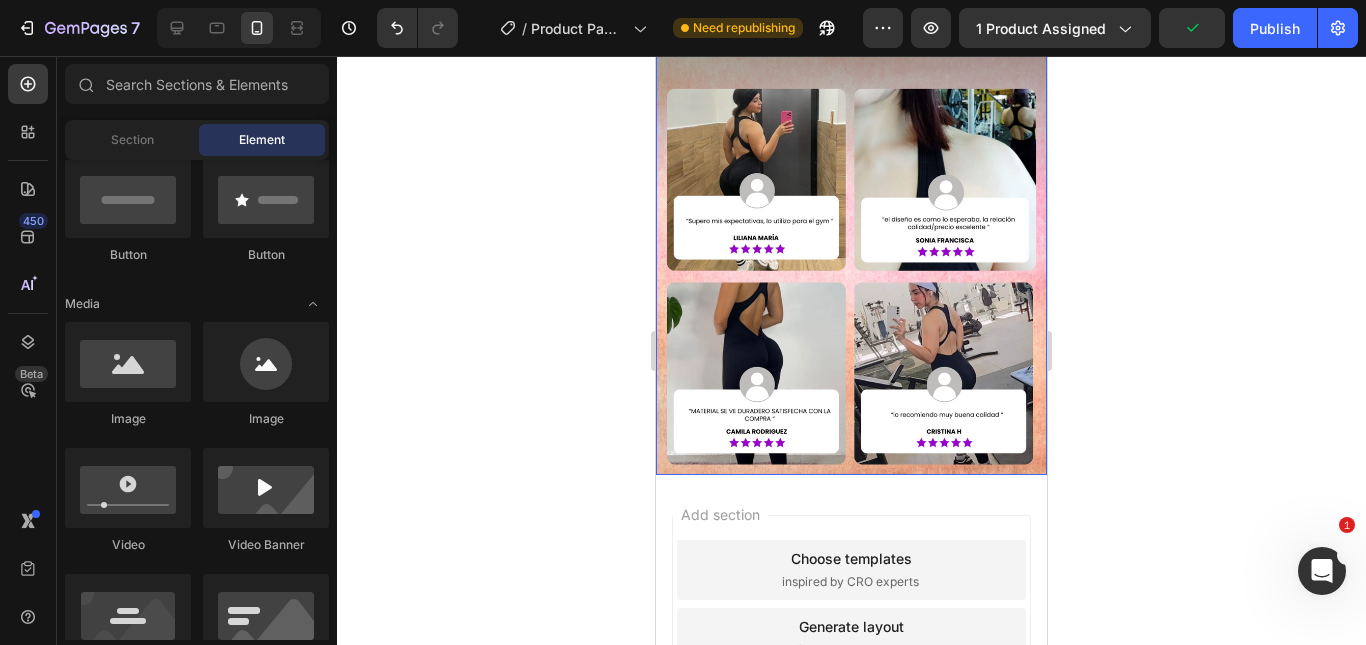 scroll, scrollTop: 2849, scrollLeft: 0, axis: vertical 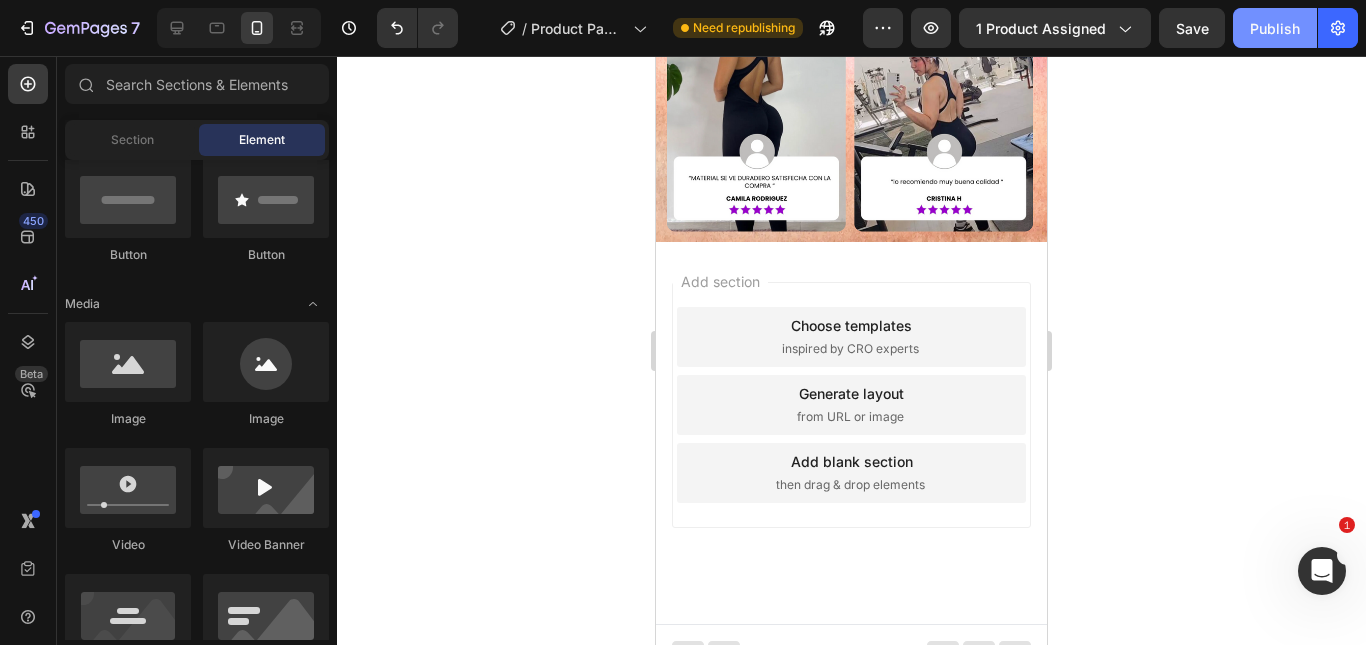 click on "Publish" at bounding box center (1275, 28) 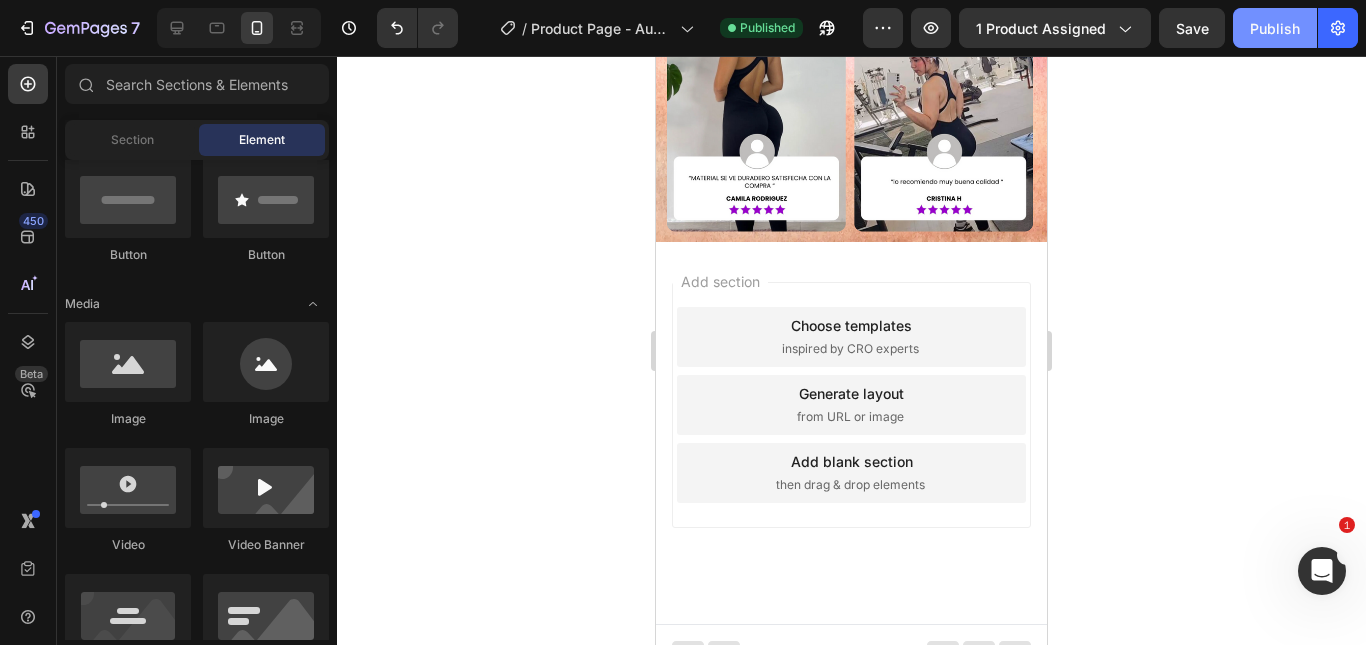 click on "Publish" at bounding box center (1275, 28) 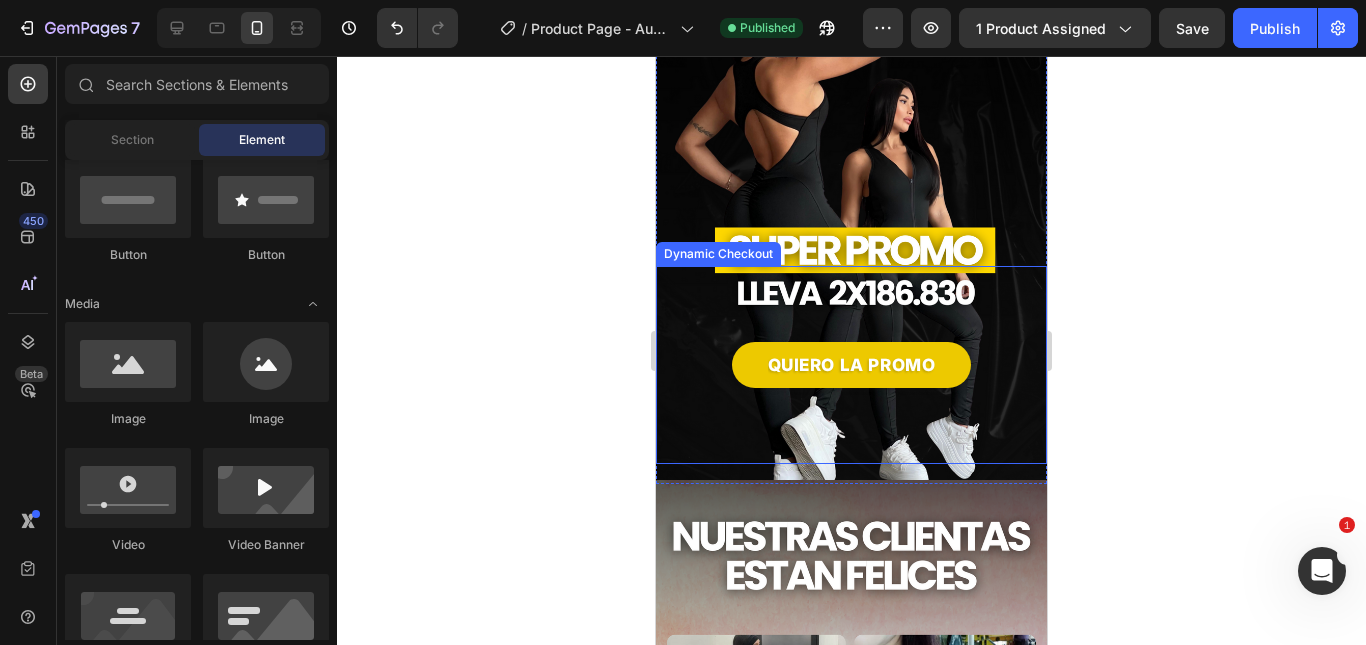 scroll, scrollTop: 2049, scrollLeft: 0, axis: vertical 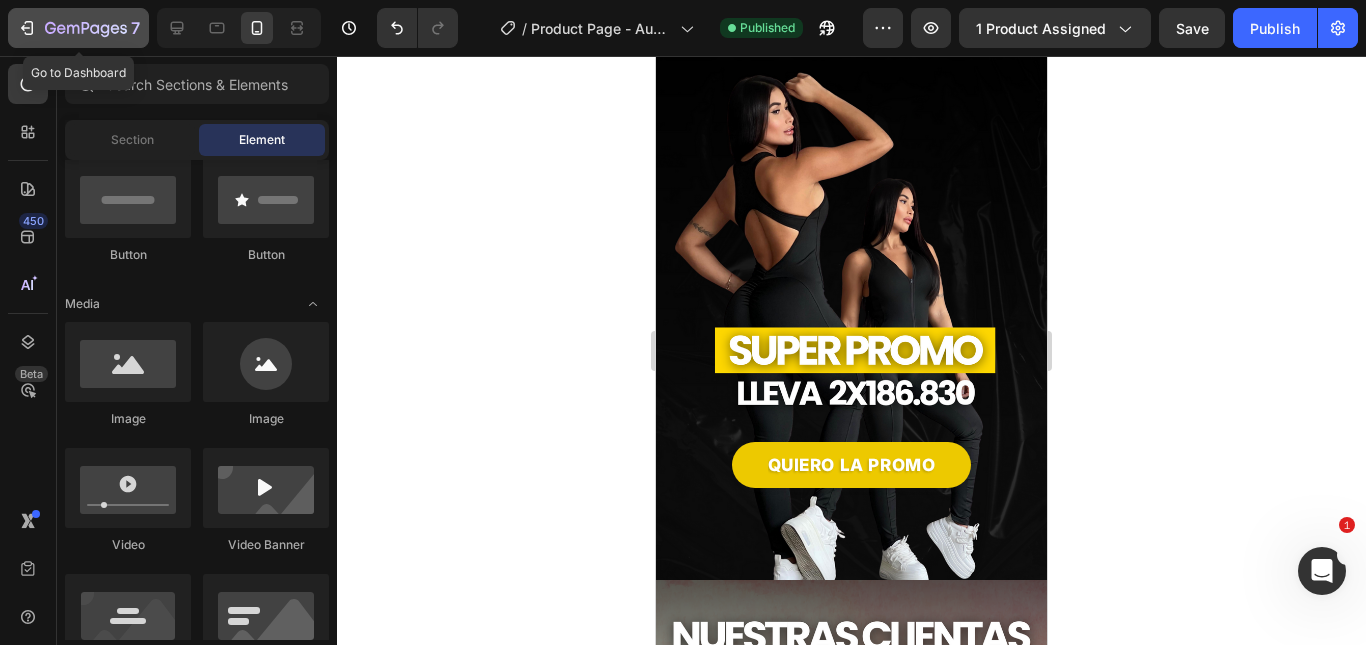 click 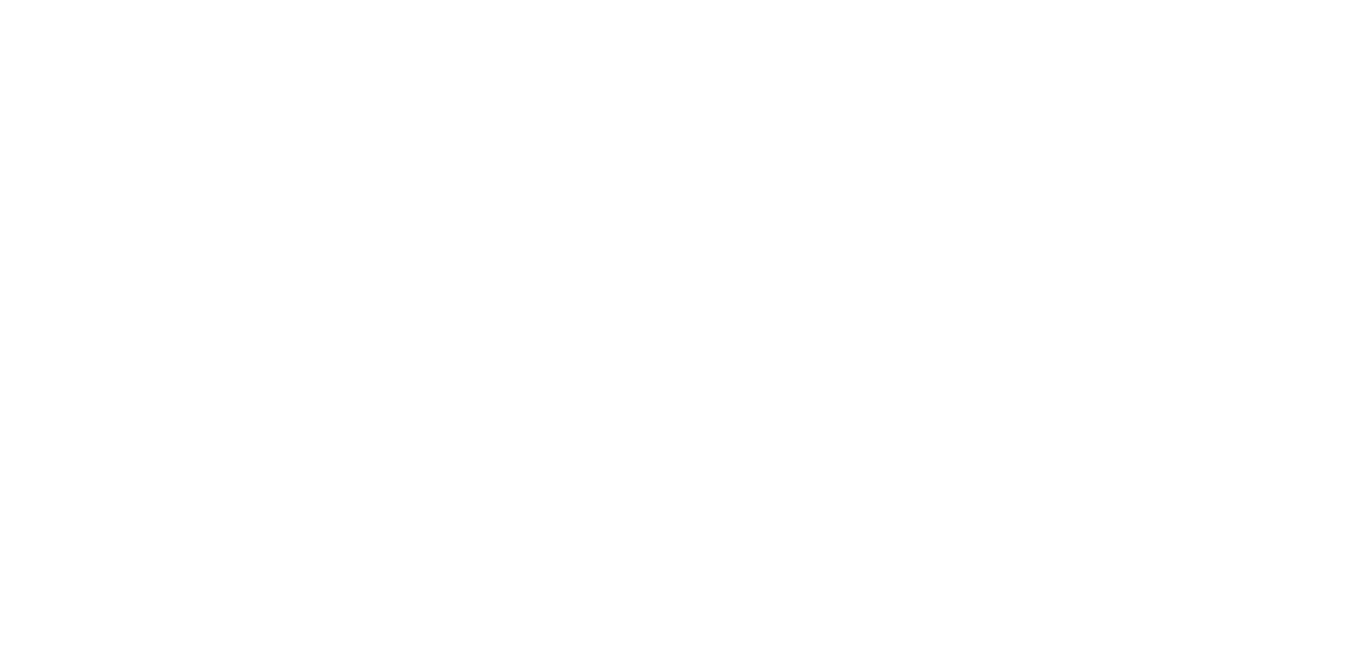 scroll, scrollTop: 0, scrollLeft: 0, axis: both 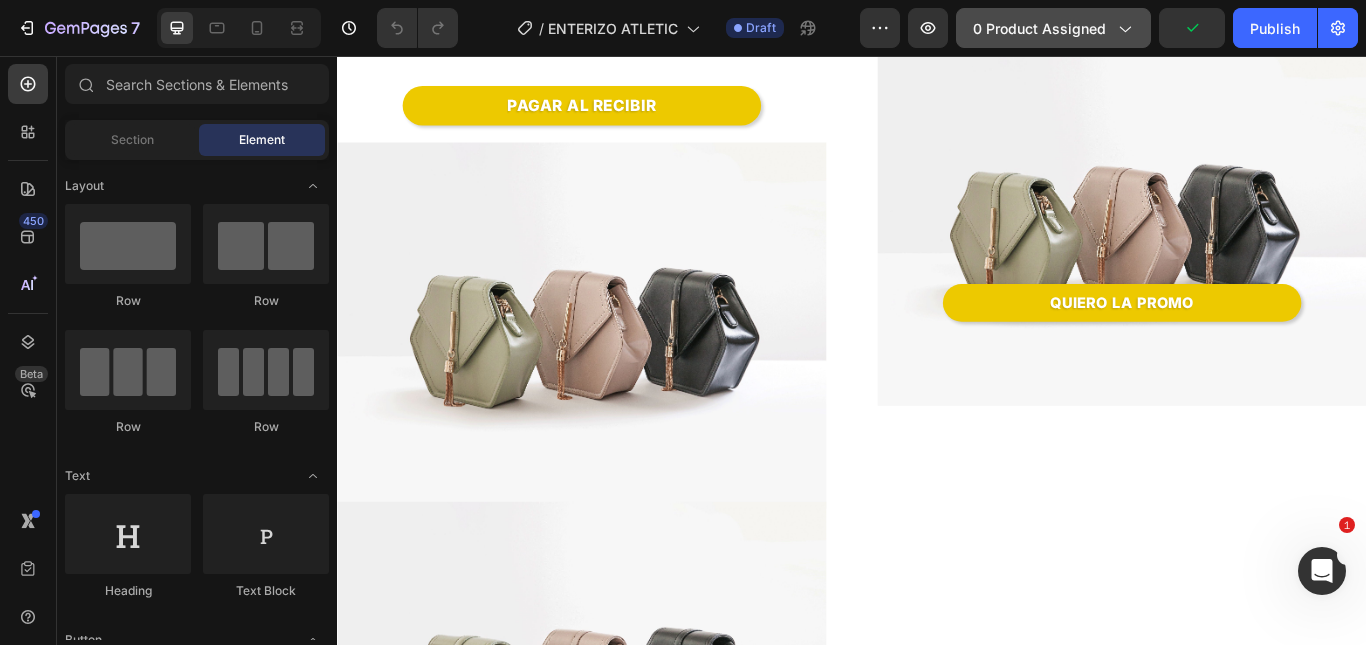 click on "0 product assigned" 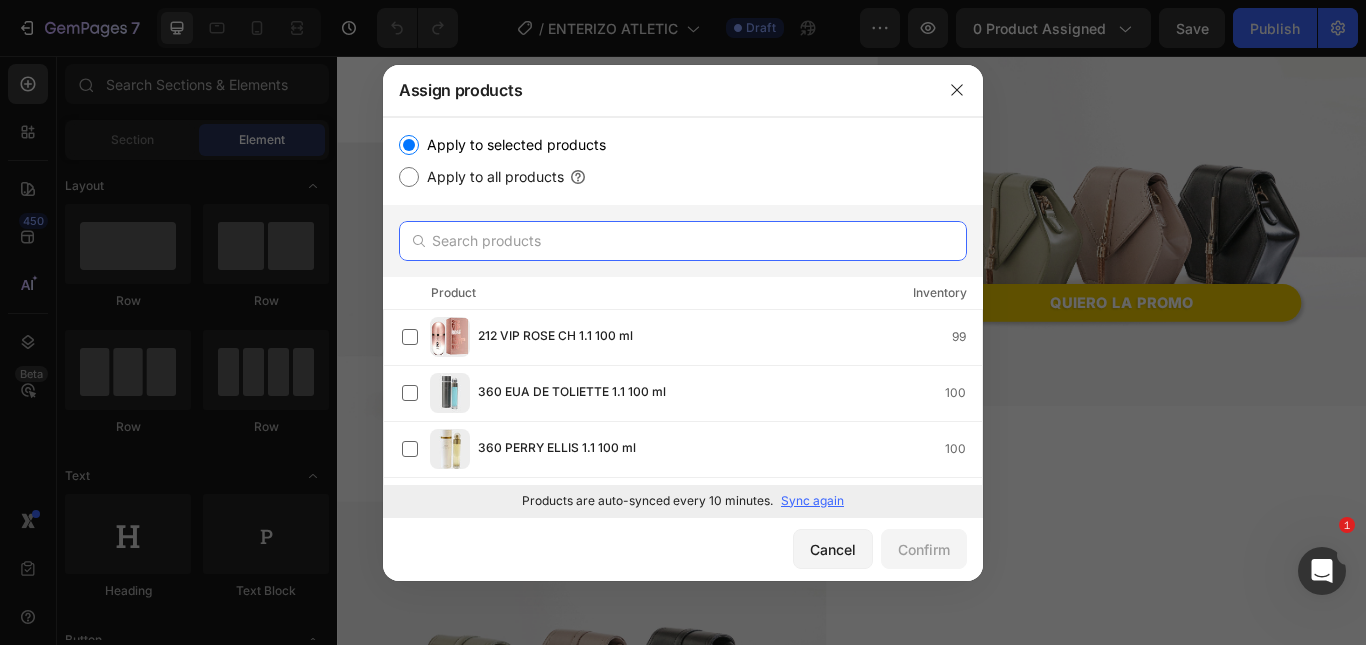 click at bounding box center (683, 241) 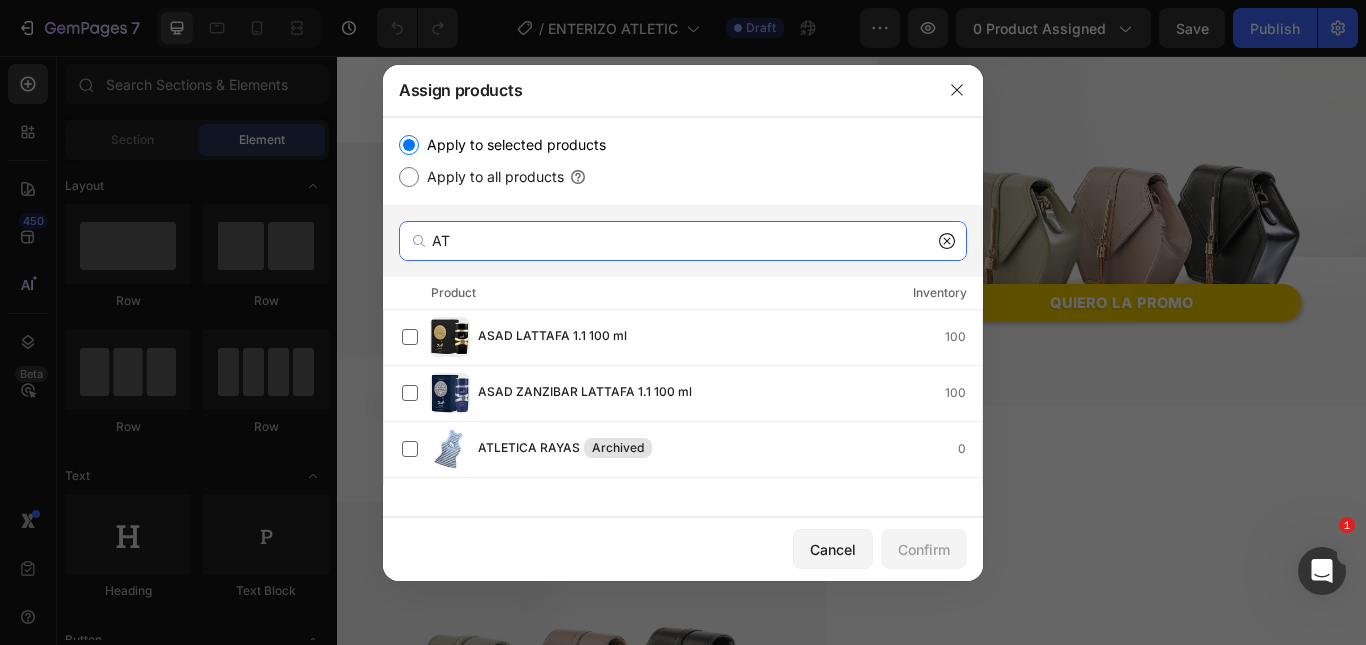 type on "A" 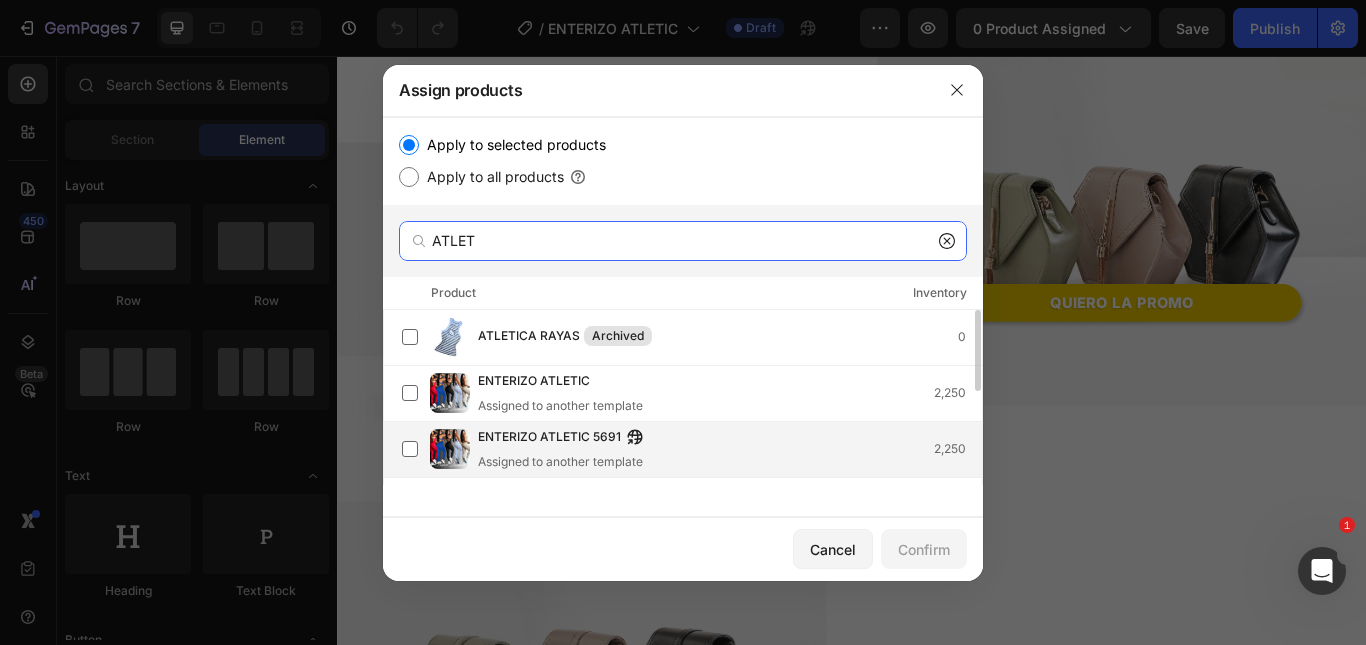 type on "ATLET" 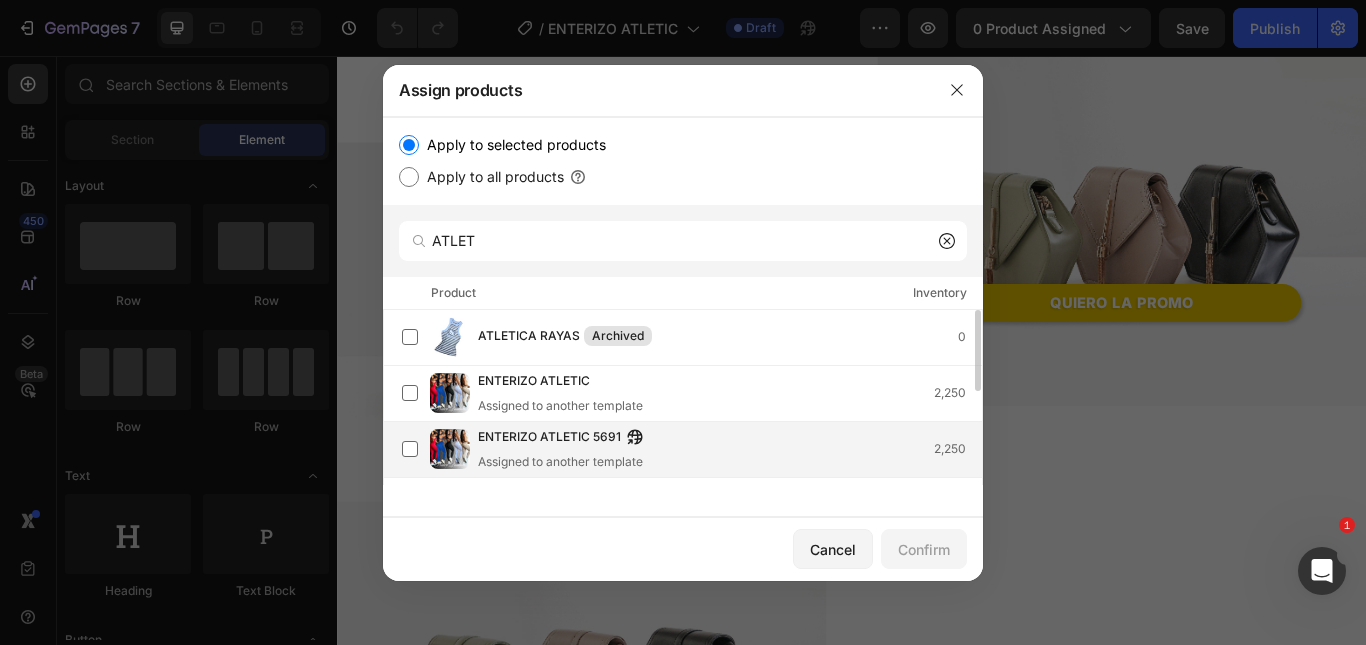 click on "ENTERIZO ATLETIC 5691  Assigned to another template  2,250" at bounding box center (730, 449) 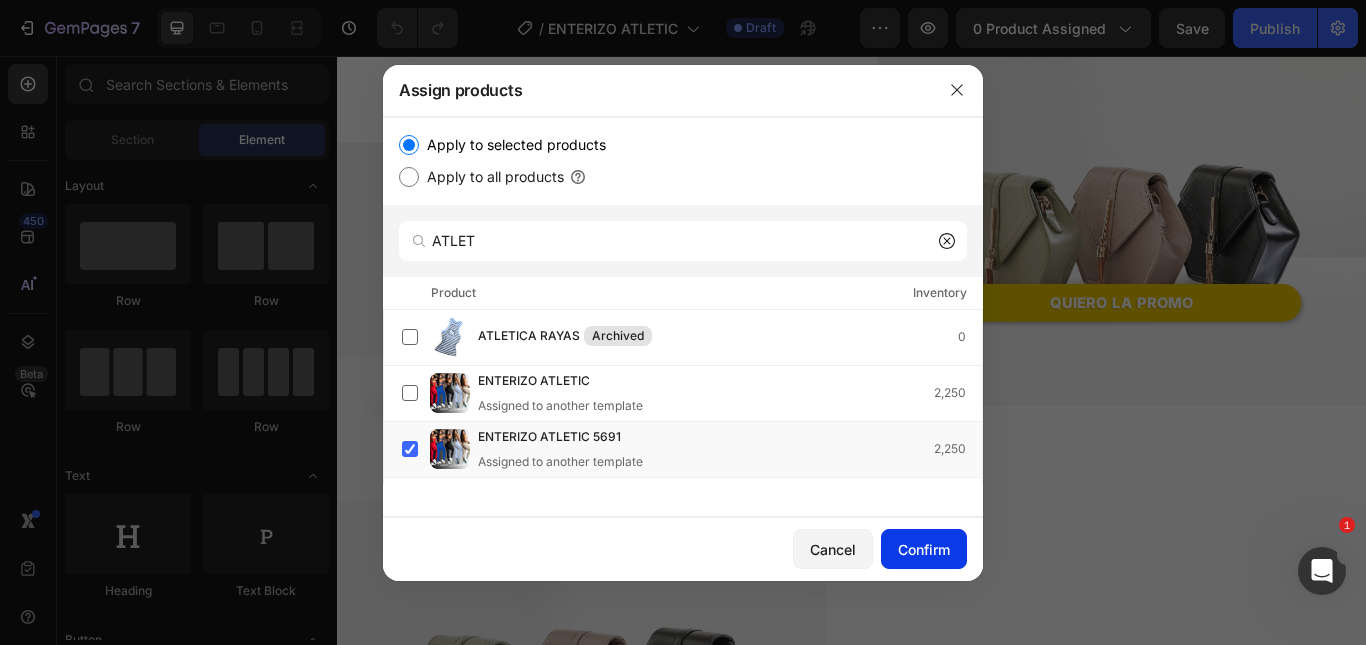 click on "Confirm" at bounding box center (924, 549) 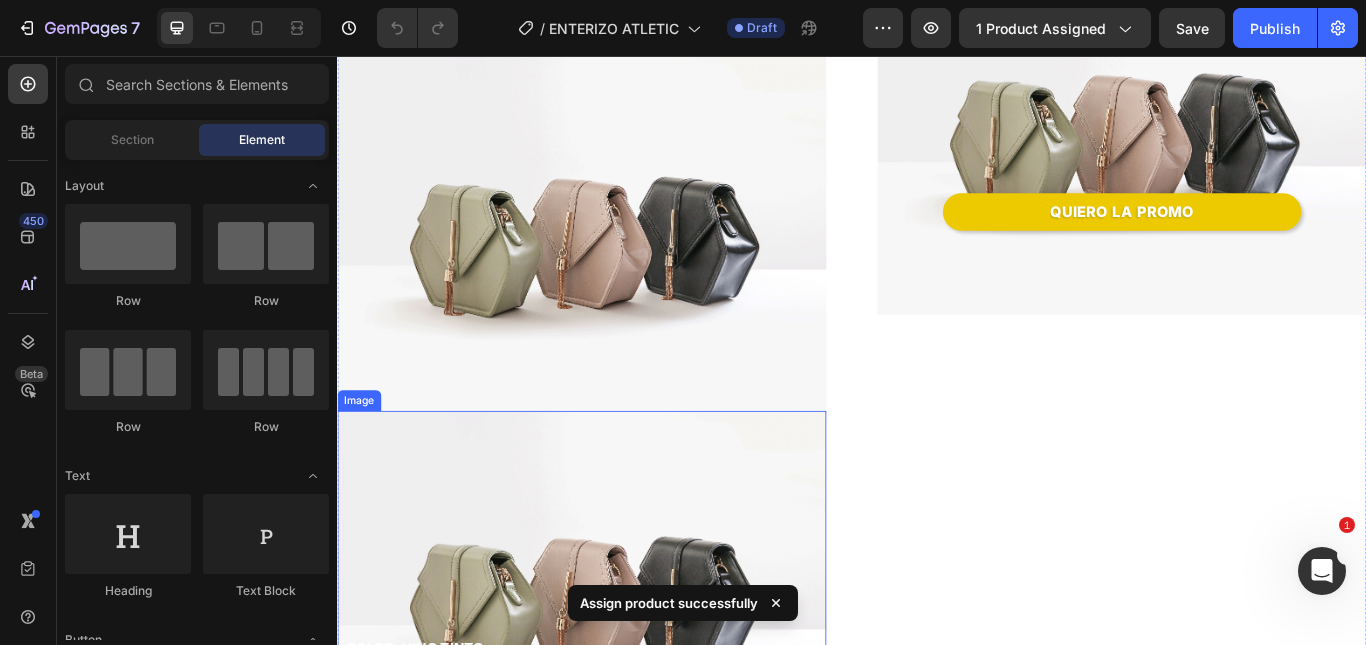 scroll, scrollTop: 0, scrollLeft: 0, axis: both 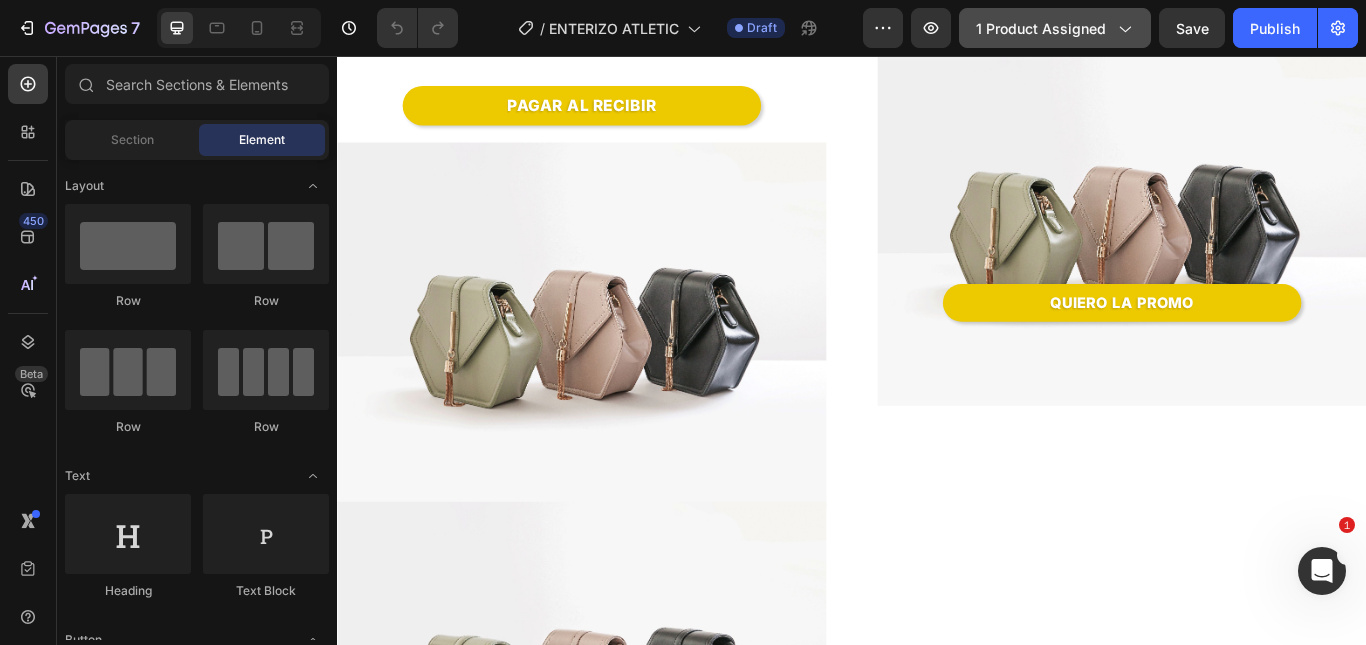 click on "1 product assigned" 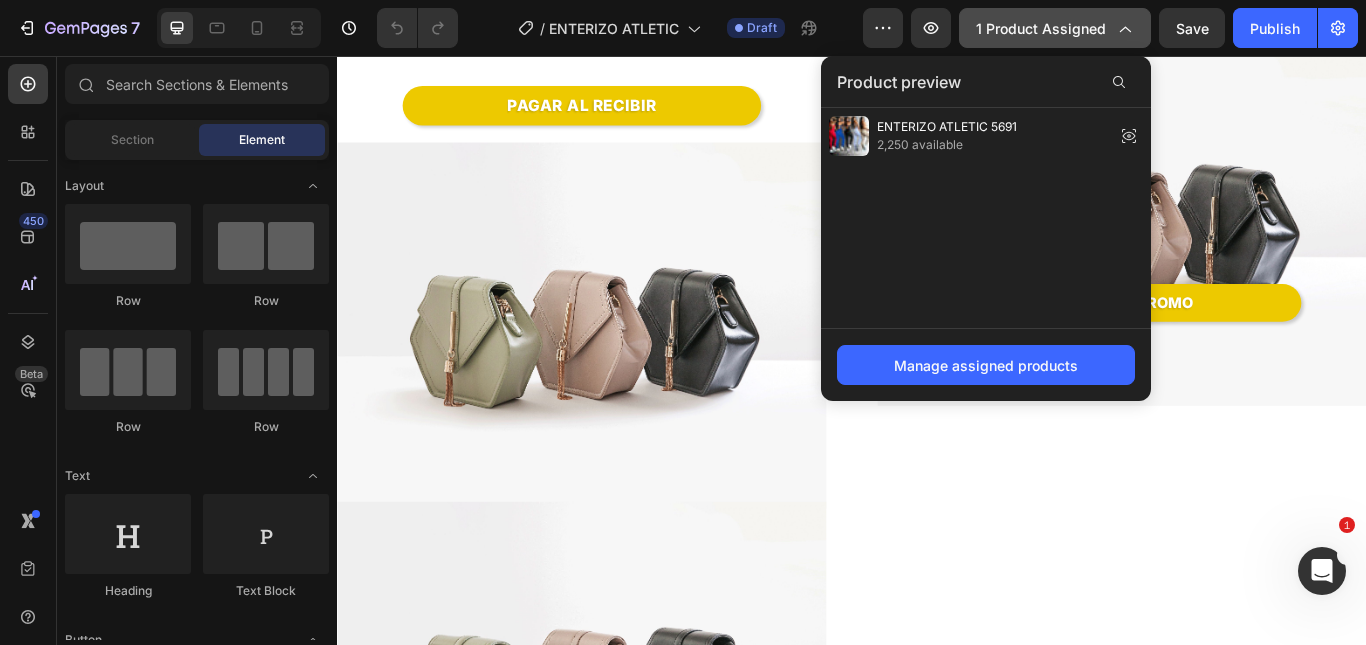 click on "1 product assigned" 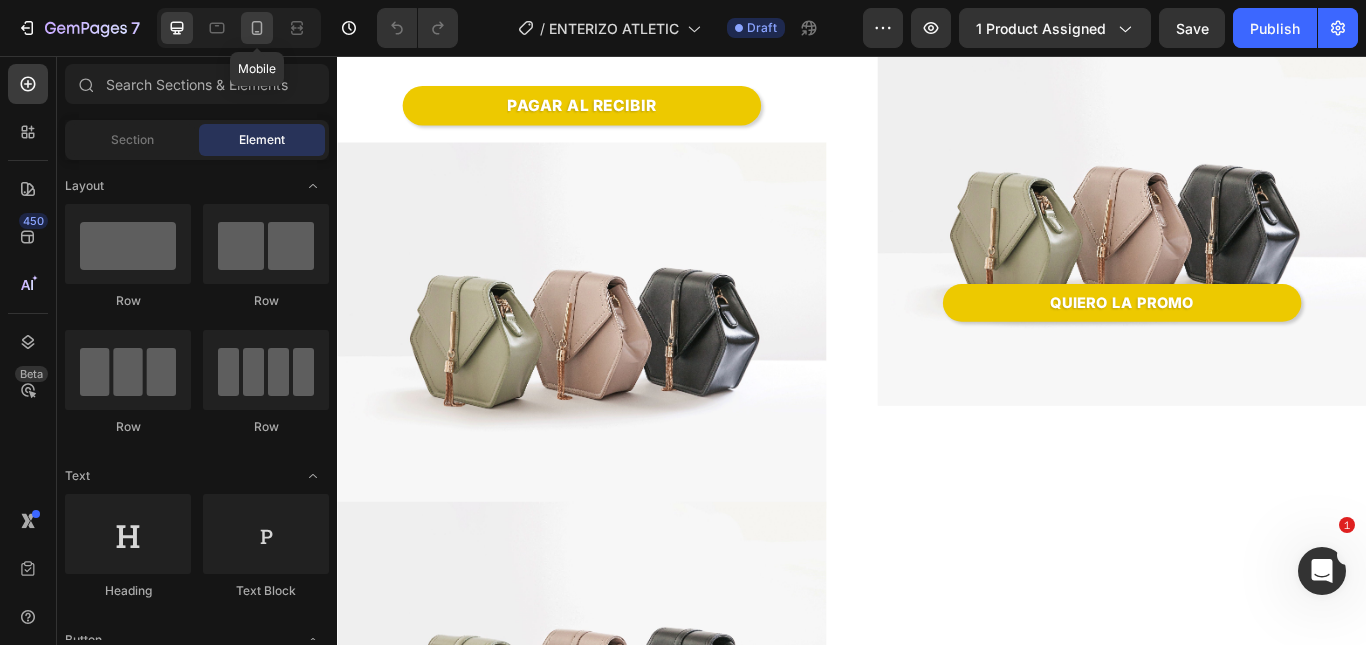 click 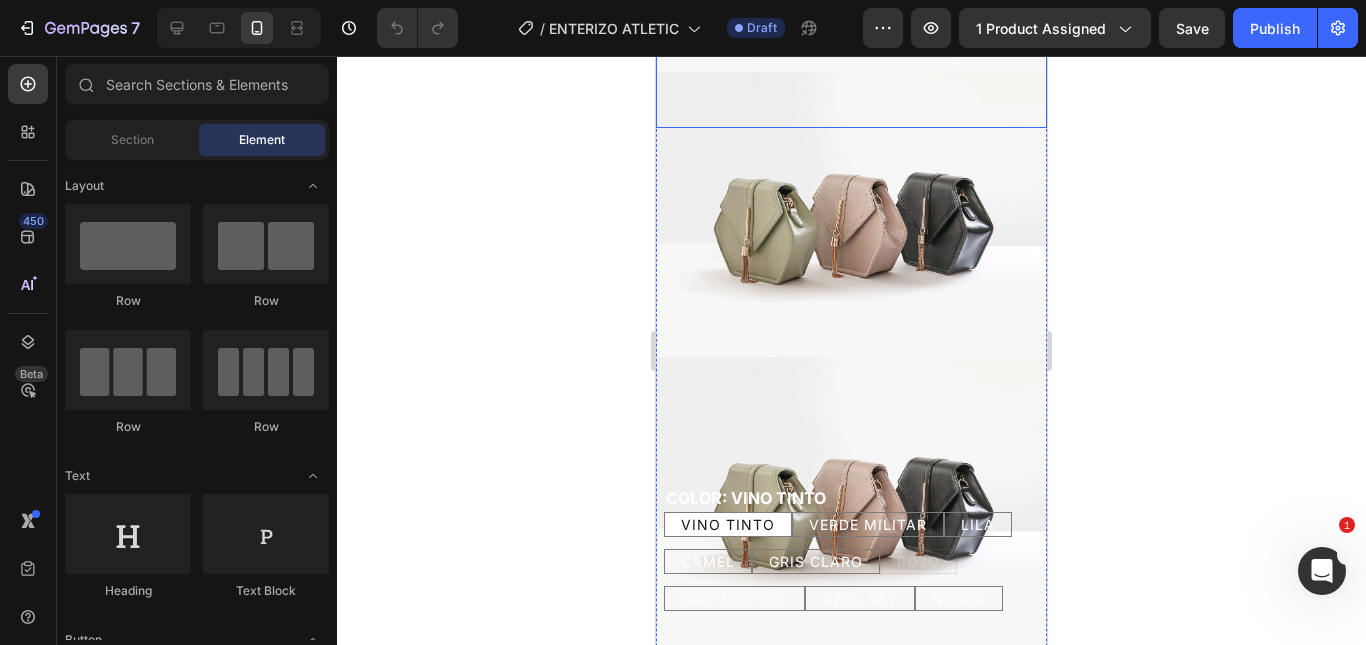 scroll, scrollTop: 200, scrollLeft: 0, axis: vertical 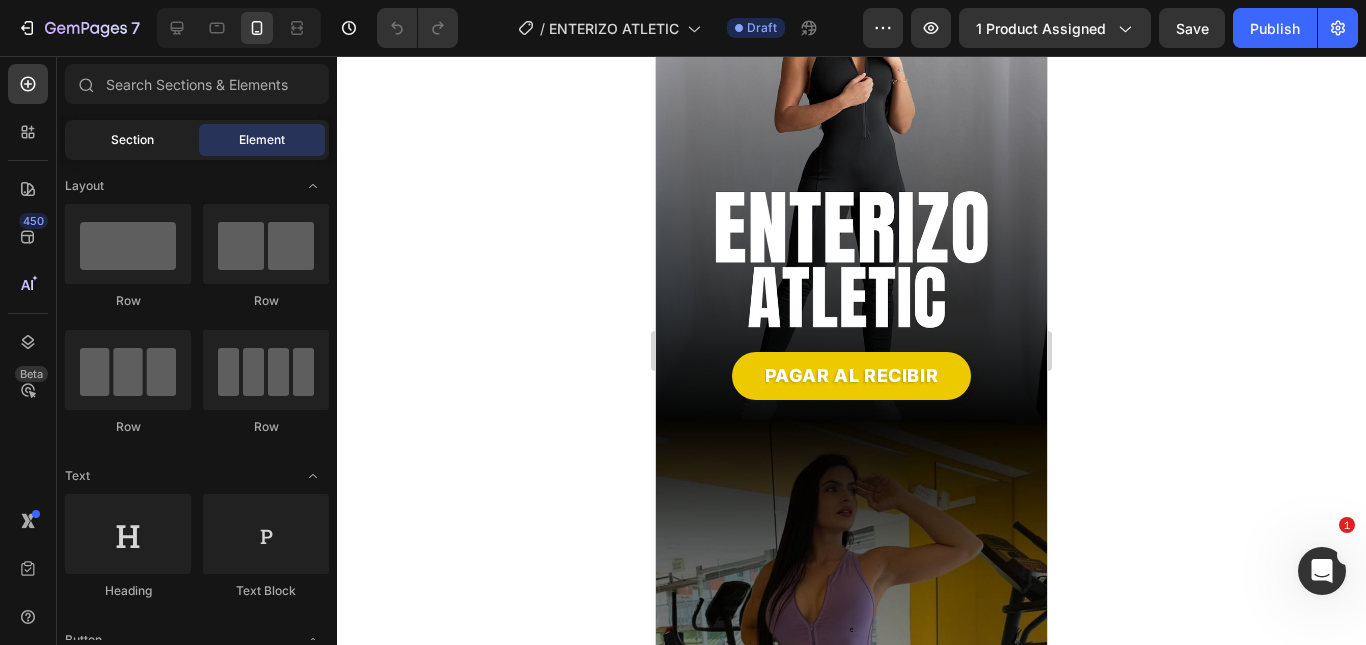 click on "Section" 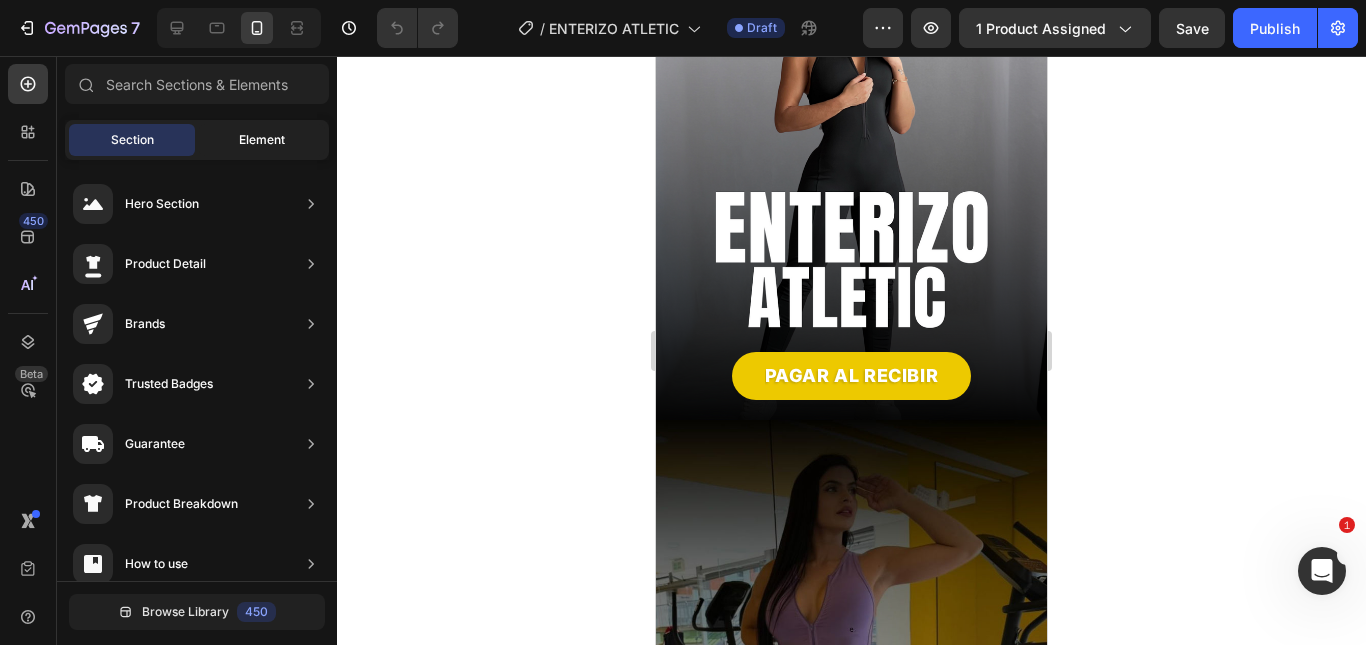 click on "Element" 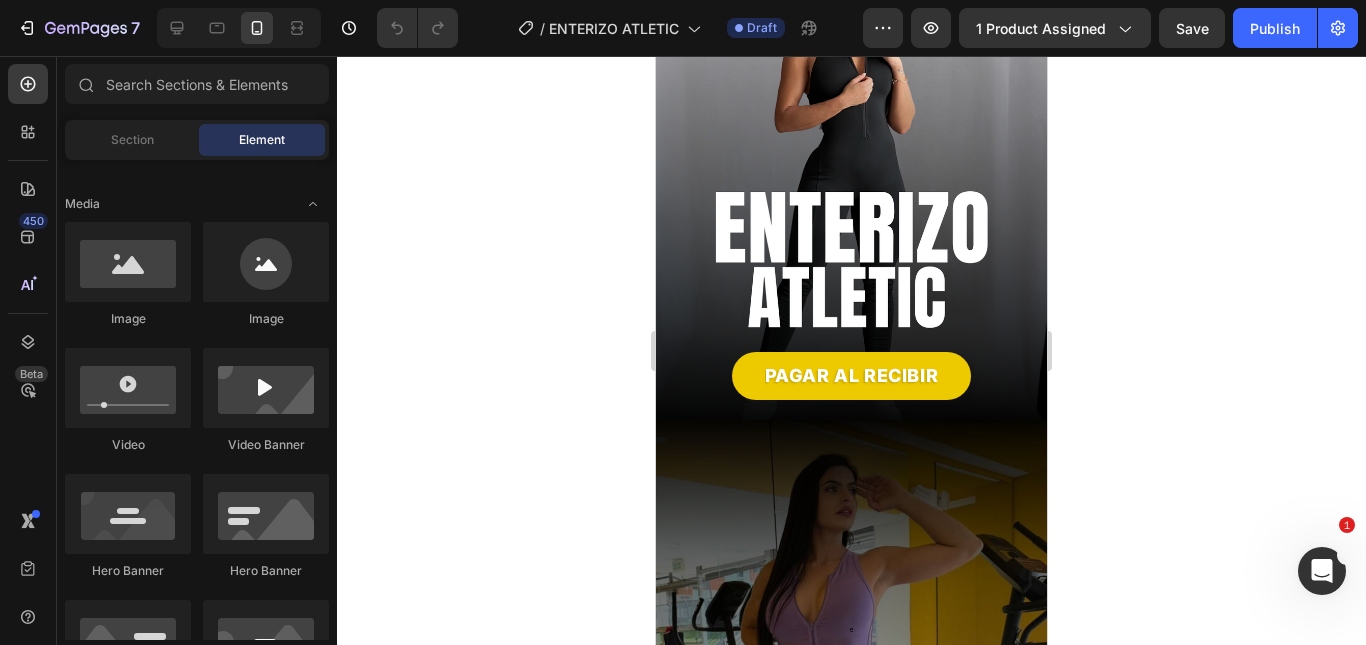 scroll, scrollTop: 400, scrollLeft: 0, axis: vertical 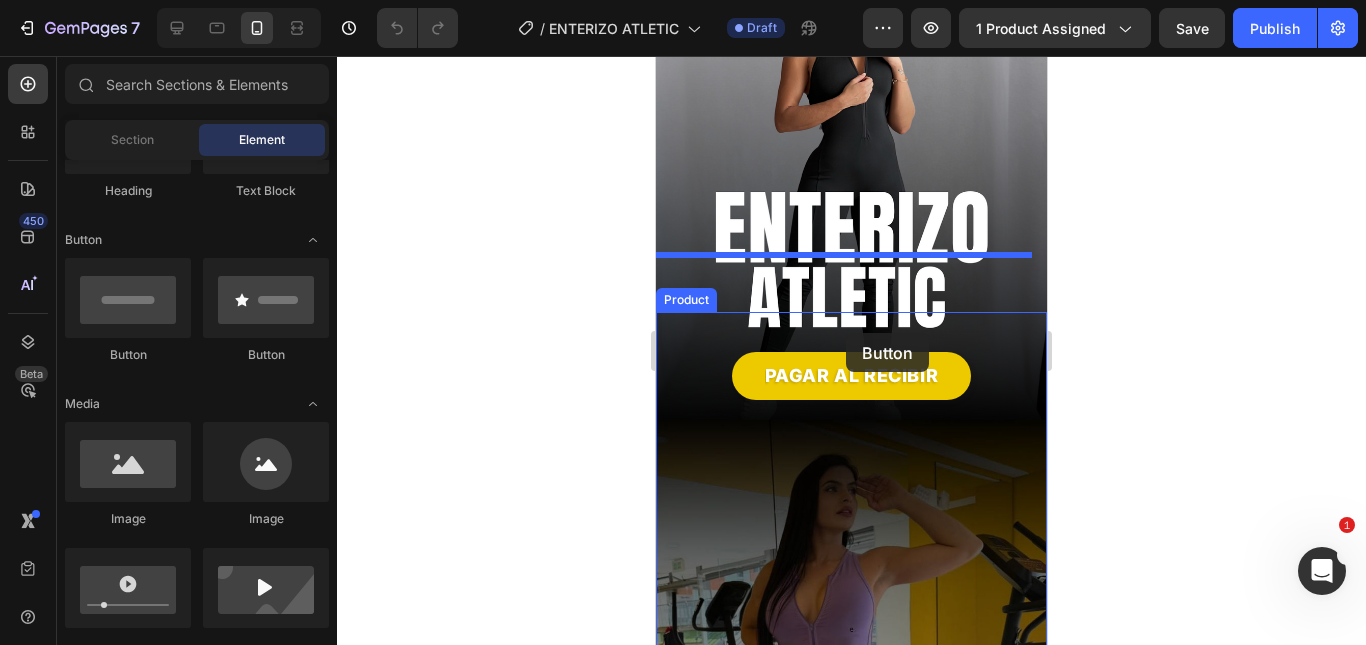 drag, startPoint x: 794, startPoint y: 355, endPoint x: 846, endPoint y: 333, distance: 56.462376 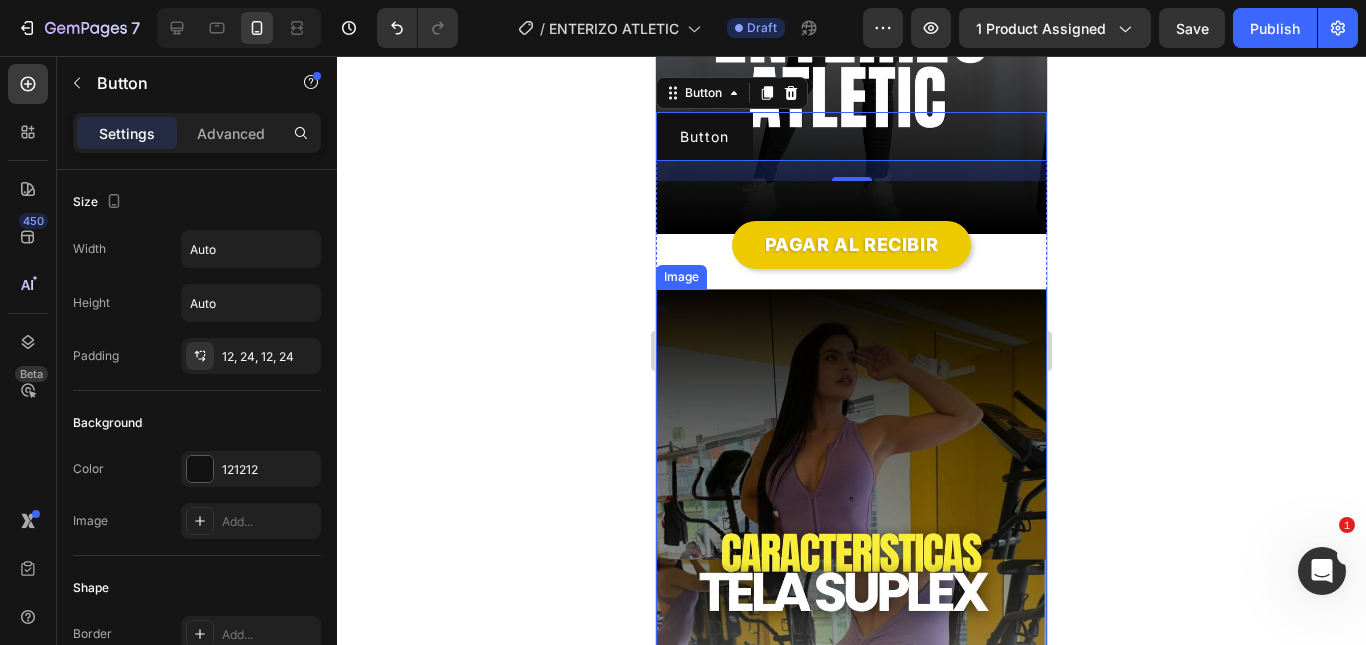 scroll, scrollTop: 300, scrollLeft: 0, axis: vertical 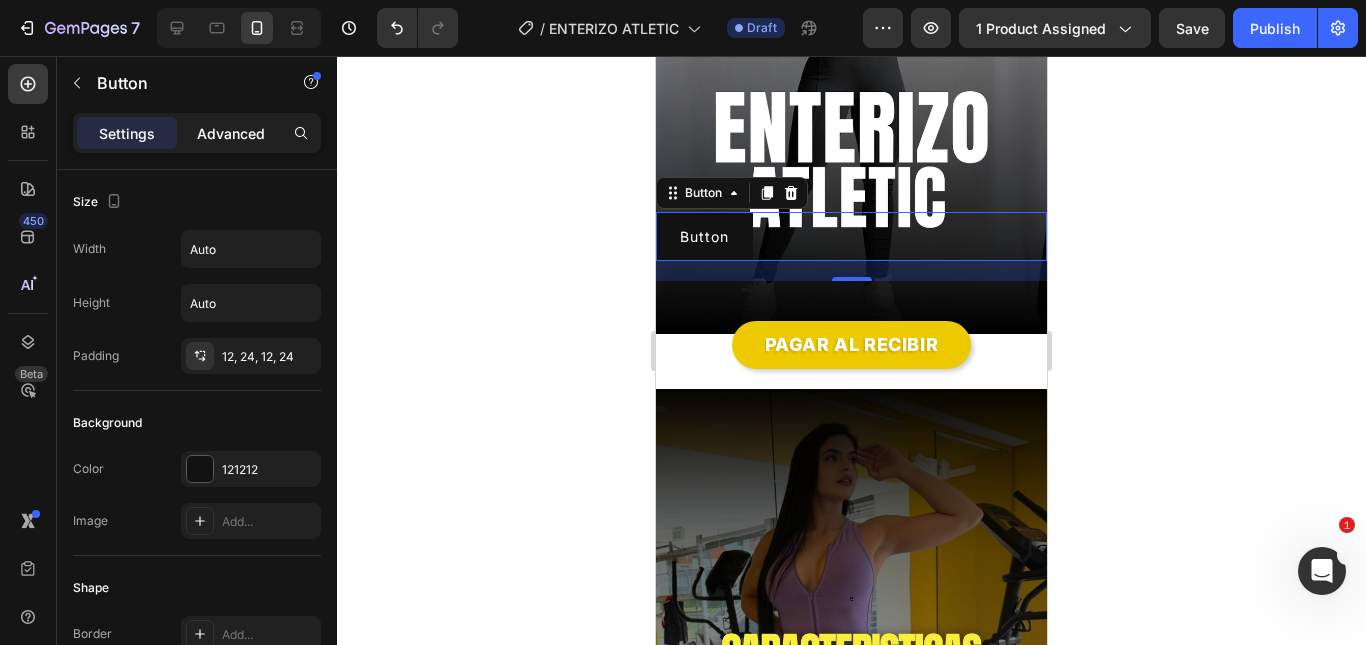 click on "Advanced" at bounding box center [231, 133] 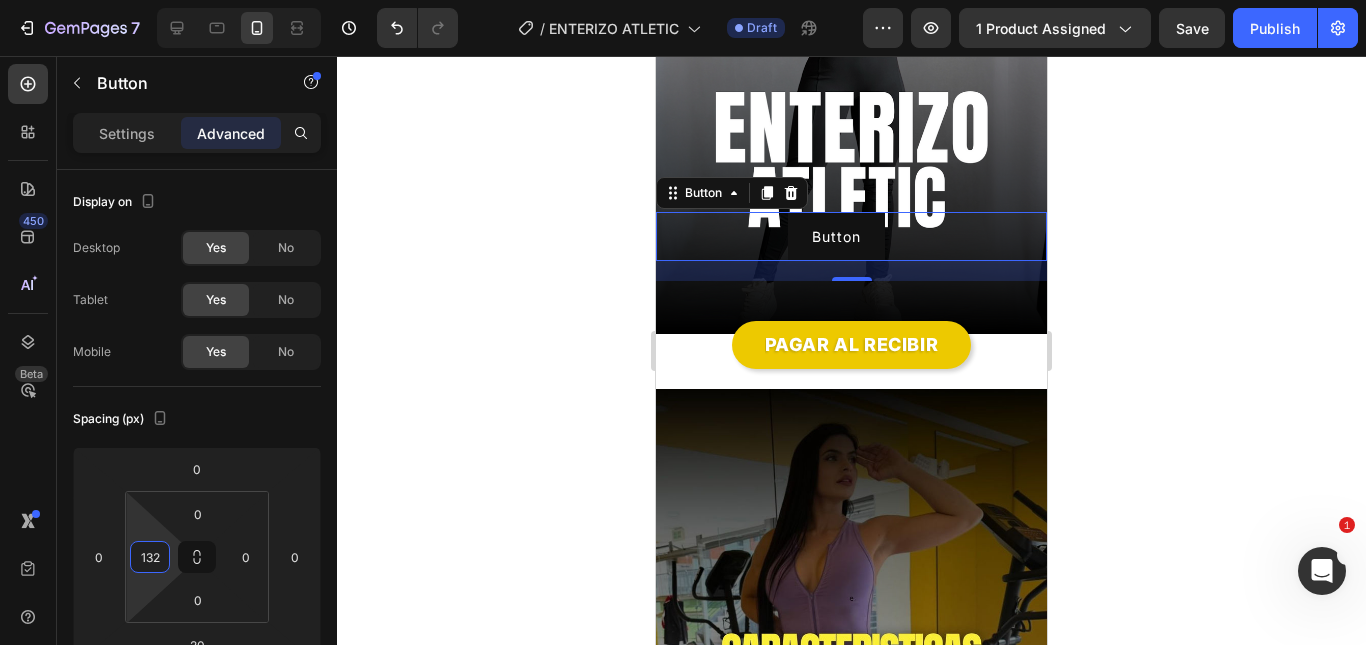 type on "134" 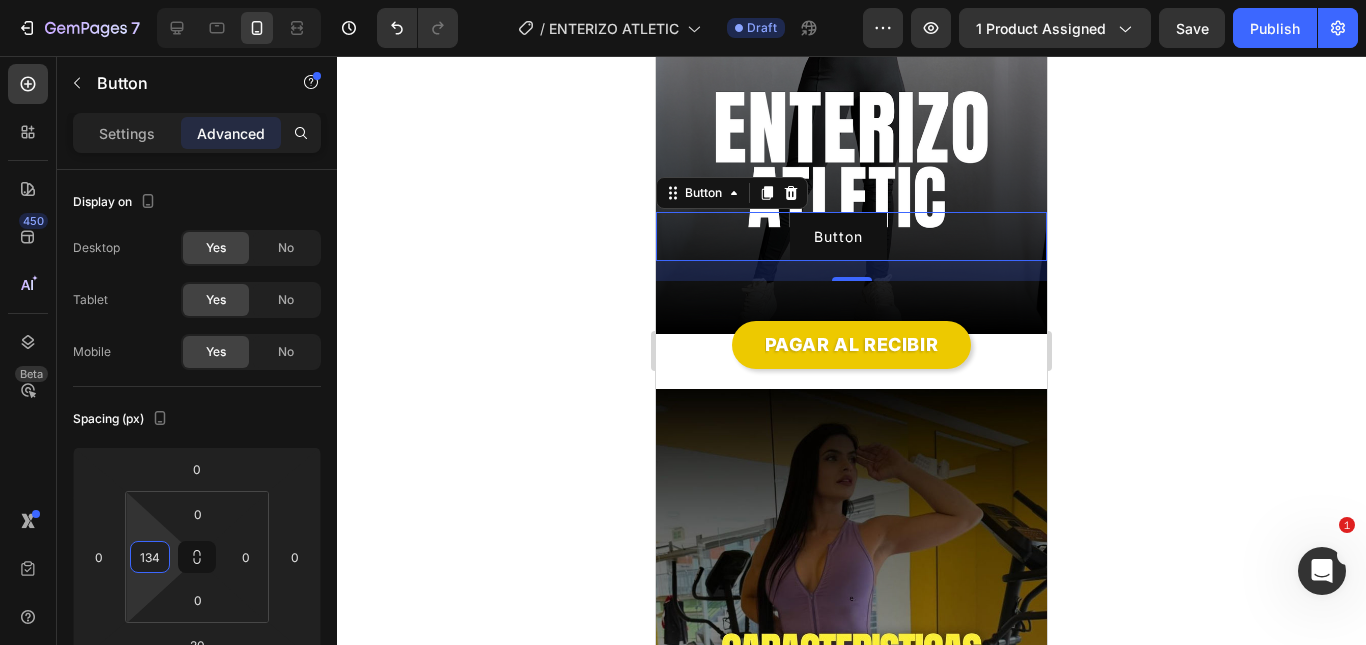 drag, startPoint x: 147, startPoint y: 491, endPoint x: 161, endPoint y: 457, distance: 36.769554 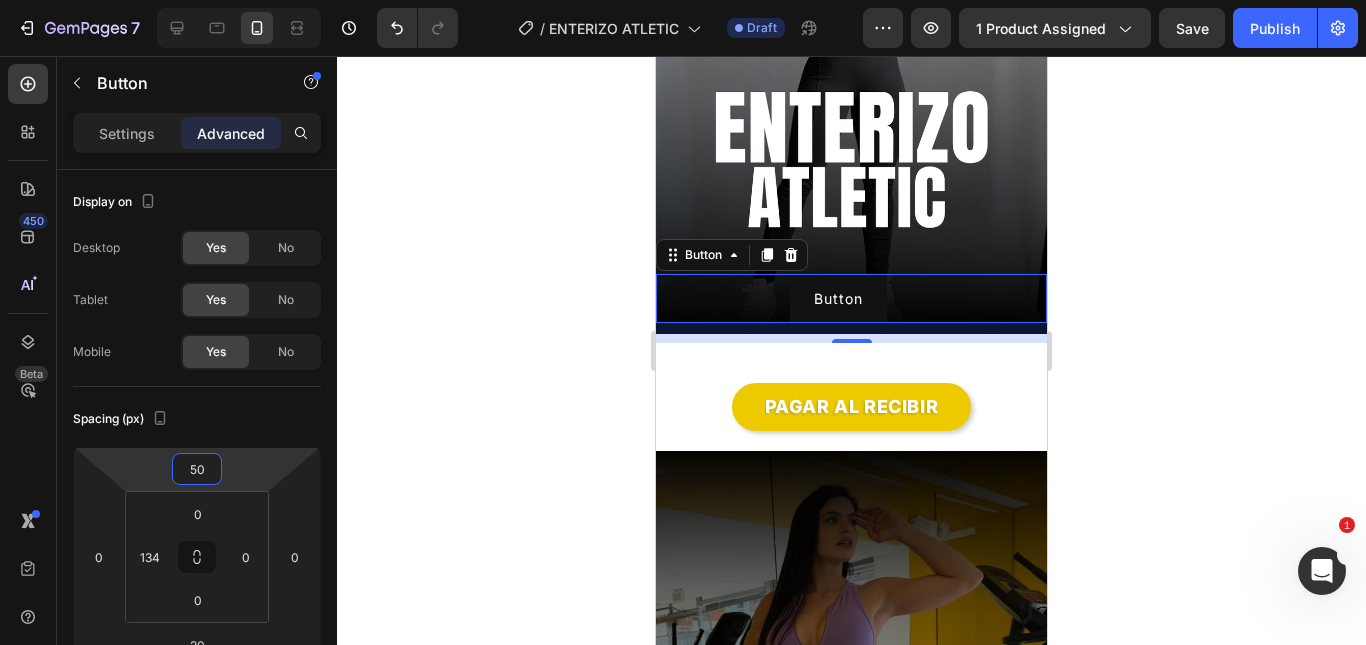 type on "48" 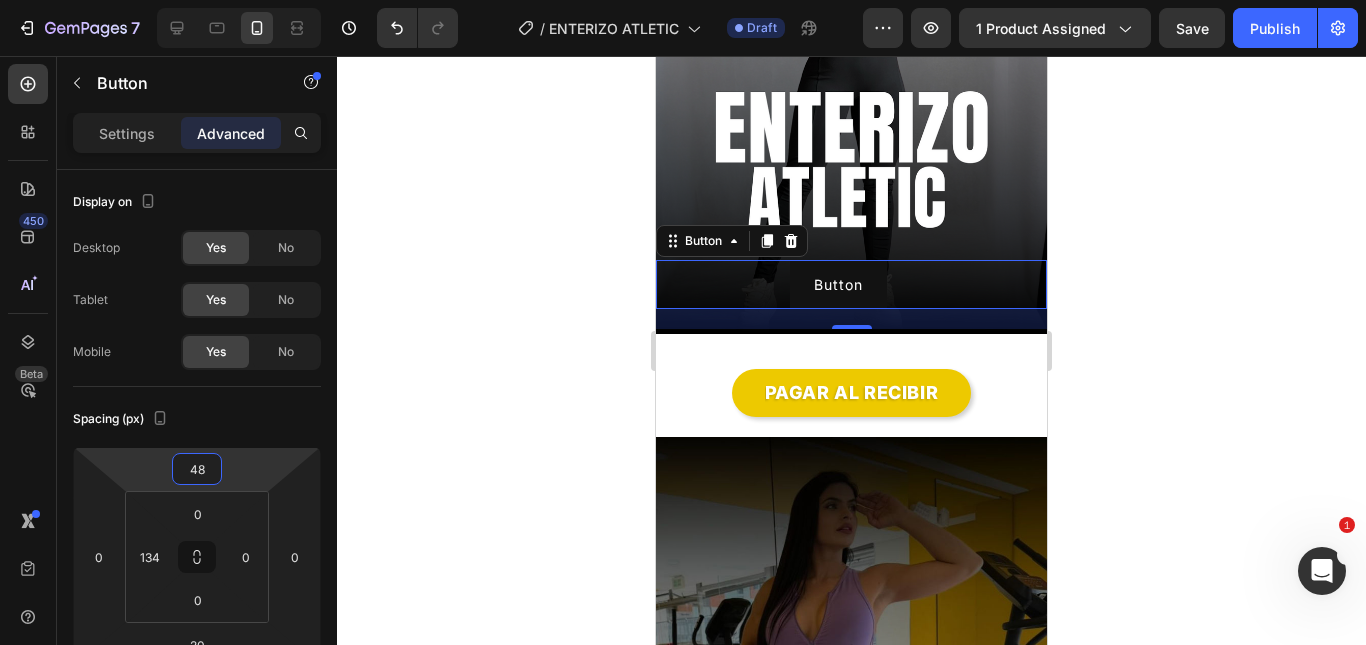 drag, startPoint x: 266, startPoint y: 446, endPoint x: 272, endPoint y: 436, distance: 11.661903 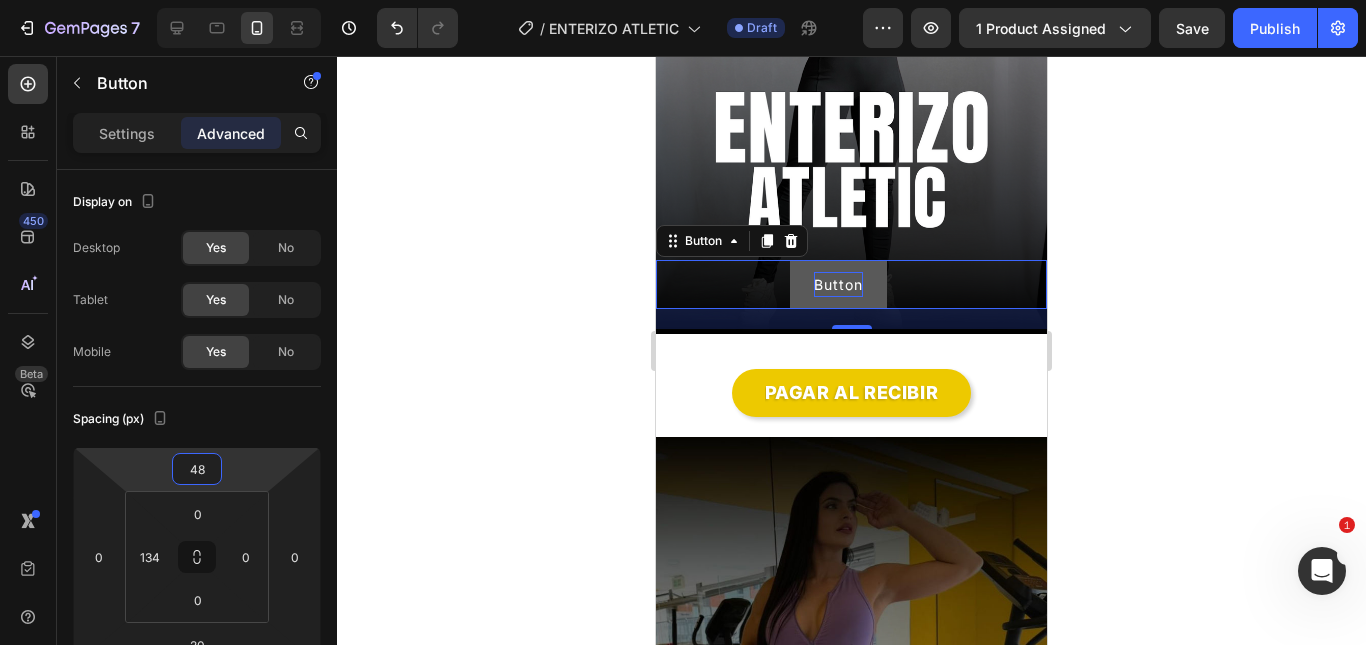 click on "Button" at bounding box center [838, 284] 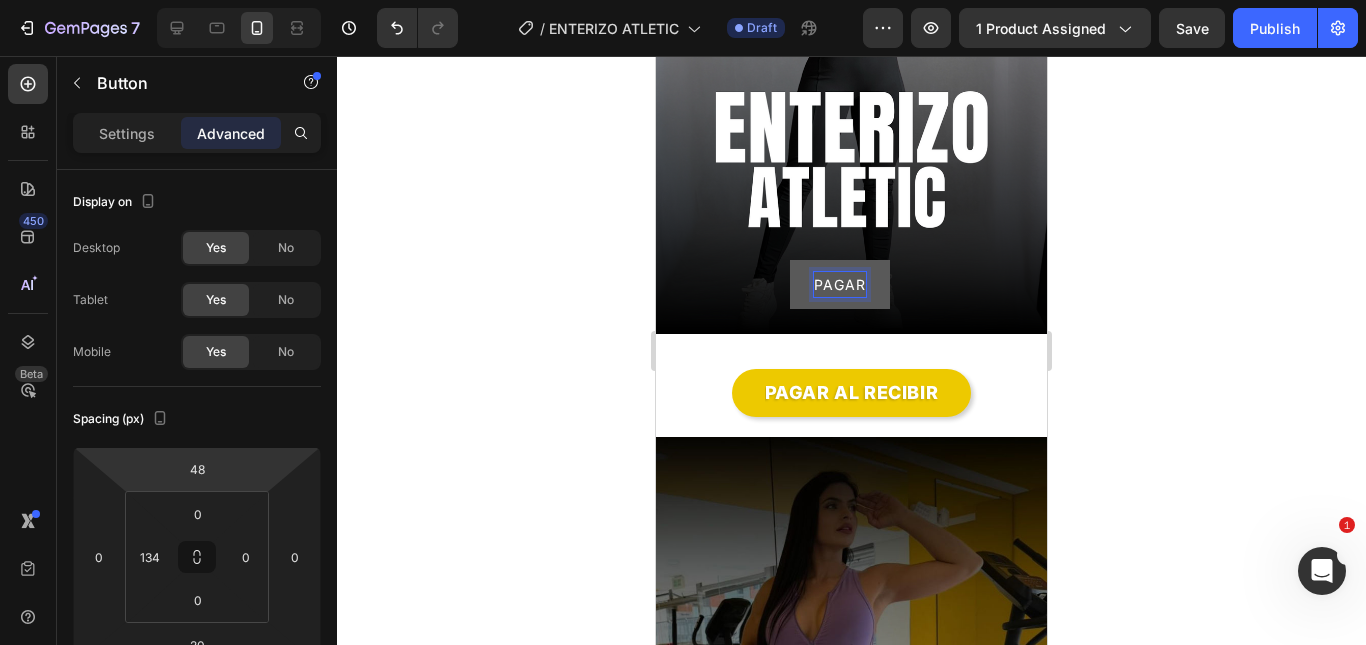 click on "PAGAR" at bounding box center [840, 284] 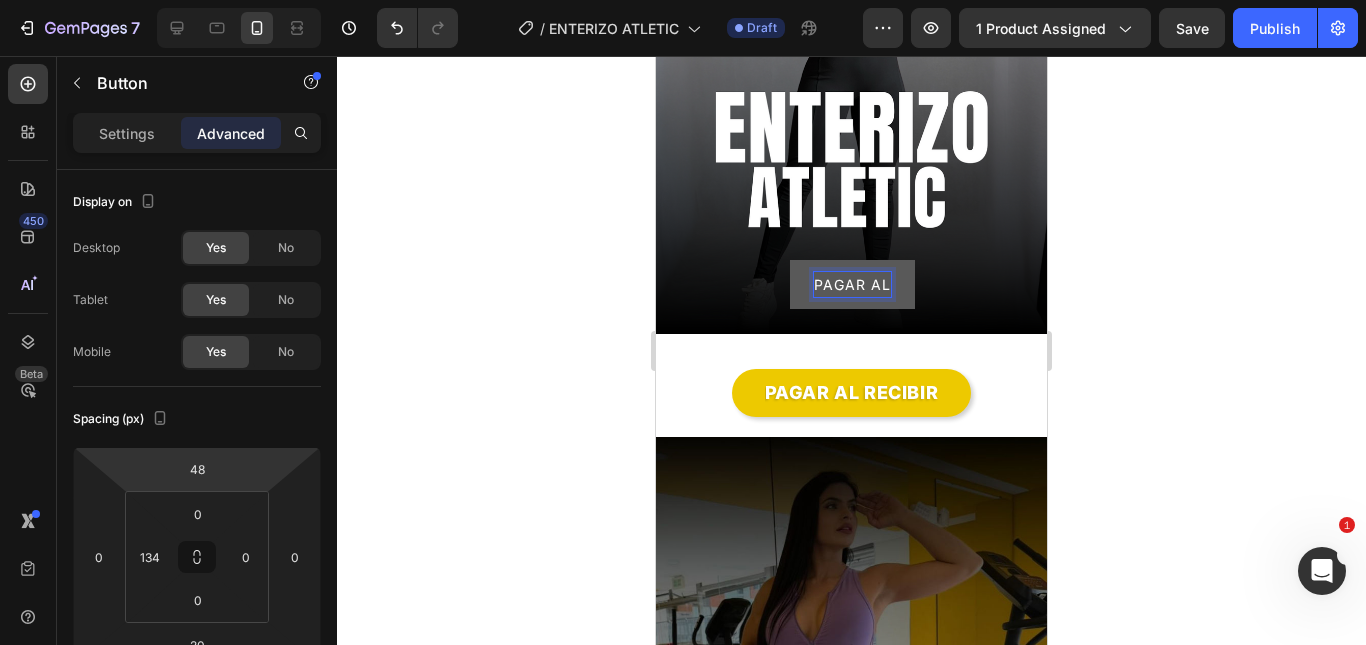click on "PAGAR AL" at bounding box center [852, 284] 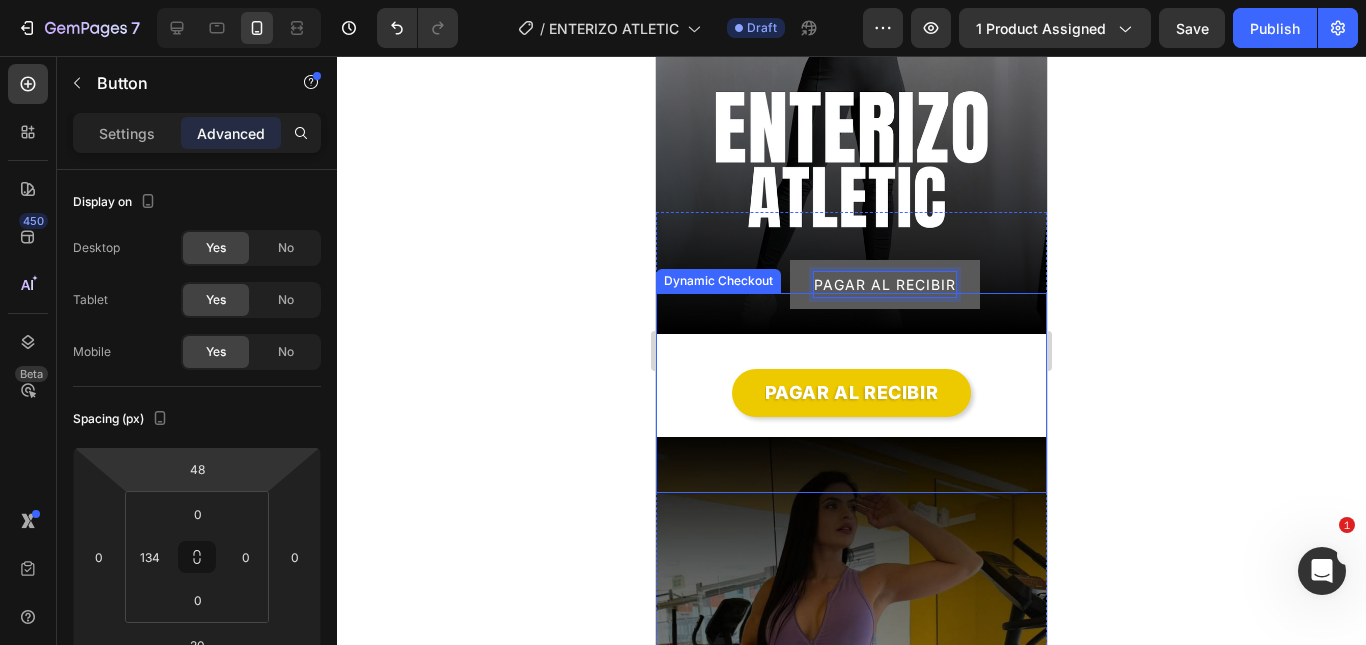 drag, startPoint x: 989, startPoint y: 349, endPoint x: 984, endPoint y: 340, distance: 10.29563 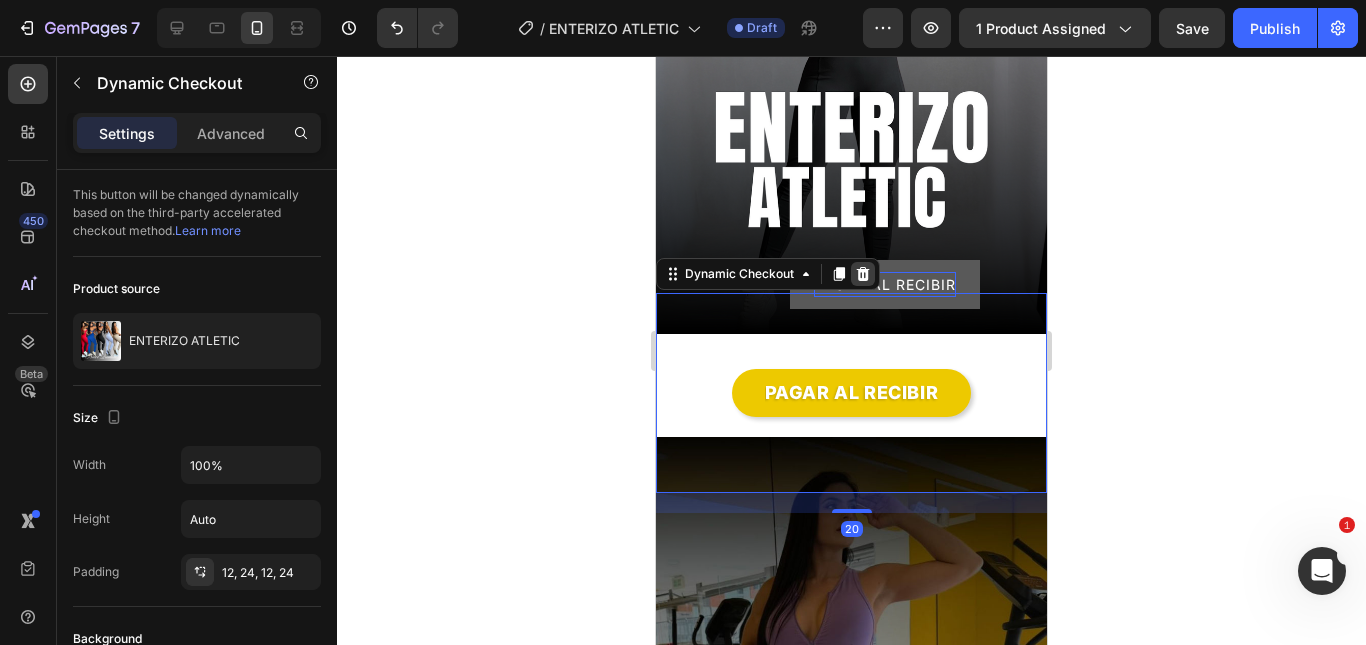 click 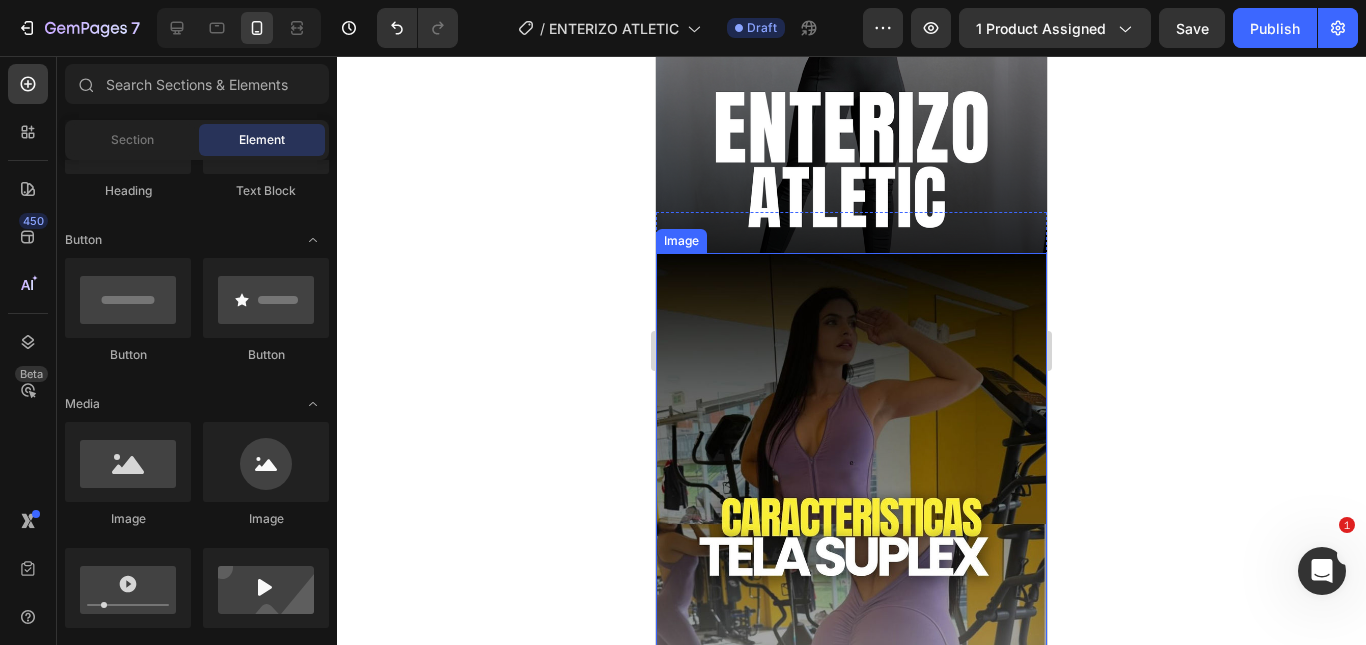 scroll, scrollTop: 100, scrollLeft: 0, axis: vertical 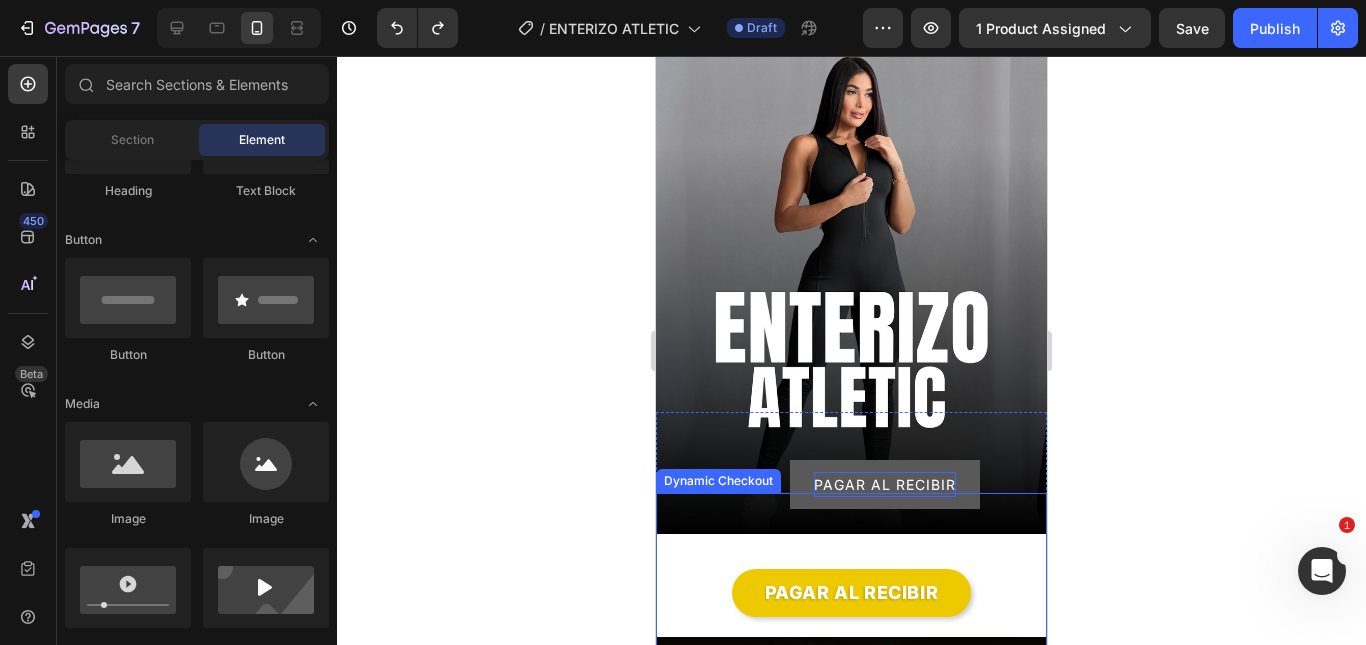 click on "PAGAR AL RECIBIR Dynamic Checkout" at bounding box center (851, 592) 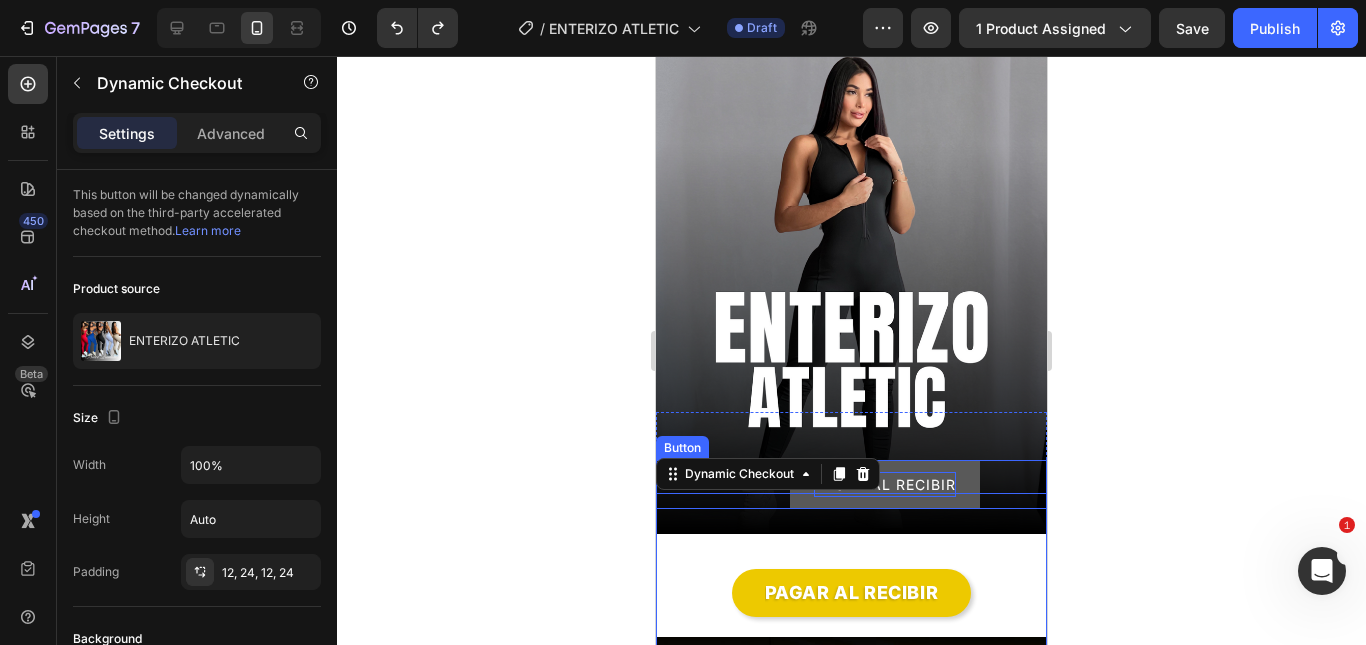 click on "PAGAR AL RECIBIR" at bounding box center [885, 484] 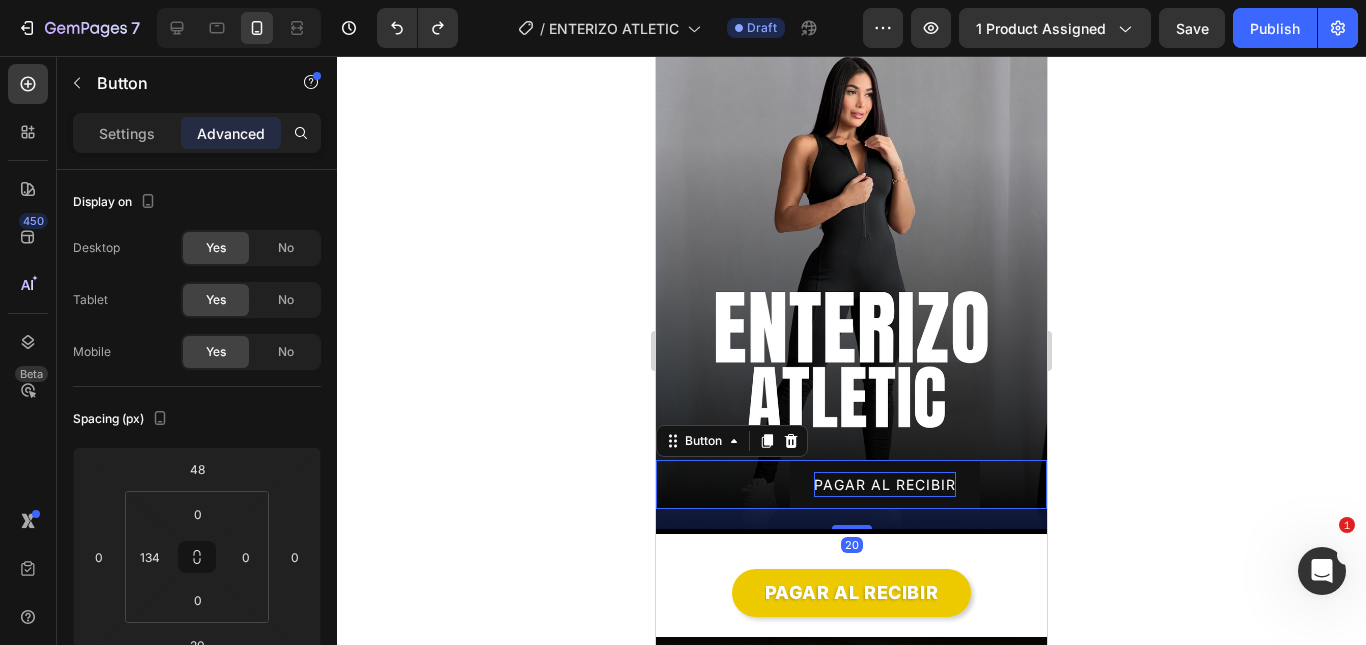 click 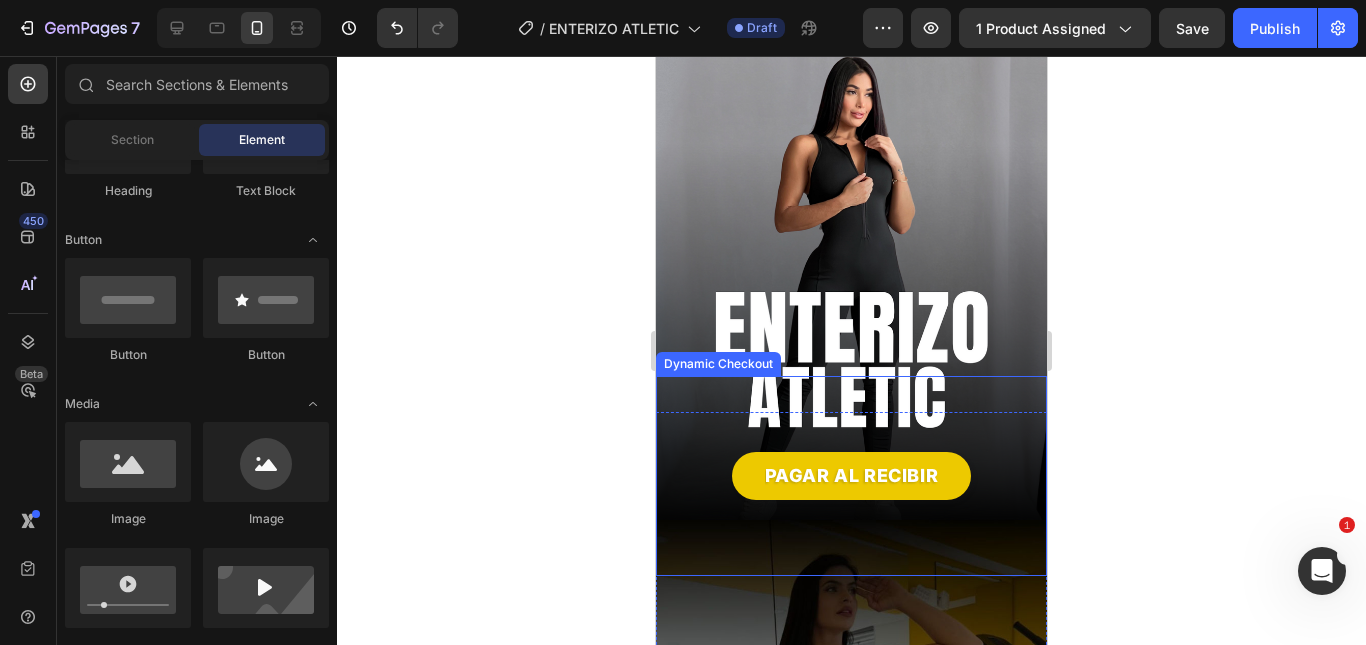 click on "PAGAR AL RECIBIR Dynamic Checkout" at bounding box center [851, 475] 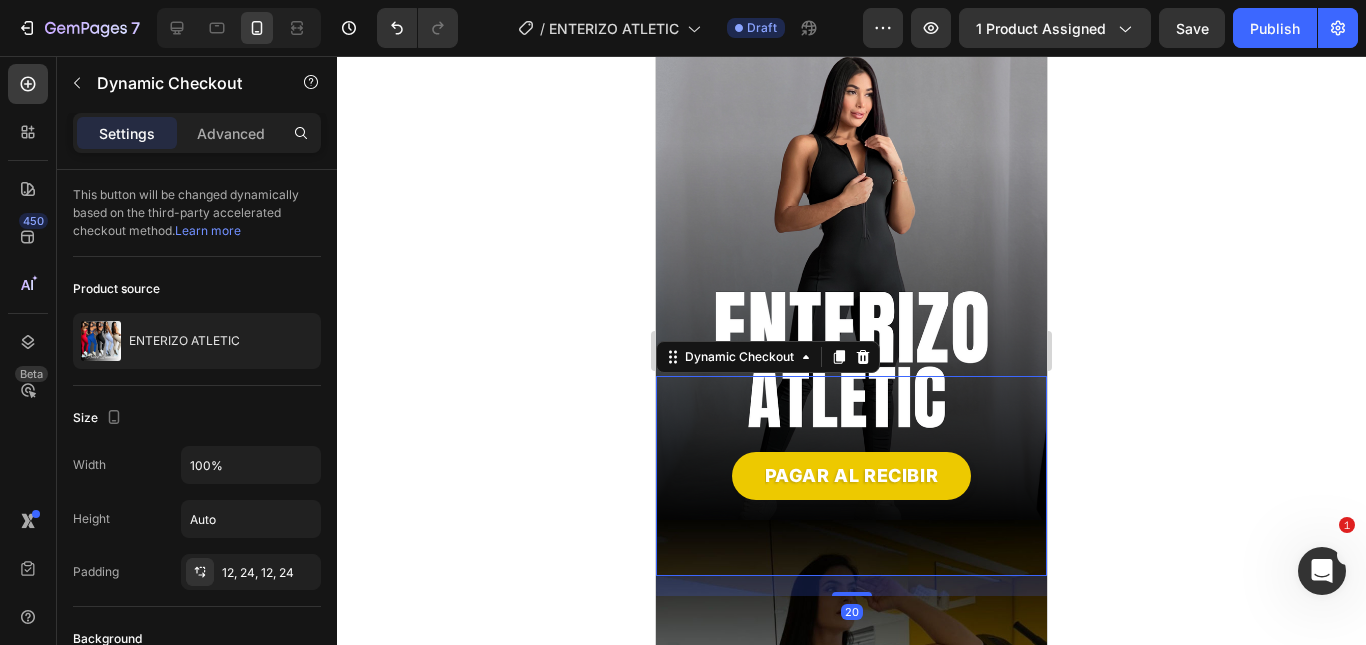 click on "Dynamic Checkout" at bounding box center (768, 357) 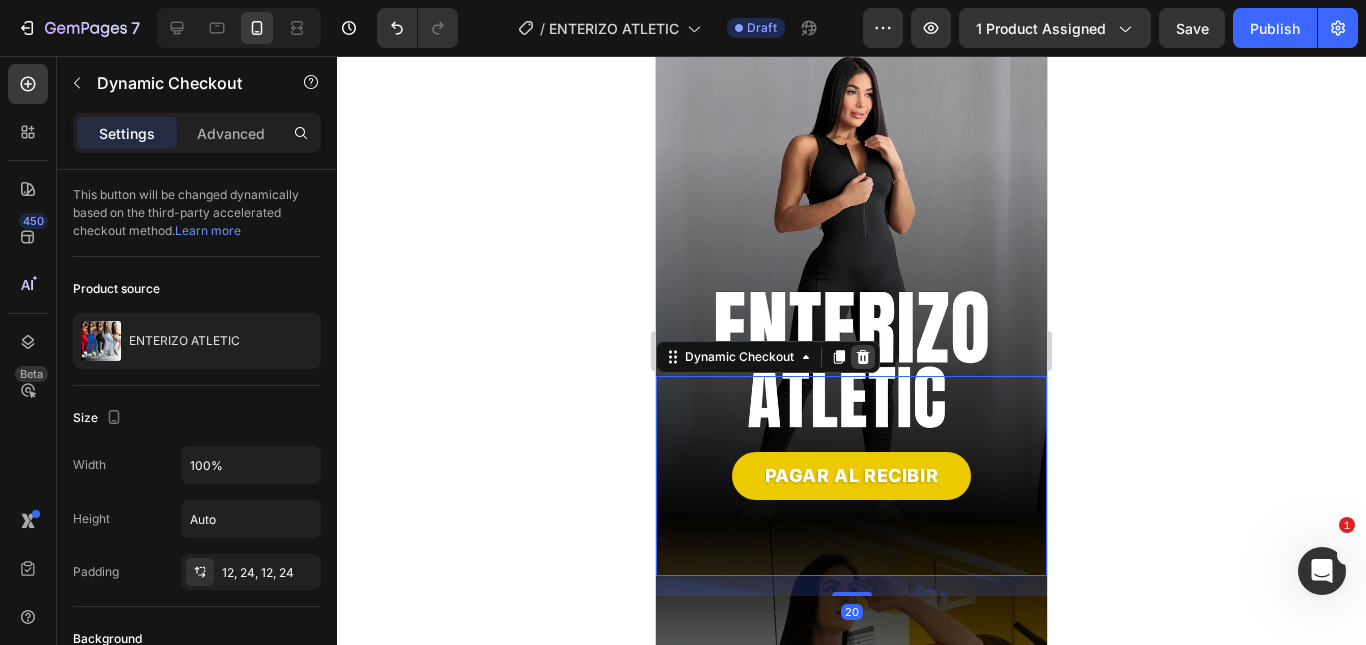 click 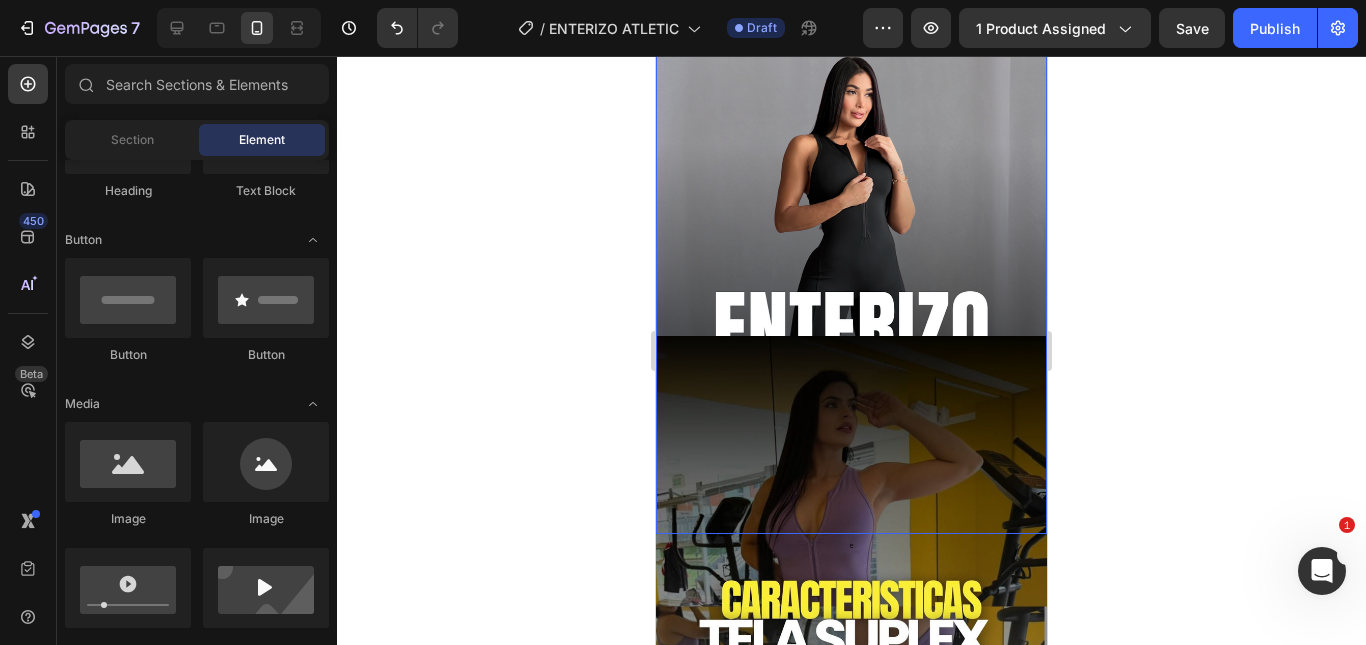 click at bounding box center (851, 263) 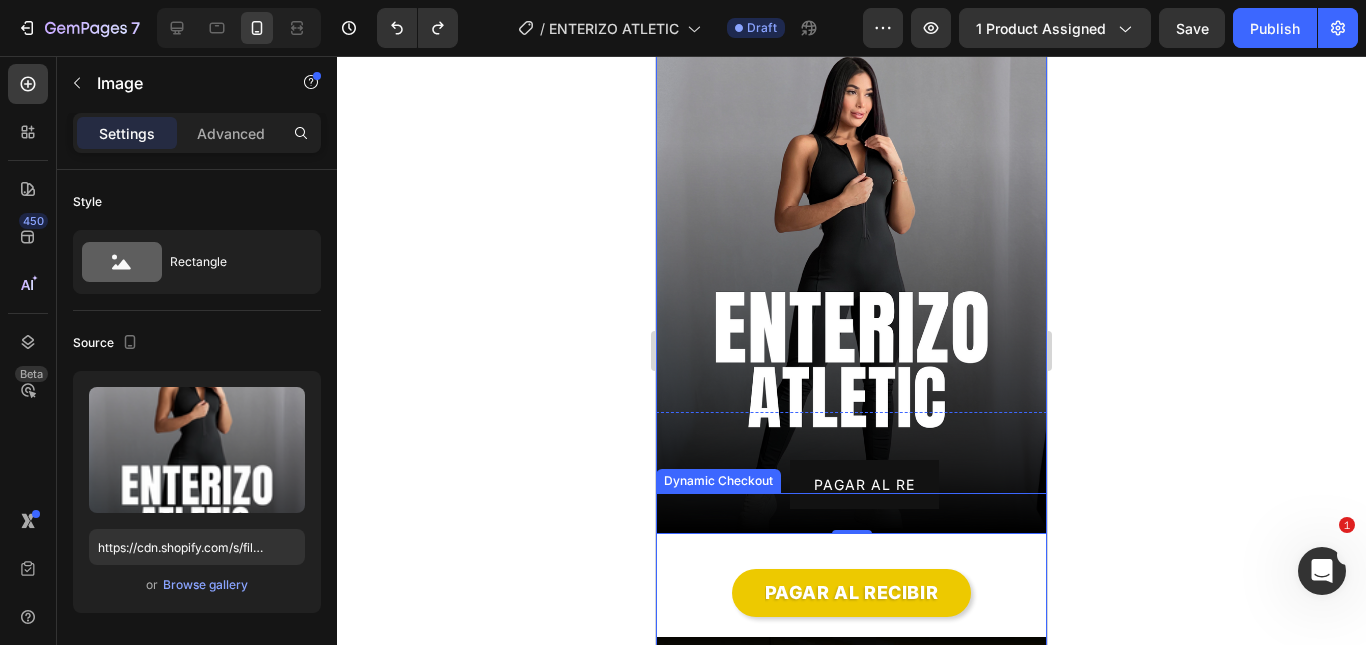 click on "PAGAR AL RECIBIR Dynamic Checkout" at bounding box center (851, 592) 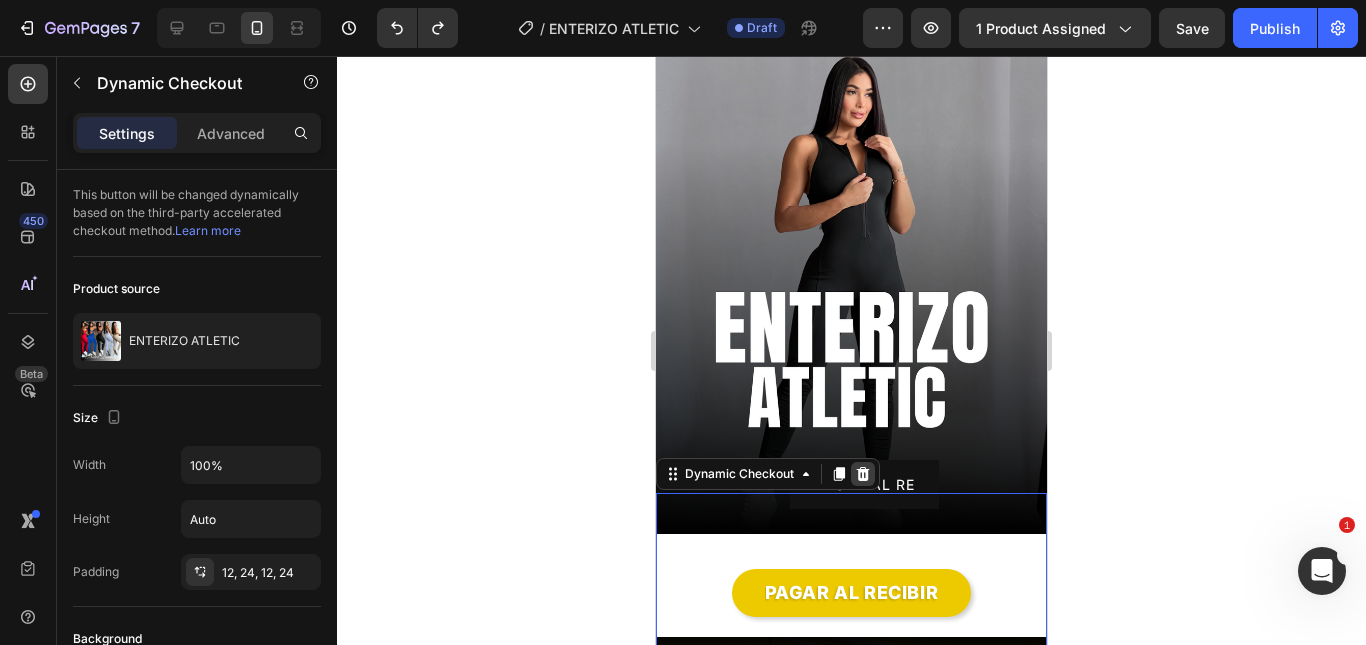 click 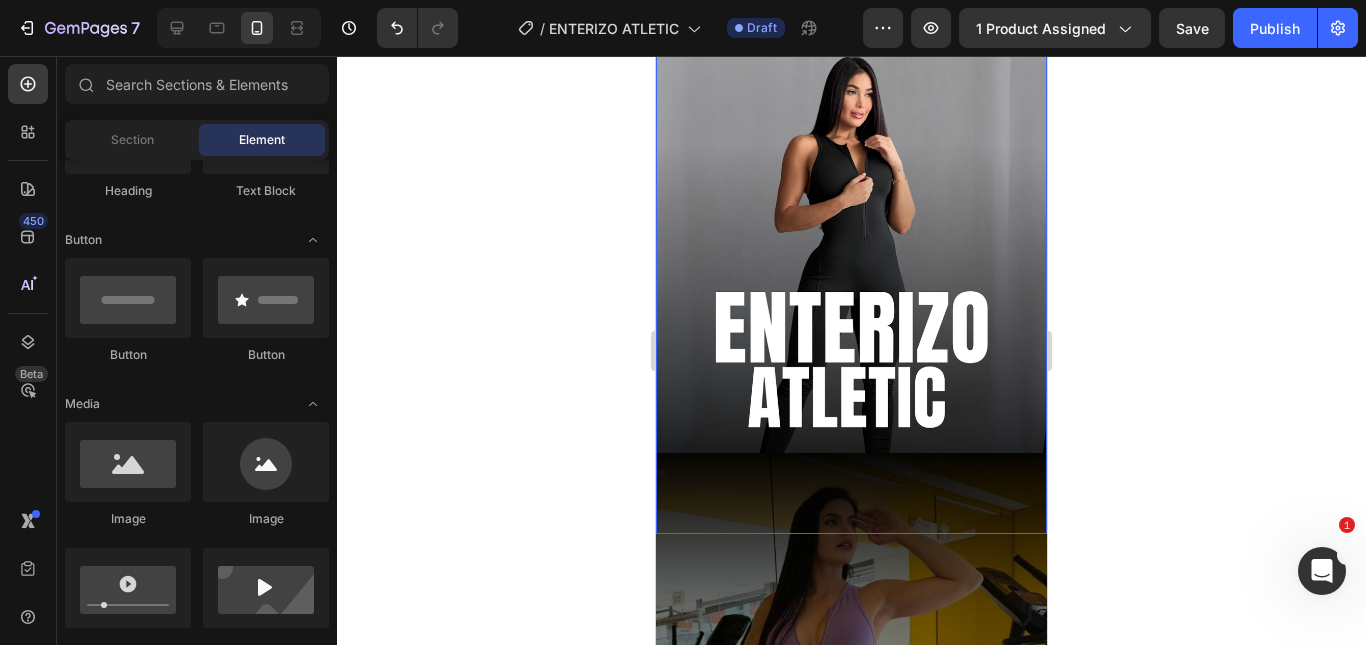 click at bounding box center (851, 263) 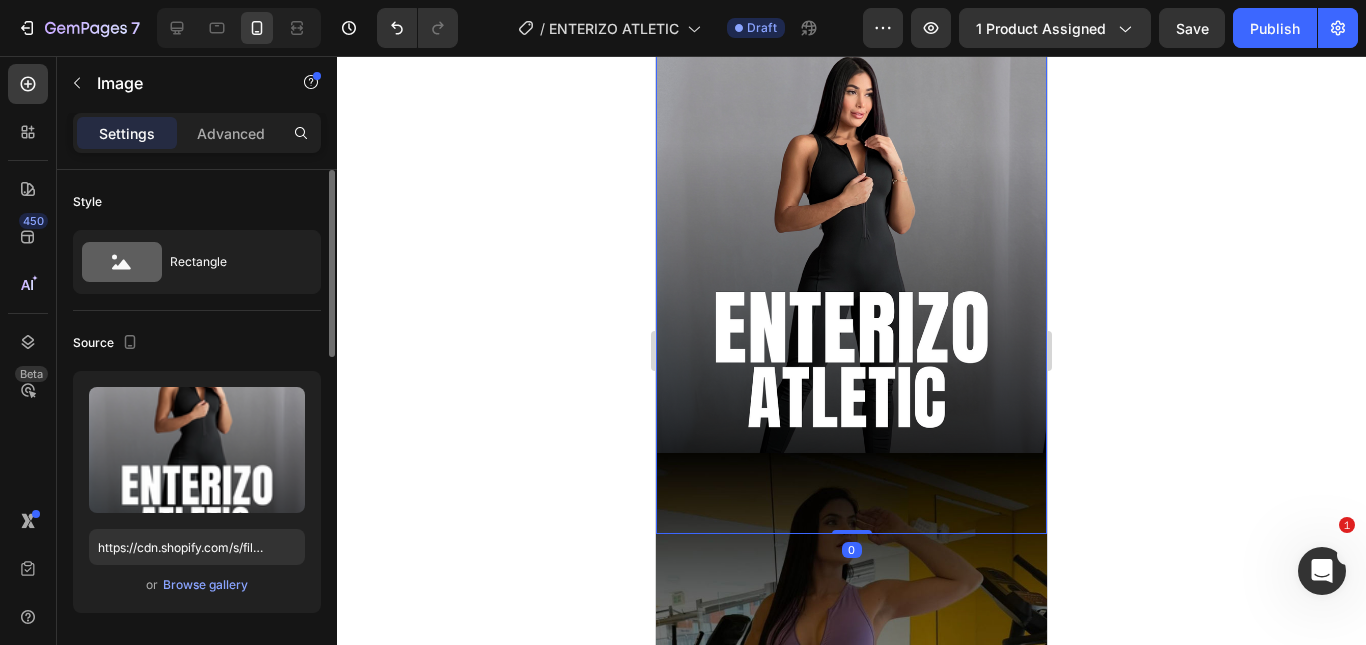 click on "Advanced" 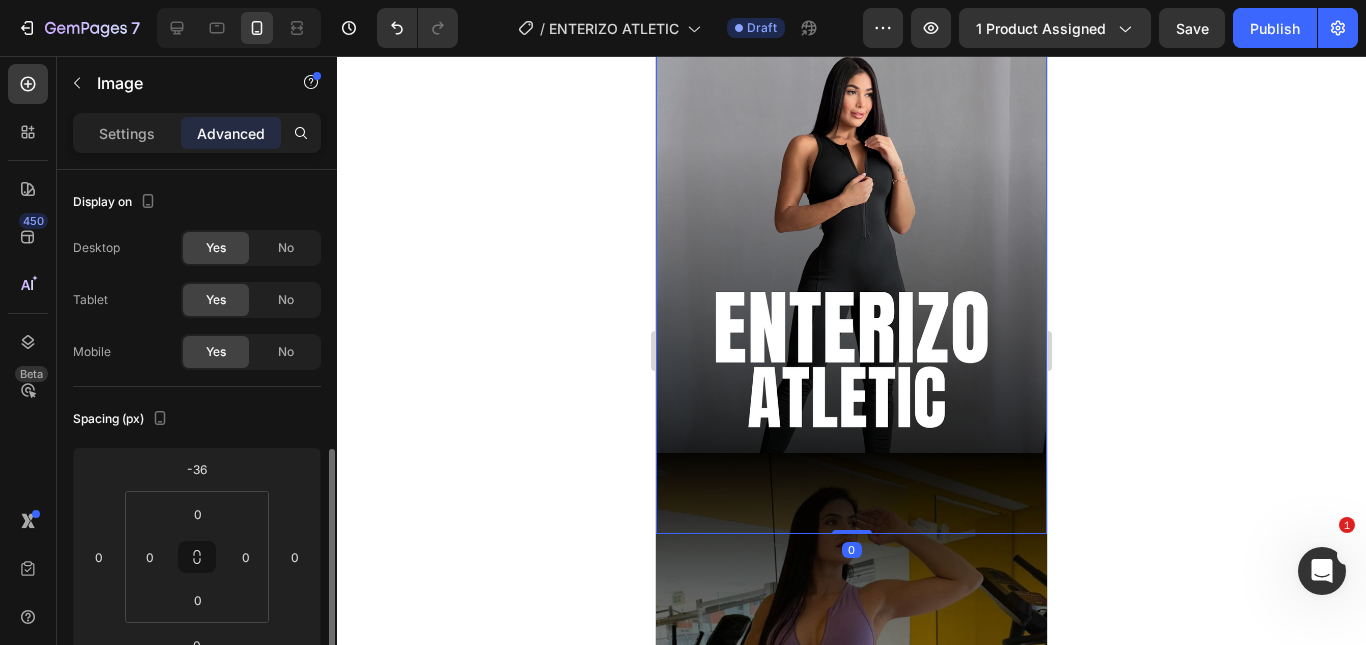 scroll, scrollTop: 200, scrollLeft: 0, axis: vertical 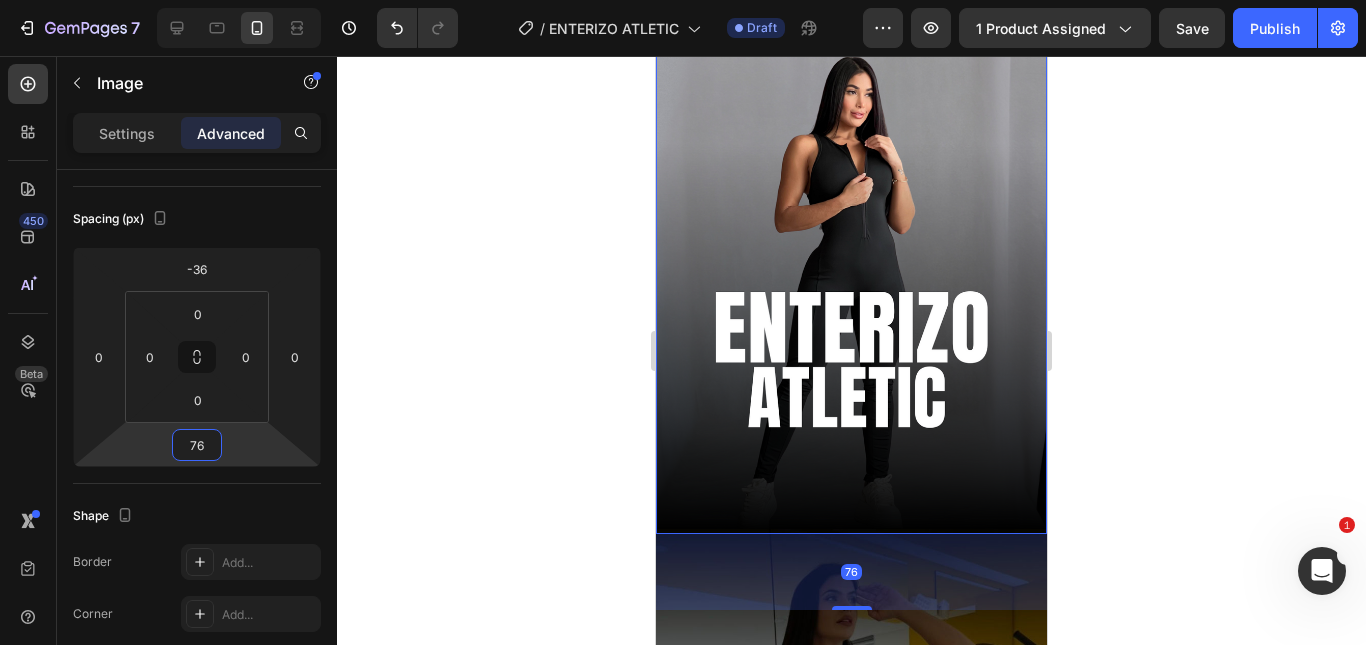 click on "7  Version history  /  ENTERIZO ATLETIC Draft Preview 1 product assigned  Save   Publish  450 Beta Sections(18) Elements(84) Section Element Hero Section Product Detail Brands Trusted Badges Guarantee Product Breakdown How to use Testimonials Compare Bundle FAQs Social Proof Brand Story Product List Collection Blog List Contact Sticky Add to Cart Custom Footer Browse Library 450 Layout
Row
Row
Row
Row Text
Heading
Text Block Button
Button
Button Media
Image
Image
Video" at bounding box center (683, 0) 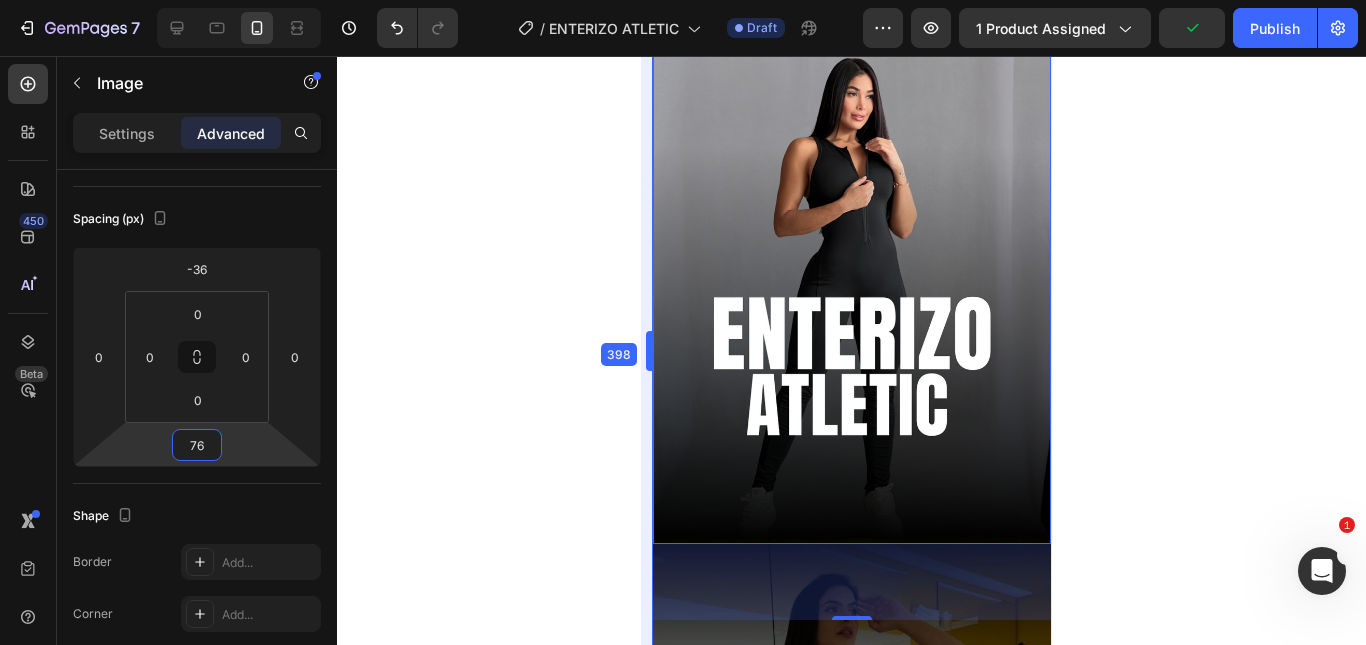 drag, startPoint x: 650, startPoint y: 353, endPoint x: 640, endPoint y: 355, distance: 10.198039 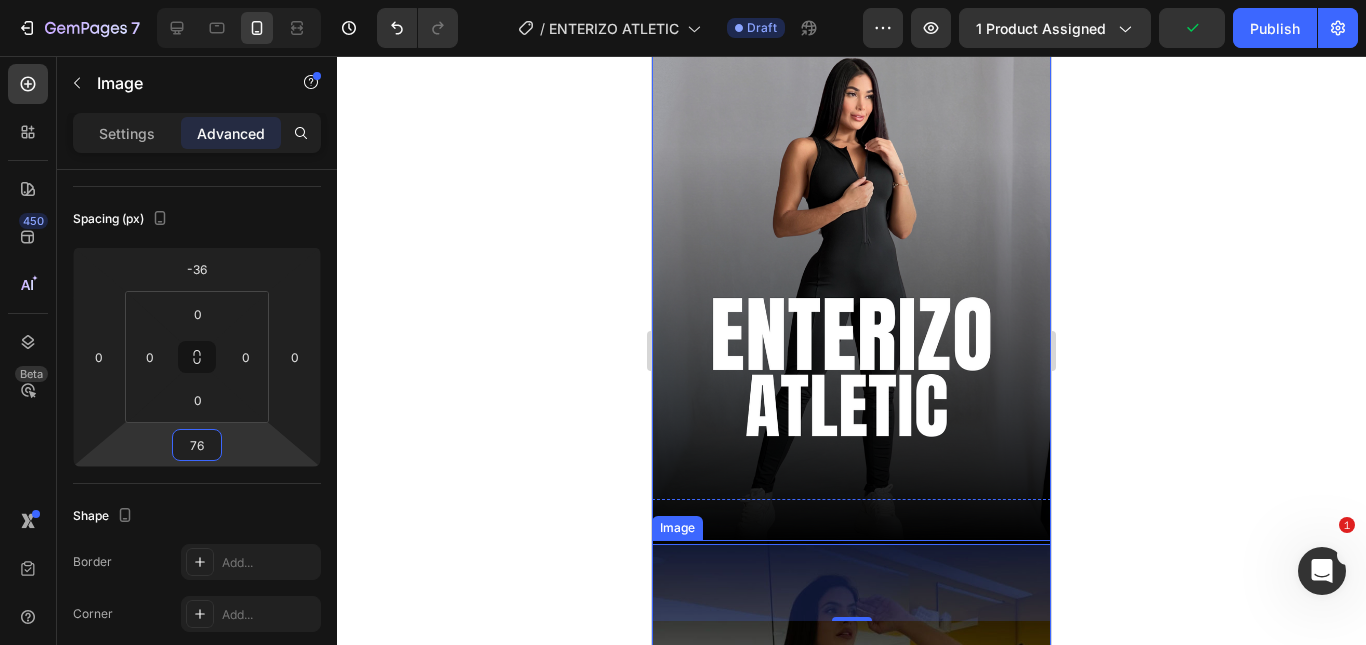 scroll, scrollTop: 200, scrollLeft: 0, axis: vertical 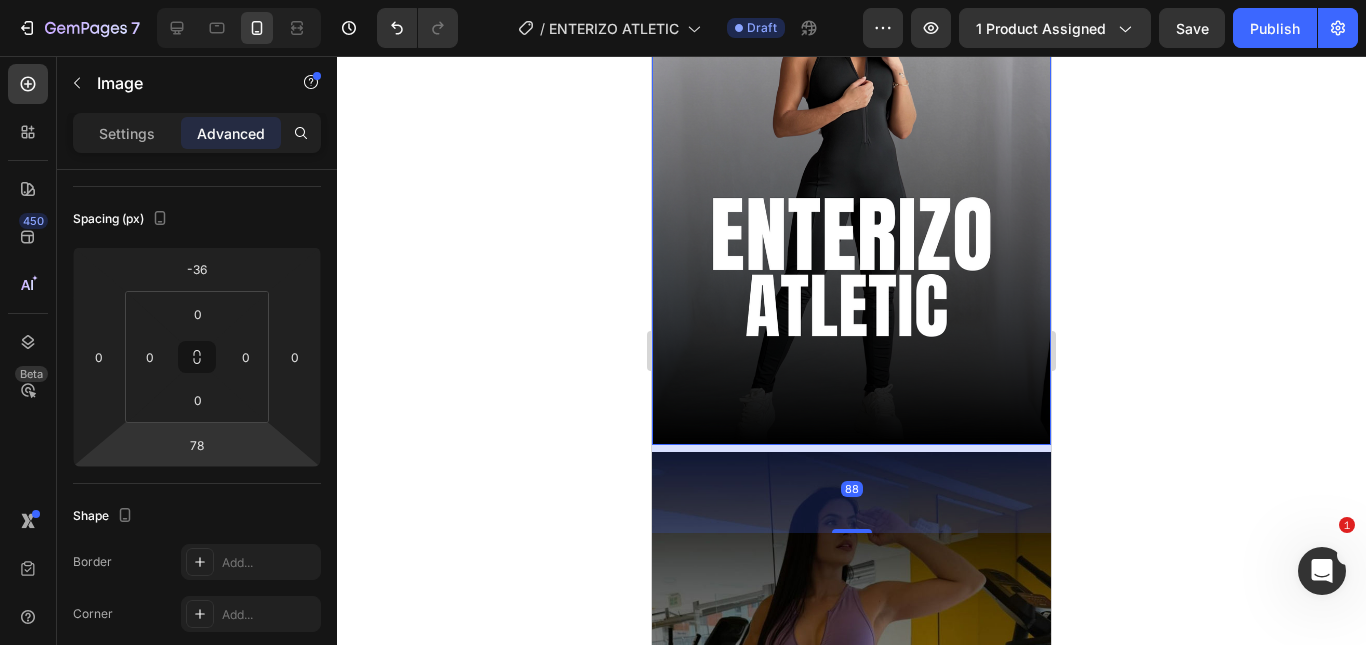 type on "76" 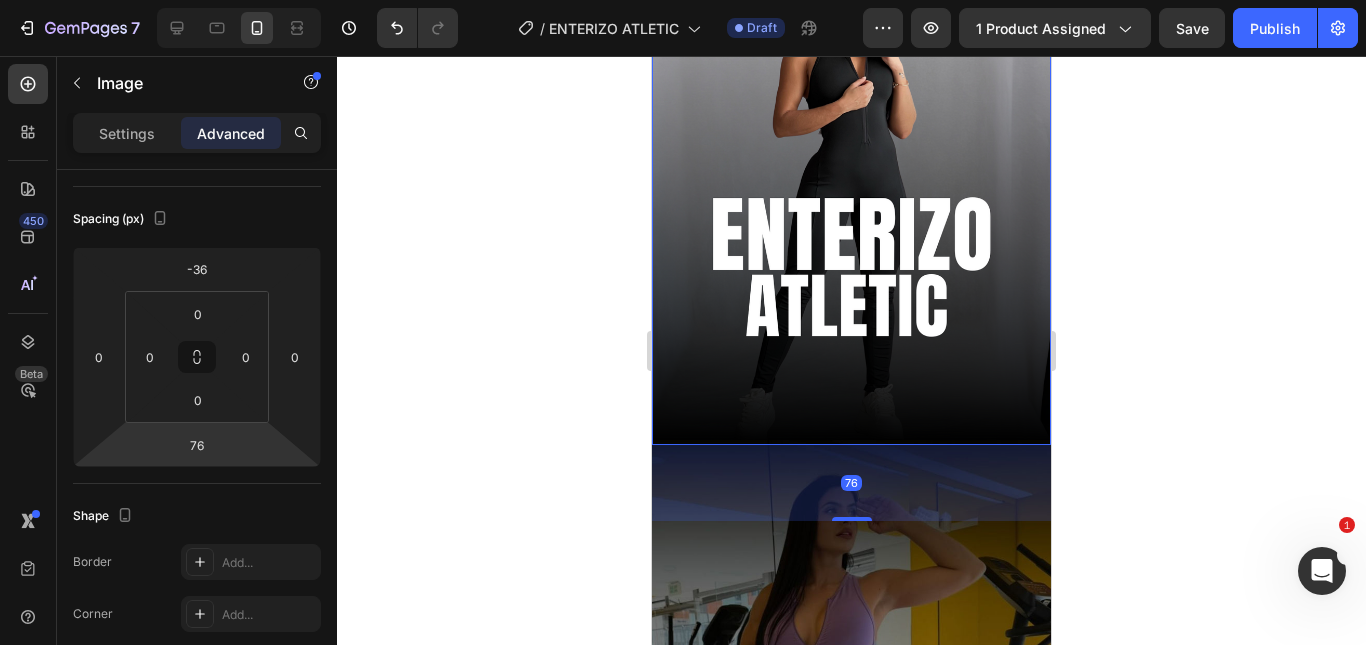 click on "7  Version history  /  ENTERIZO ATLETIC Draft Preview 1 product assigned  Save   Publish  450 Beta Sections(18) Elements(84) Section Element Hero Section Product Detail Brands Trusted Badges Guarantee Product Breakdown How to use Testimonials Compare Bundle FAQs Social Proof Brand Story Product List Collection Blog List Contact Sticky Add to Cart Custom Footer Browse Library 450 Layout
Row
Row
Row
Row Text
Heading
Text Block Button
Button
Button Media
Image
Image
Video" at bounding box center (683, 0) 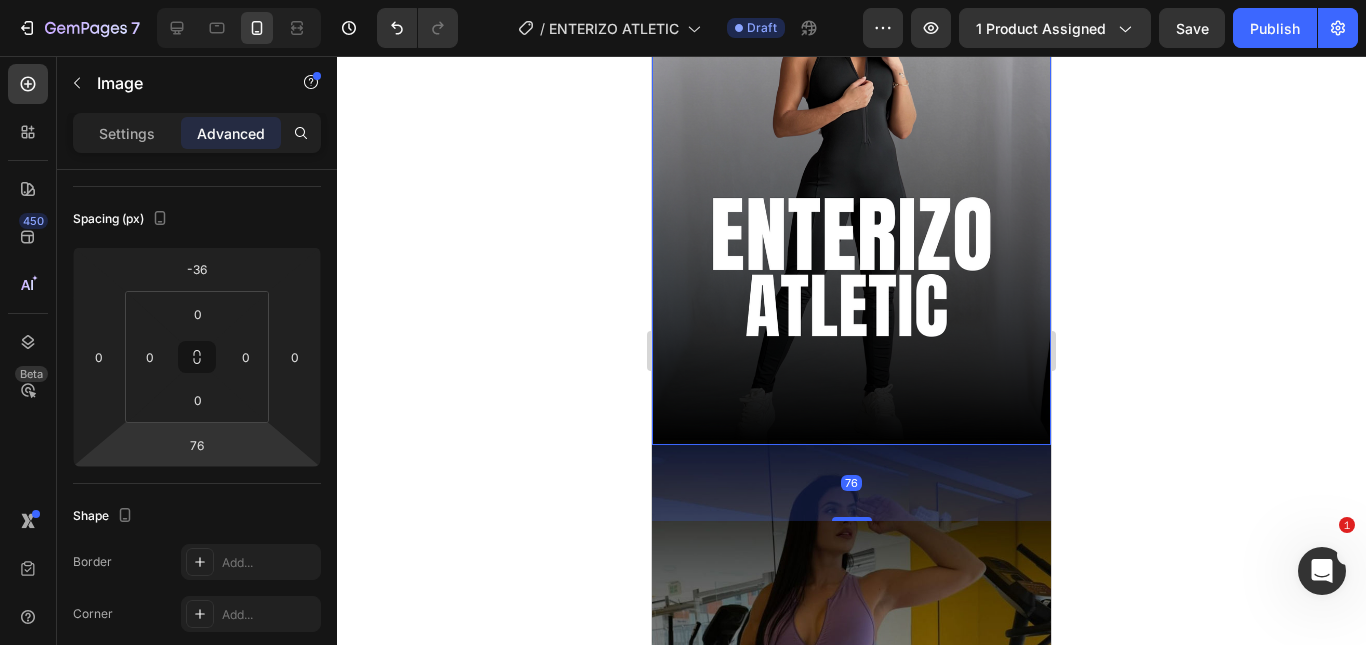 click 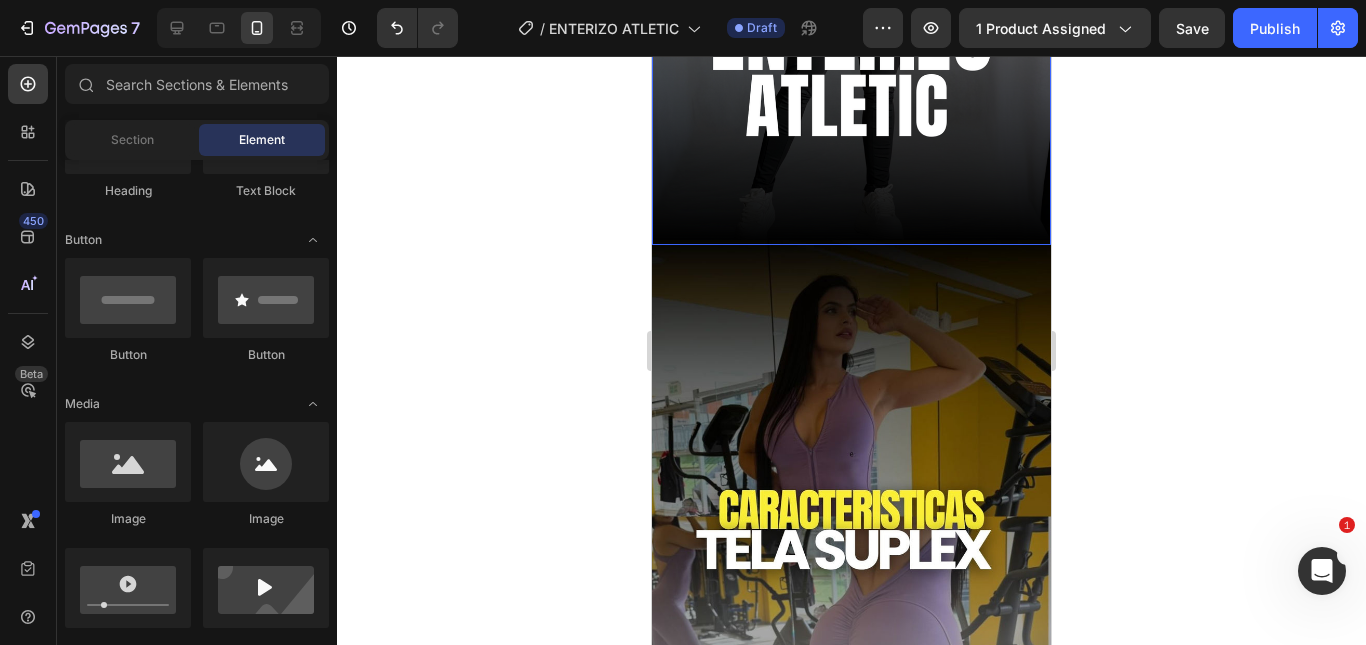 scroll, scrollTop: 300, scrollLeft: 0, axis: vertical 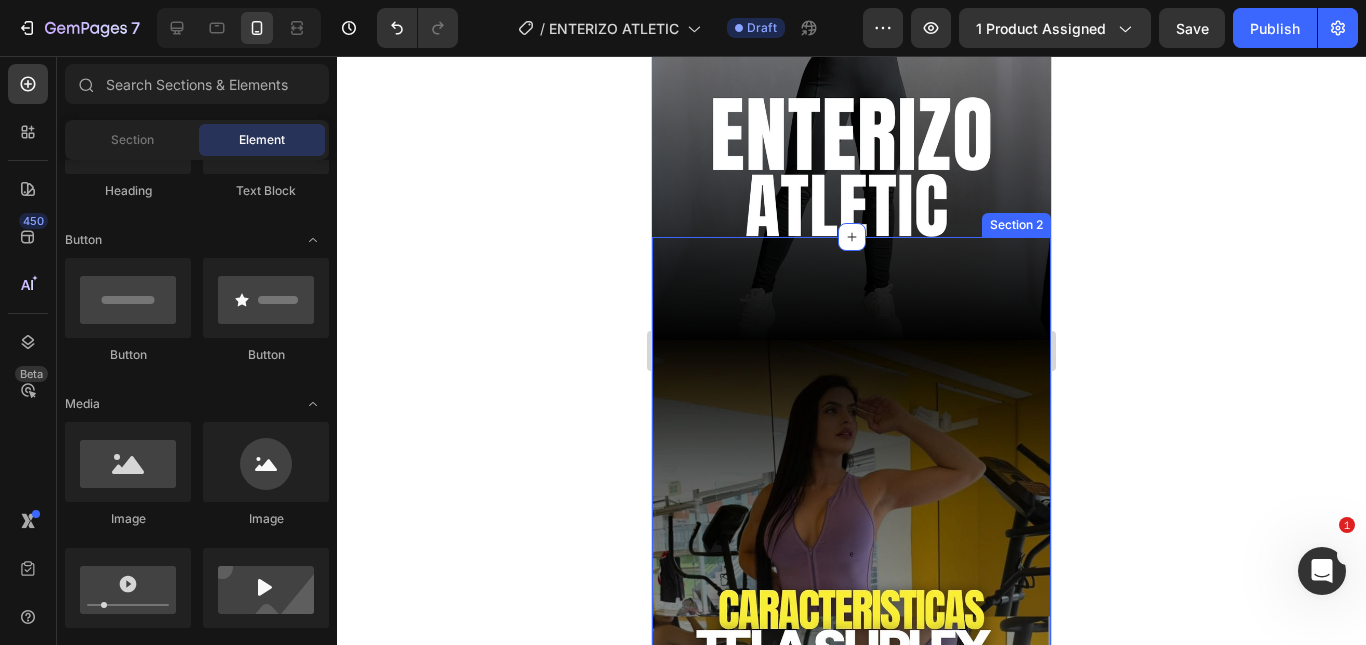 click on "PAGAR AL RE Button Image Image COLOR: VINO TINTO VINO TINTO VINO TINTO     VINO TINTO VERDE MILITAR VERDE MILITAR     VERDE MILITAR LILA LILA     LILA CAMEL CAMEL     CAMEL GRIS CLARO GRIS CLARO     GRIS CLARO ROJO ROJO     ROJO GRIS OSCURO GRIS OSCURO     GRIS OSCURO AZUL REY AZUL REY     AZUL REY NEGRO NEGRO     NEGRO Product Variants & Swatches Image TALLAS   S M L Product Variants & Swatches Image QUIERO LA PROMO Dynamic Checkout Product Section 2" at bounding box center [851, 1357] 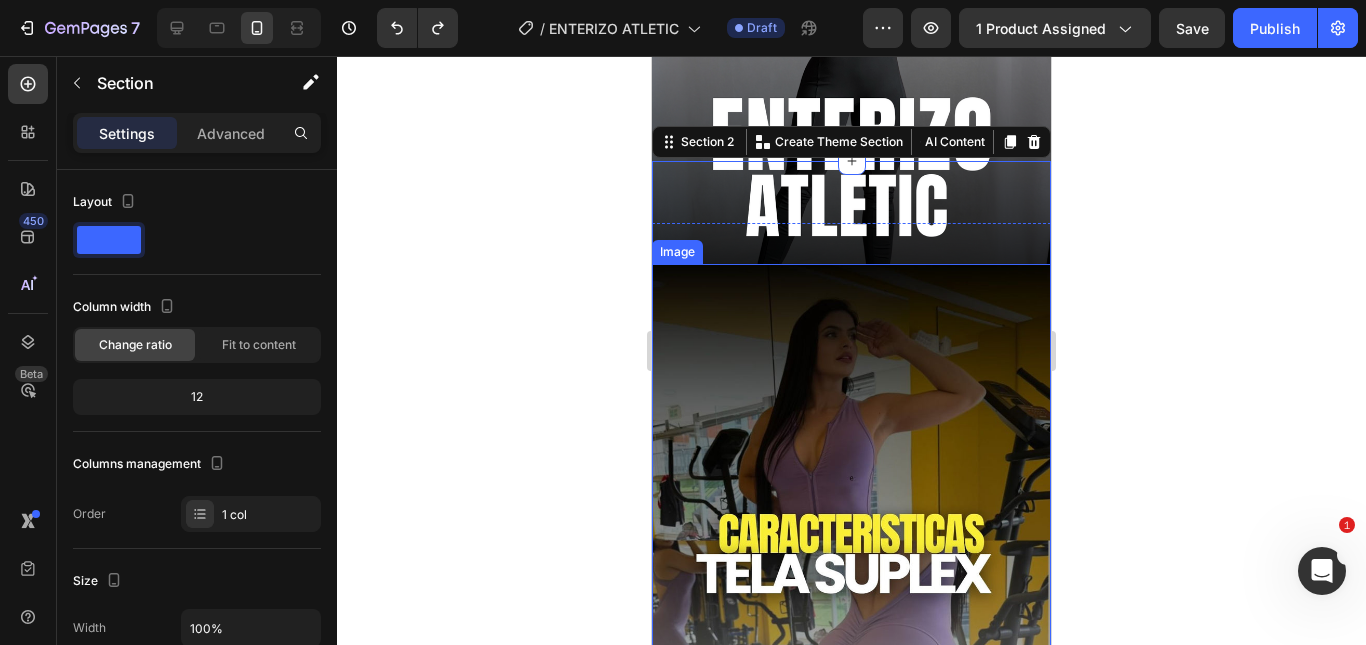click 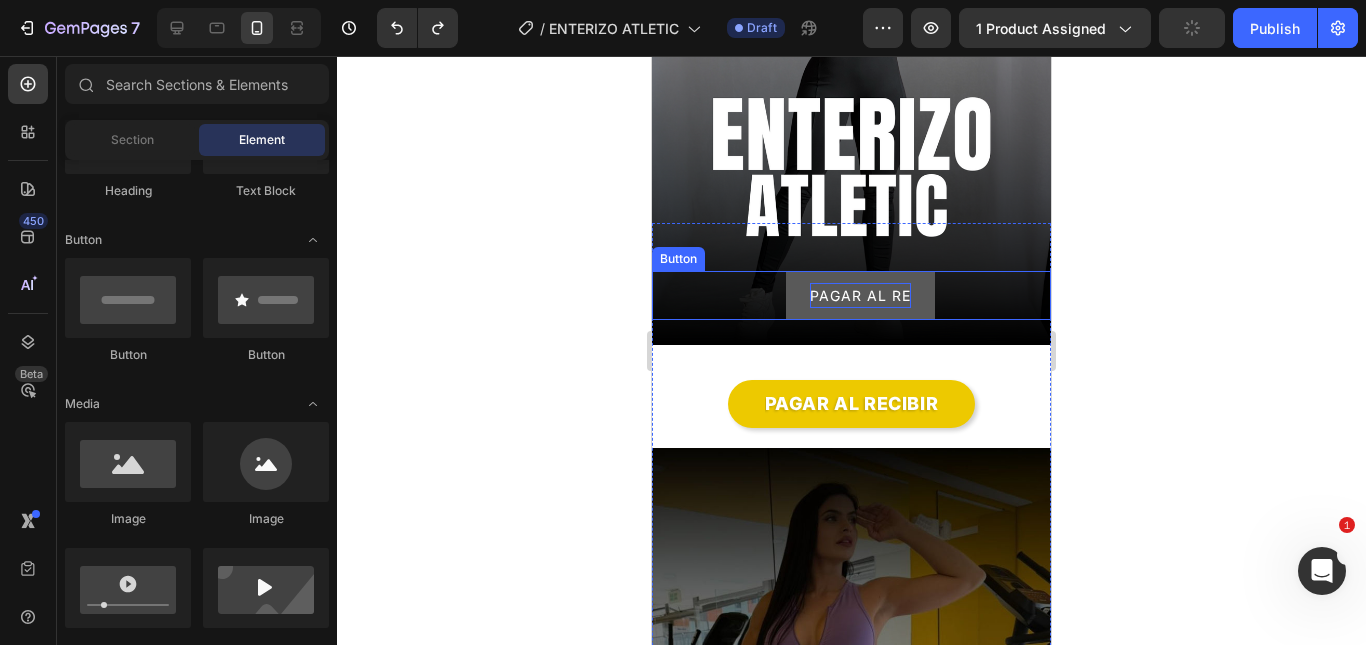 click on "PAGAR AL RE" at bounding box center (860, 295) 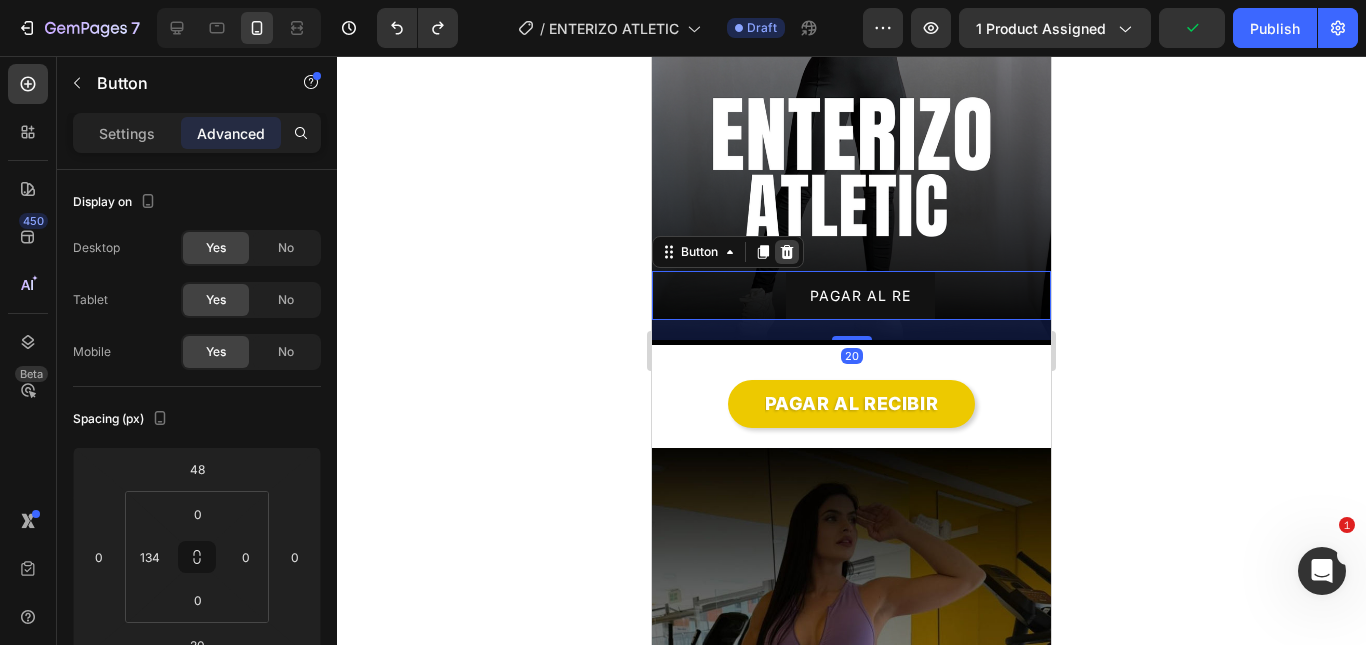 click 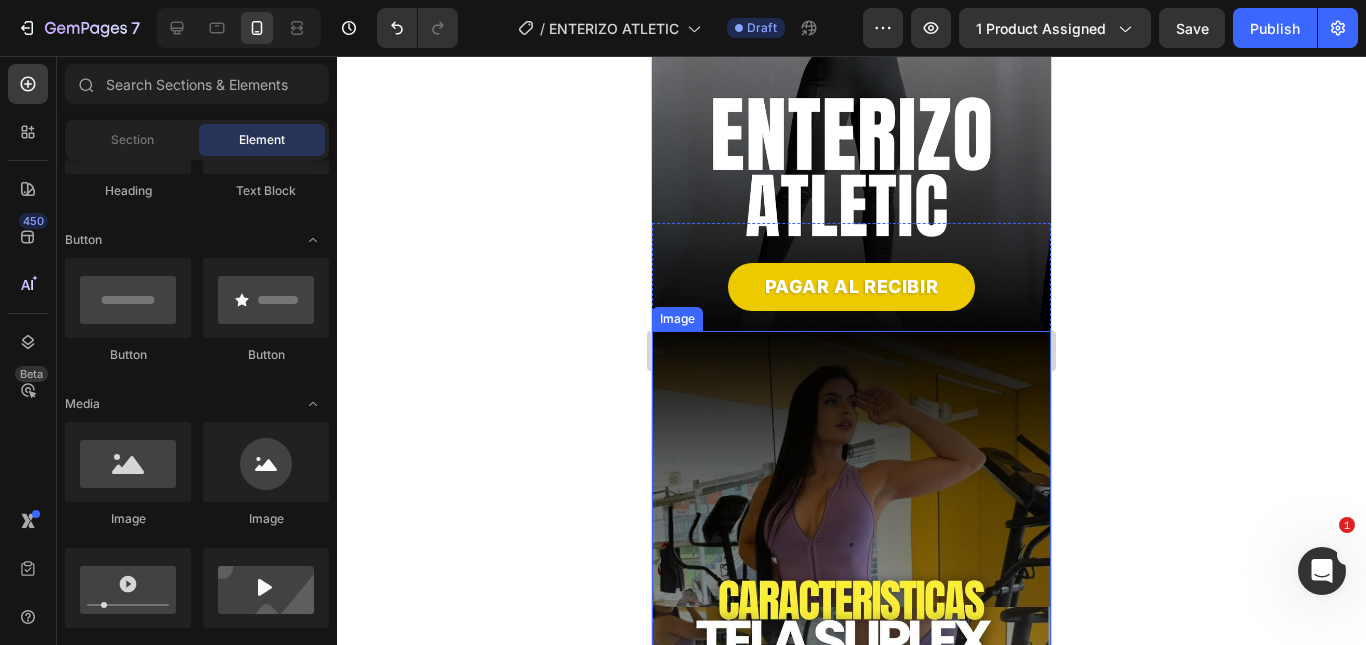 click on "PAGAR AL RECIBIR Dynamic Checkout" at bounding box center (851, 286) 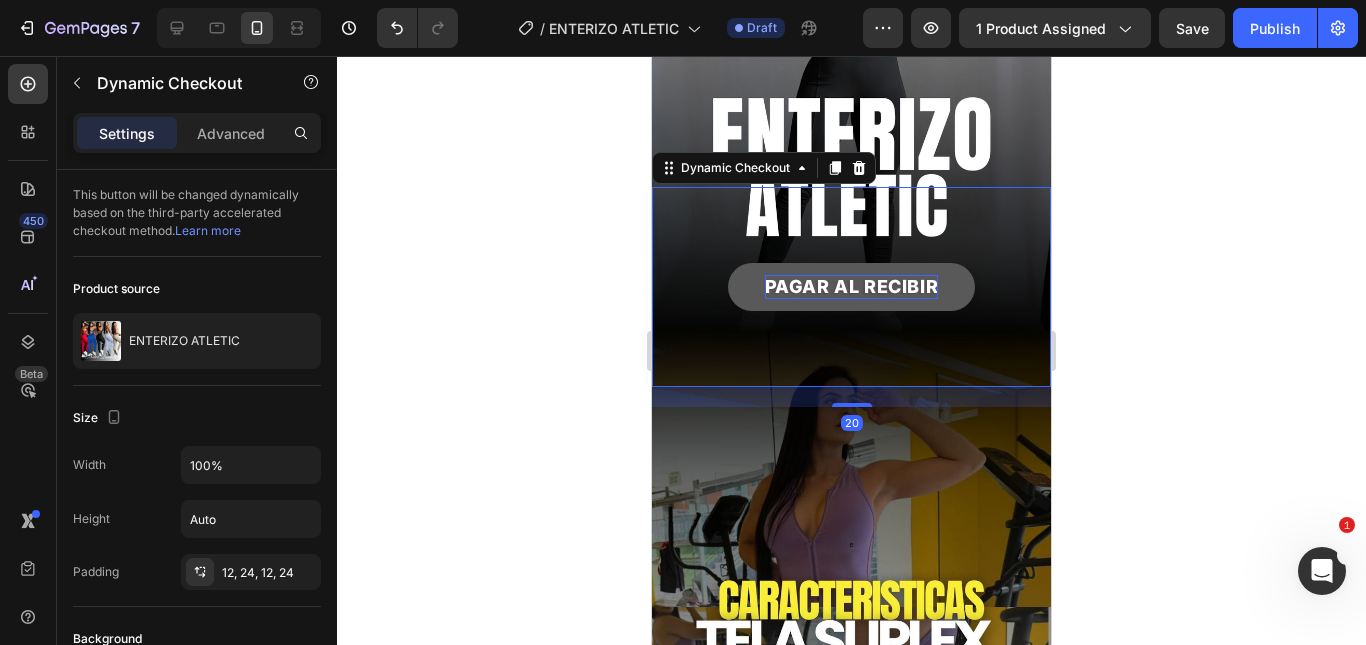 click on "PAGAR AL RECIBIR" at bounding box center [852, 286] 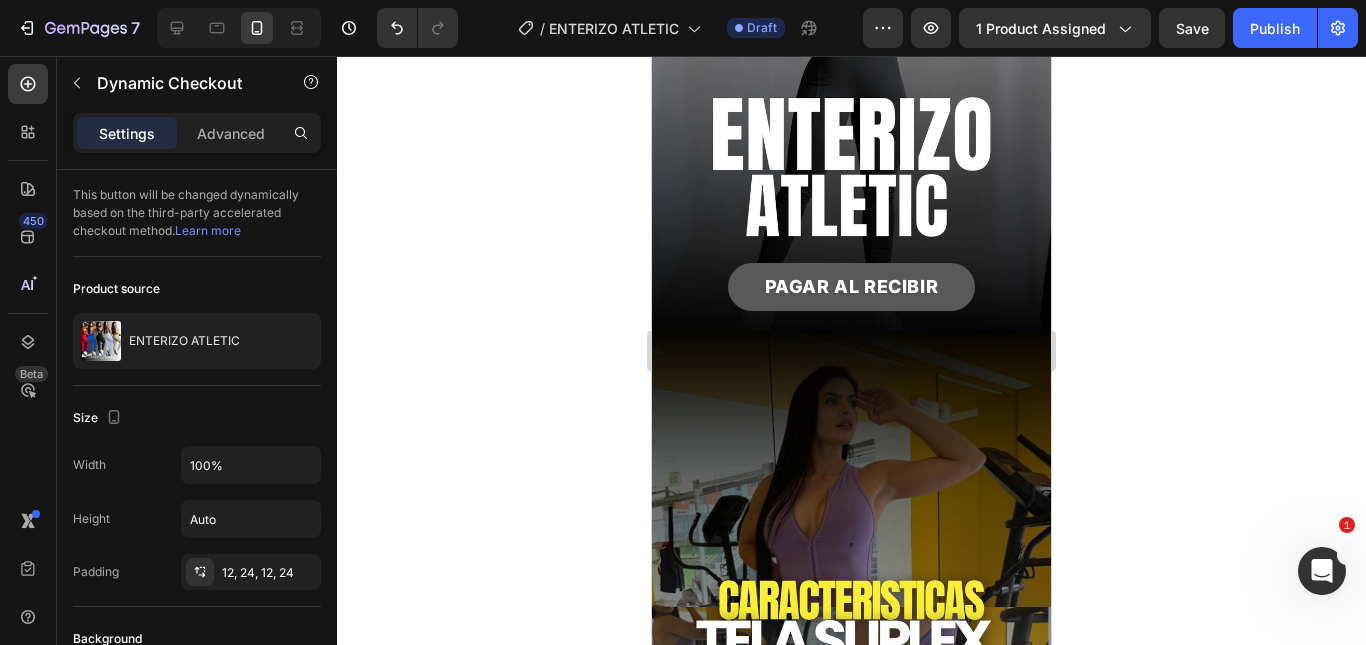 click on "PAGAR AL RECIBIR" at bounding box center [851, 286] 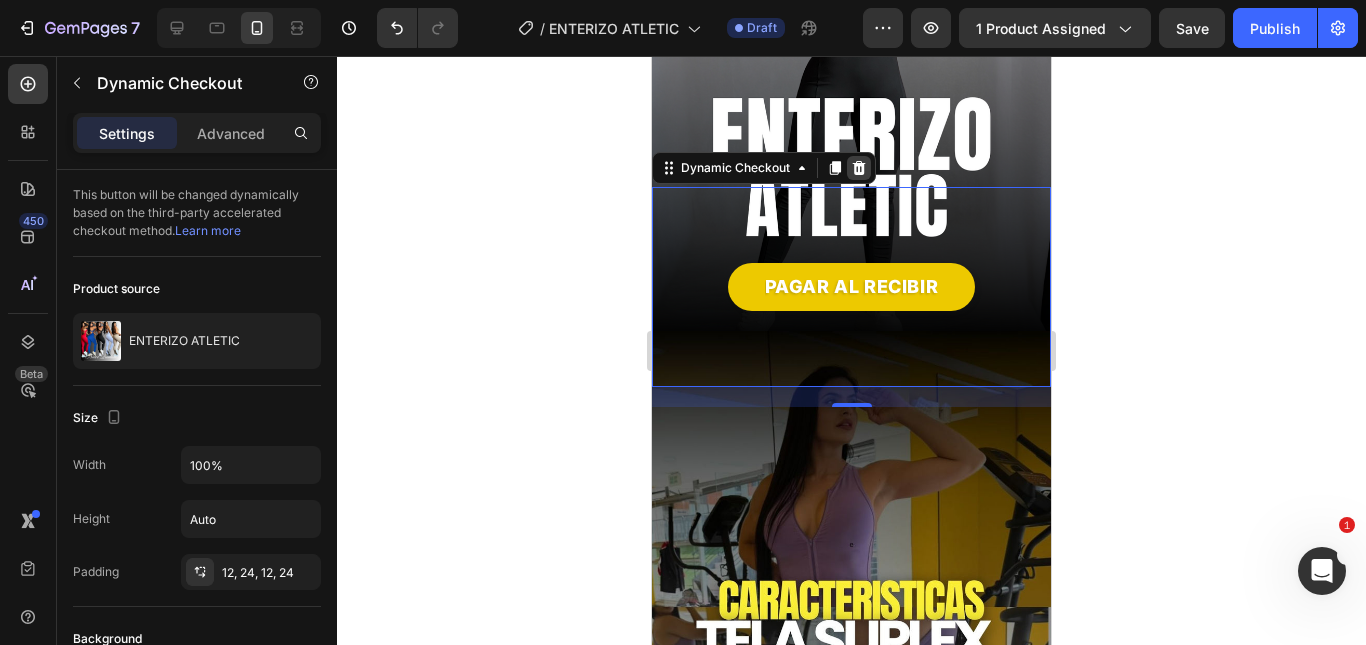 click 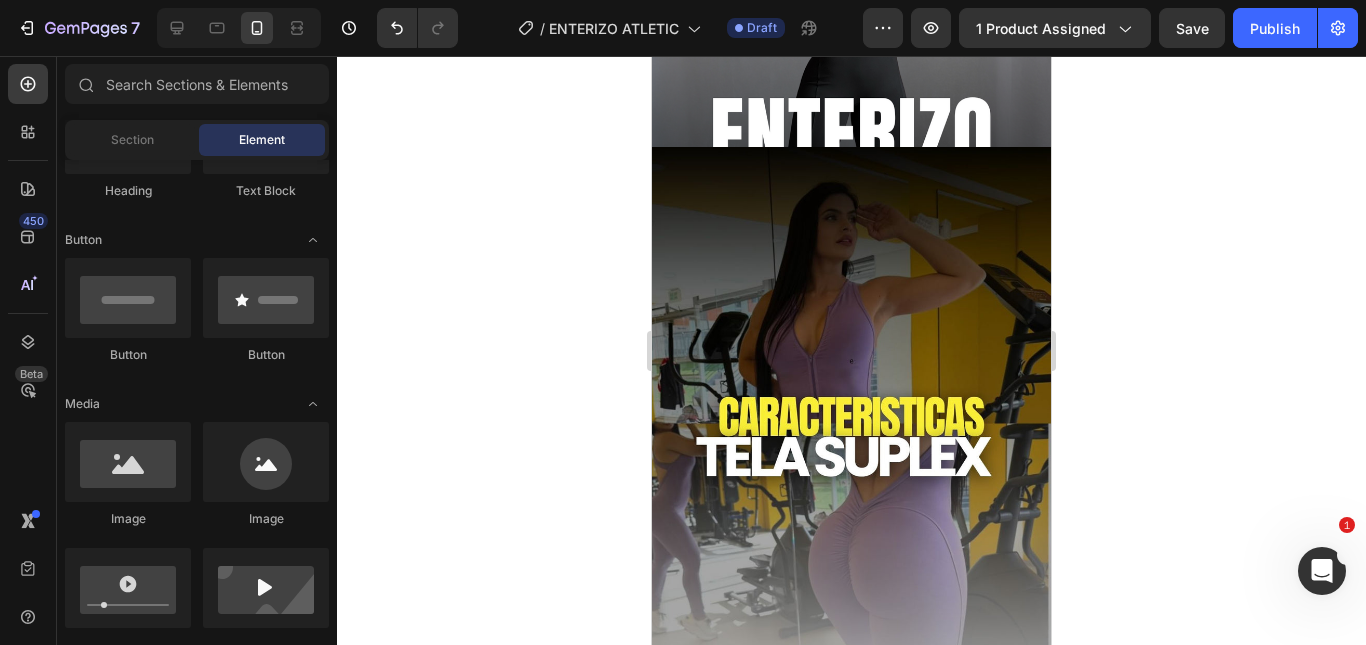 scroll, scrollTop: 0, scrollLeft: 0, axis: both 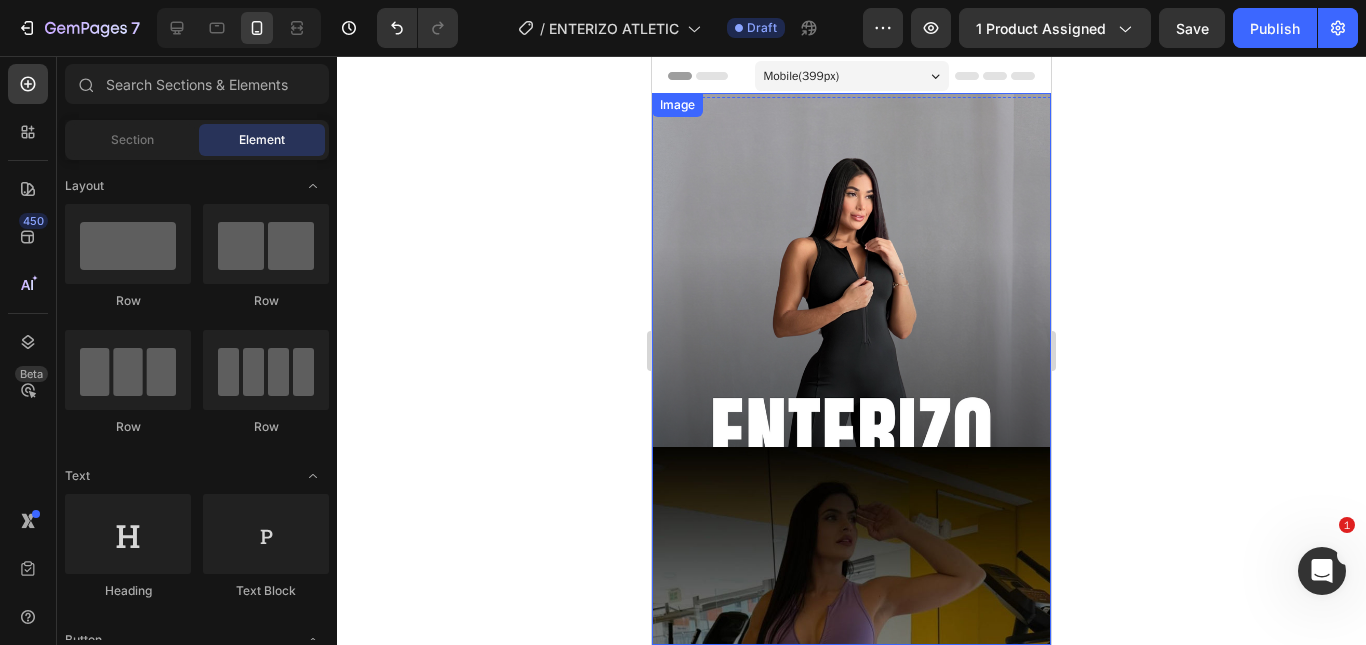 click at bounding box center [851, 369] 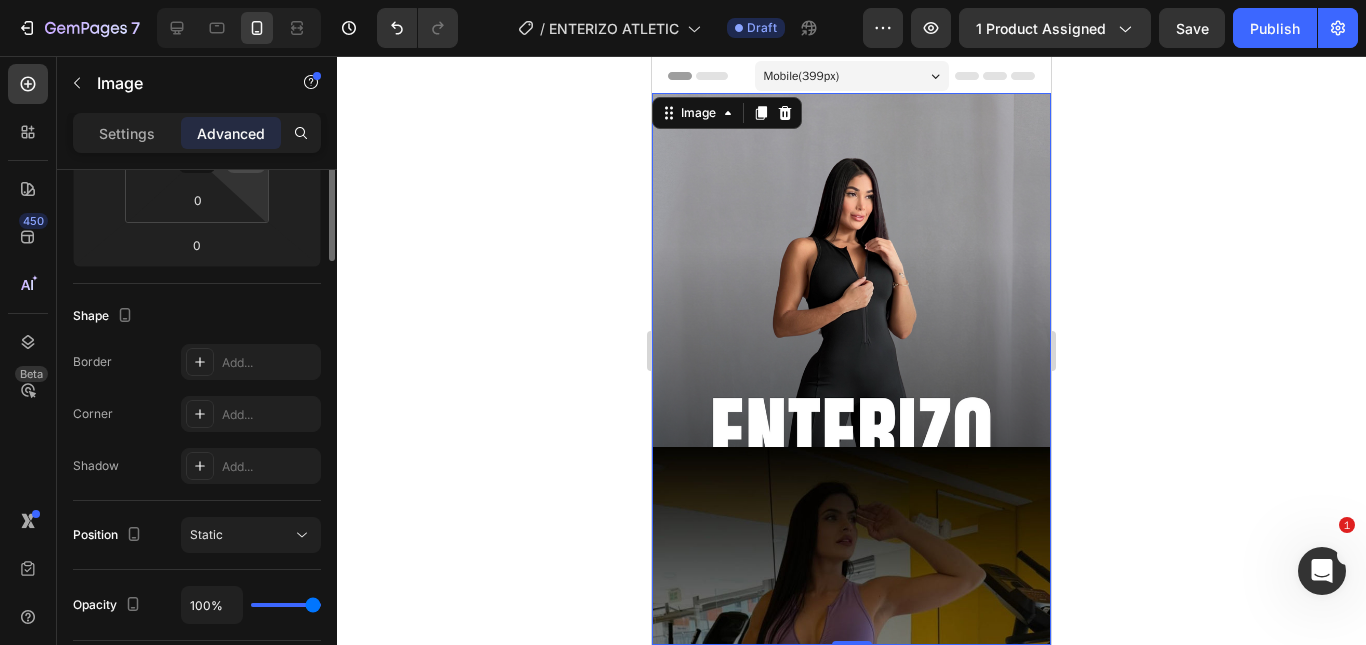 scroll, scrollTop: 200, scrollLeft: 0, axis: vertical 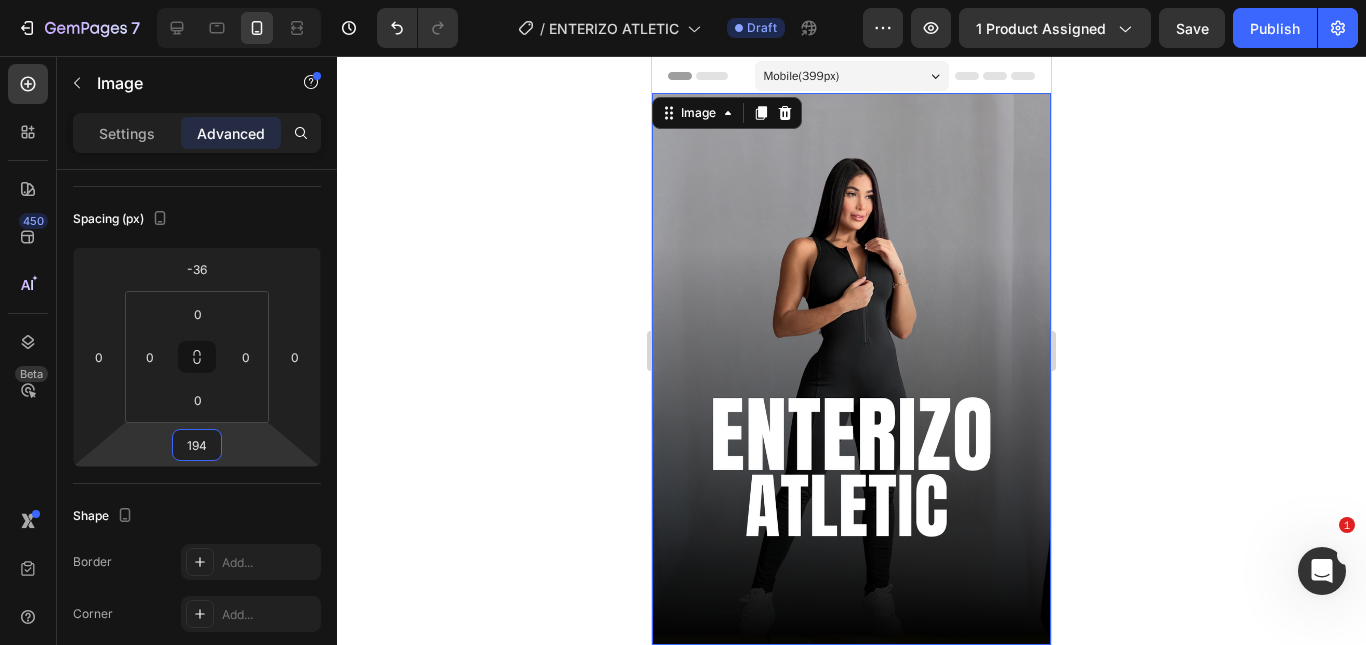 type on "196" 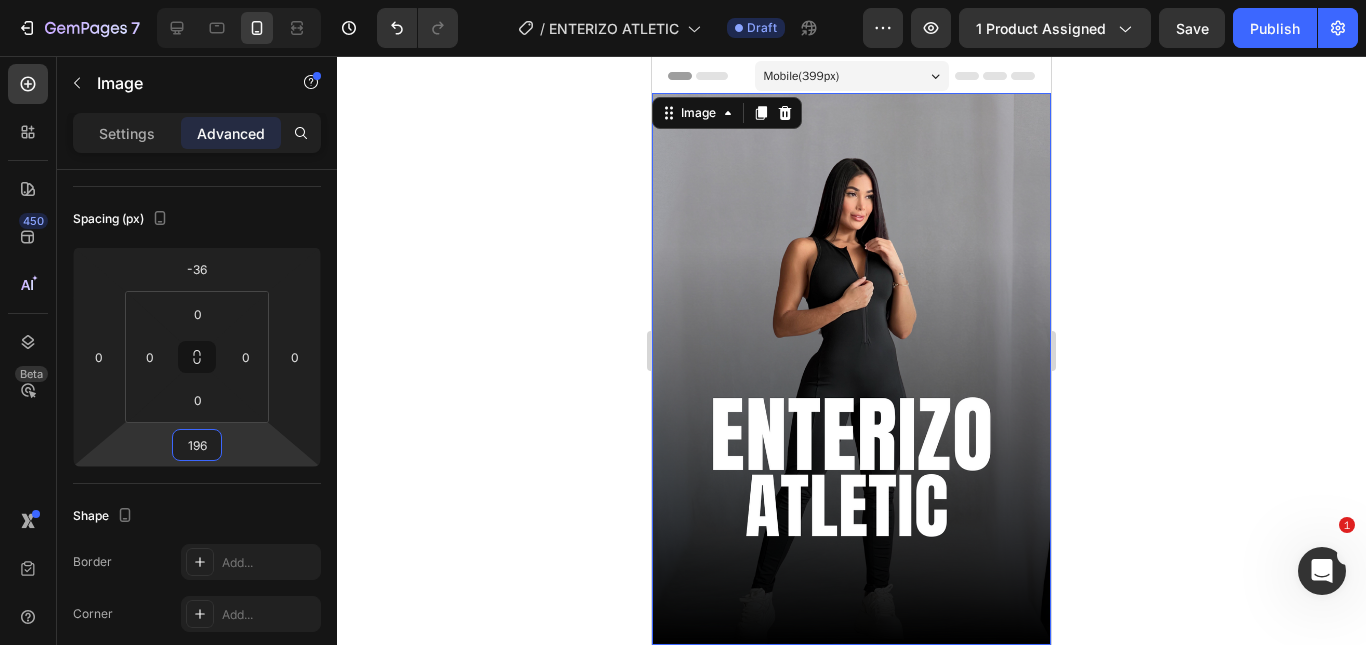 drag, startPoint x: 239, startPoint y: 412, endPoint x: 252, endPoint y: 346, distance: 67.26812 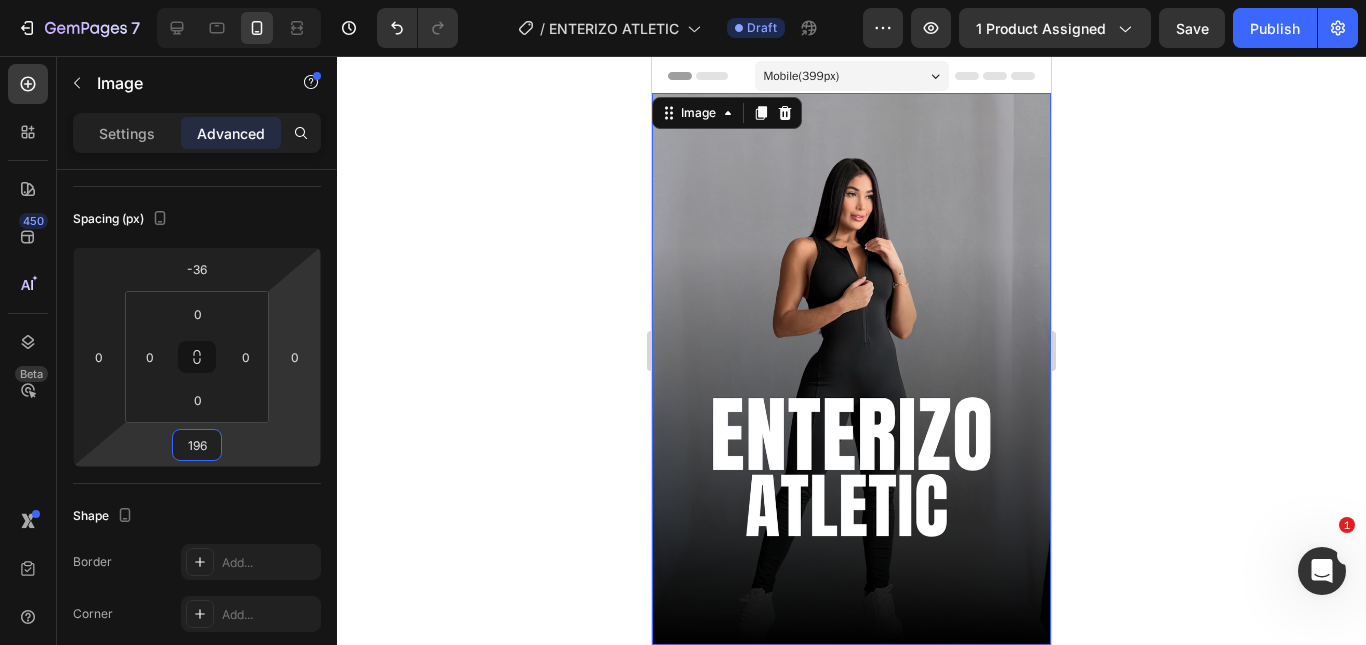 scroll, scrollTop: 200, scrollLeft: 0, axis: vertical 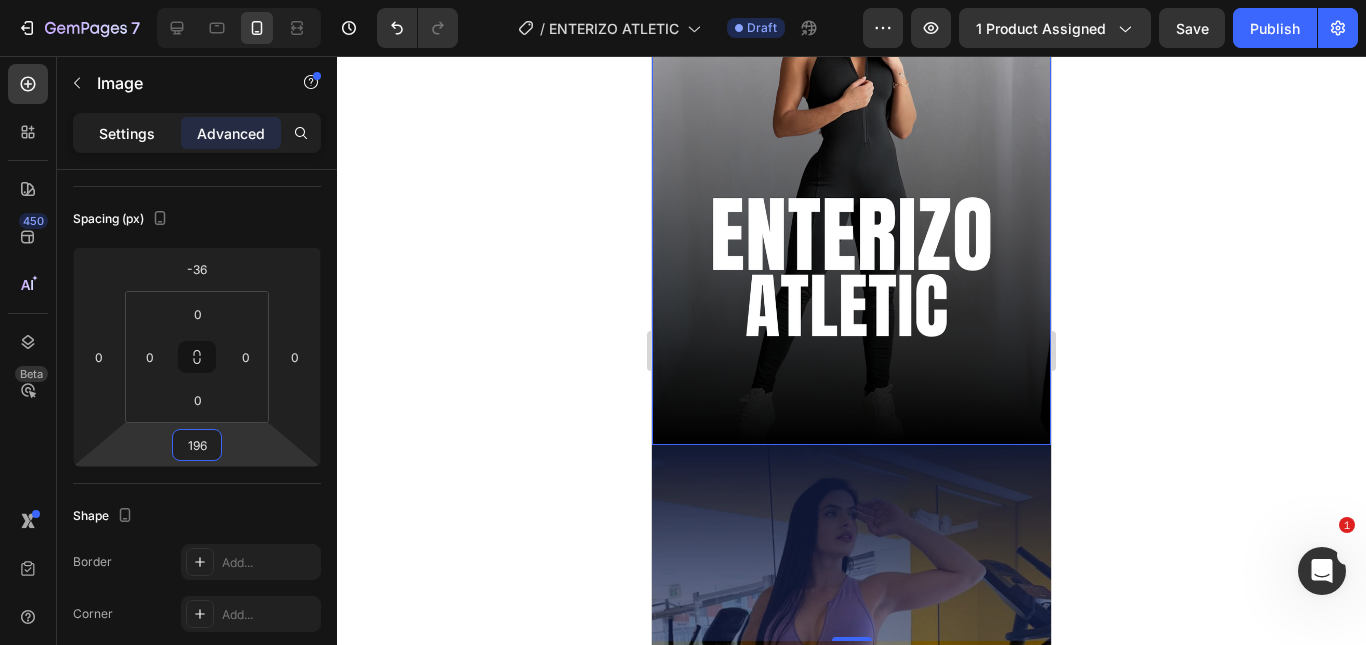 click on "Settings" at bounding box center (127, 133) 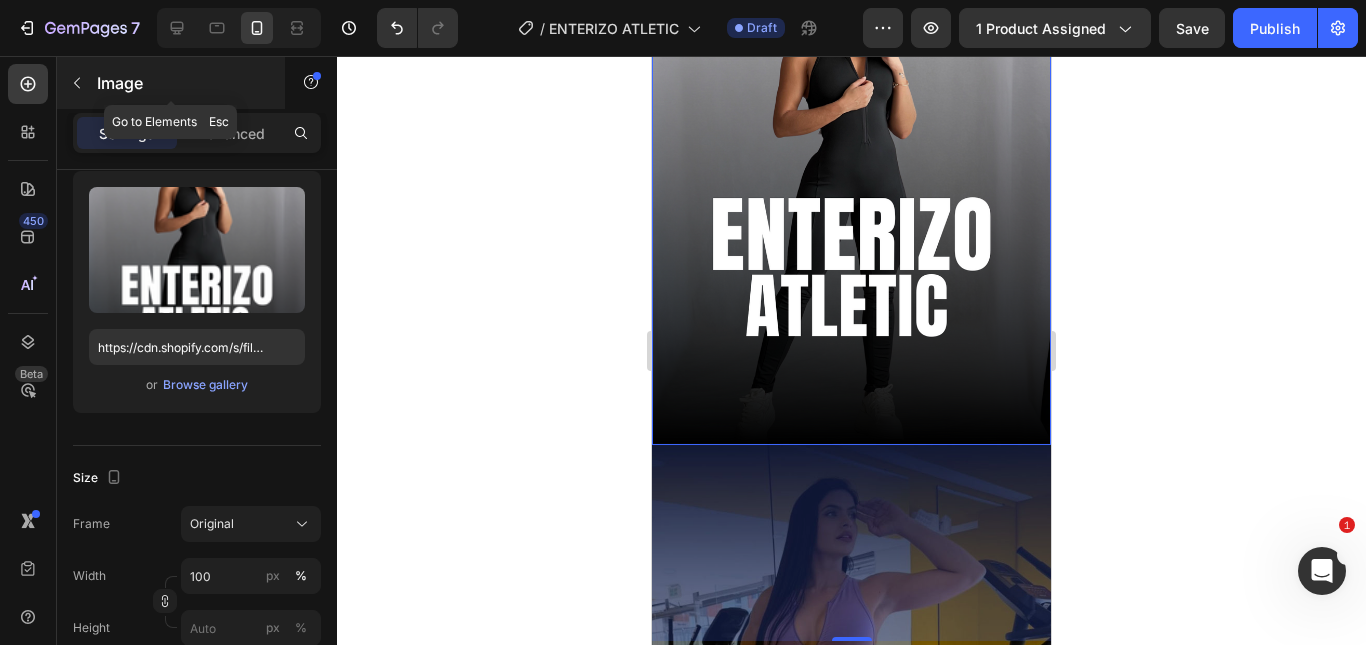 click at bounding box center (77, 83) 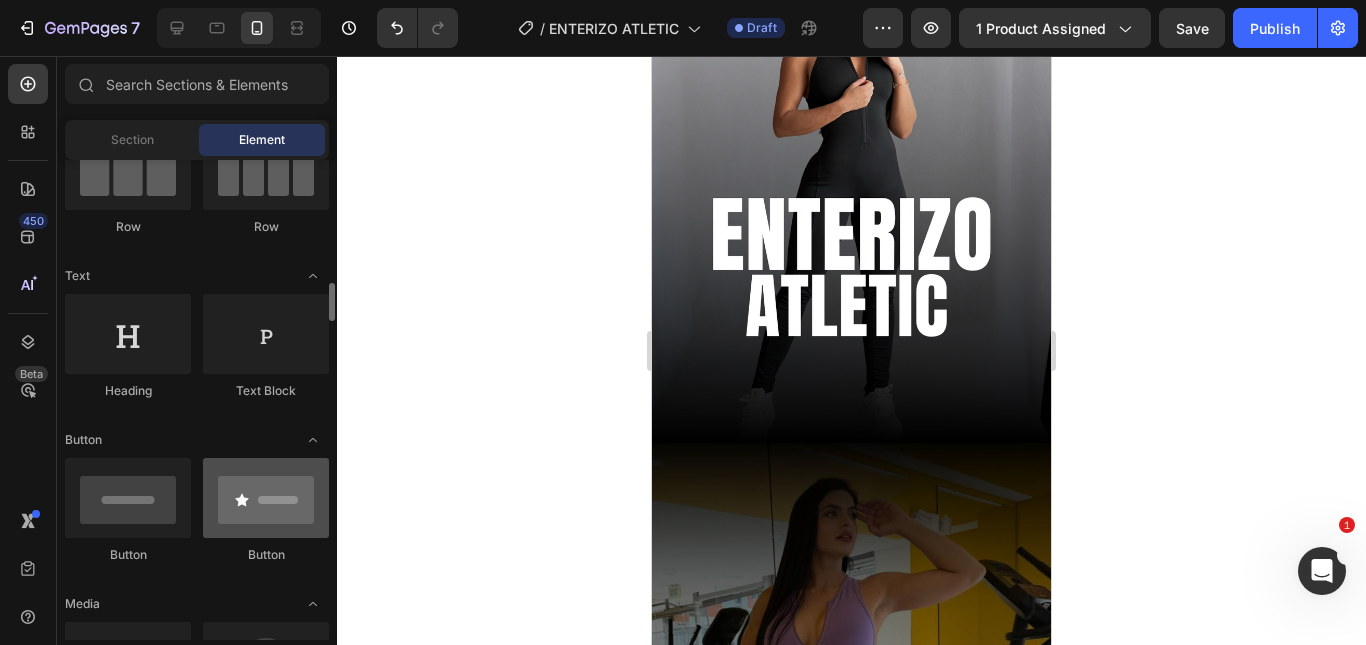 scroll, scrollTop: 300, scrollLeft: 0, axis: vertical 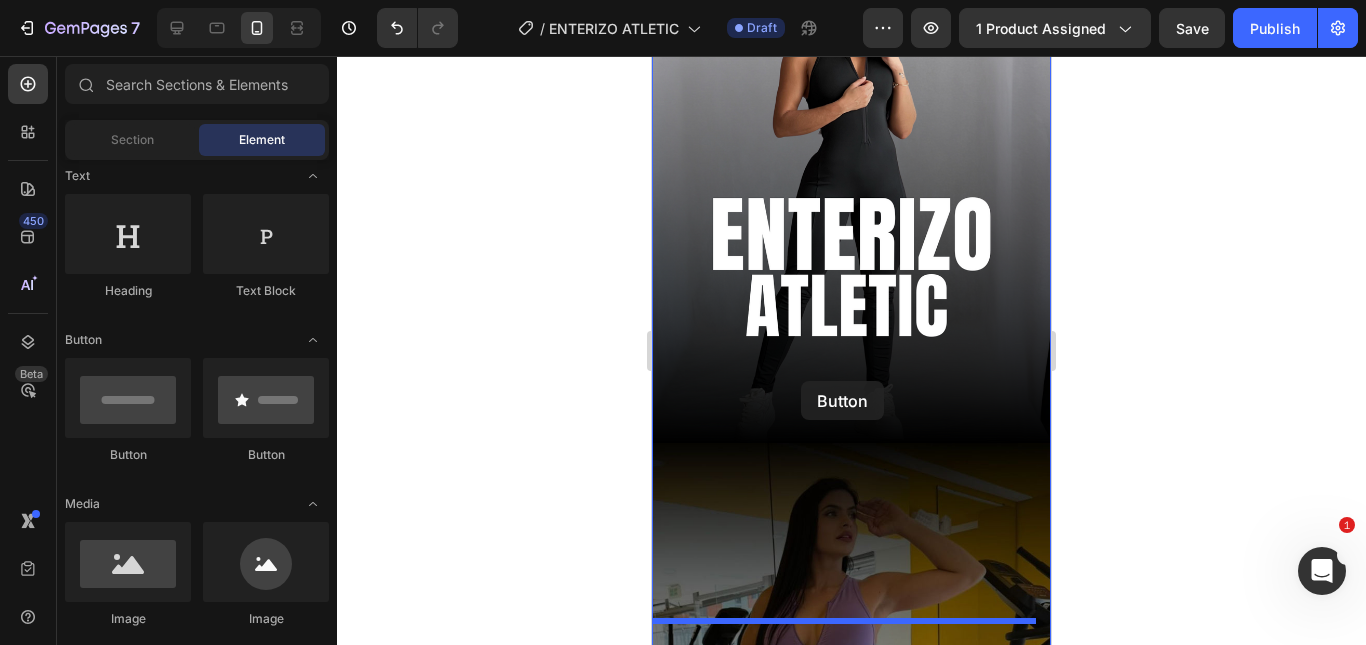 drag, startPoint x: 1278, startPoint y: 427, endPoint x: 801, endPoint y: 381, distance: 479.2129 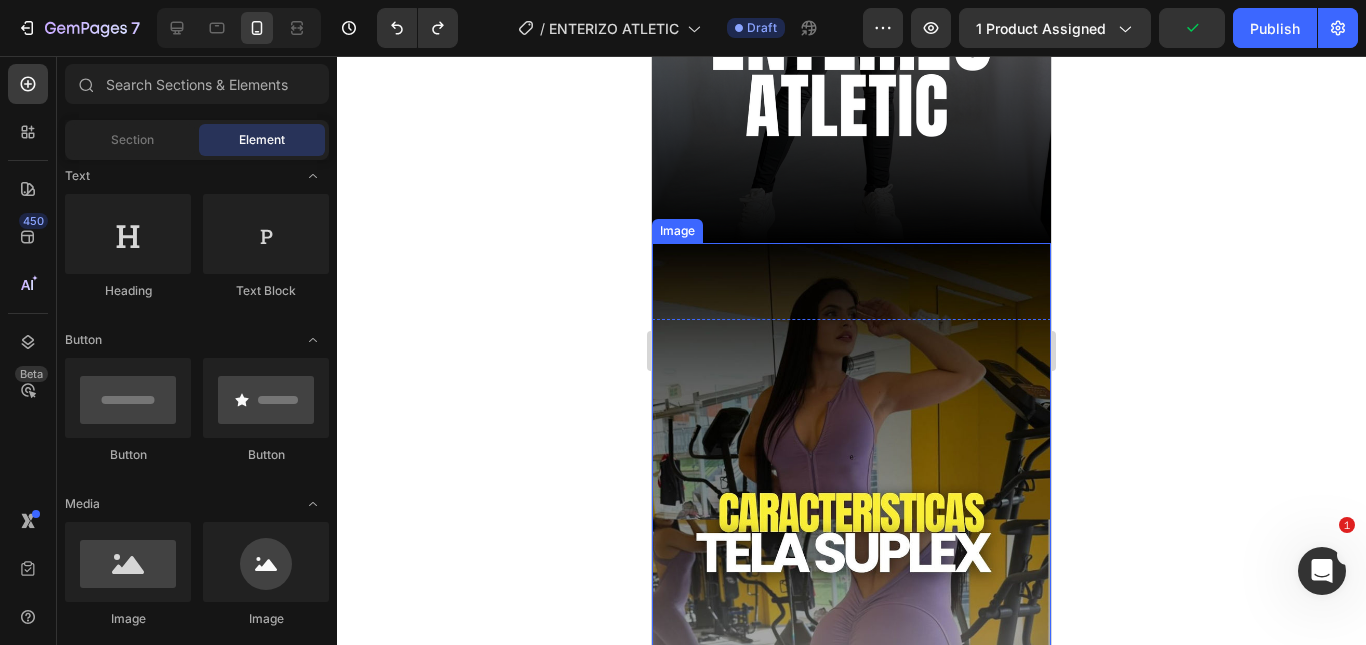 scroll, scrollTop: 300, scrollLeft: 0, axis: vertical 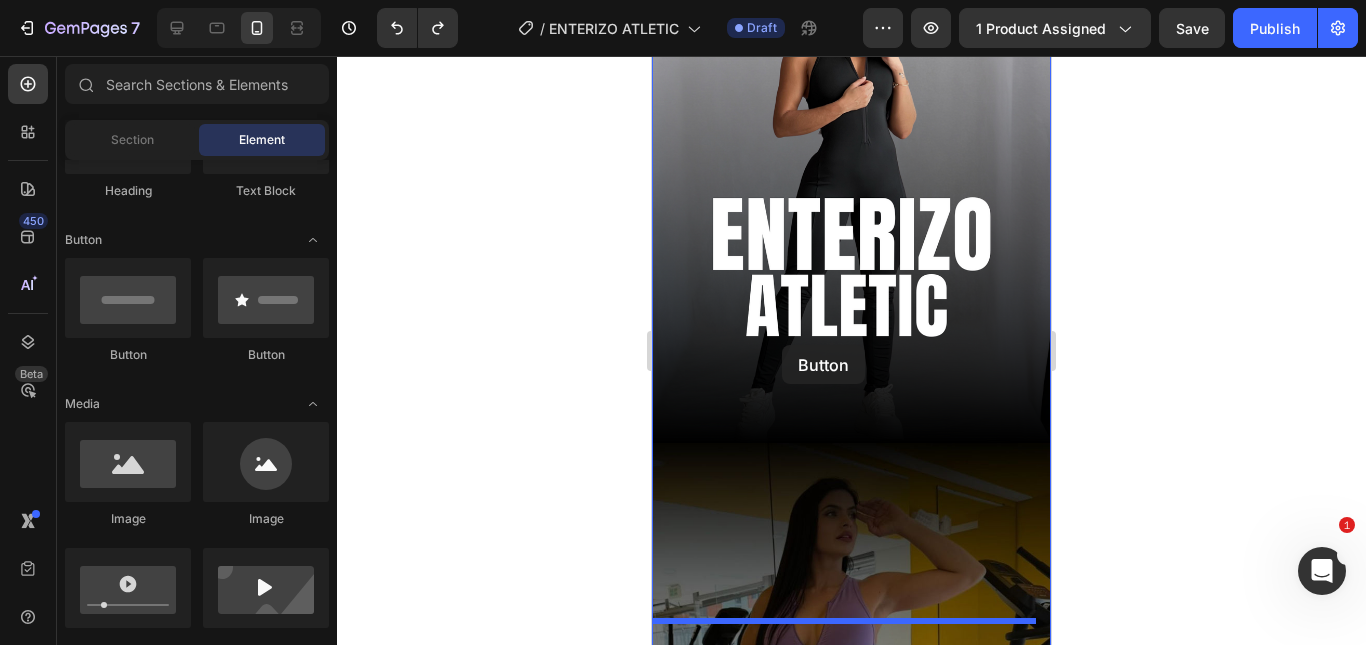 drag, startPoint x: 852, startPoint y: 362, endPoint x: 782, endPoint y: 349, distance: 71.19691 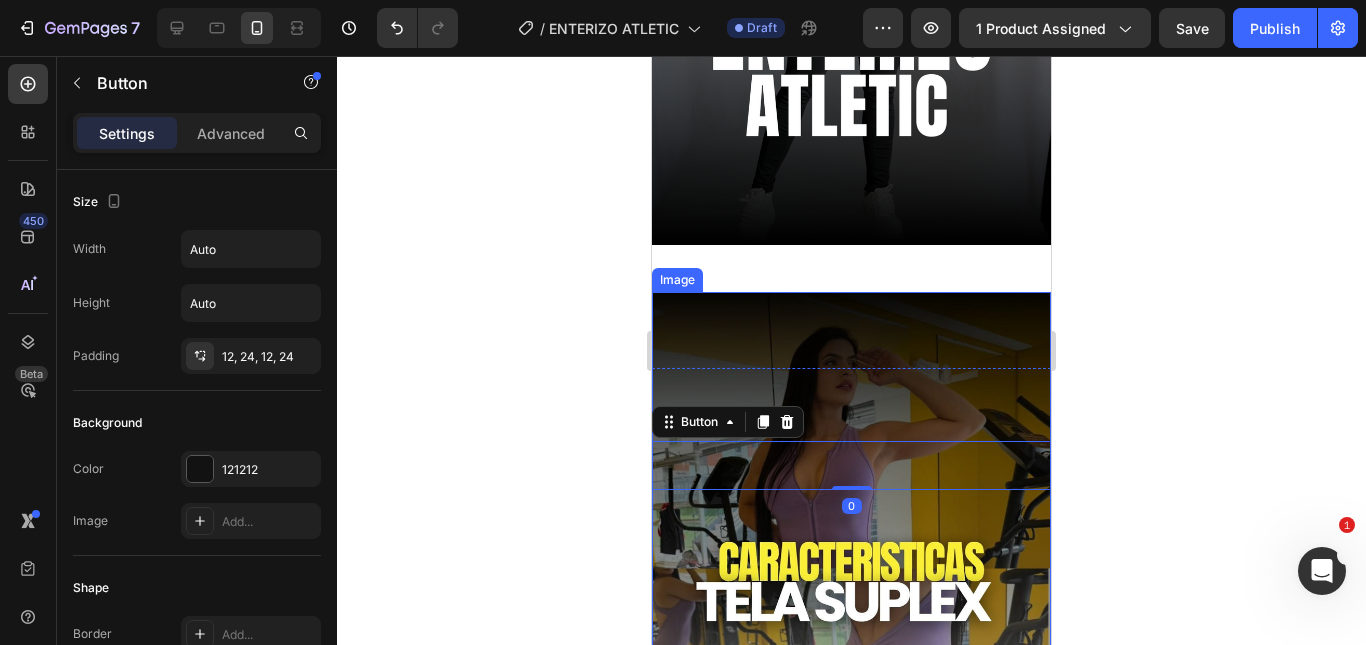 scroll, scrollTop: 500, scrollLeft: 0, axis: vertical 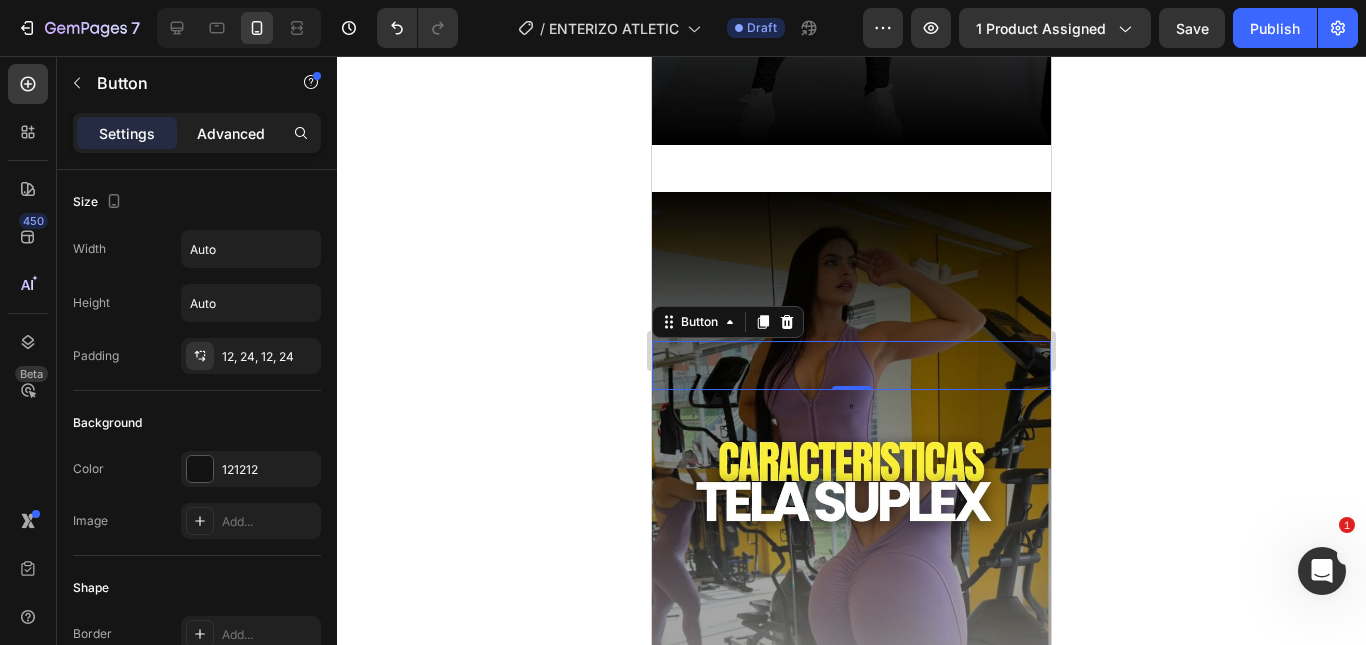 click on "Advanced" 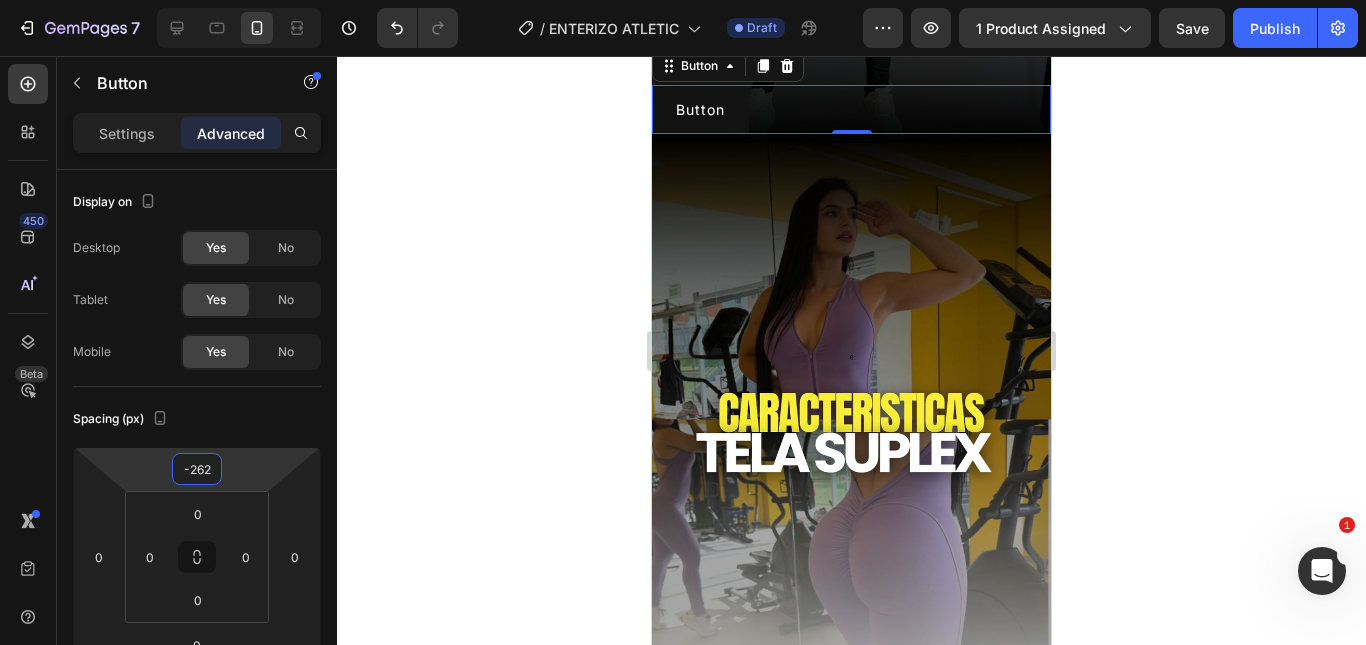 type on "-264" 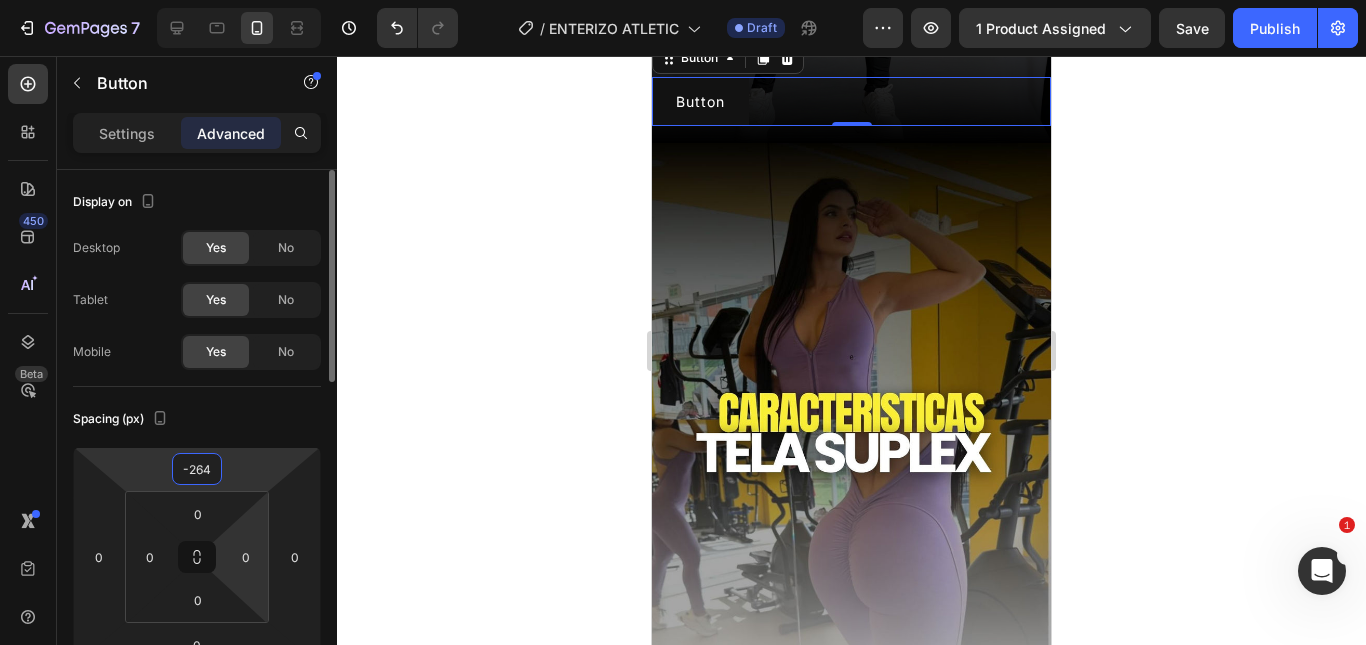 drag, startPoint x: 260, startPoint y: 513, endPoint x: 265, endPoint y: 595, distance: 82.1523 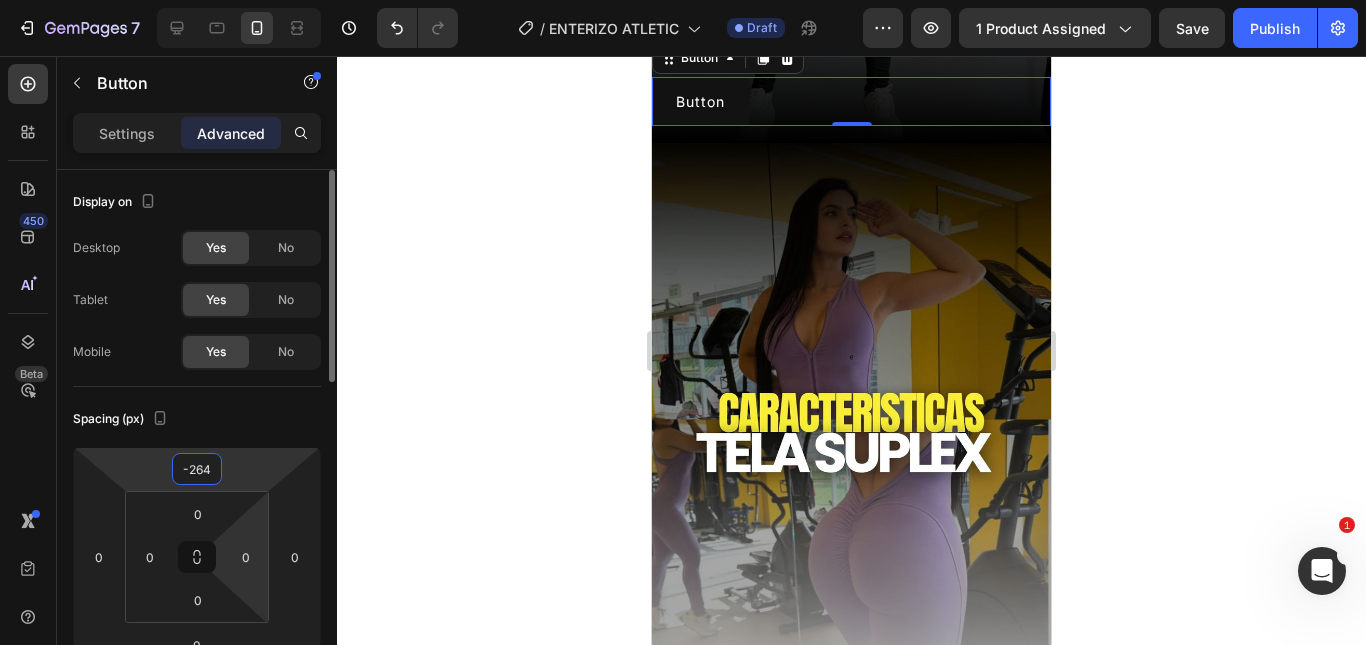 click on "7  Version history  /  ENTERIZO ATLETIC Draft Preview 1 product assigned  Save   Publish  450 Beta Sections(18) Elements(84) Section Element Hero Section Product Detail Brands Trusted Badges Guarantee Product Breakdown How to use Testimonials Compare Bundle FAQs Social Proof Brand Story Product List Collection Blog List Contact Sticky Add to Cart Custom Footer Browse Library 450 Layout
Row
Row
Row
Row Text
Heading
Text Block Button
Button
Button Media
Image
Image
Video" at bounding box center [683, 0] 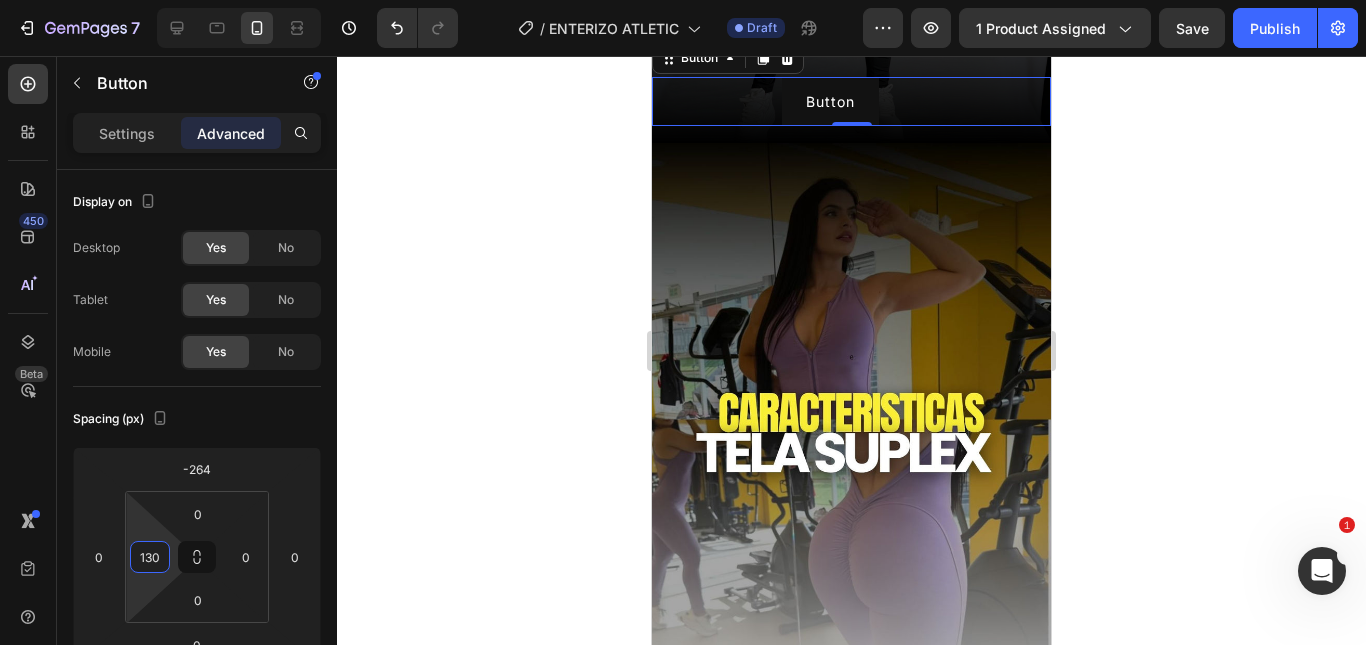type on "132" 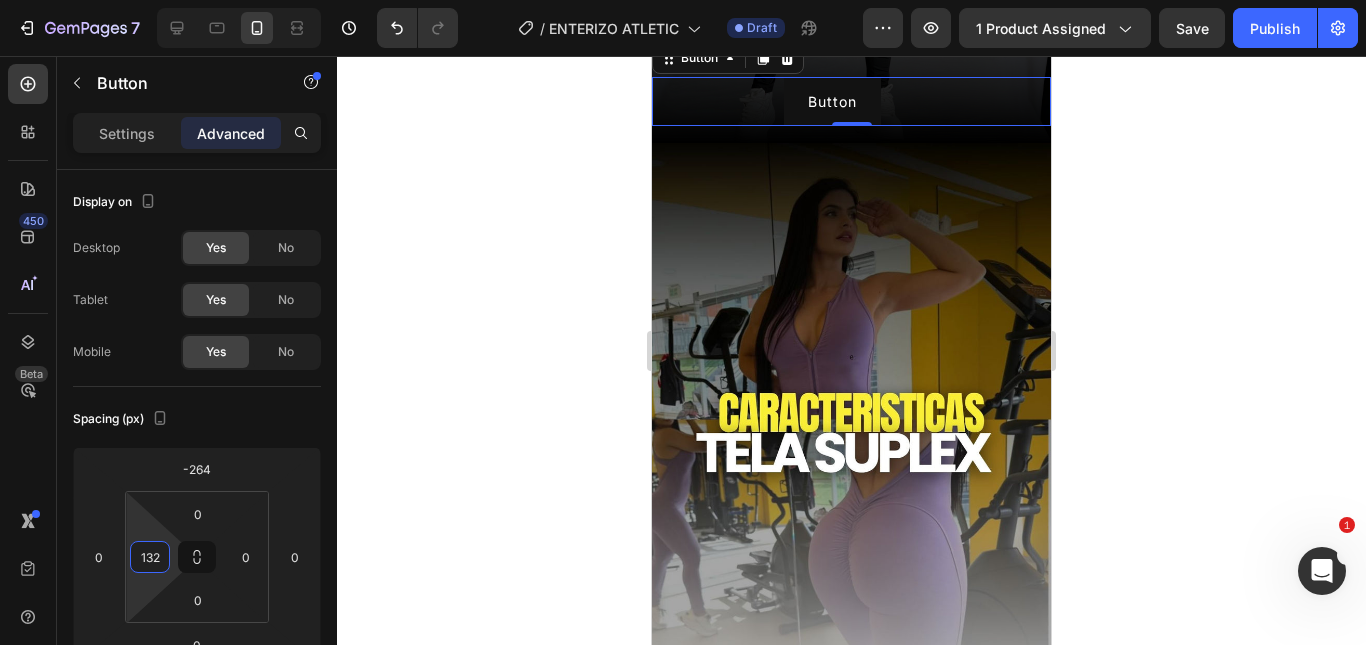 drag, startPoint x: 144, startPoint y: 525, endPoint x: 151, endPoint y: 459, distance: 66.37017 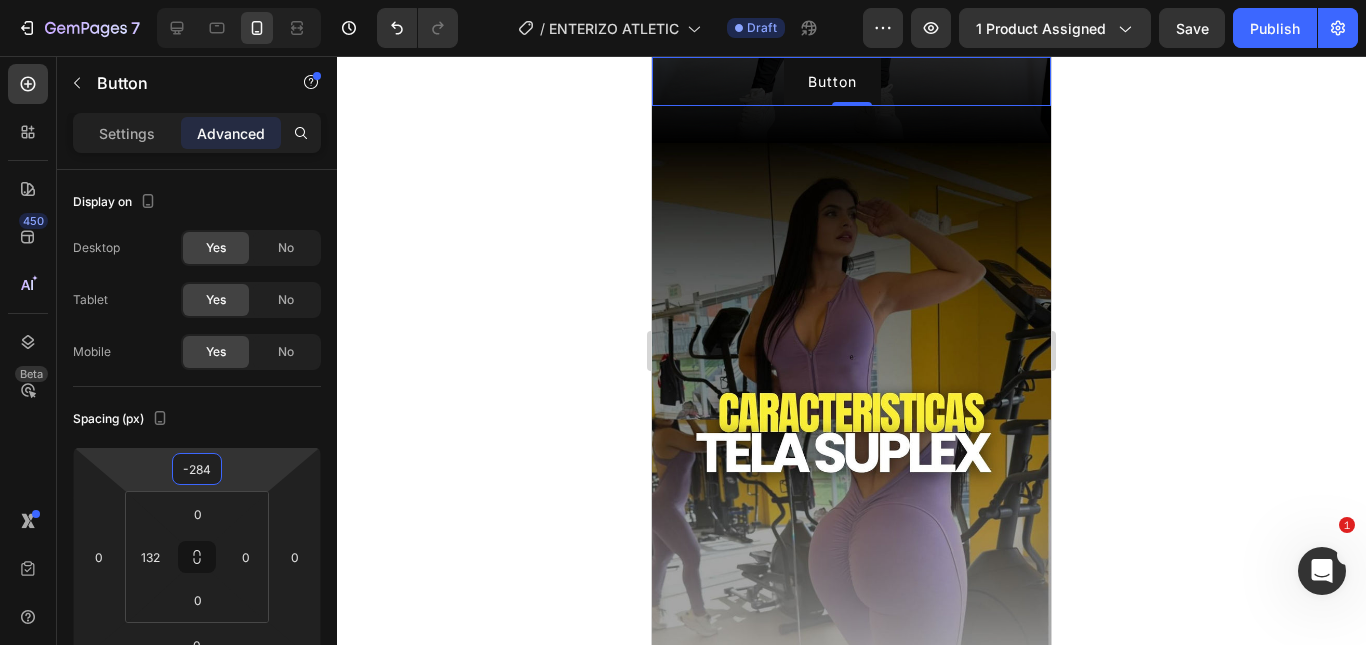 type on "-286" 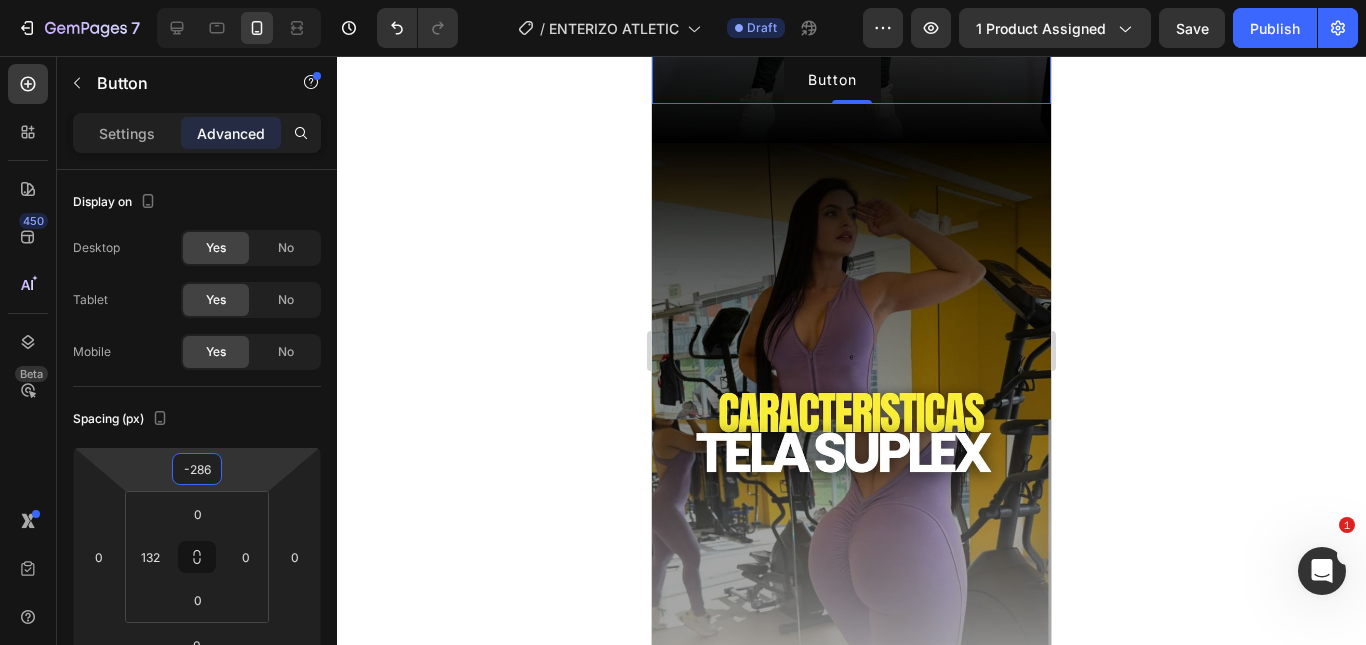 click on "7  Version history  /  ENTERIZO ATLETIC Draft Preview 1 product assigned  Save   Publish  450 Beta Sections(18) Elements(84) Section Element Hero Section Product Detail Brands Trusted Badges Guarantee Product Breakdown How to use Testimonials Compare Bundle FAQs Social Proof Brand Story Product List Collection Blog List Contact Sticky Add to Cart Custom Footer Browse Library 450 Layout
Row
Row
Row
Row Text
Heading
Text Block Button
Button
Button Media
Image
Image
Video" at bounding box center (683, 0) 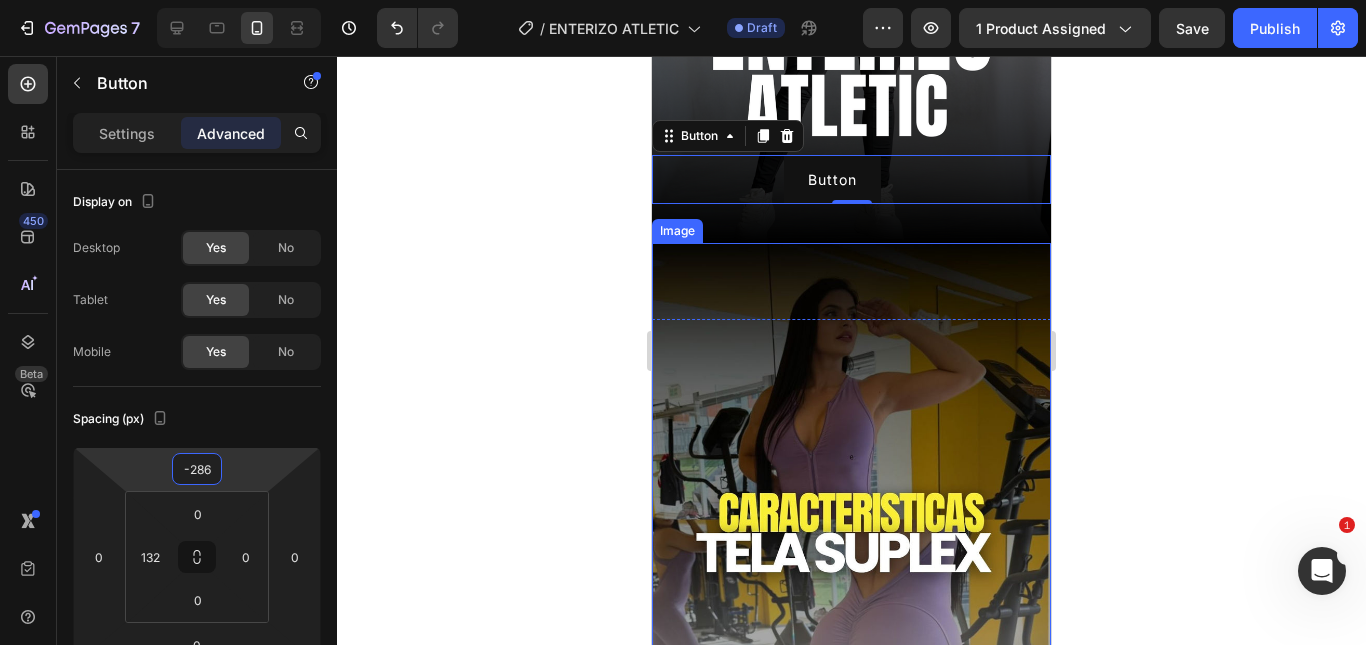 scroll, scrollTop: 300, scrollLeft: 0, axis: vertical 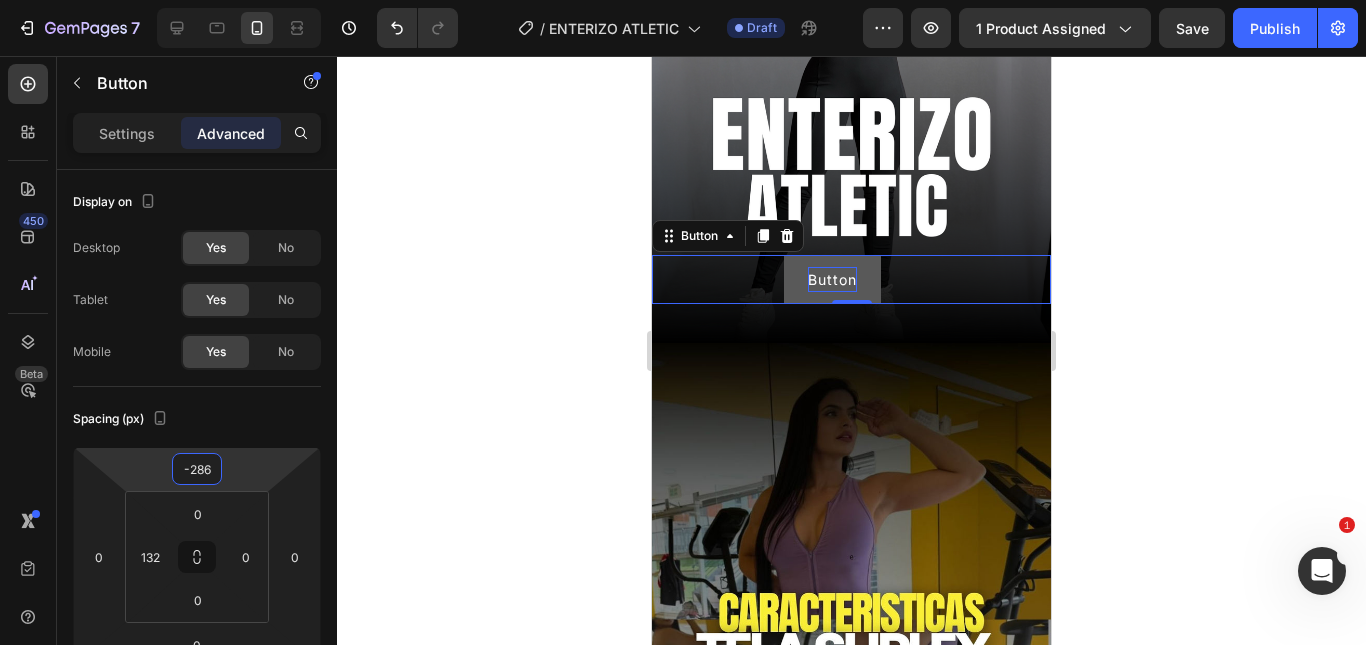 click on "Button" at bounding box center (832, 279) 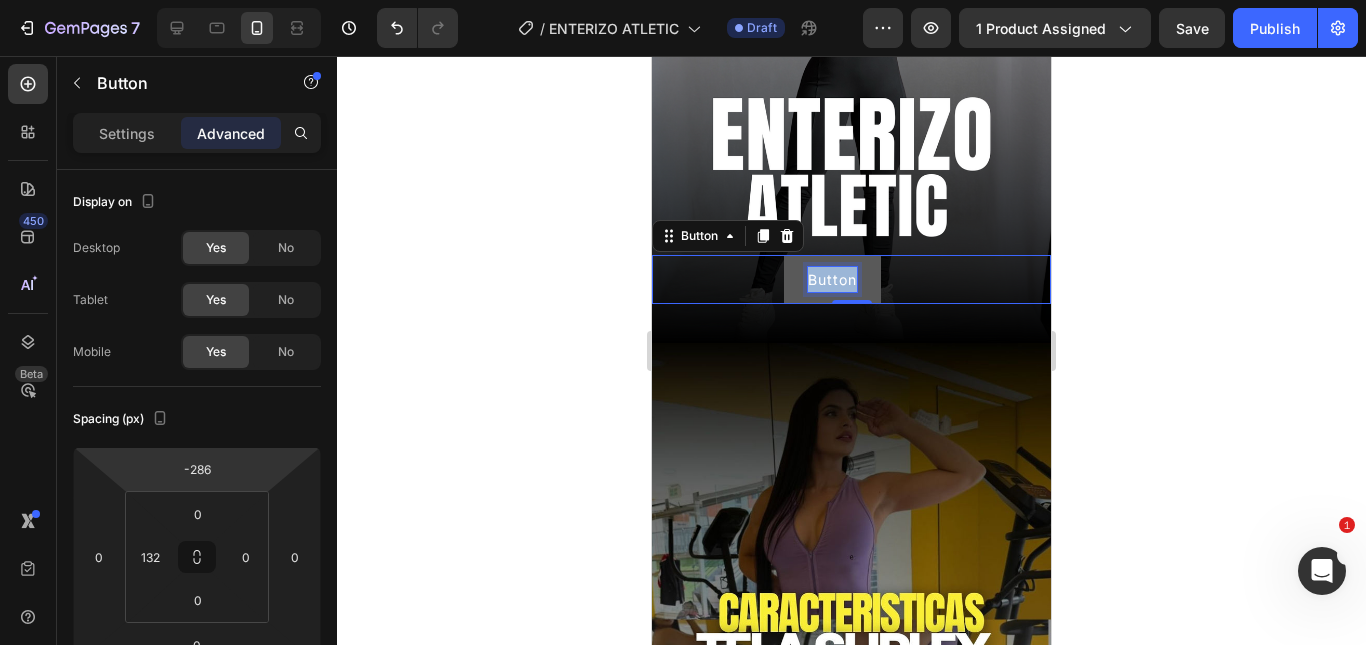 click on "Button" at bounding box center [832, 279] 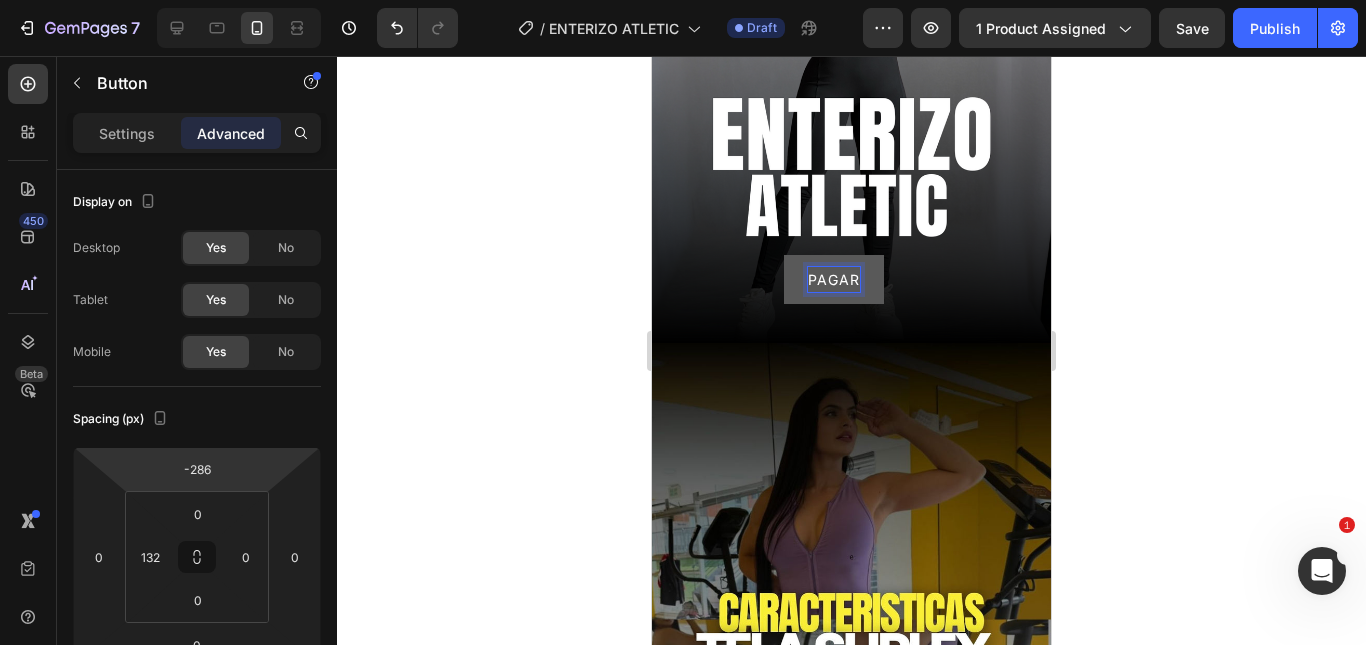 click on "PAGAR" at bounding box center [834, 279] 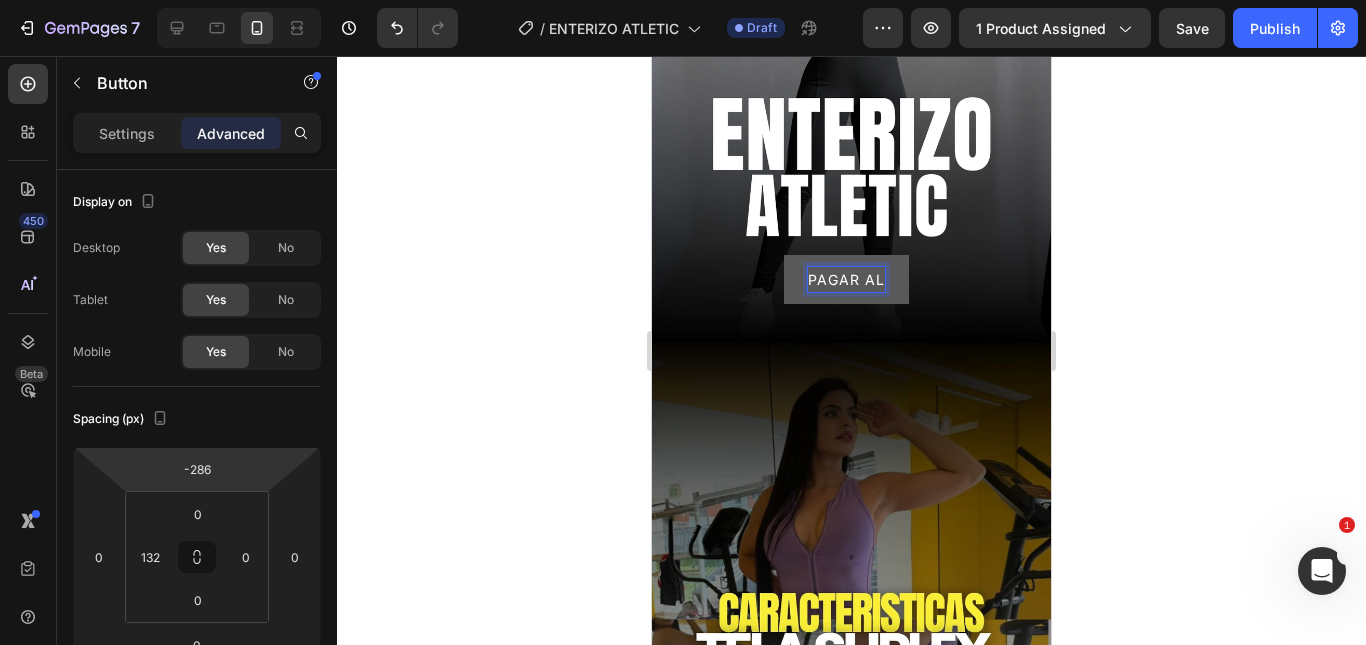 click on "PAGAR AL" at bounding box center (846, 279) 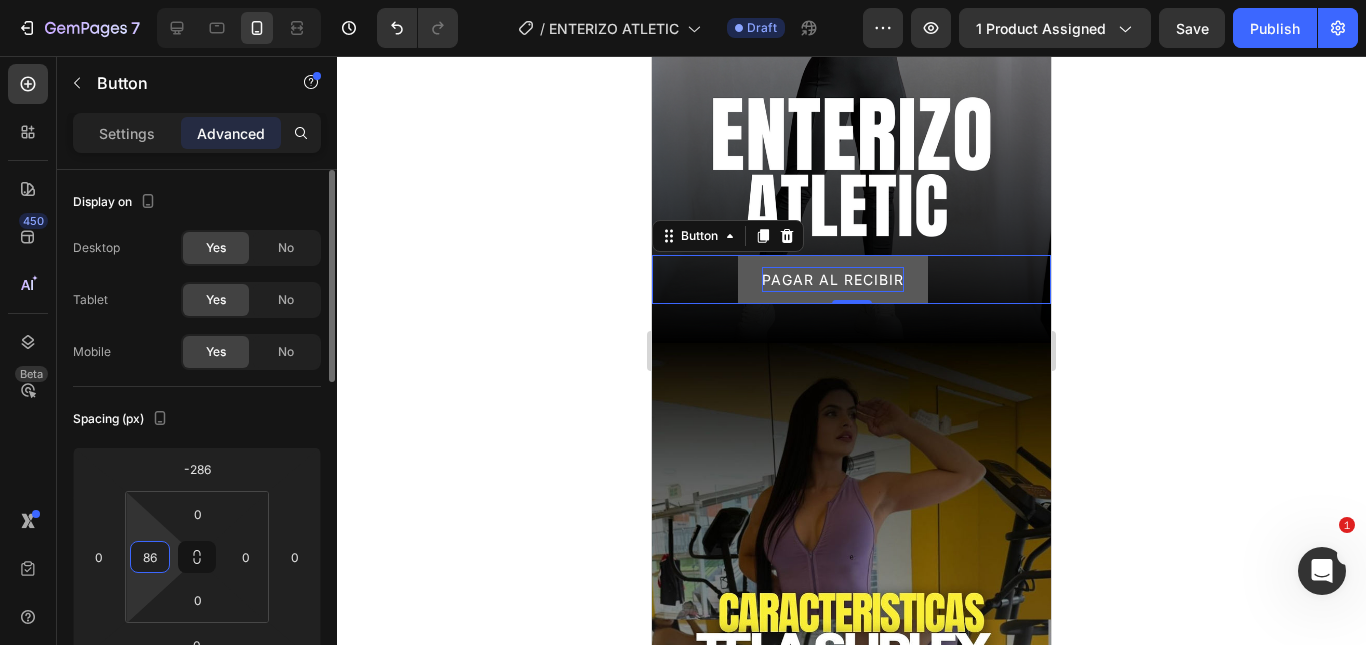drag, startPoint x: 145, startPoint y: 528, endPoint x: 143, endPoint y: 551, distance: 23.086792 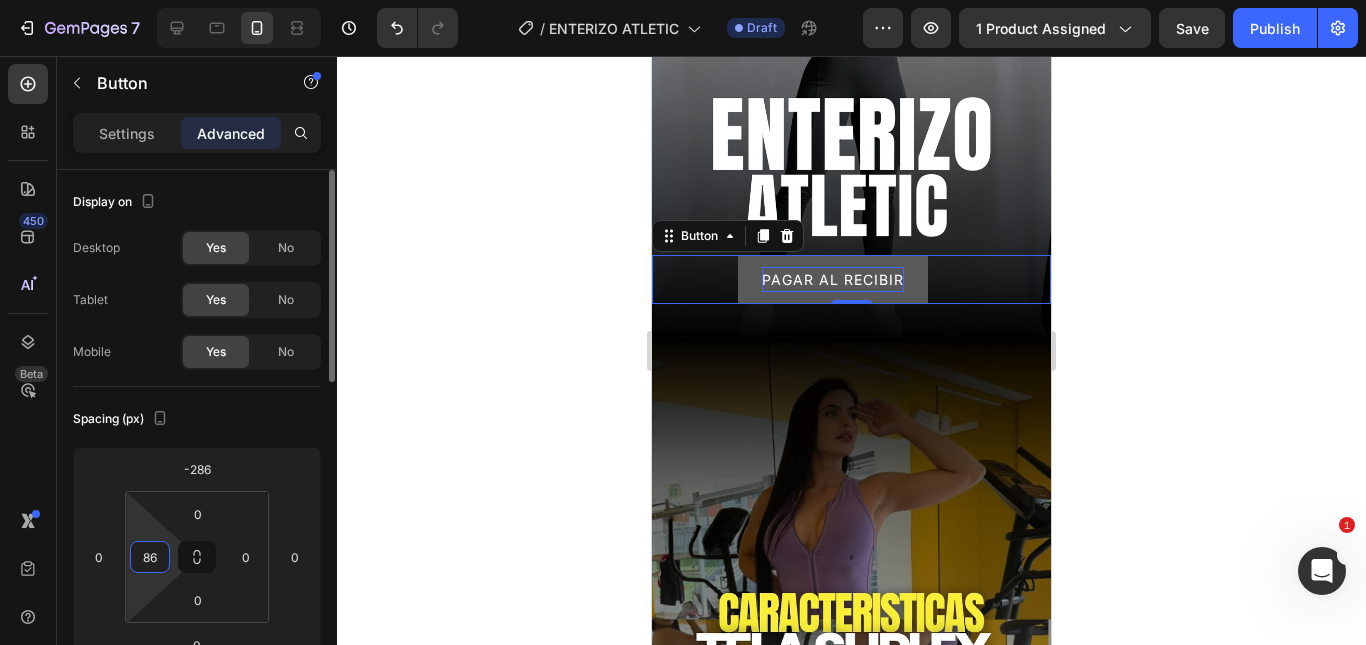 click on "7  Version history  /  ENTERIZO ATLETIC Draft Preview 1 product assigned  Save   Publish  450 Beta Sections(18) Elements(84) Section Element Hero Section Product Detail Brands Trusted Badges Guarantee Product Breakdown How to use Testimonials Compare Bundle FAQs Social Proof Brand Story Product List Collection Blog List Contact Sticky Add to Cart Custom Footer Browse Library 450 Layout
Row
Row
Row
Row Text
Heading
Text Block Button
Button
Button Media
Image
Image
Video" at bounding box center [683, 0] 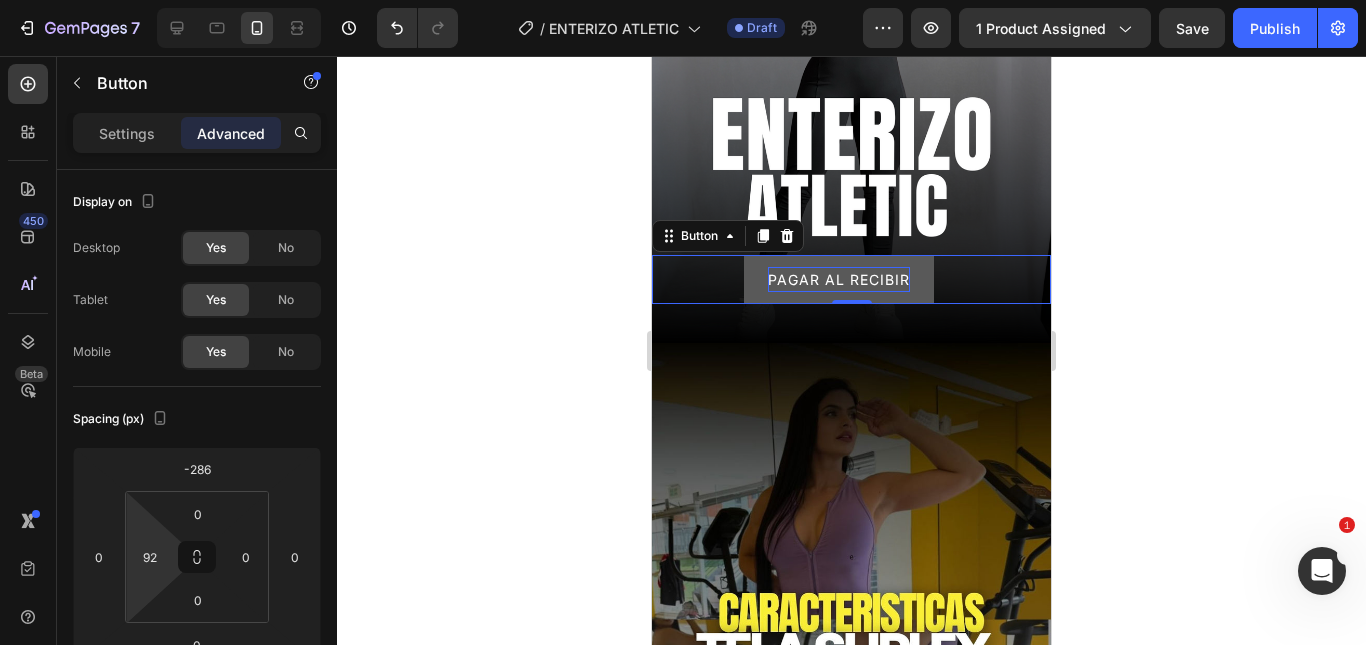 type on "94" 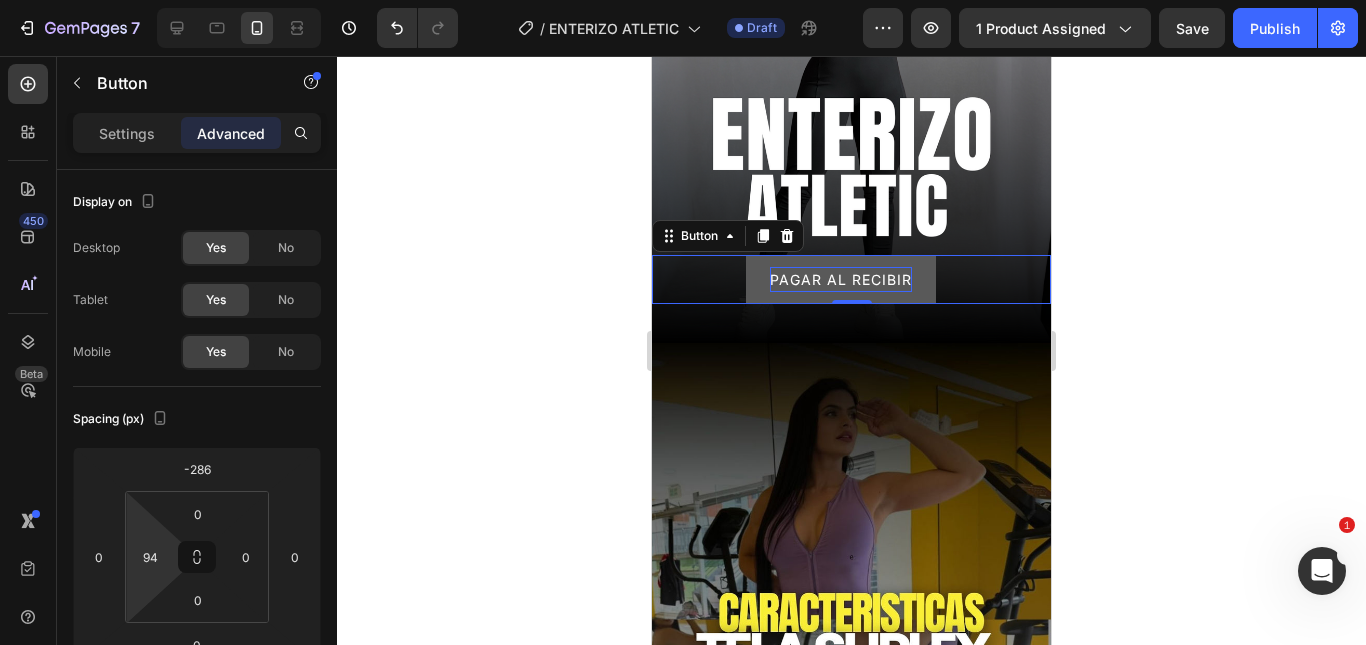 click on "7  Version history  /  ENTERIZO ATLETIC Draft Preview 1 product assigned  Save   Publish  450 Beta Sections(18) Elements(84) Section Element Hero Section Product Detail Brands Trusted Badges Guarantee Product Breakdown How to use Testimonials Compare Bundle FAQs Social Proof Brand Story Product List Collection Blog List Contact Sticky Add to Cart Custom Footer Browse Library 450 Layout
Row
Row
Row
Row Text
Heading
Text Block Button
Button
Button Media
Image
Image
Video" at bounding box center (683, 0) 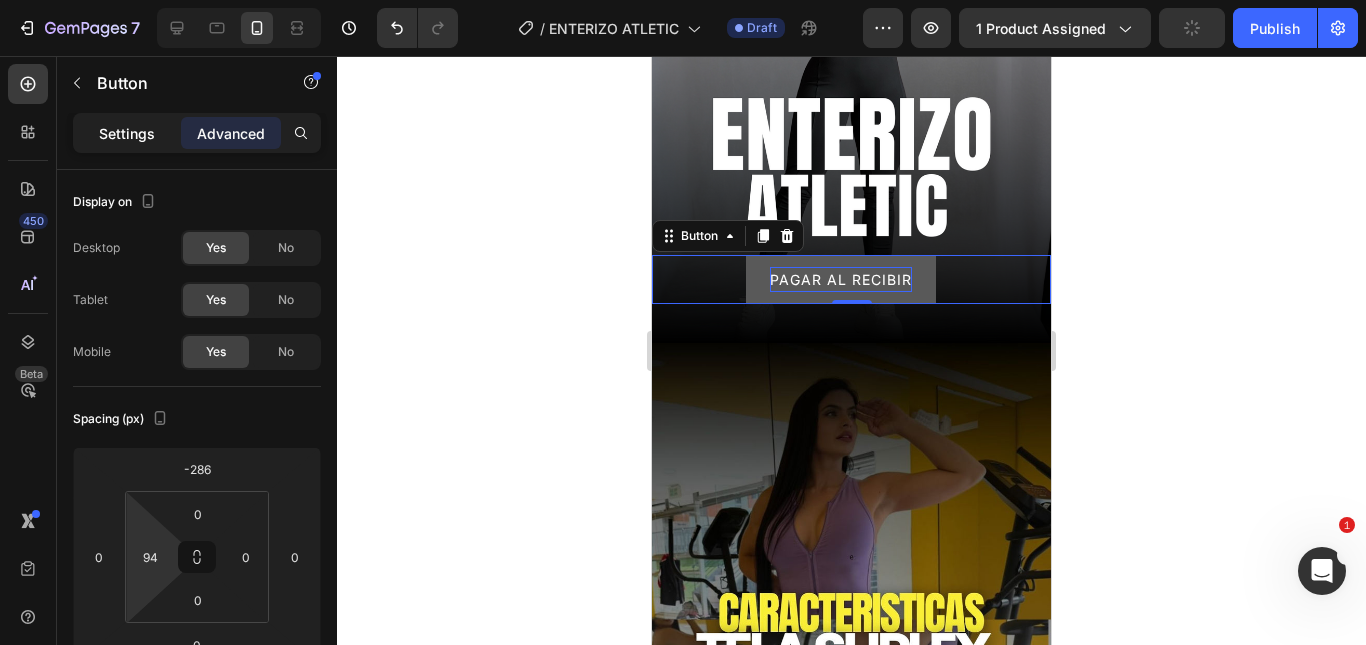 click on "Settings" at bounding box center [127, 133] 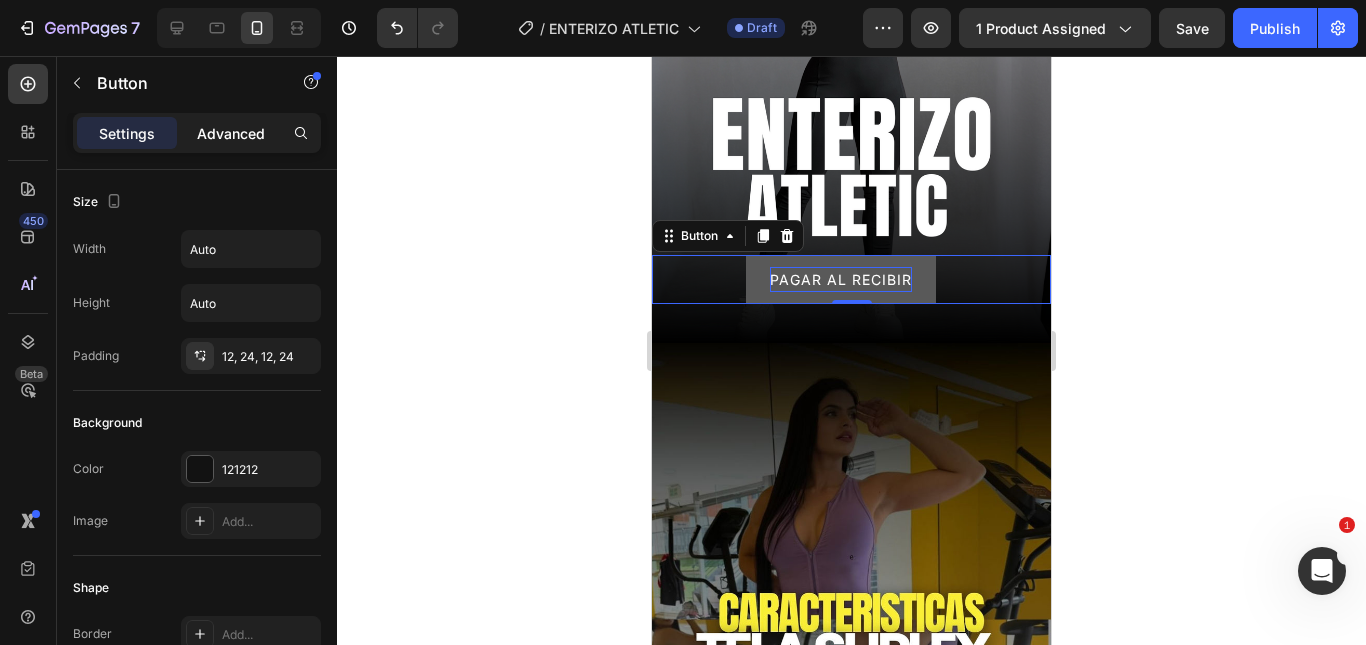 click on "Advanced" at bounding box center [231, 133] 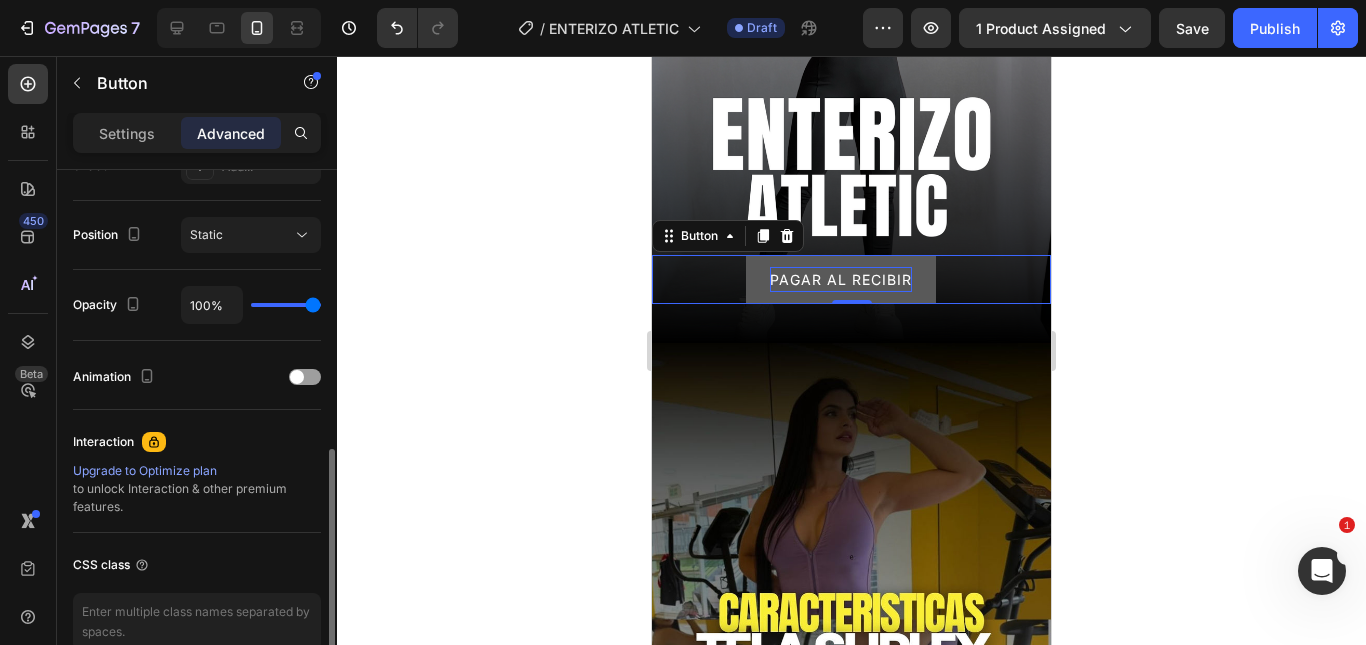 scroll, scrollTop: 802, scrollLeft: 0, axis: vertical 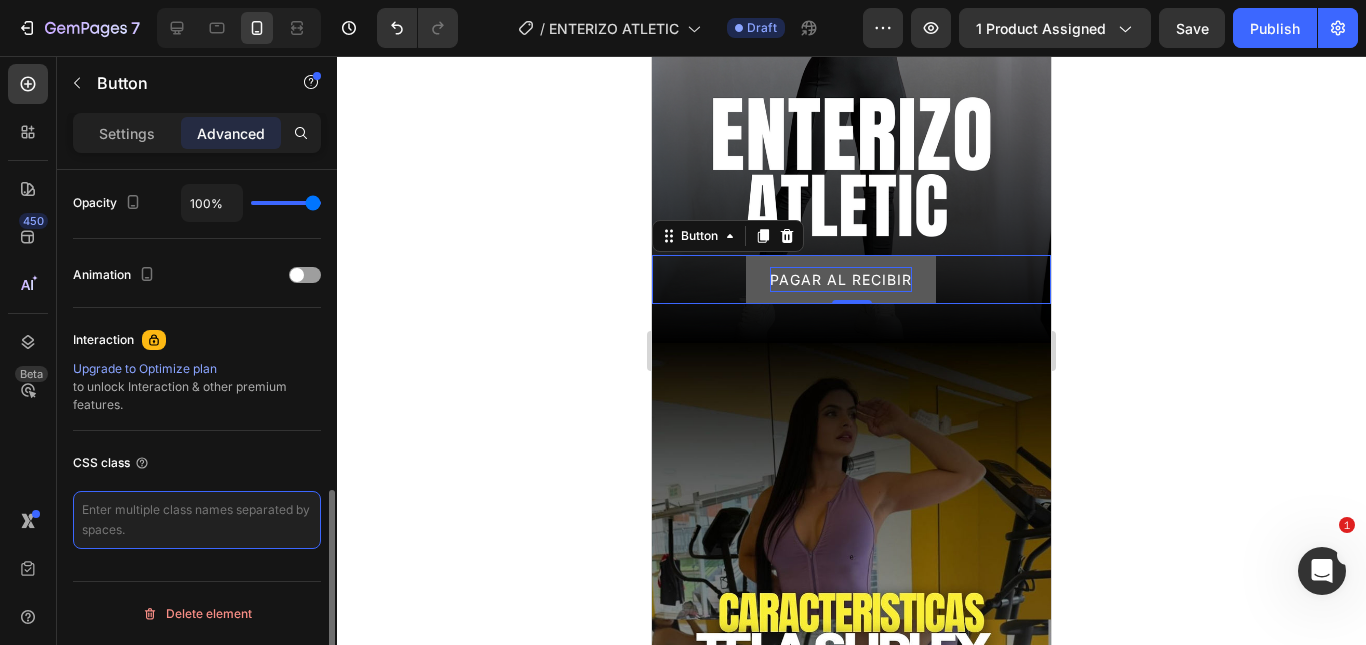 click at bounding box center (197, 520) 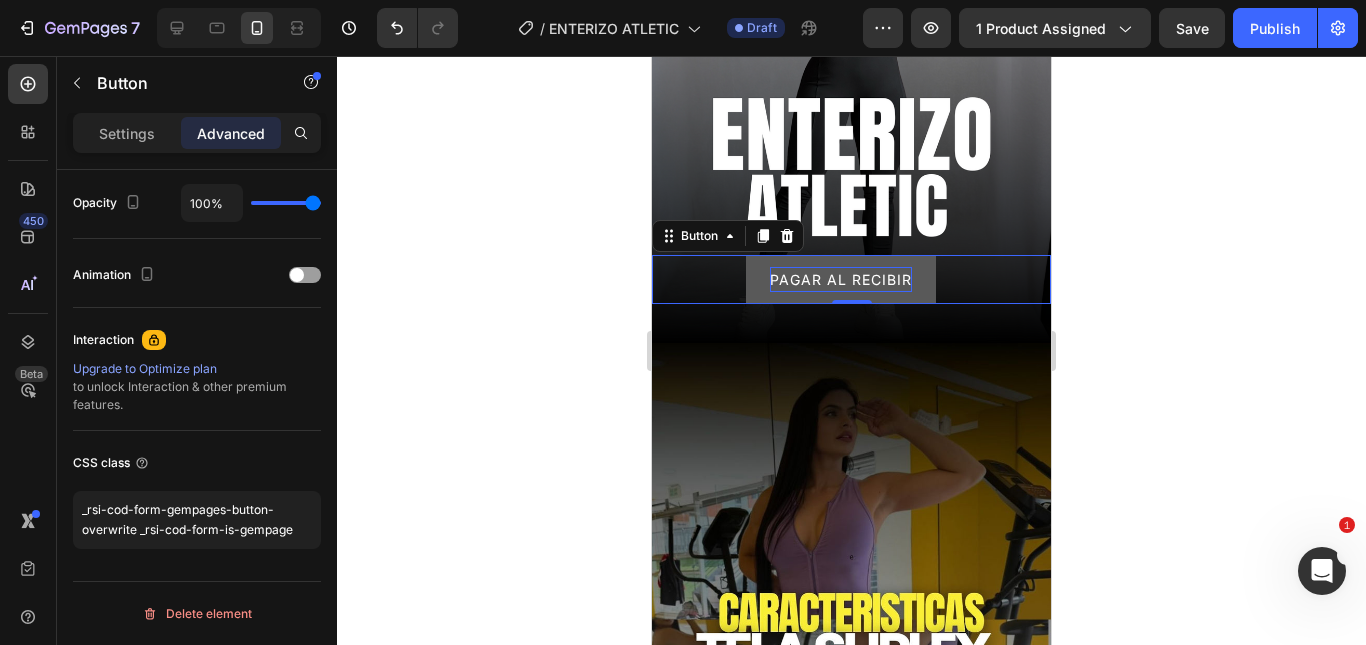 click 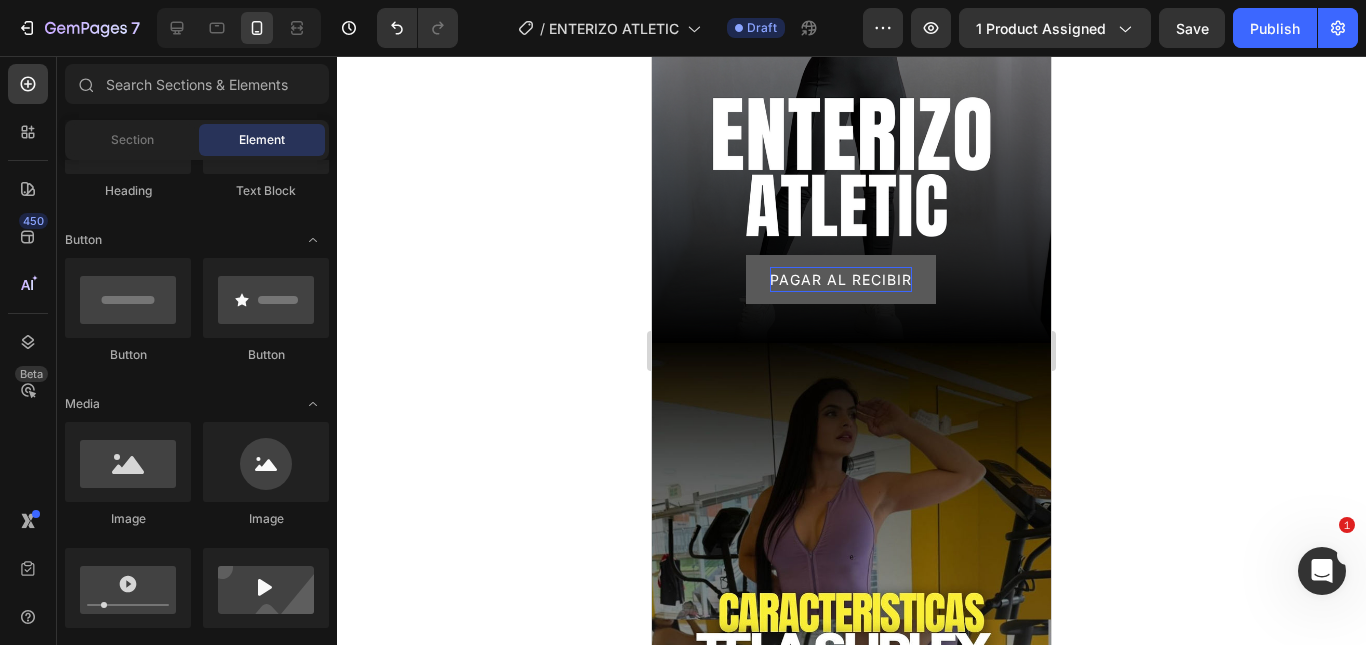 click on "7  Version history  /  ENTERIZO ATLETIC Draft Preview 1 product assigned  Save   Publish" 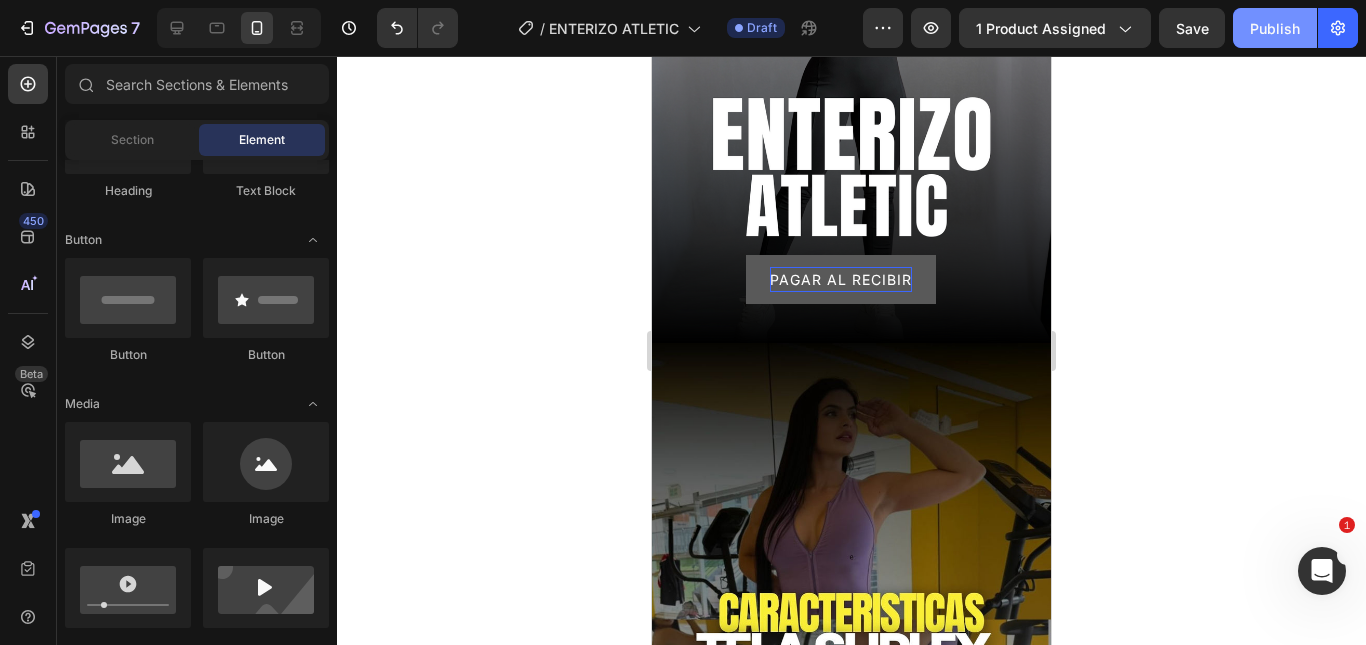 click on "Publish" 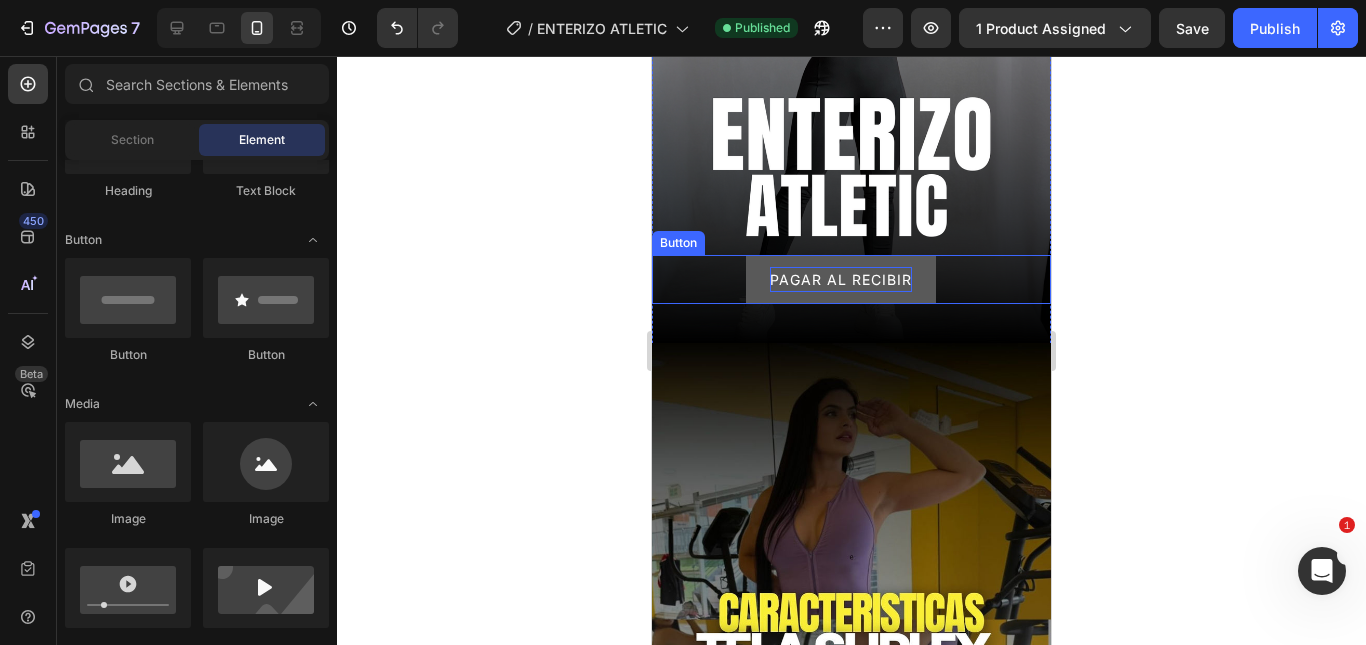 click on "PAGAR AL RECIBIR" at bounding box center (841, 279) 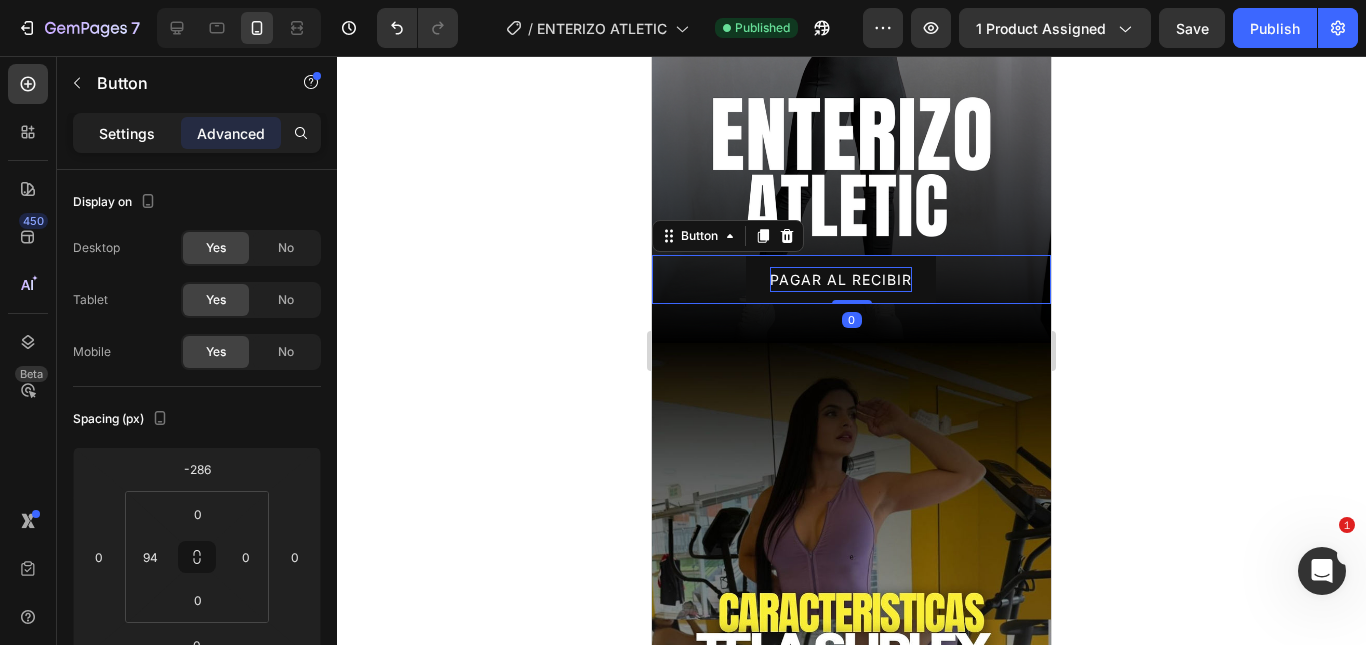 click on "Settings" at bounding box center (127, 133) 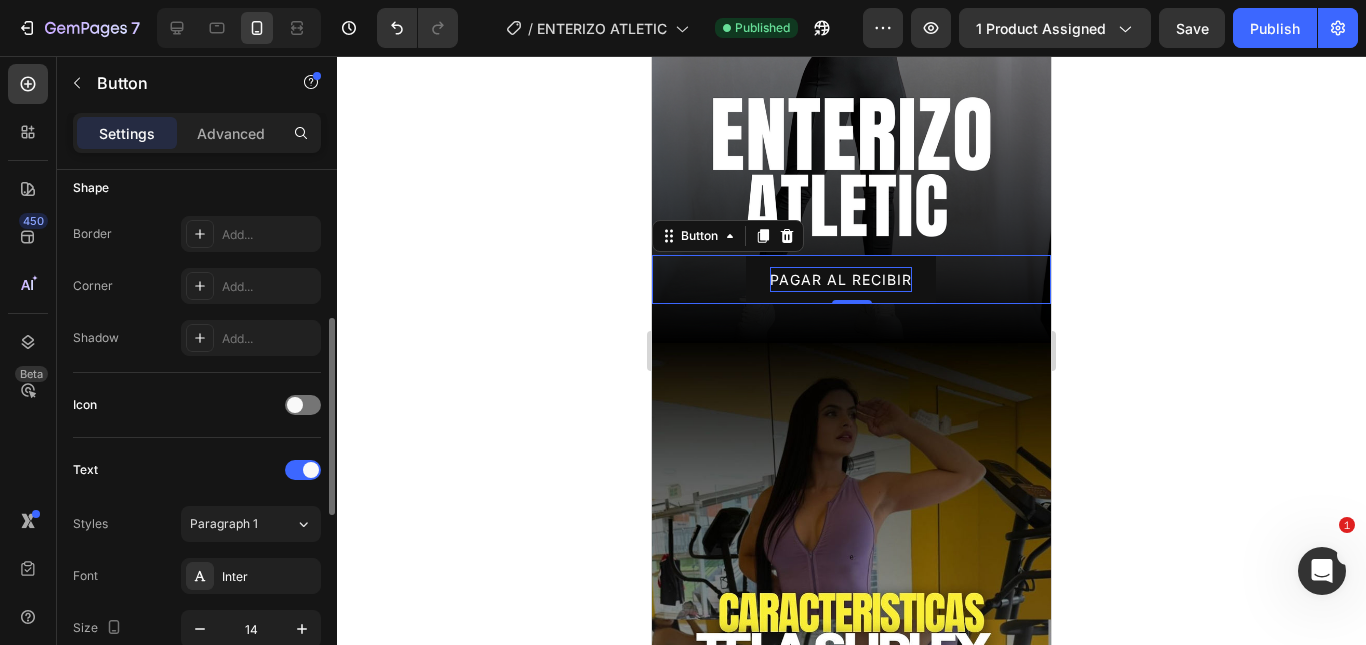 scroll, scrollTop: 600, scrollLeft: 0, axis: vertical 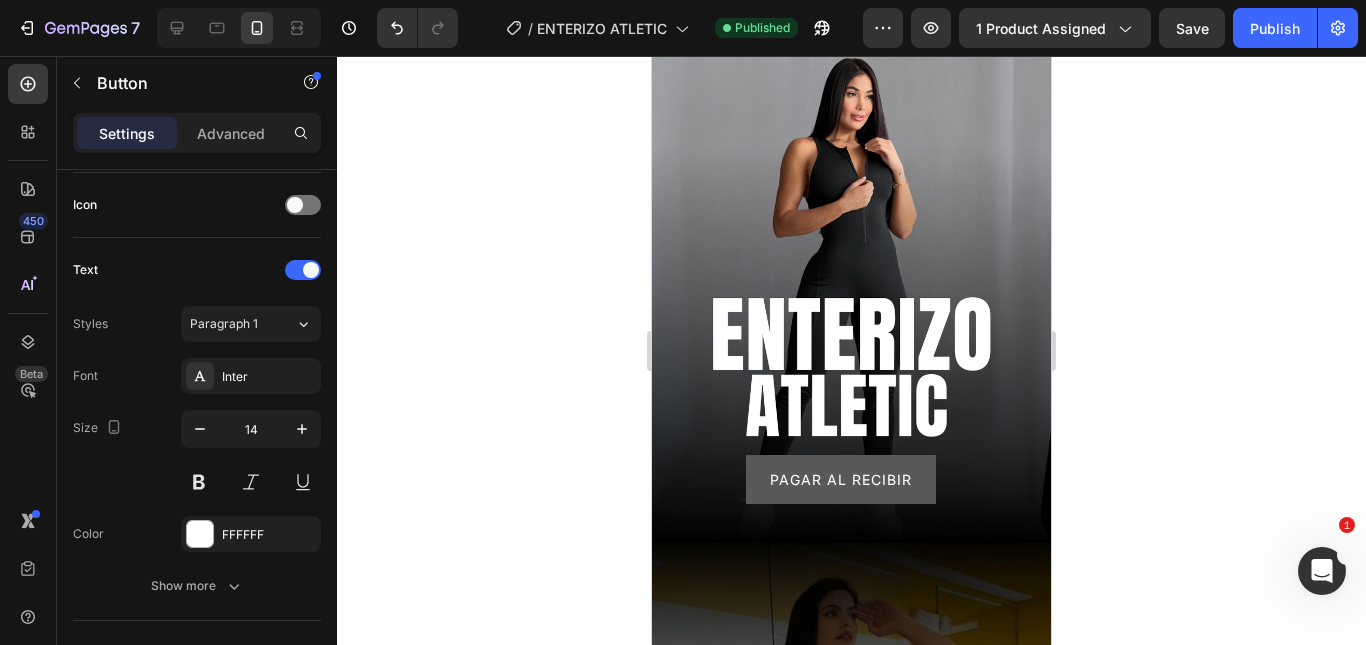 click on "PAGAR AL RECIBIR" at bounding box center (841, 479) 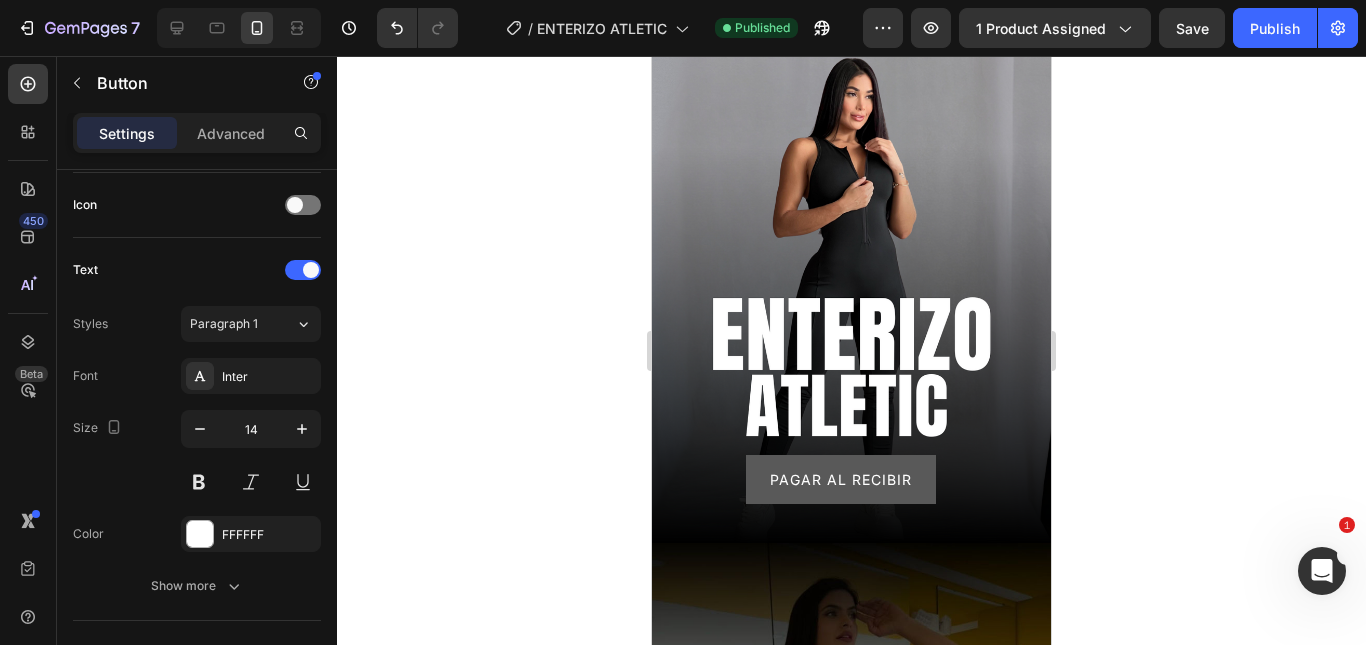 click on "PAGAR AL RECIBIR" at bounding box center [841, 479] 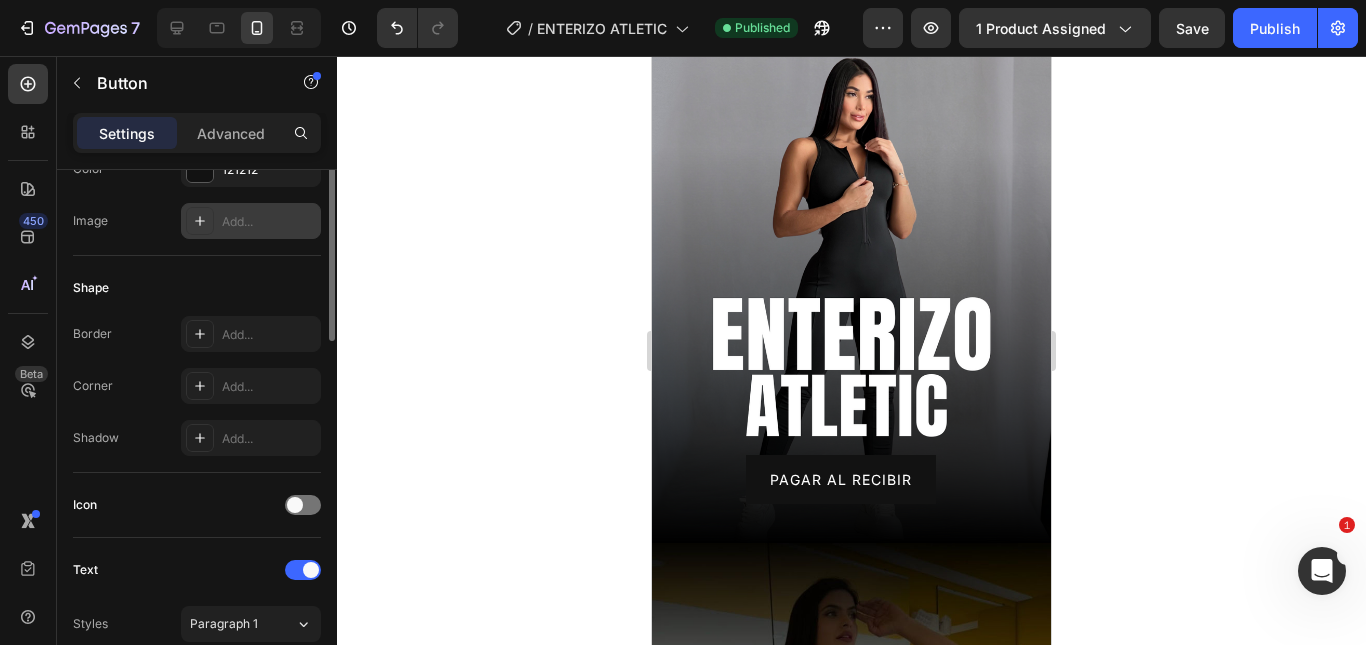 scroll, scrollTop: 200, scrollLeft: 0, axis: vertical 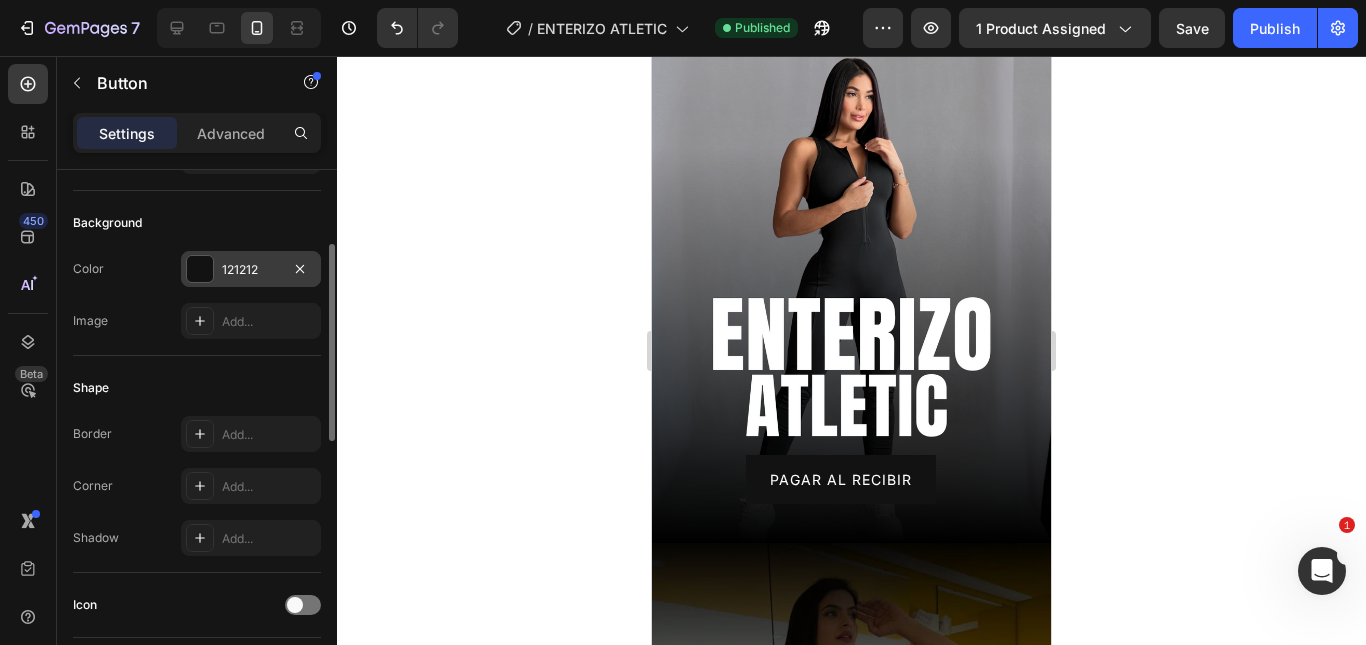 click on "121212" at bounding box center [251, 270] 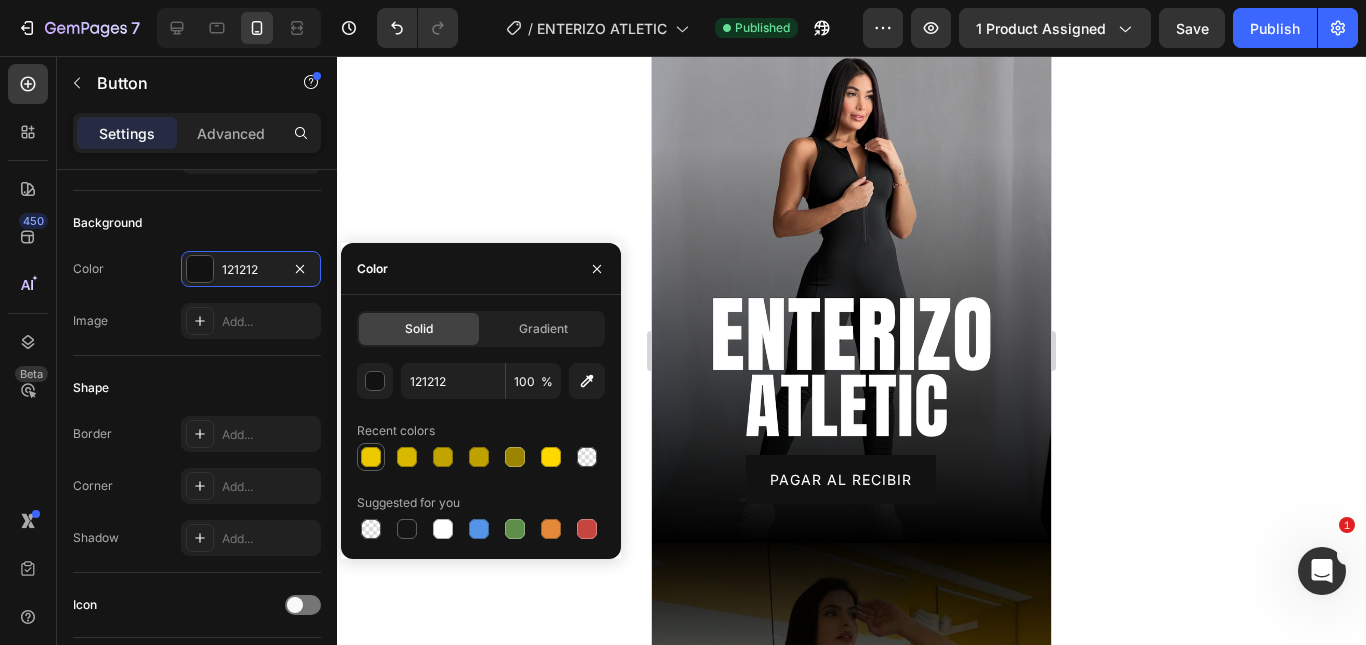 click at bounding box center (371, 457) 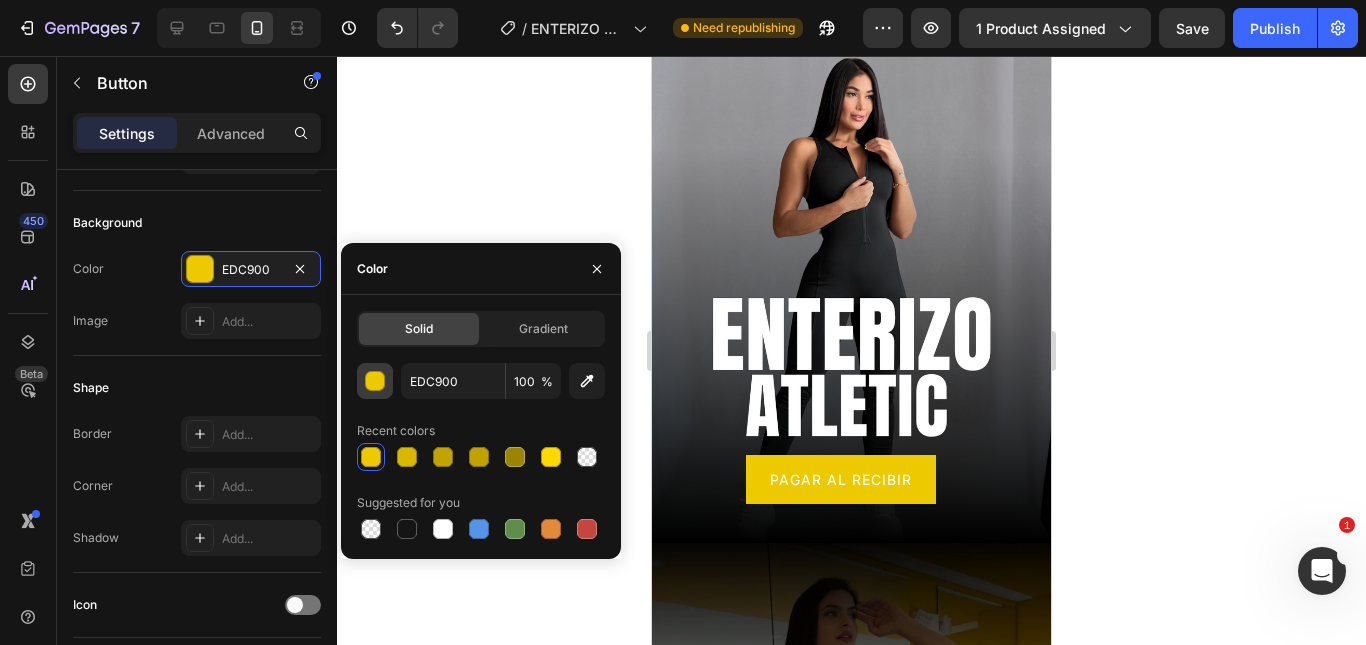 click at bounding box center [376, 382] 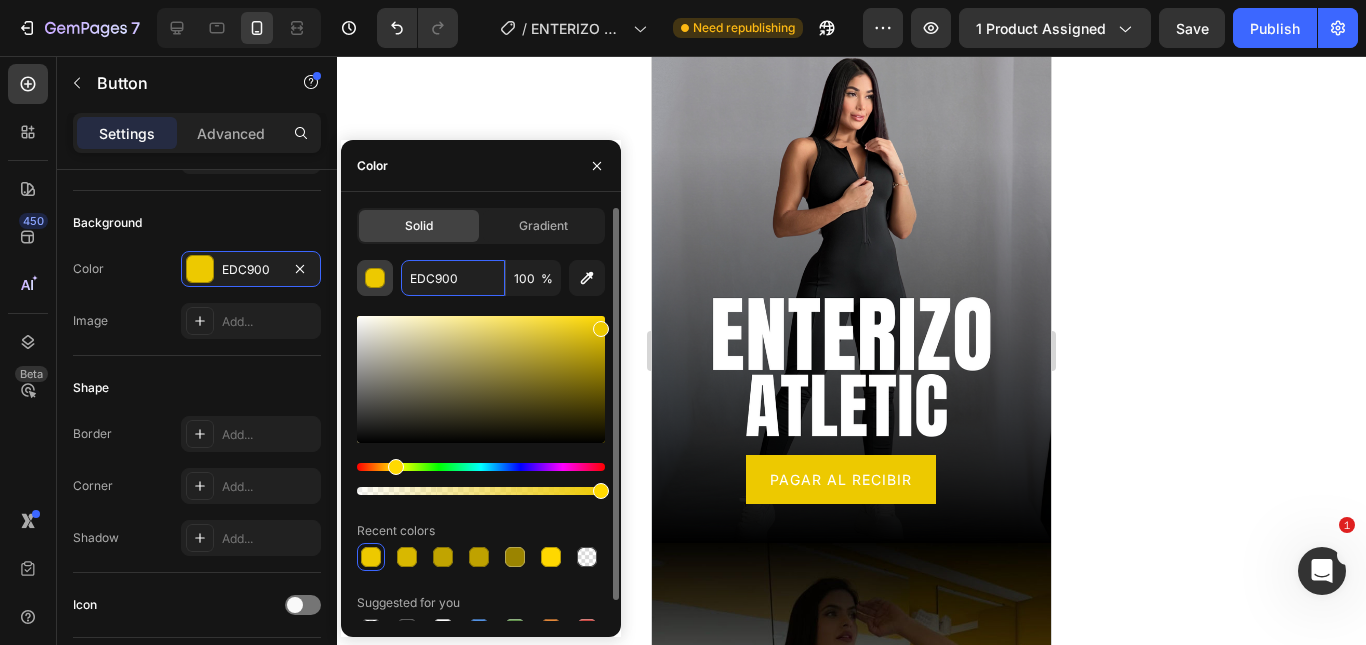 paste on "#ffd8" 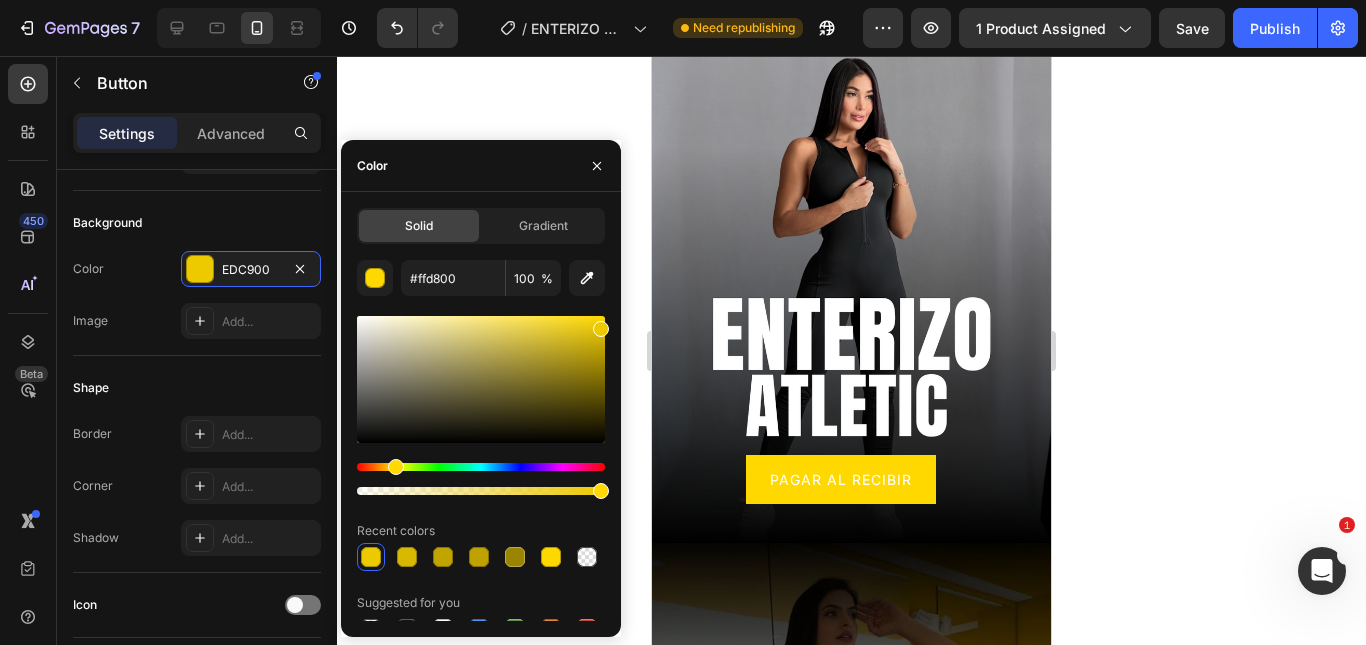 click on "Solid Gradient #ffd800 100 % Recent colors Suggested for you" at bounding box center [481, 414] 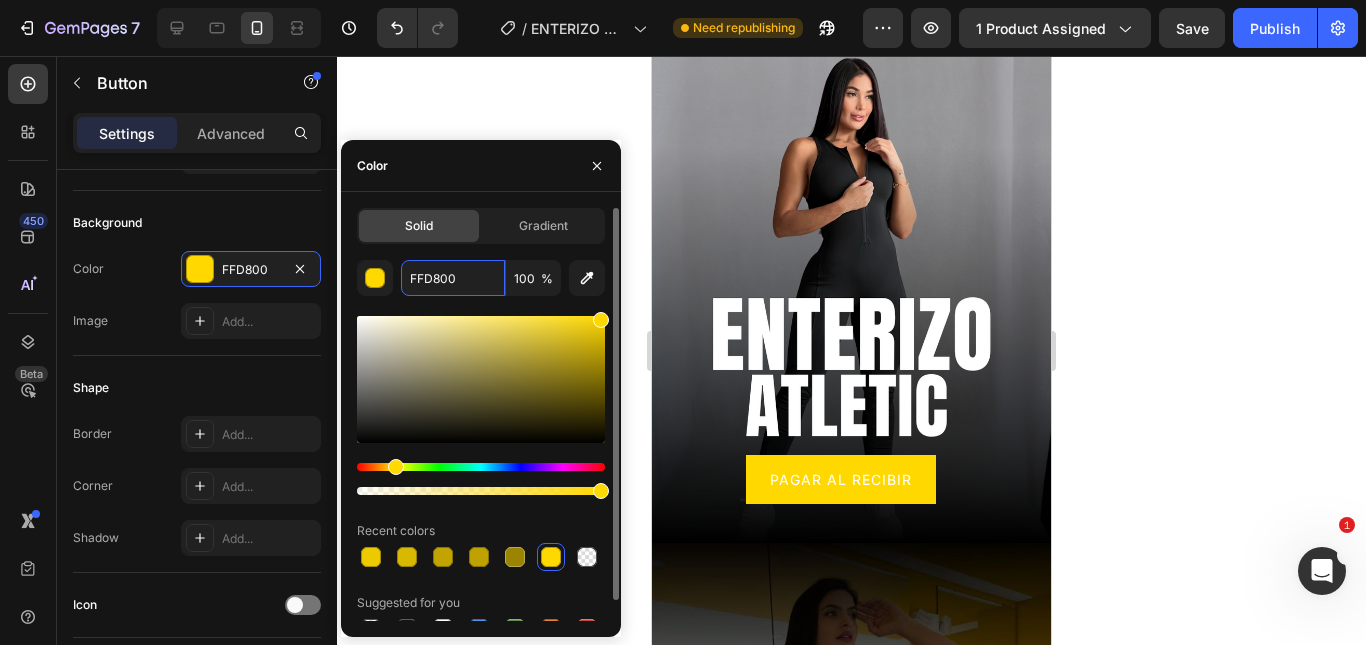 paste on "#ffd" 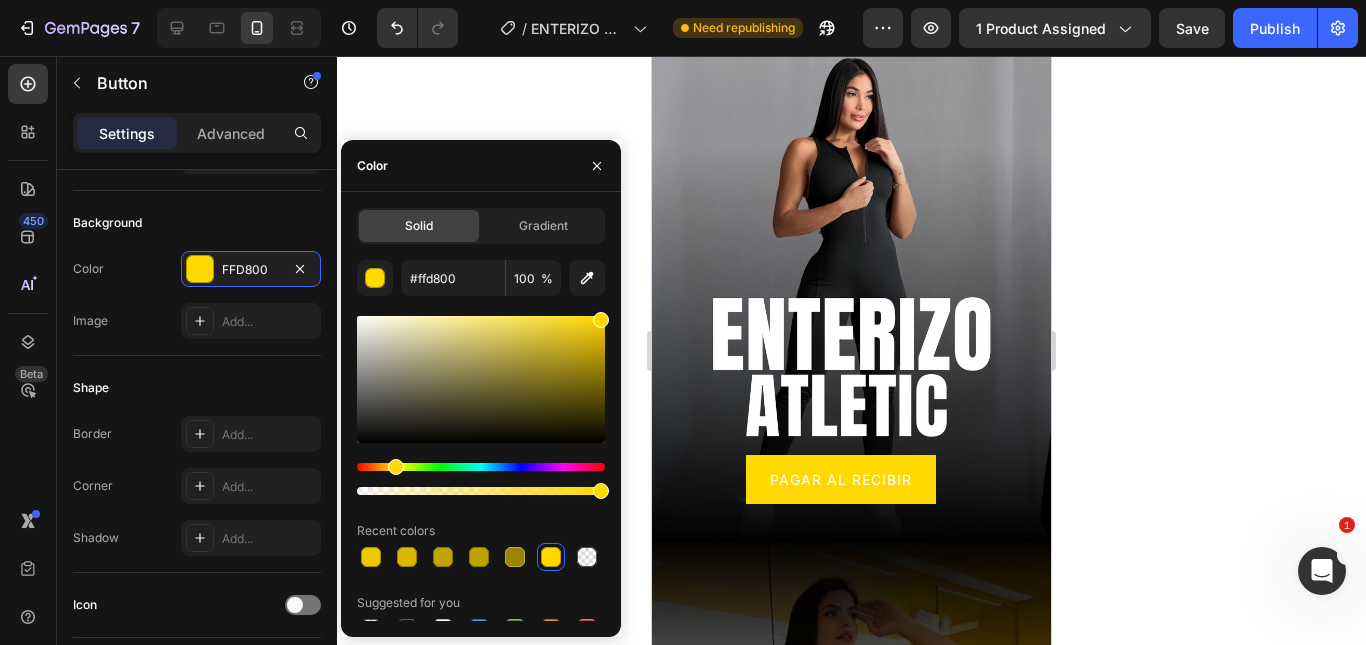 click on "Color" at bounding box center [481, 166] 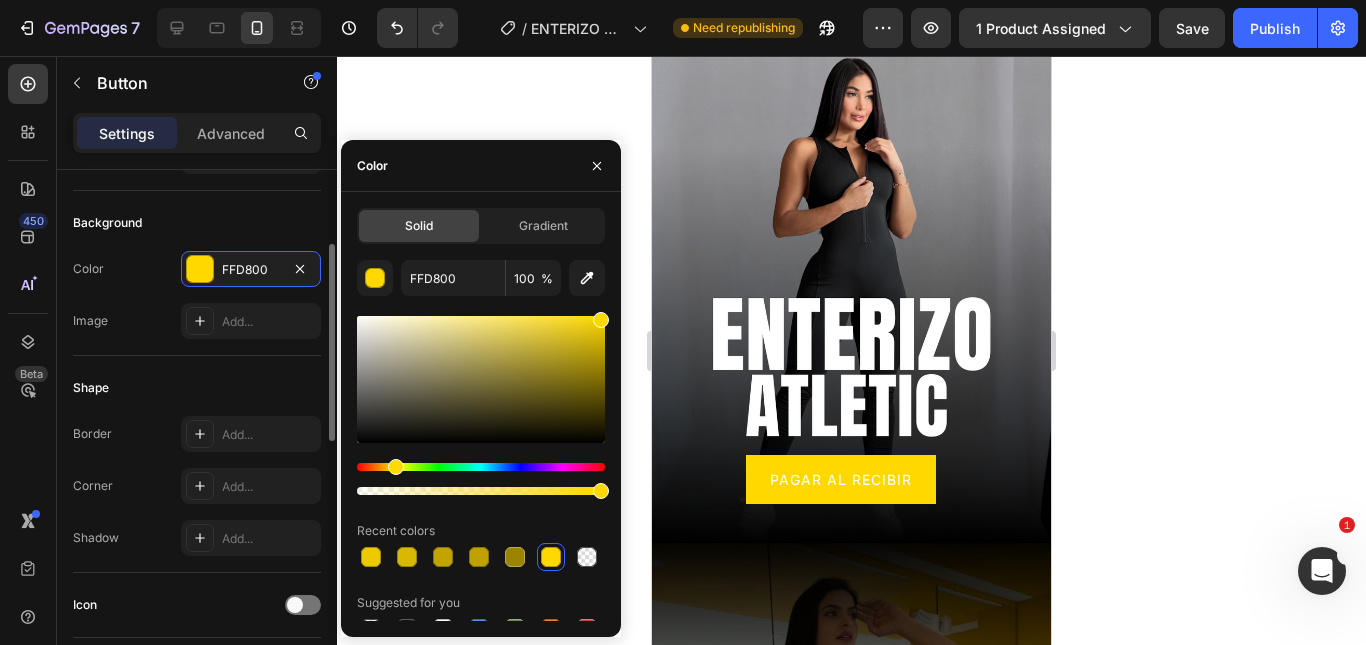 click on "Background Color FFD800 Image Add..." 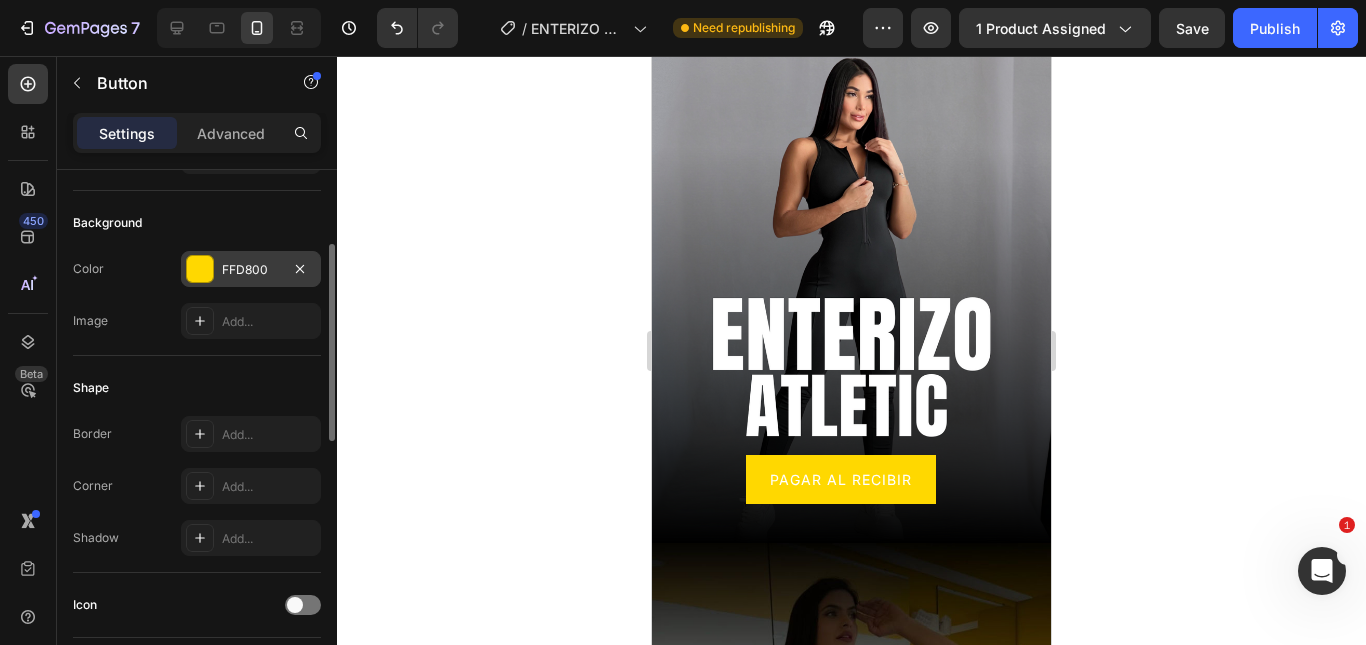 click on "FFD800" at bounding box center (251, 270) 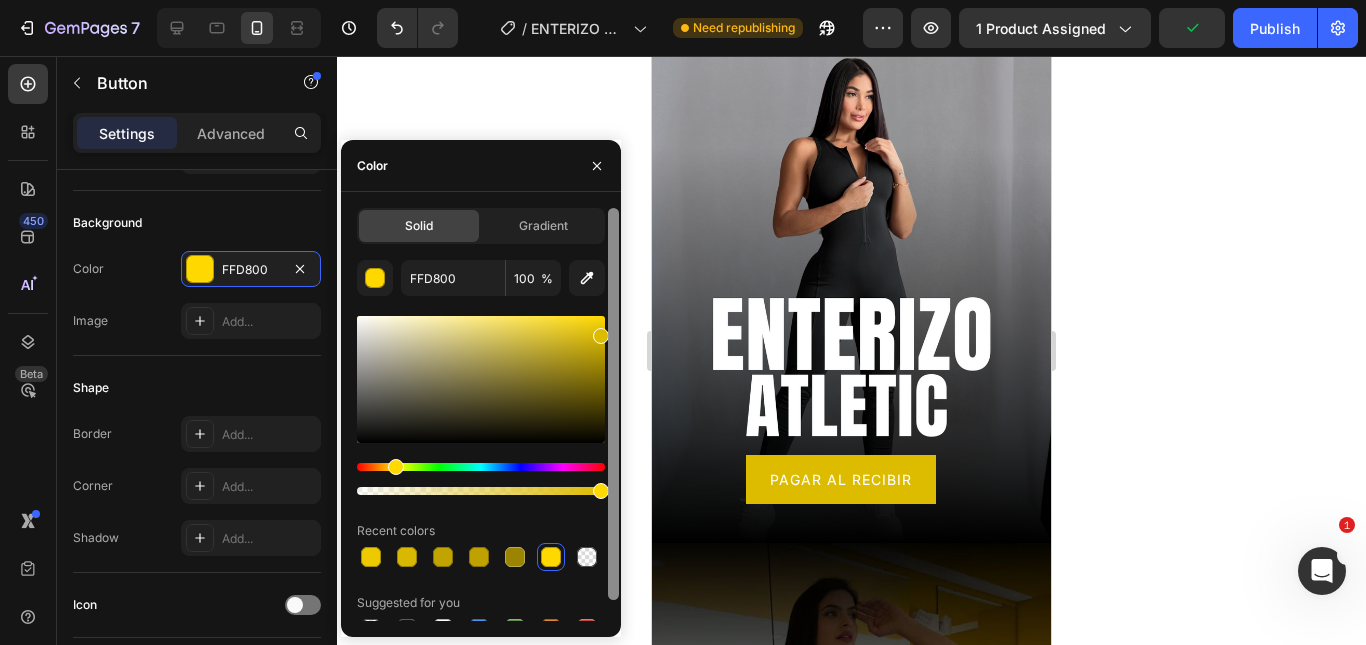drag, startPoint x: 603, startPoint y: 321, endPoint x: 607, endPoint y: 332, distance: 11.7046995 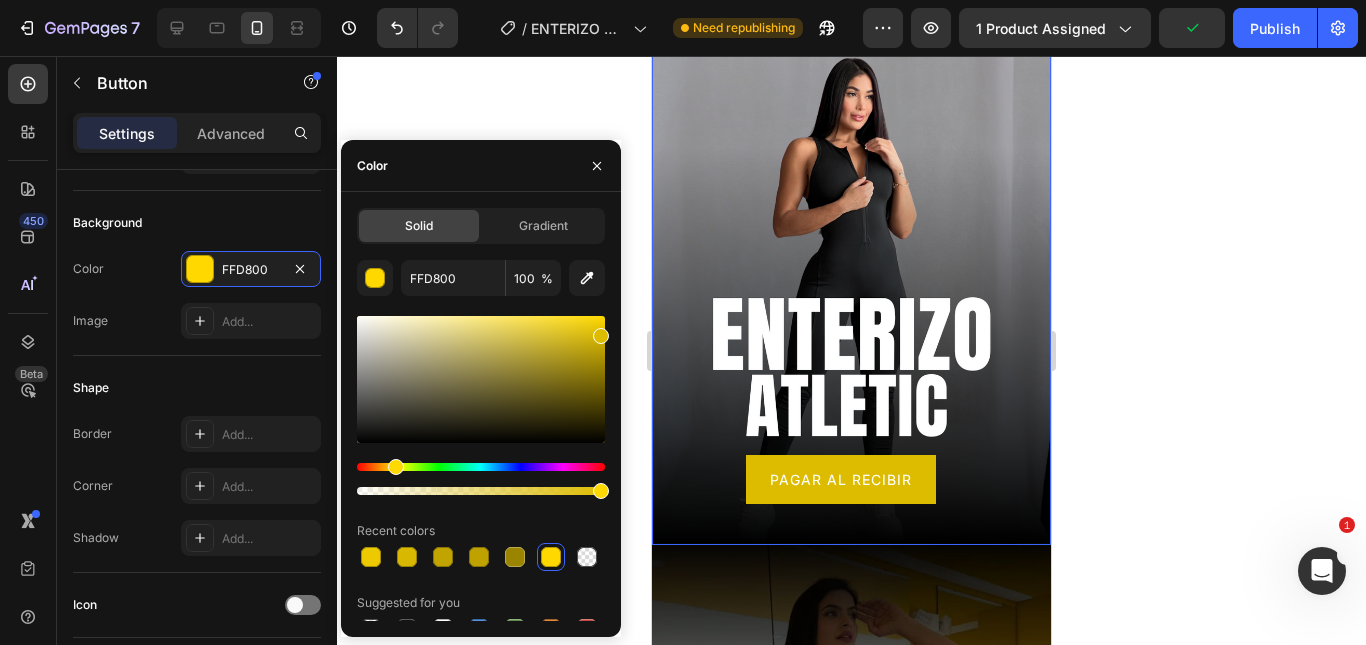 type on "DDBC00" 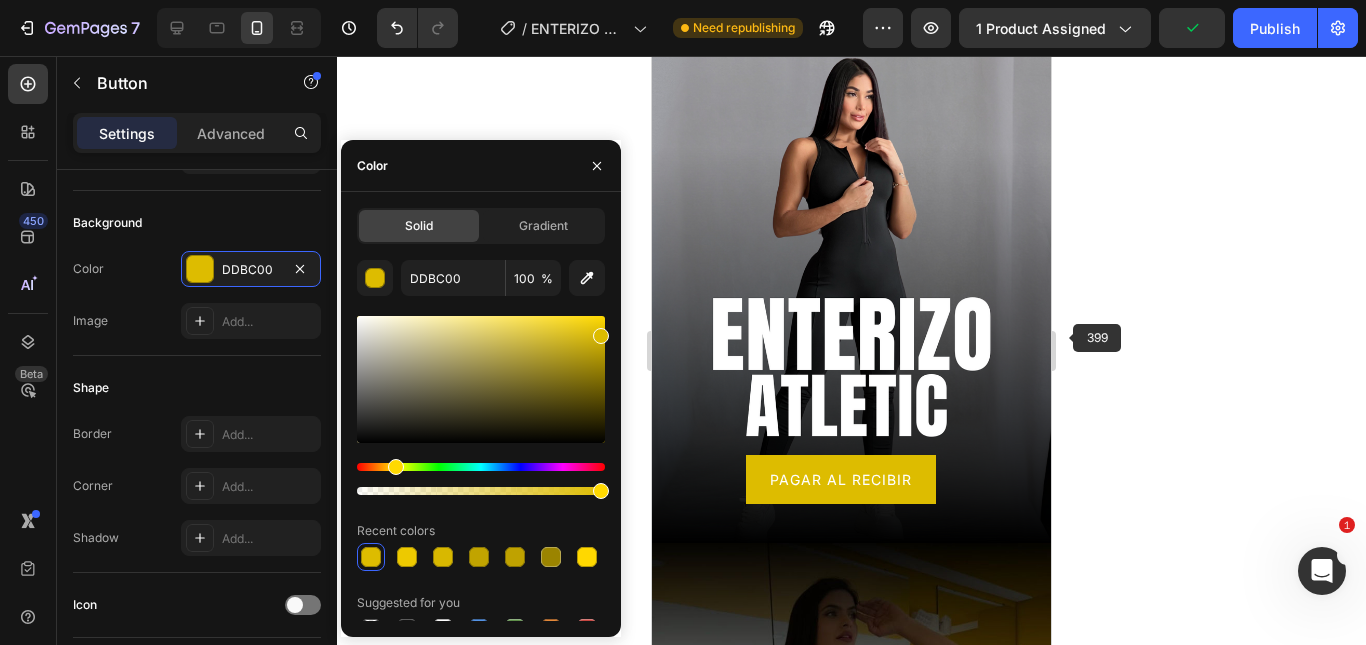 click 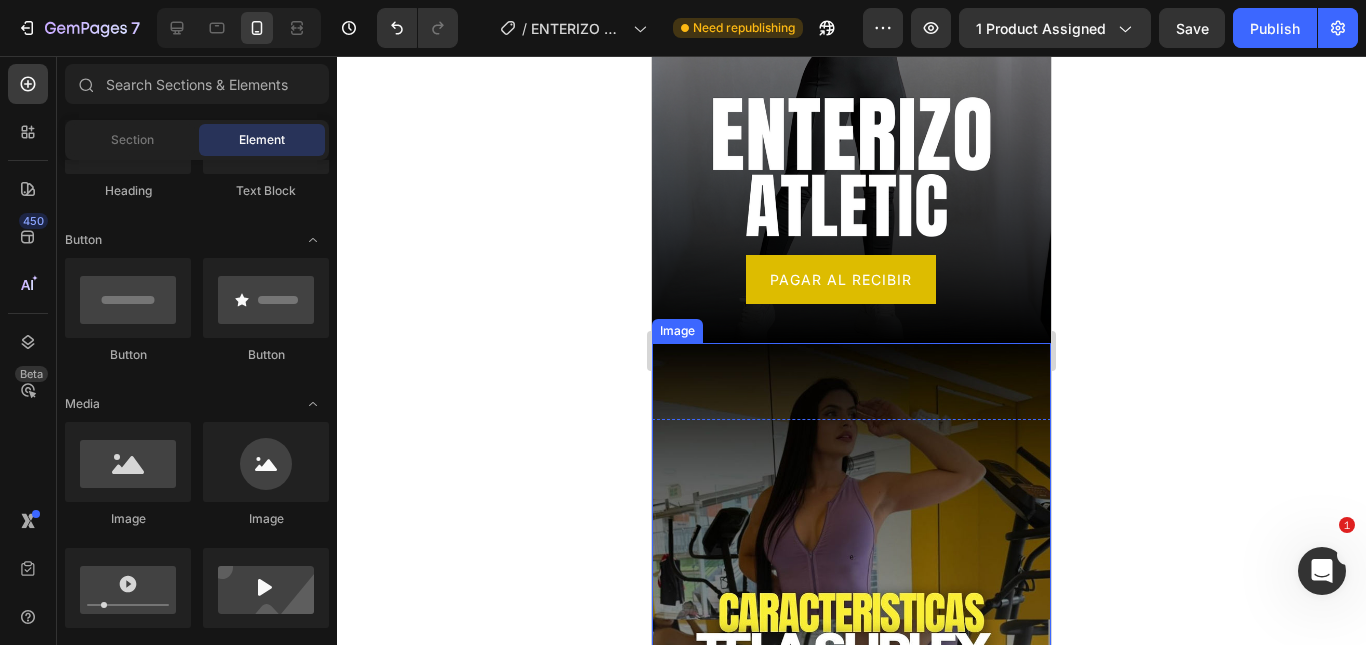 scroll, scrollTop: 400, scrollLeft: 0, axis: vertical 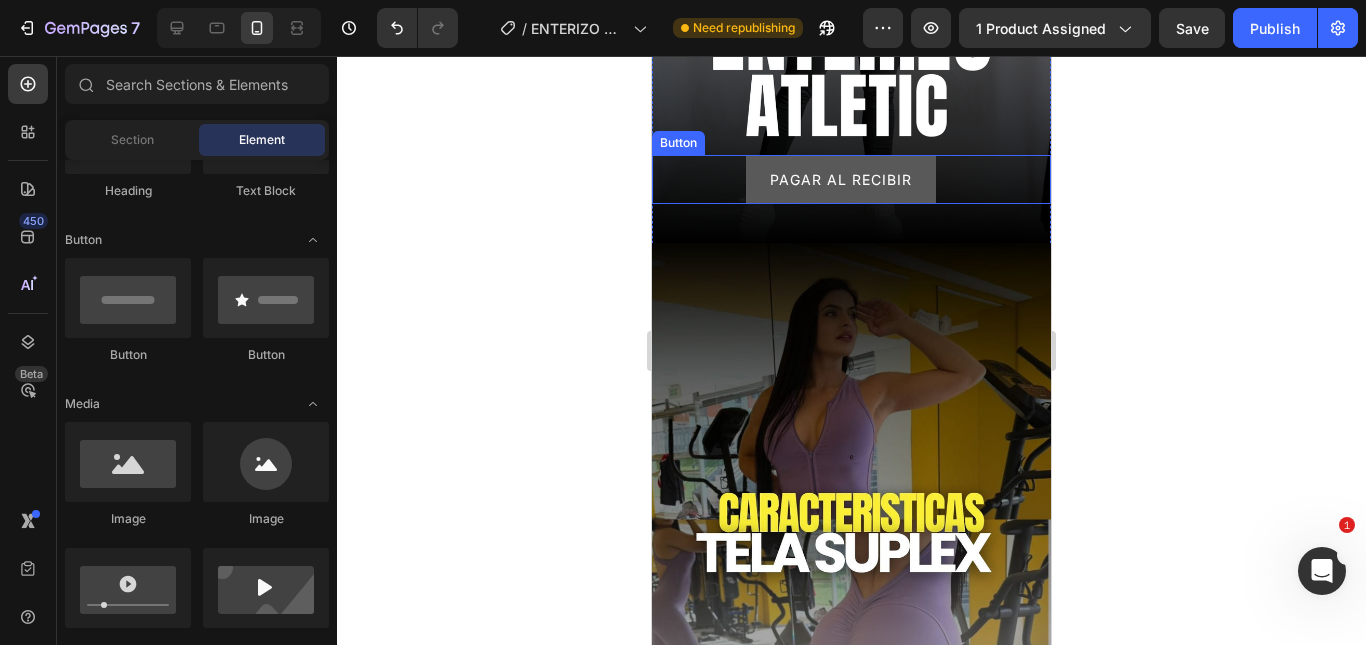 click on "PAGAR AL RECIBIR" at bounding box center [841, 179] 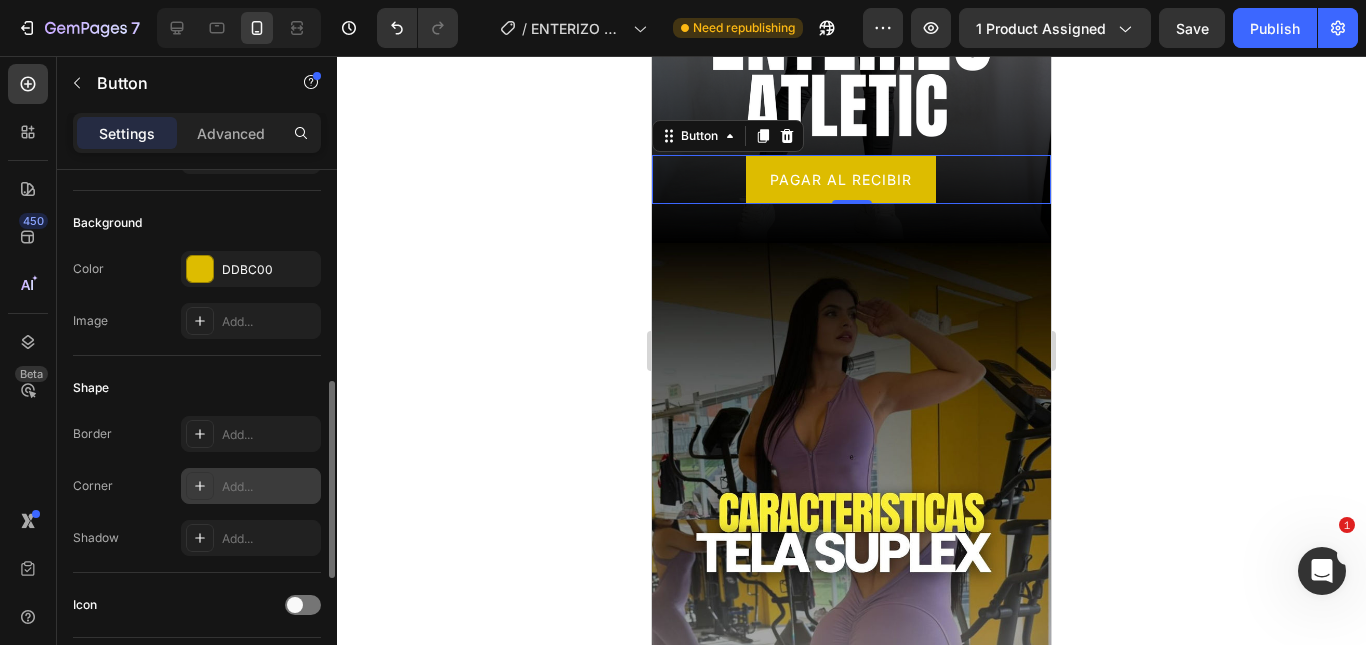 scroll, scrollTop: 300, scrollLeft: 0, axis: vertical 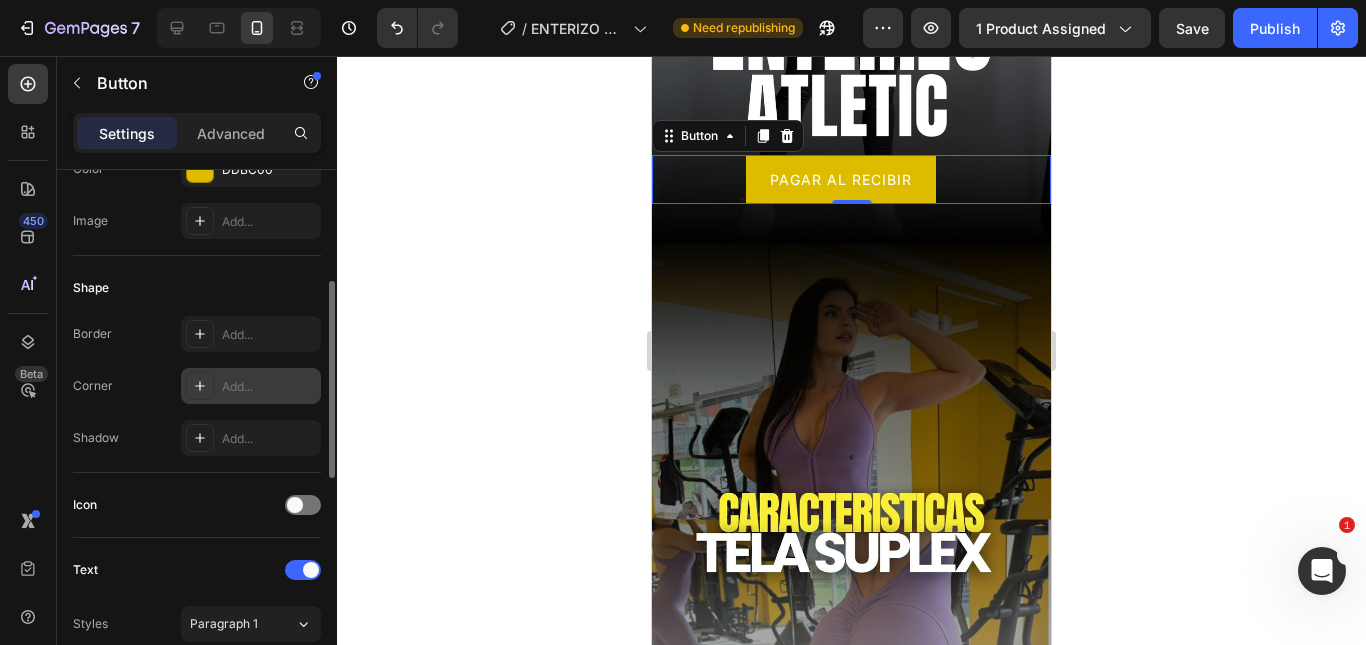 click on "Add..." at bounding box center [269, 387] 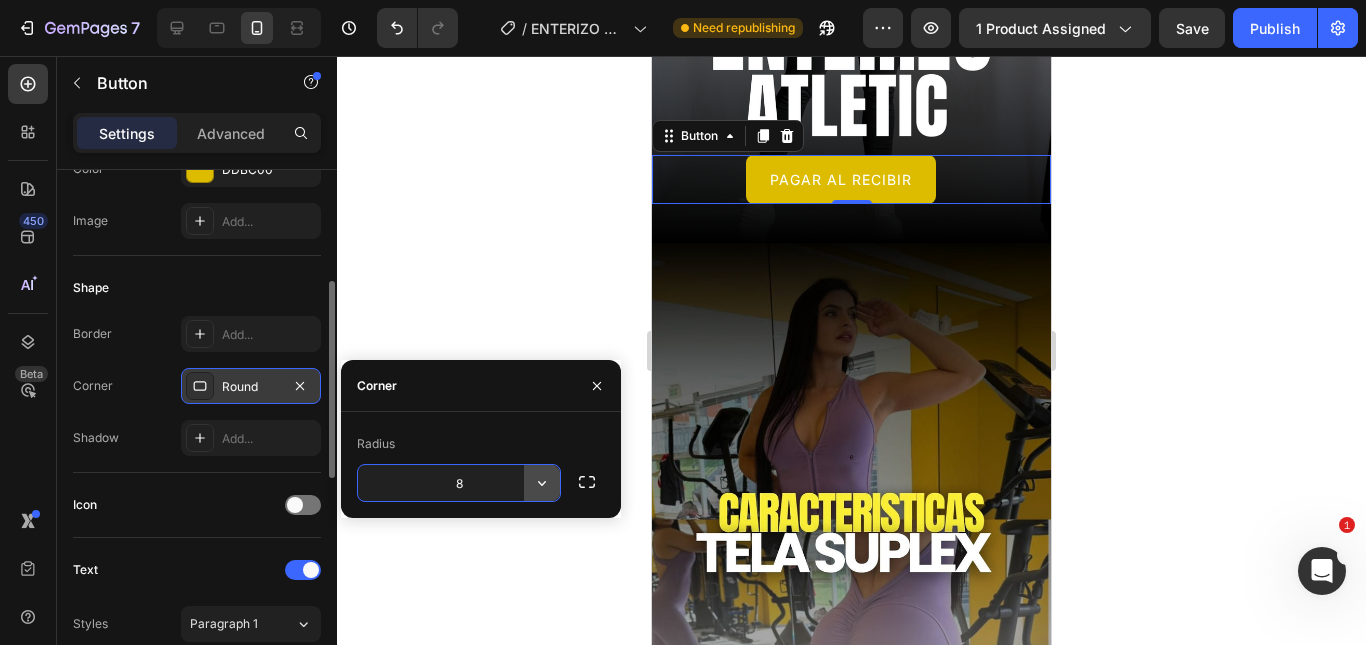 click 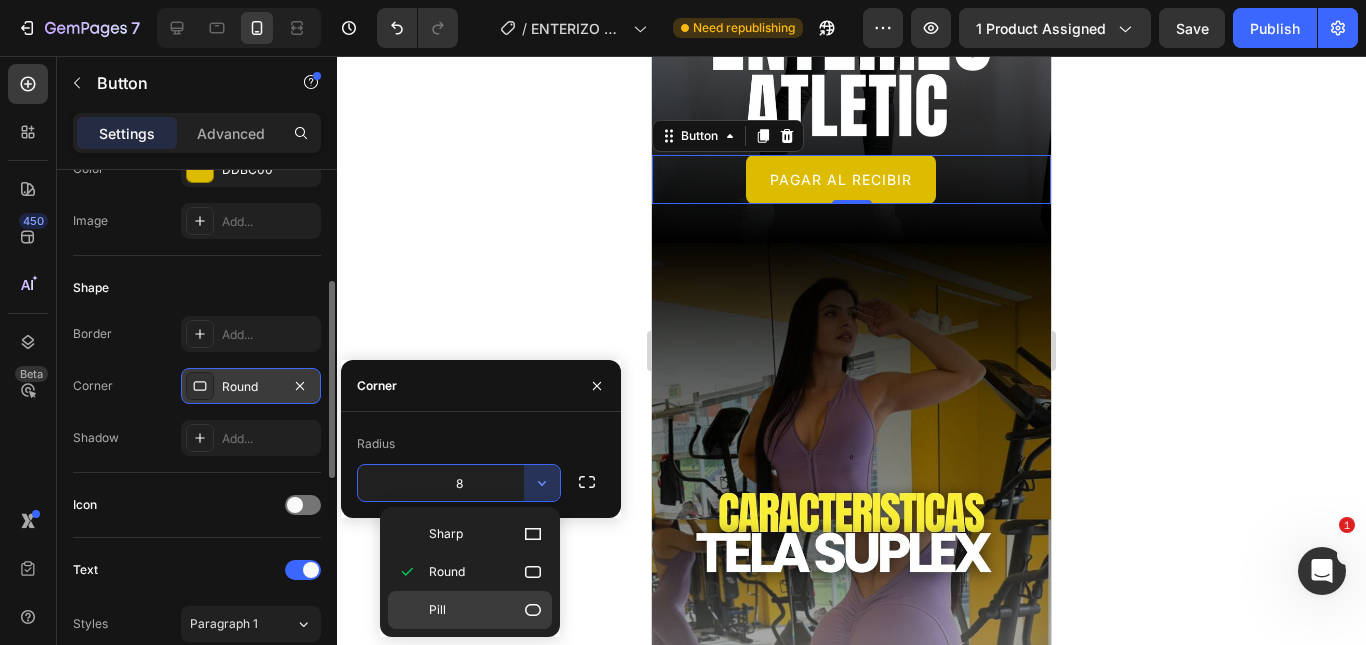 click on "Pill" at bounding box center (486, 610) 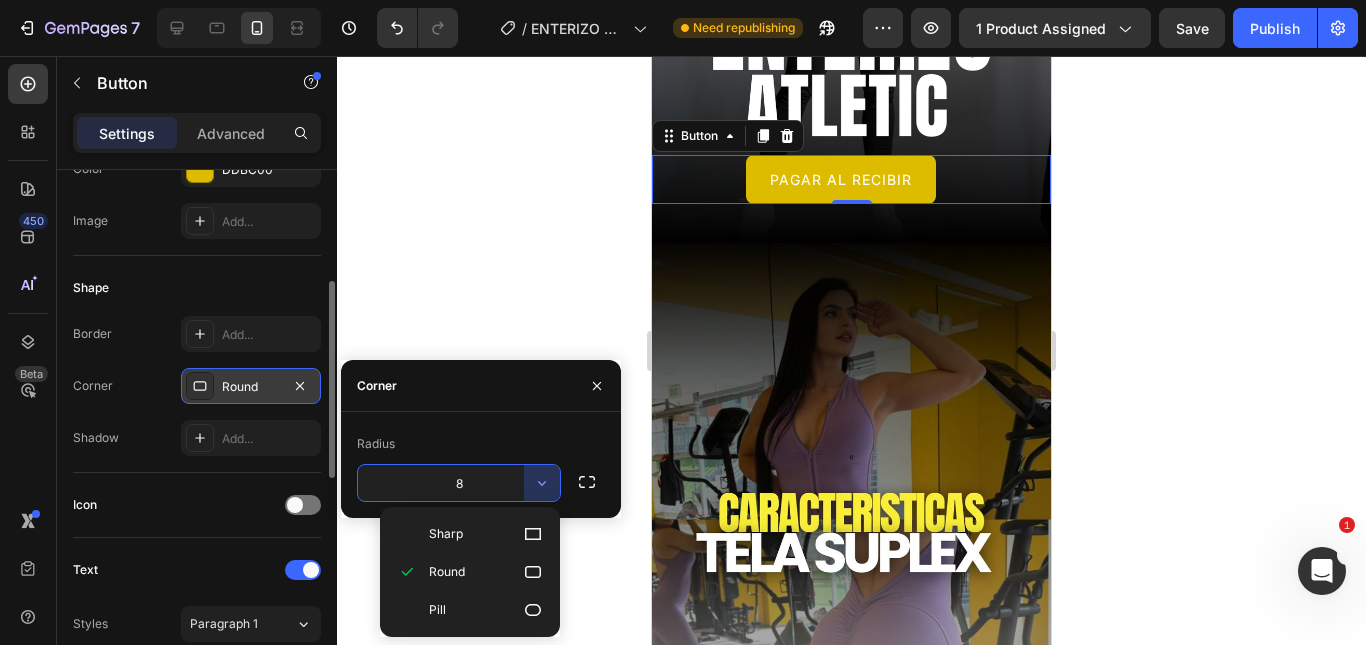 type on "9999" 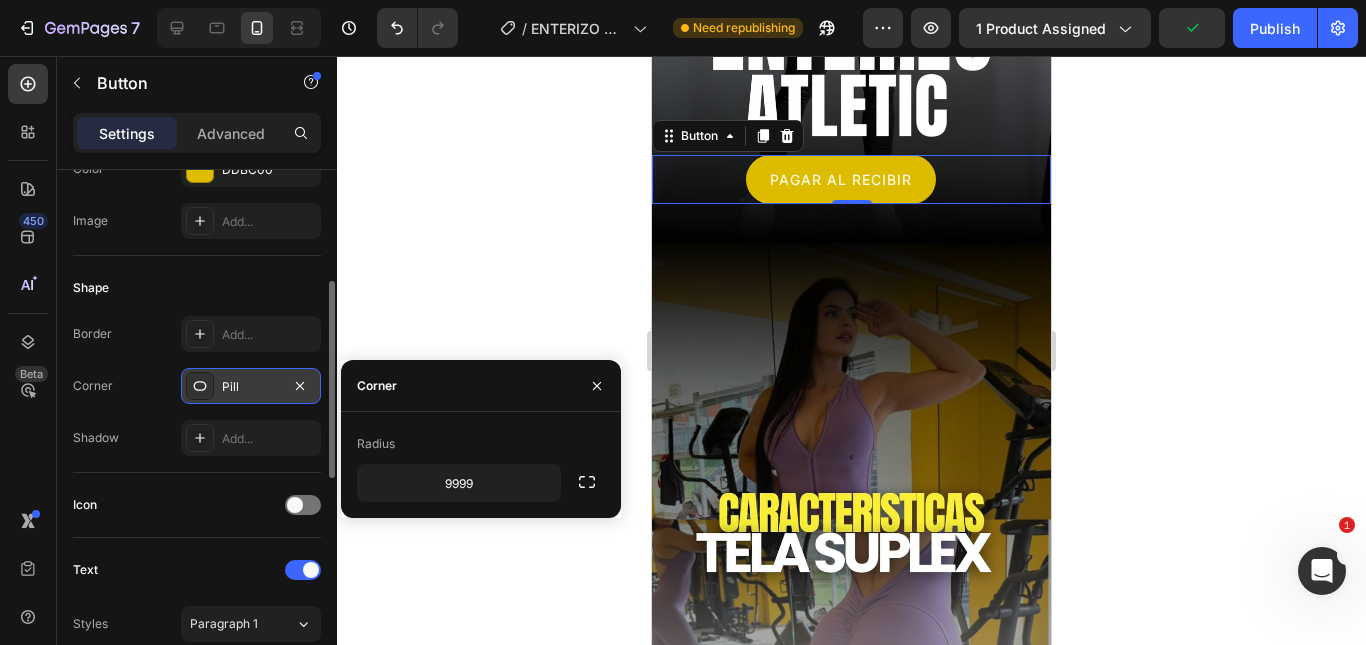 click on "Border Add..." at bounding box center [197, 334] 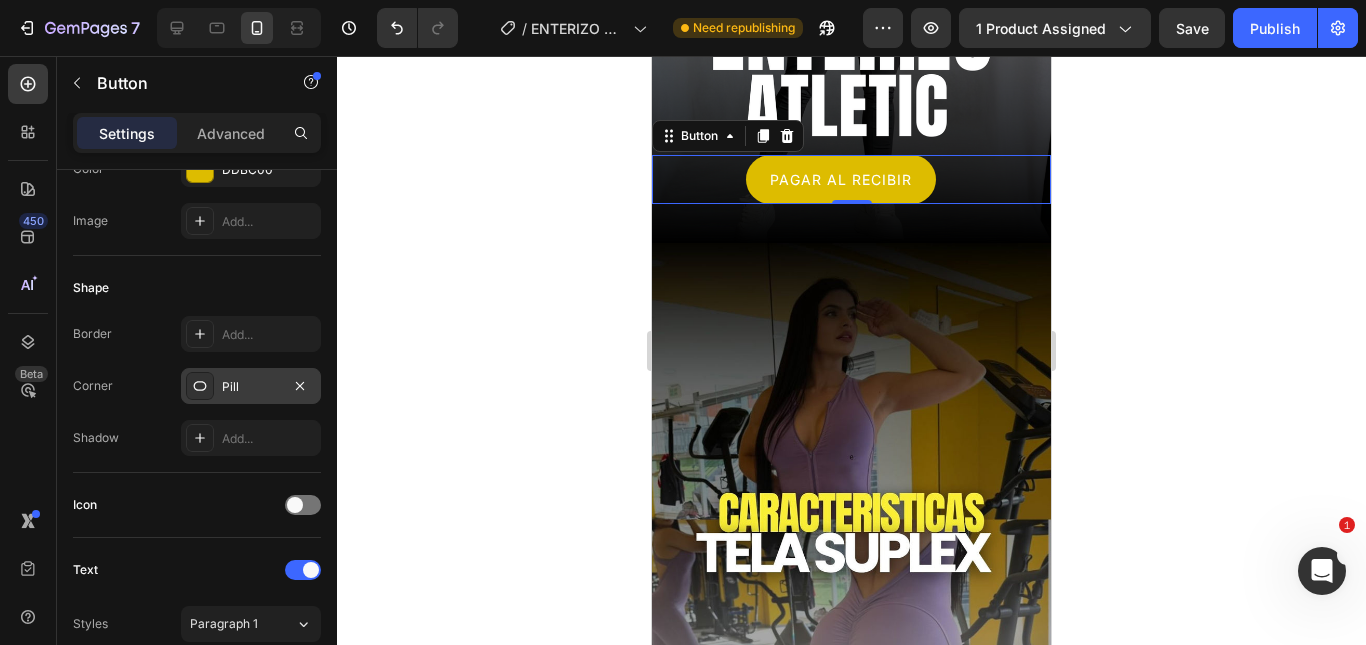 click 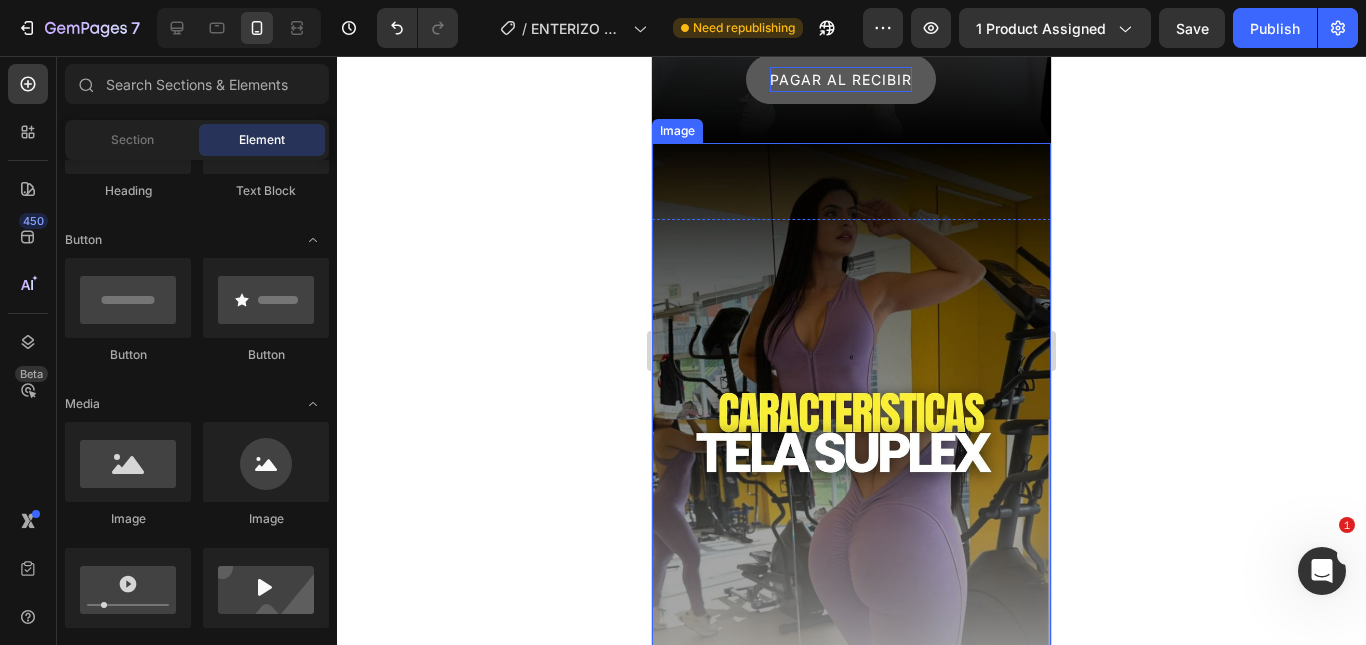 scroll, scrollTop: 300, scrollLeft: 0, axis: vertical 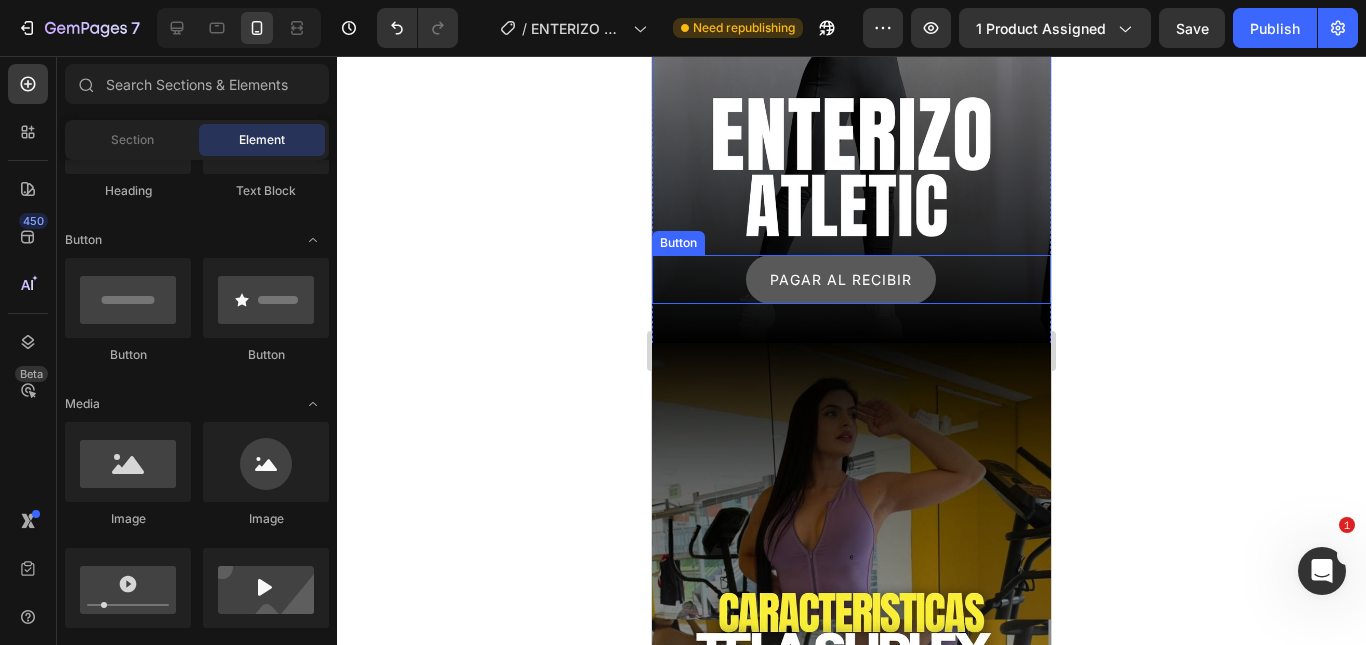 click on "PAGAR AL RECIBIR" at bounding box center [841, 279] 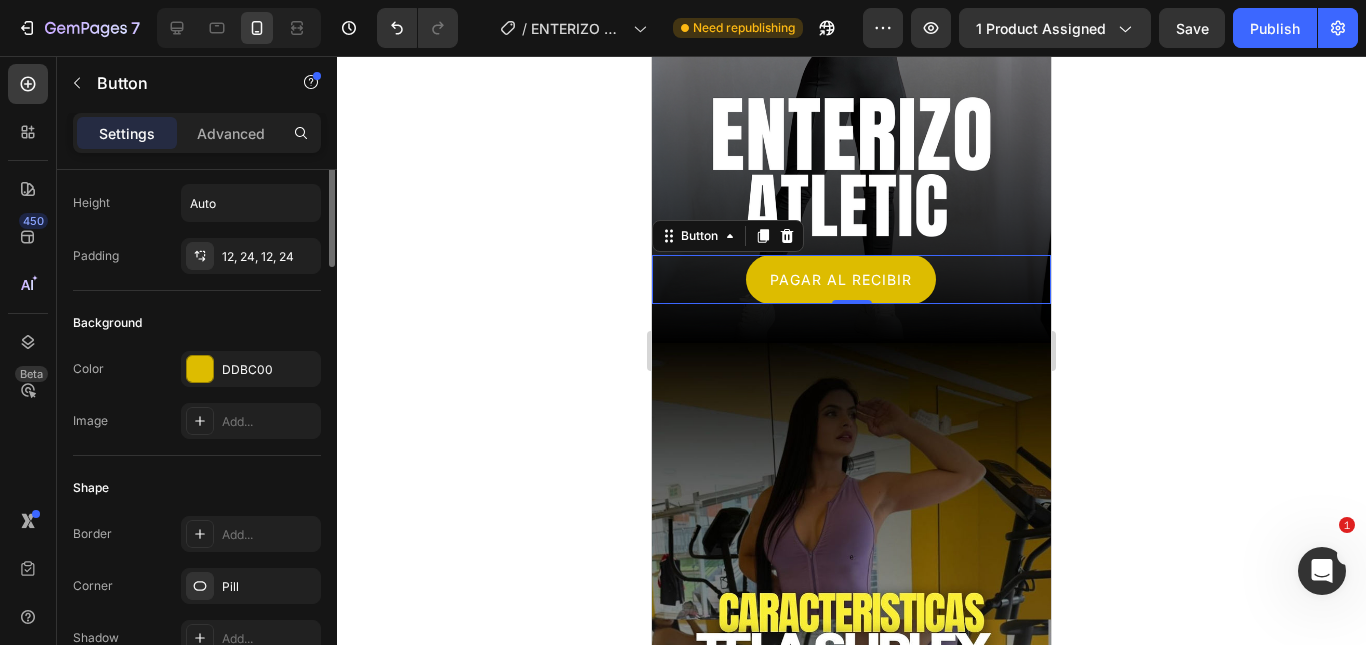 scroll, scrollTop: 0, scrollLeft: 0, axis: both 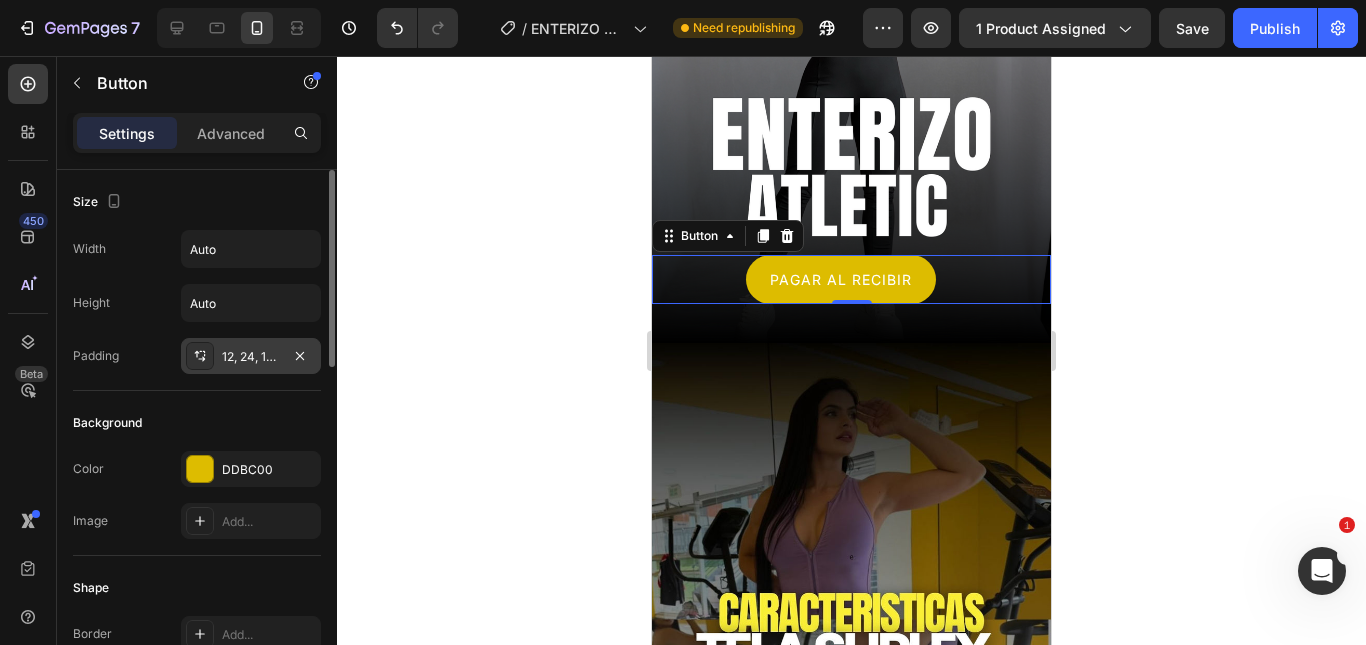 click on "12, 24, 12, 24" at bounding box center (251, 357) 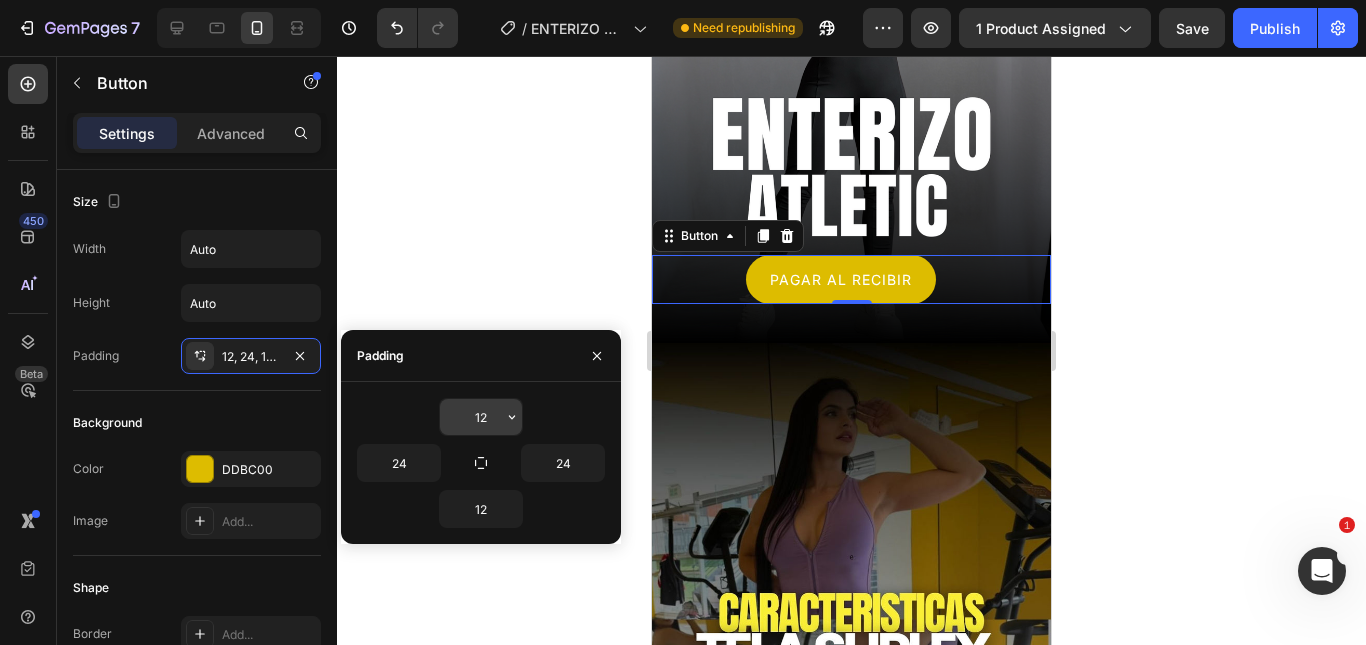 click on "12" at bounding box center [481, 417] 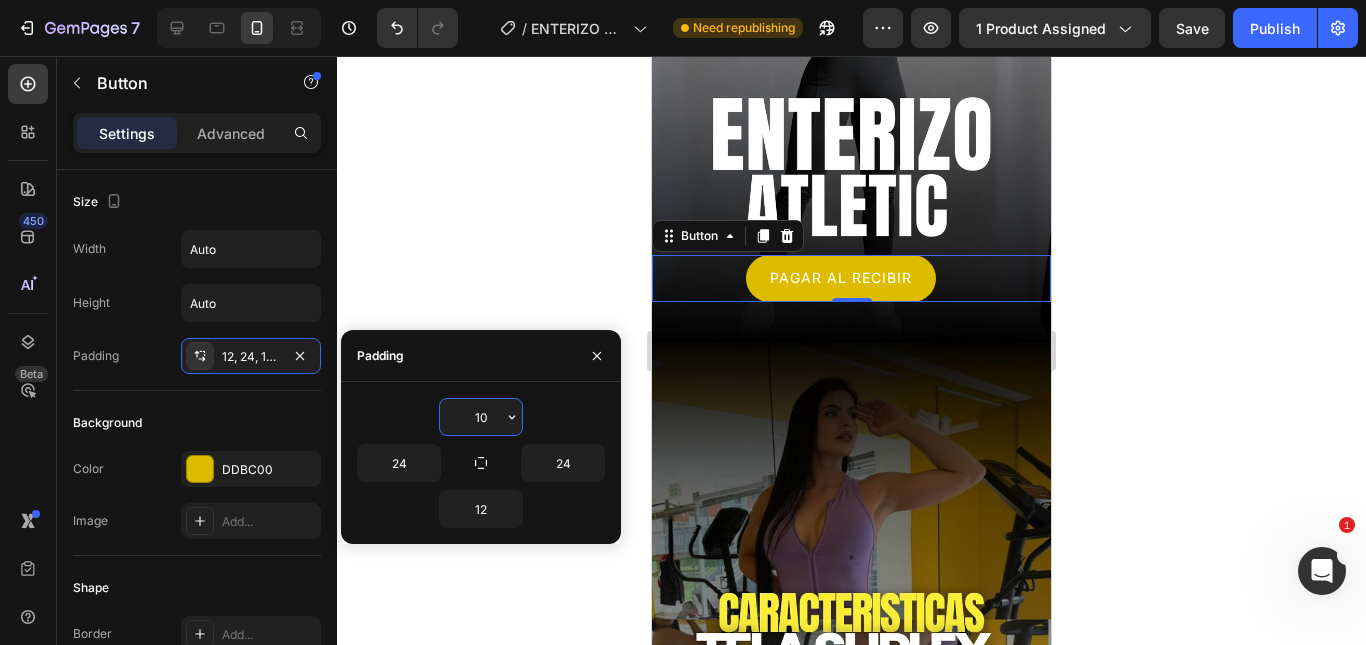 click on "10" at bounding box center [481, 417] 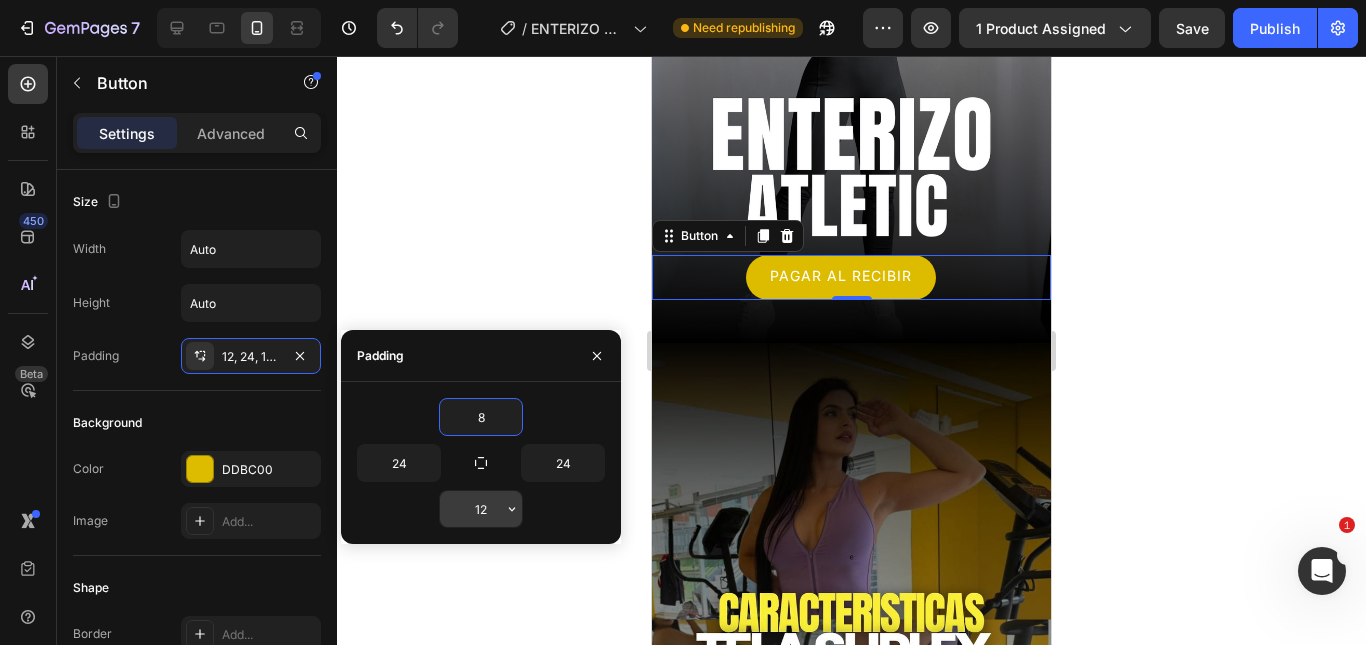 type on "8" 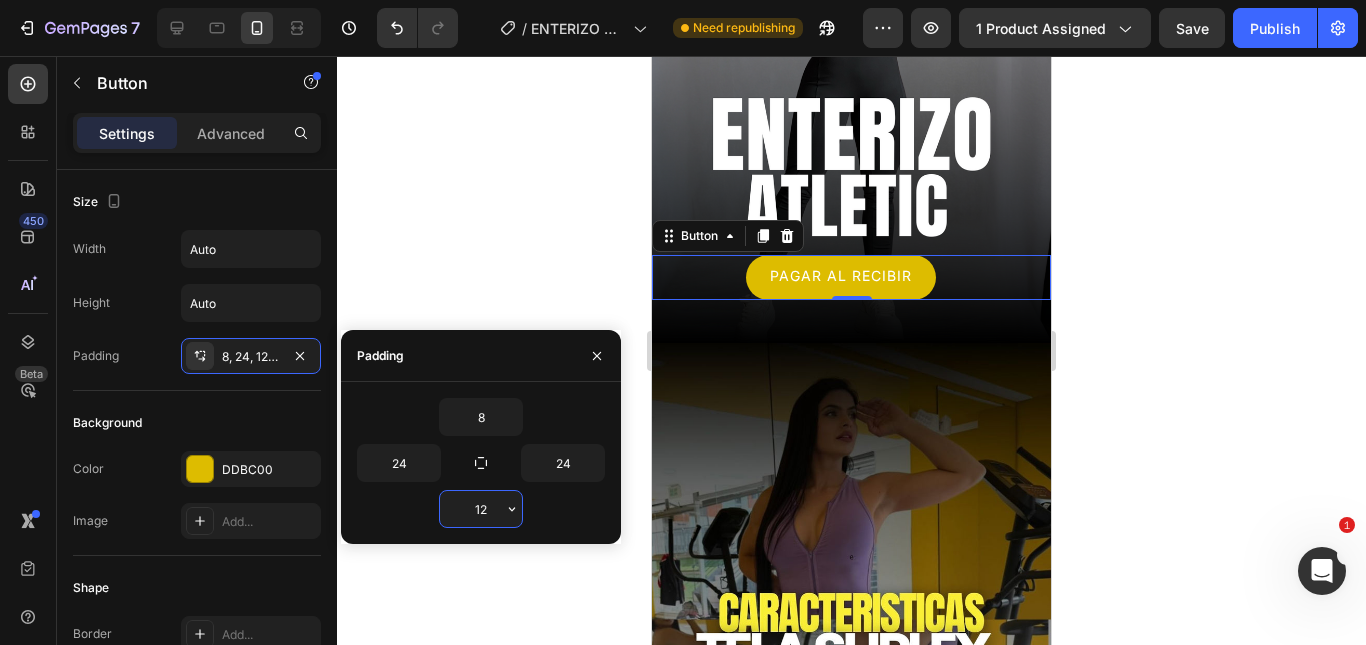click on "12" at bounding box center [481, 509] 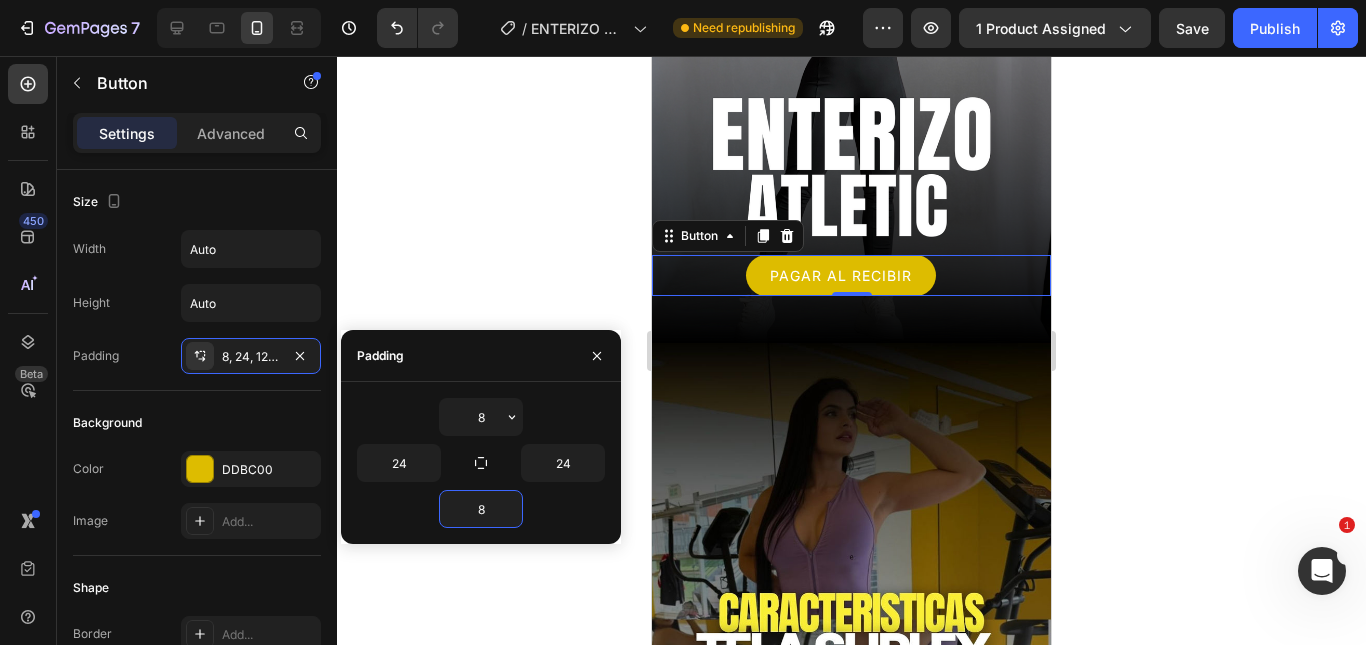 type on "8" 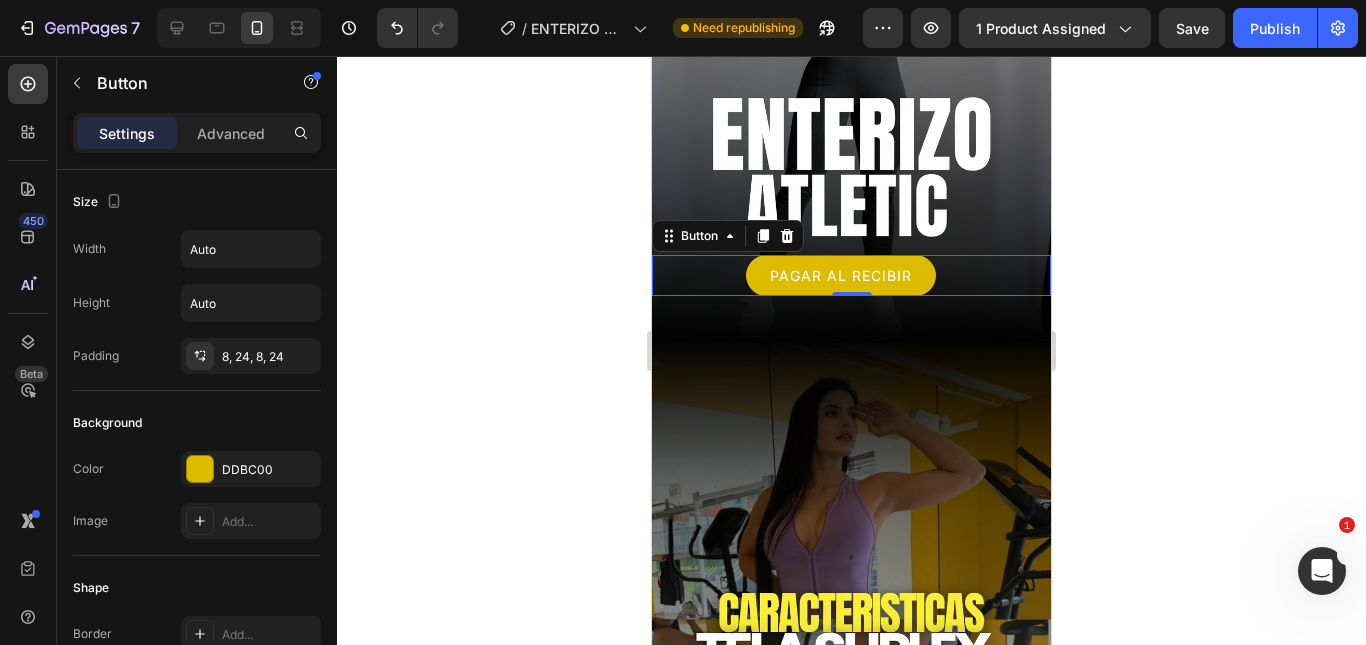 click 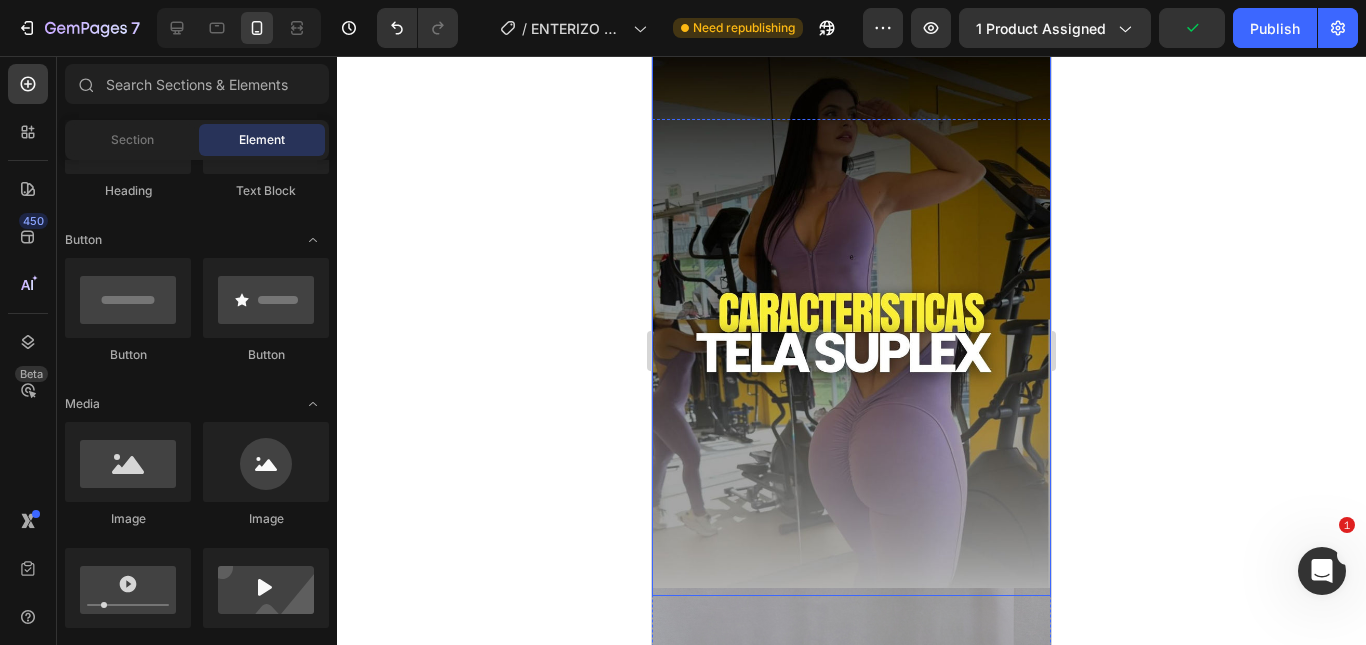 scroll, scrollTop: 300, scrollLeft: 0, axis: vertical 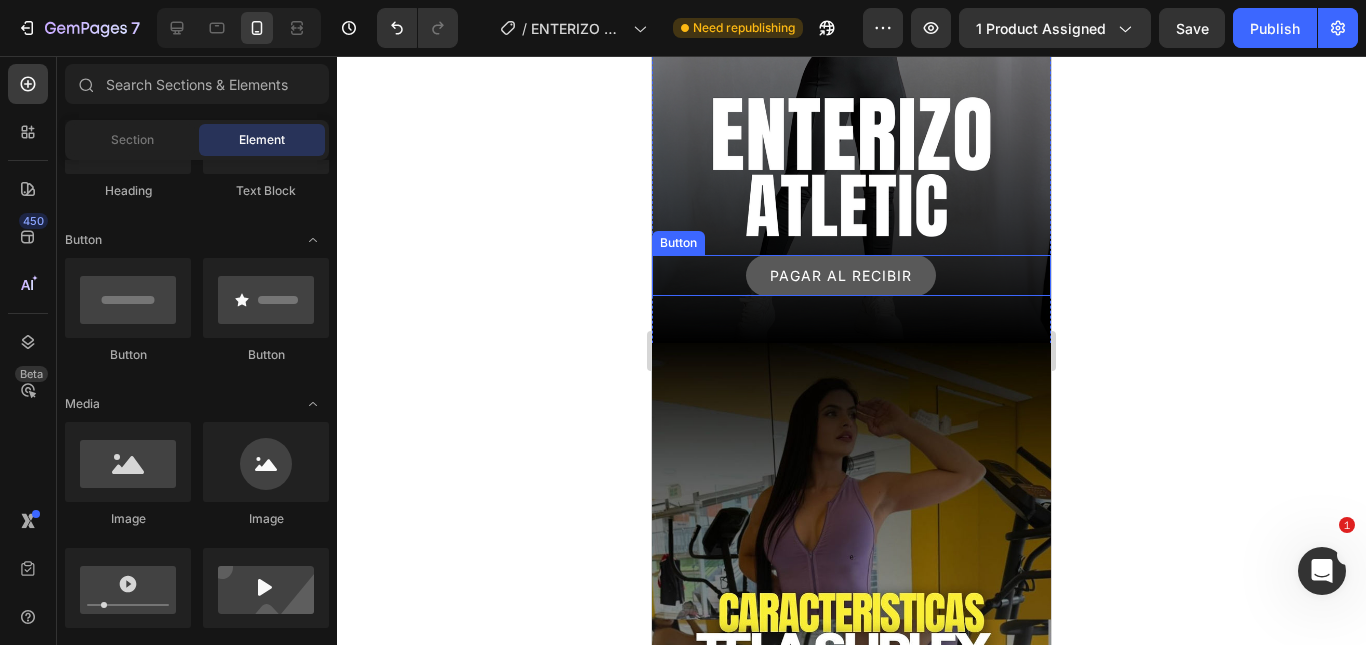 click on "PAGAR AL RECIBIR" at bounding box center (841, 275) 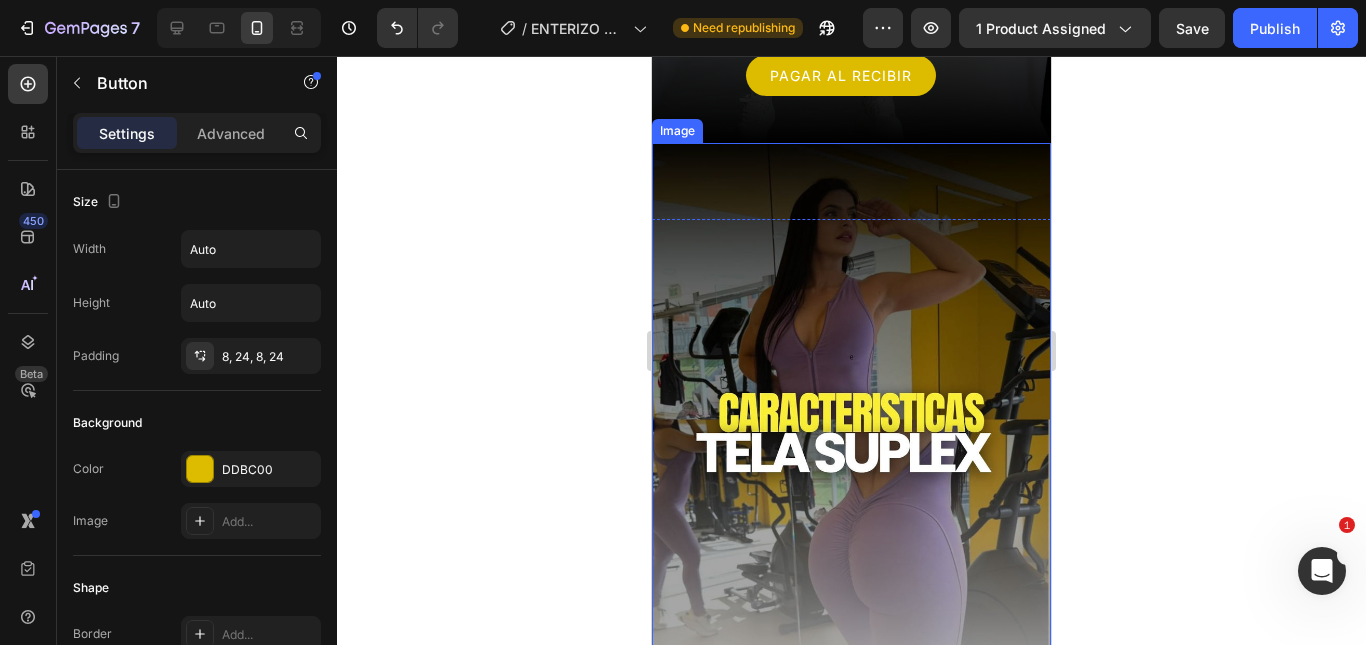 scroll, scrollTop: 200, scrollLeft: 0, axis: vertical 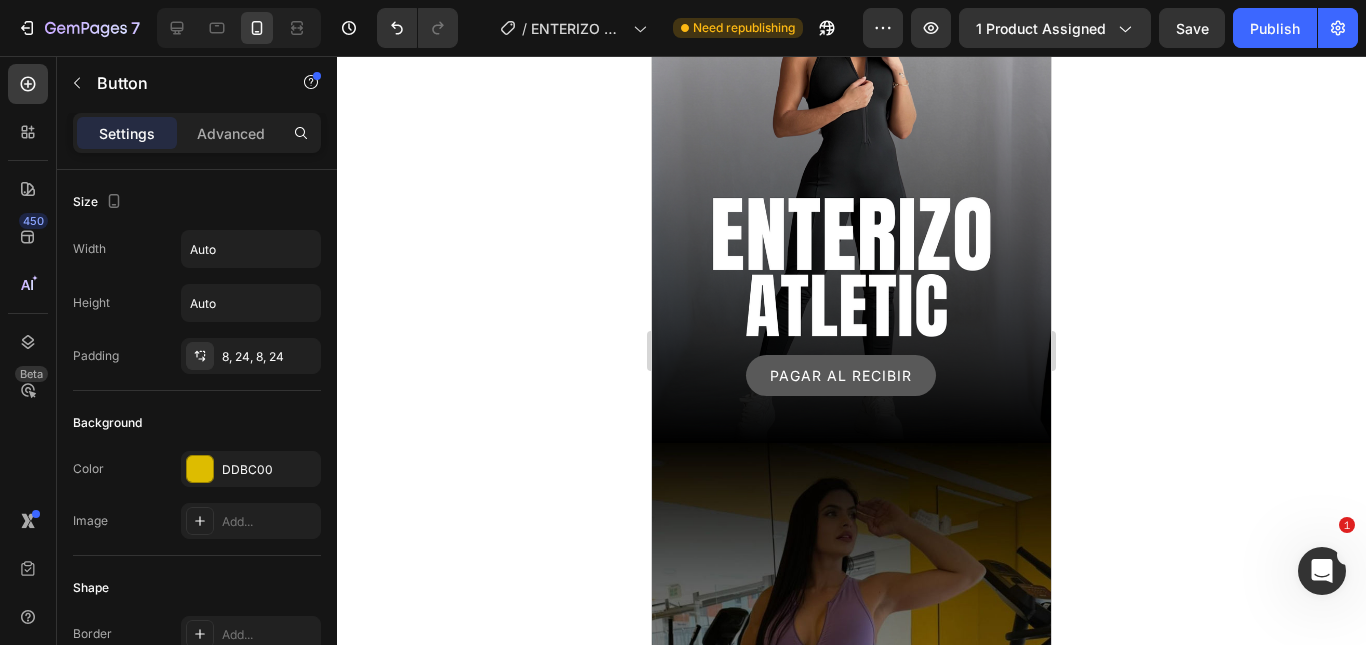 click on "PAGAR AL RECIBIR" at bounding box center (841, 375) 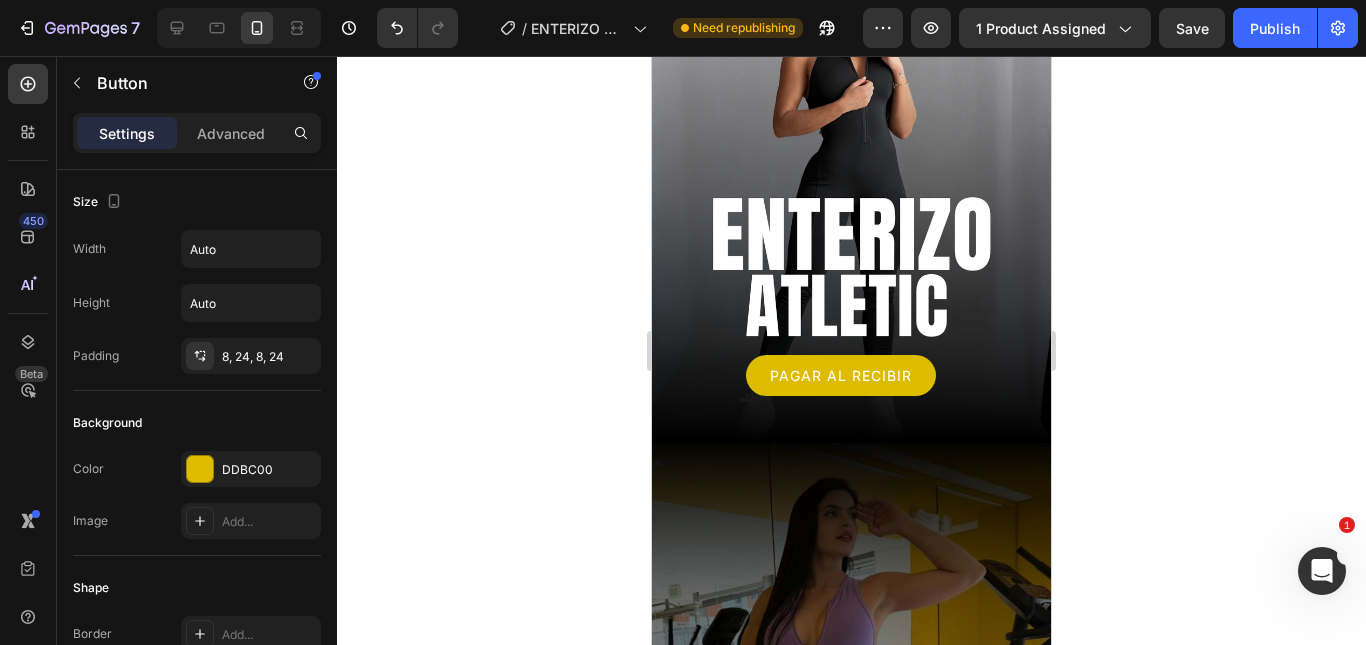 click on "PAGAR AL RECIBIR Button" at bounding box center [851, 375] 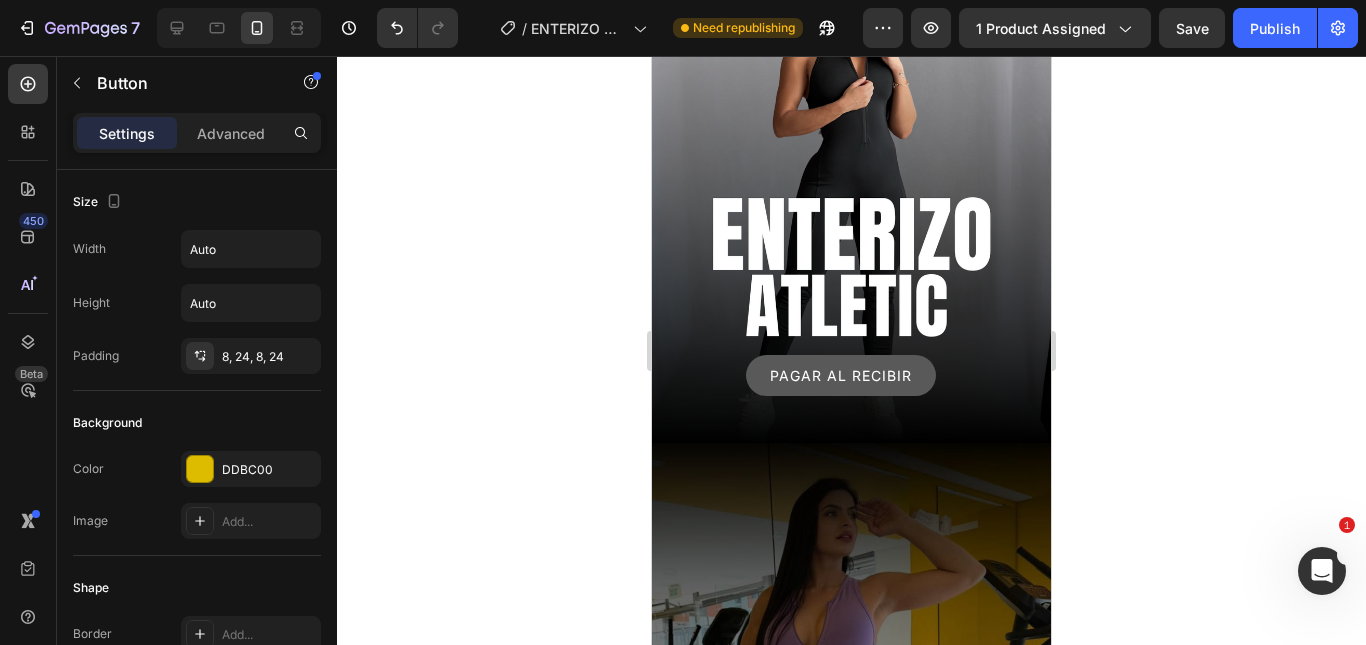 click on "PAGAR AL RECIBIR" at bounding box center [841, 375] 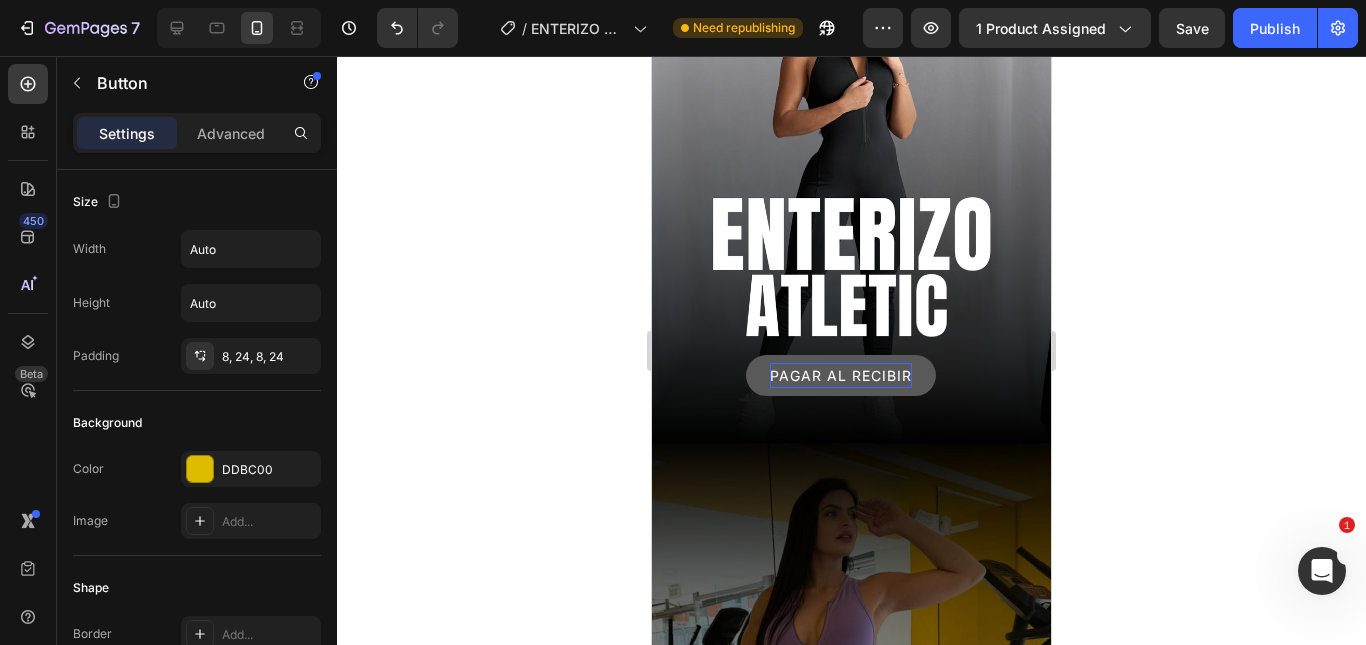 click on "PAGAR AL RECIBIR" at bounding box center (841, 375) 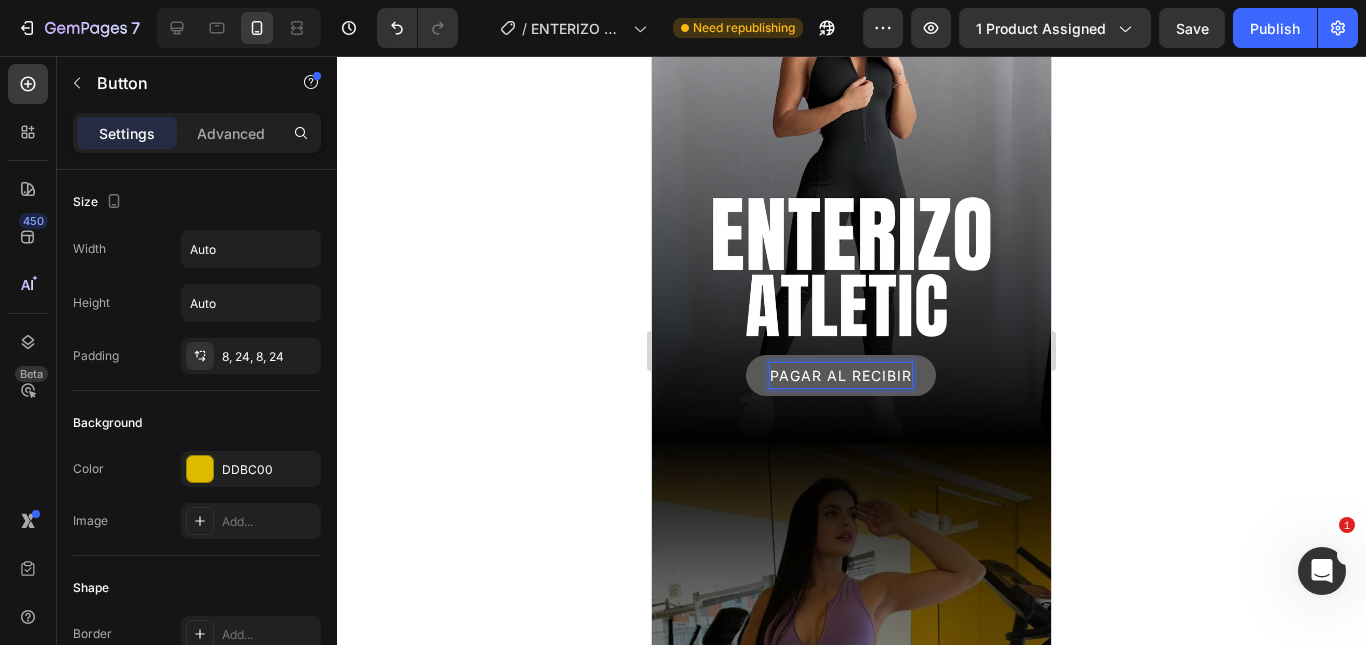 click on "PAGAR AL RECIBIR" at bounding box center [841, 375] 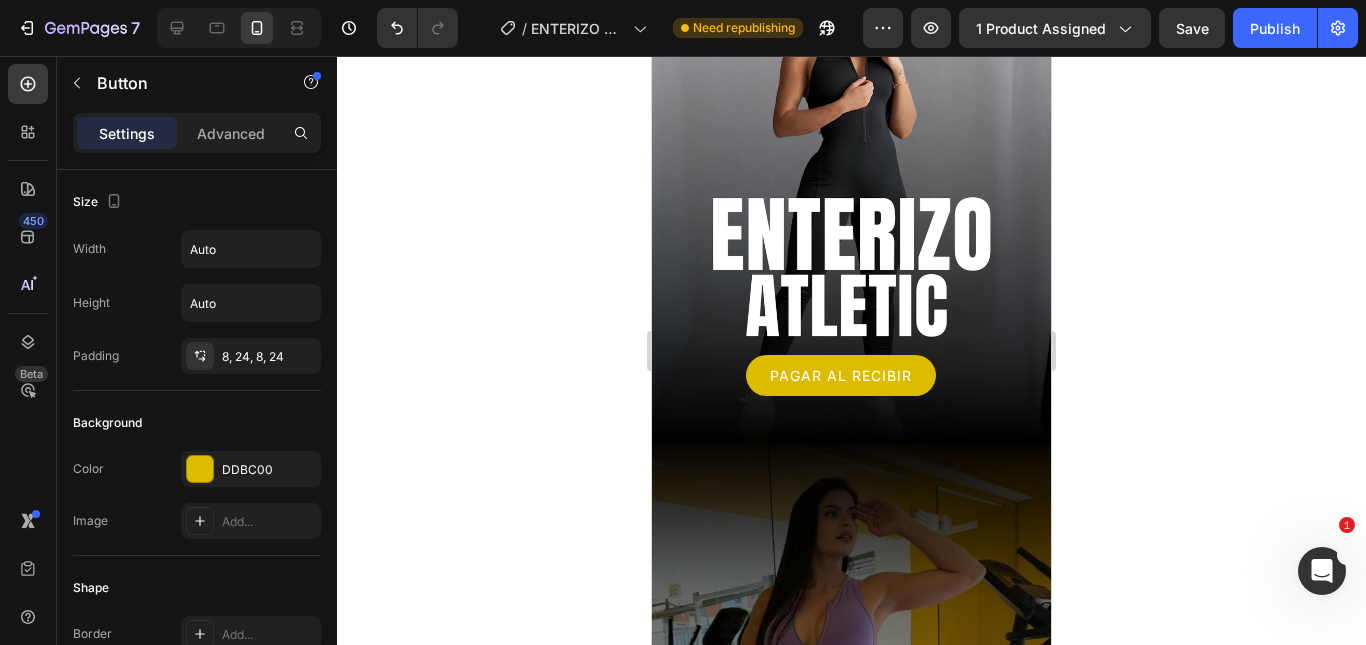 click on "PAGAR AL RECIBIR Button" at bounding box center (851, 375) 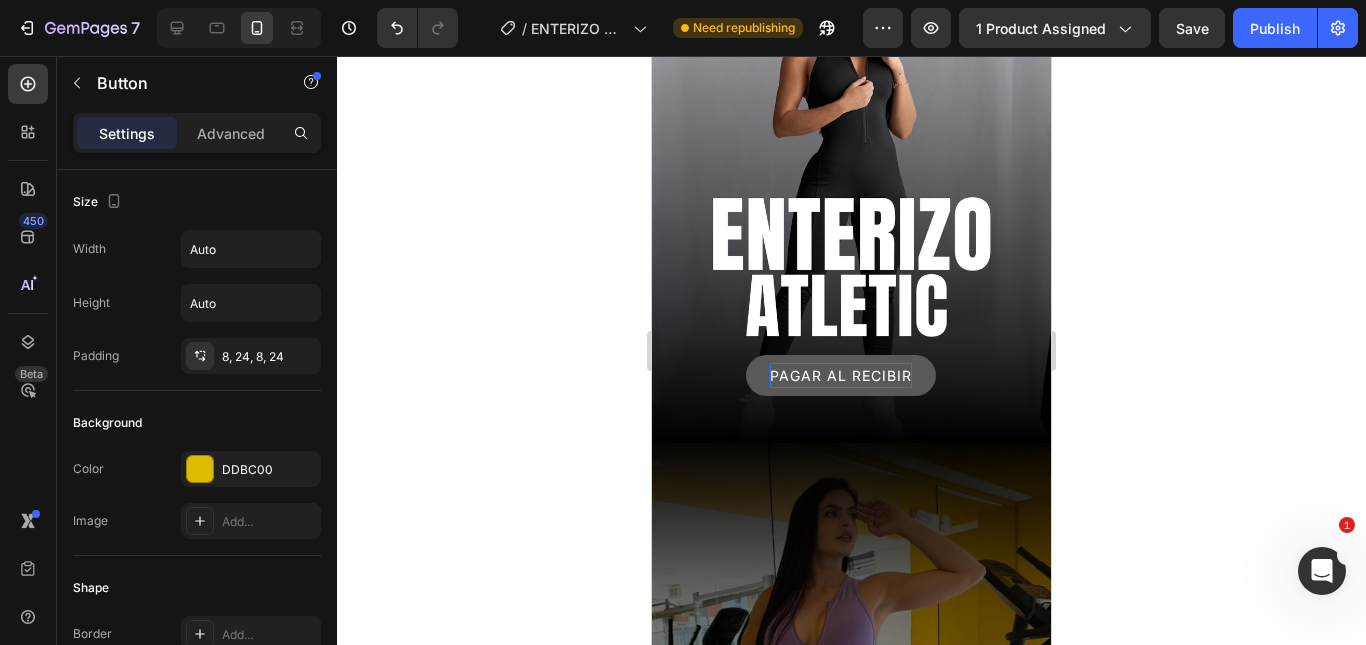 click on "PAGAR AL RECIBIR" at bounding box center [841, 375] 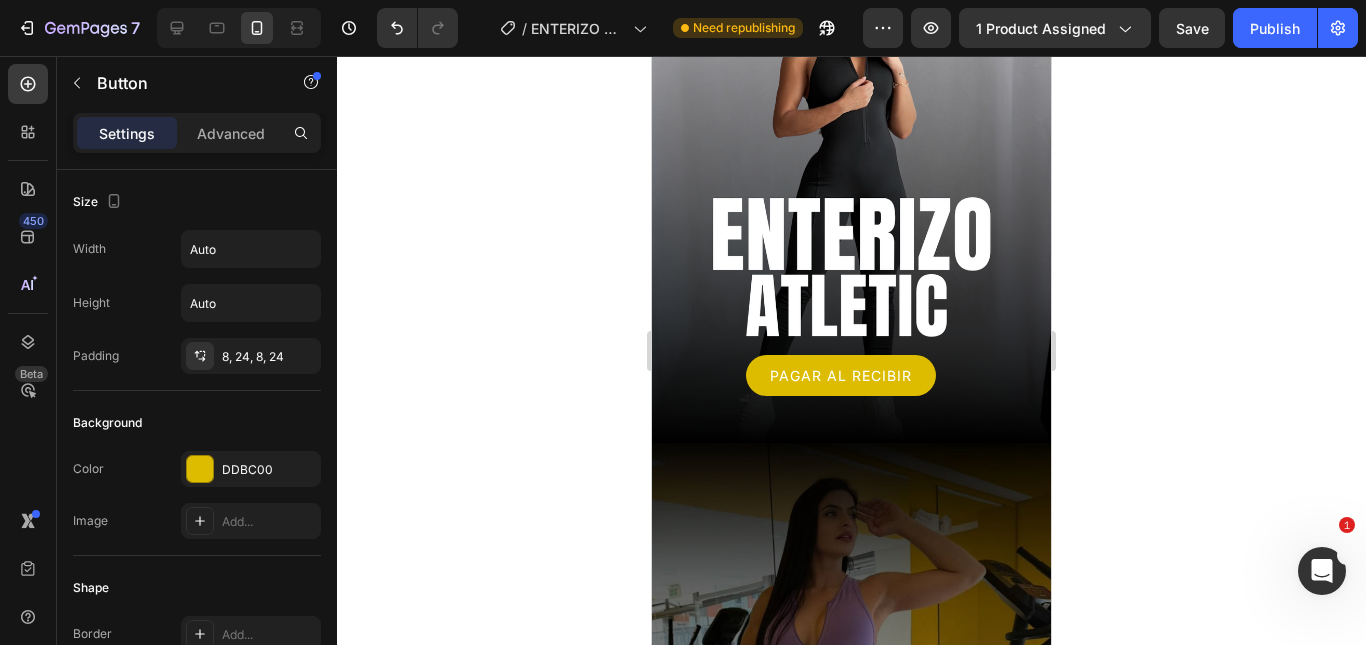 click on "PAGAR AL RECIBIR Button" at bounding box center (851, 375) 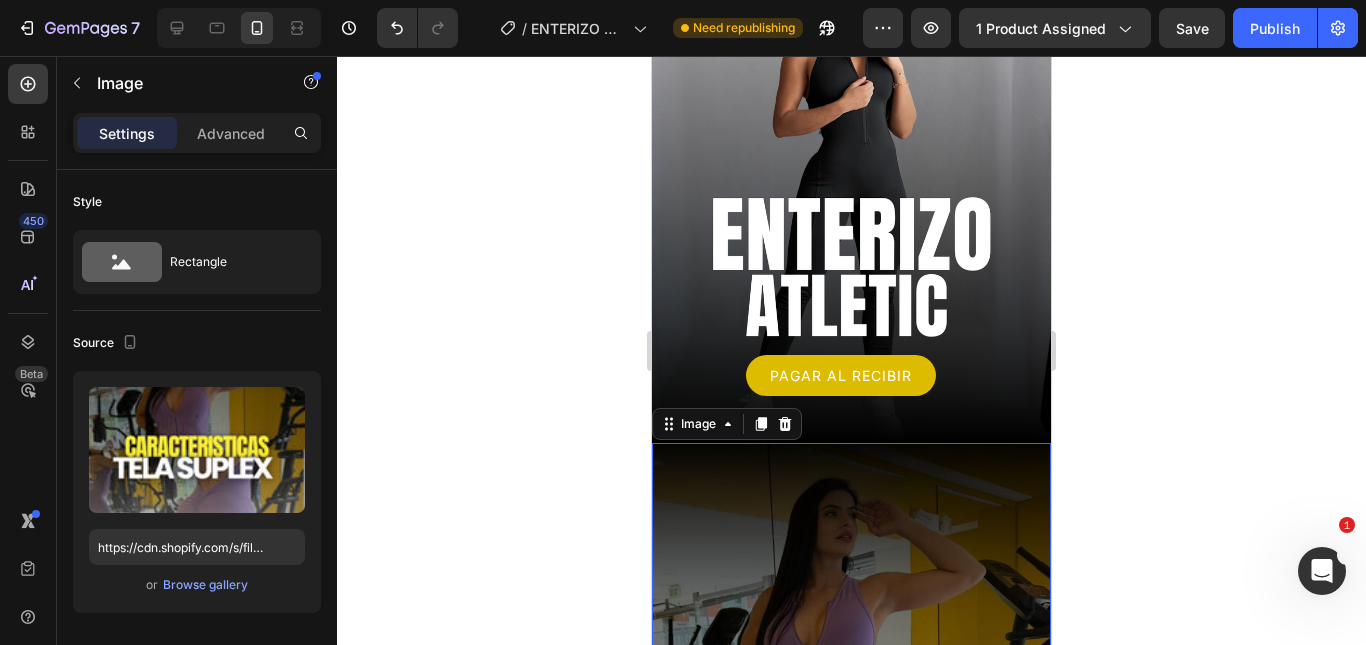 scroll, scrollTop: 300, scrollLeft: 0, axis: vertical 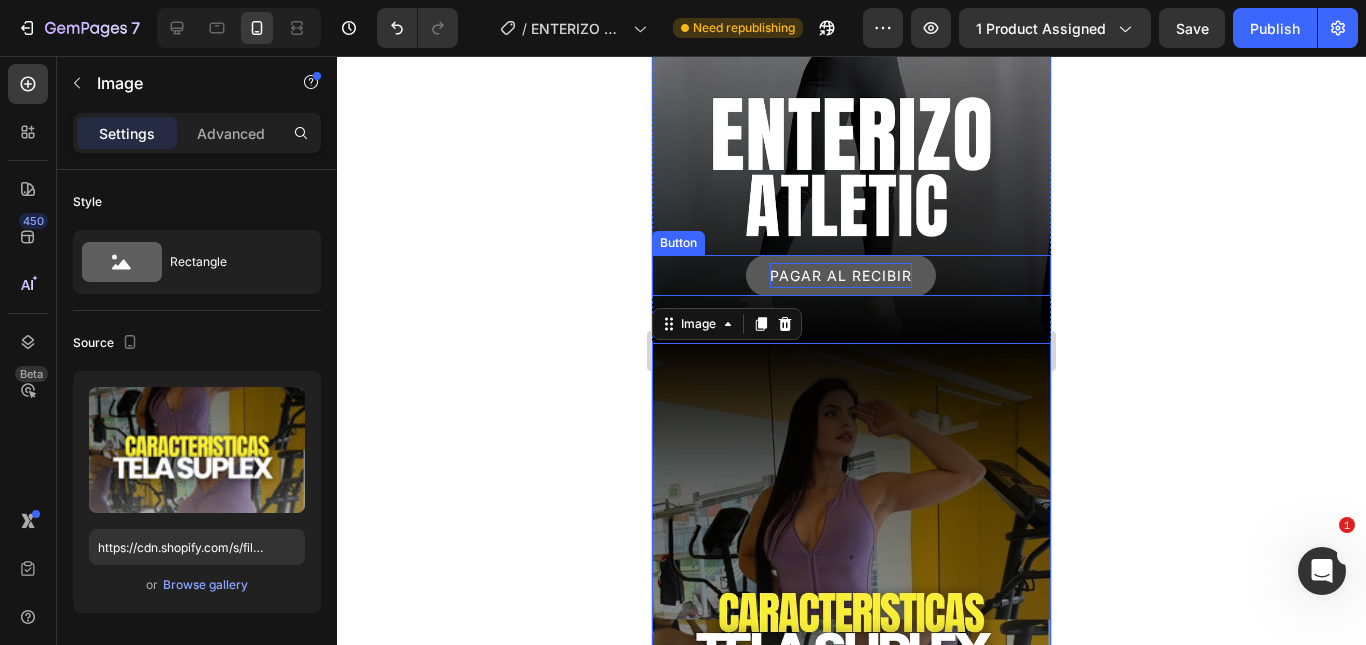 click on "PAGAR AL RECIBIR" at bounding box center (841, 275) 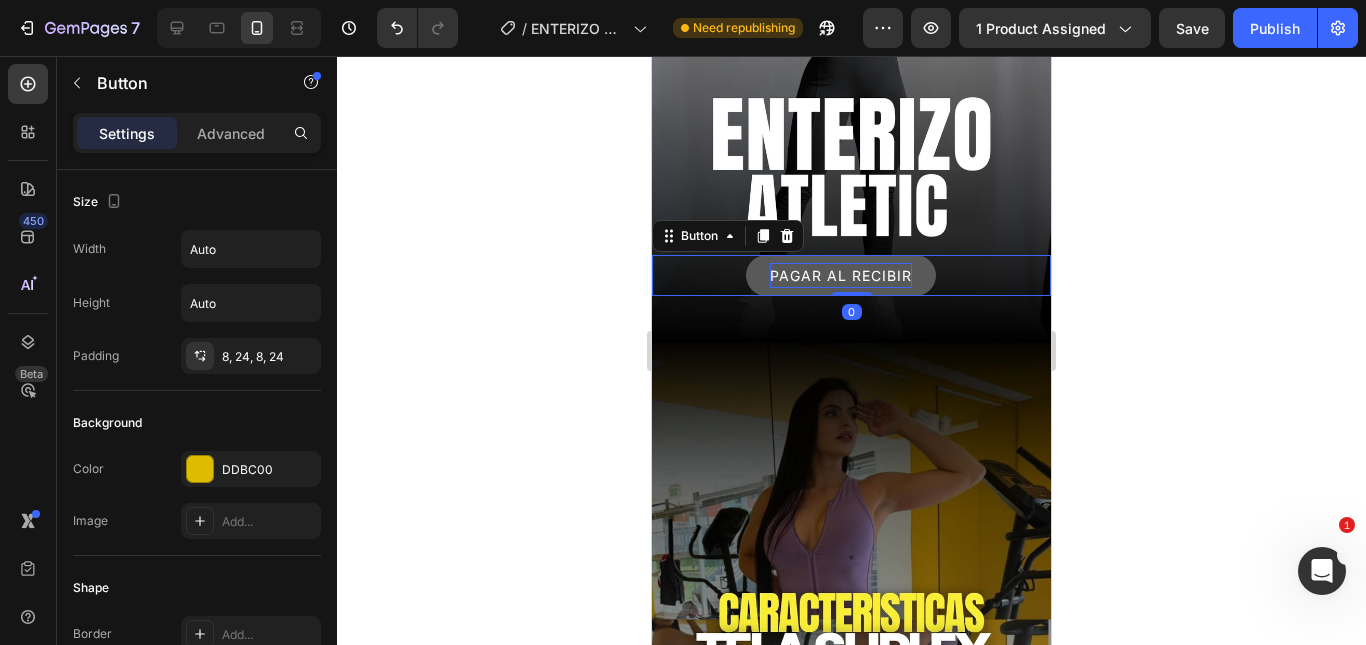 type 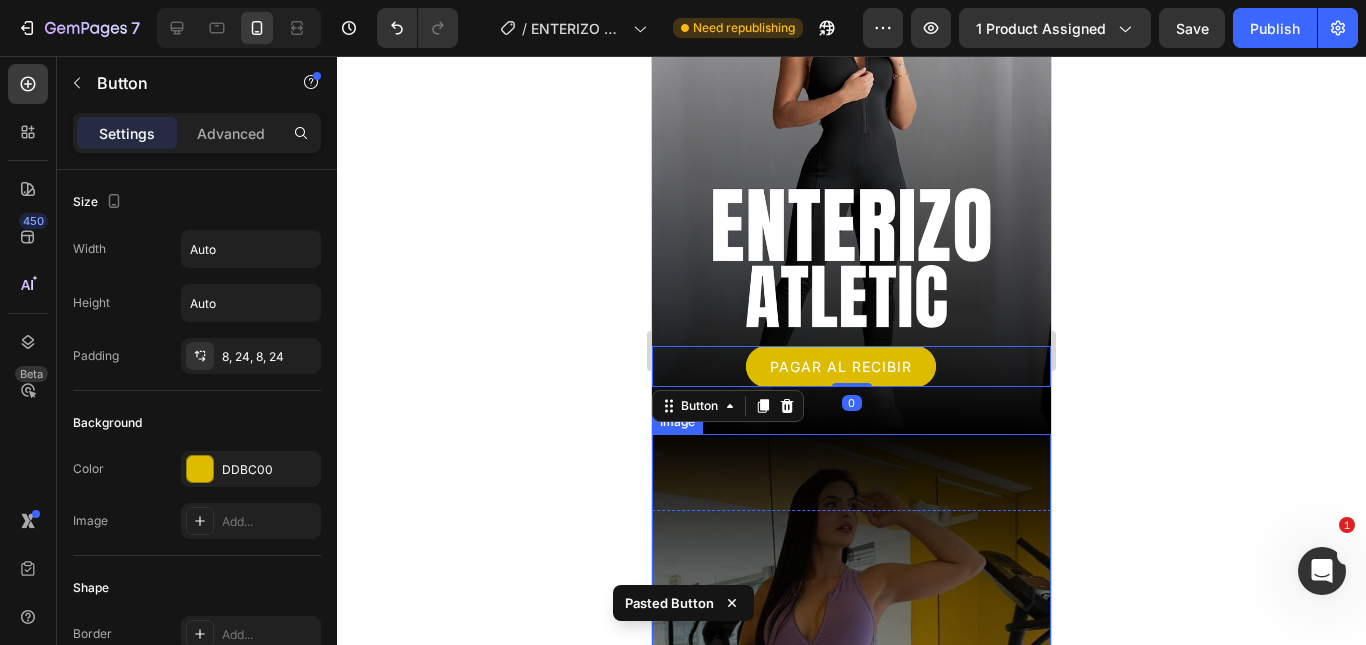 scroll, scrollTop: 309, scrollLeft: 0, axis: vertical 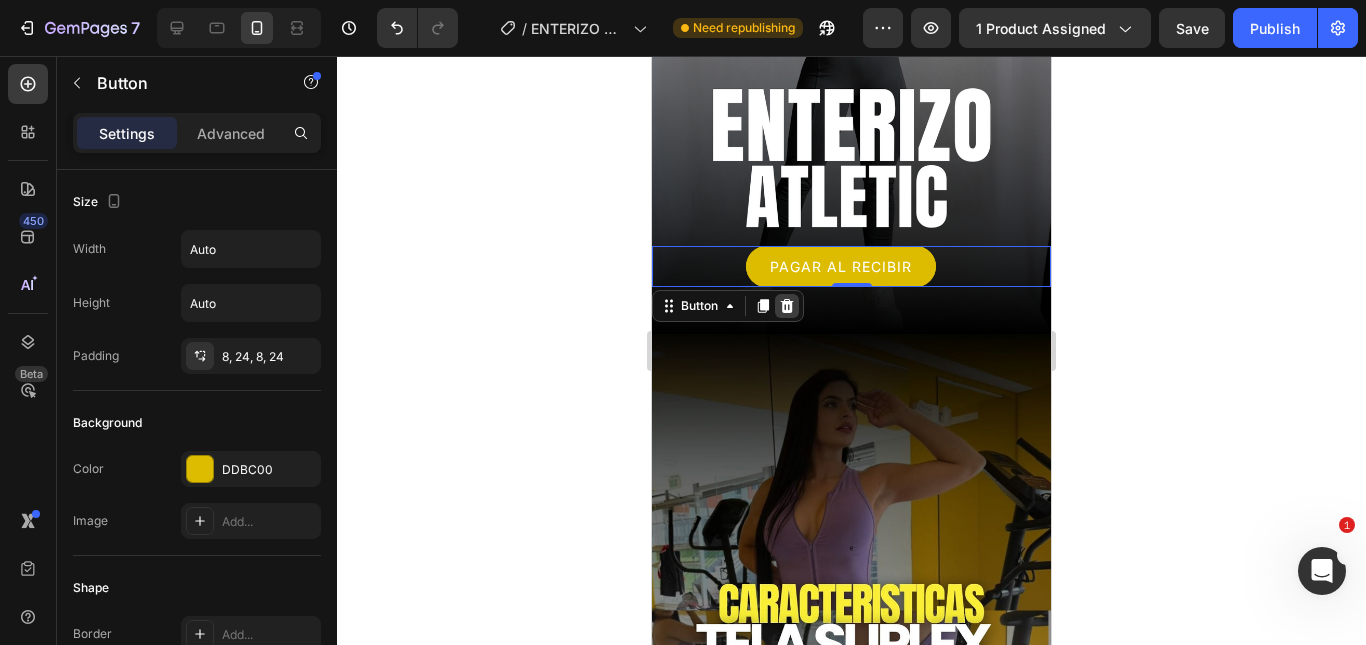 click 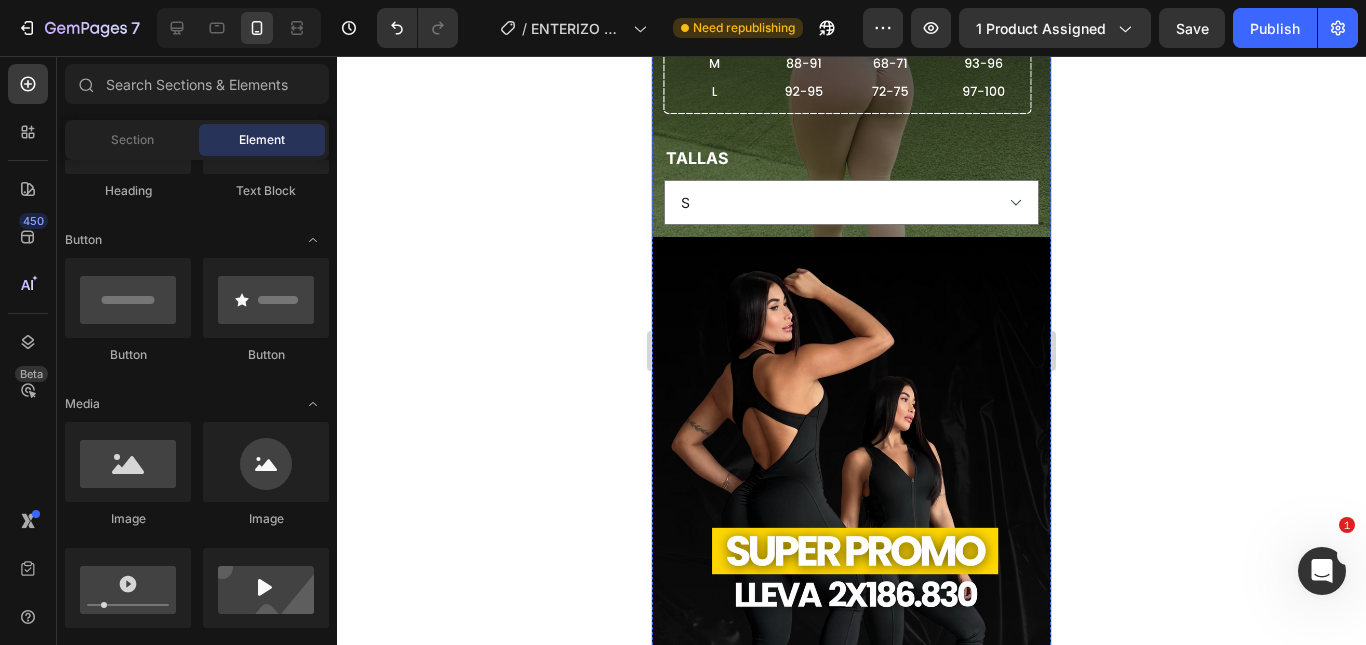 scroll, scrollTop: 2209, scrollLeft: 0, axis: vertical 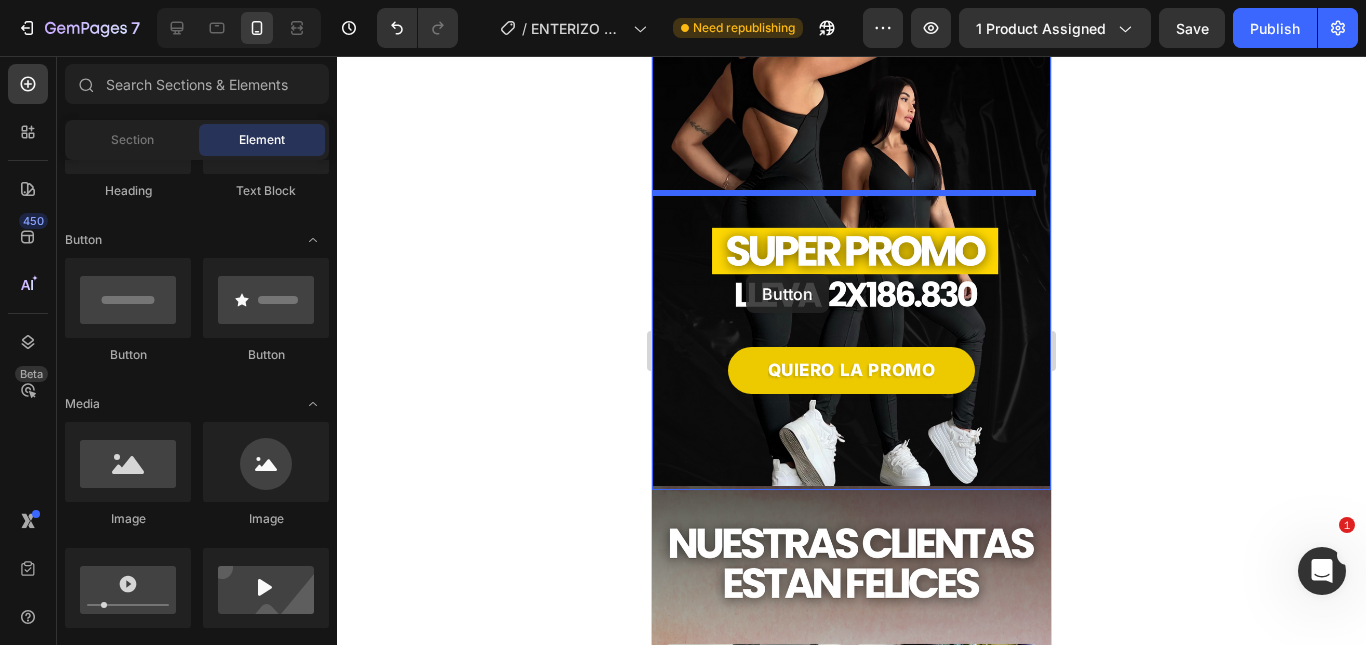 drag, startPoint x: 782, startPoint y: 373, endPoint x: 746, endPoint y: 274, distance: 105.3423 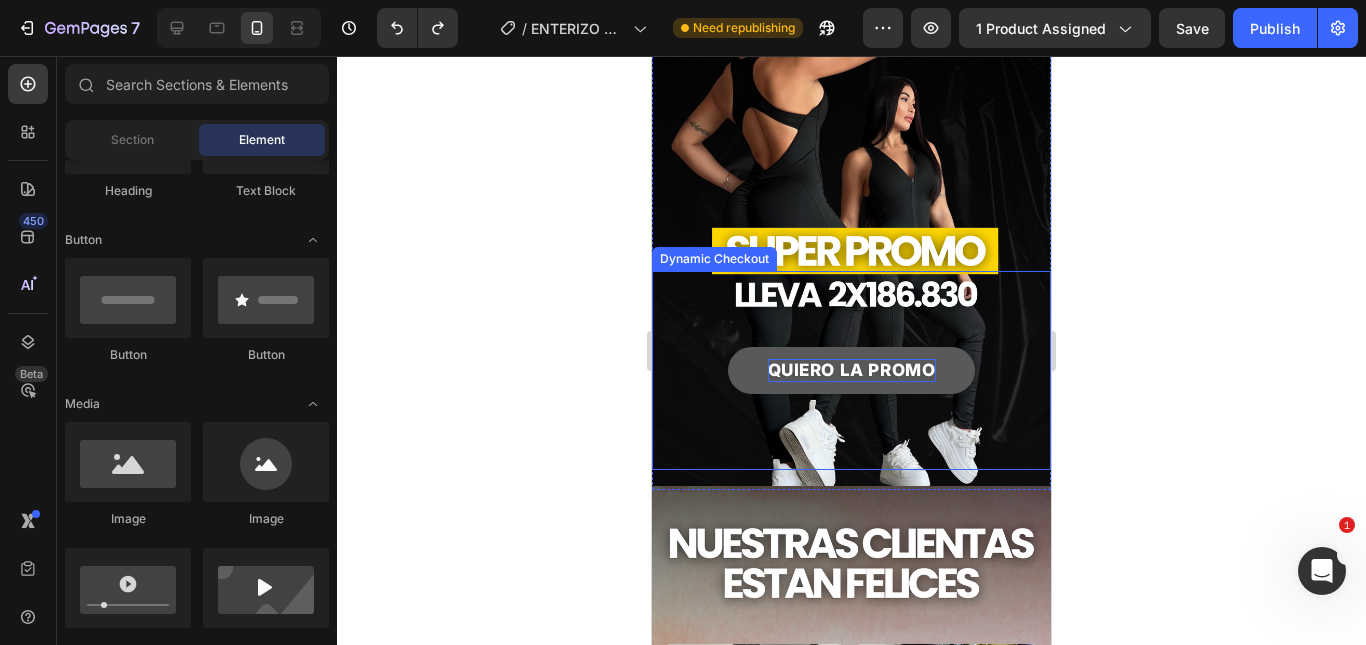 click on "QUIERO LA PROMO" at bounding box center (852, 370) 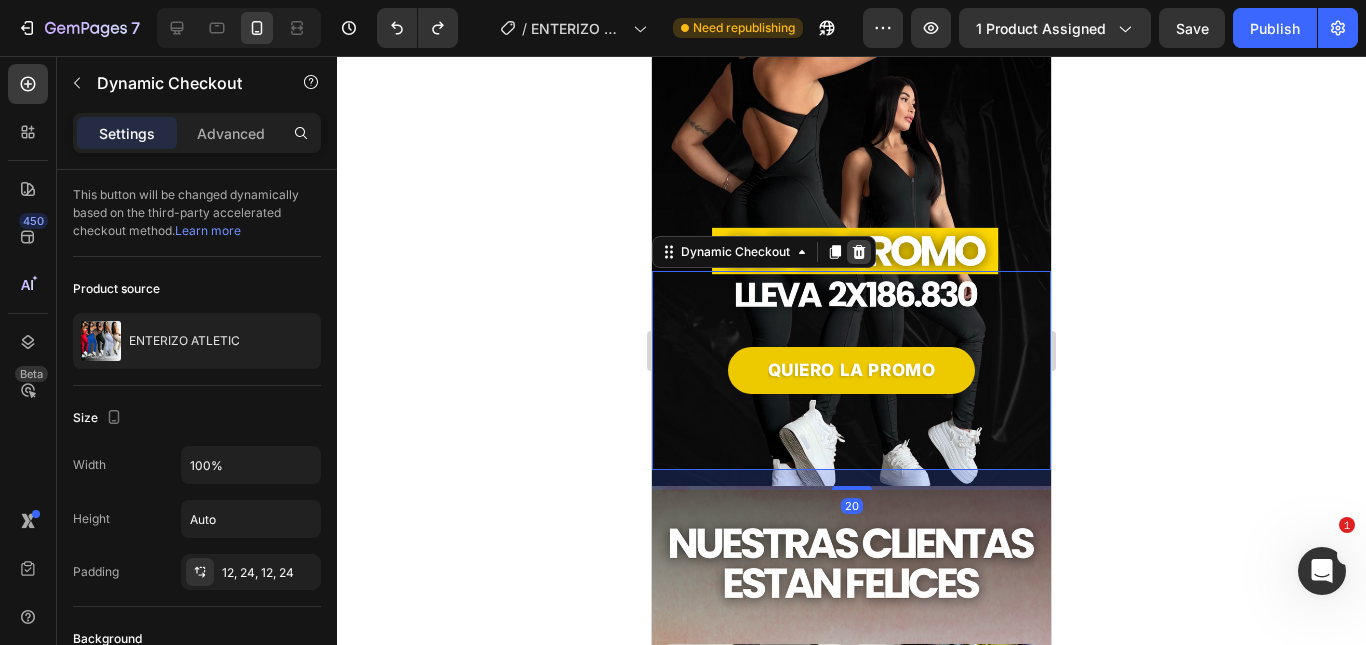 click 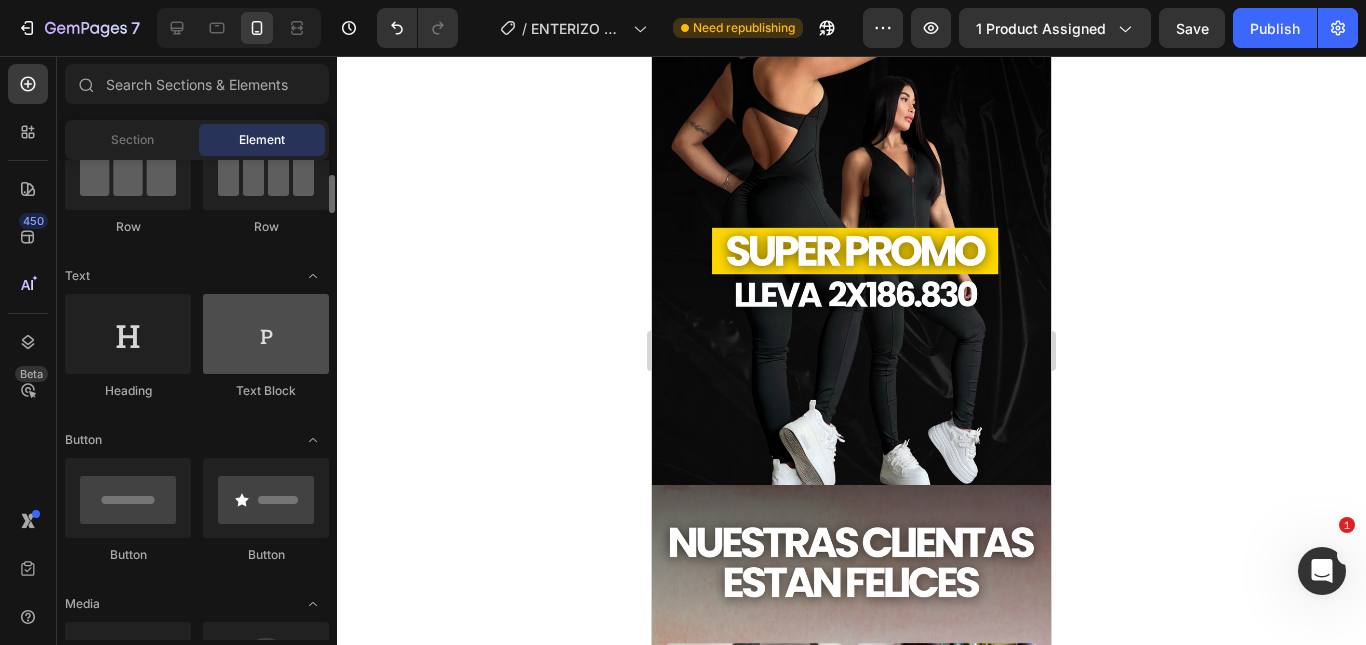 scroll, scrollTop: 300, scrollLeft: 0, axis: vertical 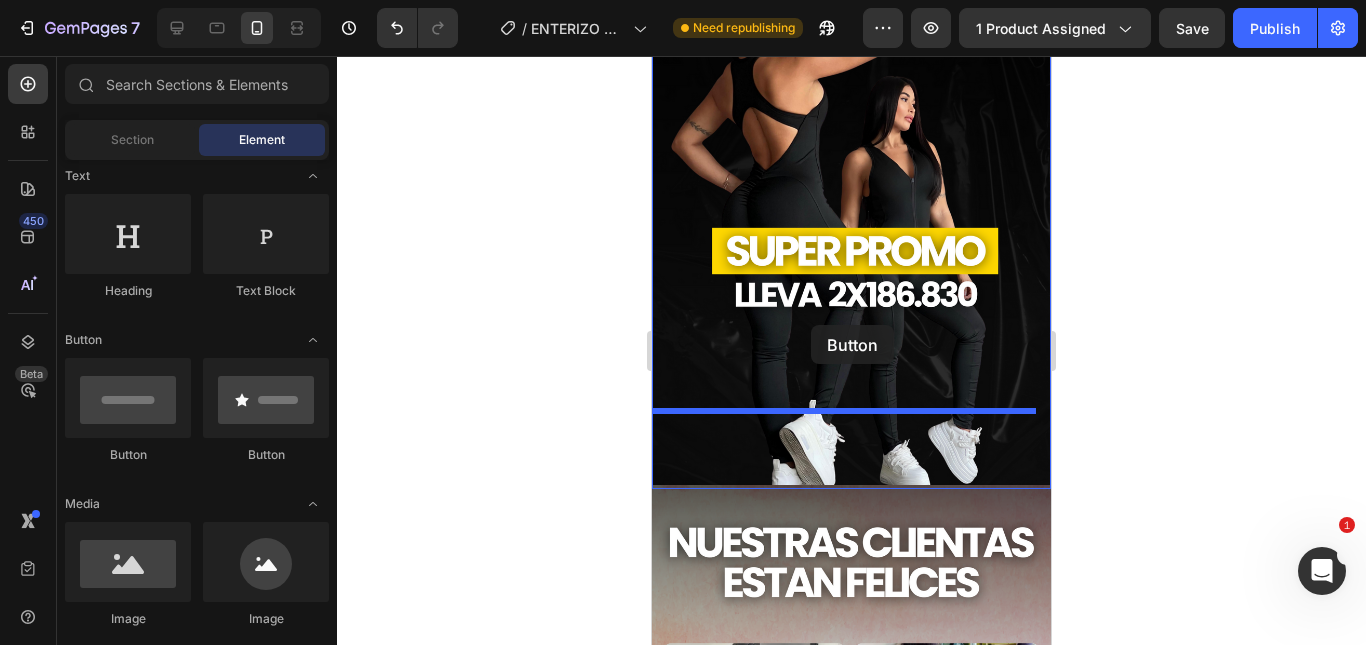 drag, startPoint x: 824, startPoint y: 450, endPoint x: 811, endPoint y: 325, distance: 125.67418 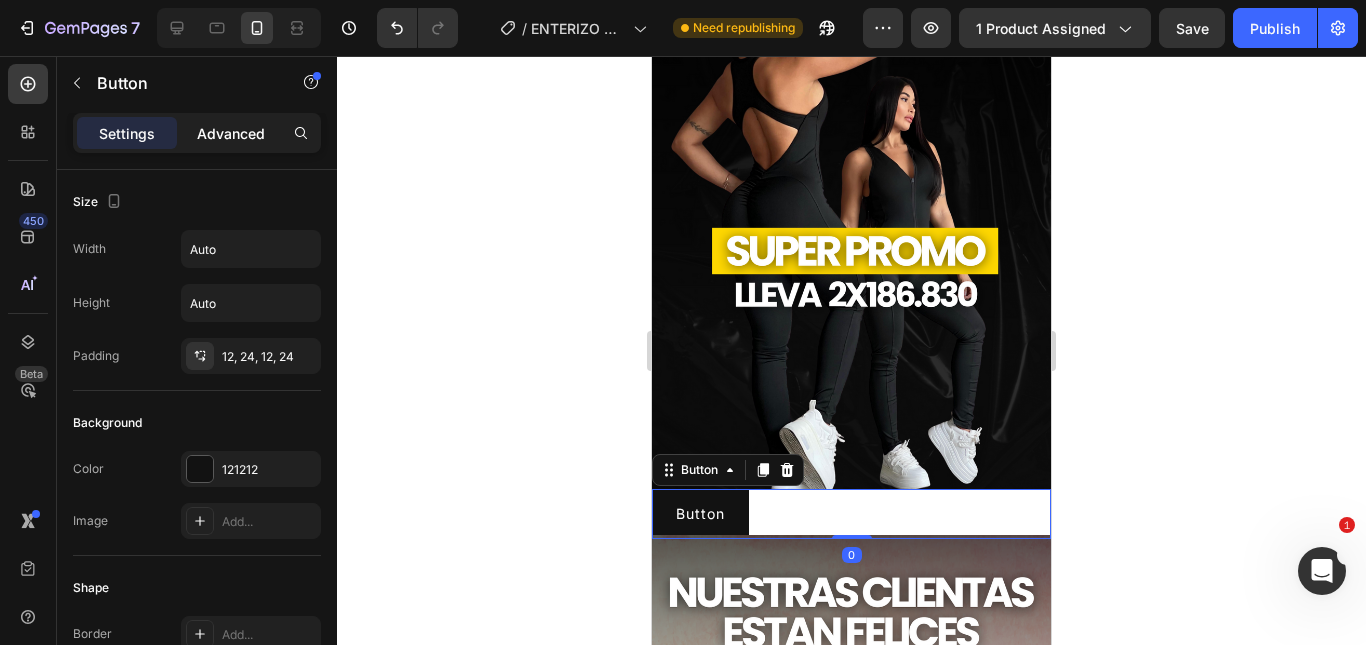 click on "Advanced" 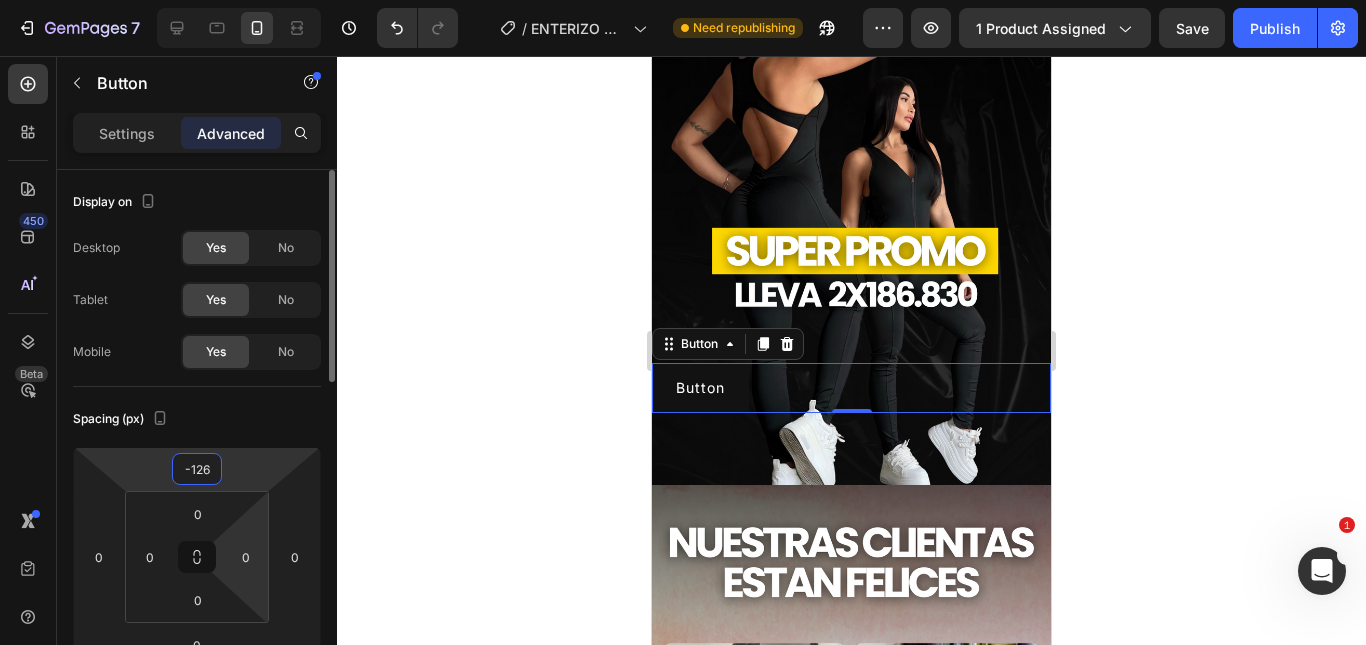 drag, startPoint x: 253, startPoint y: 500, endPoint x: 260, endPoint y: 520, distance: 21.189621 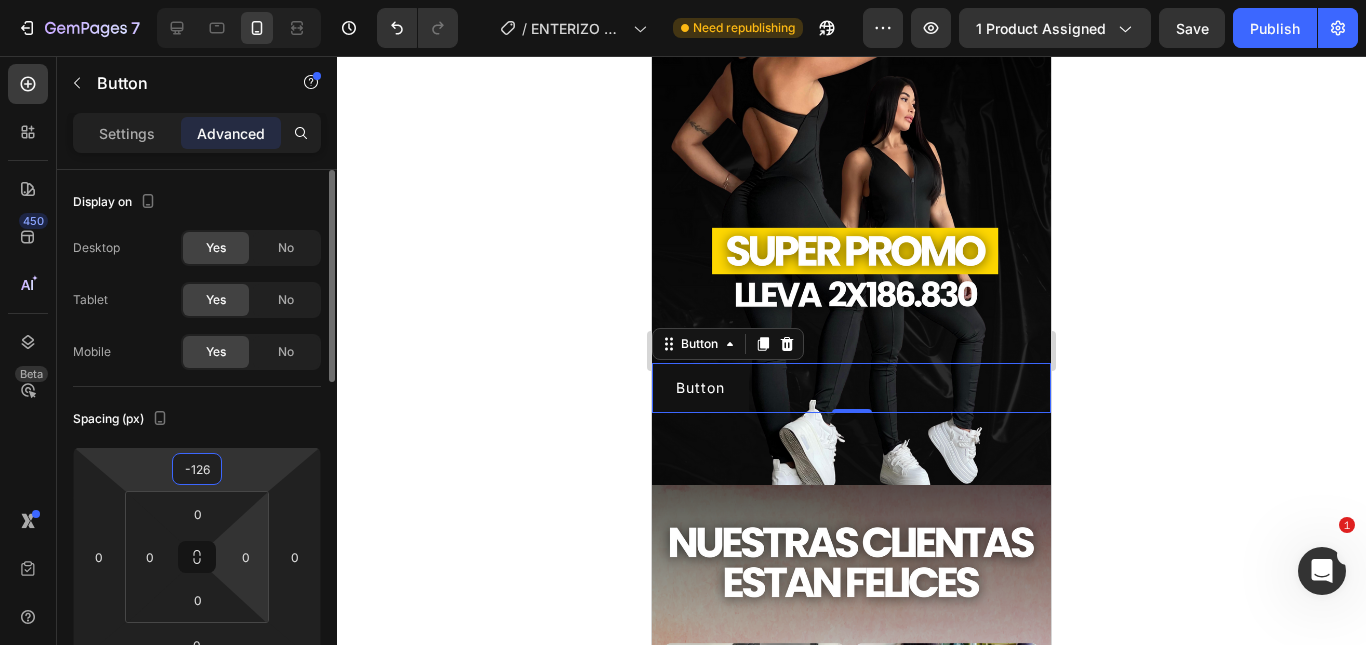 click on "7  Version history  /  ENTERIZO ATLETIC Need republishing Preview 1 product assigned  Save   Publish  450 Beta Sections(18) Elements(84) Section Element Hero Section Product Detail Brands Trusted Badges Guarantee Product Breakdown How to use Testimonials Compare Bundle FAQs Social Proof Brand Story Product List Collection Blog List Contact Sticky Add to Cart Custom Footer Browse Library 450 Layout
Row
Row
Row
Row Text
Heading
Text Block Button
Button
Button Media
Image
Image
Video" at bounding box center [683, 0] 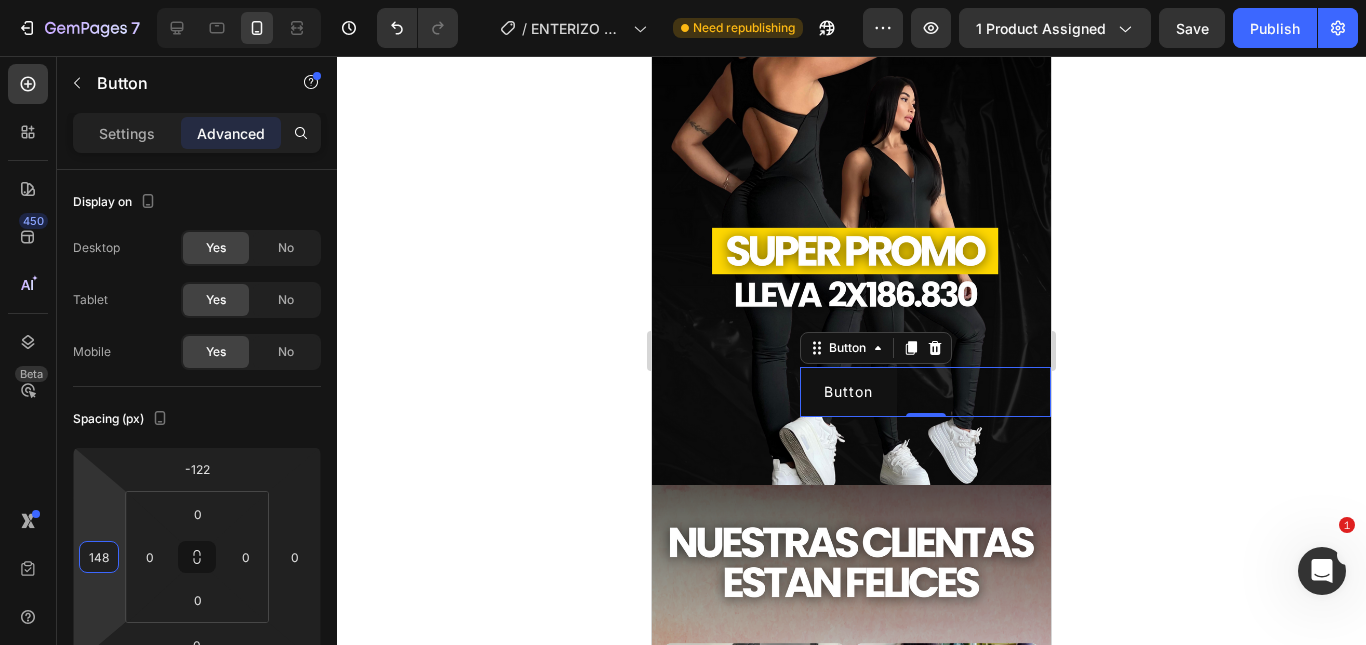type on "146" 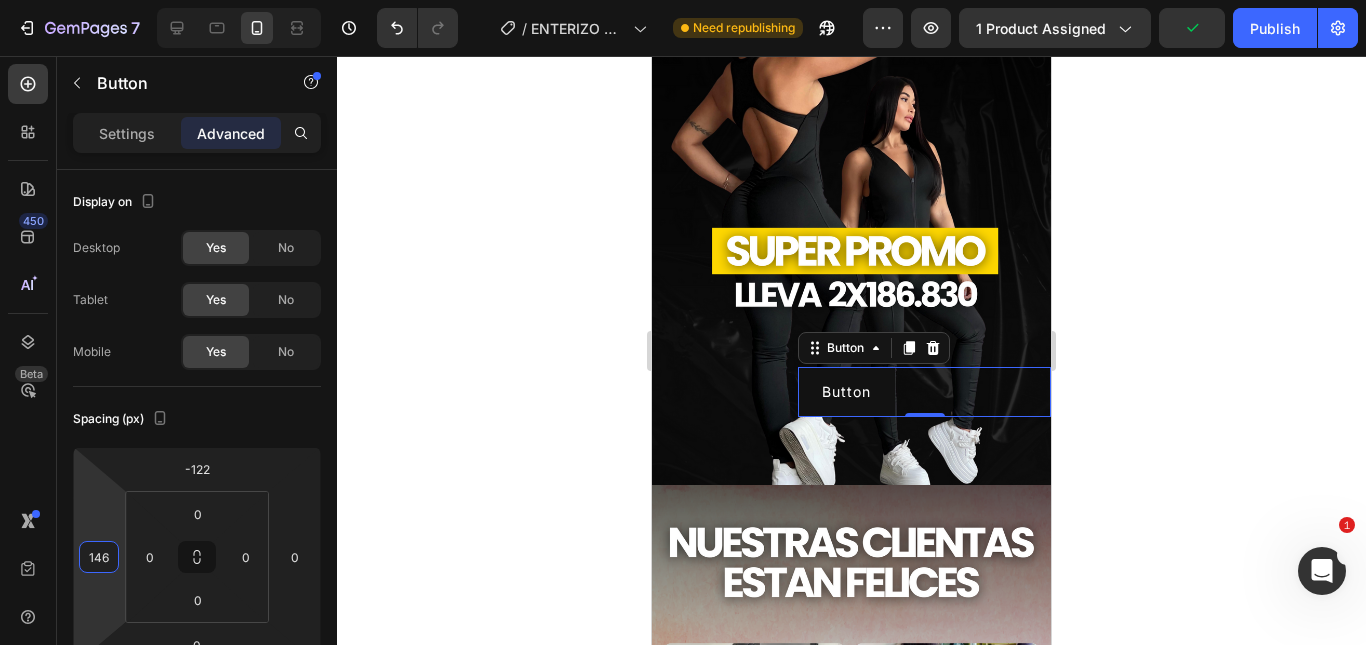 drag, startPoint x: 98, startPoint y: 503, endPoint x: 100, endPoint y: 430, distance: 73.02739 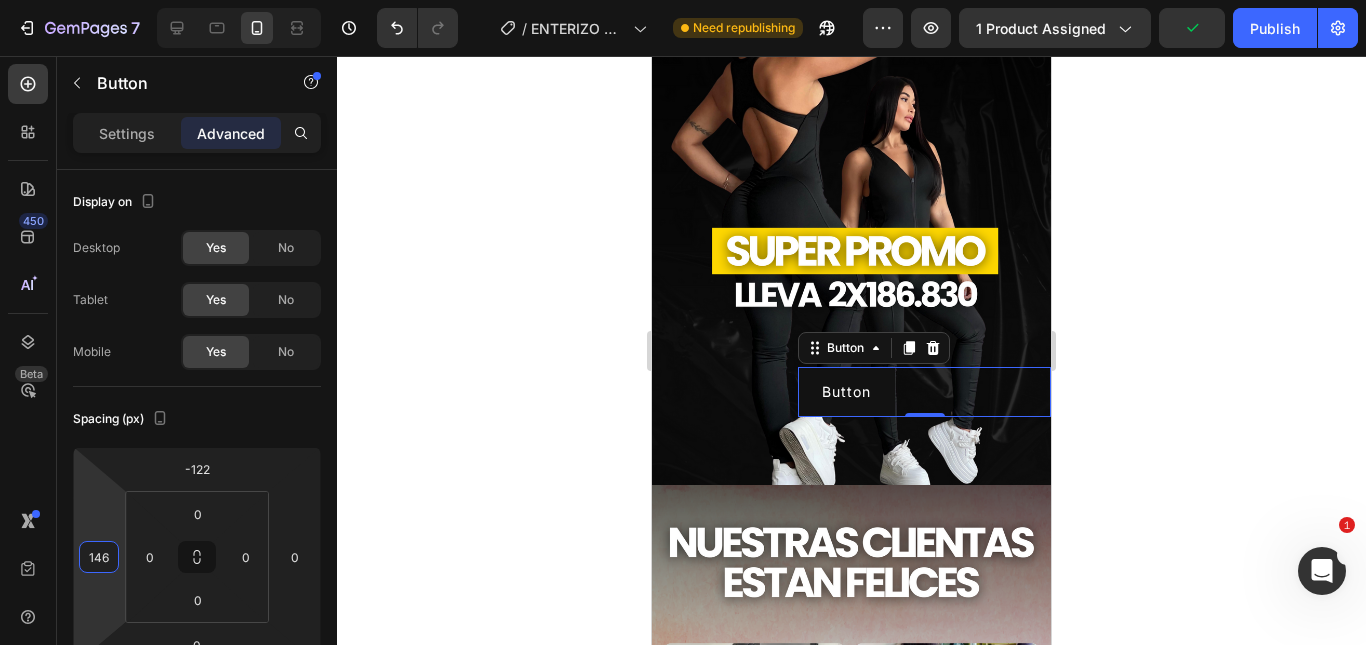 click on "7  Version history  /  ENTERIZO ATLETIC Need republishing Preview 1 product assigned  Publish  450 Beta Sections(18) Elements(84) Section Element Hero Section Product Detail Brands Trusted Badges Guarantee Product Breakdown How to use Testimonials Compare Bundle FAQs Social Proof Brand Story Product List Collection Blog List Contact Sticky Add to Cart Custom Footer Browse Library 450 Layout
Row
Row
Row
Row Text
Heading
Text Block Button
Button
Button Media
Image
Image" at bounding box center (683, 0) 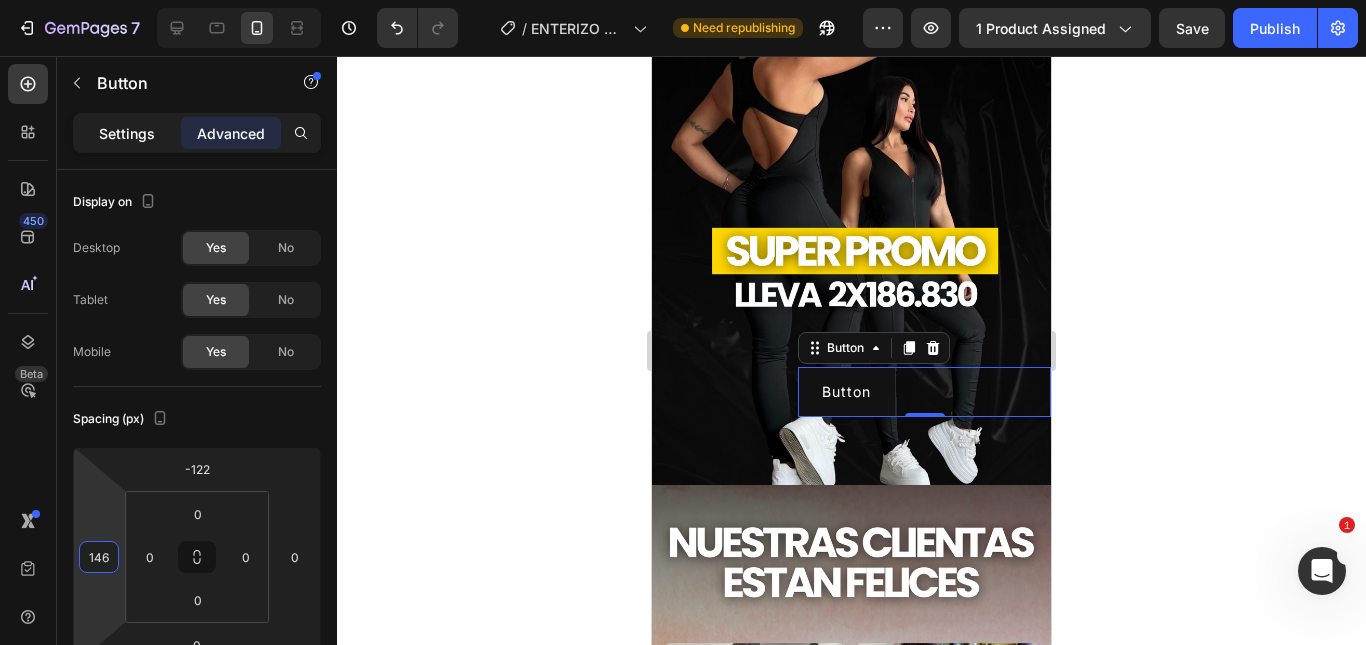 click on "Settings" at bounding box center (127, 133) 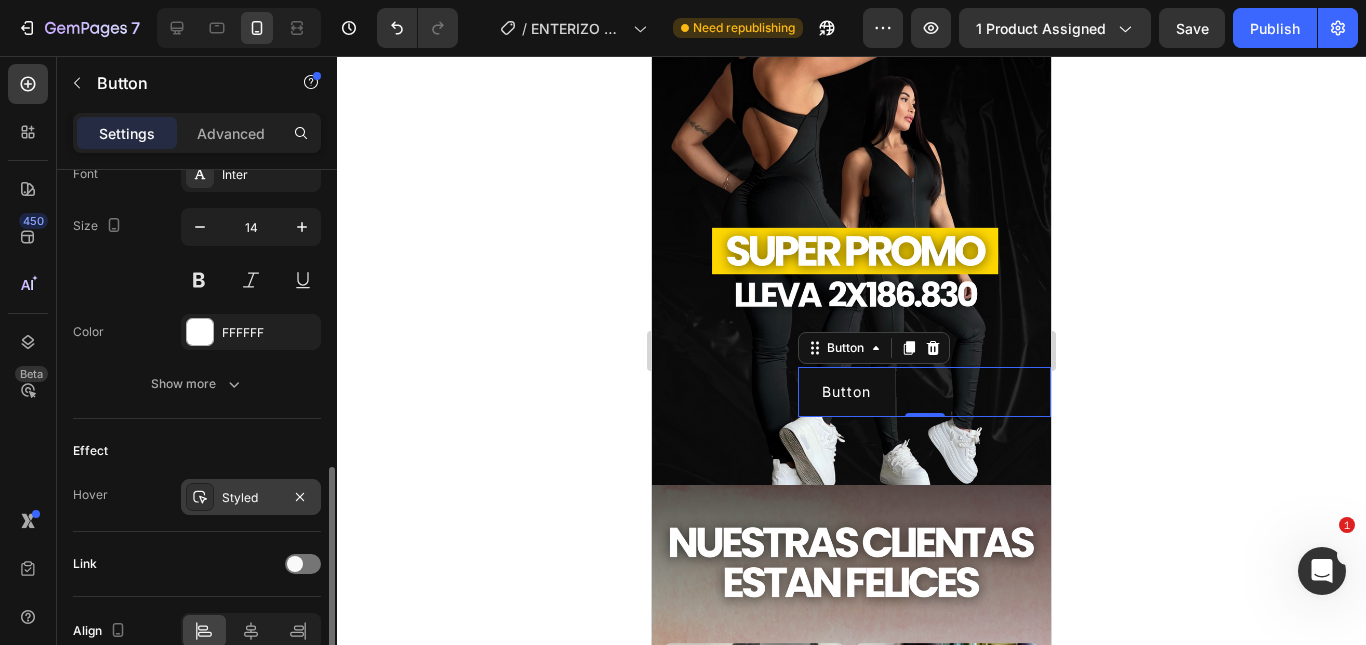 scroll, scrollTop: 902, scrollLeft: 0, axis: vertical 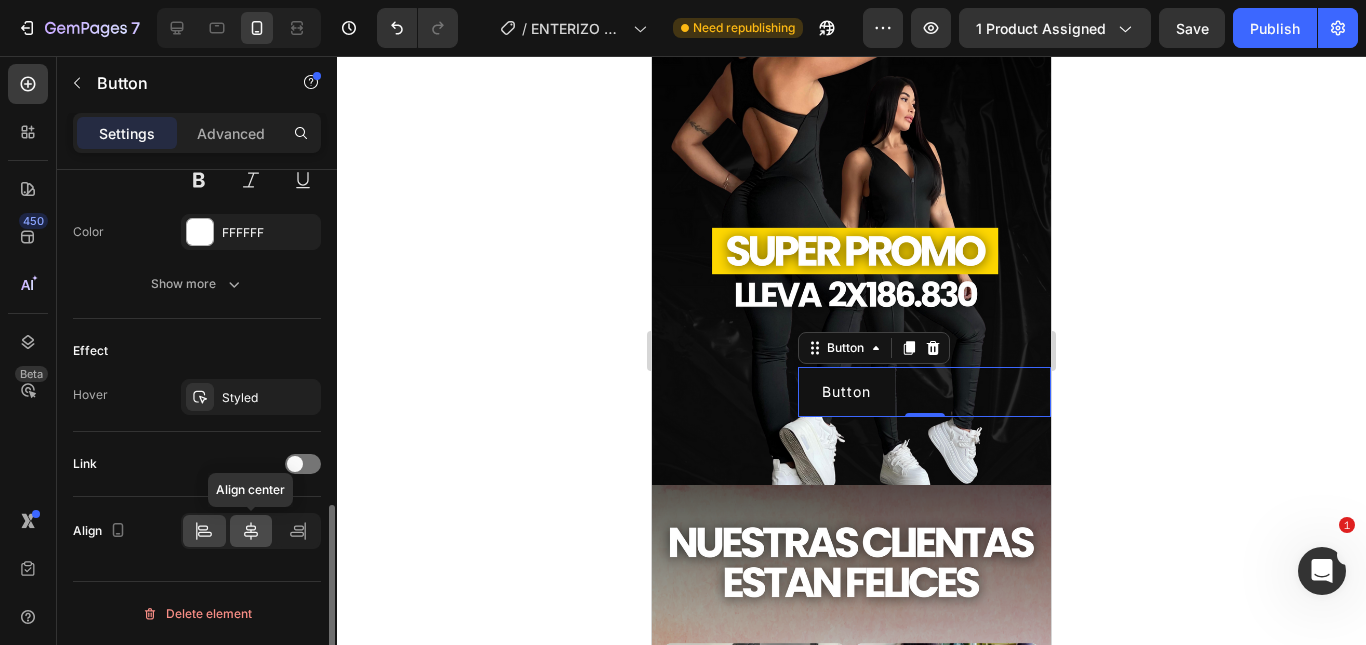 click 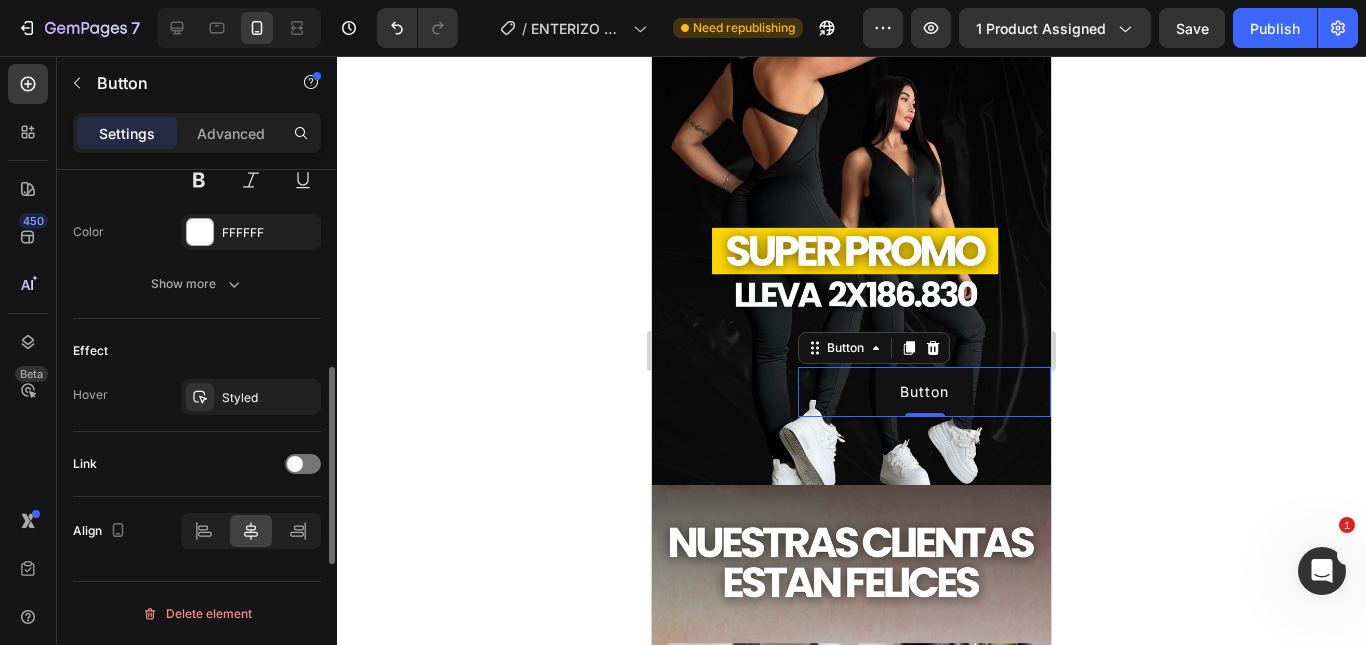 scroll, scrollTop: 402, scrollLeft: 0, axis: vertical 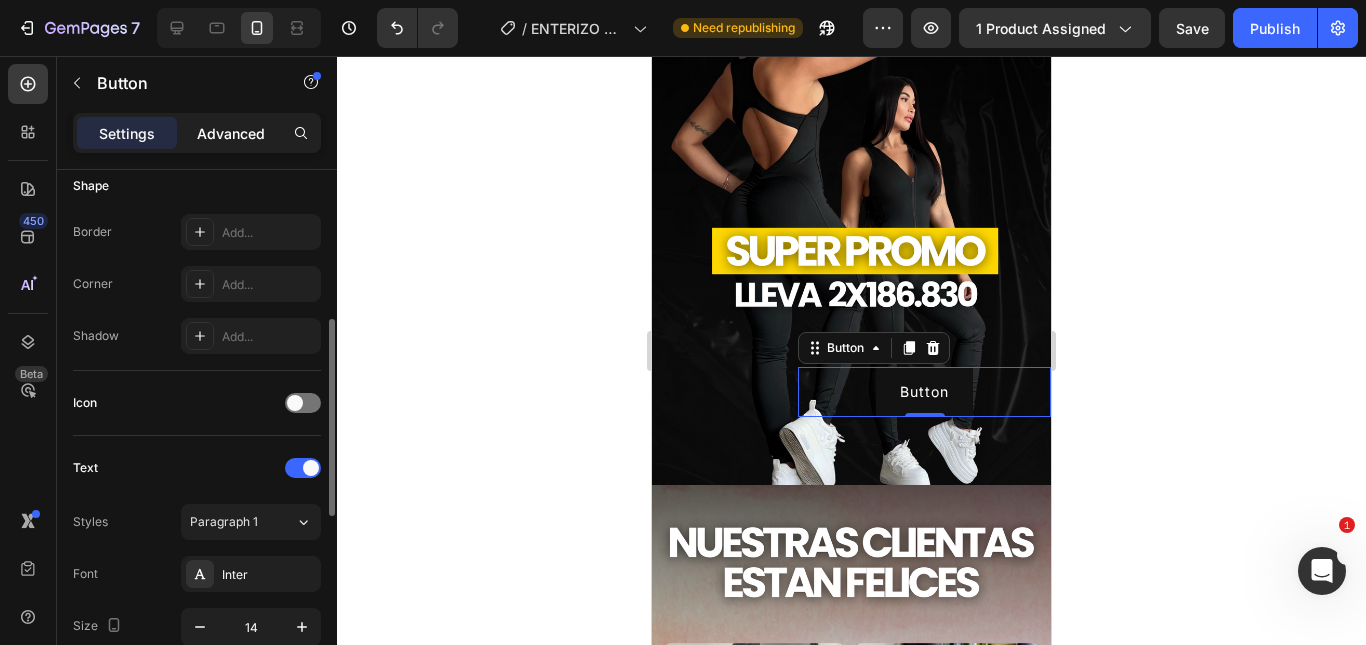 click on "Advanced" at bounding box center [231, 133] 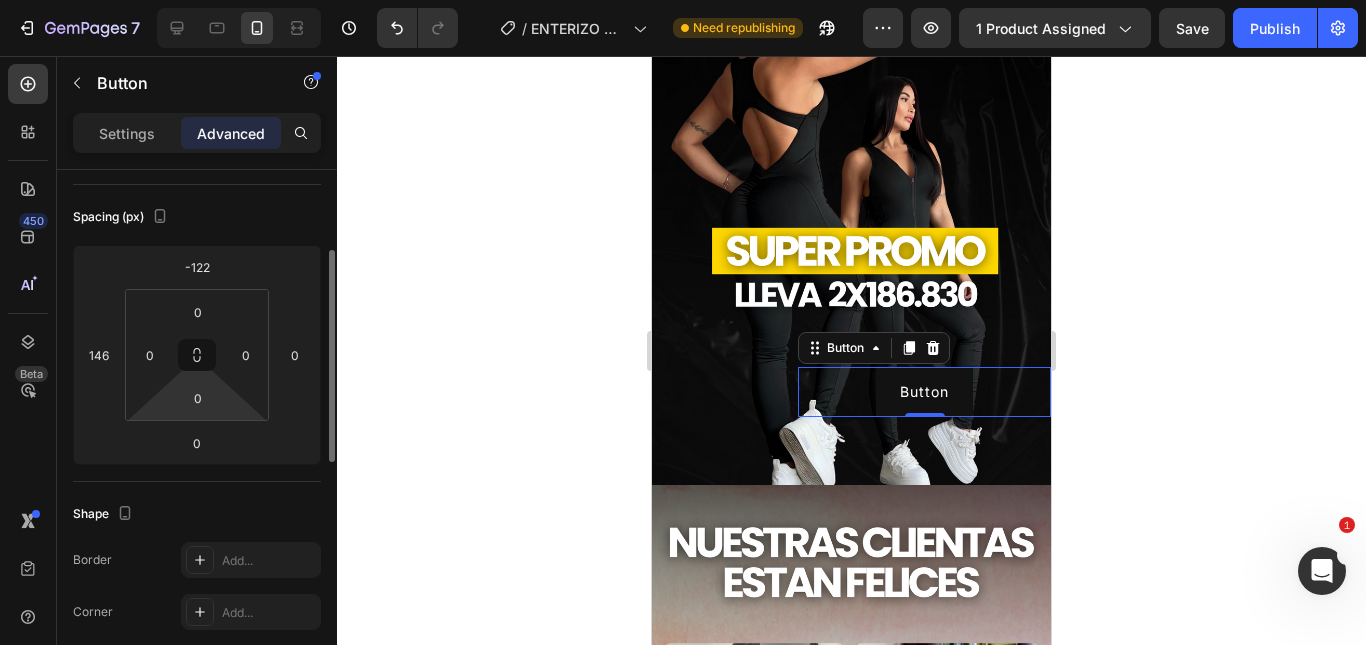 scroll, scrollTop: 102, scrollLeft: 0, axis: vertical 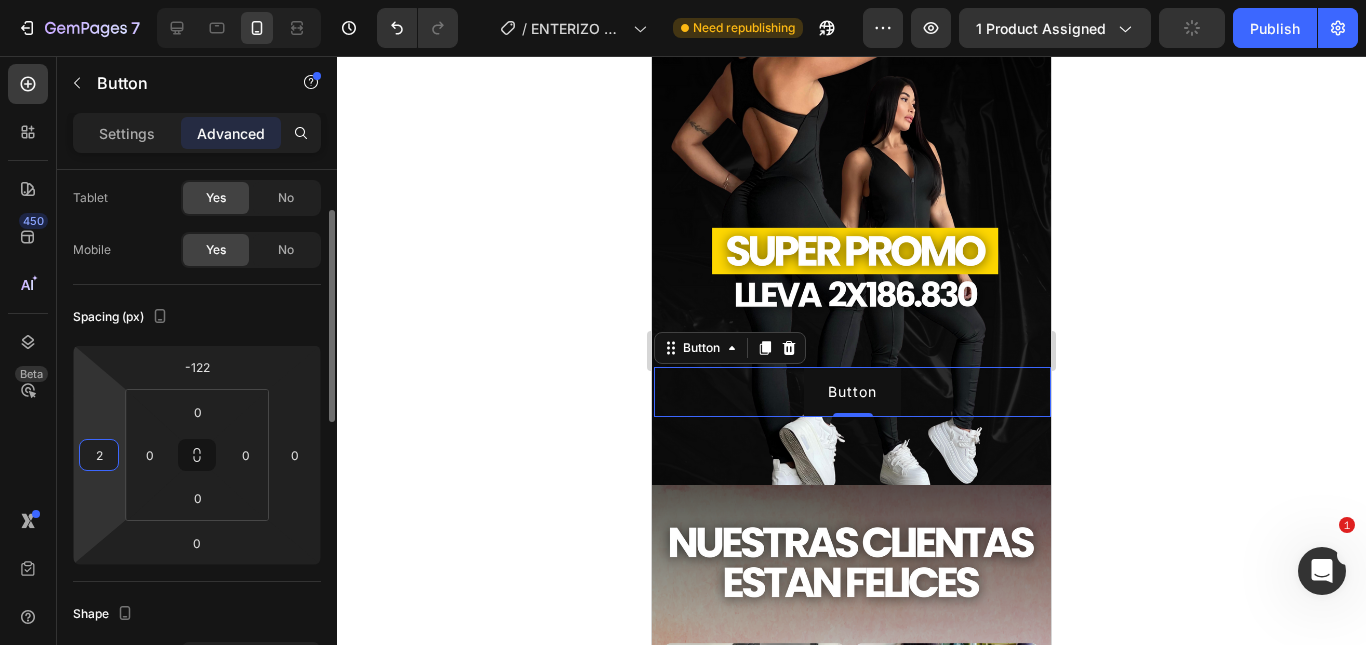 drag, startPoint x: 117, startPoint y: 397, endPoint x: 117, endPoint y: 466, distance: 69 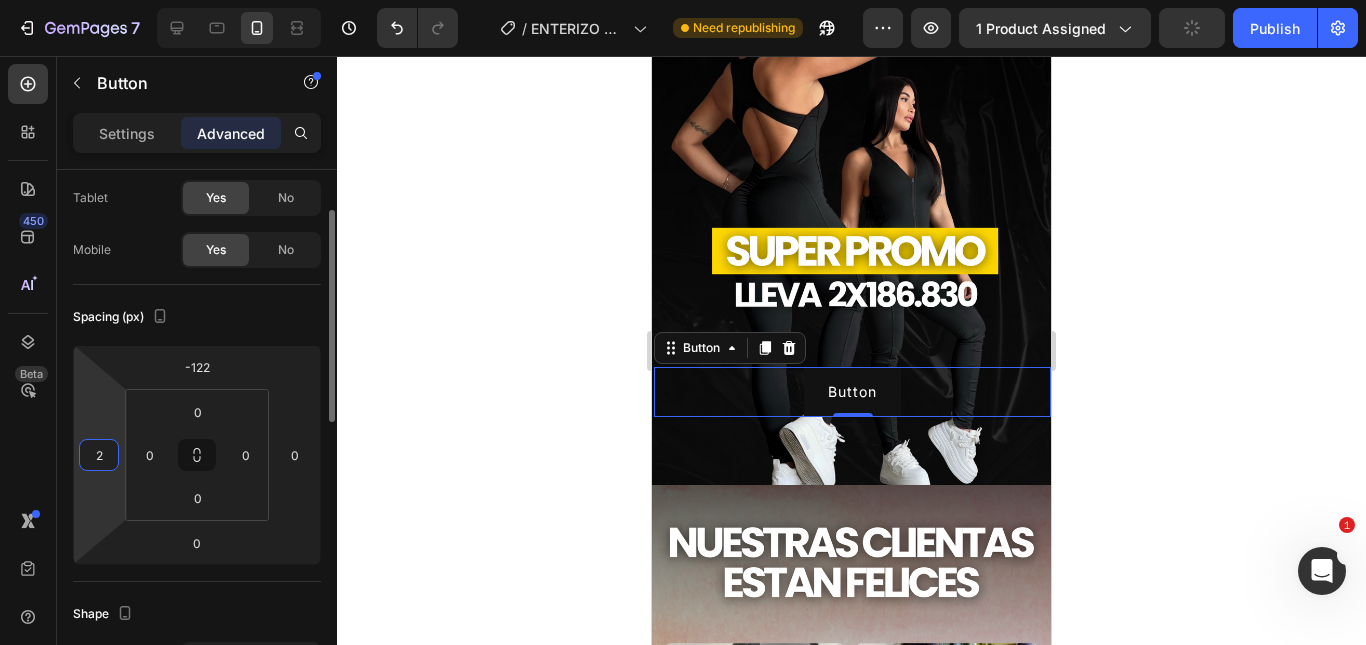 click on "7  Version history  /  ENTERIZO ATLETIC Need republishing Preview 1 product assigned  Publish  450 Beta Sections(18) Elements(84) Section Element Hero Section Product Detail Brands Trusted Badges Guarantee Product Breakdown How to use Testimonials Compare Bundle FAQs Social Proof Brand Story Product List Collection Blog List Contact Sticky Add to Cart Custom Footer Browse Library 450 Layout
Row
Row
Row
Row Text
Heading
Text Block Button
Button
Button Media
Image
Image" at bounding box center (683, 0) 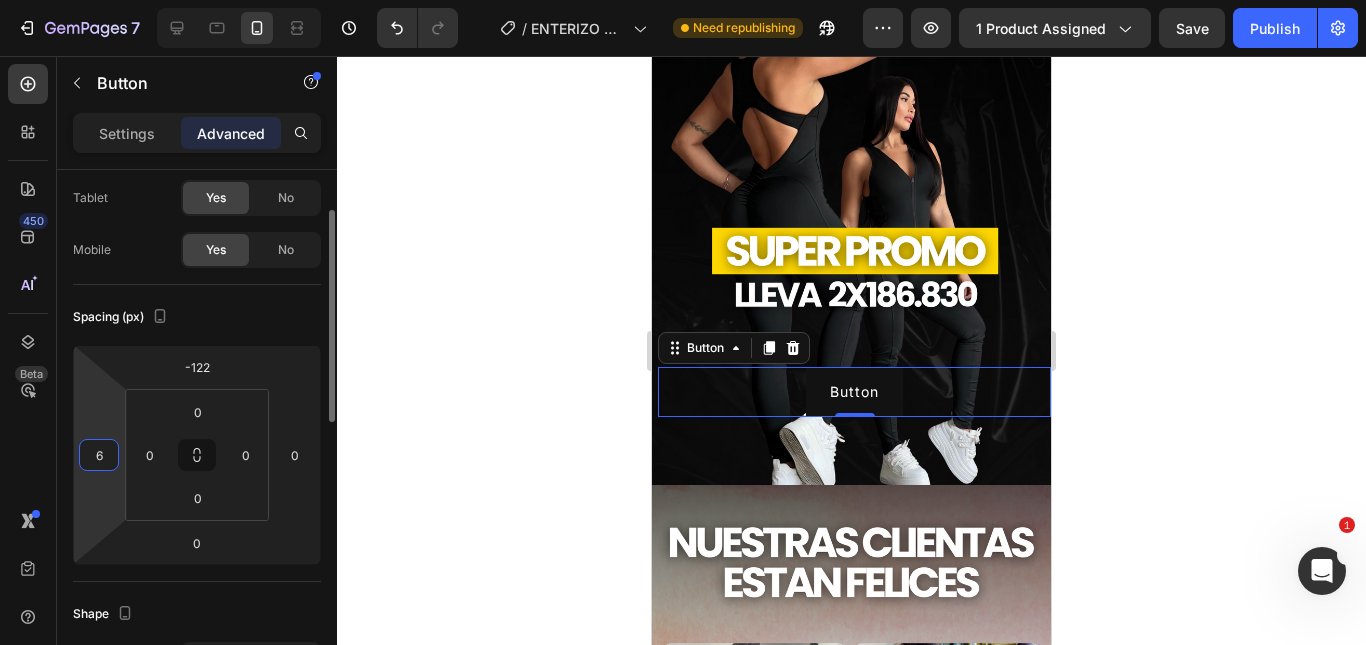 click on "6" at bounding box center (99, 455) 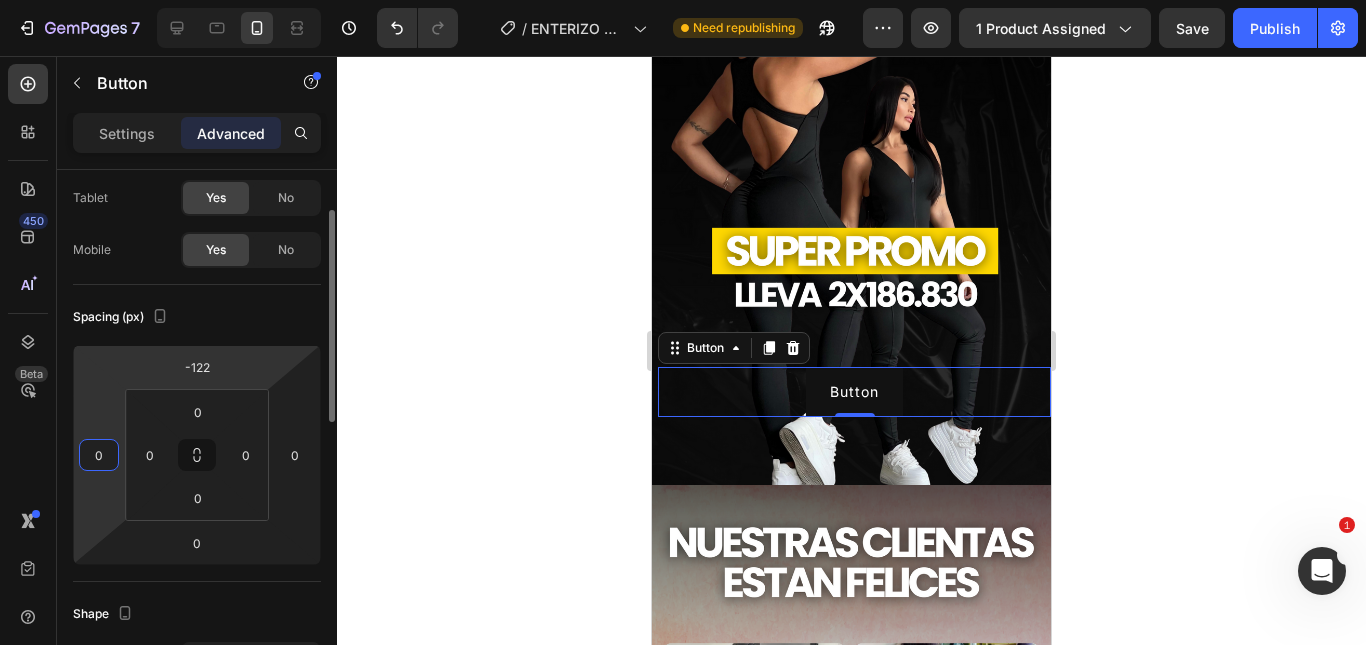 type on "0" 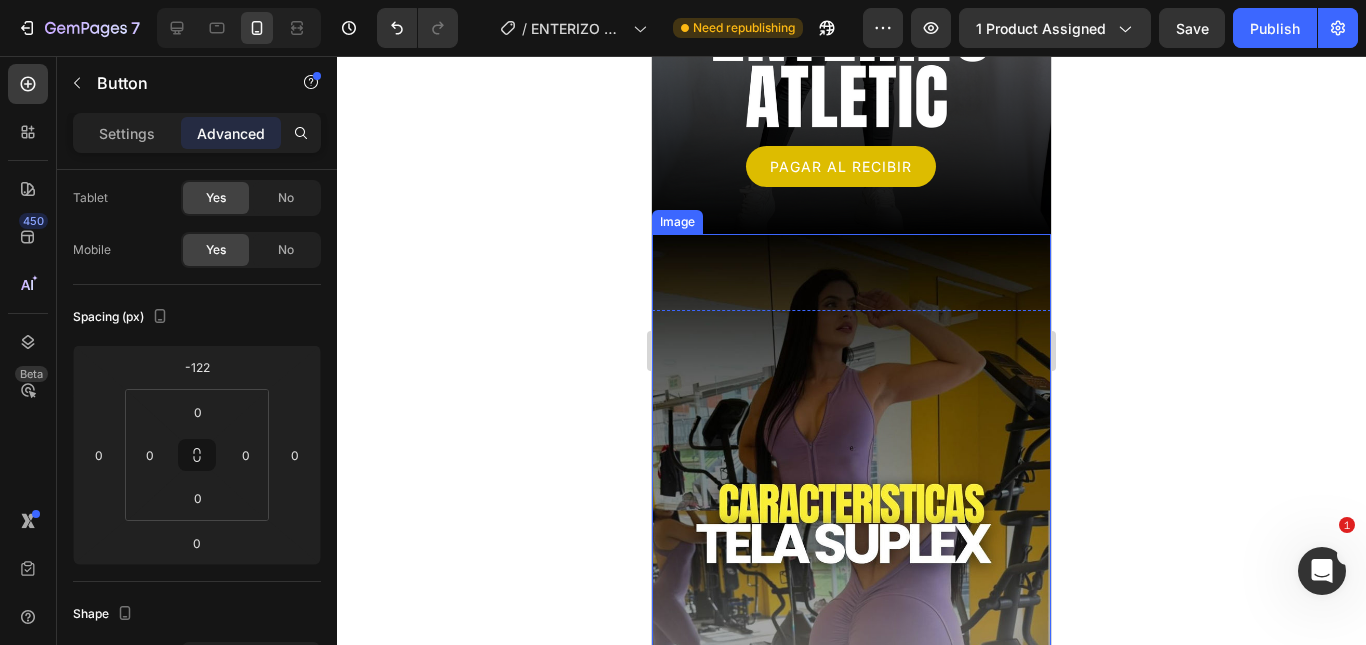 scroll, scrollTop: 209, scrollLeft: 0, axis: vertical 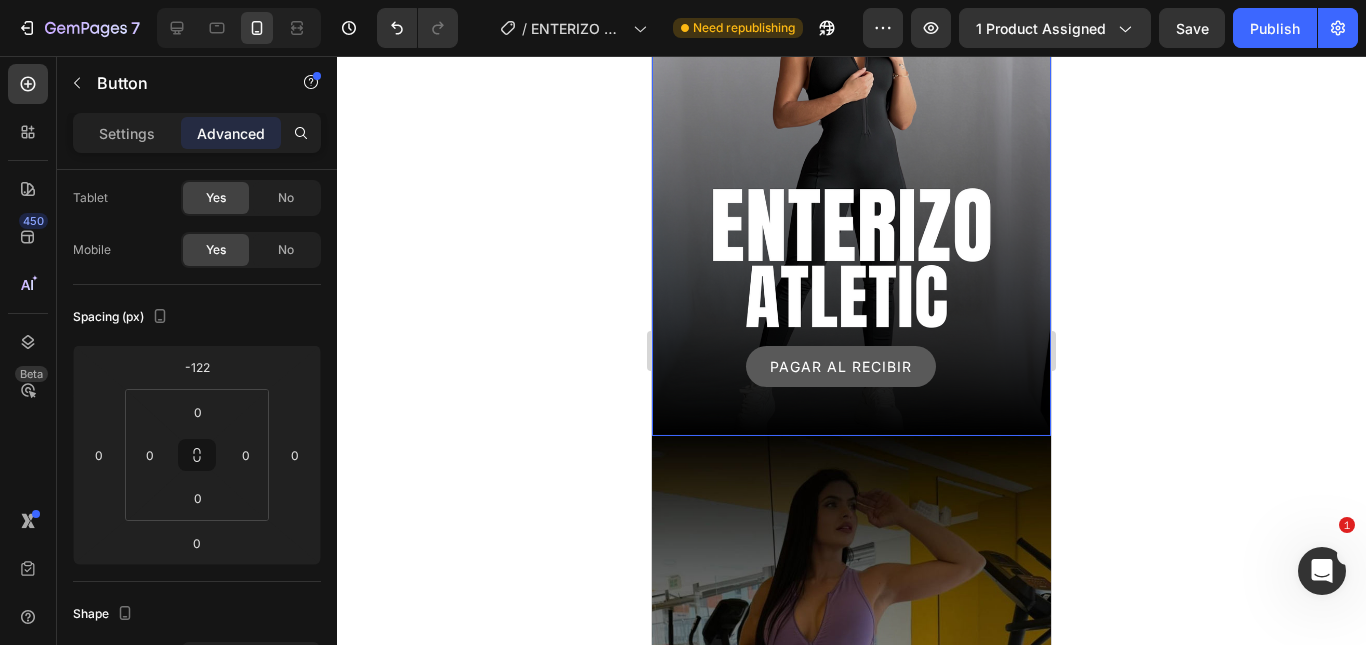 click on "PAGAR AL RECIBIR" at bounding box center [841, 366] 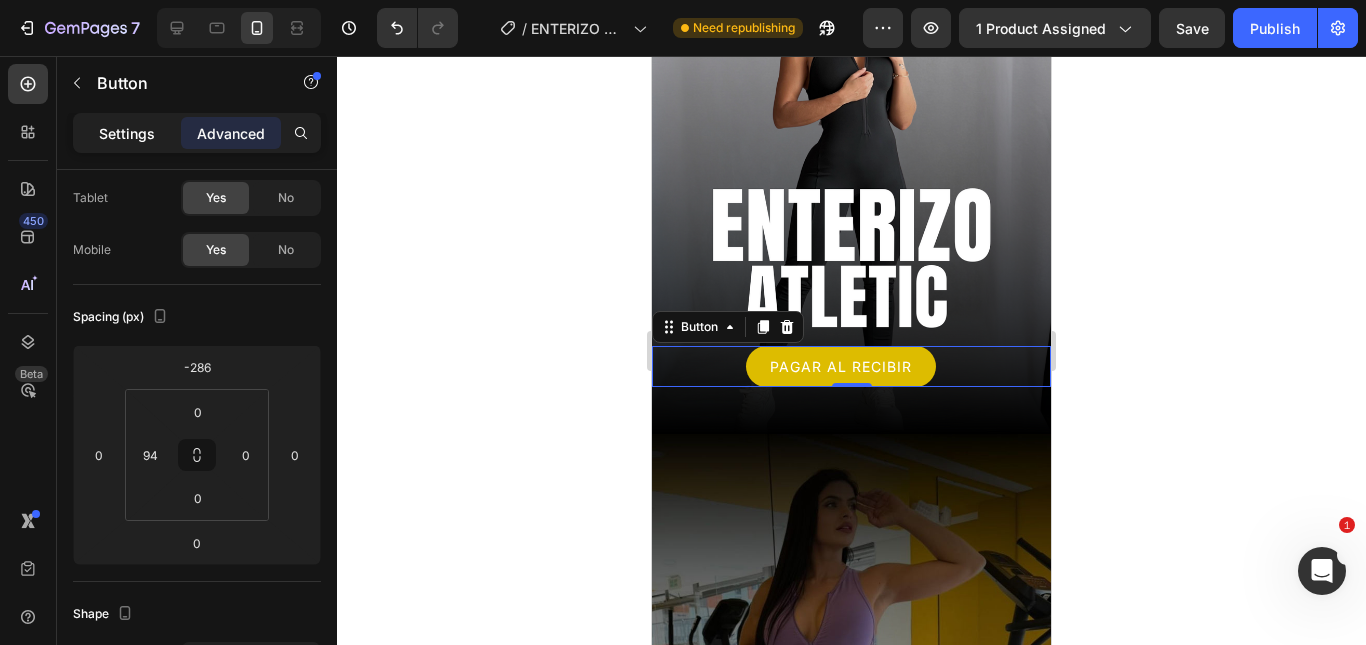 click on "Settings" at bounding box center (127, 133) 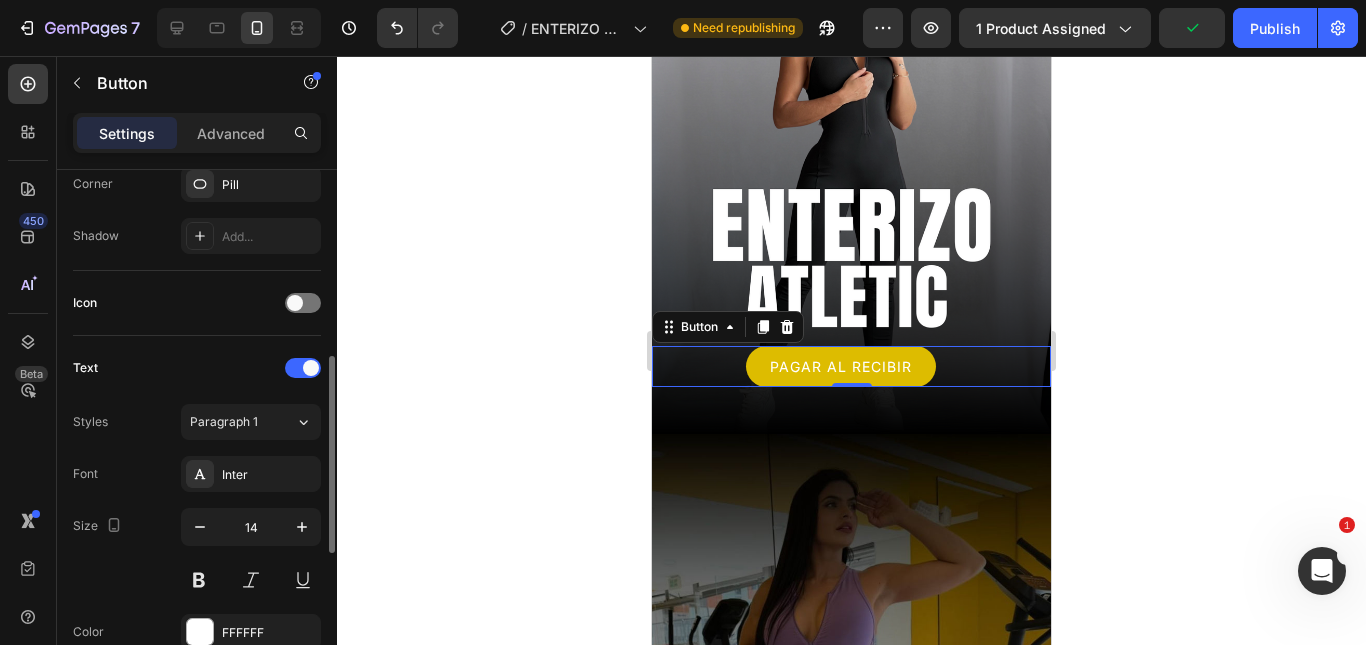 scroll, scrollTop: 902, scrollLeft: 0, axis: vertical 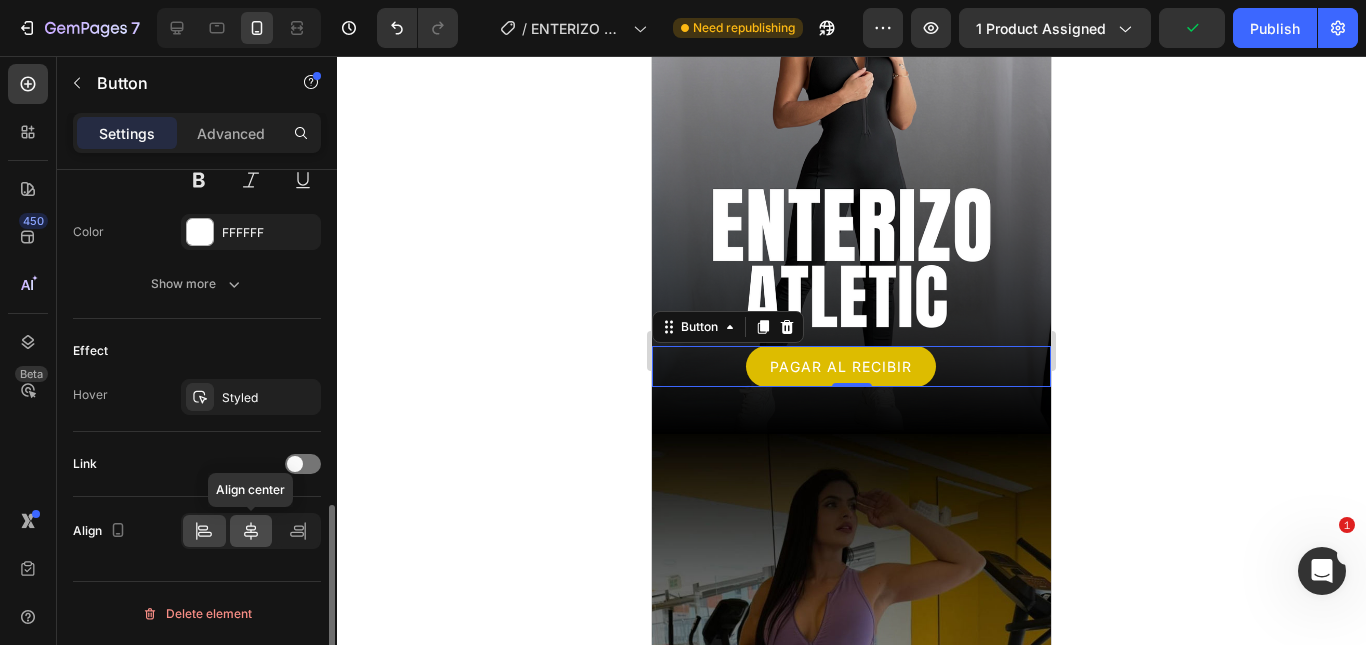 click 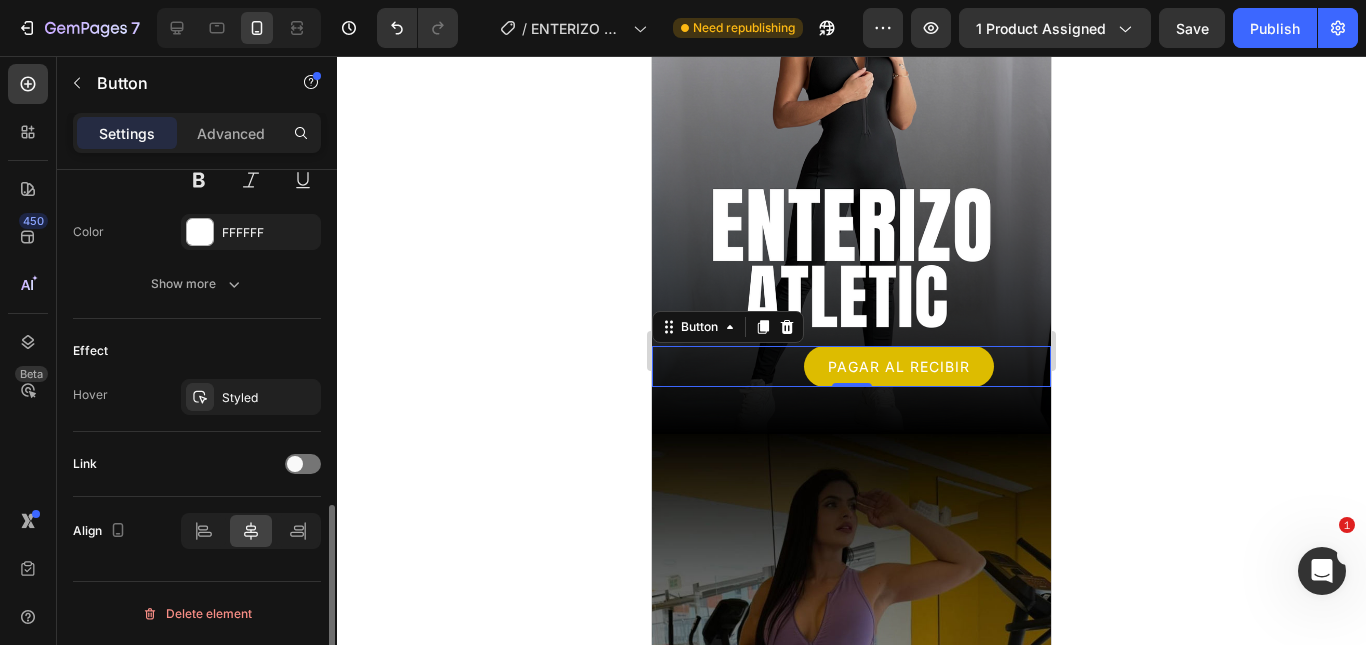 click on "Advanced" 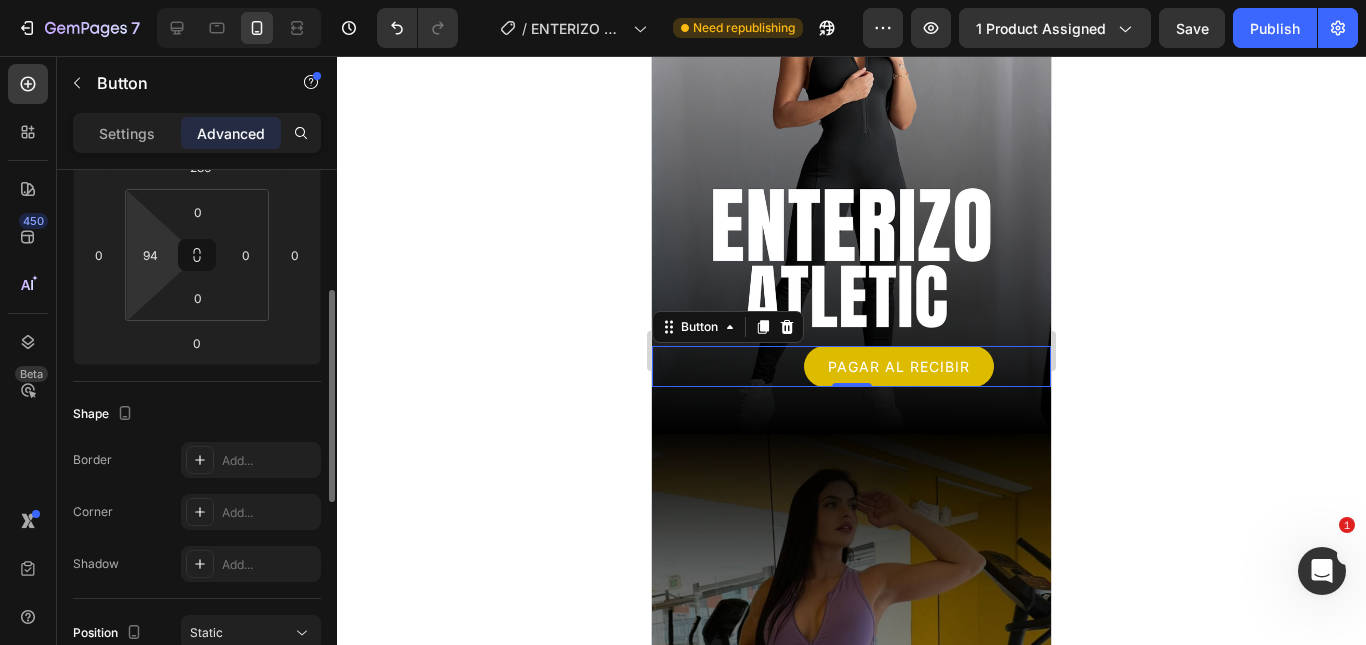 scroll, scrollTop: 202, scrollLeft: 0, axis: vertical 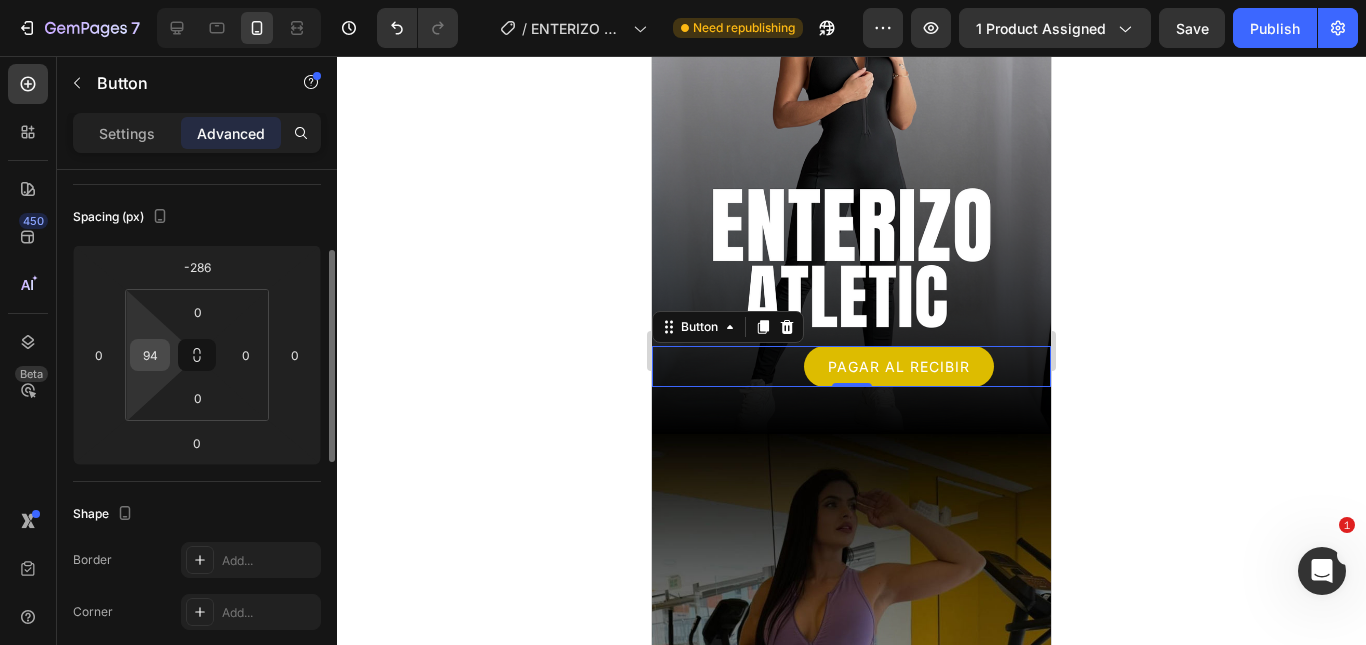 click on "94" at bounding box center [150, 355] 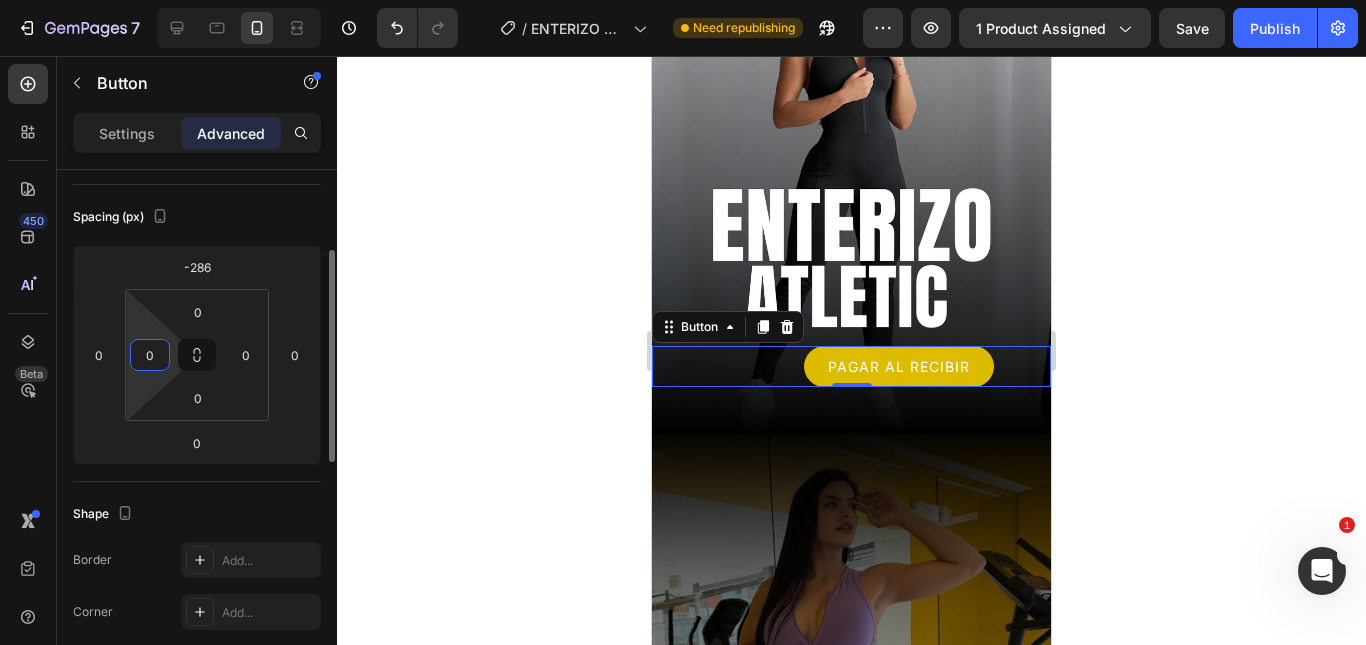 type on "0" 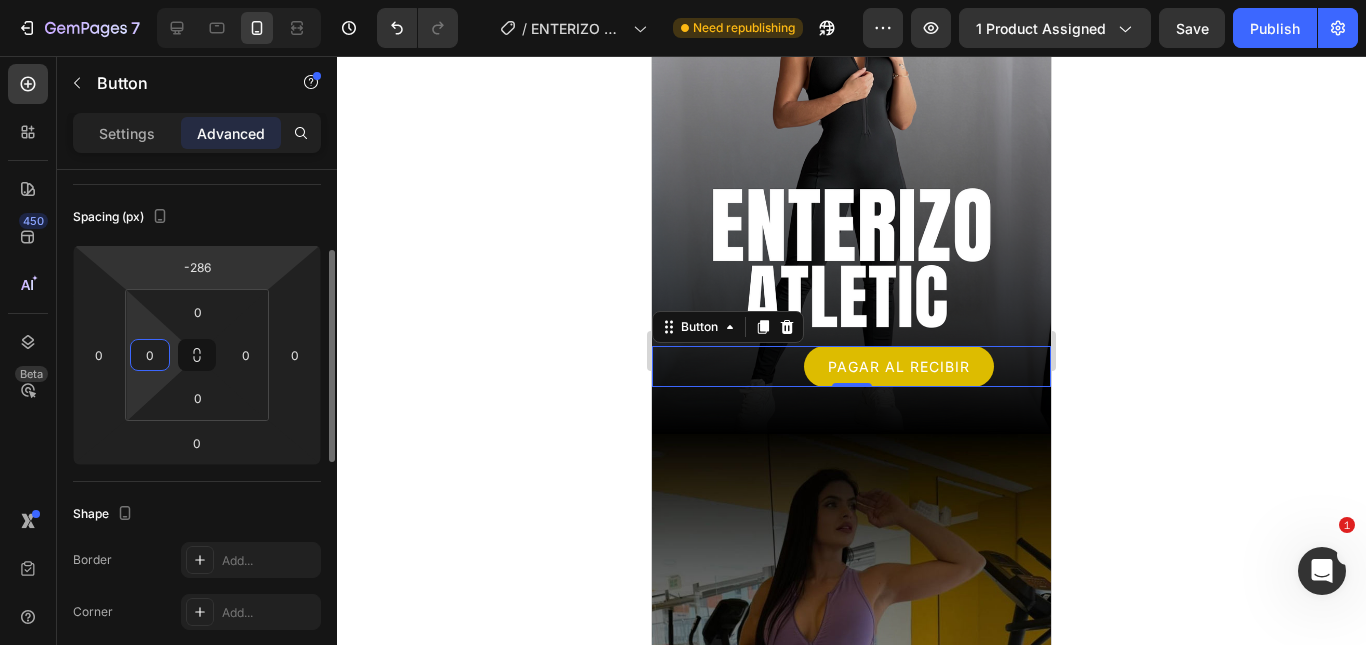 click on "Spacing (px)" at bounding box center [197, 217] 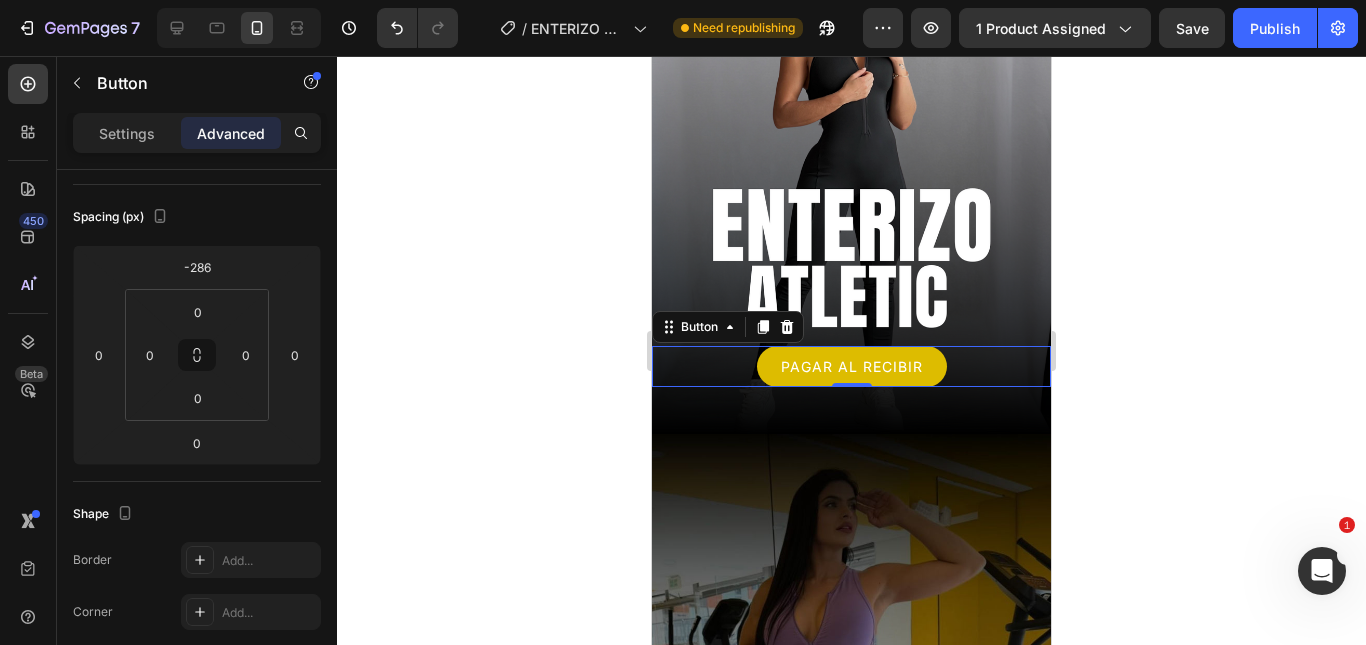 click 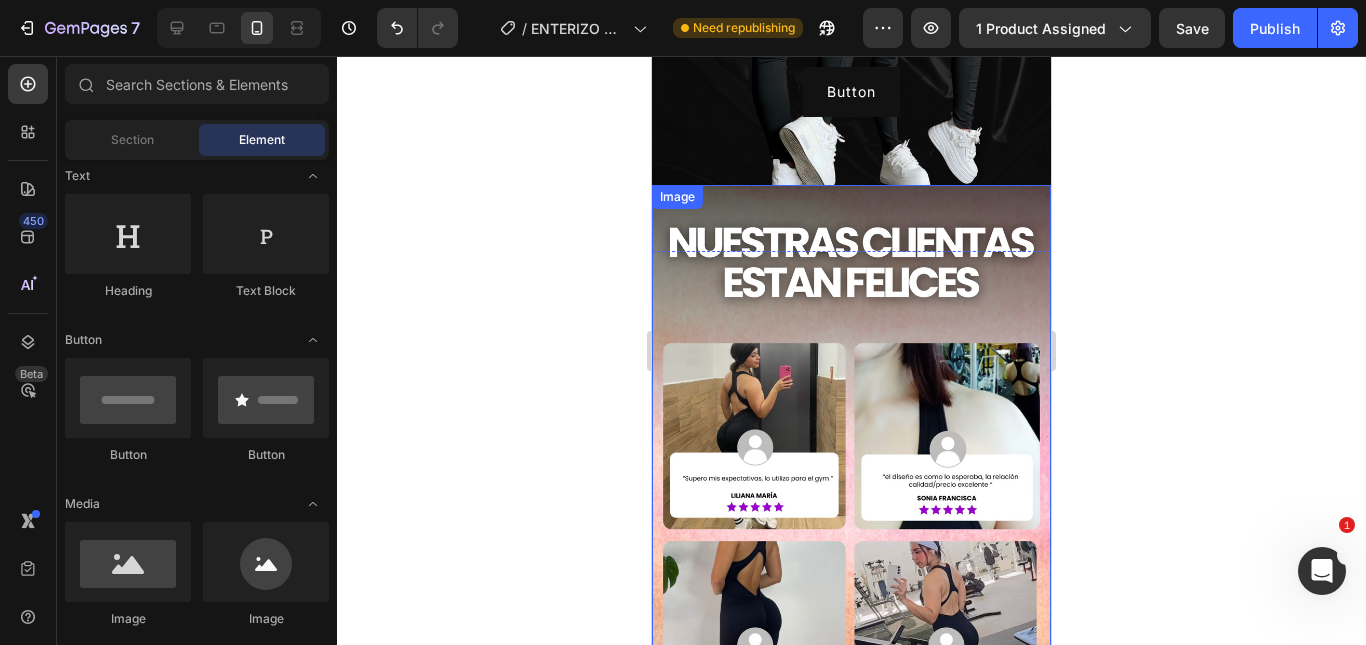 scroll, scrollTop: 2309, scrollLeft: 0, axis: vertical 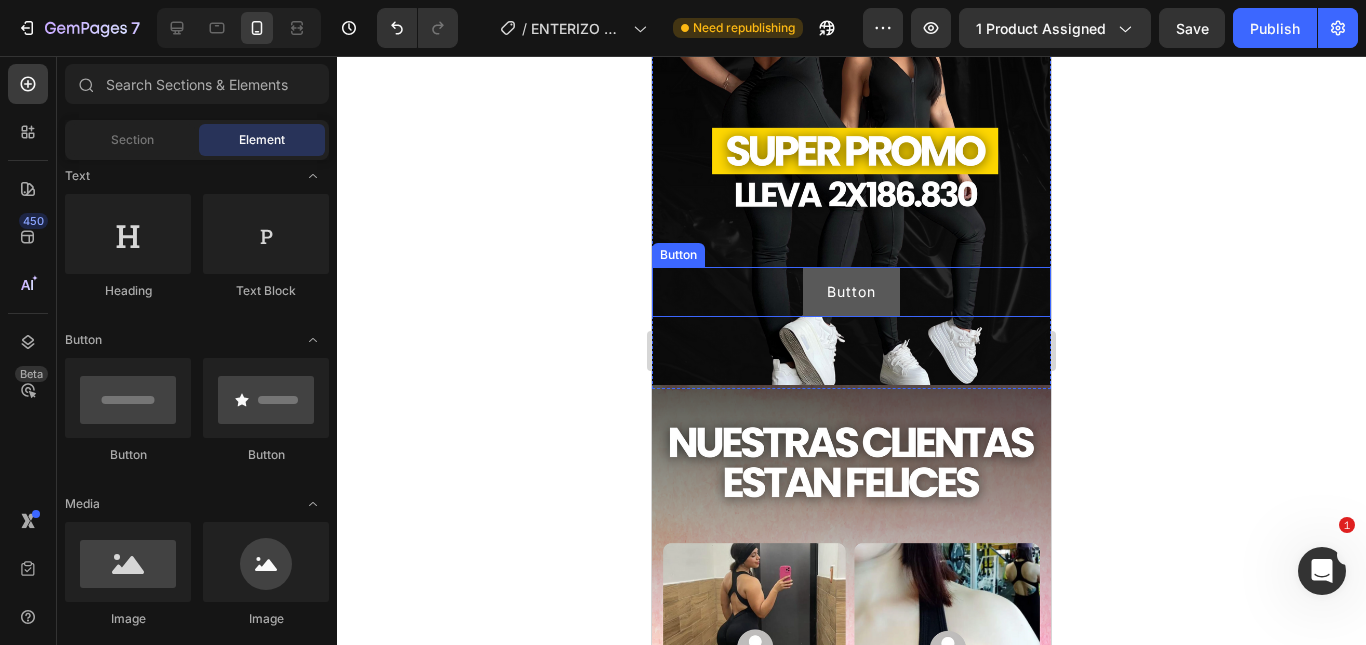 click on "Button" at bounding box center [851, 291] 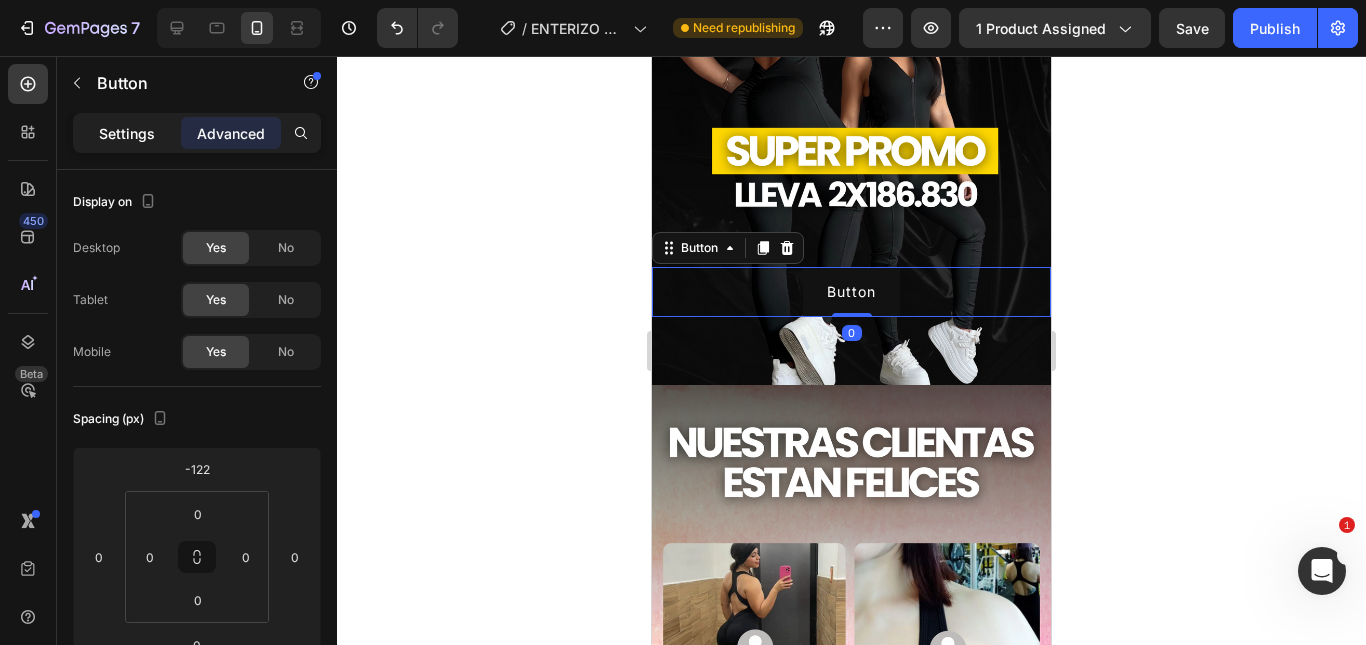 click on "Settings" at bounding box center [127, 133] 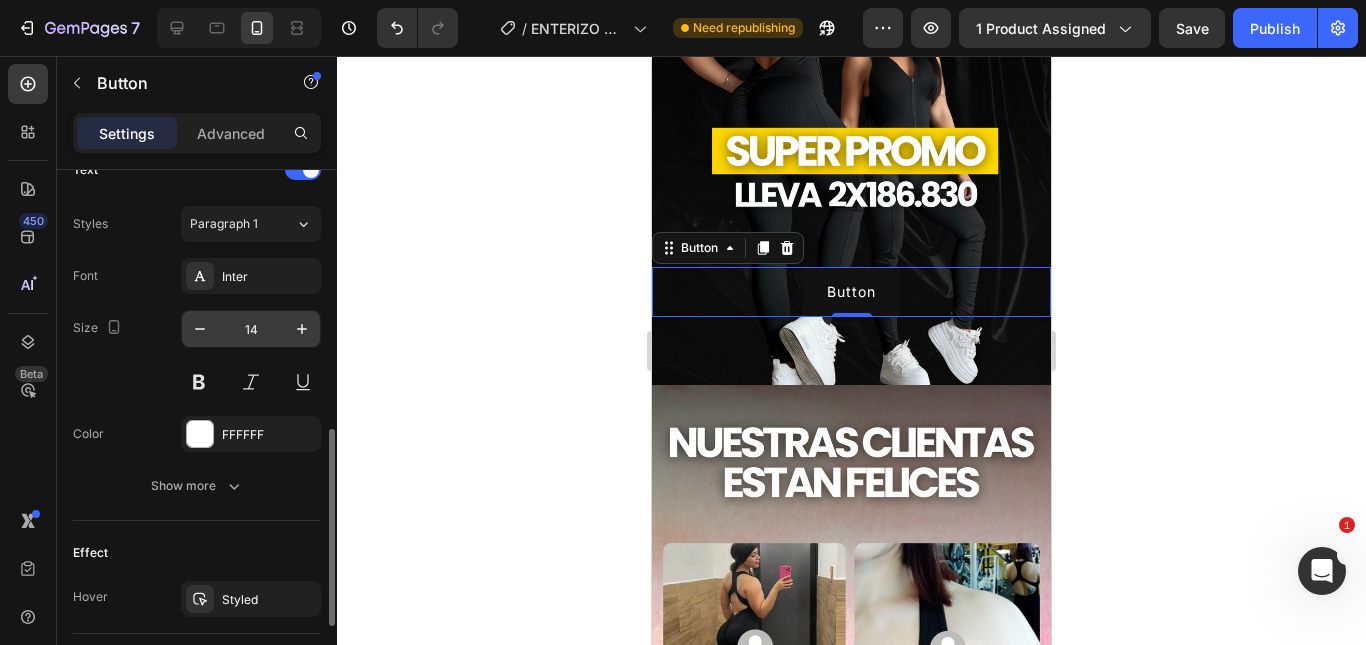 scroll, scrollTop: 900, scrollLeft: 0, axis: vertical 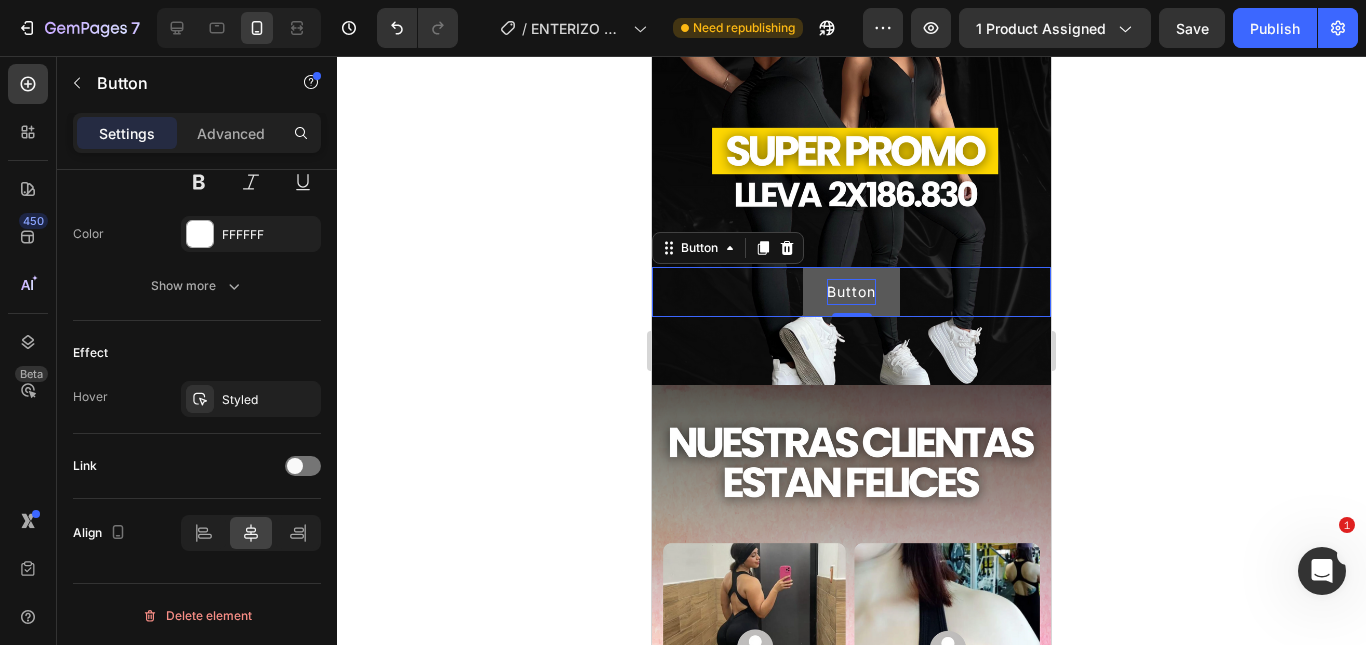 click on "Button" at bounding box center [851, 291] 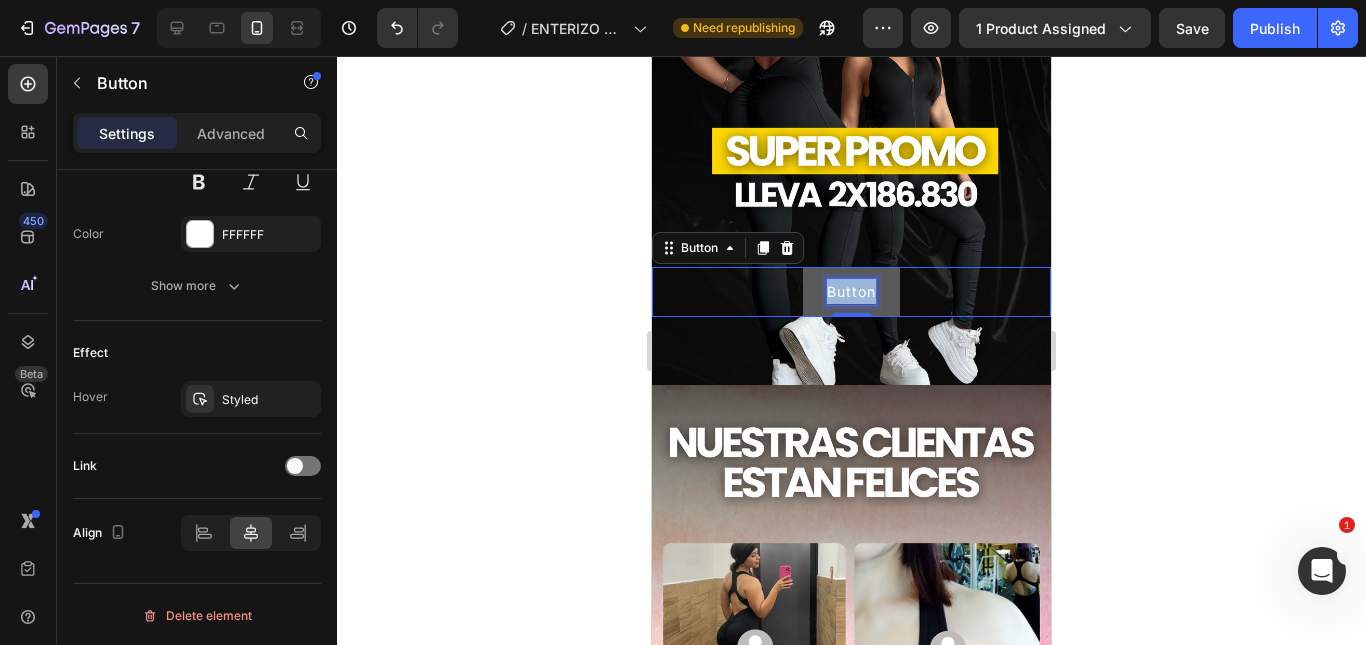 click on "Button" at bounding box center [851, 291] 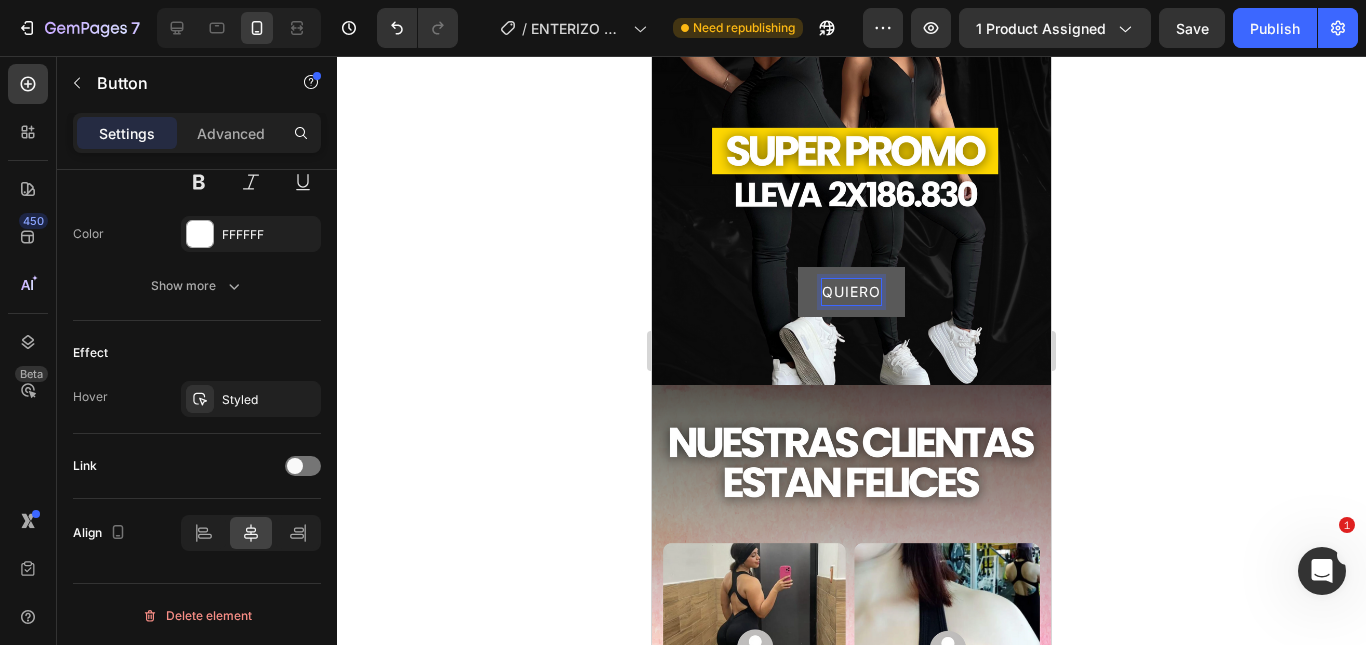 click on "QUIERO" at bounding box center [851, 291] 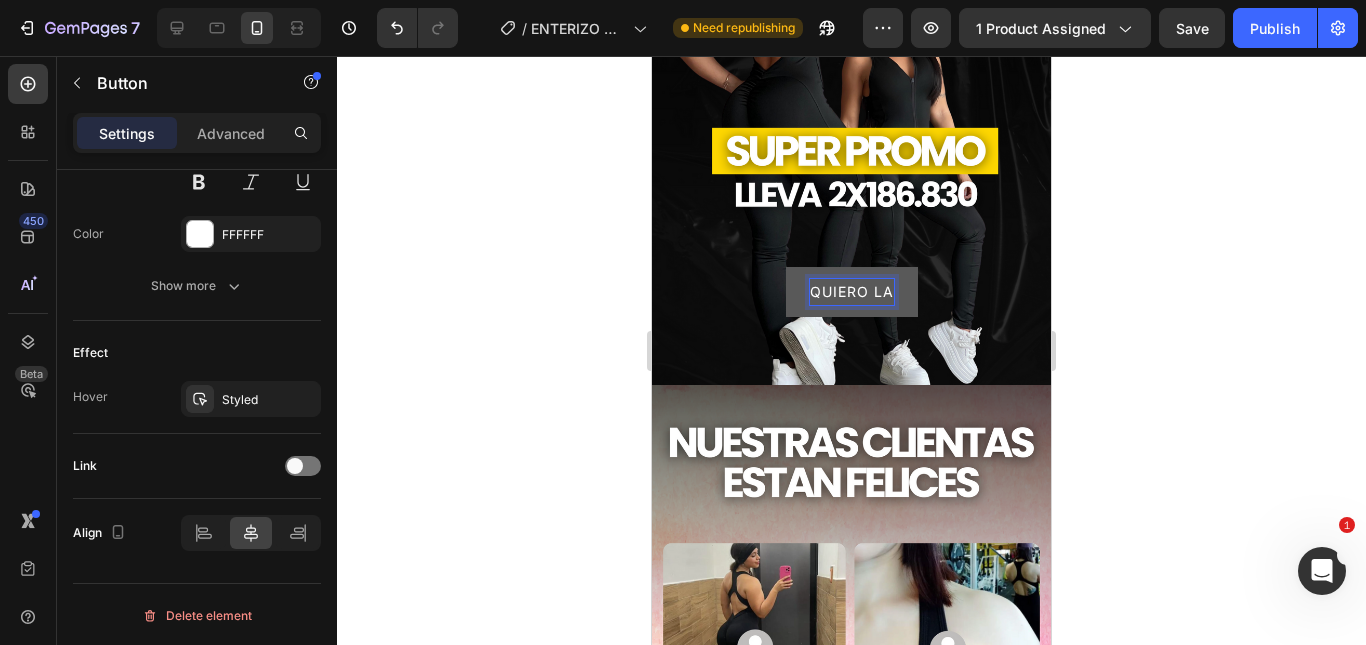 click on "QUIERO LA" at bounding box center (852, 291) 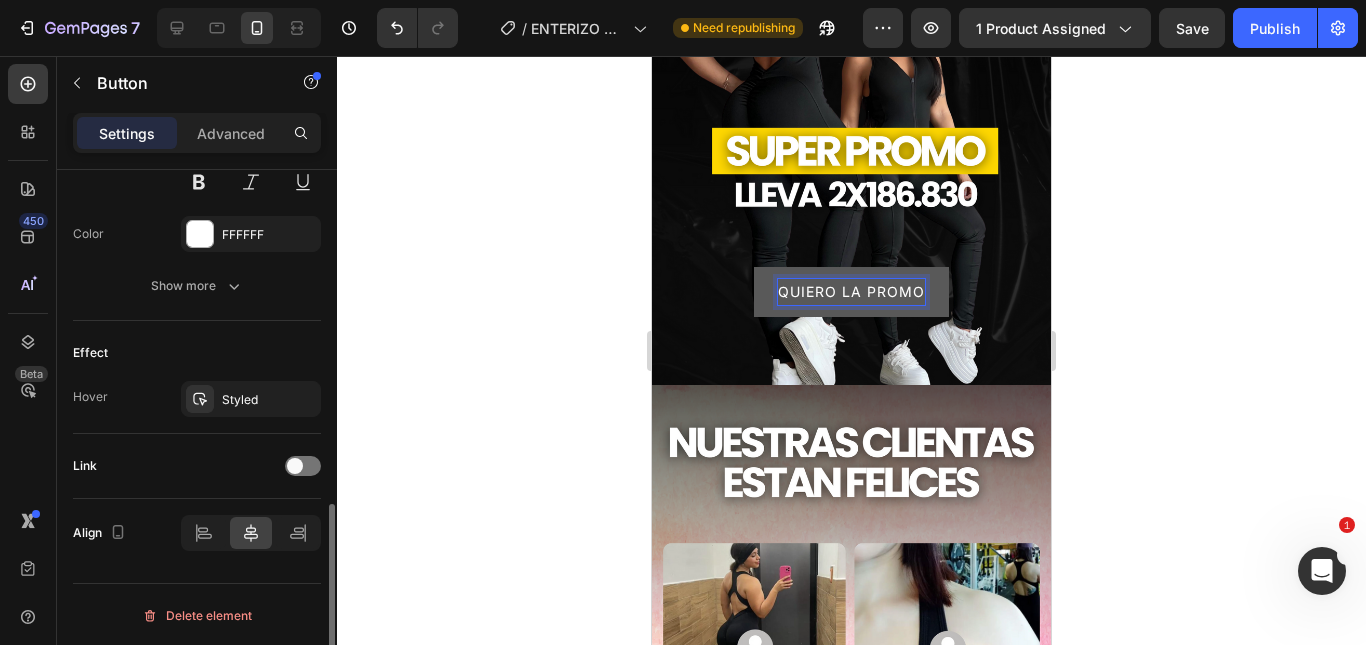 scroll, scrollTop: 700, scrollLeft: 0, axis: vertical 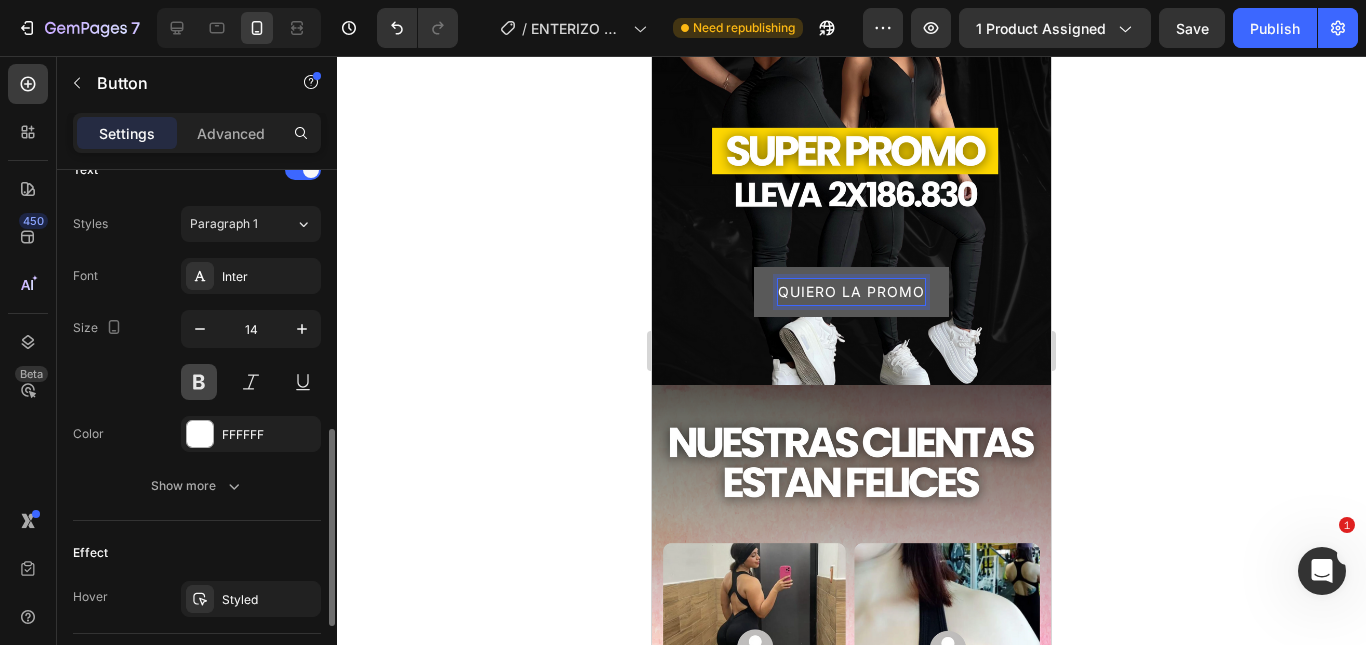 click at bounding box center [199, 382] 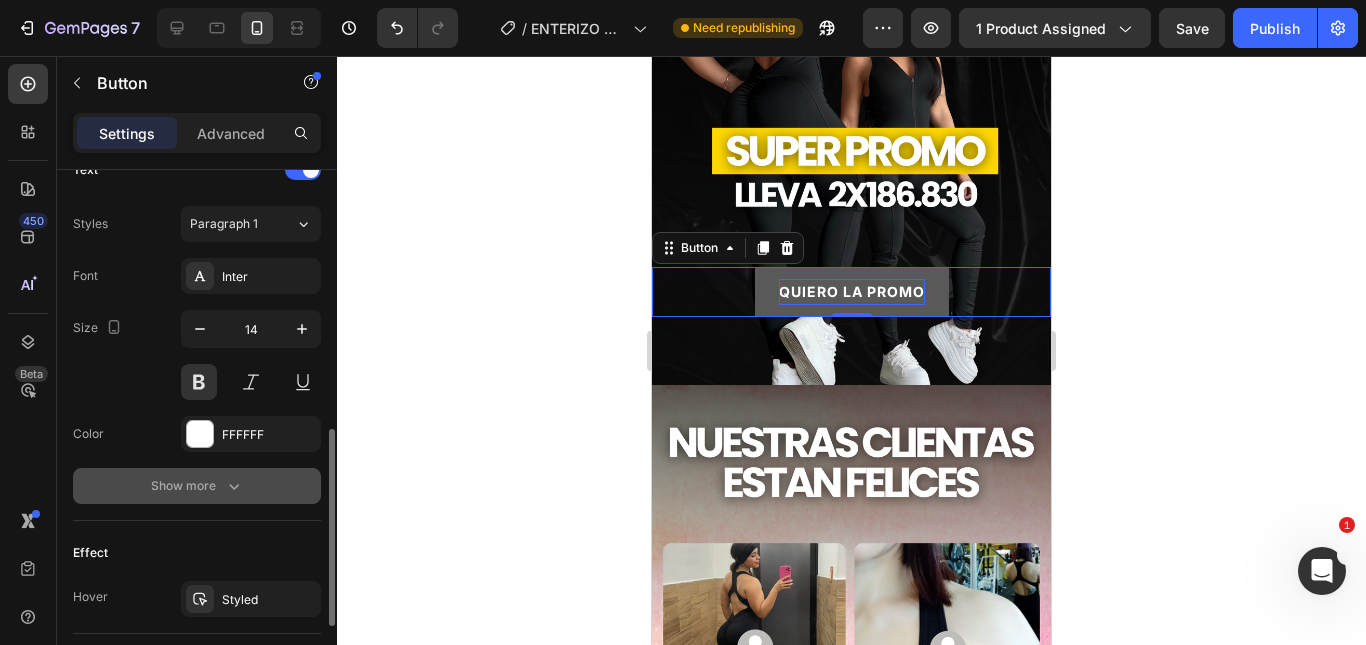 click on "Show more" at bounding box center (197, 486) 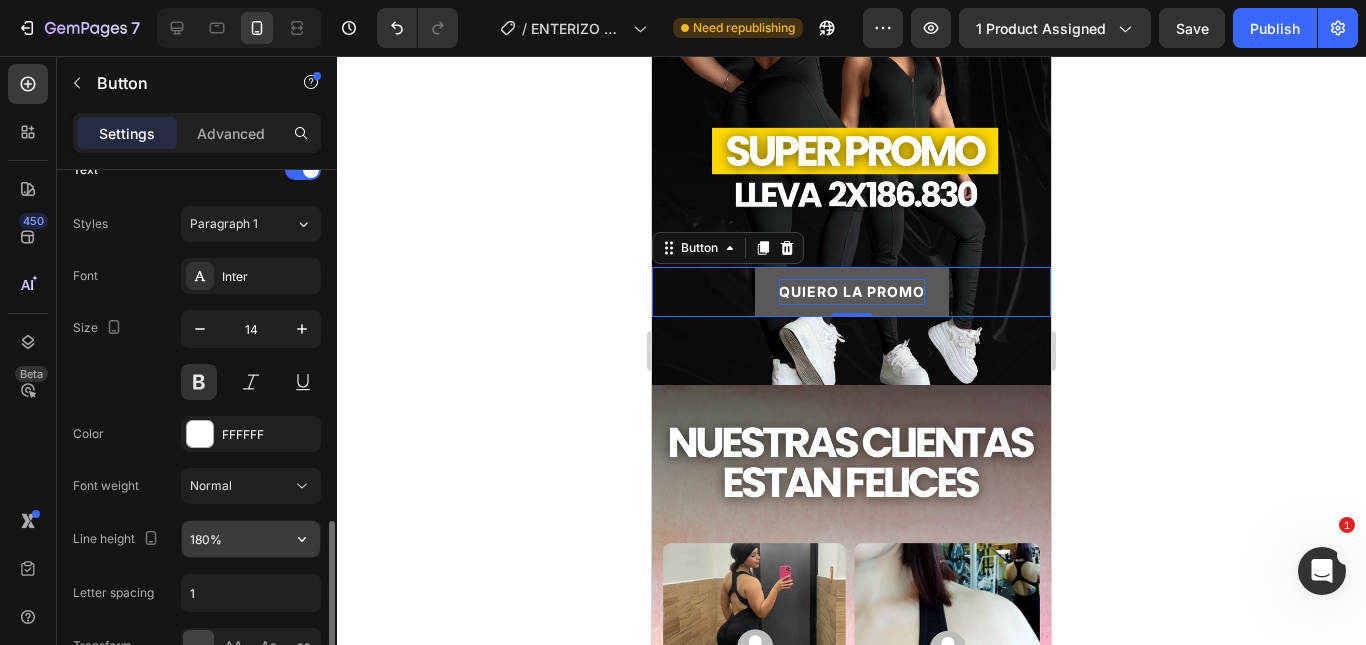 scroll, scrollTop: 800, scrollLeft: 0, axis: vertical 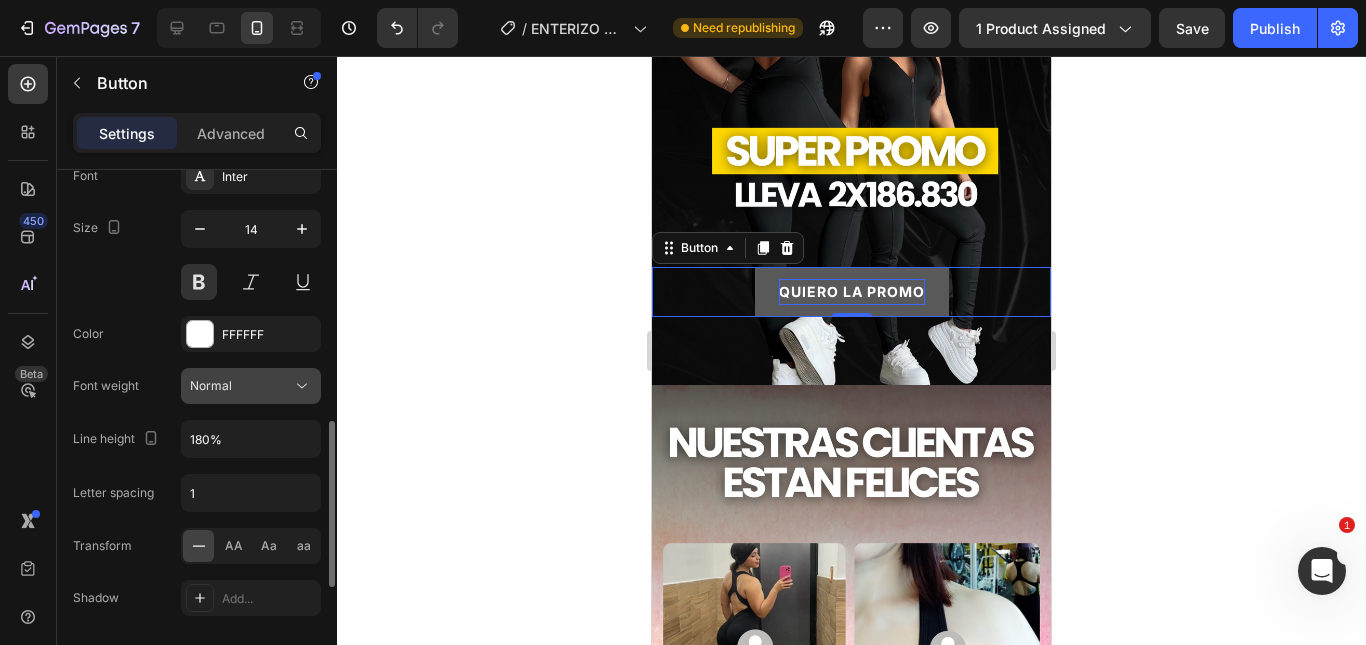 click on "Normal" at bounding box center [241, 386] 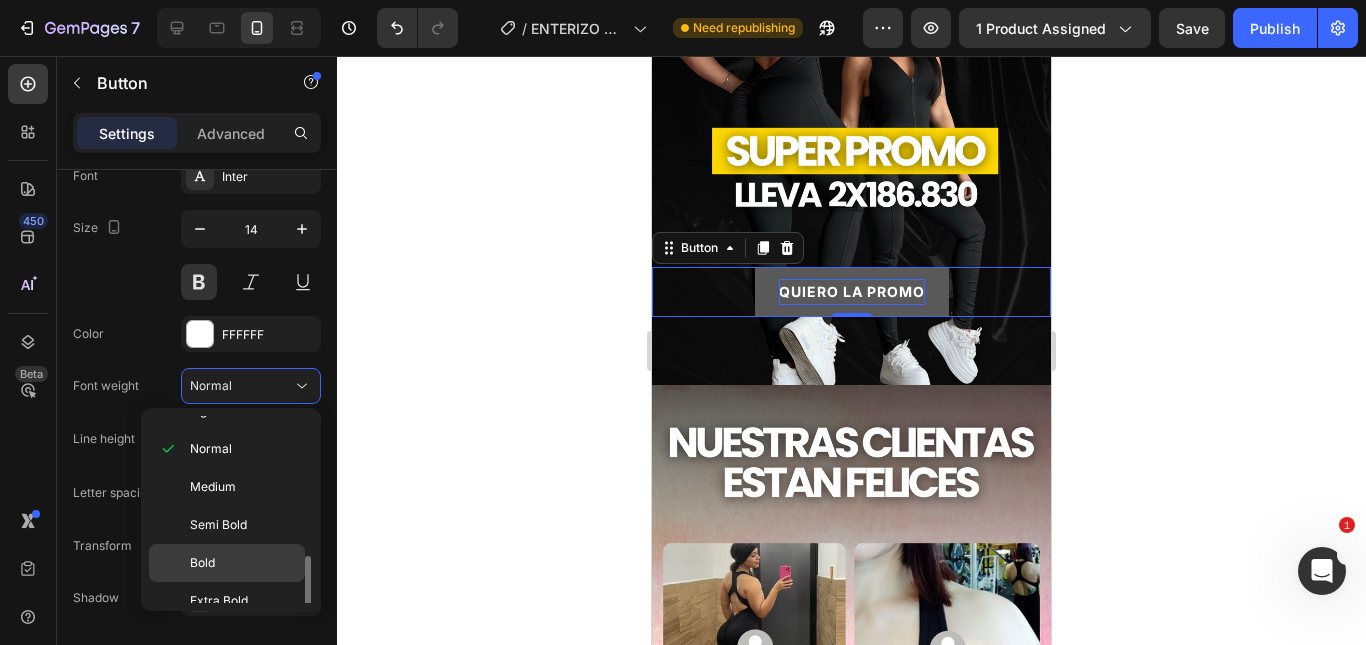 scroll, scrollTop: 155, scrollLeft: 0, axis: vertical 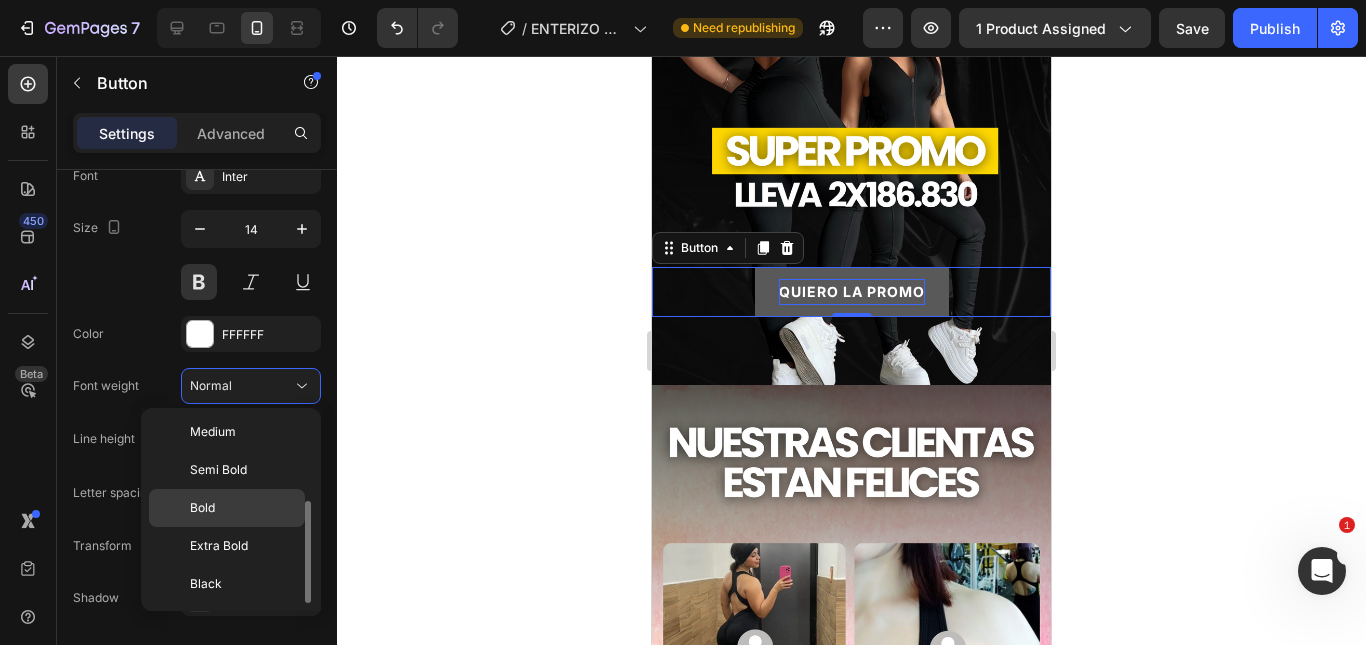 click on "Bold" at bounding box center (243, 508) 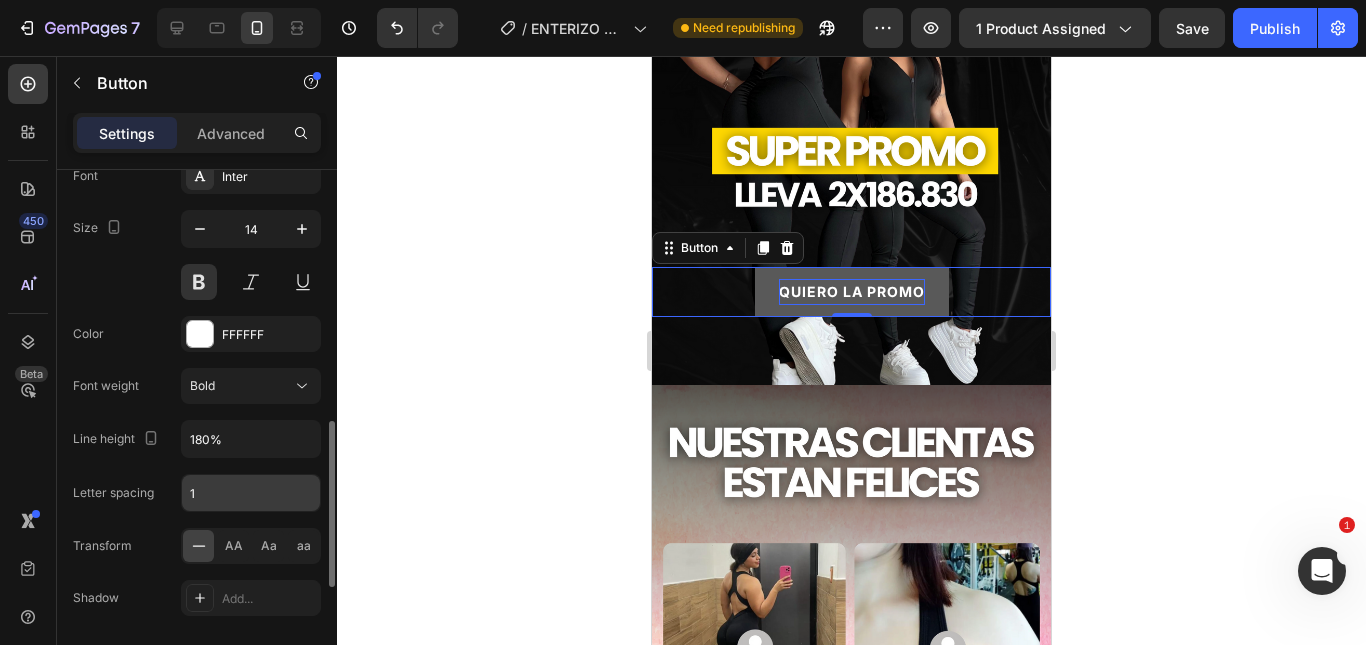 scroll, scrollTop: 900, scrollLeft: 0, axis: vertical 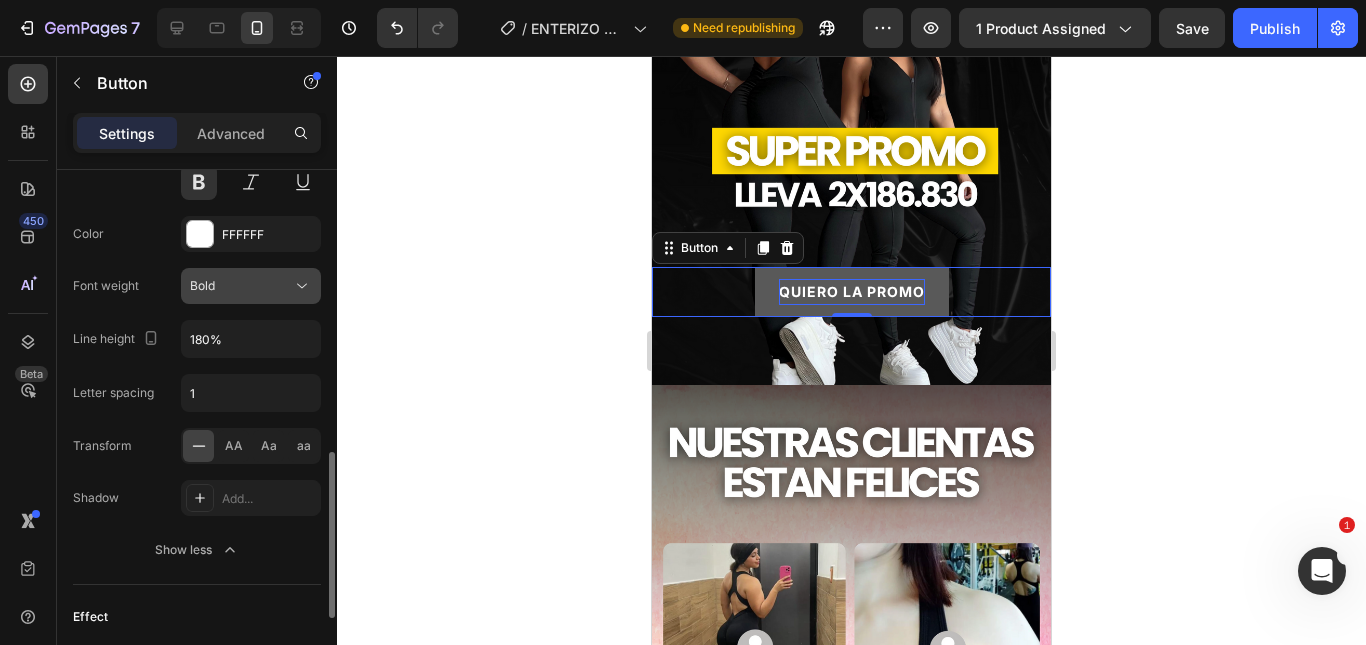 click on "Bold" 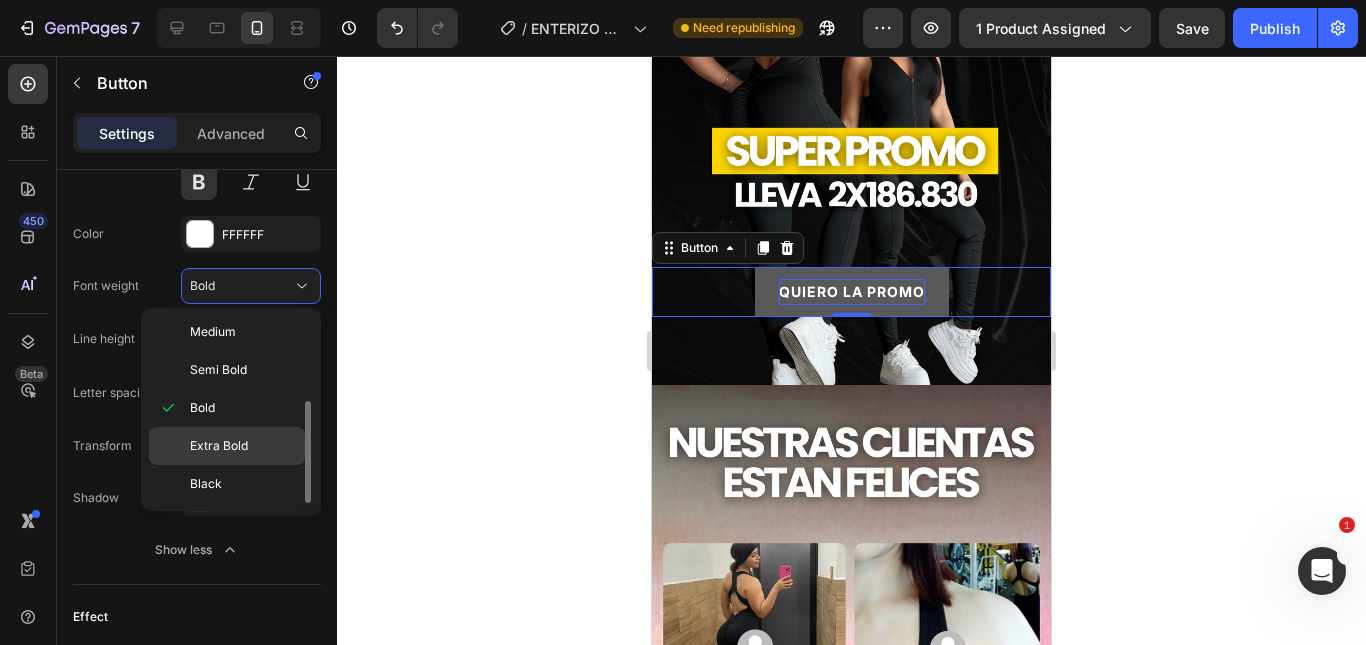 click on "Extra Bold" at bounding box center (219, 446) 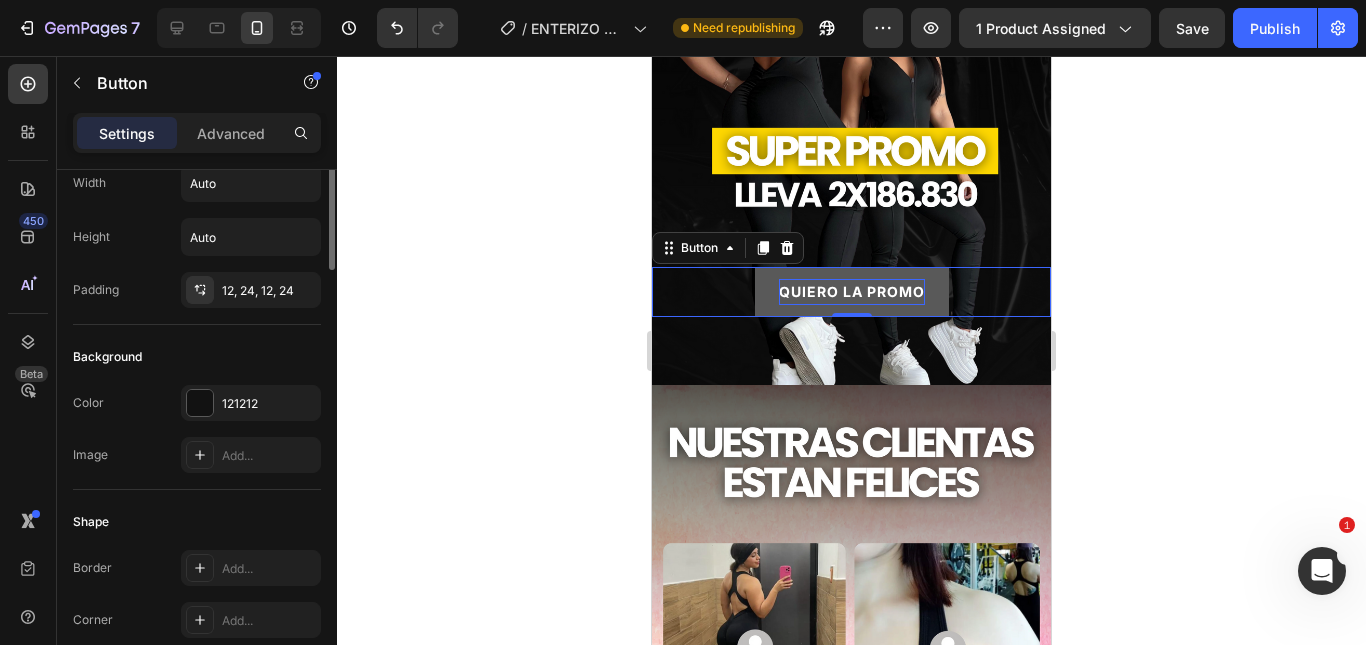scroll, scrollTop: 0, scrollLeft: 0, axis: both 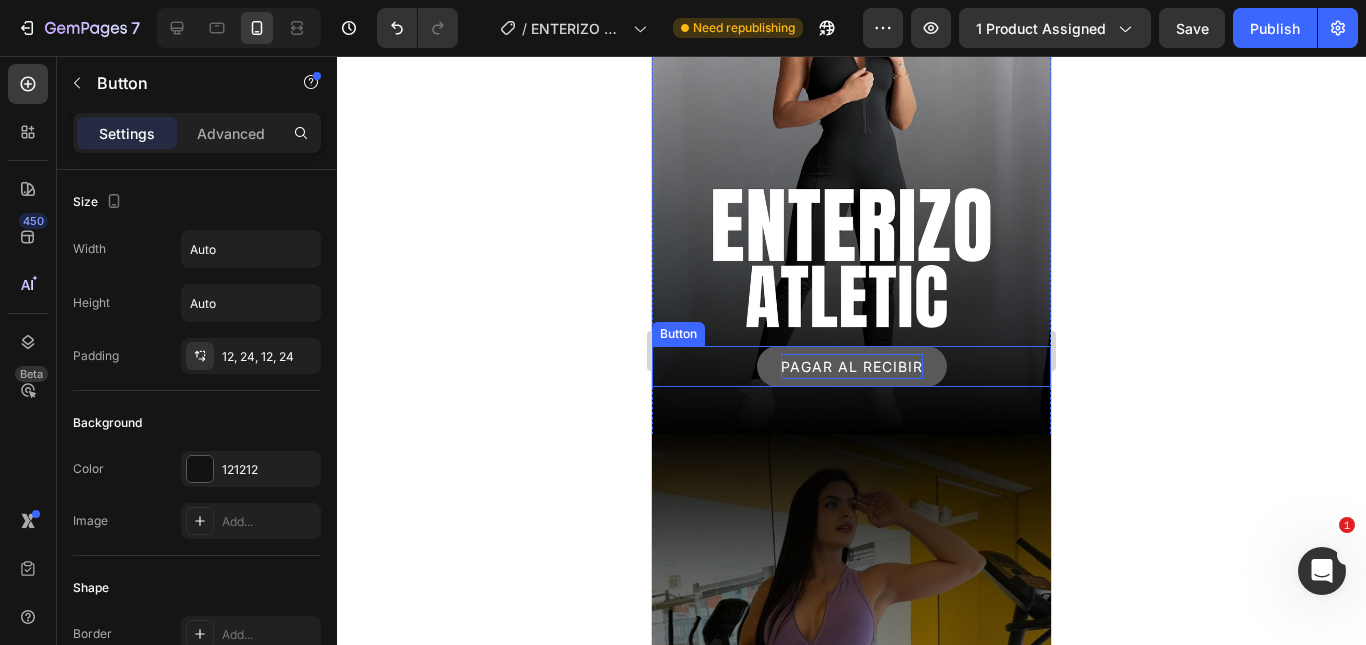 click on "PAGAR AL RECIBIR" at bounding box center [852, 366] 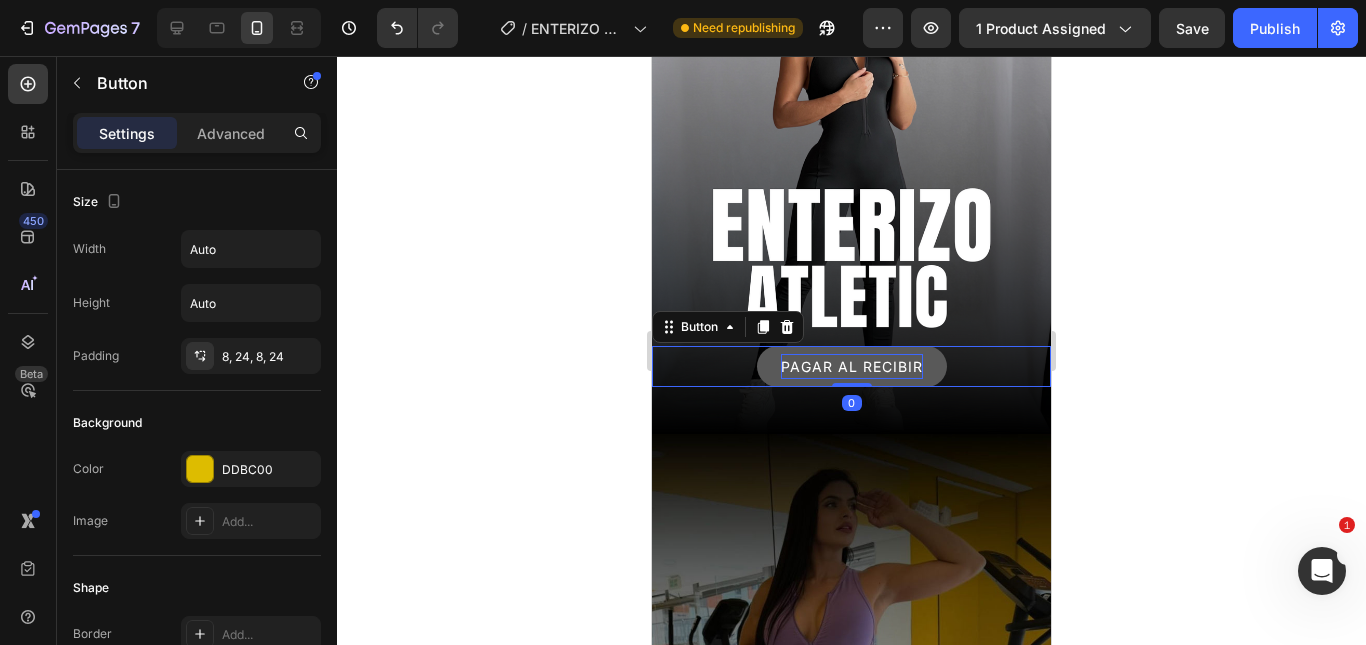 click on "PAGAR AL RECIBIR" at bounding box center (852, 366) 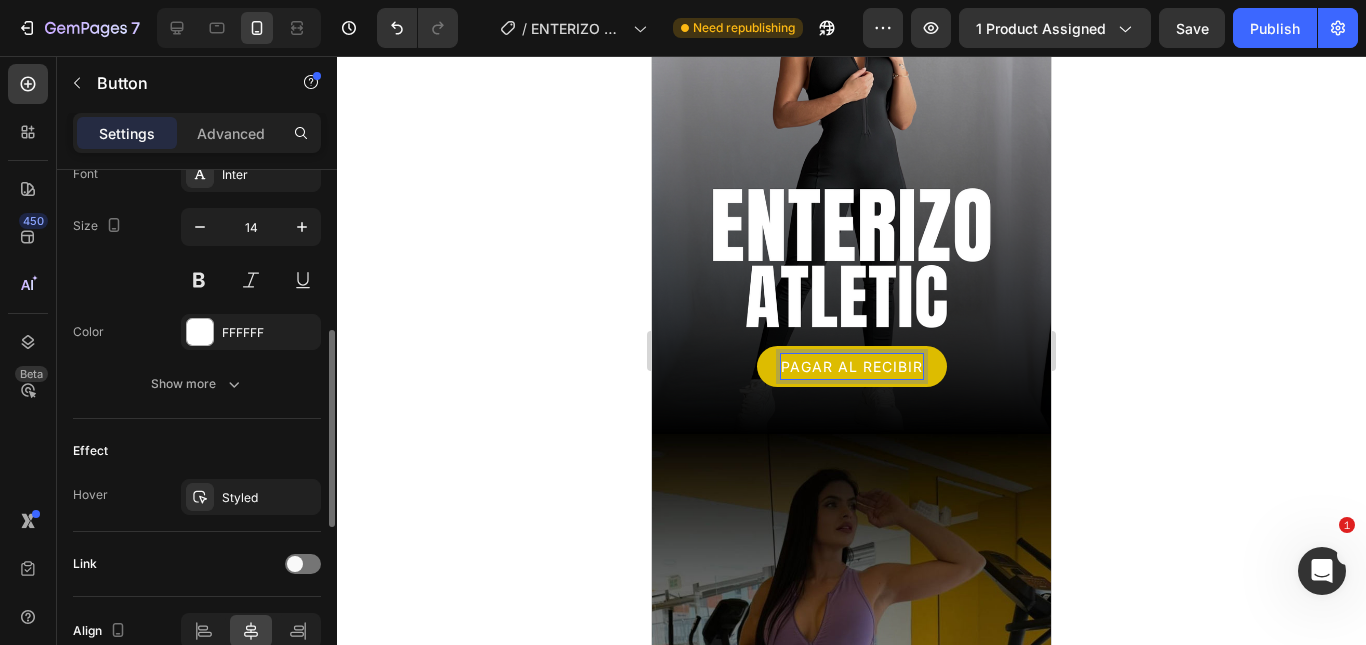 scroll, scrollTop: 702, scrollLeft: 0, axis: vertical 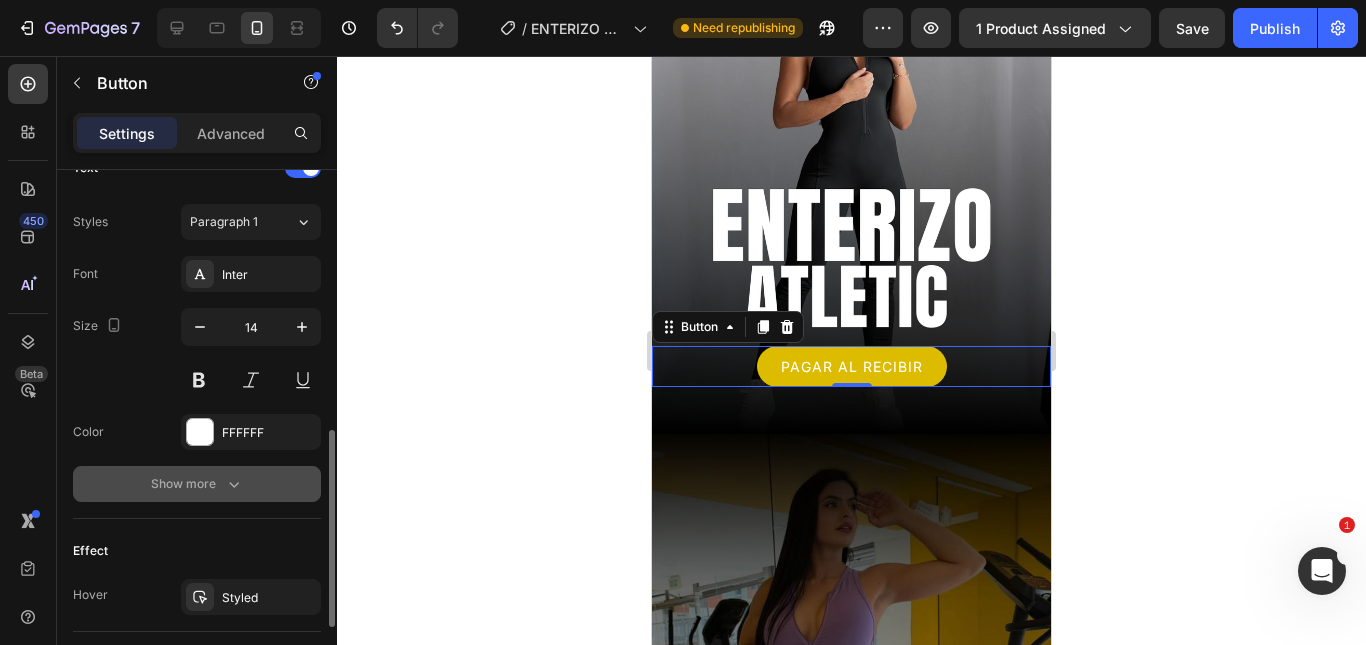 click on "Show more" at bounding box center [197, 484] 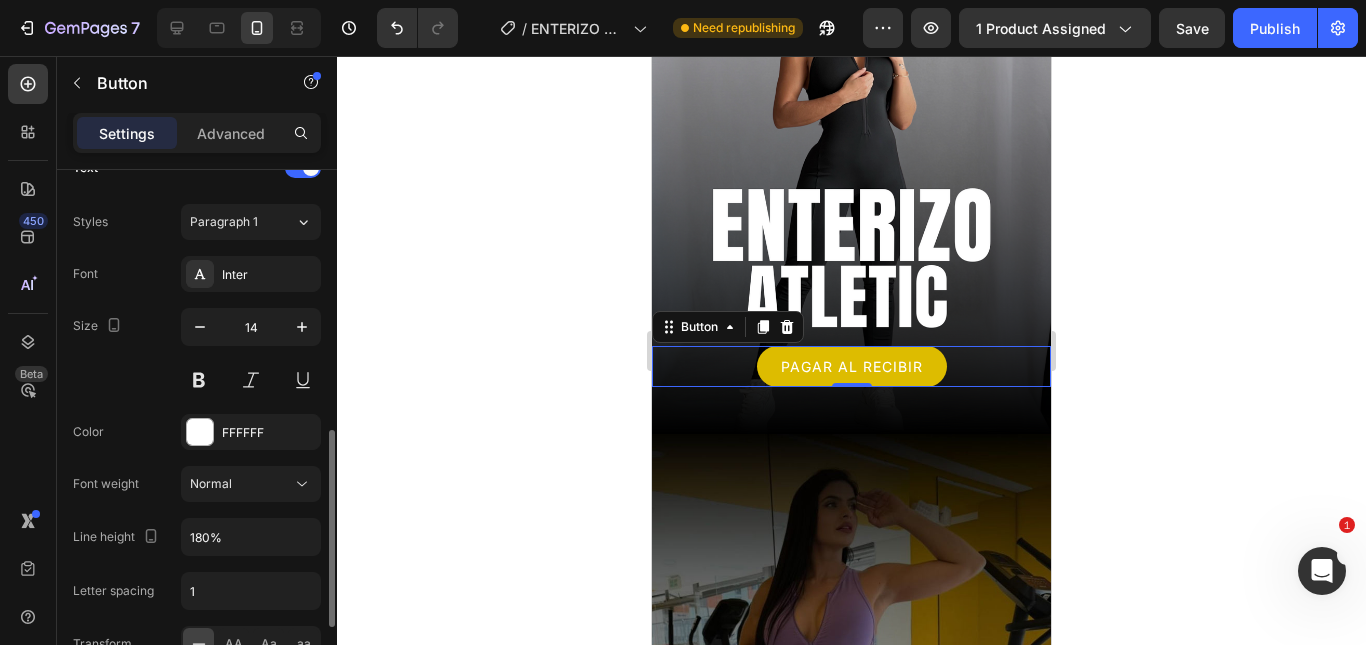 scroll, scrollTop: 802, scrollLeft: 0, axis: vertical 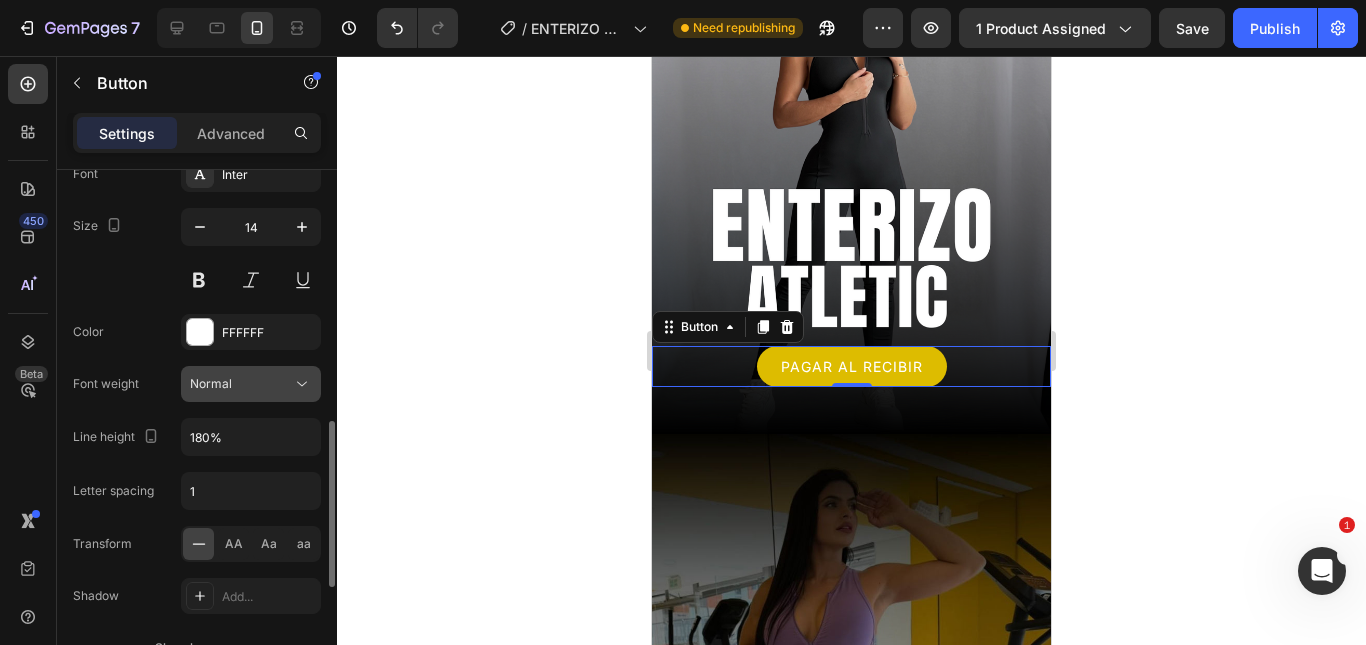 click on "Normal" at bounding box center [241, 384] 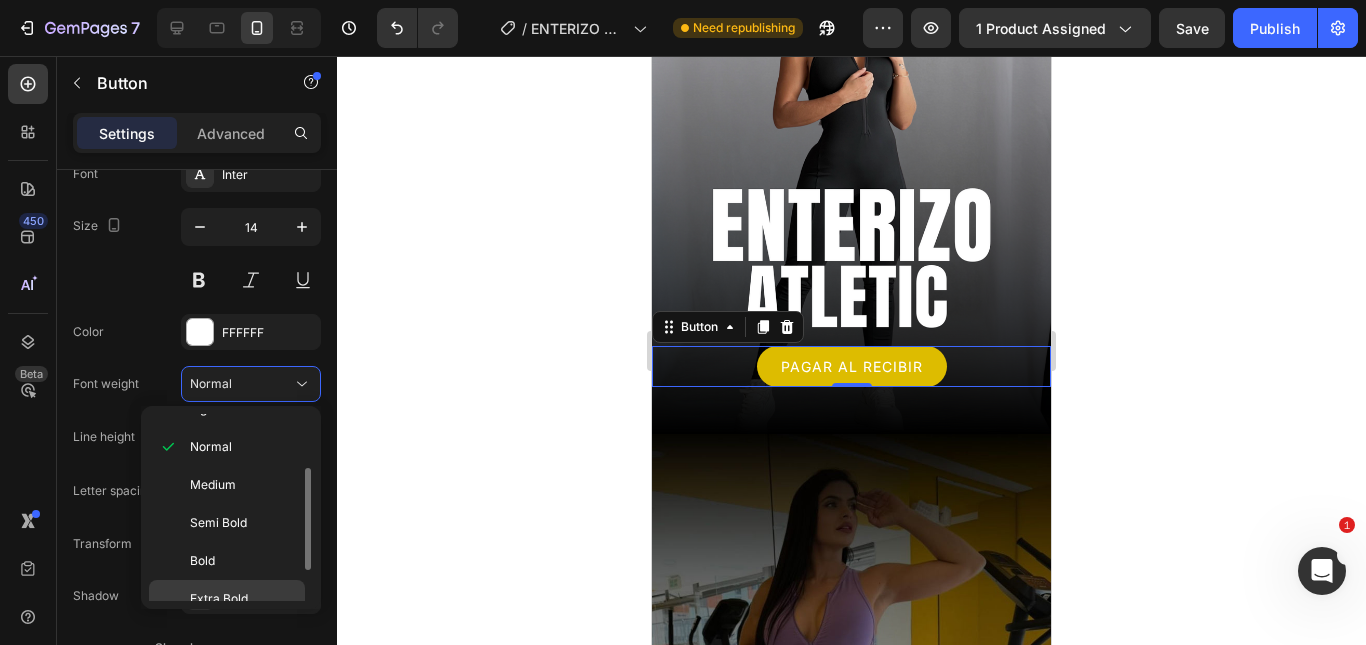 scroll, scrollTop: 155, scrollLeft: 0, axis: vertical 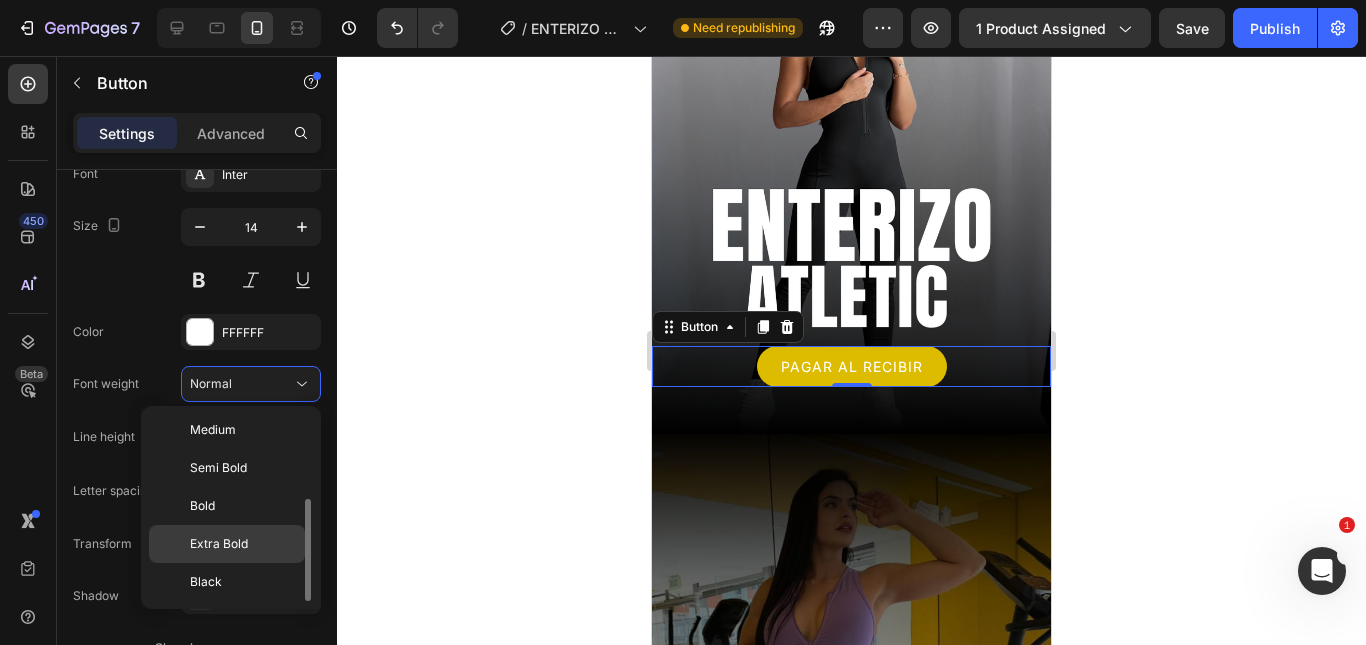 click on "Extra Bold" at bounding box center (219, 544) 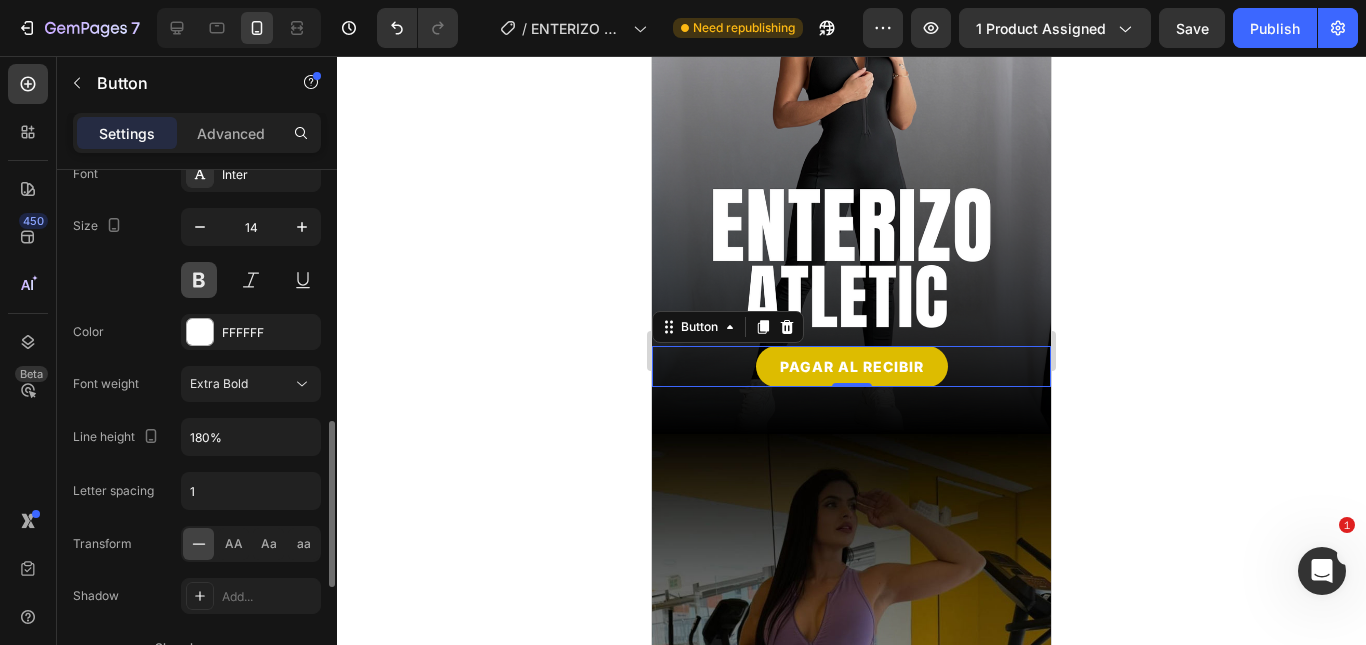 click at bounding box center (199, 280) 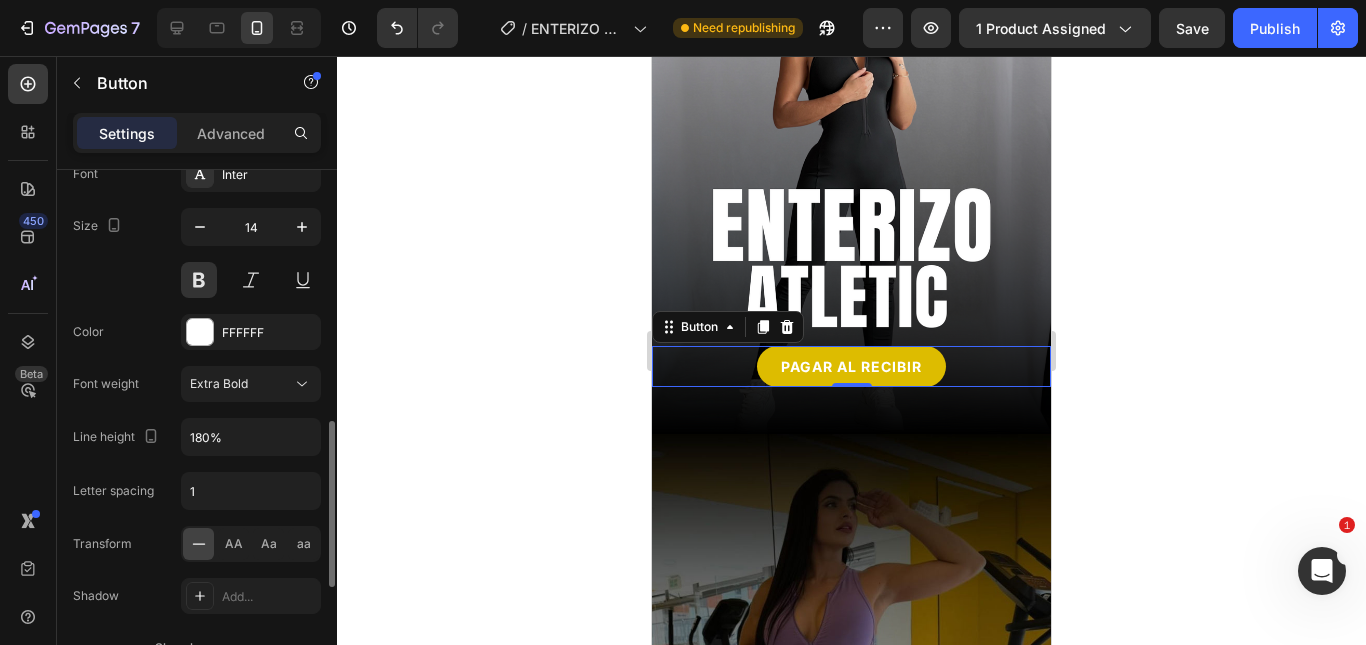 scroll, scrollTop: 1166, scrollLeft: 0, axis: vertical 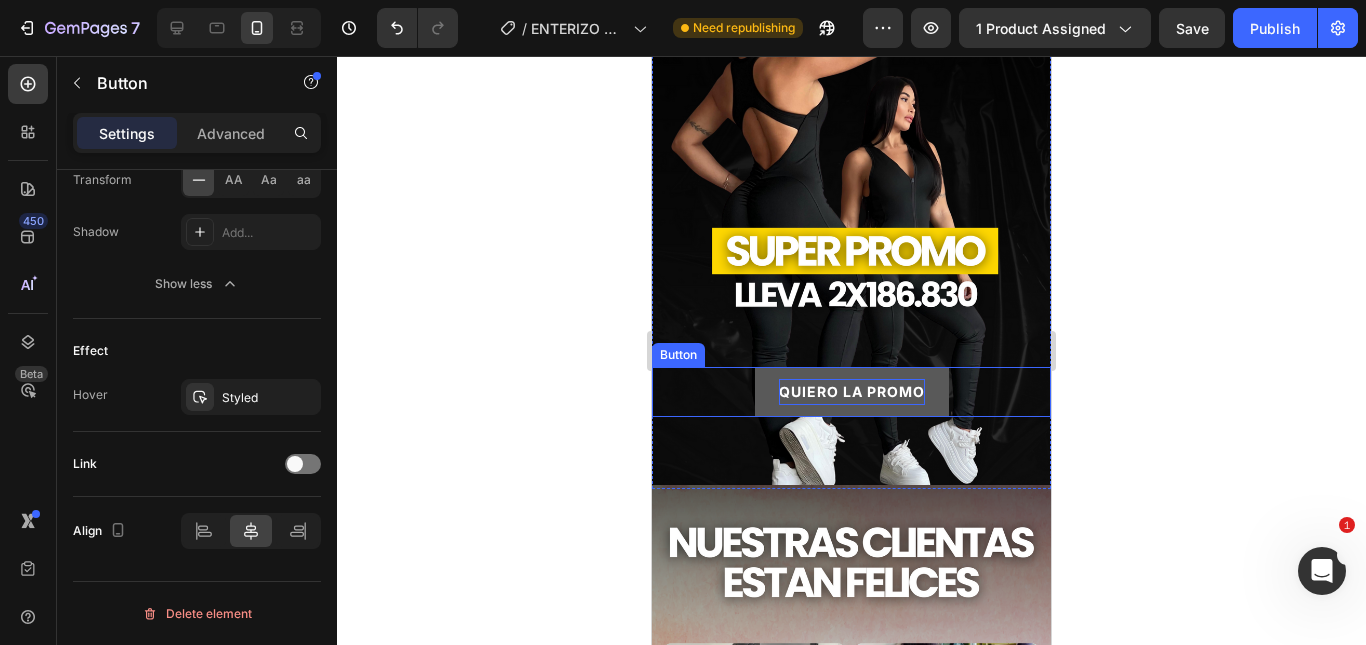 click on "QUIERO LA PROMO" at bounding box center (852, 391) 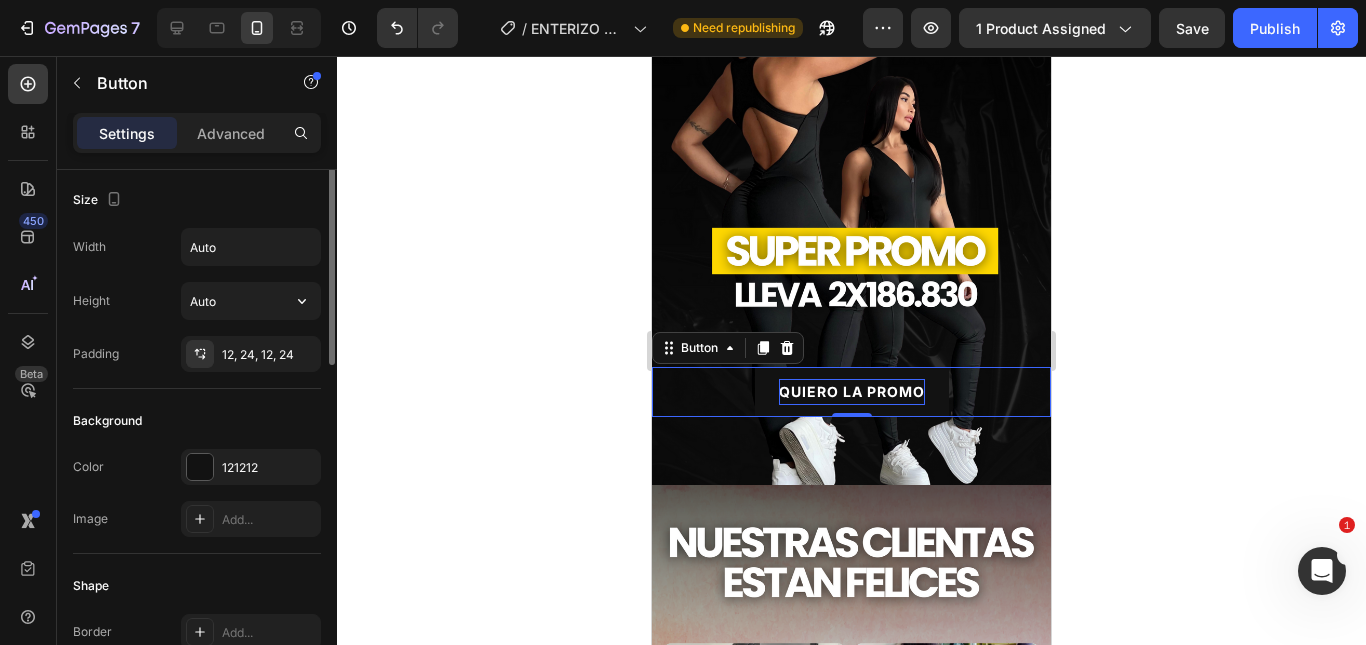 scroll, scrollTop: 0, scrollLeft: 0, axis: both 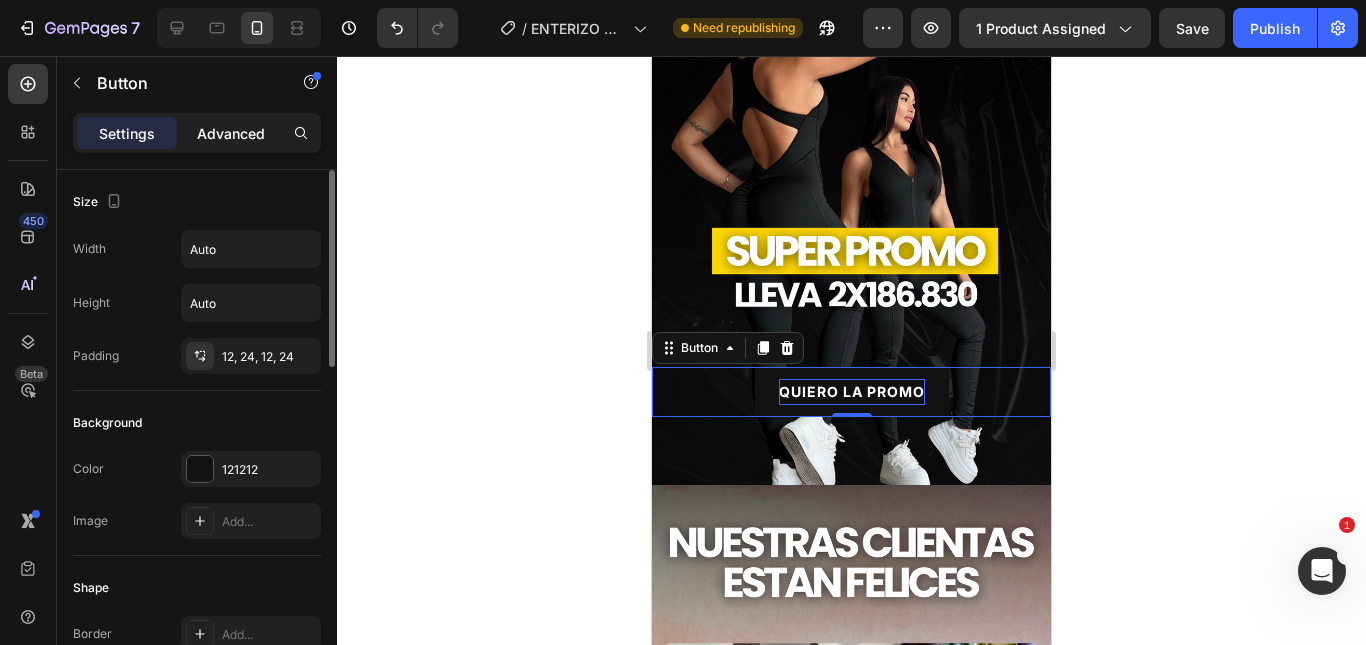 click on "Advanced" at bounding box center (231, 133) 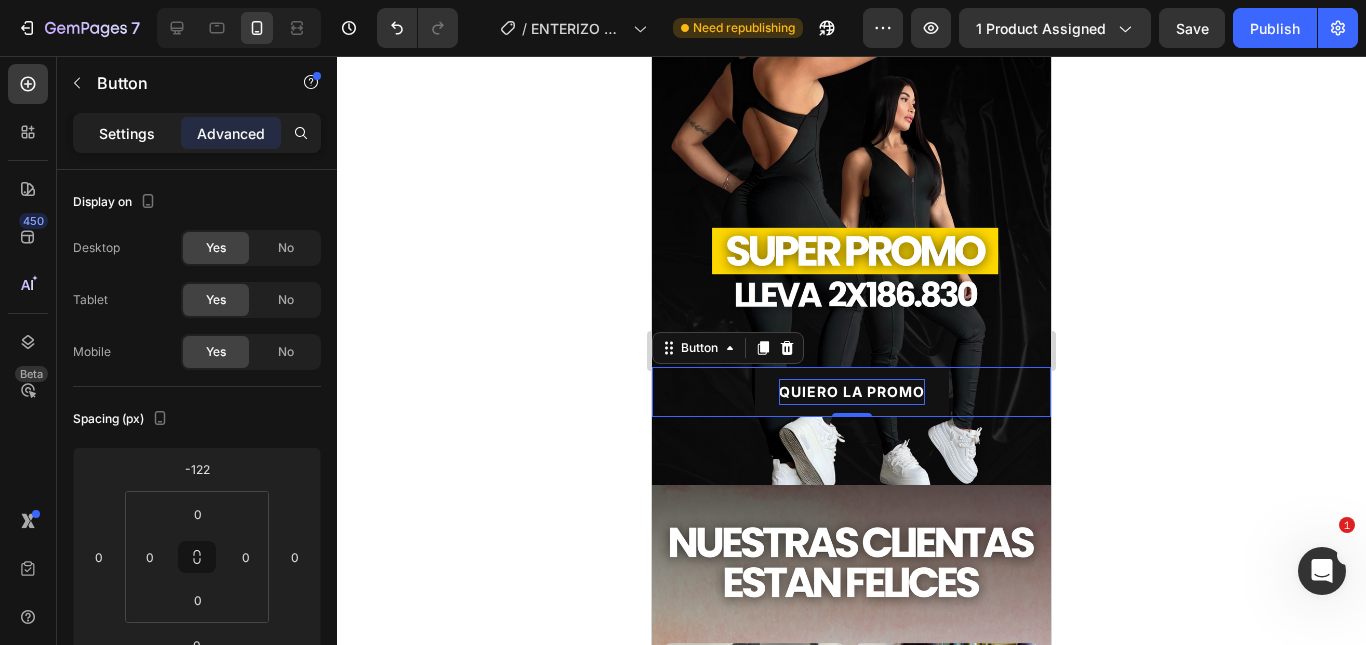 click on "Settings" at bounding box center [127, 133] 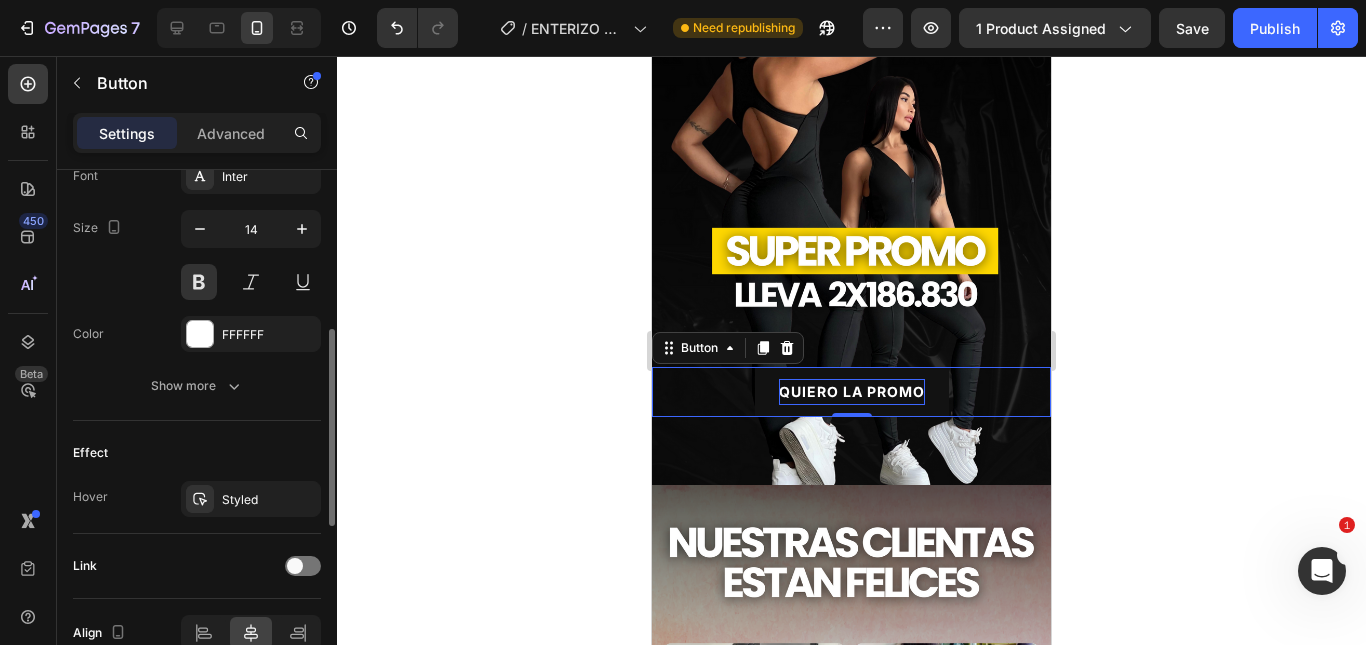 scroll, scrollTop: 900, scrollLeft: 0, axis: vertical 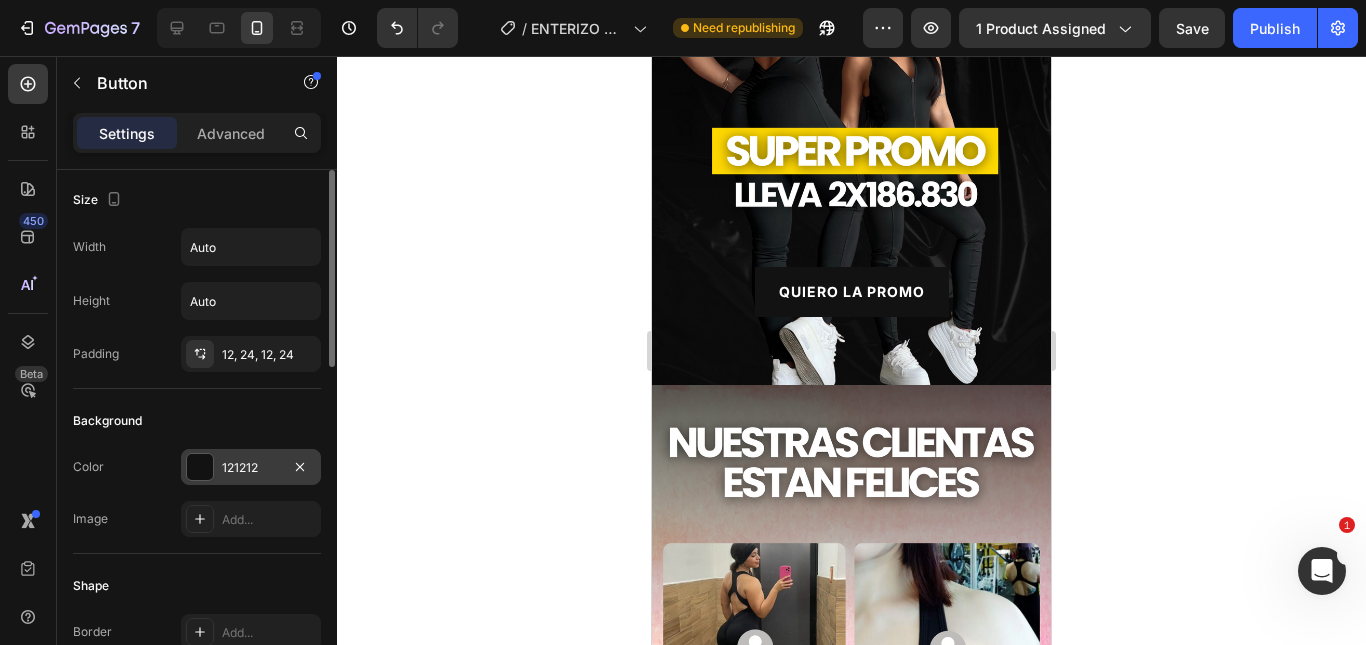 click on "121212" at bounding box center [251, 468] 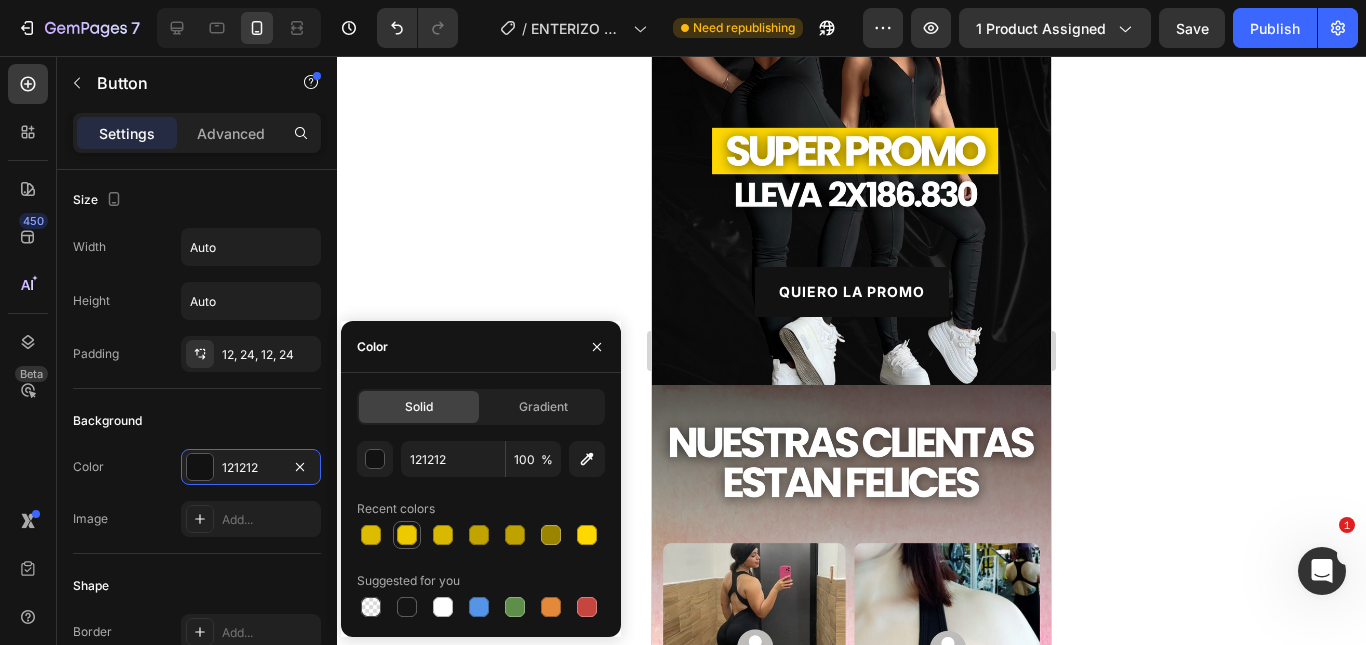 click at bounding box center (407, 535) 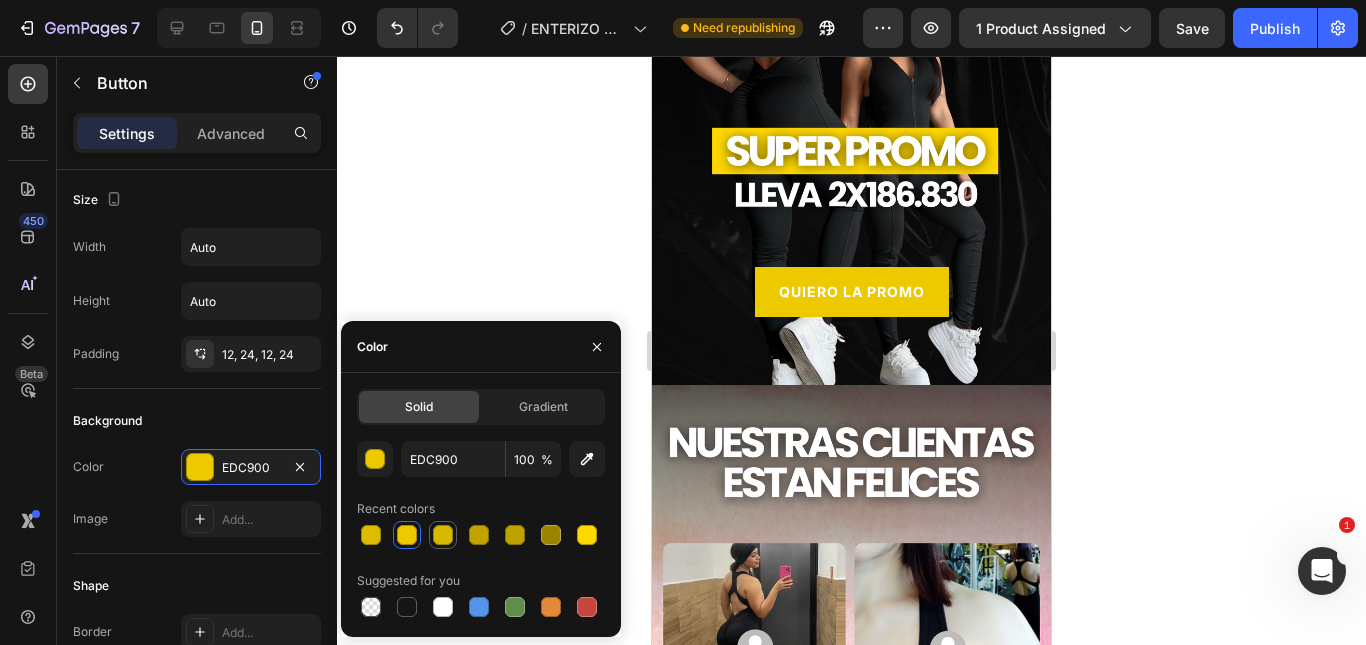 click at bounding box center (443, 535) 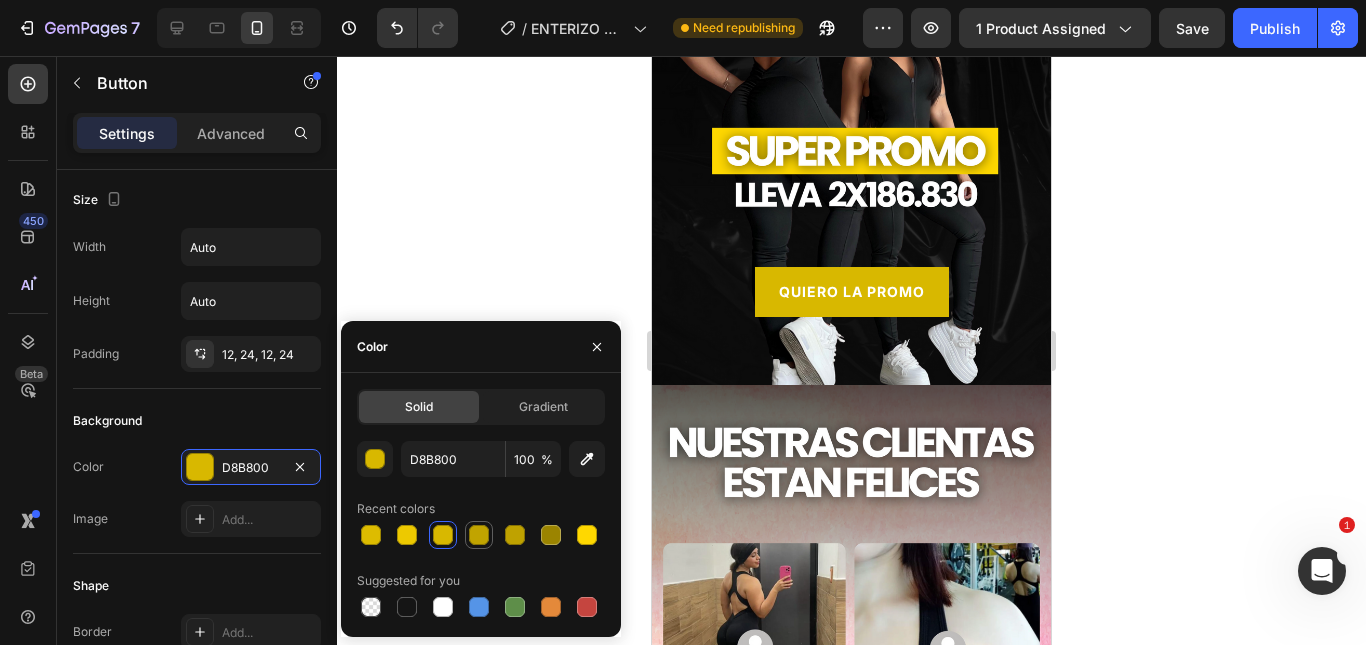 click at bounding box center [479, 535] 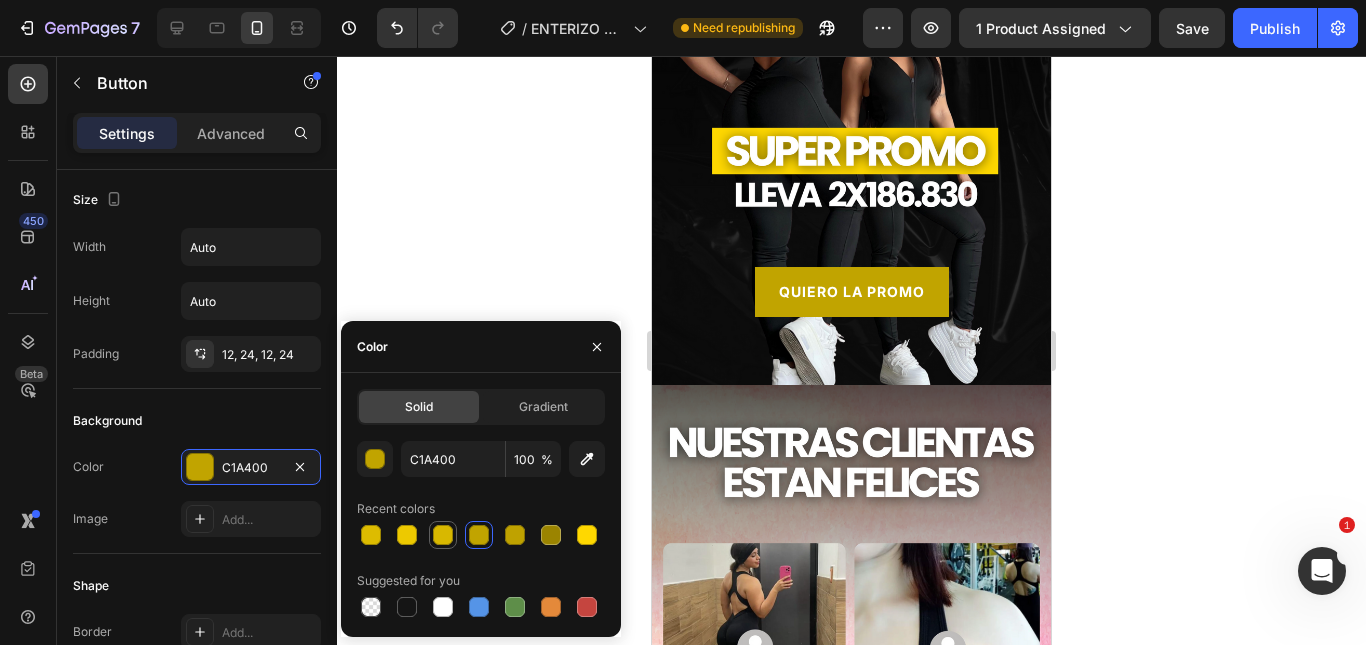 click on "Recent colors" at bounding box center (481, 521) 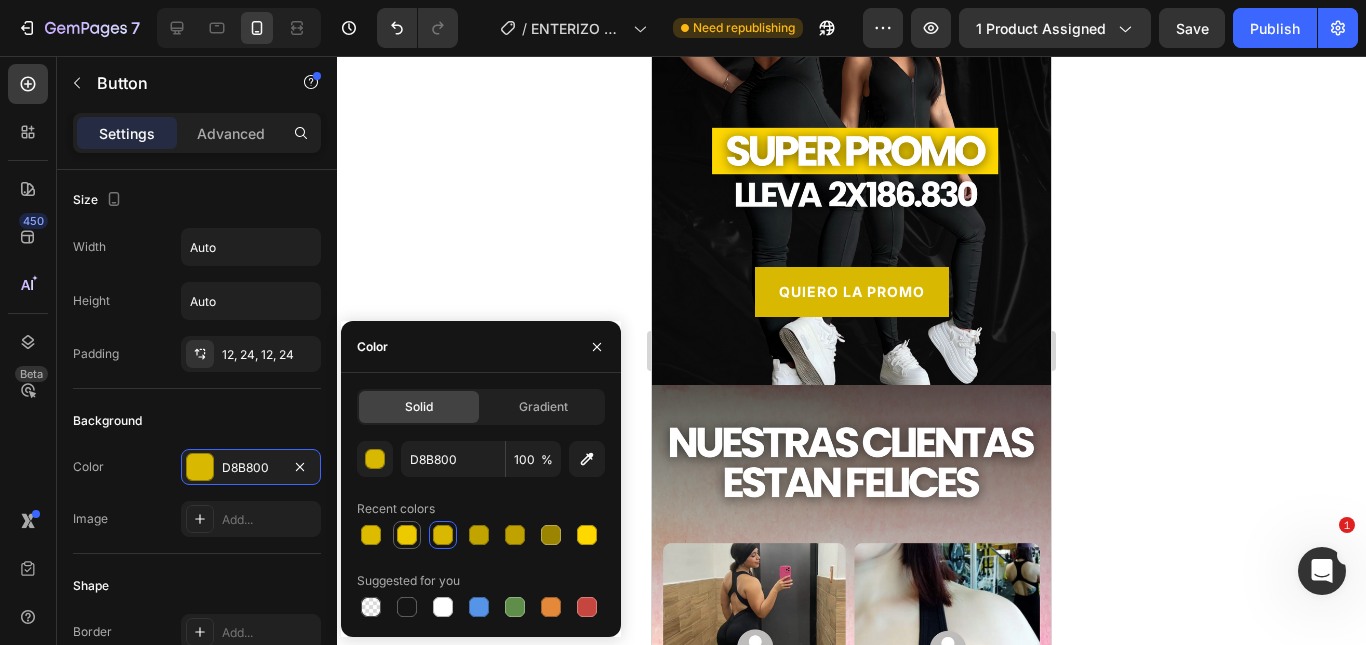 click at bounding box center (407, 535) 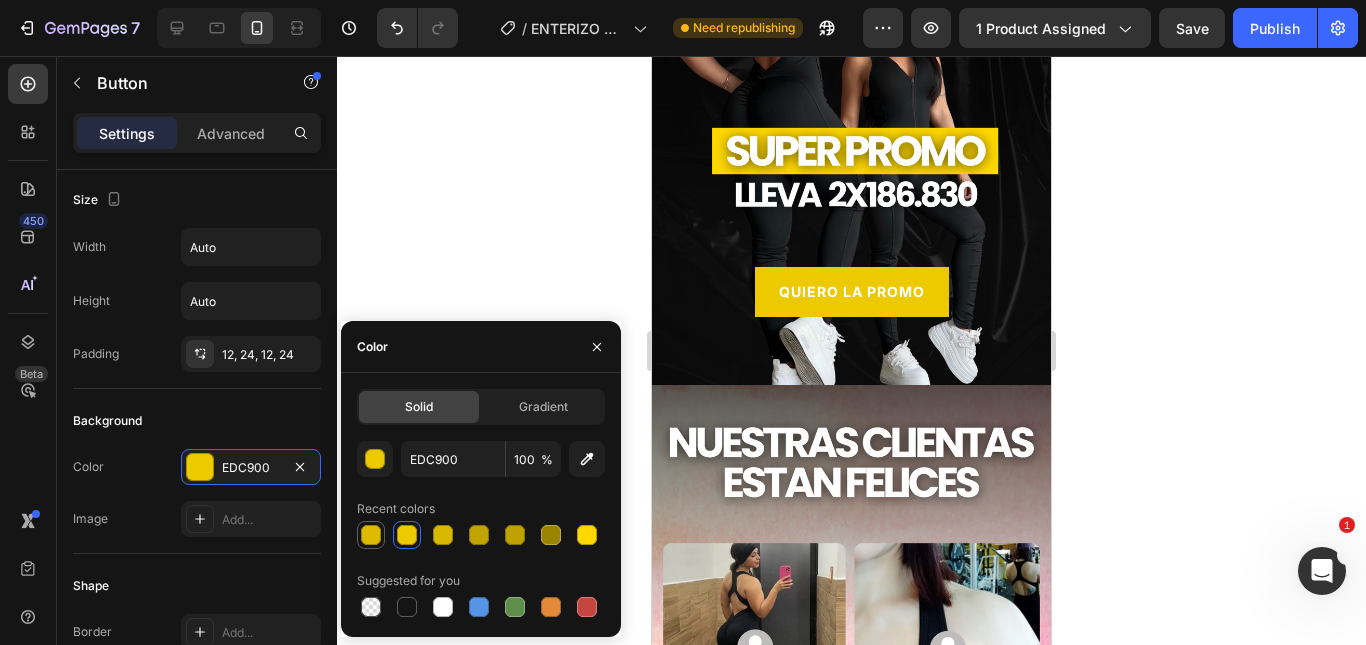 click at bounding box center (371, 535) 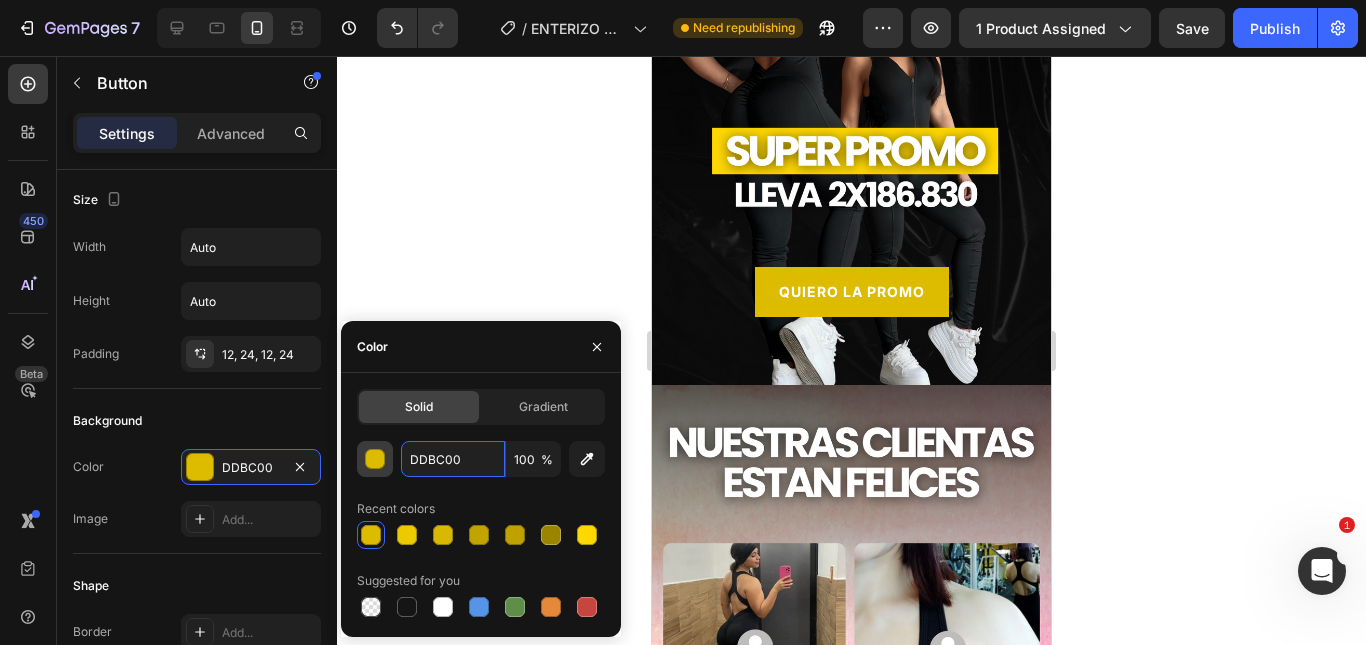 paste on "Copy element from Gempages!" 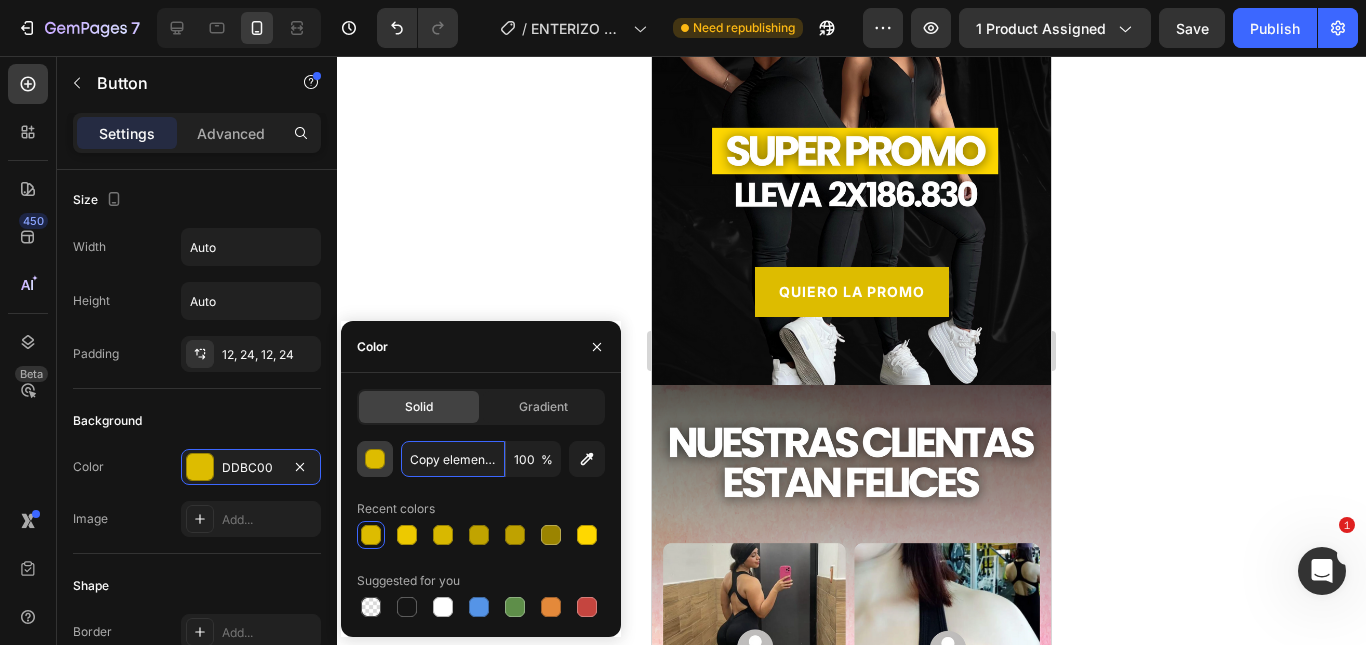 scroll, scrollTop: 0, scrollLeft: 90, axis: horizontal 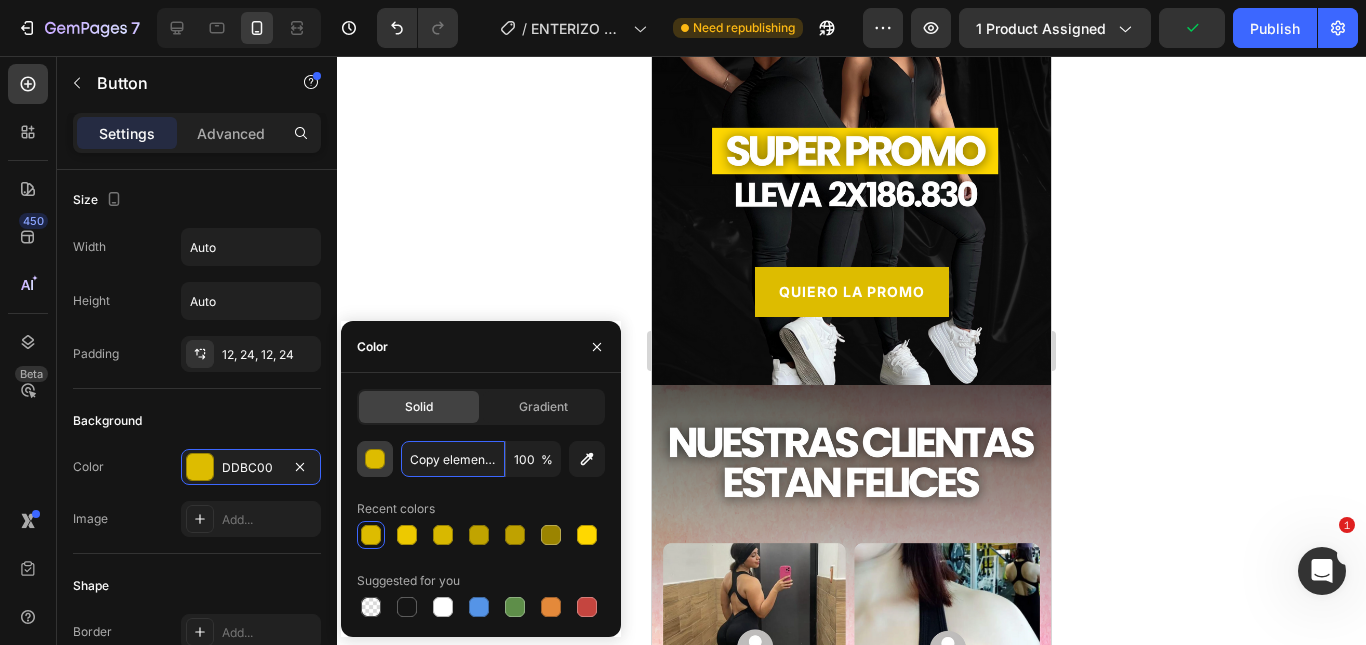drag, startPoint x: 499, startPoint y: 462, endPoint x: 369, endPoint y: 467, distance: 130.09612 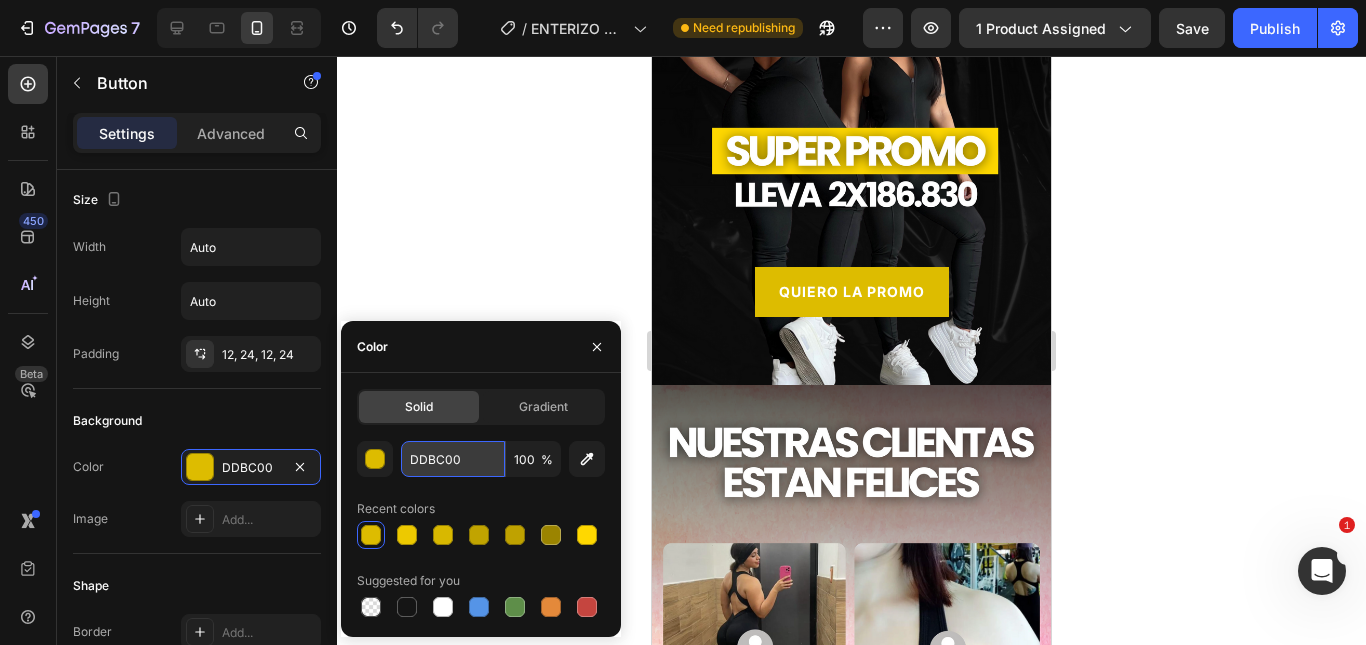 paste on "#ffd8" 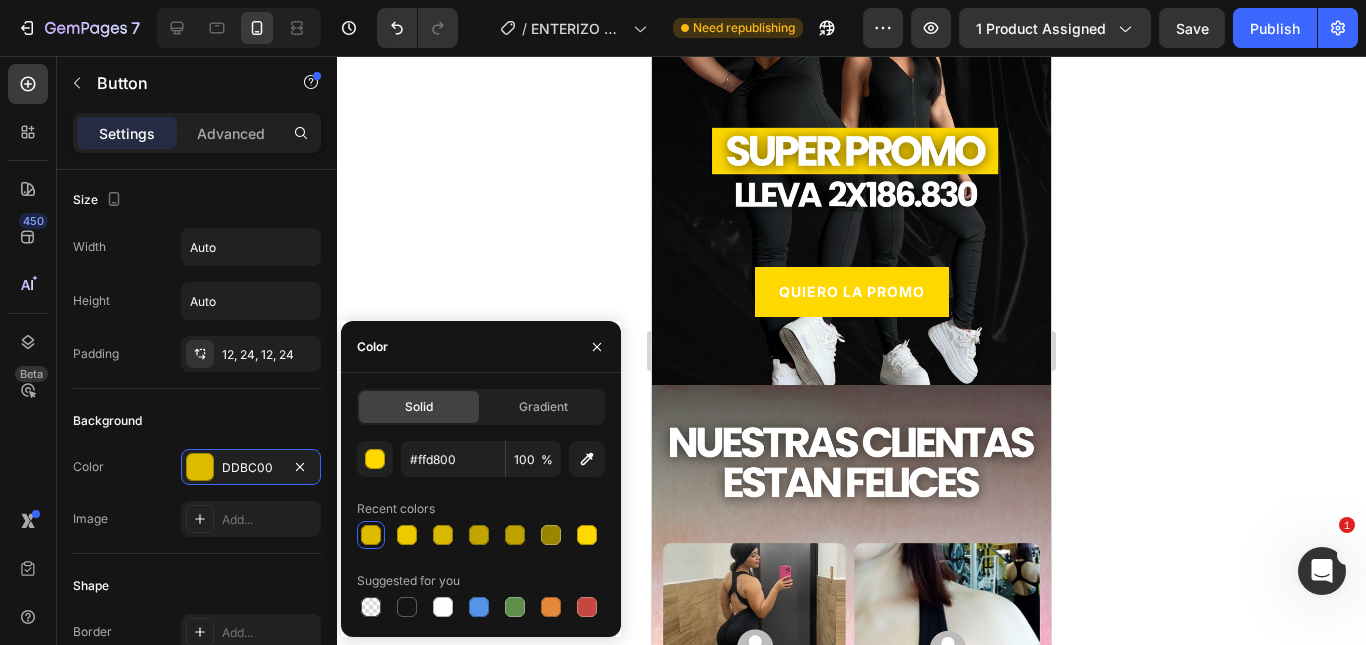 click on "Color" at bounding box center [481, 347] 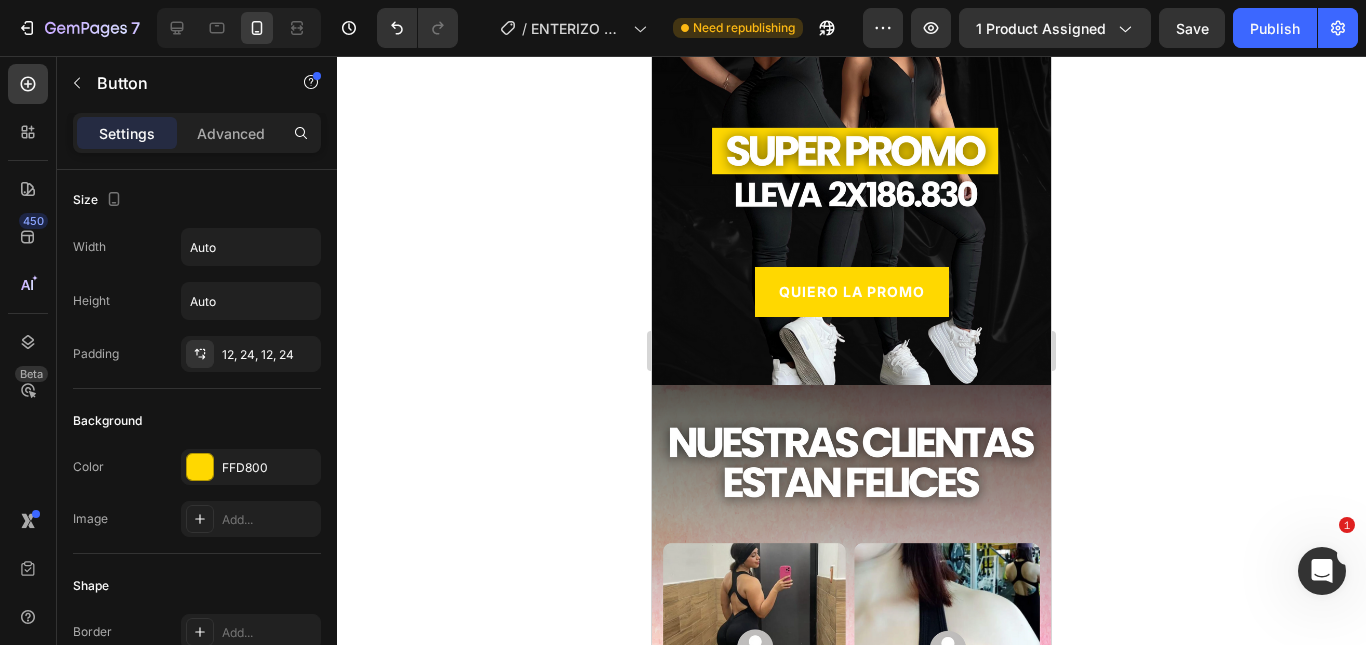 click 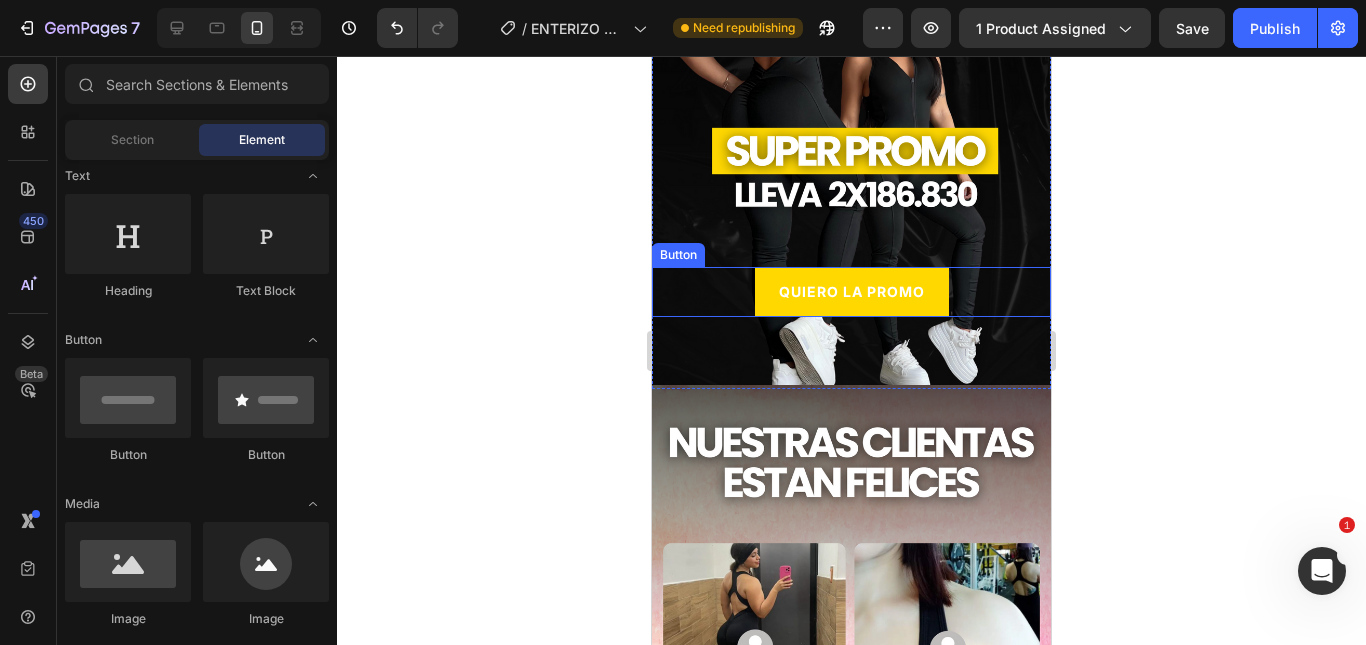 click on "QUIERO LA PROMO Button" at bounding box center (851, 291) 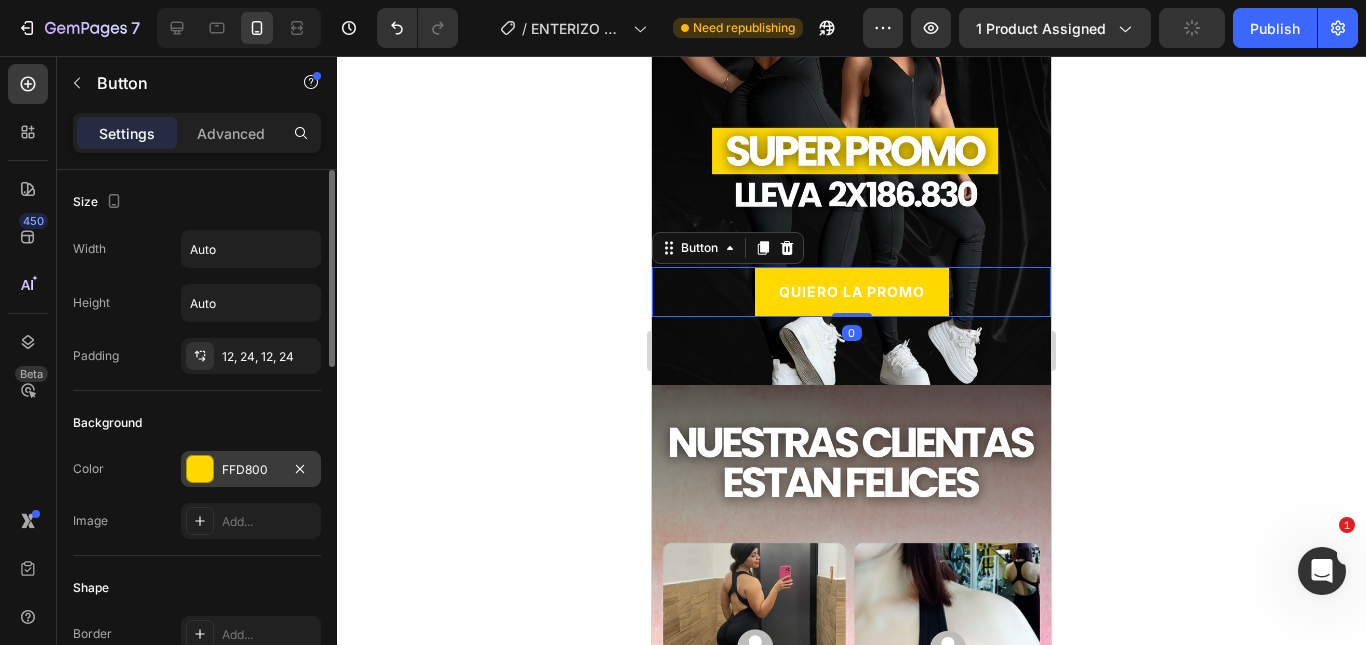 click on "FFD800" at bounding box center [251, 470] 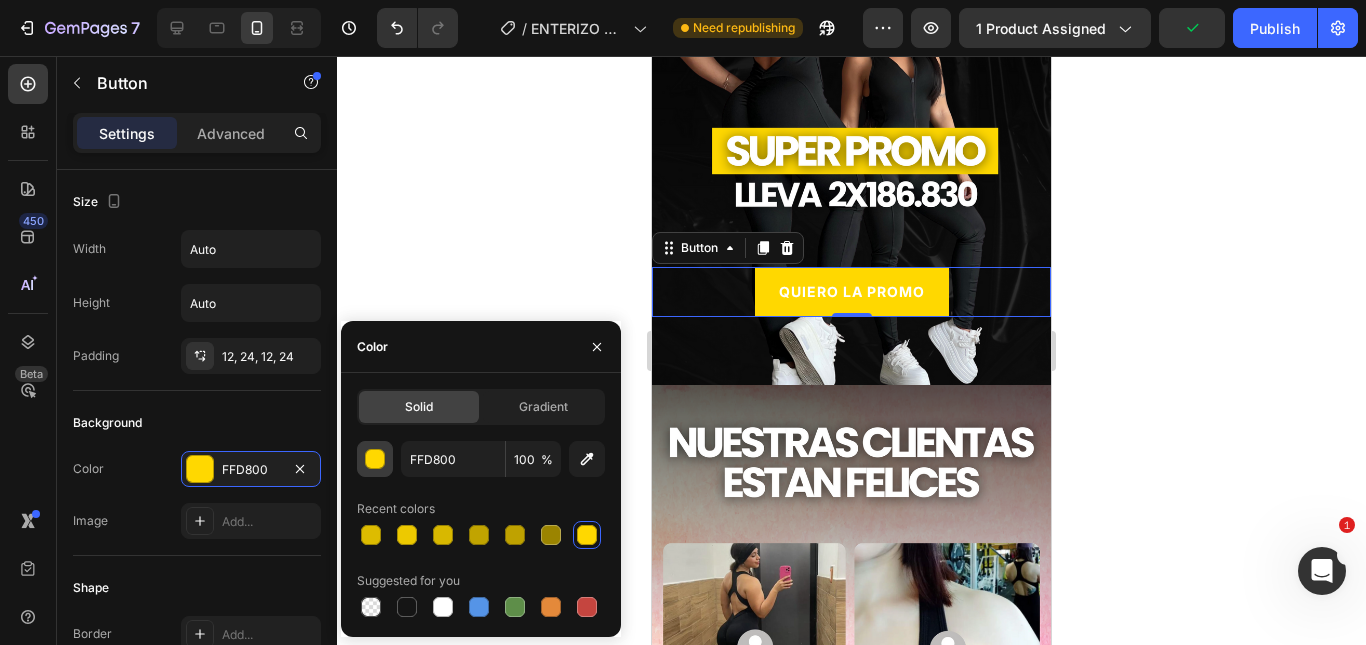click at bounding box center (376, 460) 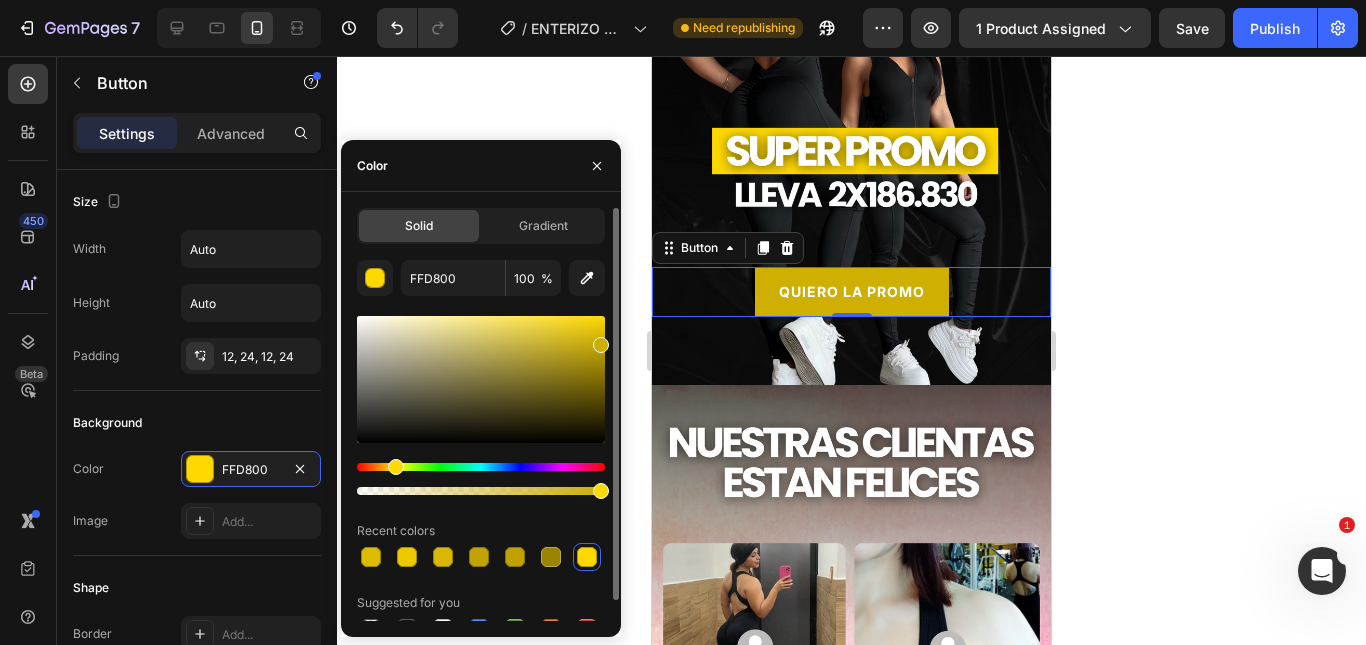 drag, startPoint x: 603, startPoint y: 327, endPoint x: 604, endPoint y: 341, distance: 14.035668 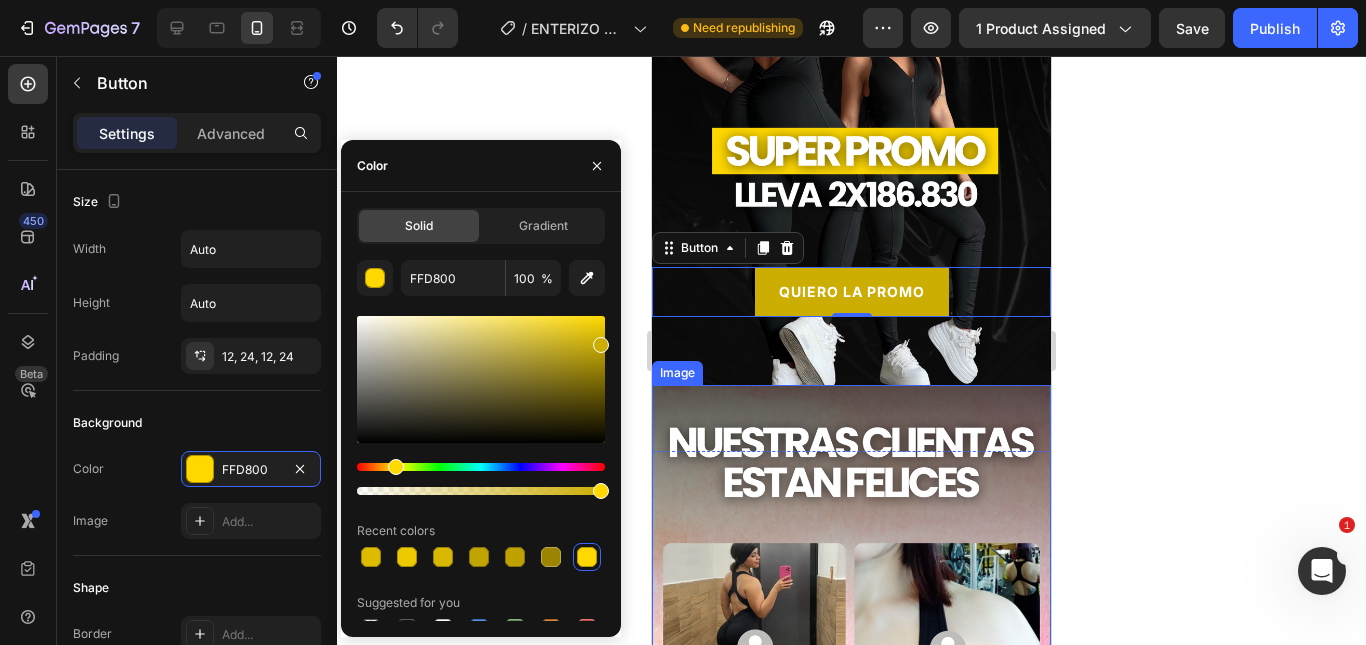 click 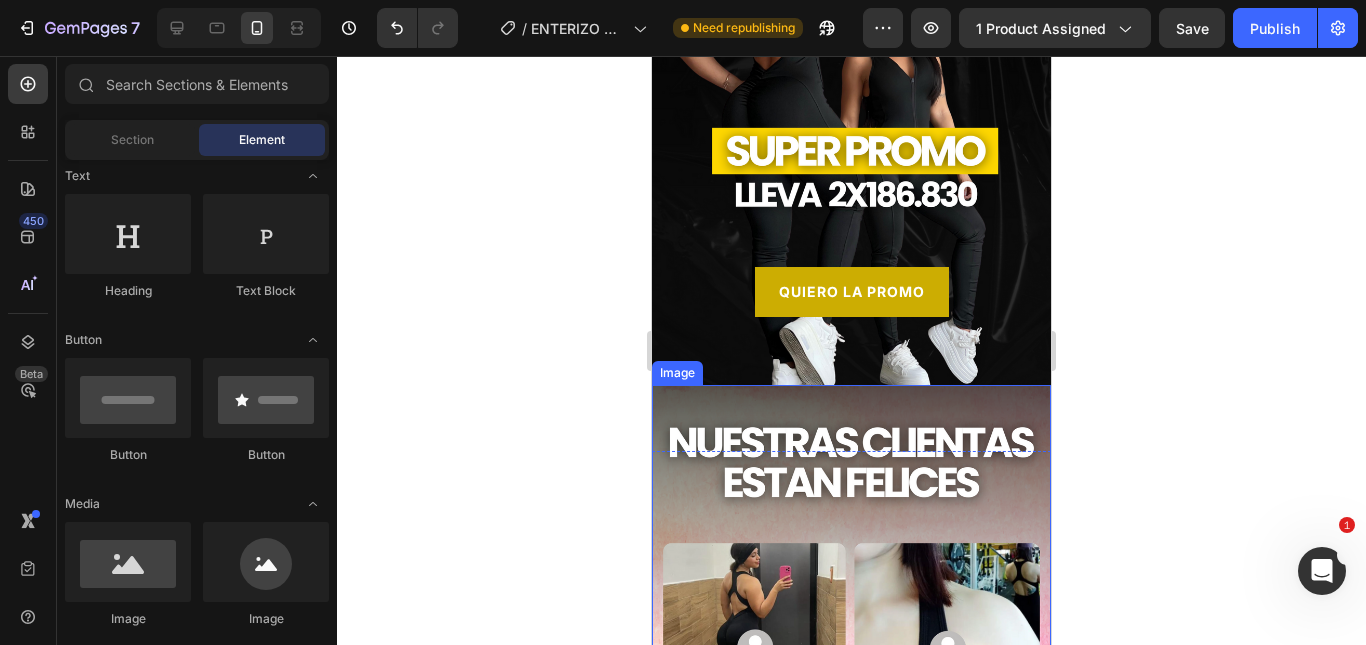 scroll, scrollTop: 2109, scrollLeft: 0, axis: vertical 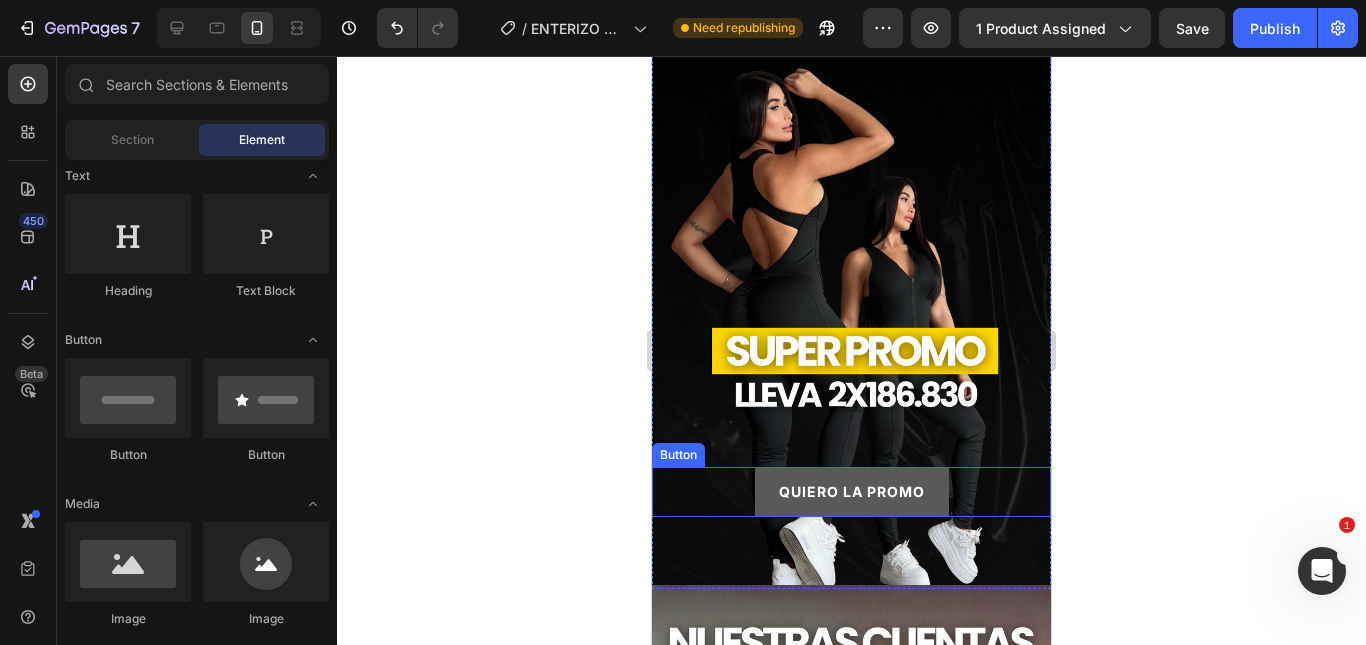 click on "QUIERO LA PROMO" at bounding box center (852, 491) 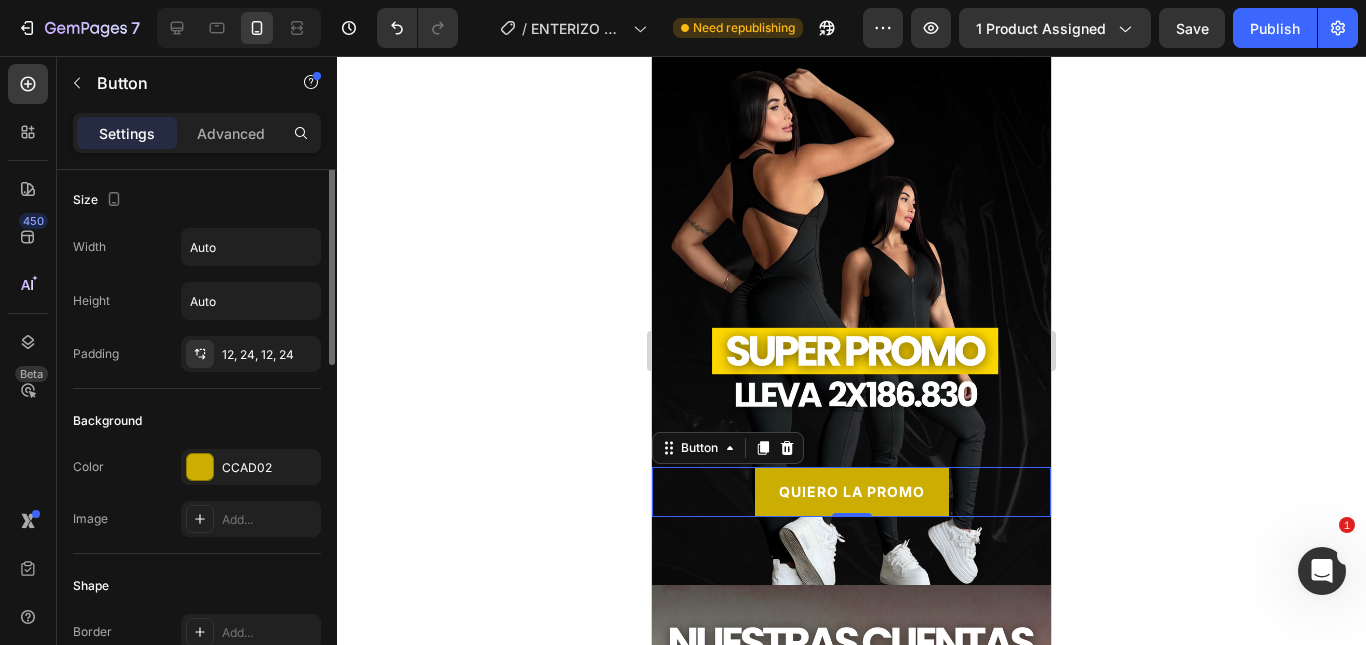 scroll, scrollTop: 0, scrollLeft: 0, axis: both 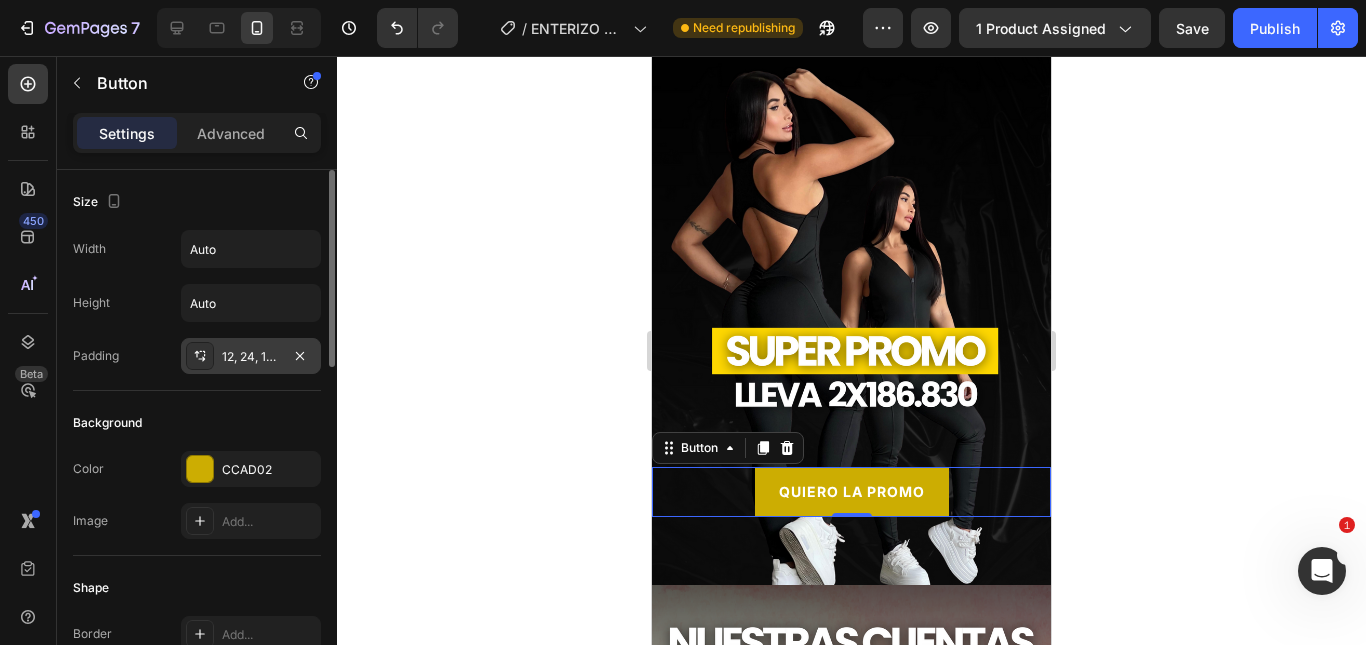 click on "12, 24, 12, 24" at bounding box center [251, 357] 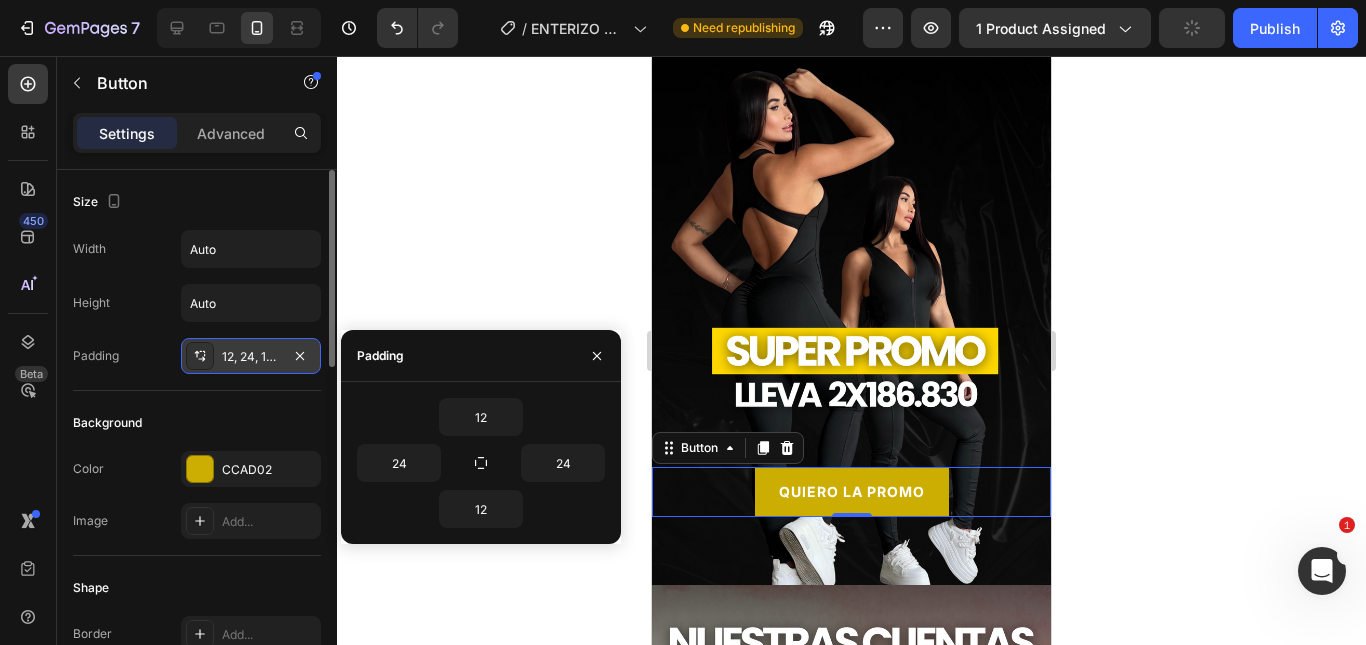 click on "12, 24, 12, 24" at bounding box center [251, 357] 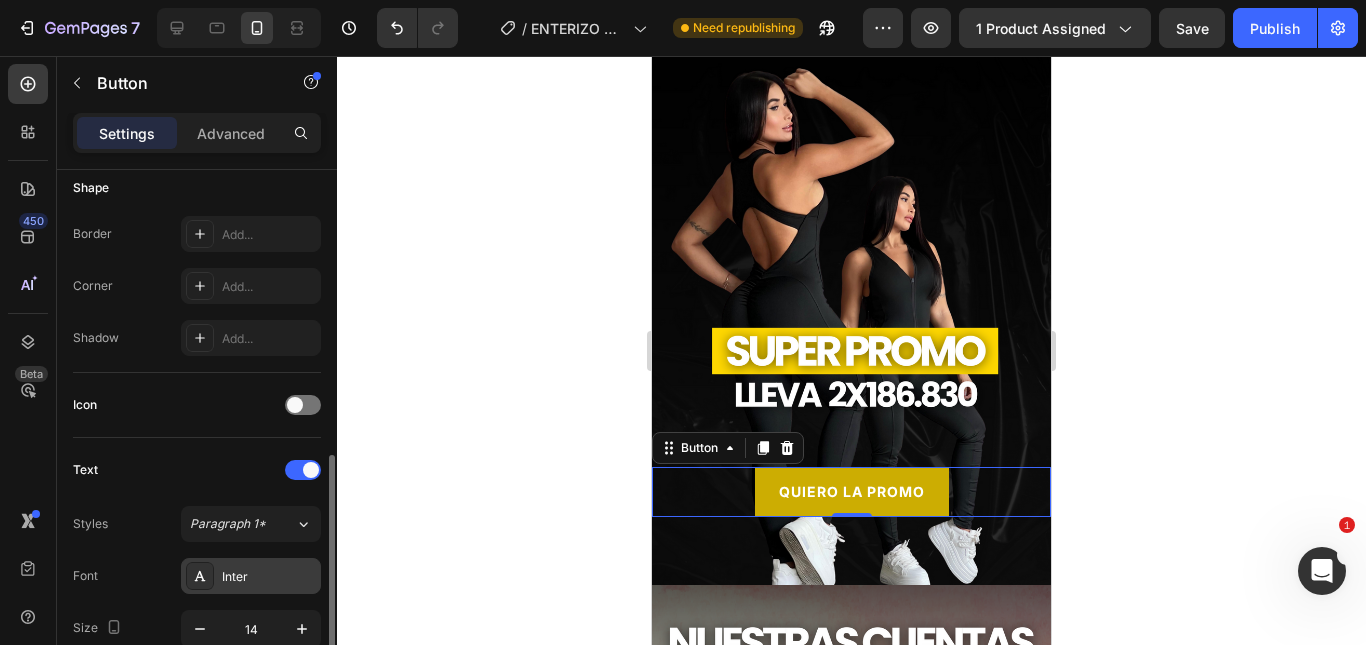 scroll, scrollTop: 600, scrollLeft: 0, axis: vertical 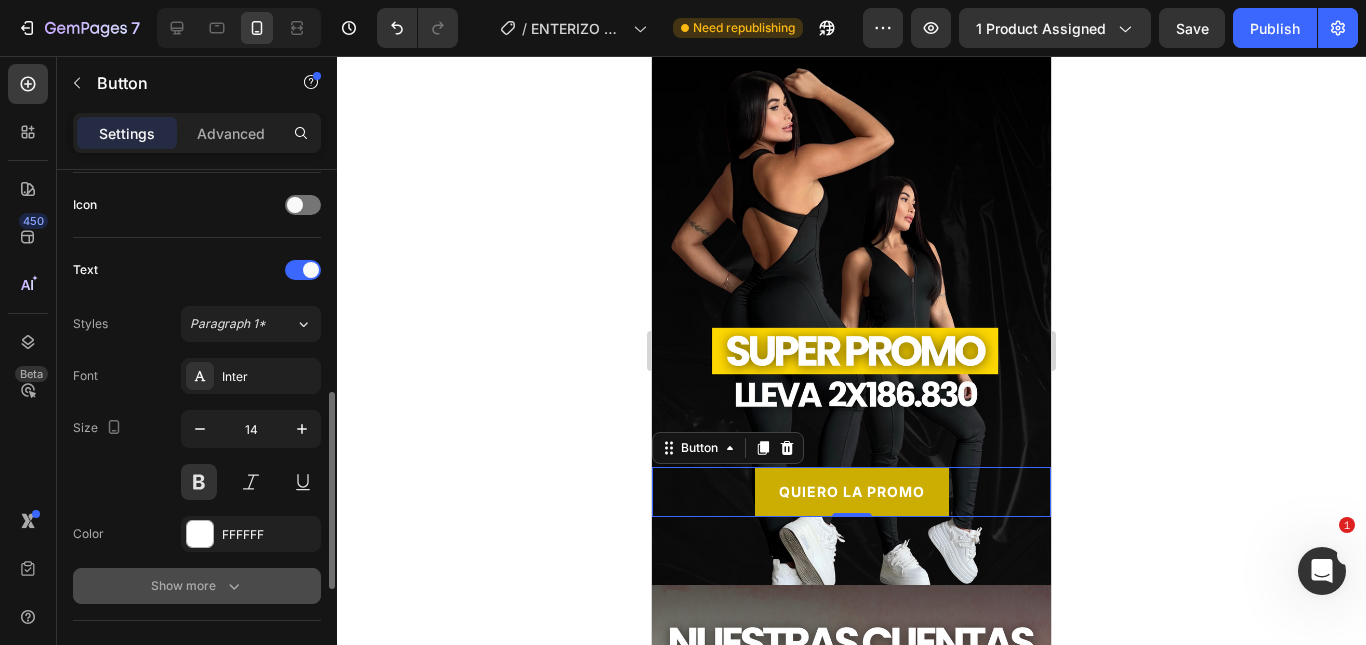 click on "Show more" at bounding box center (197, 586) 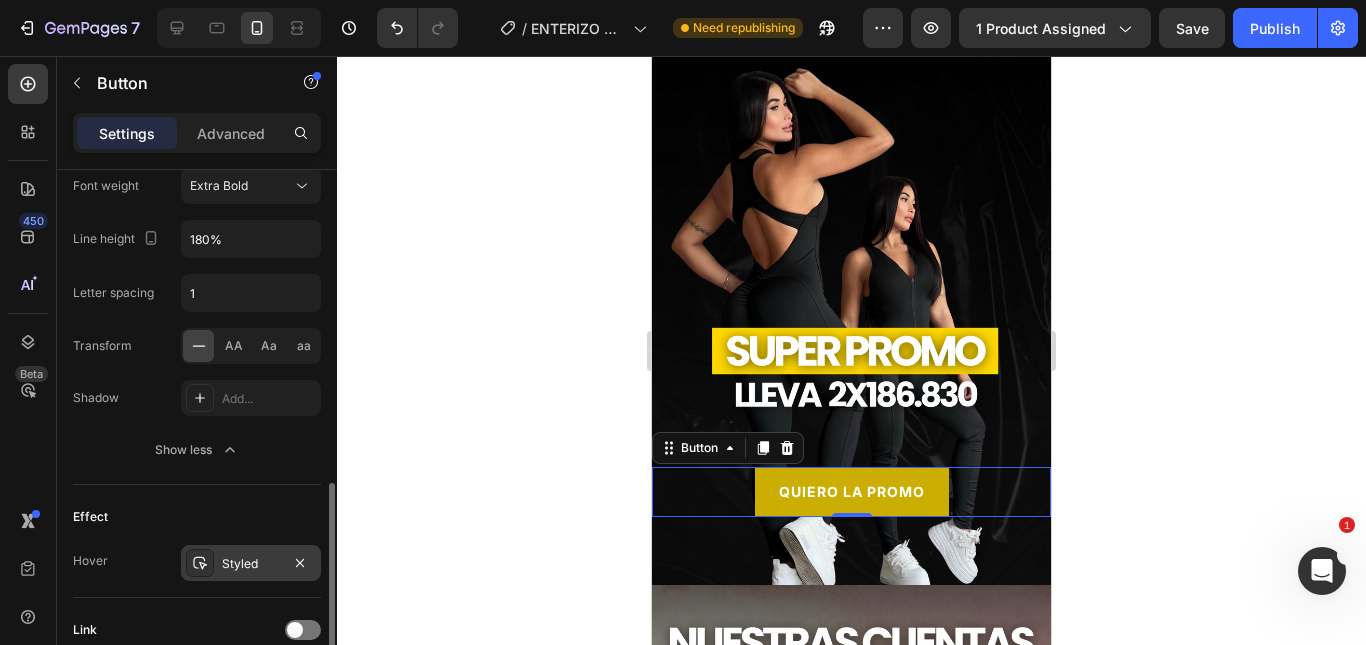 scroll, scrollTop: 1166, scrollLeft: 0, axis: vertical 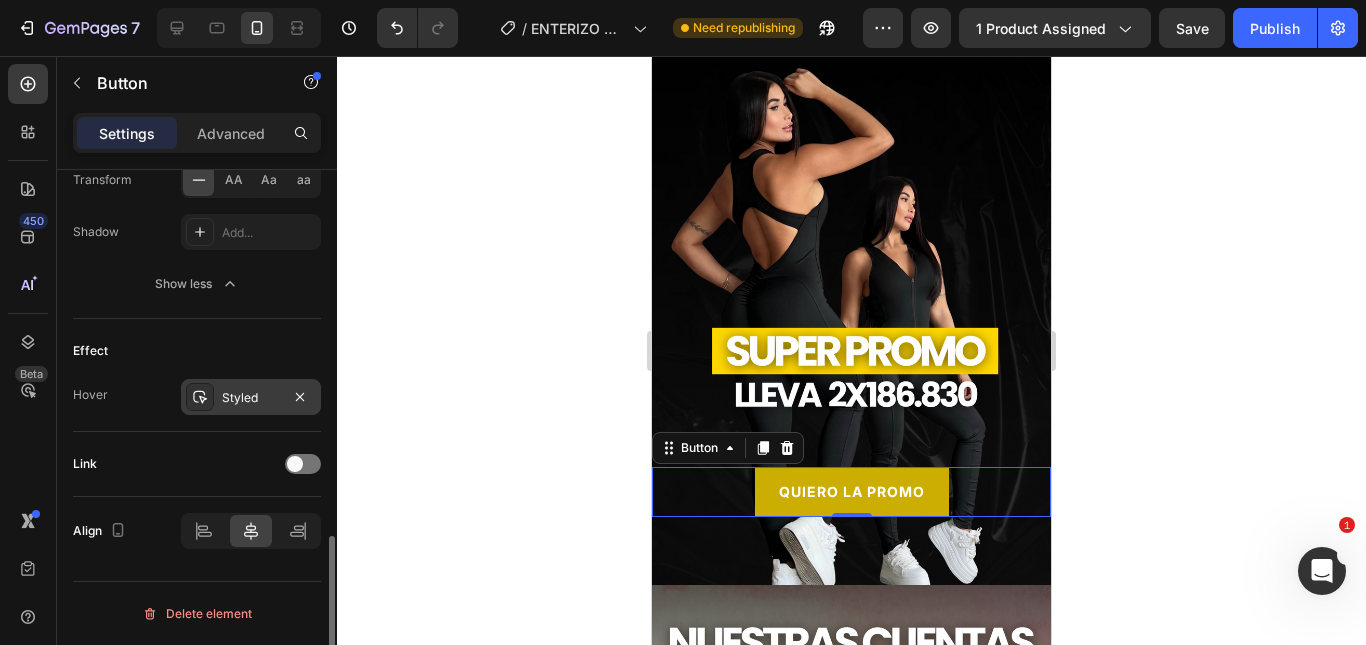 click on "Styled" at bounding box center (251, 398) 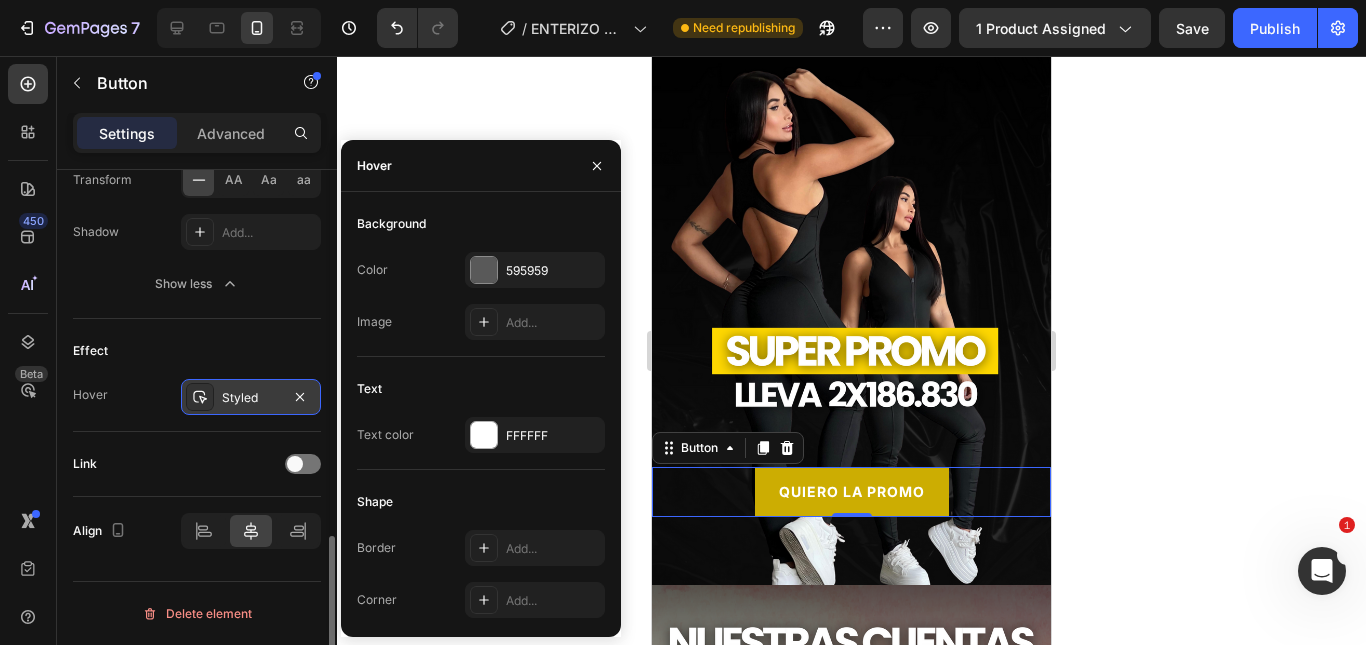 click on "Styled" at bounding box center [251, 398] 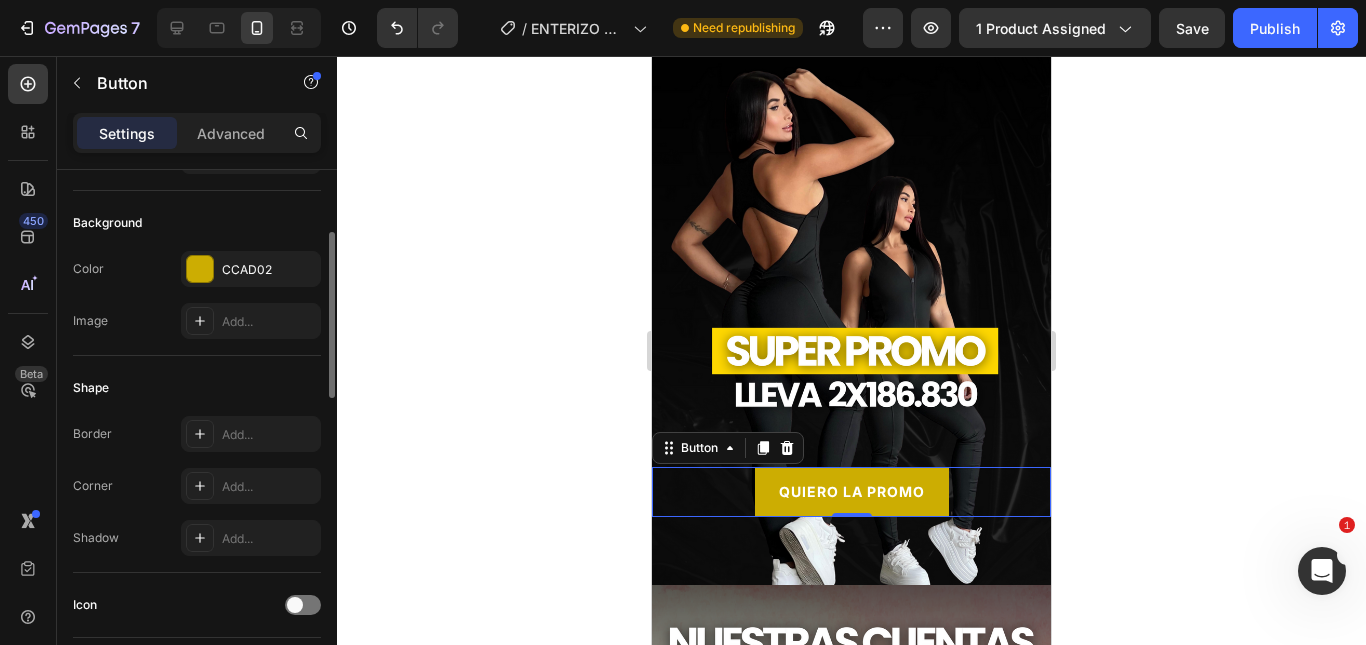 scroll, scrollTop: 300, scrollLeft: 0, axis: vertical 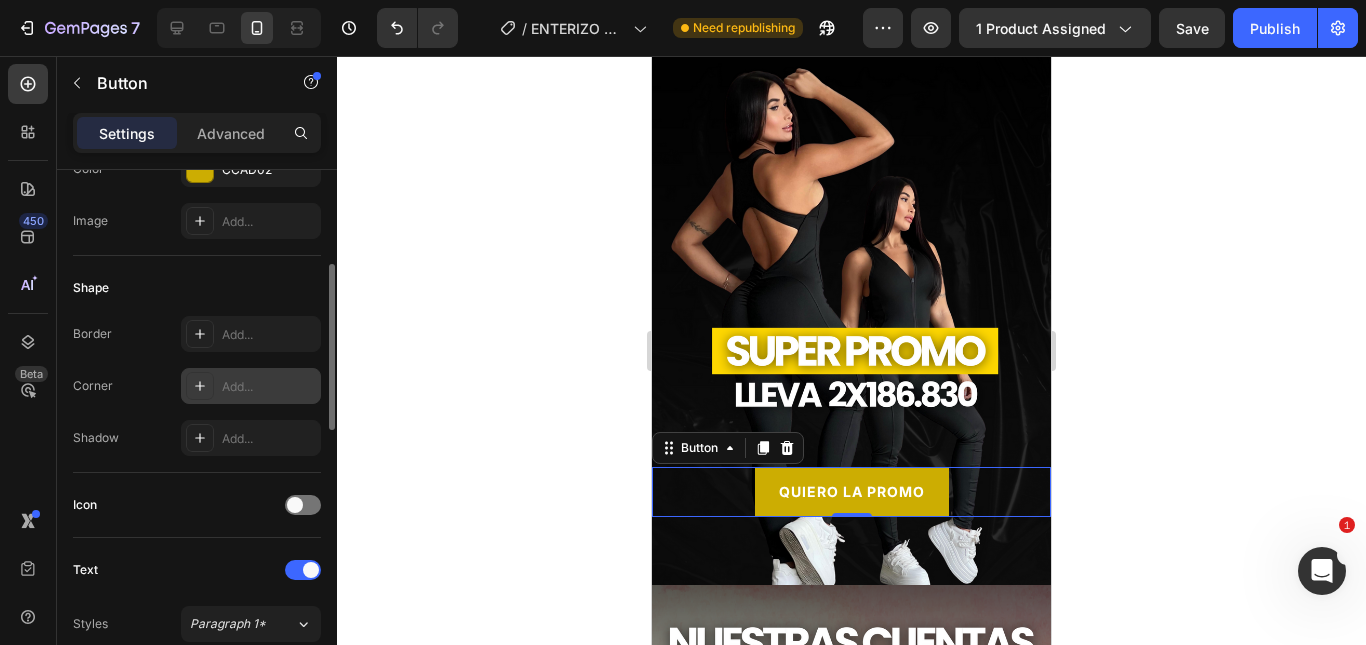click on "Add..." at bounding box center [251, 386] 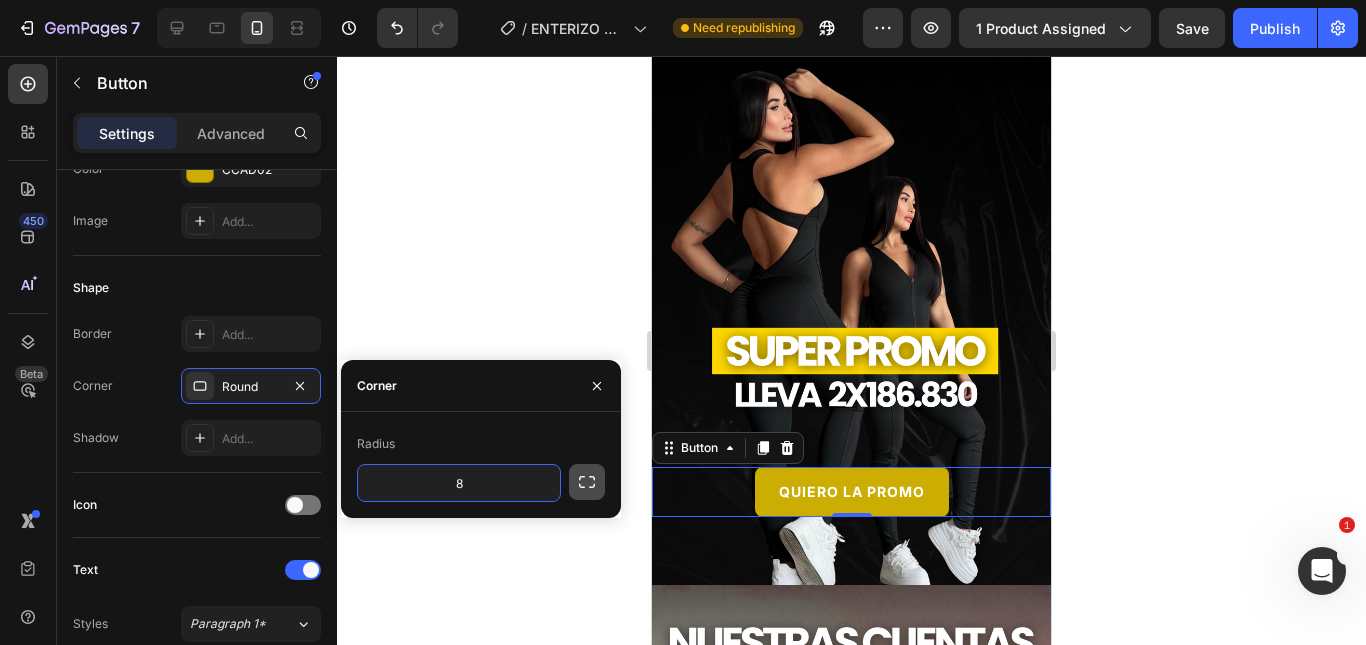 click 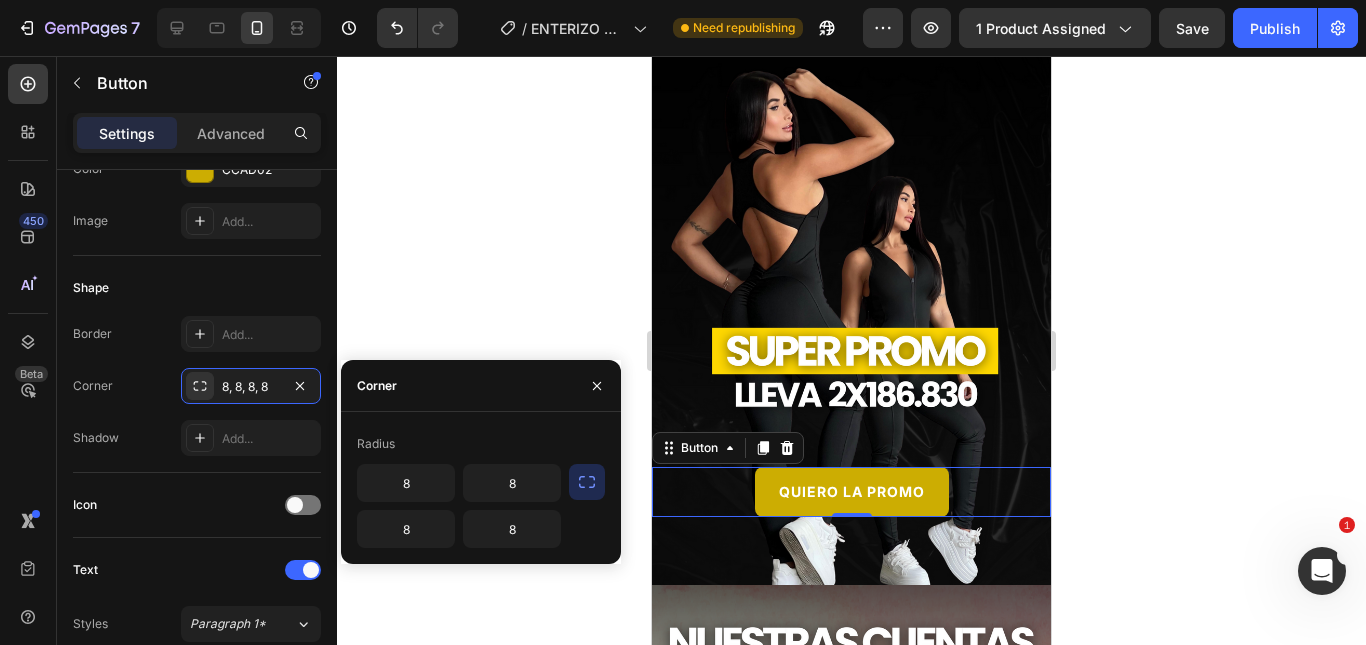click 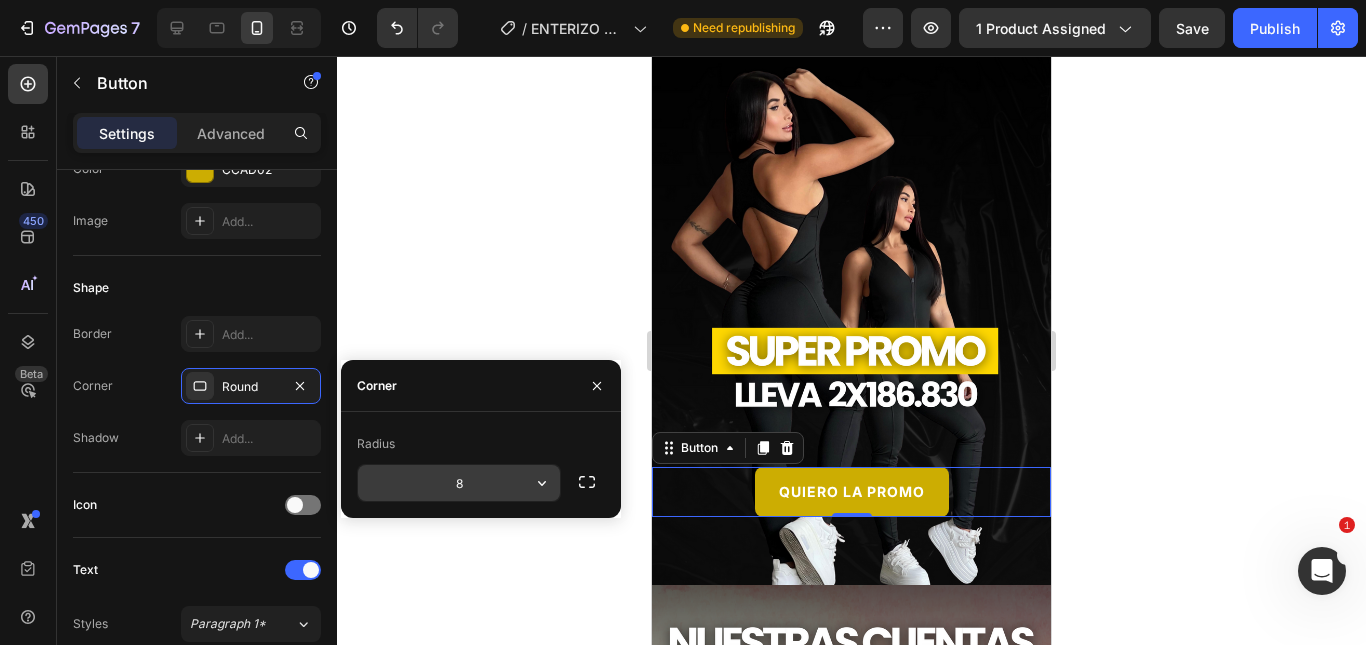 click on "8" at bounding box center (459, 483) 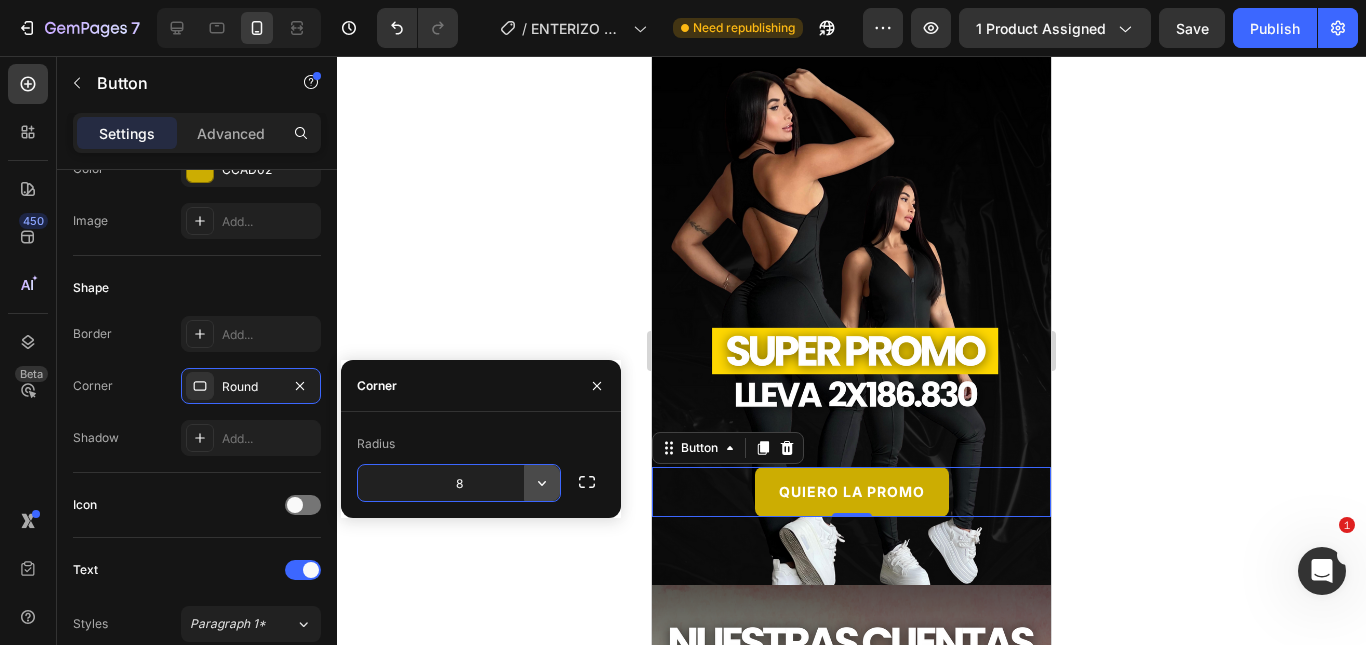click 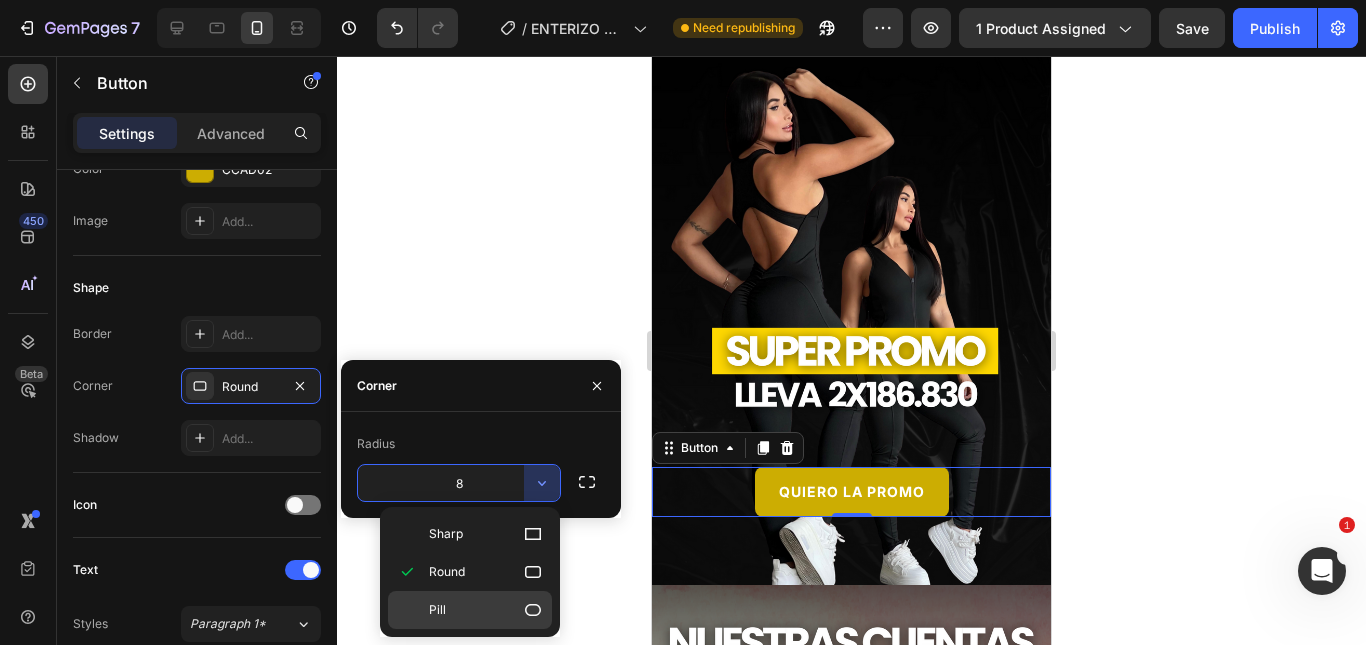 click on "Pill" at bounding box center [486, 610] 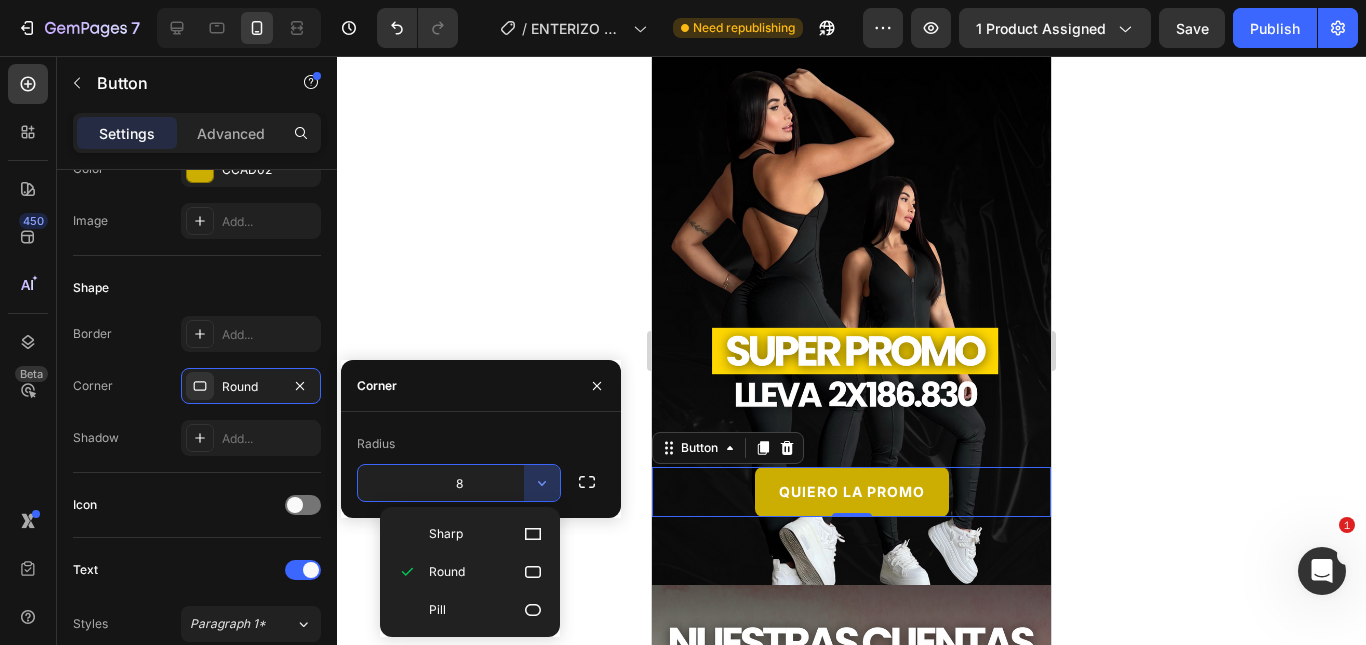 type on "9999" 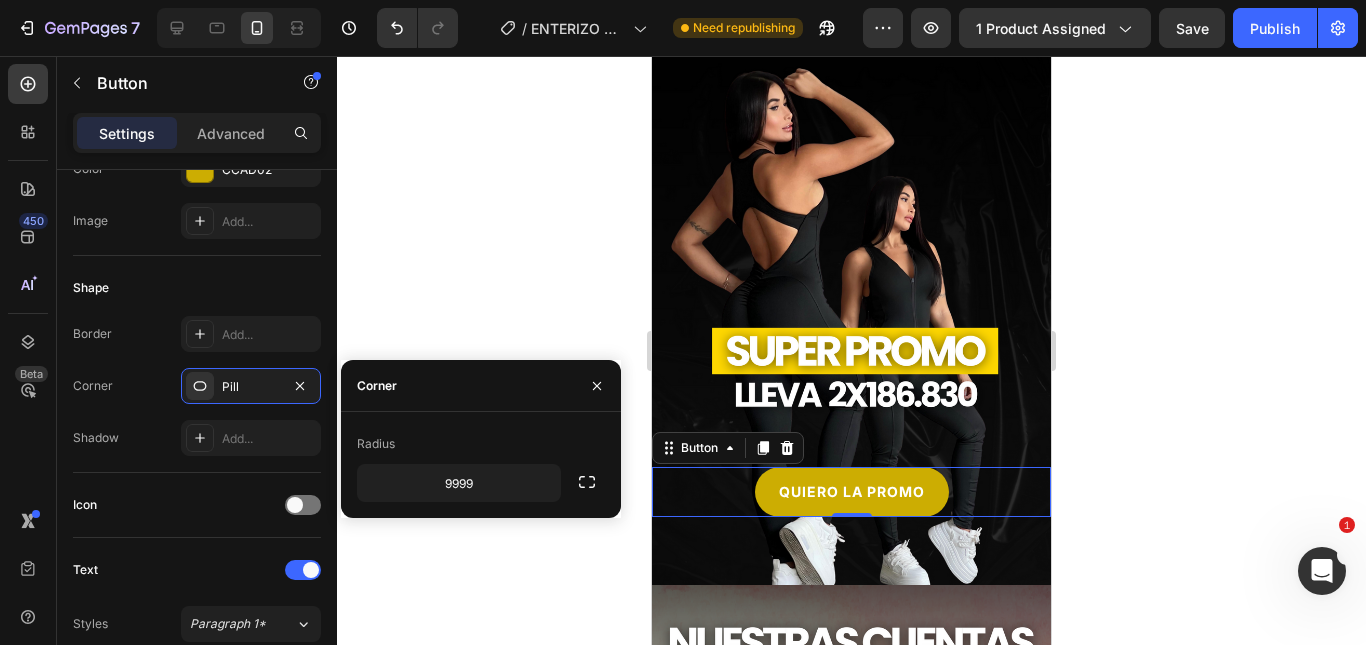 click 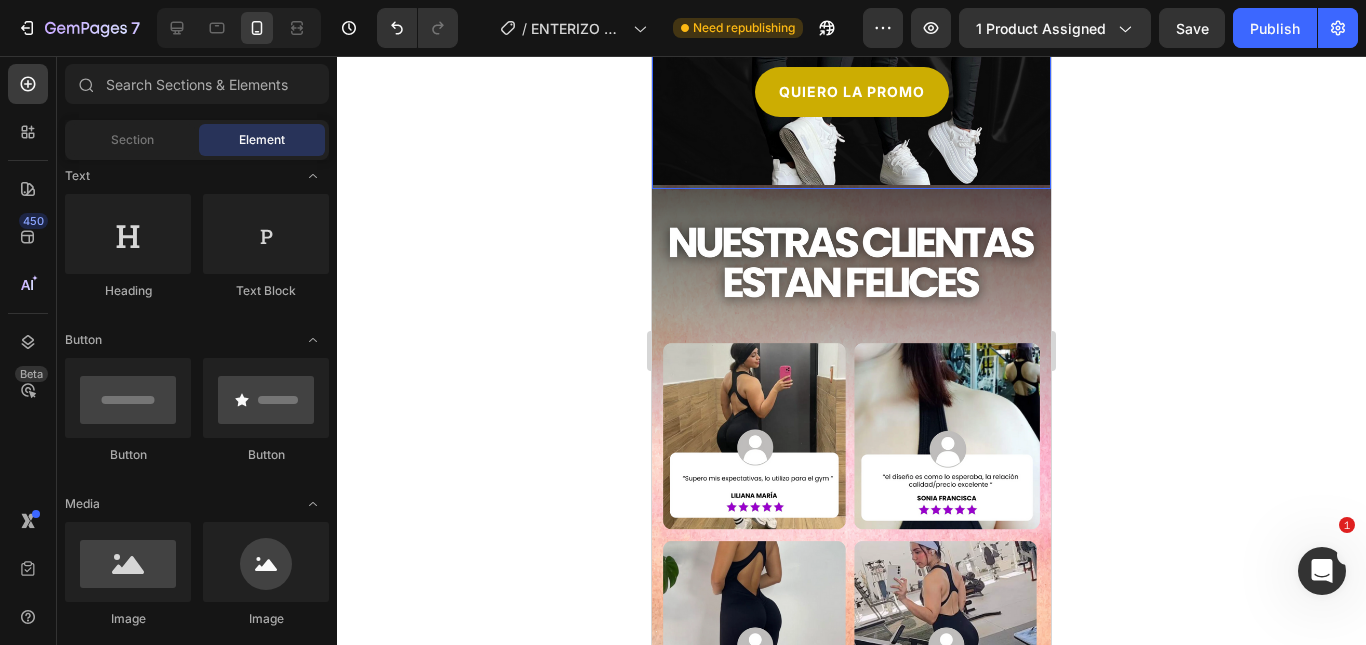 scroll, scrollTop: 2209, scrollLeft: 0, axis: vertical 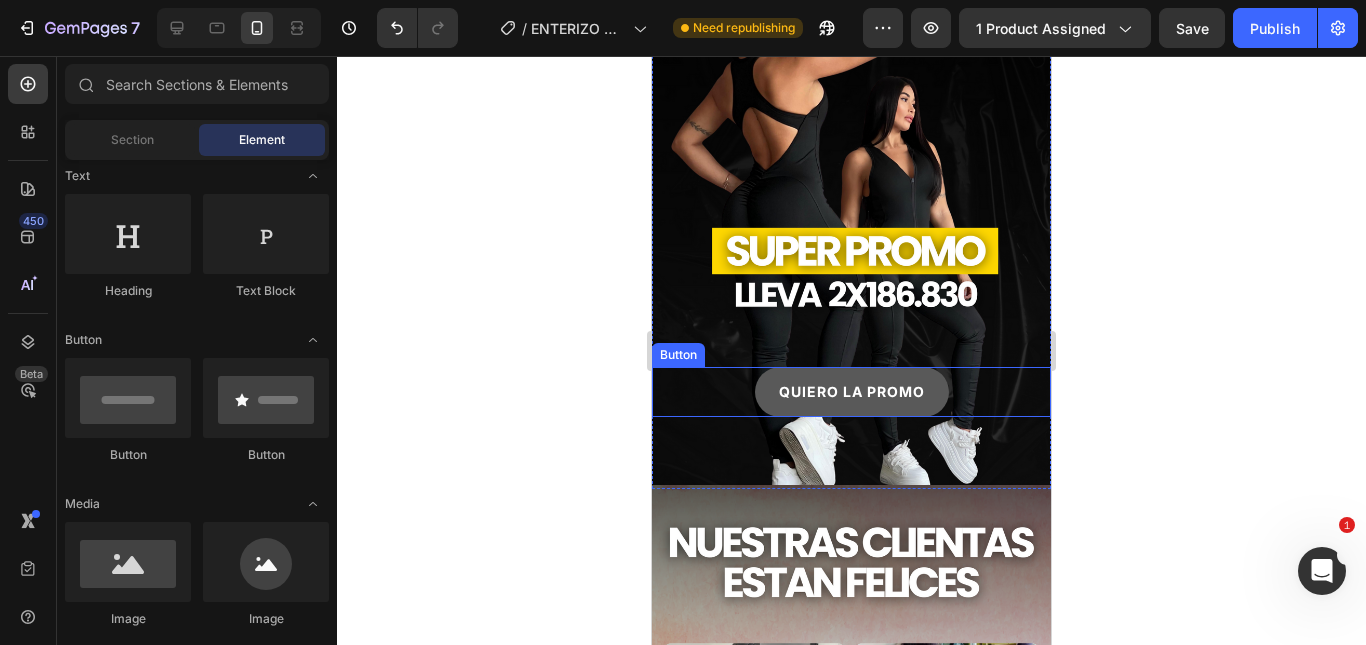 click on "QUIERO LA PROMO" at bounding box center [852, 391] 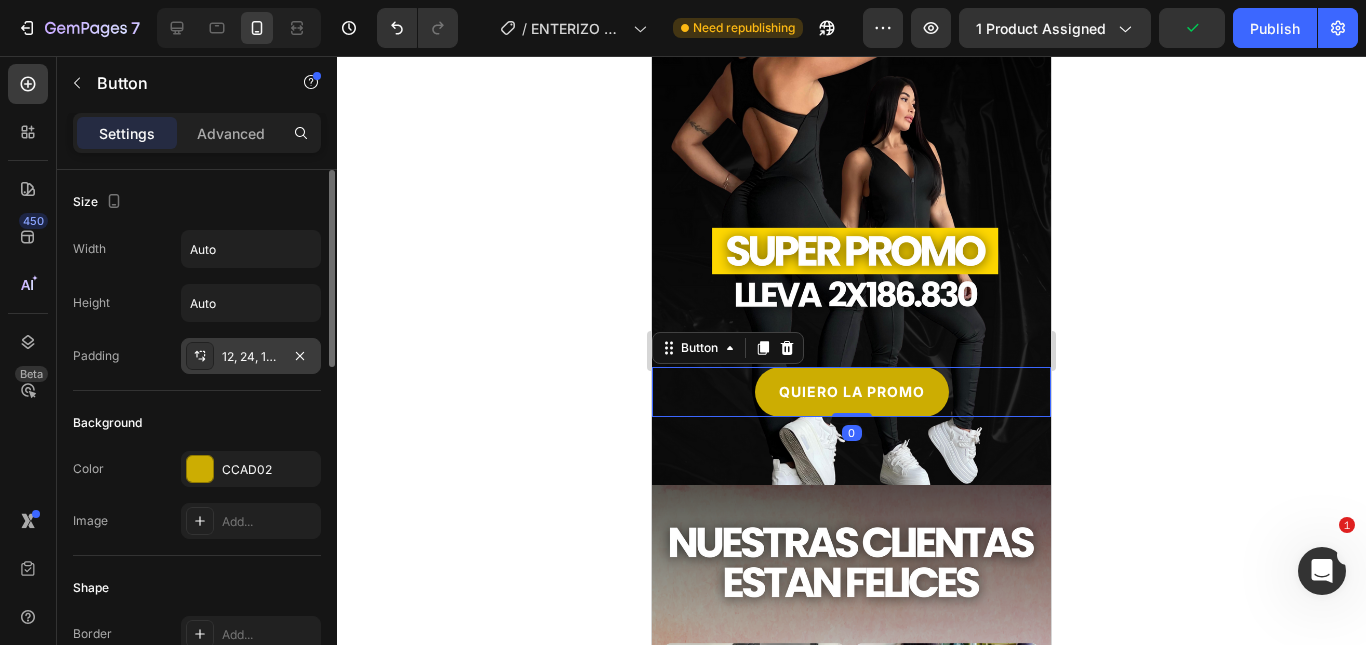 click on "12, 24, 12, 24" at bounding box center [251, 357] 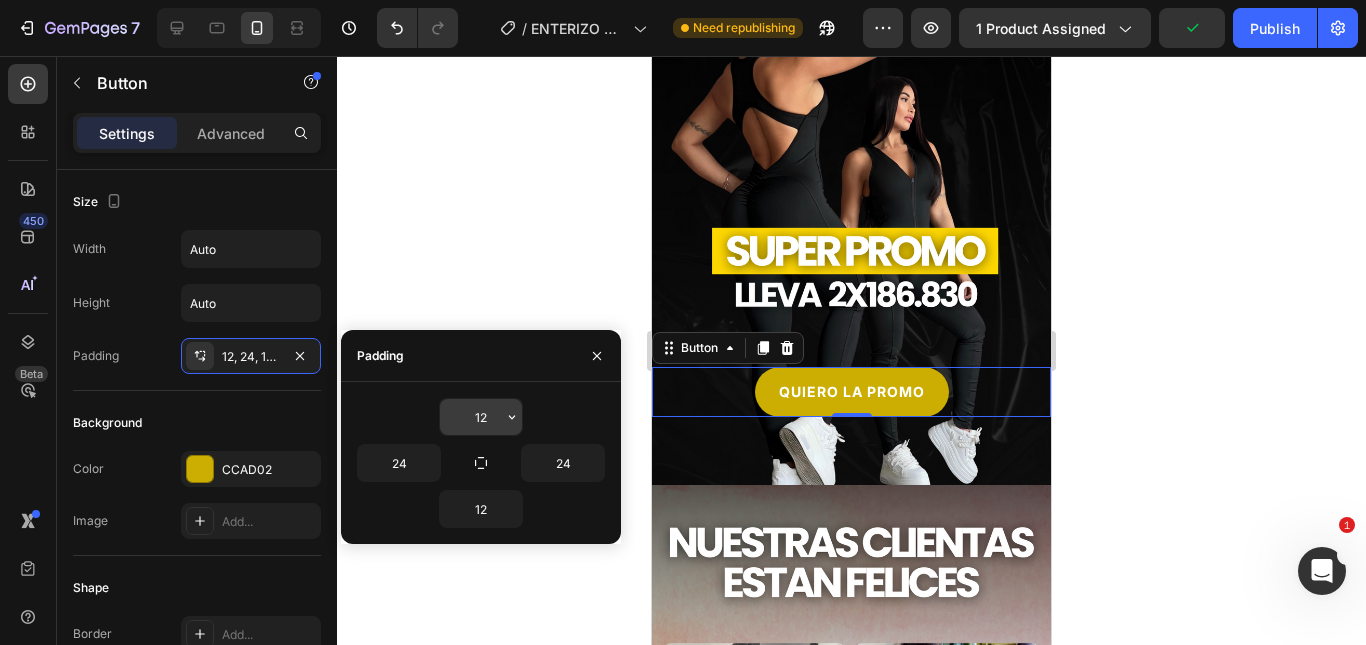 click on "12" at bounding box center [481, 417] 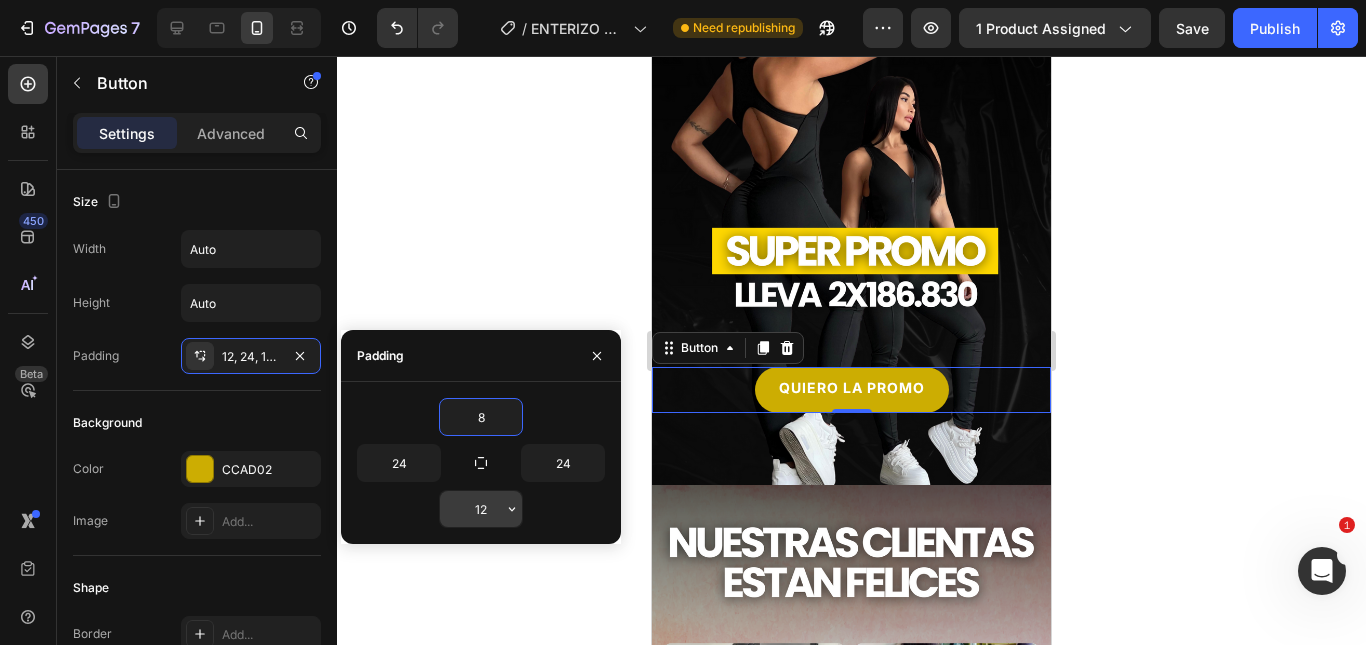 type on "8" 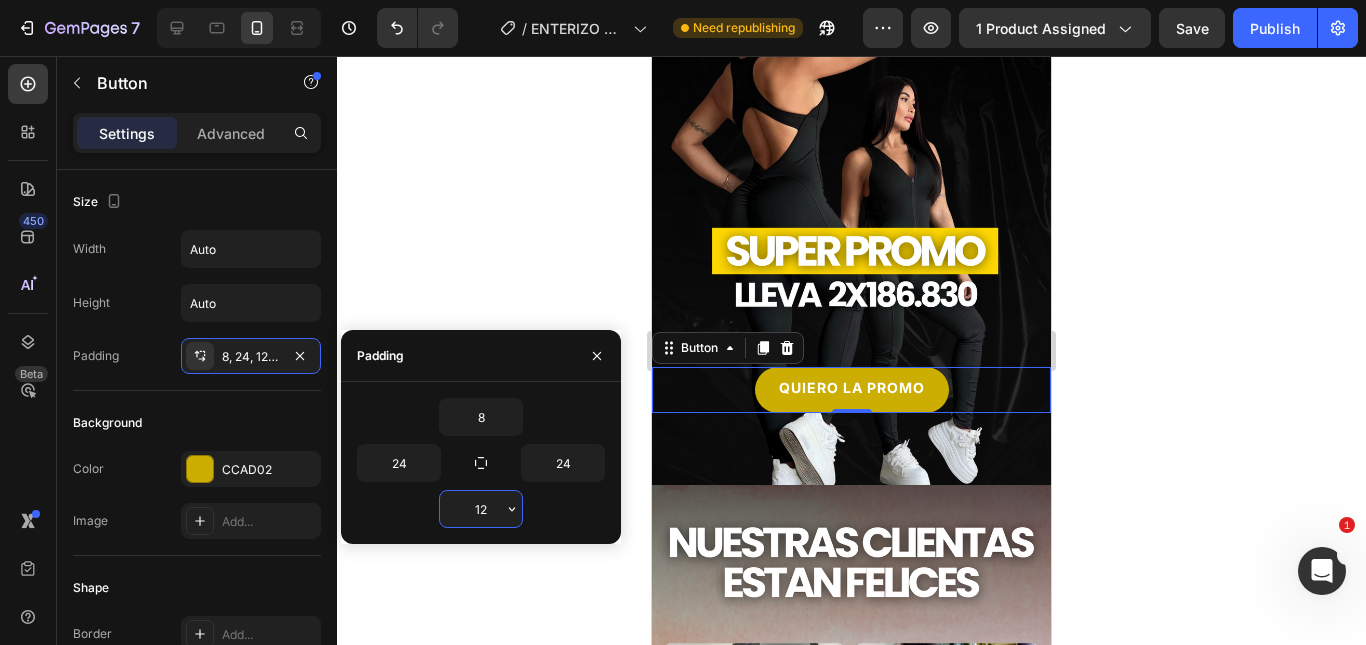 type on "8" 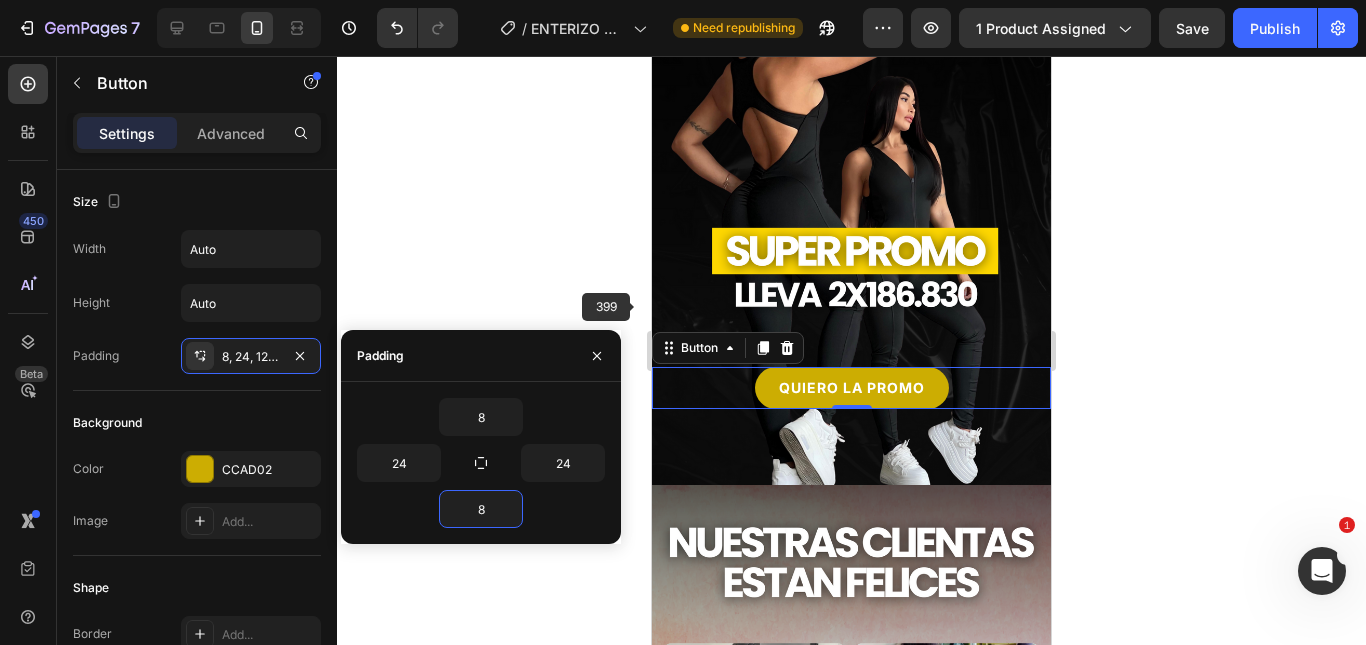 click 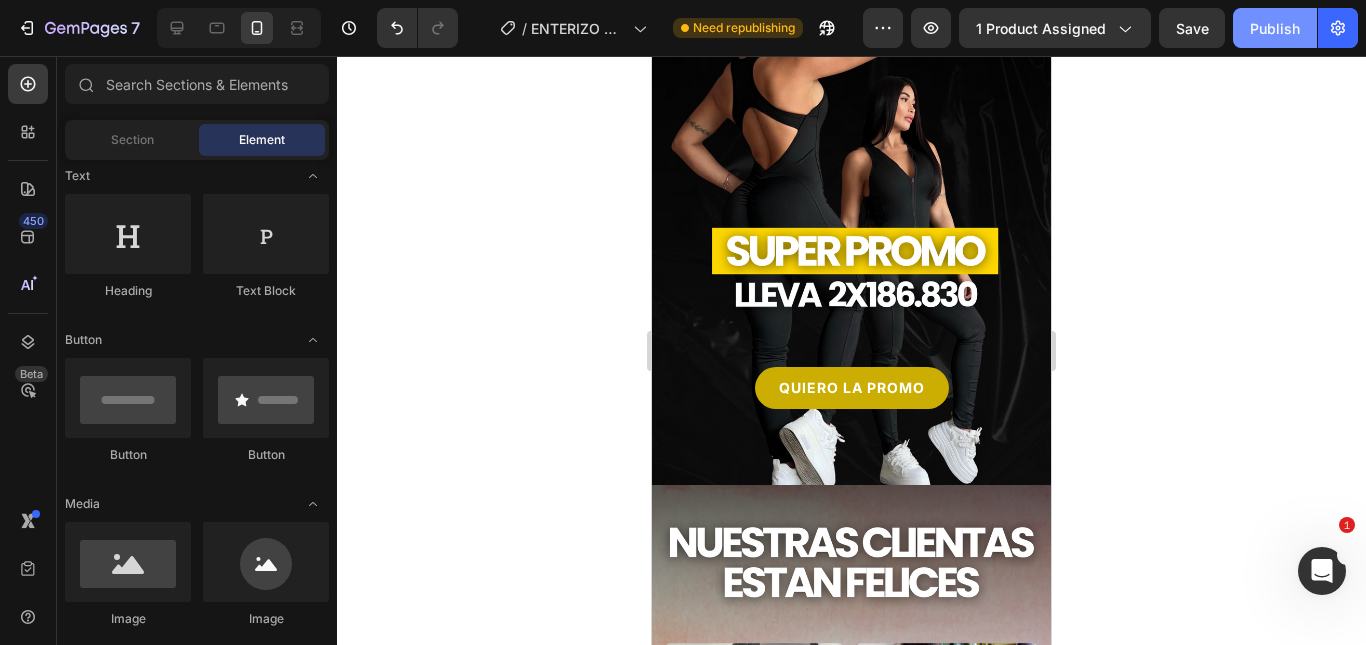click on "Publish" at bounding box center [1275, 28] 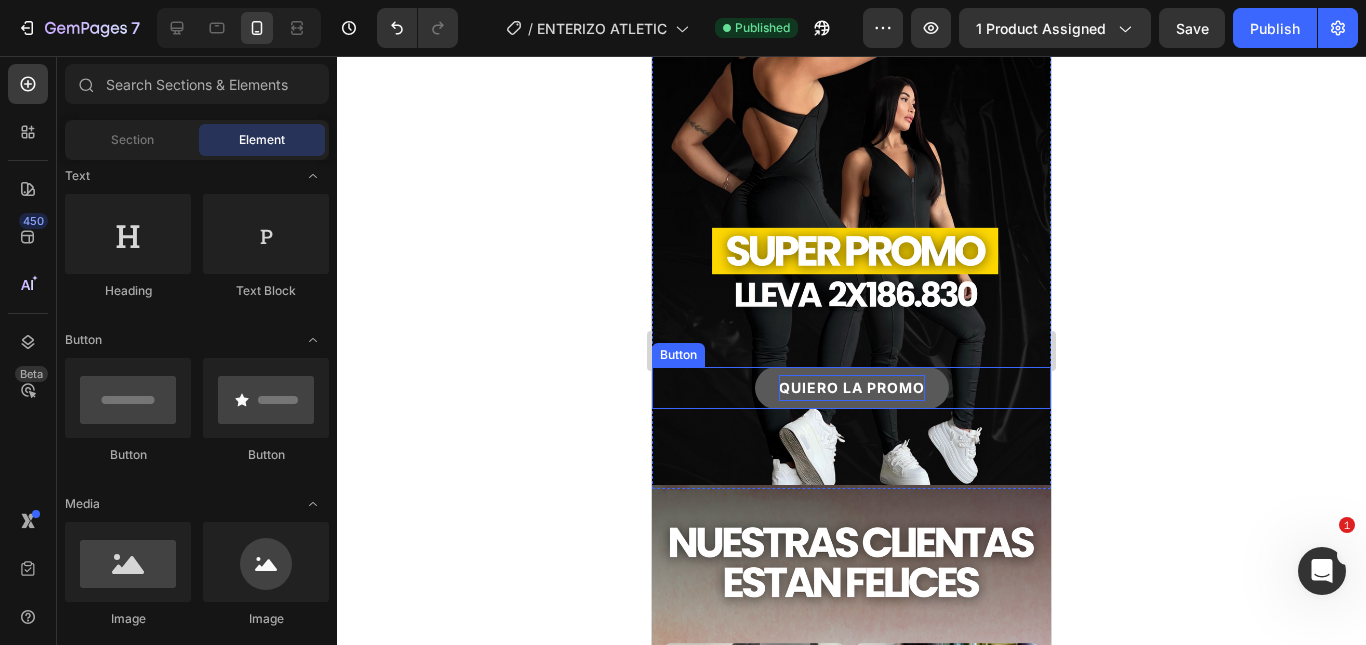 click on "QUIERO LA PROMO" at bounding box center (852, 387) 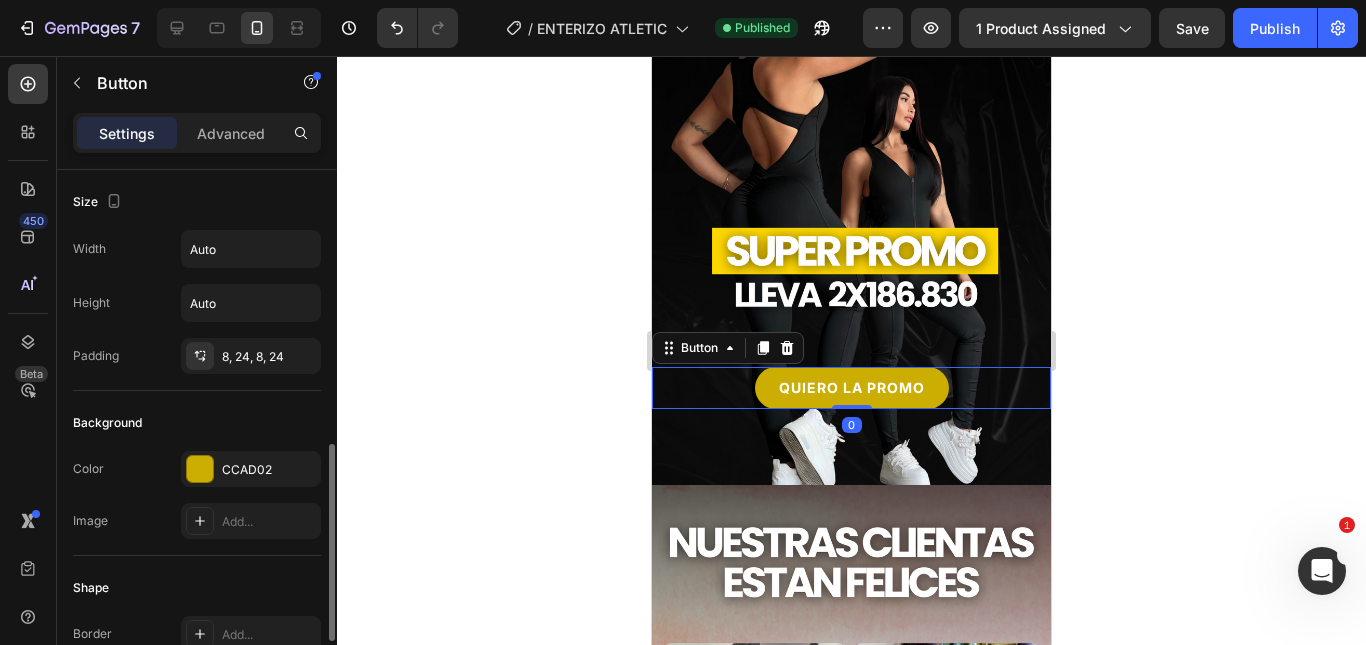 scroll, scrollTop: 400, scrollLeft: 0, axis: vertical 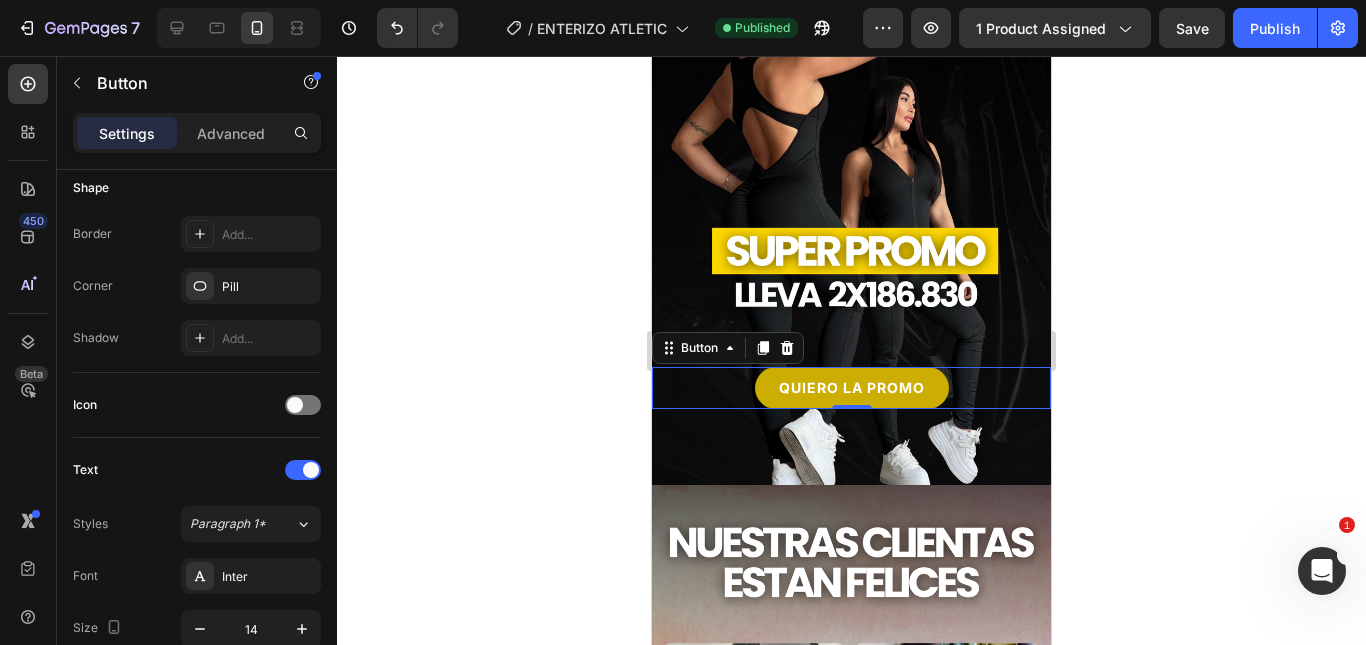 click on "Advanced" at bounding box center [231, 133] 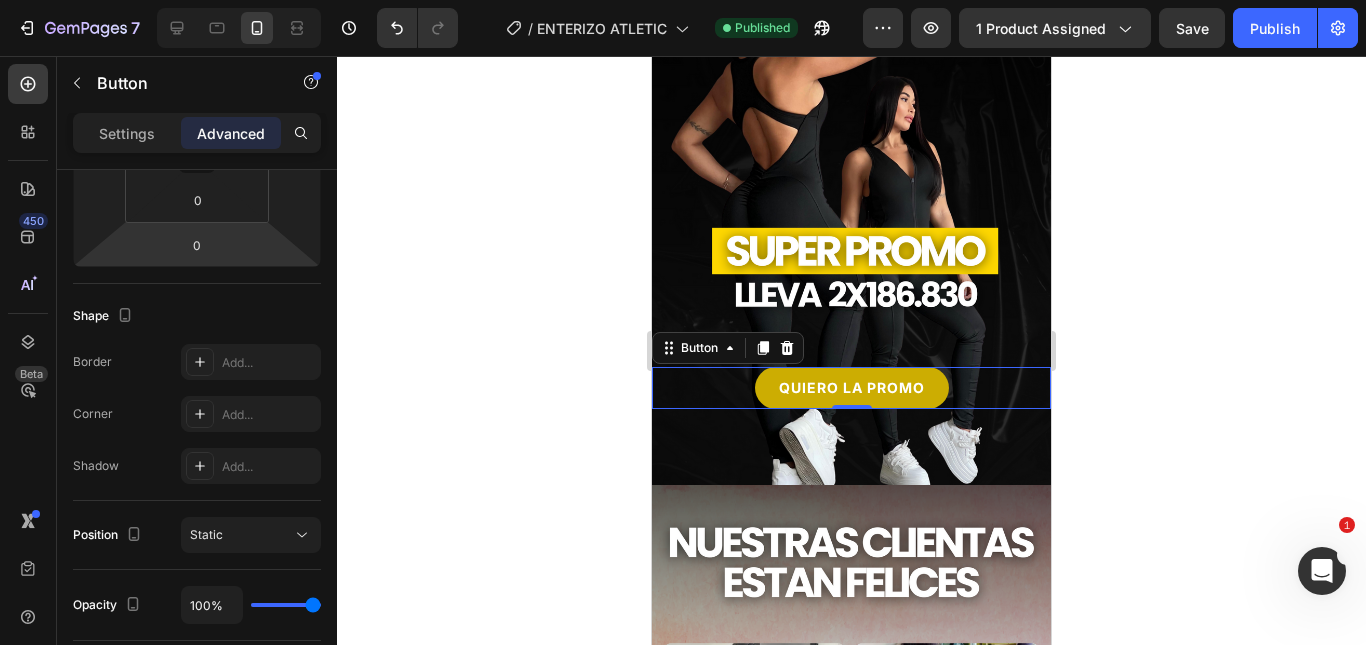 scroll, scrollTop: 802, scrollLeft: 0, axis: vertical 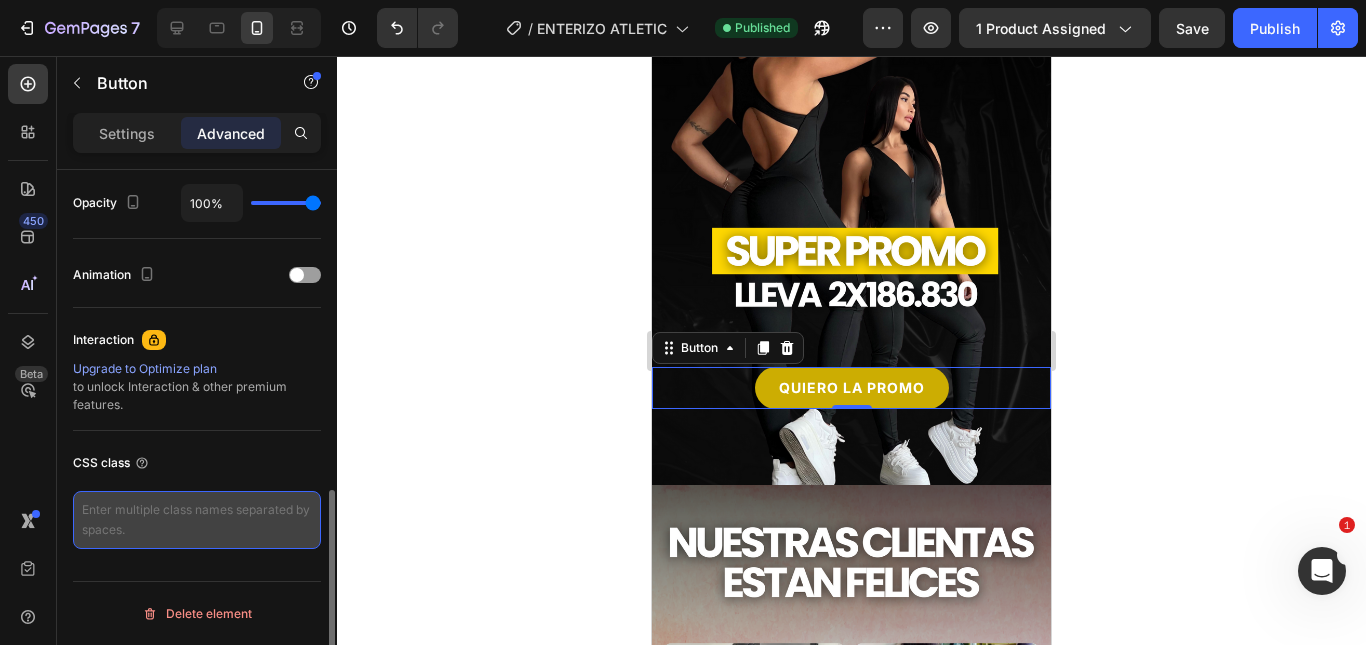 click at bounding box center (197, 520) 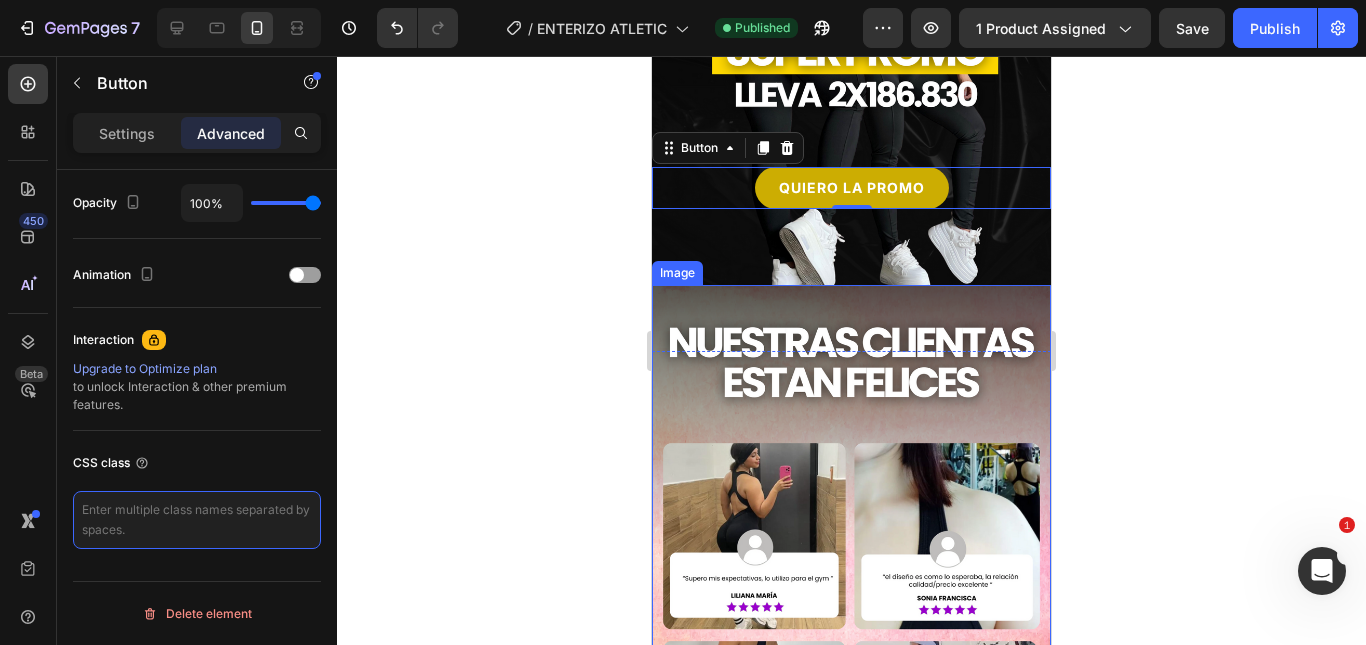 scroll, scrollTop: 2309, scrollLeft: 0, axis: vertical 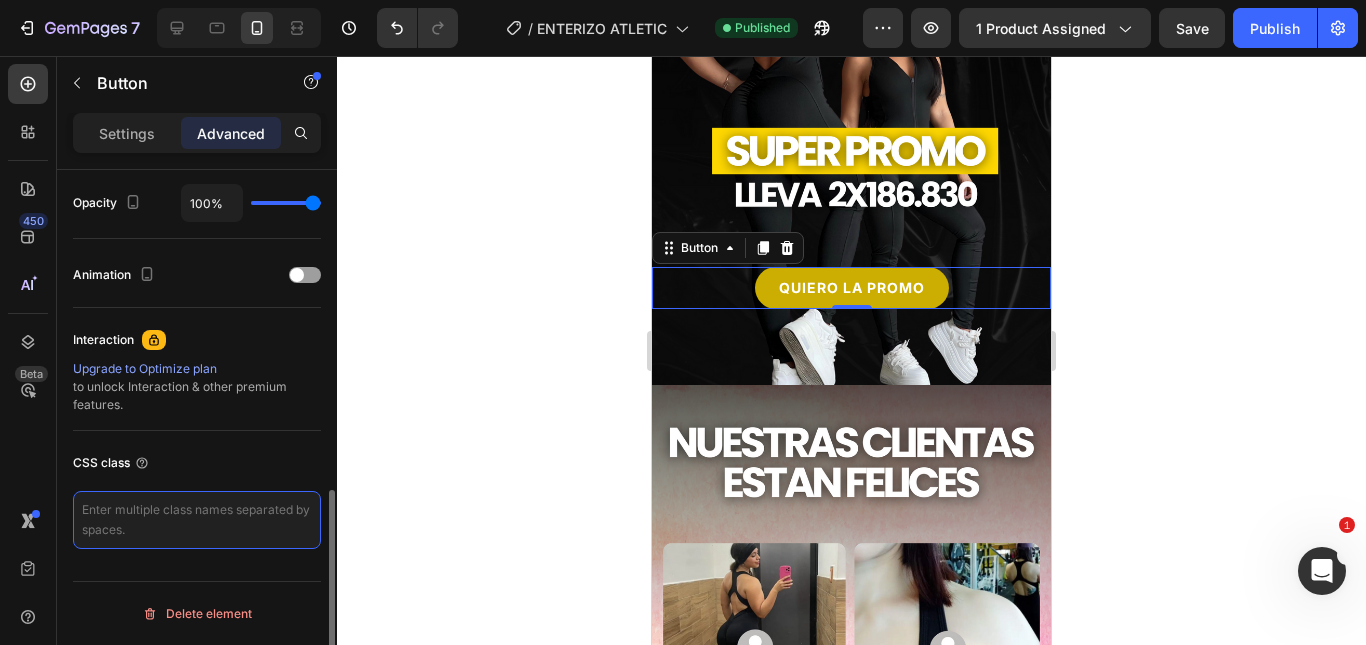 click at bounding box center [197, 520] 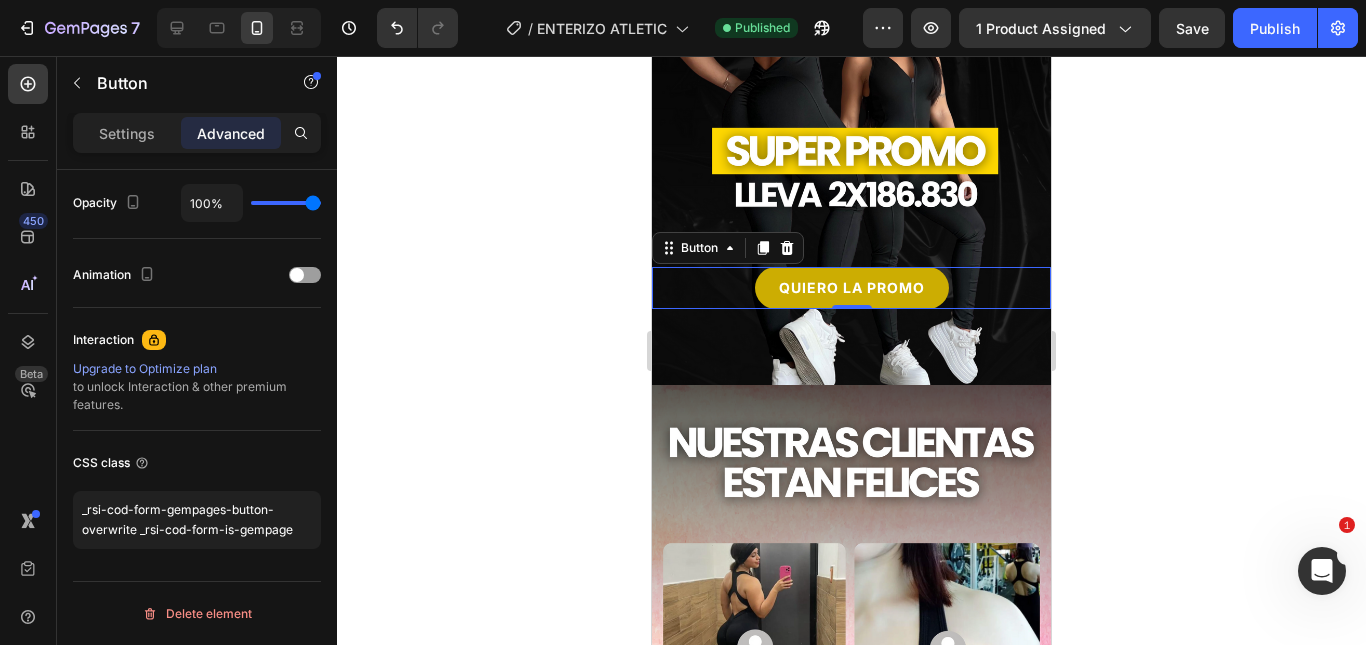 click 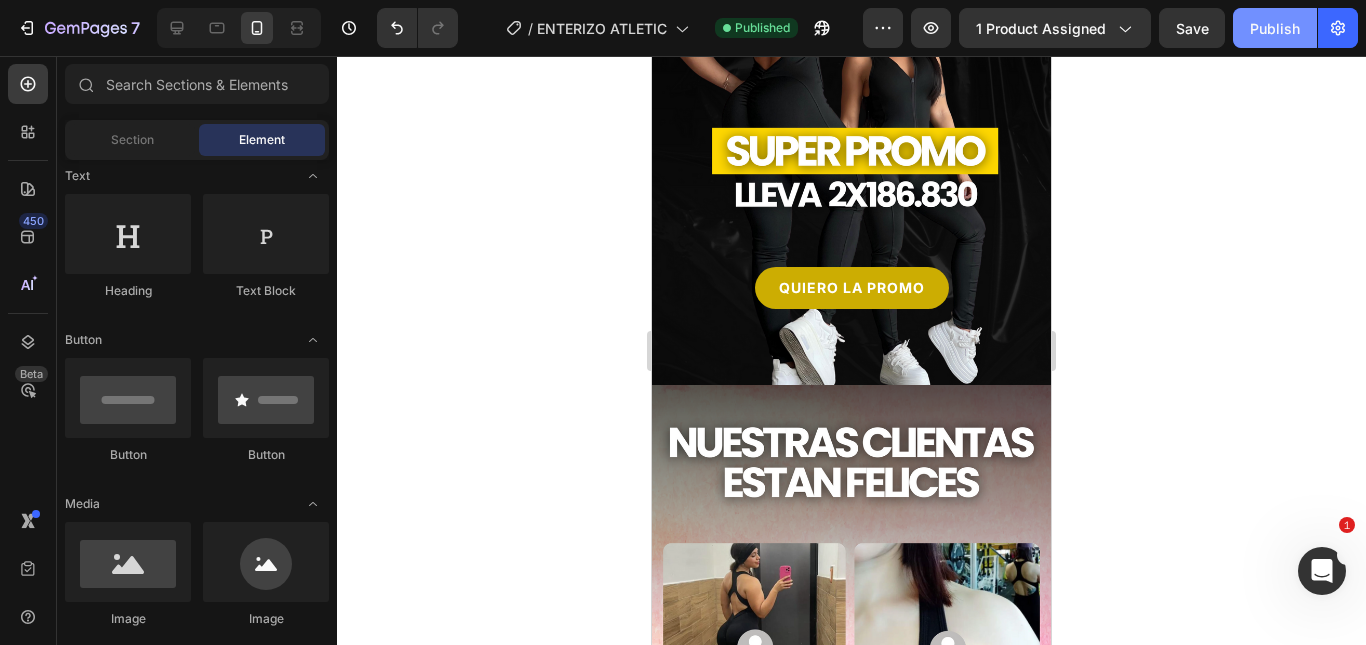 click on "Publish" at bounding box center [1275, 28] 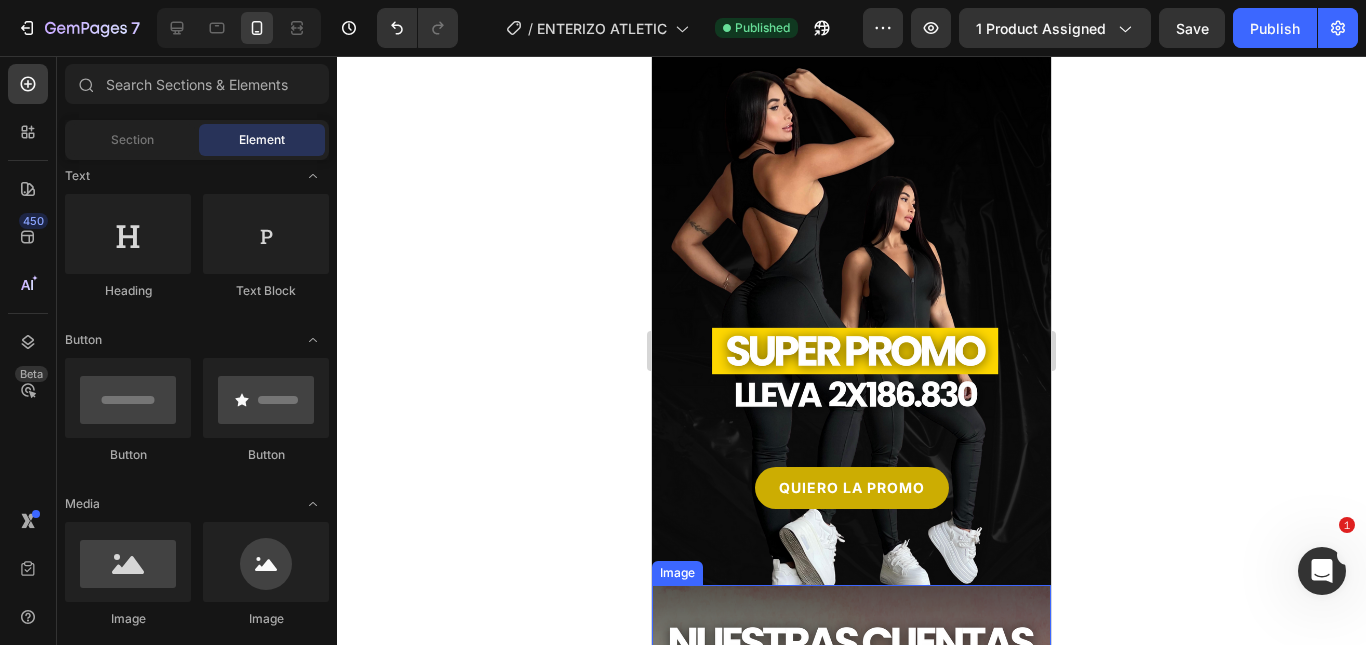 scroll, scrollTop: 2009, scrollLeft: 0, axis: vertical 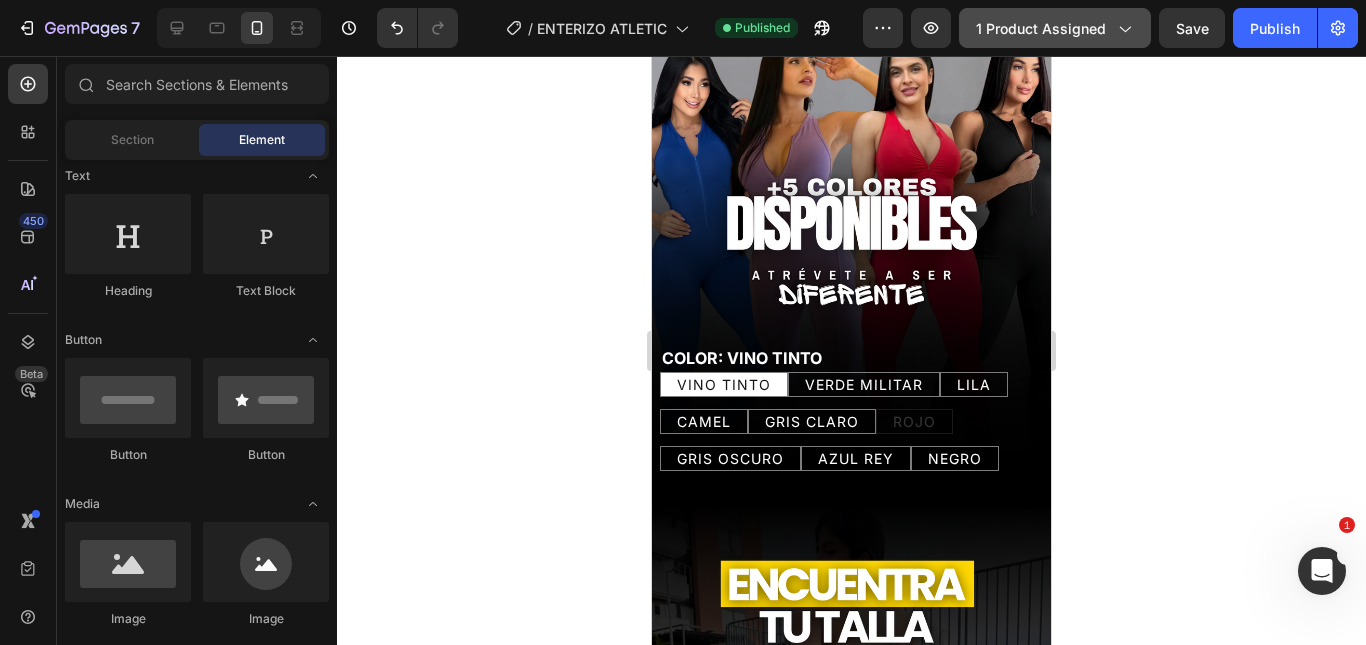 click on "1 product assigned" 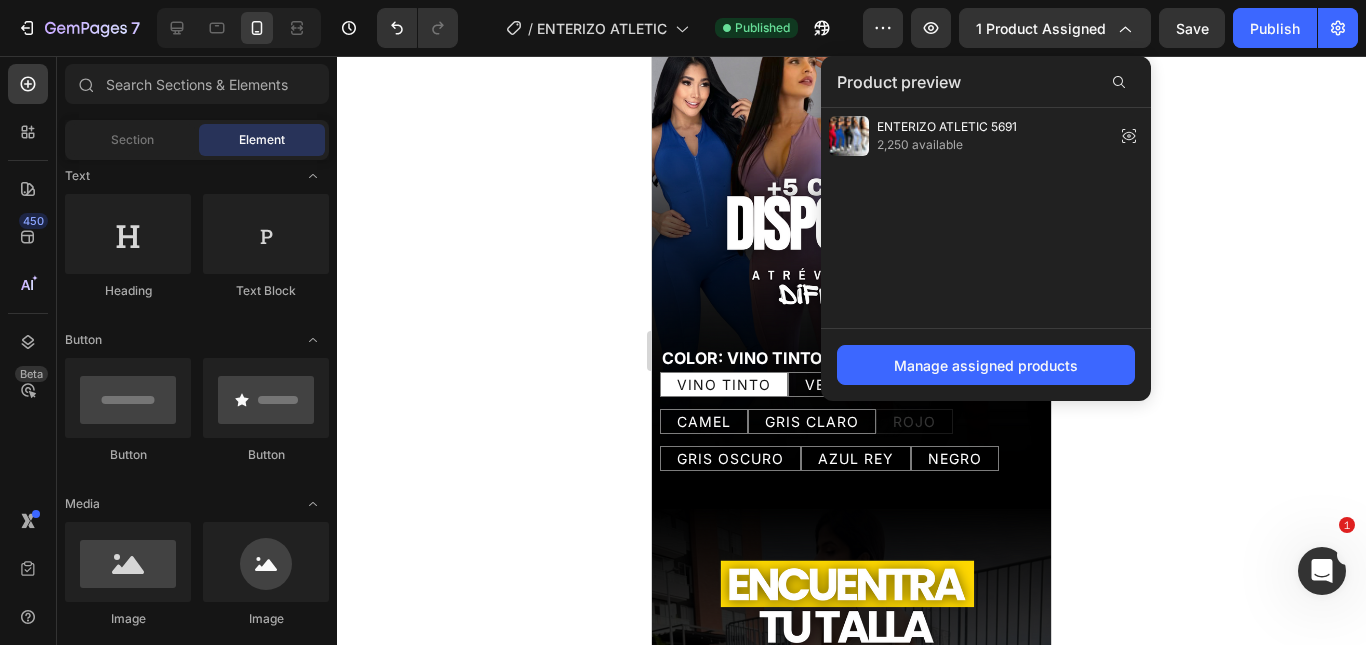 click 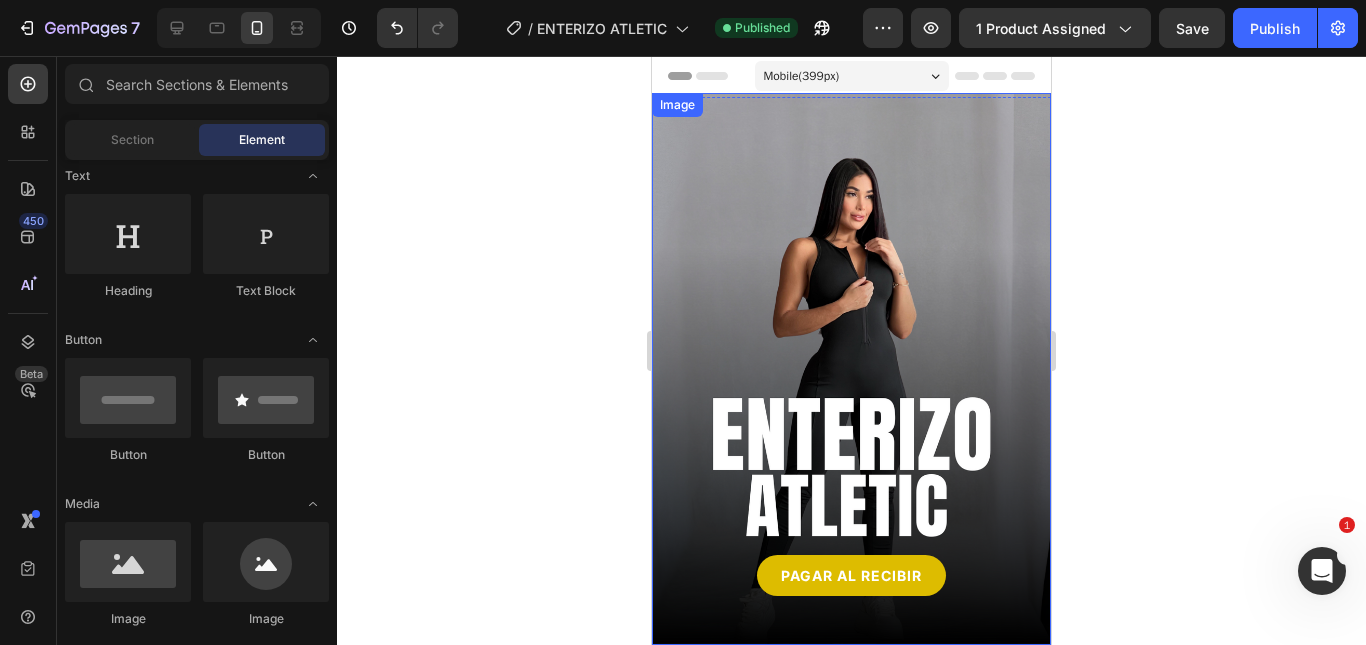 scroll, scrollTop: 300, scrollLeft: 0, axis: vertical 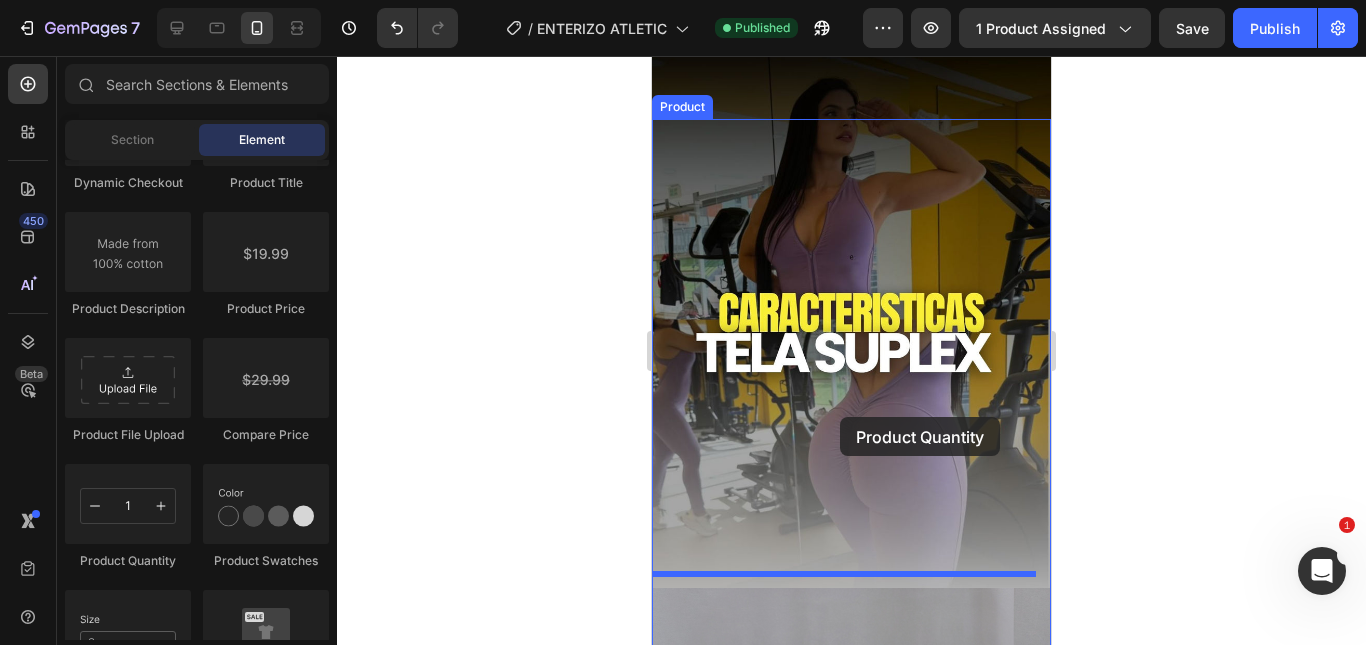 drag, startPoint x: 970, startPoint y: 554, endPoint x: 832, endPoint y: 423, distance: 190.27611 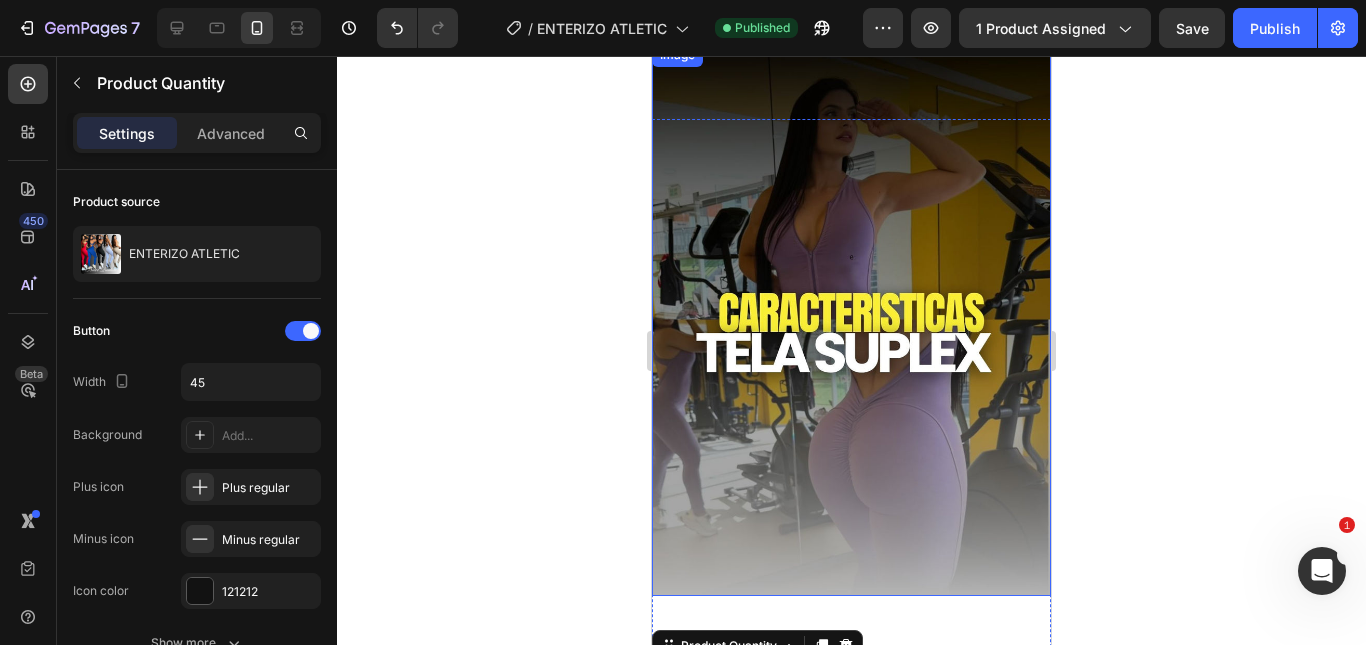 scroll, scrollTop: 700, scrollLeft: 0, axis: vertical 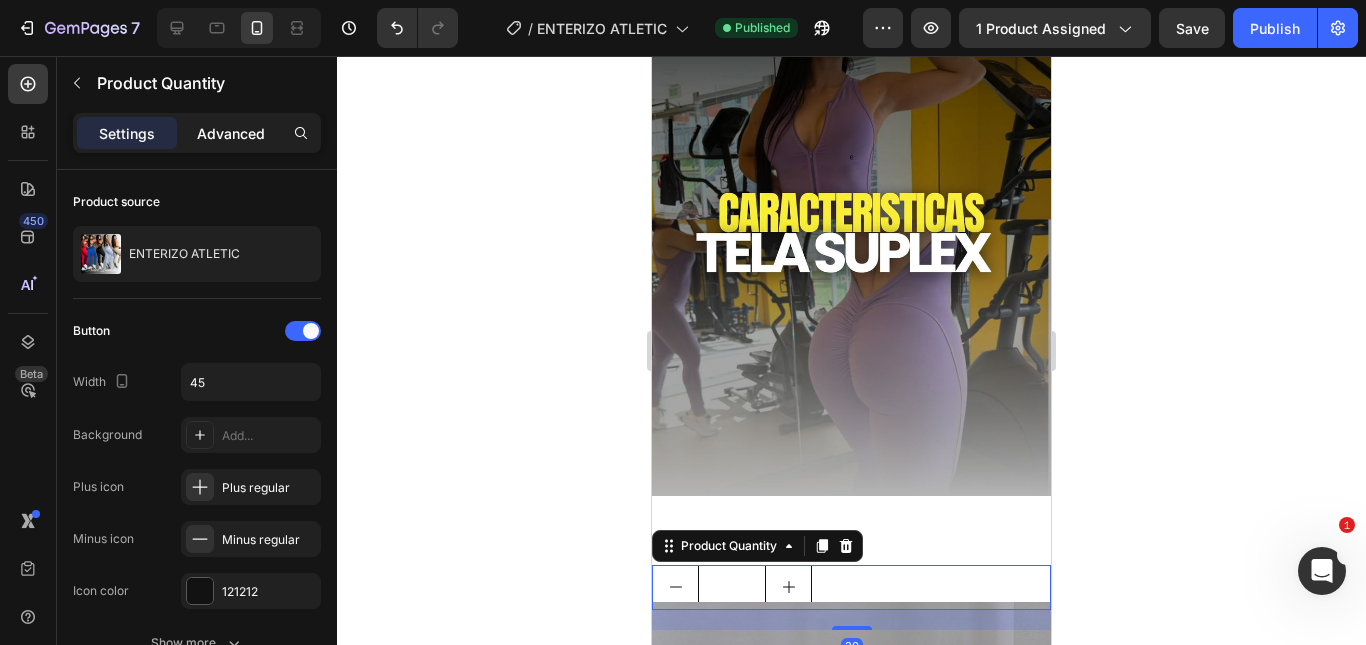 click on "Advanced" at bounding box center (231, 133) 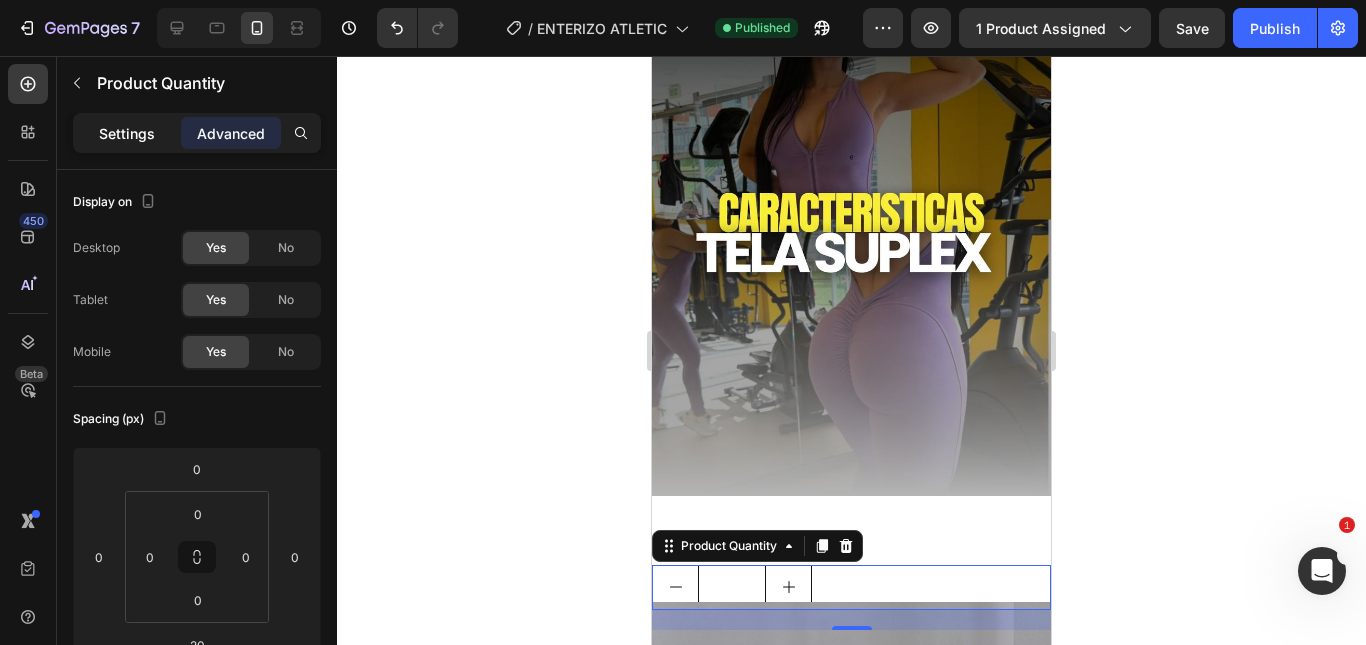 click on "Settings" at bounding box center (127, 133) 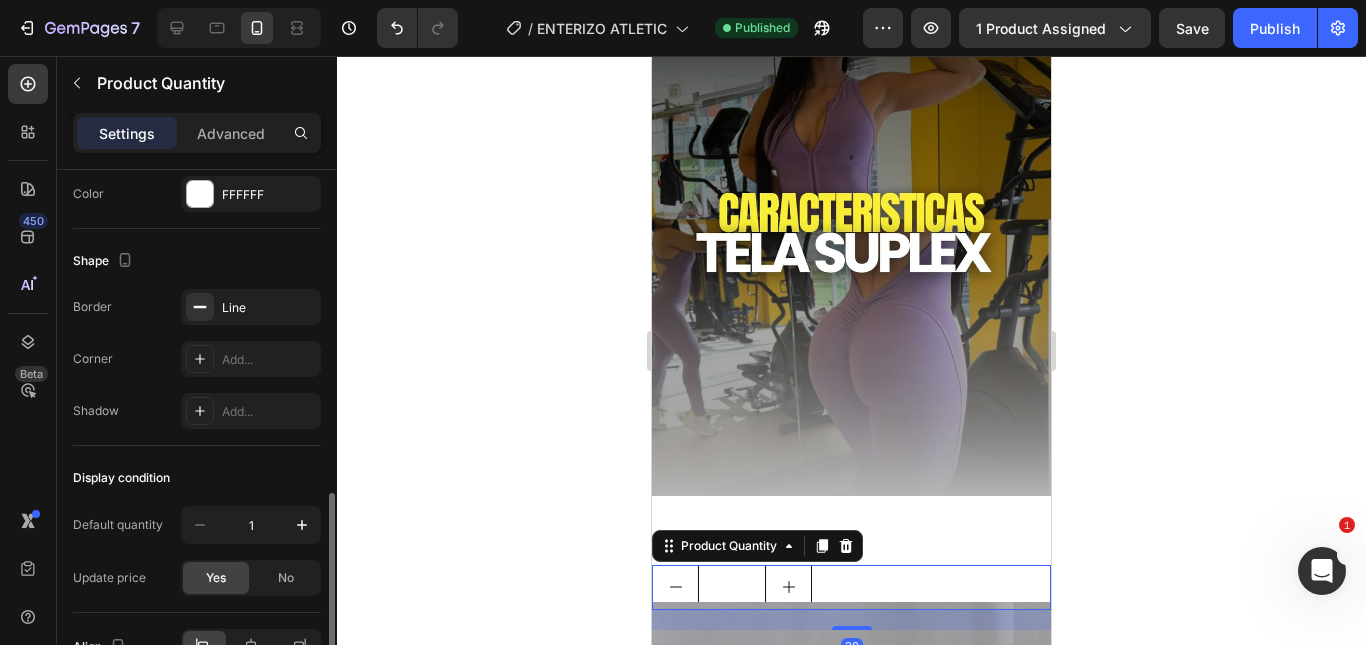 scroll, scrollTop: 1116, scrollLeft: 0, axis: vertical 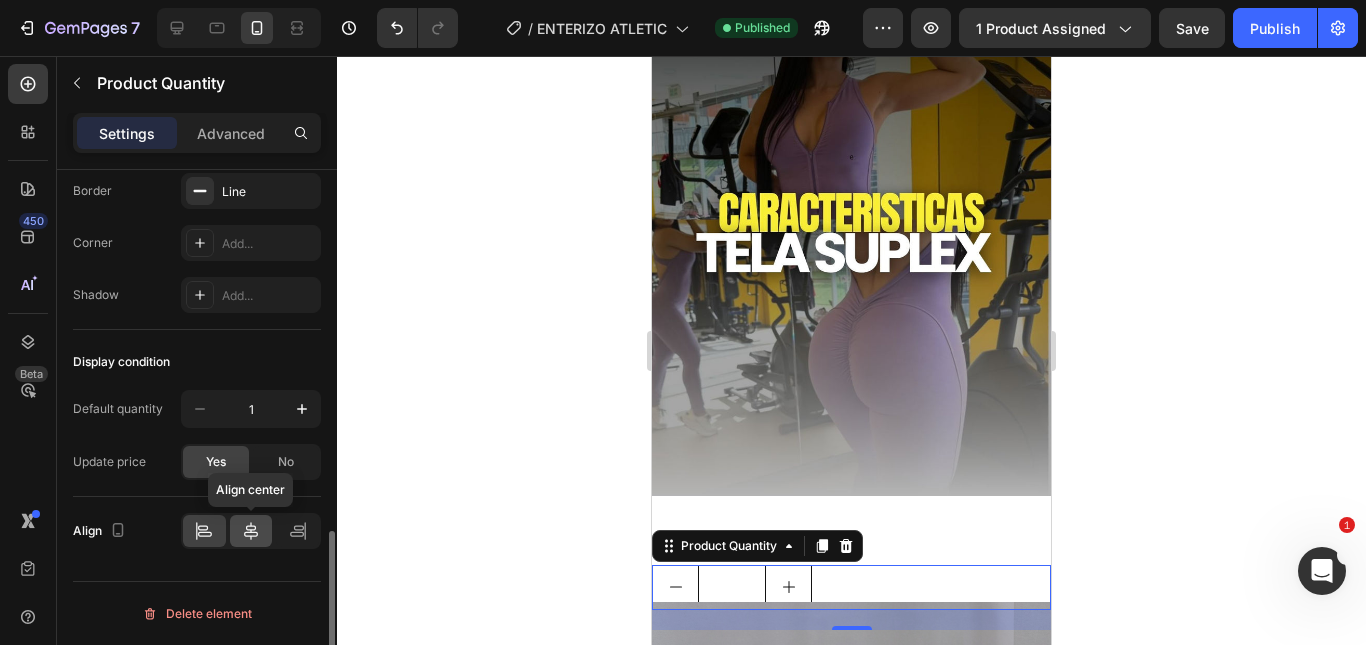 click 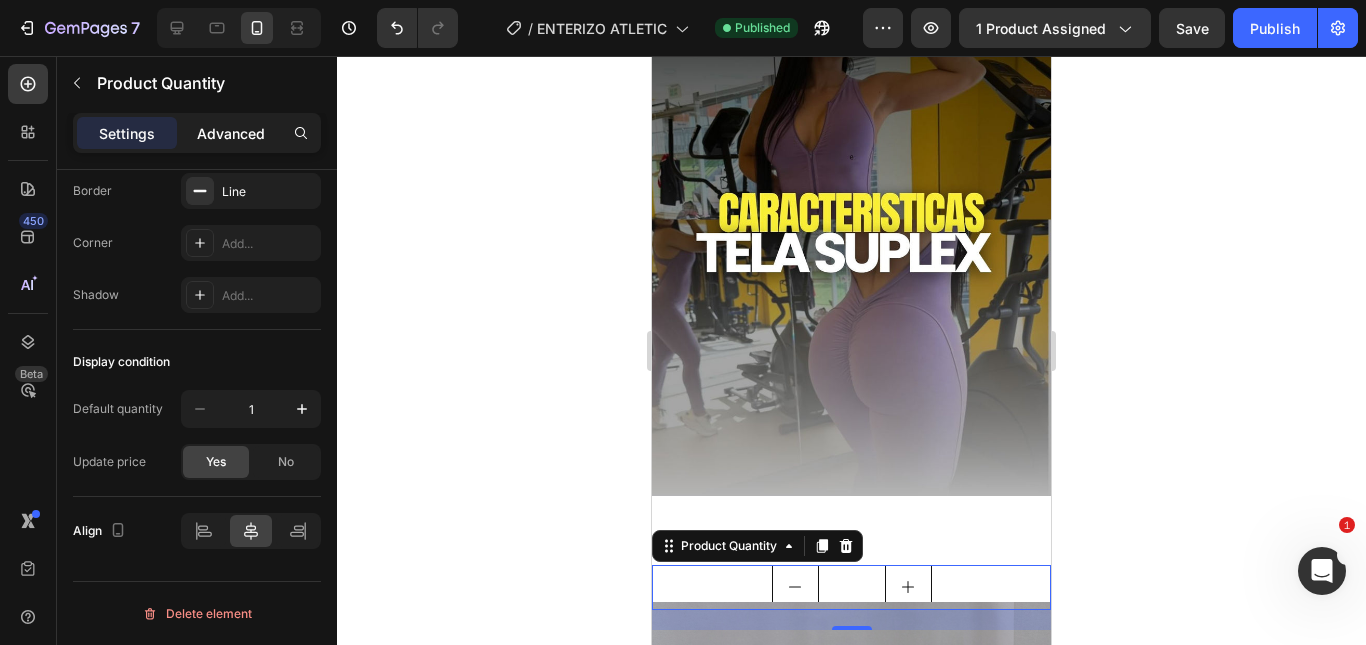 click on "Advanced" at bounding box center (231, 133) 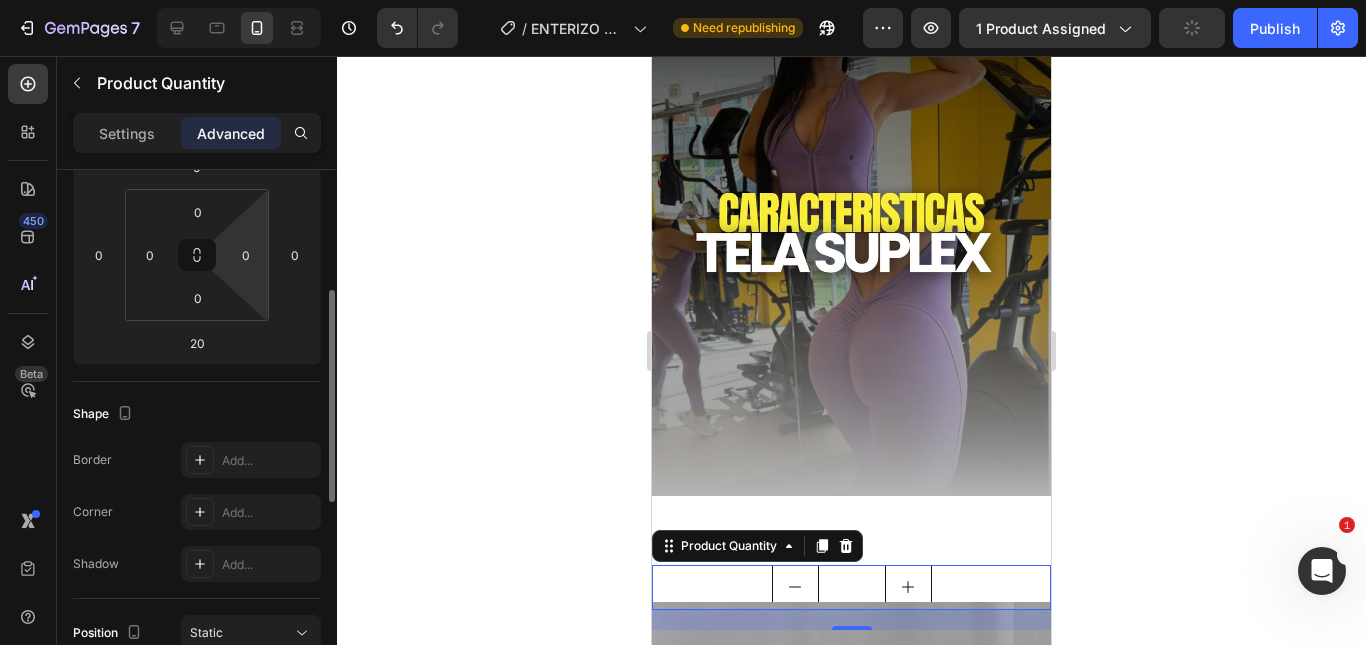 scroll, scrollTop: 102, scrollLeft: 0, axis: vertical 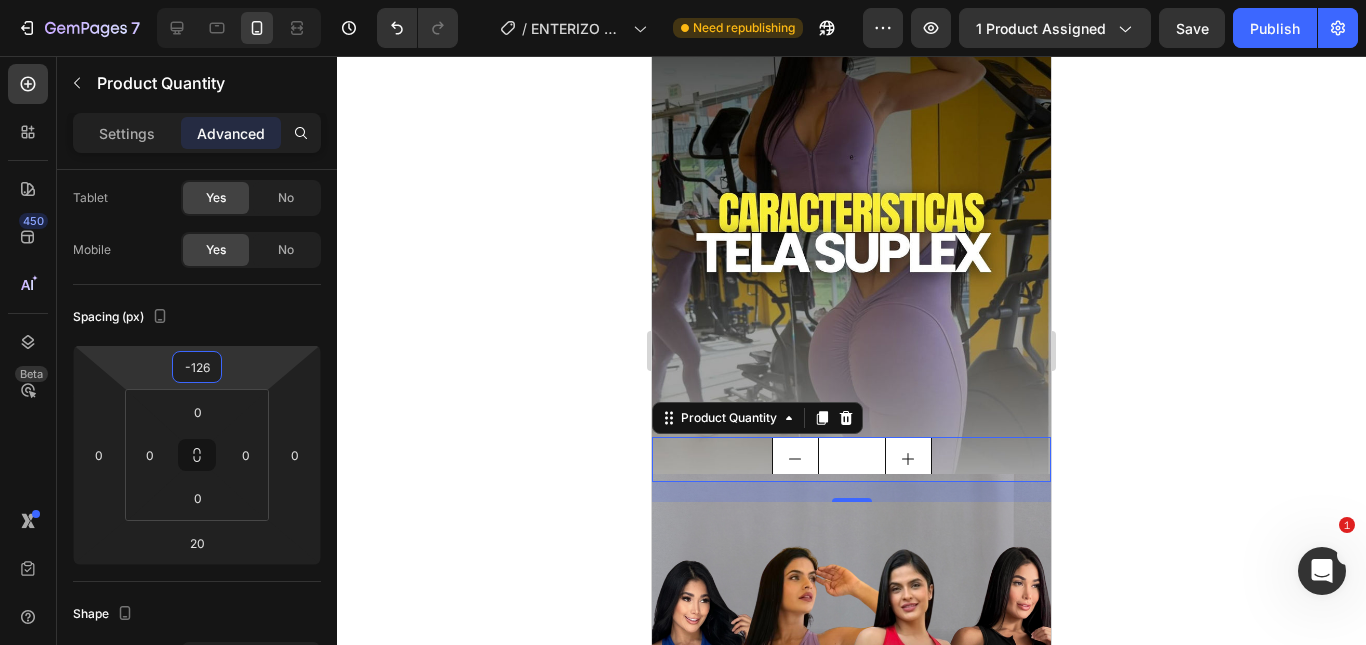 type on "-128" 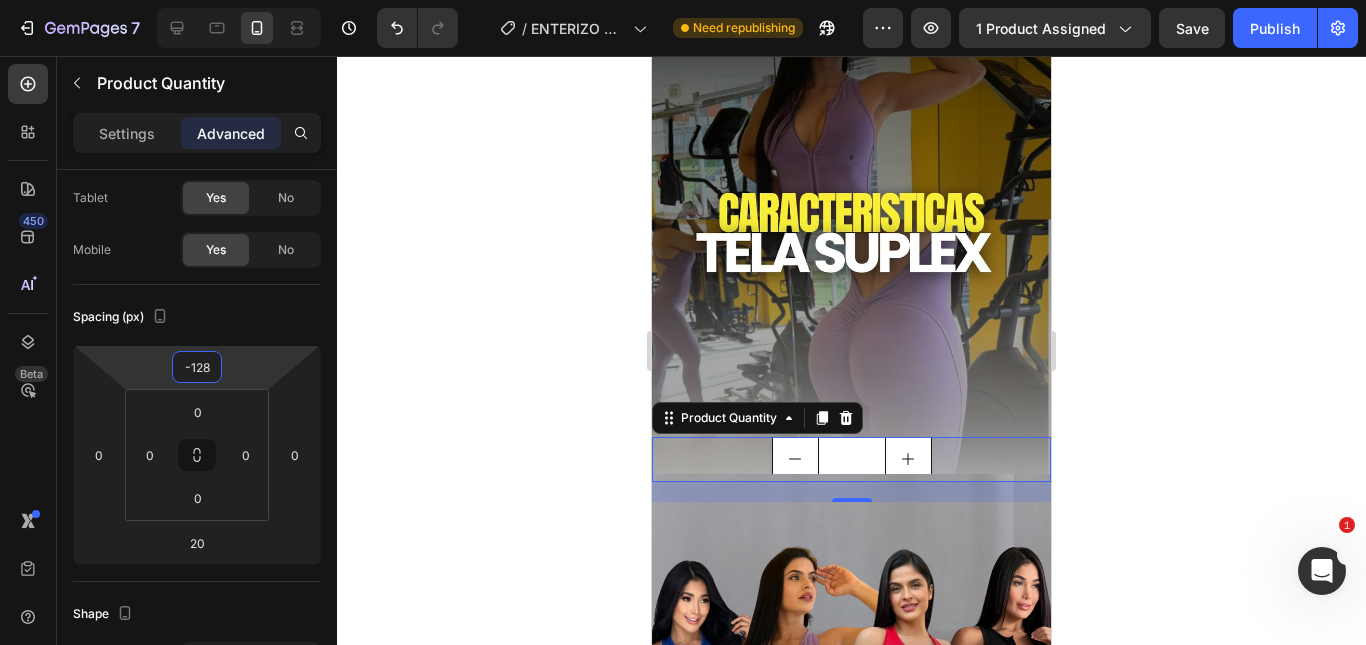 drag, startPoint x: 237, startPoint y: 363, endPoint x: 228, endPoint y: 427, distance: 64.629715 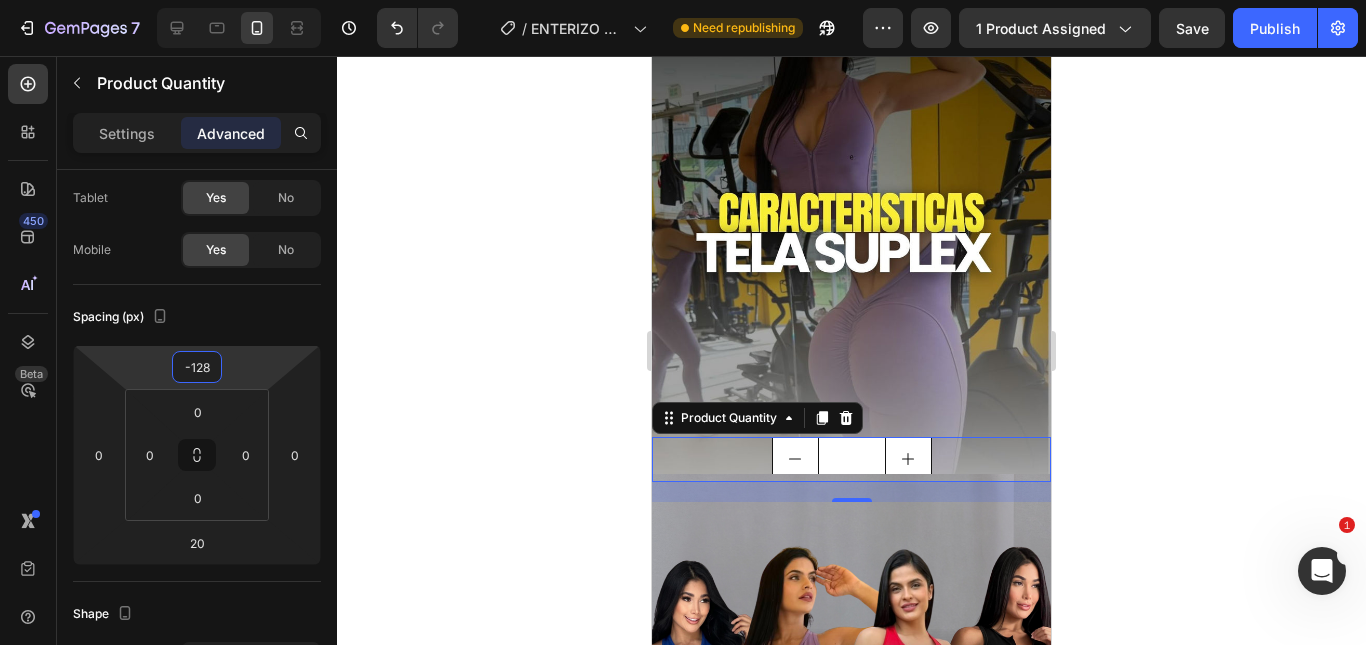 click on "7  Version history  /  ENTERIZO ATLETIC Need republishing Preview 1 product assigned  Save   Publish  450 Beta Sections(18) Elements(84) Section Element Hero Section Product Detail Brands Trusted Badges Guarantee Product Breakdown How to use Testimonials Compare Bundle FAQs Social Proof Brand Story Product List Collection Blog List Contact Sticky Add to Cart Custom Footer Browse Library 450 Layout
Row
Row
Row
Row Text
Heading
Text Block Button
Button
Button Media
Image
Image
Video" at bounding box center (683, 0) 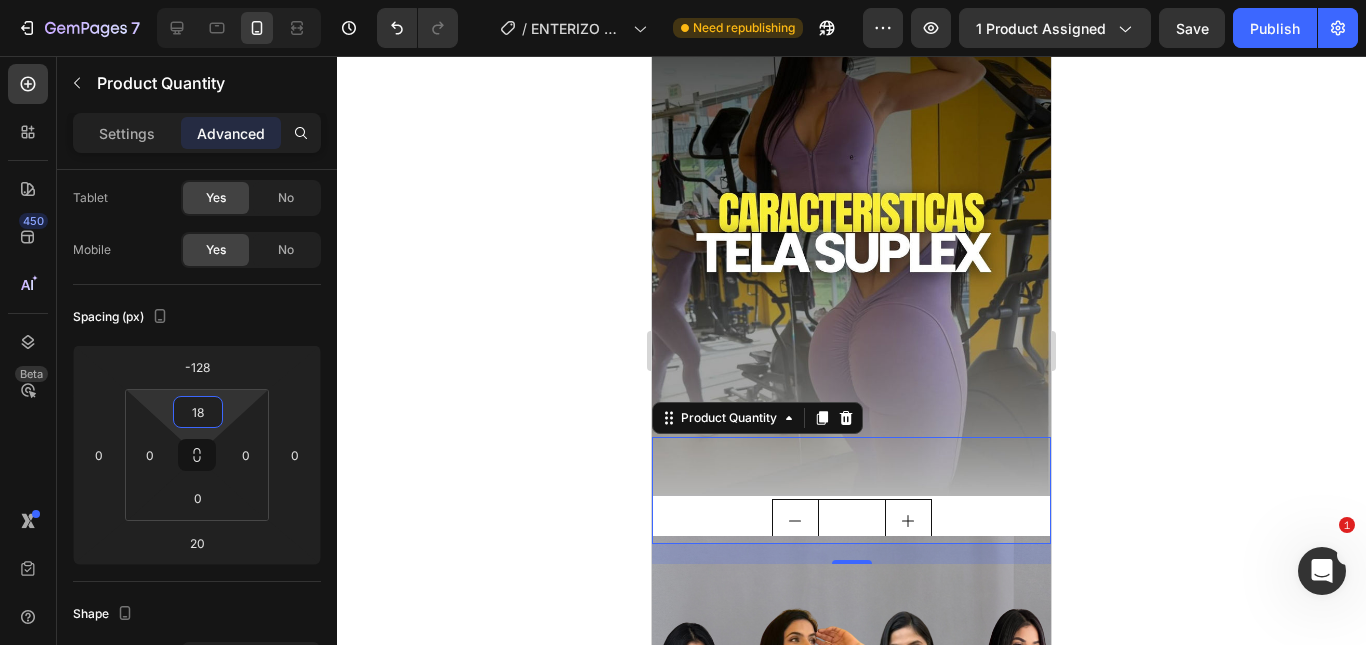 type on "0" 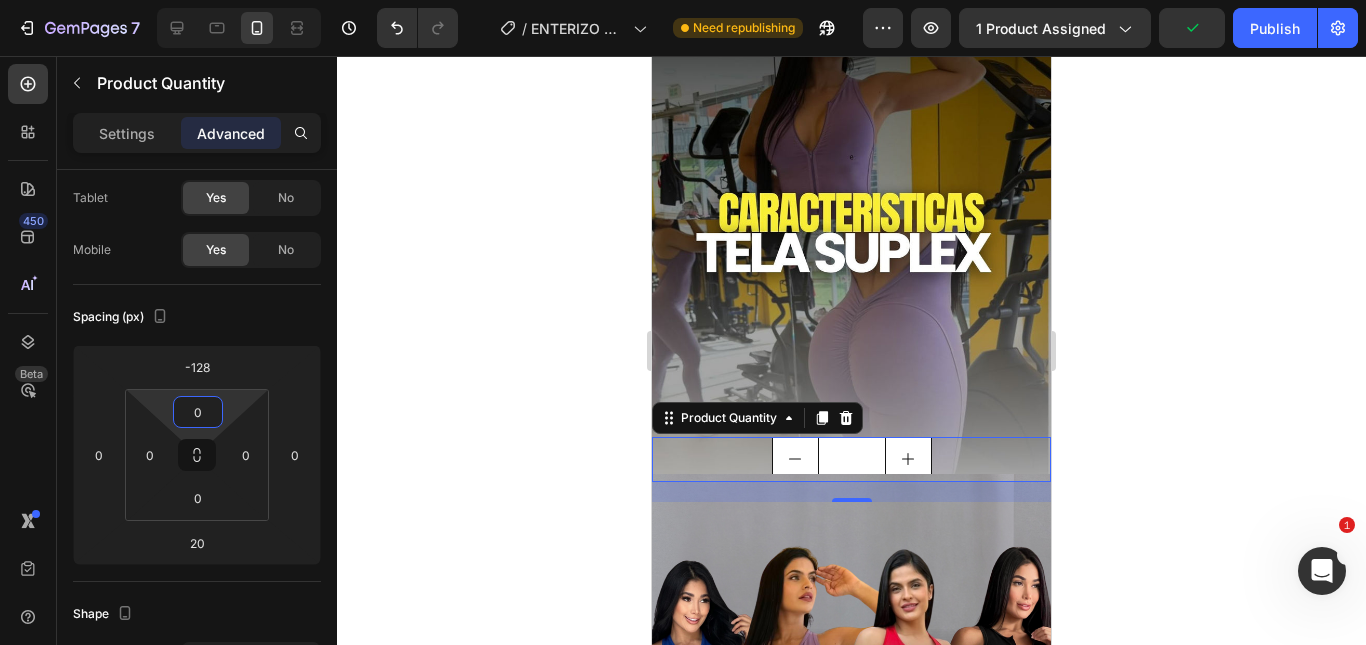 drag, startPoint x: 233, startPoint y: 398, endPoint x: 242, endPoint y: 419, distance: 22.847319 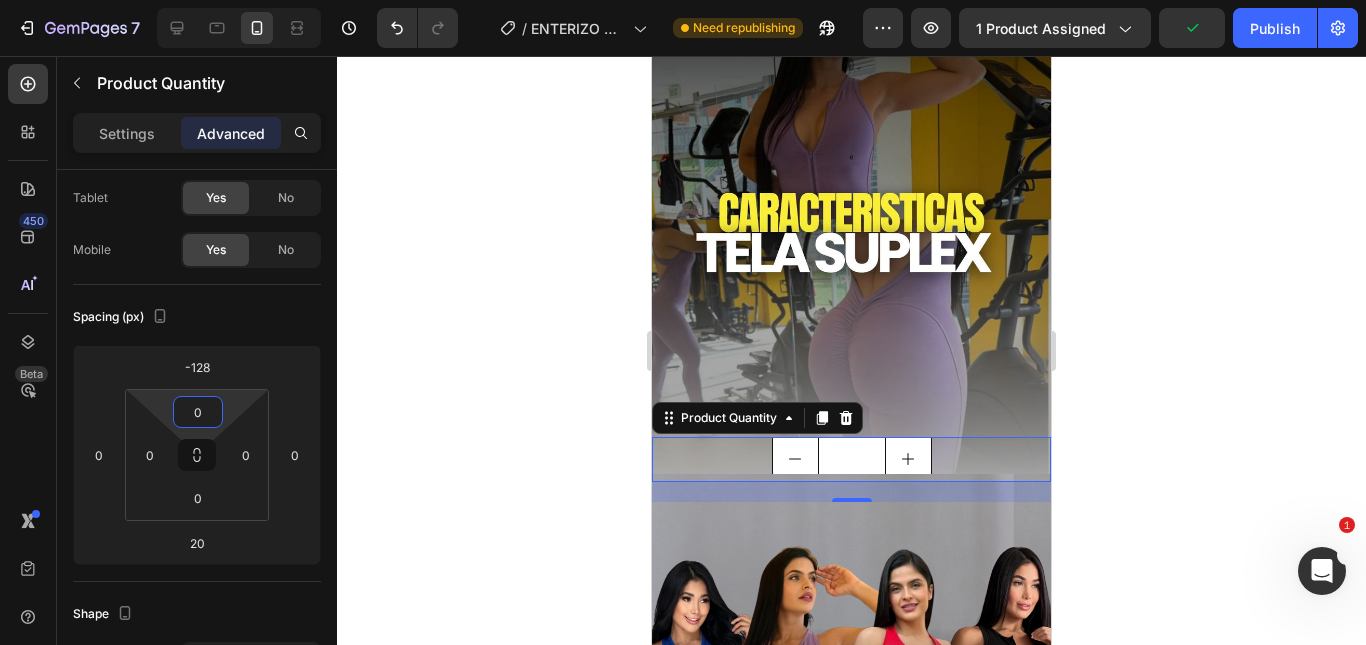 click on "7  Version history  /  ENTERIZO ATLETIC Need republishing Preview 1 product assigned  Publish  450 Beta Sections(18) Elements(84) Section Element Hero Section Product Detail Brands Trusted Badges Guarantee Product Breakdown How to use Testimonials Compare Bundle FAQs Social Proof Brand Story Product List Collection Blog List Contact Sticky Add to Cart Custom Footer Browse Library 450 Layout
Row
Row
Row
Row Text
Heading
Text Block Button
Button
Button Media
Image
Image" at bounding box center [683, 0] 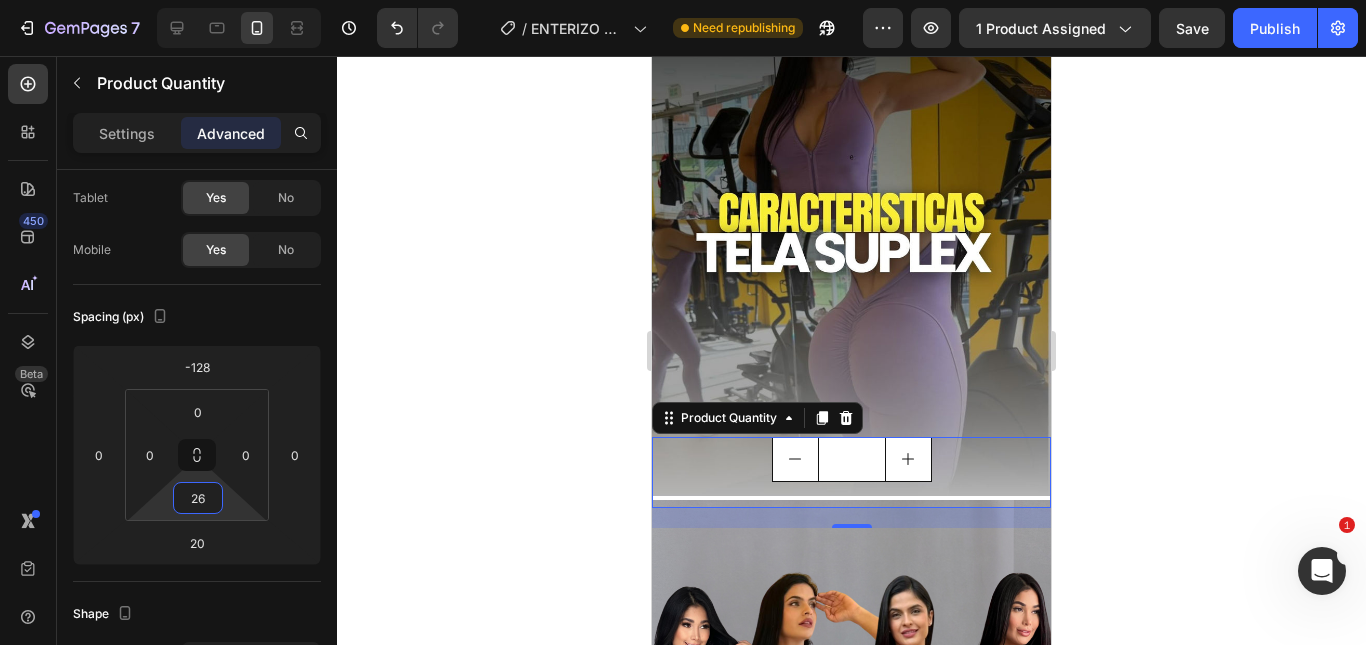 type on "20" 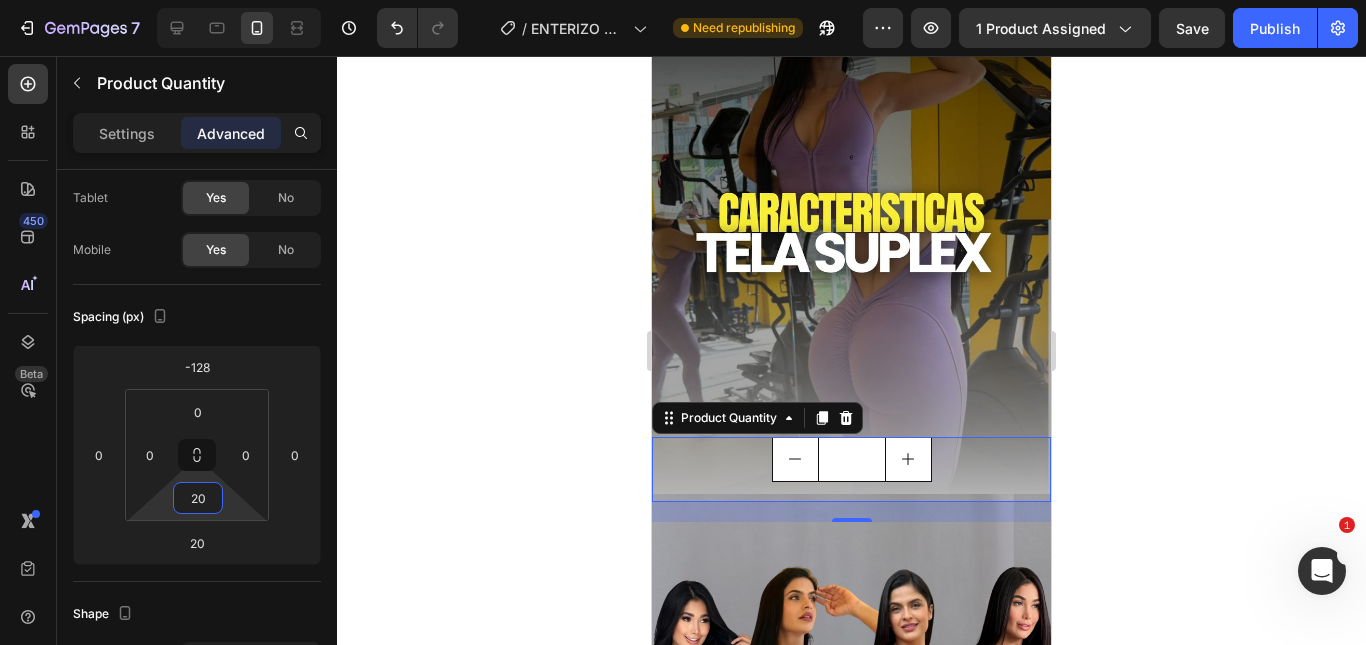 drag, startPoint x: 225, startPoint y: 514, endPoint x: 227, endPoint y: 490, distance: 24.083189 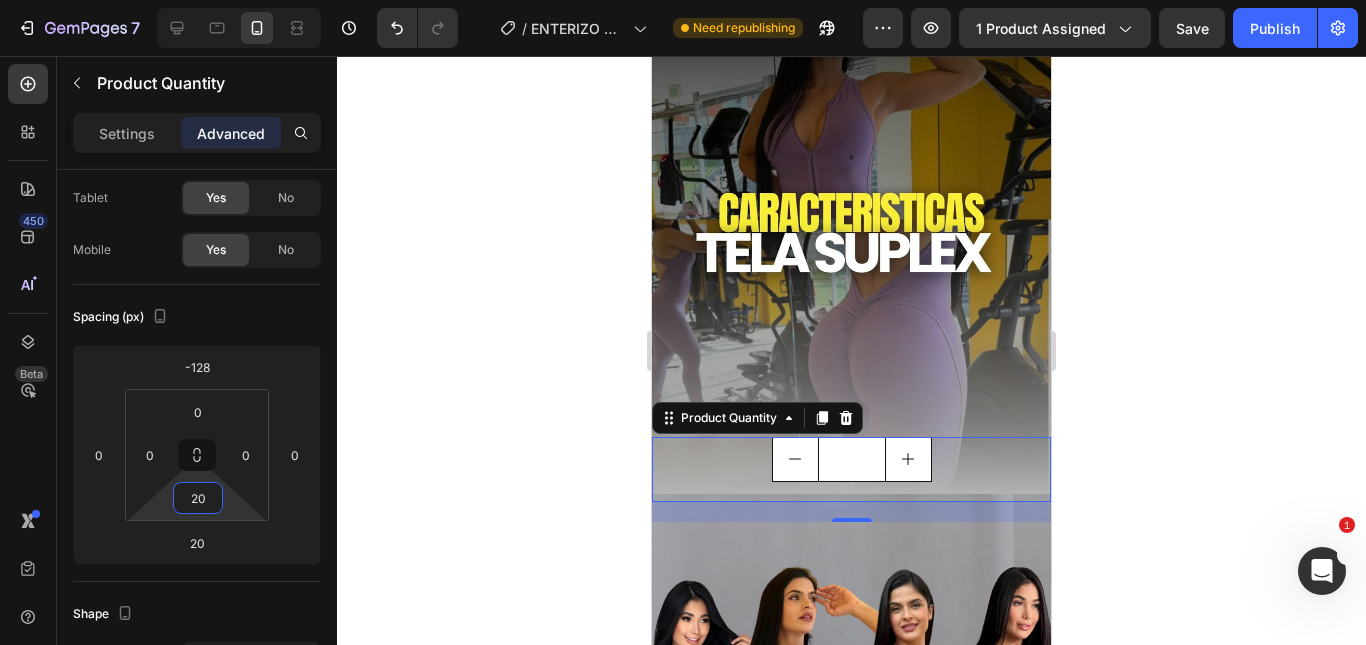 click on "7  Version history  /  ENTERIZO ATLETIC Need republishing Preview 1 product assigned  Save   Publish  450 Beta Sections(18) Elements(84) Section Element Hero Section Product Detail Brands Trusted Badges Guarantee Product Breakdown How to use Testimonials Compare Bundle FAQs Social Proof Brand Story Product List Collection Blog List Contact Sticky Add to Cart Custom Footer Browse Library 450 Layout
Row
Row
Row
Row Text
Heading
Text Block Button
Button
Button Media
Image
Image
Video" at bounding box center [683, 0] 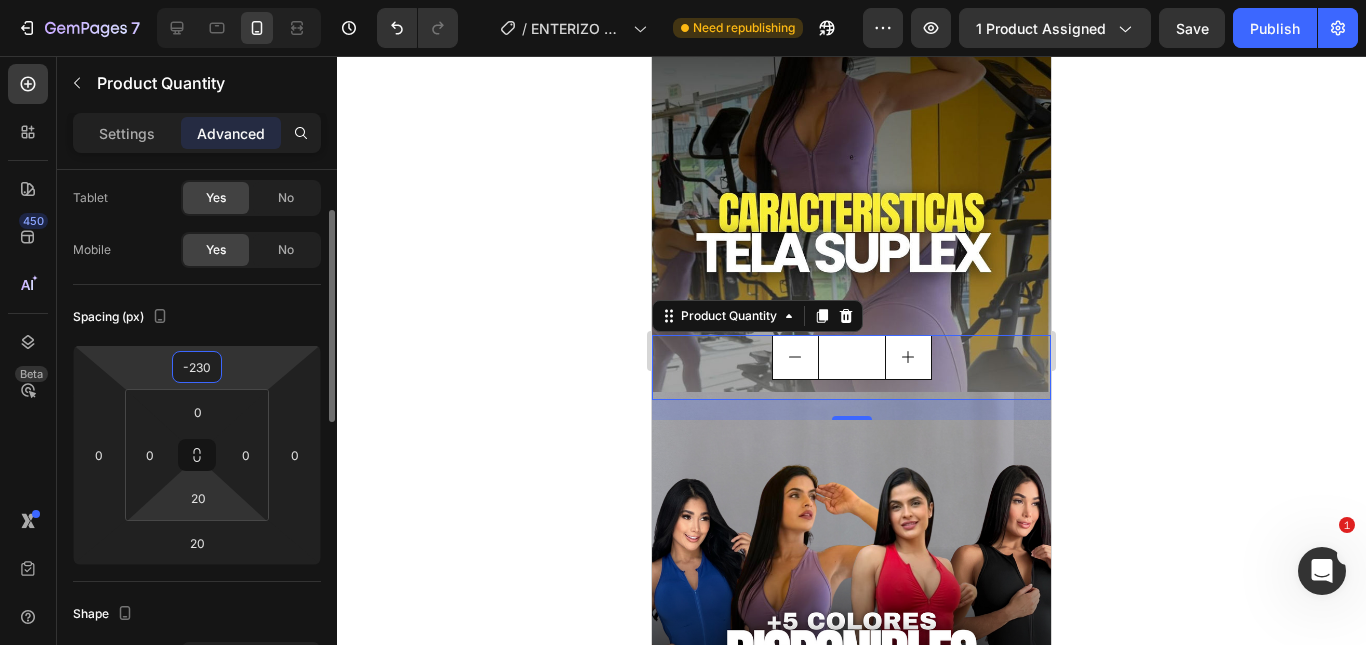 drag, startPoint x: 262, startPoint y: 402, endPoint x: 233, endPoint y: 491, distance: 93.60555 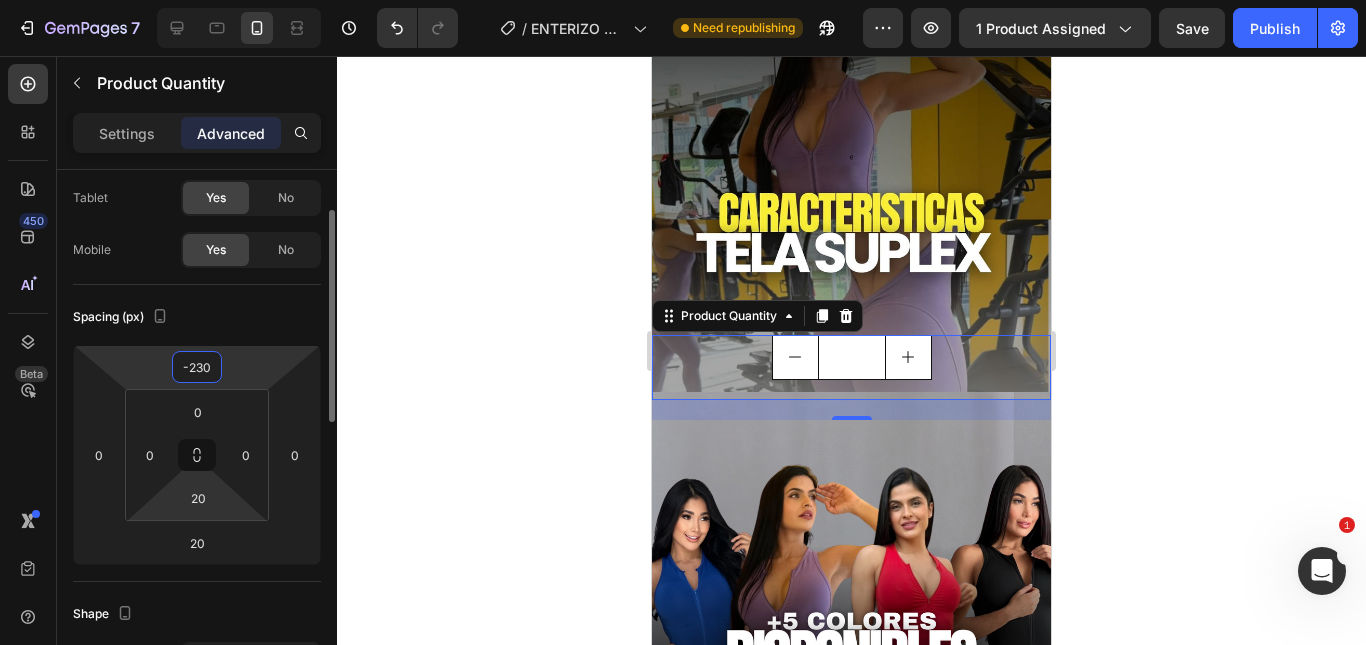 click on "7  Version history  /  ENTERIZO ATLETIC Need republishing Preview 1 product assigned  Save   Publish  450 Beta Sections(18) Elements(84) Section Element Hero Section Product Detail Brands Trusted Badges Guarantee Product Breakdown How to use Testimonials Compare Bundle FAQs Social Proof Brand Story Product List Collection Blog List Contact Sticky Add to Cart Custom Footer Browse Library 450 Layout
Row
Row
Row
Row Text
Heading
Text Block Button
Button
Button Media
Image
Image
Video" at bounding box center (683, 0) 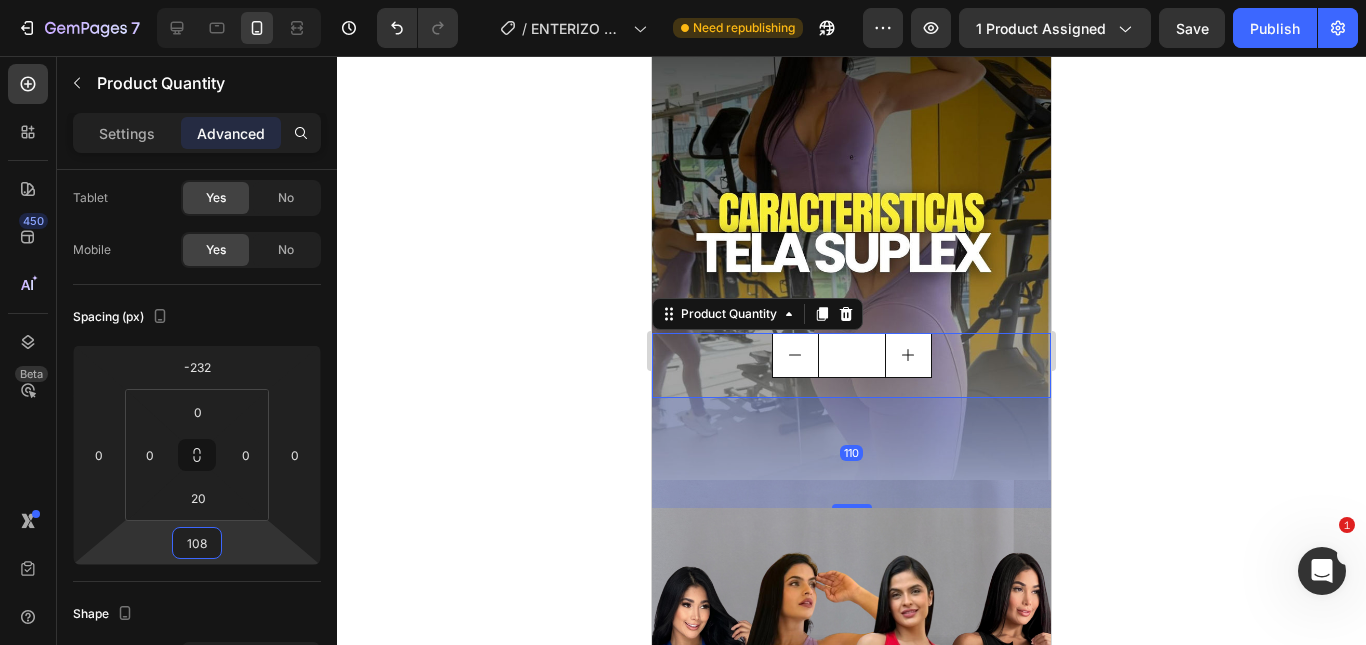 type on "106" 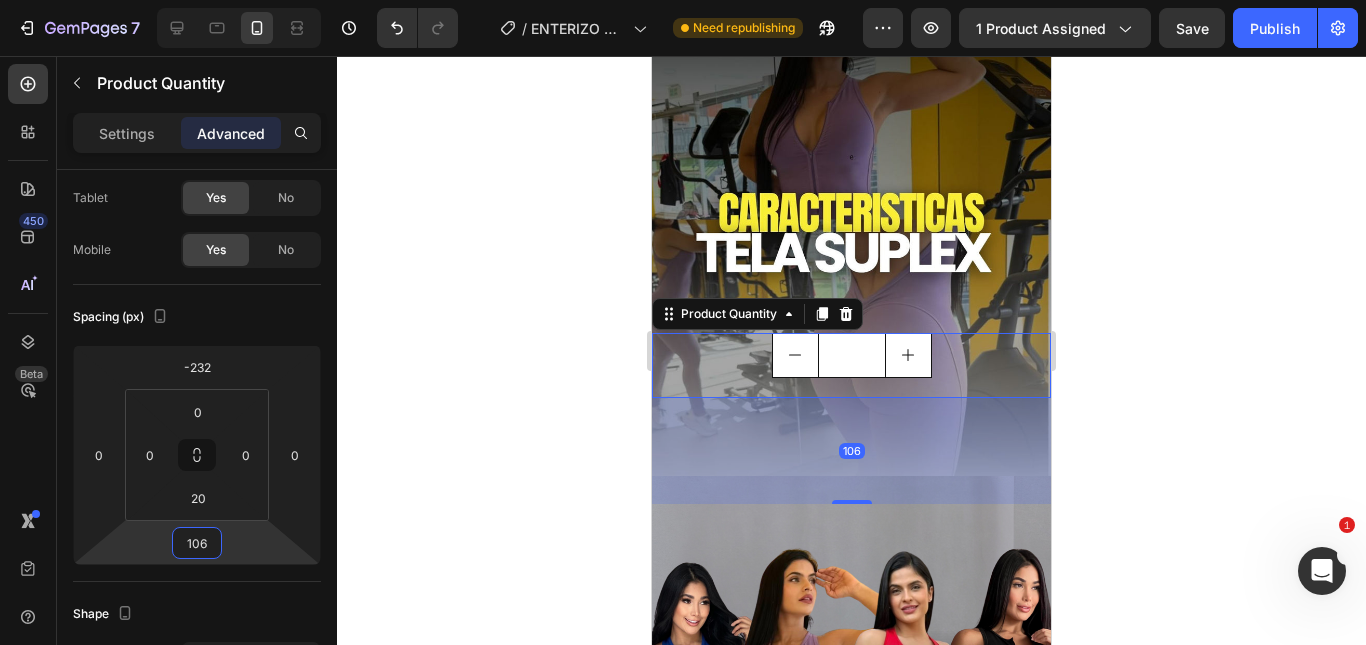 drag, startPoint x: 234, startPoint y: 521, endPoint x: 231, endPoint y: 506, distance: 15.297058 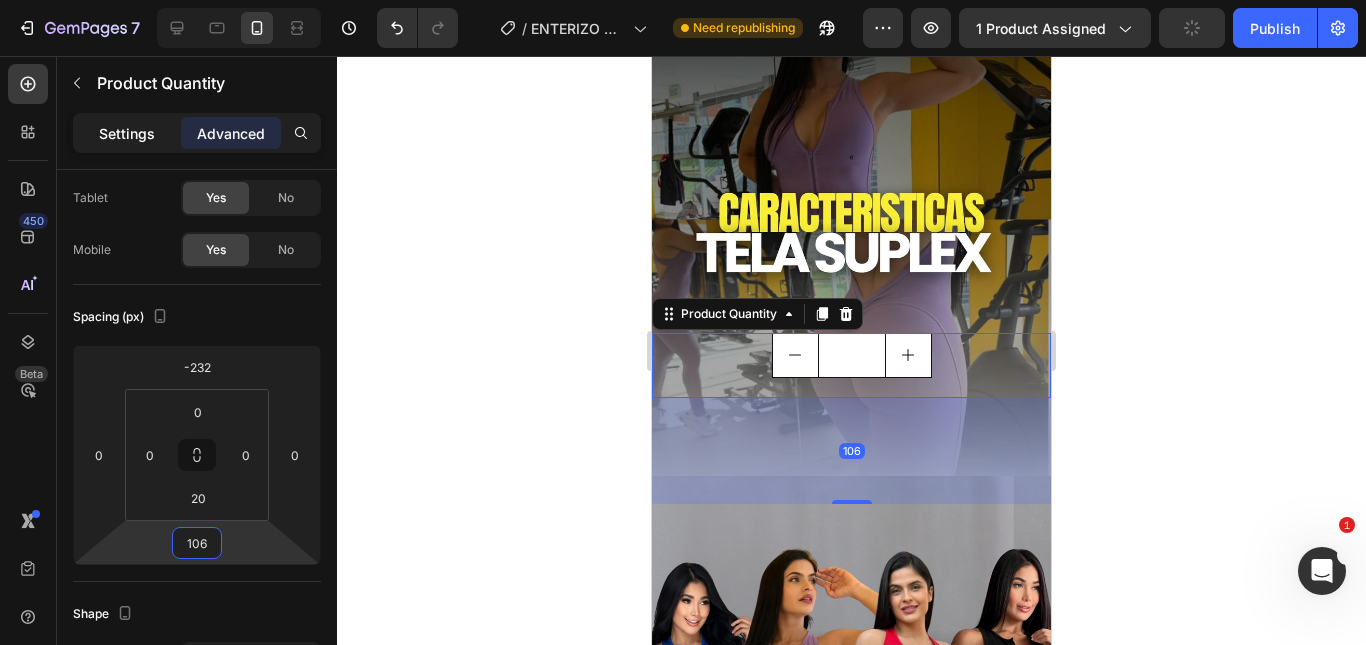click on "Settings" at bounding box center [127, 133] 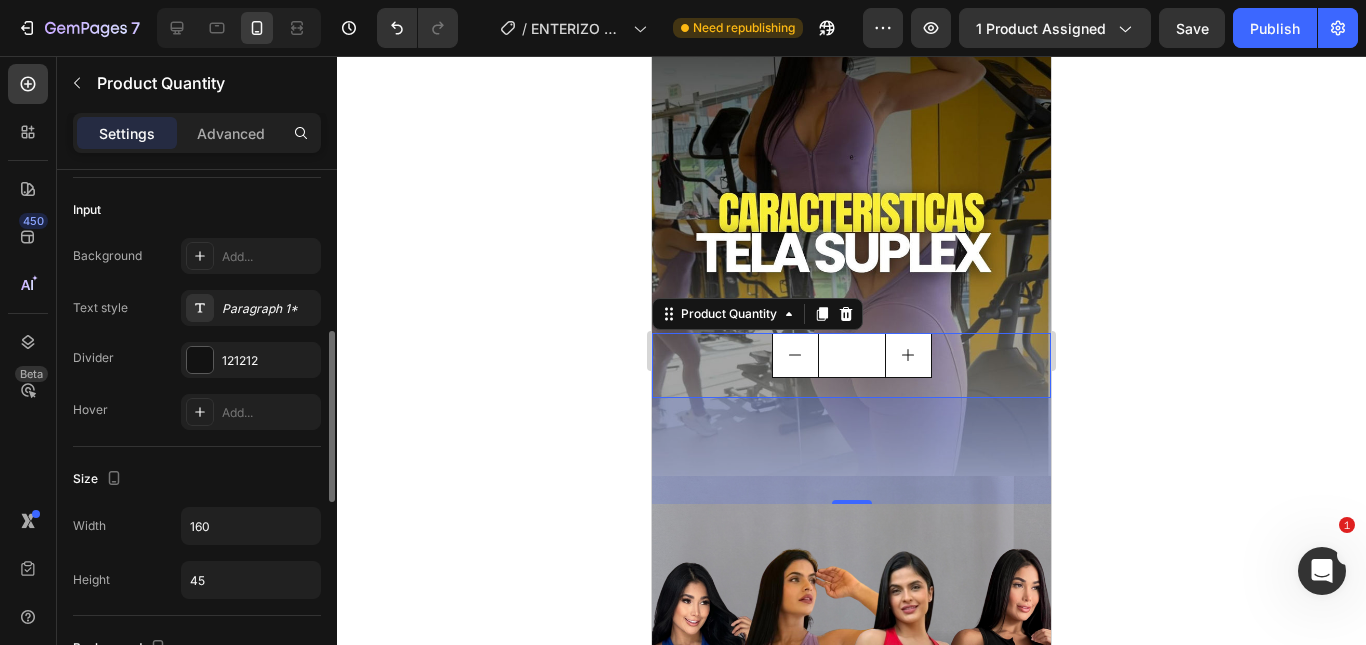 scroll, scrollTop: 0, scrollLeft: 0, axis: both 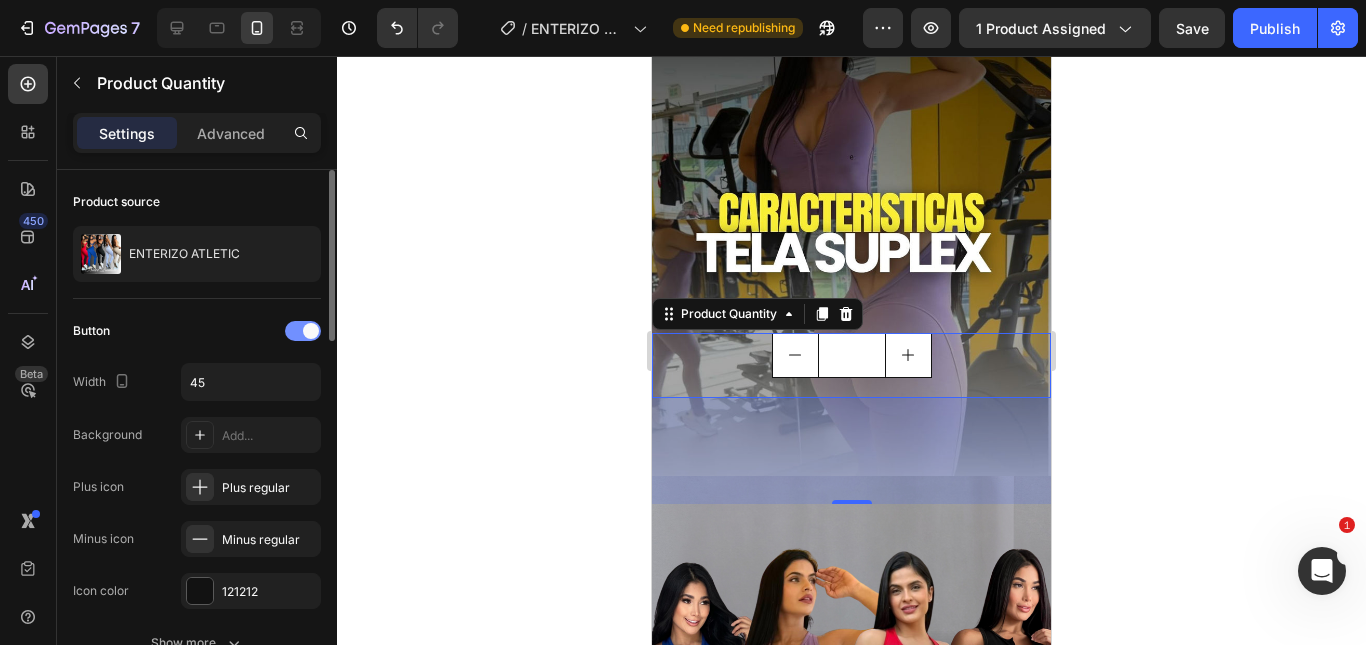 click at bounding box center [303, 331] 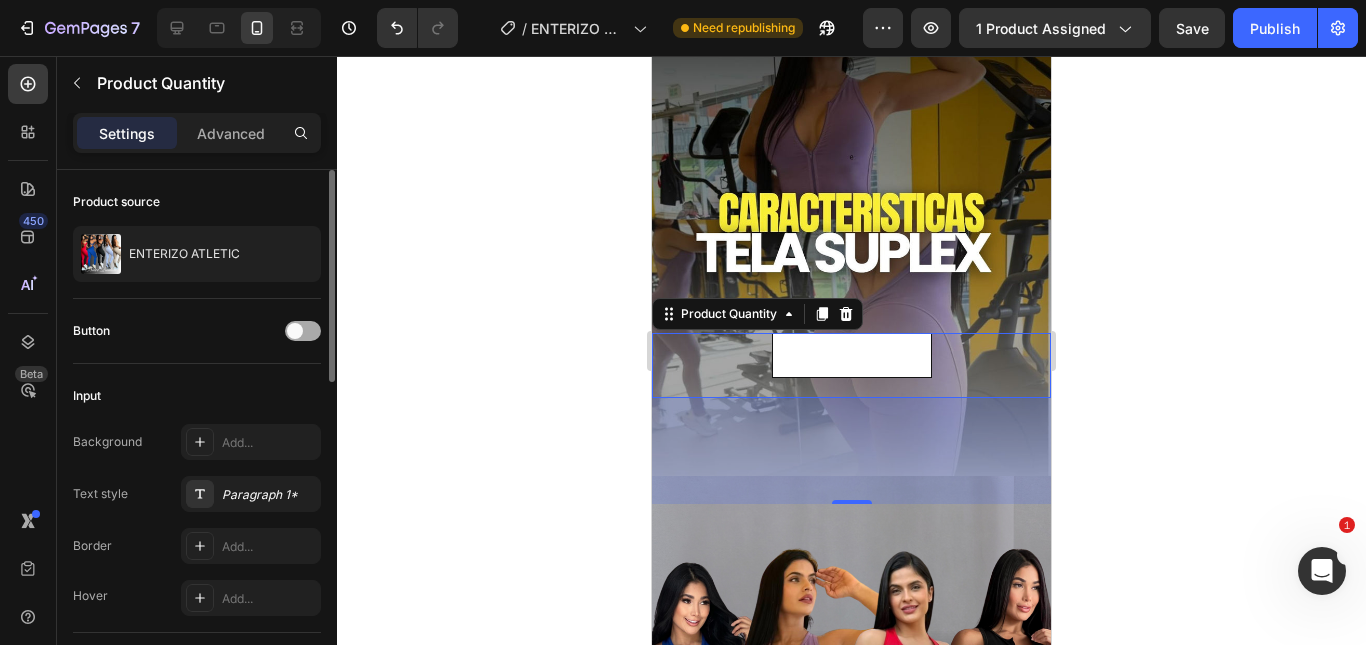 click at bounding box center (295, 331) 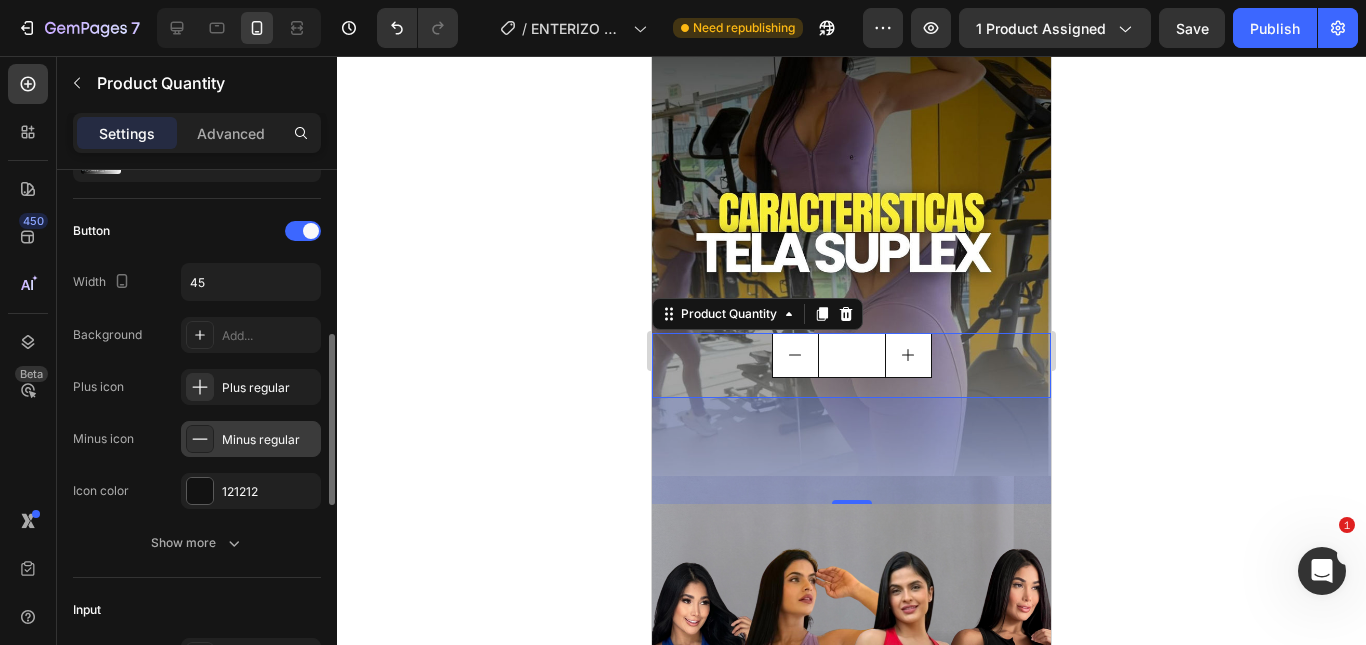 scroll, scrollTop: 200, scrollLeft: 0, axis: vertical 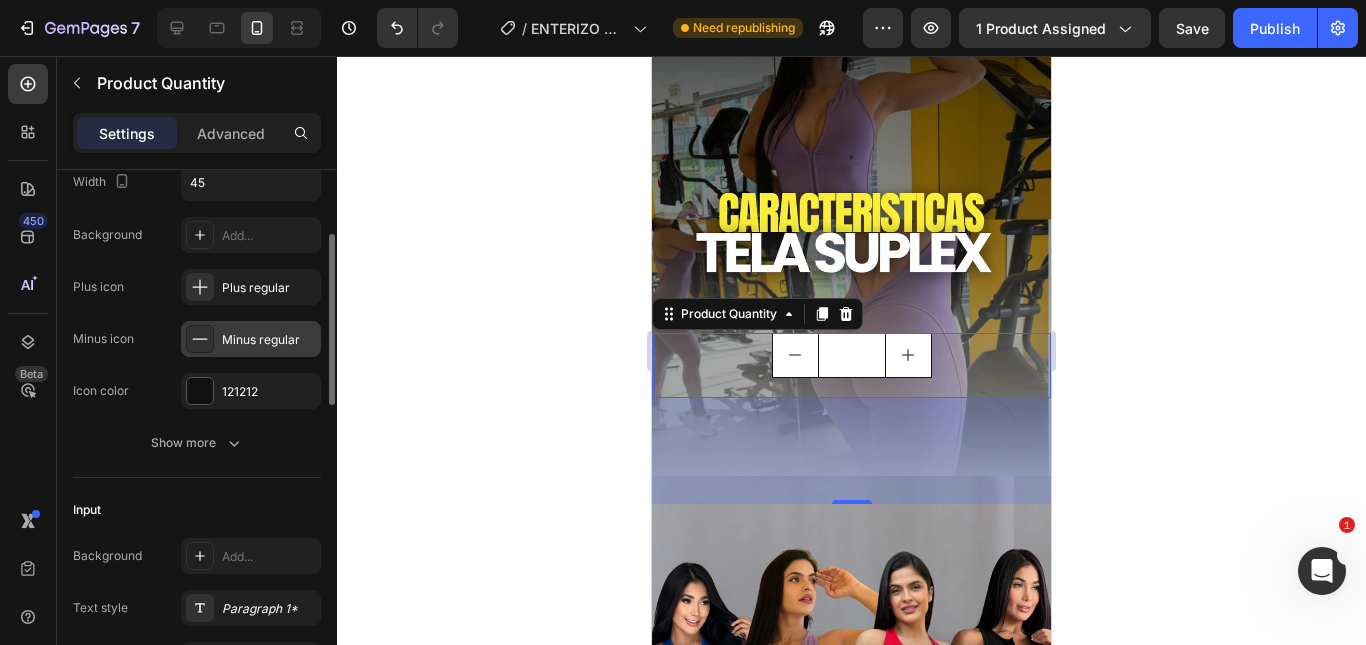 click on "Show more" at bounding box center [197, 443] 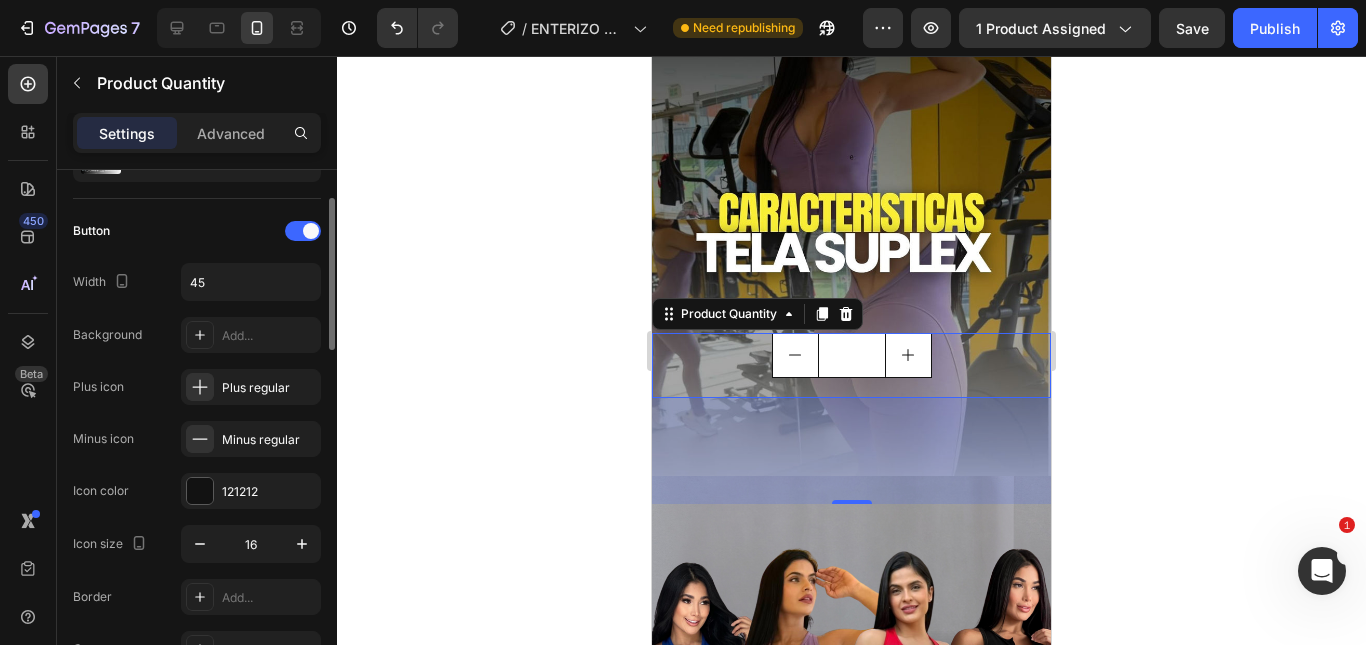scroll, scrollTop: 0, scrollLeft: 0, axis: both 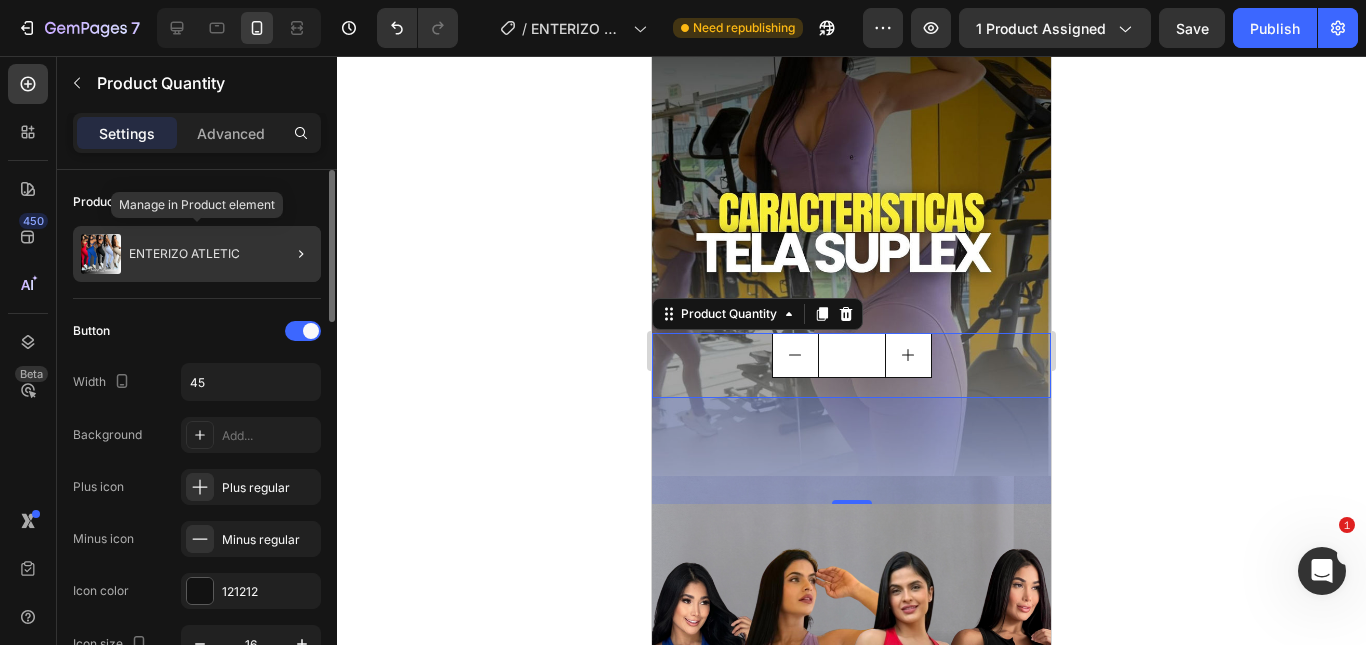 click on "ENTERIZO ATLETIC" at bounding box center (184, 254) 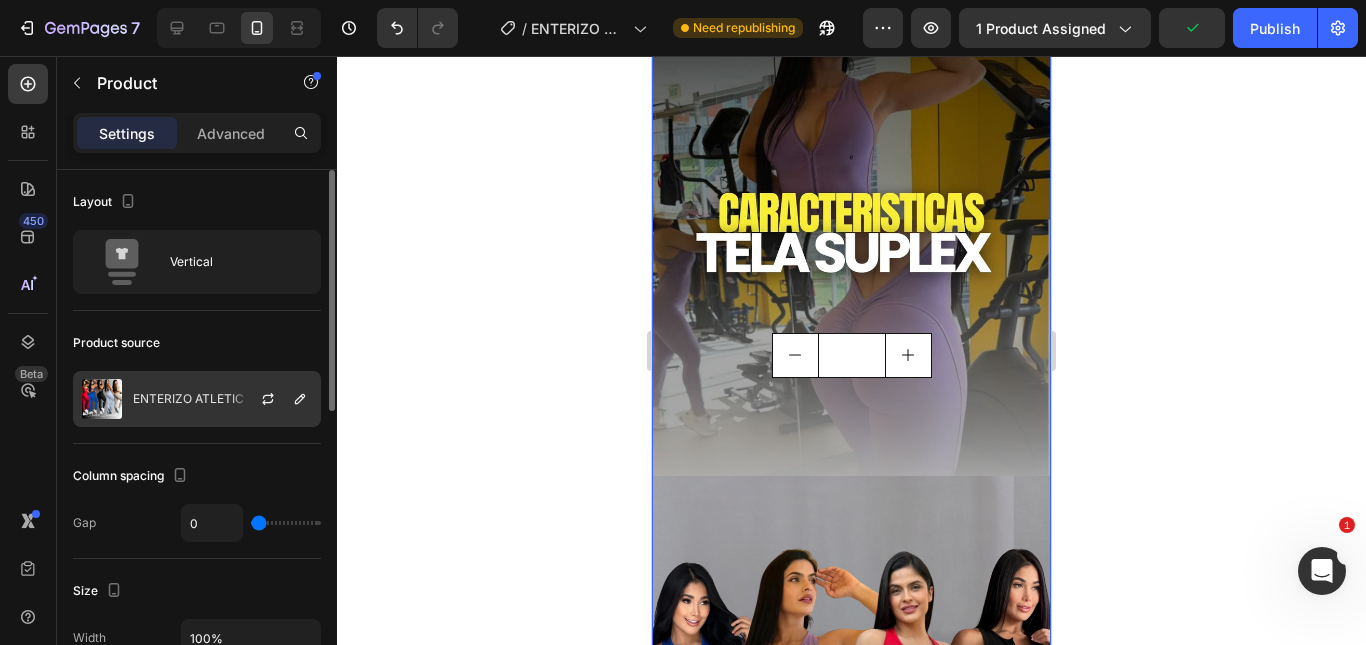 click at bounding box center (276, 399) 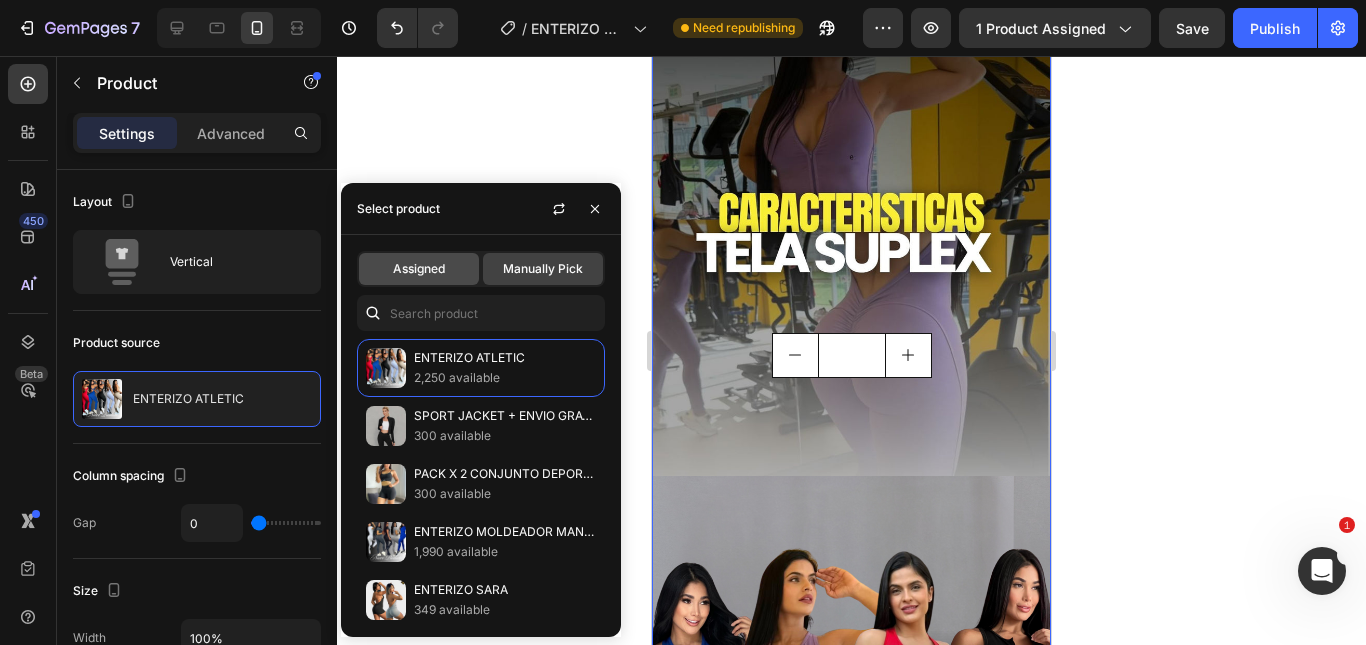 click on "Assigned" 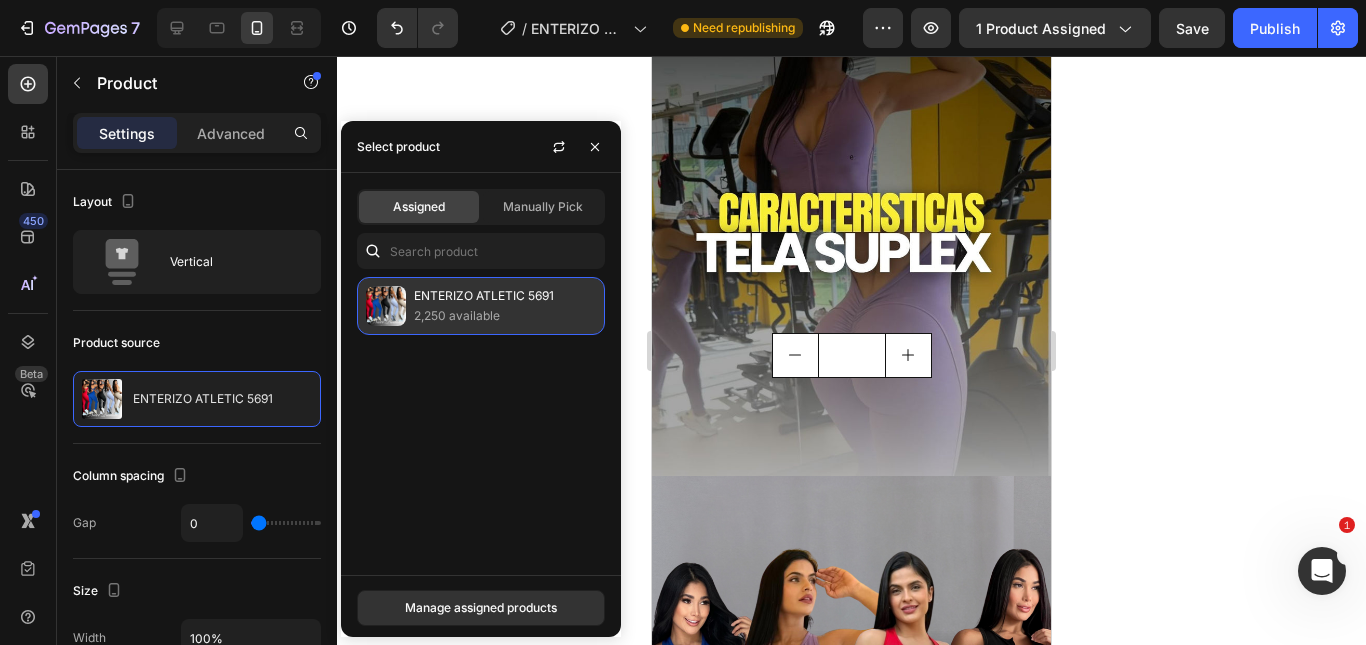 click on "ENTERIZO ATLETIC 5691" at bounding box center [505, 296] 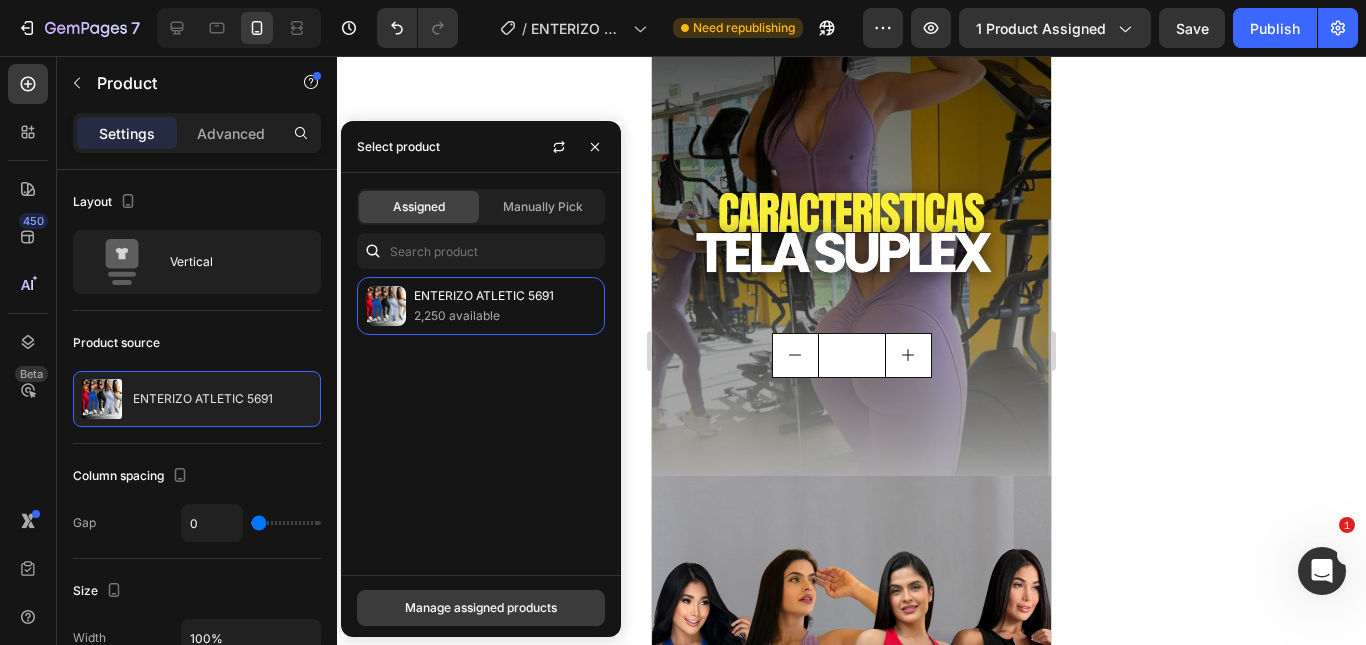 click on "Manage assigned products" at bounding box center [481, 608] 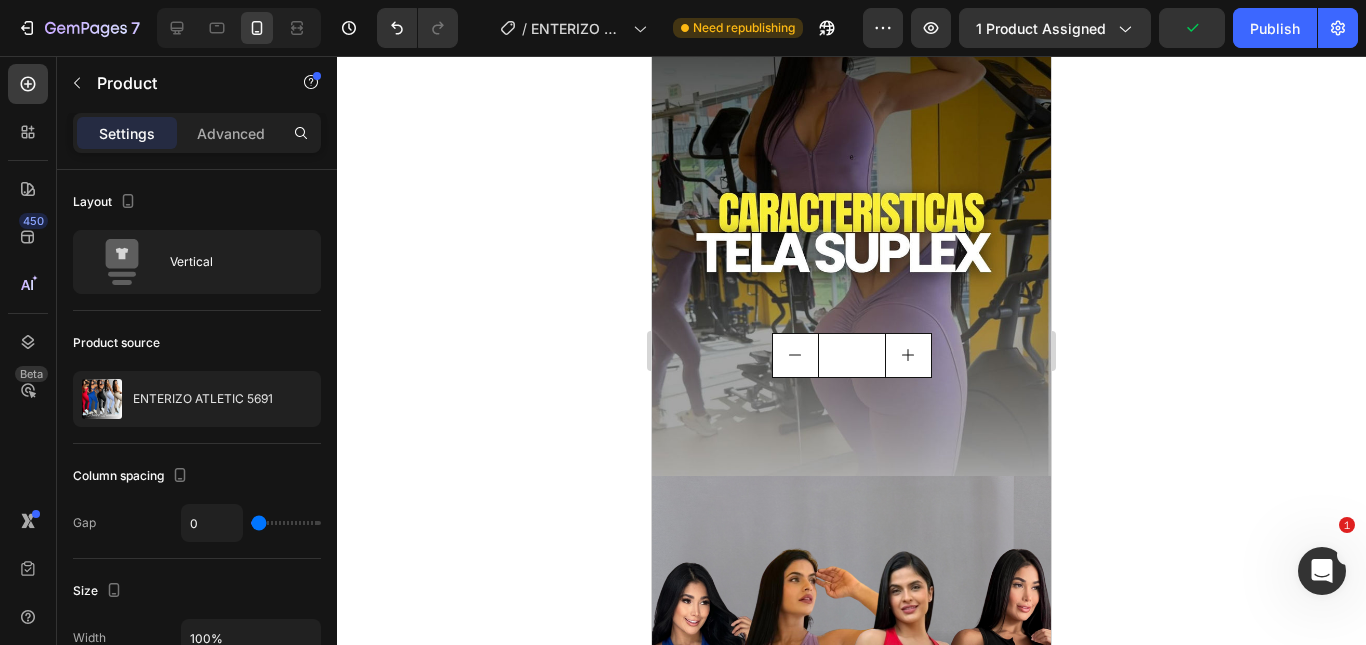 click 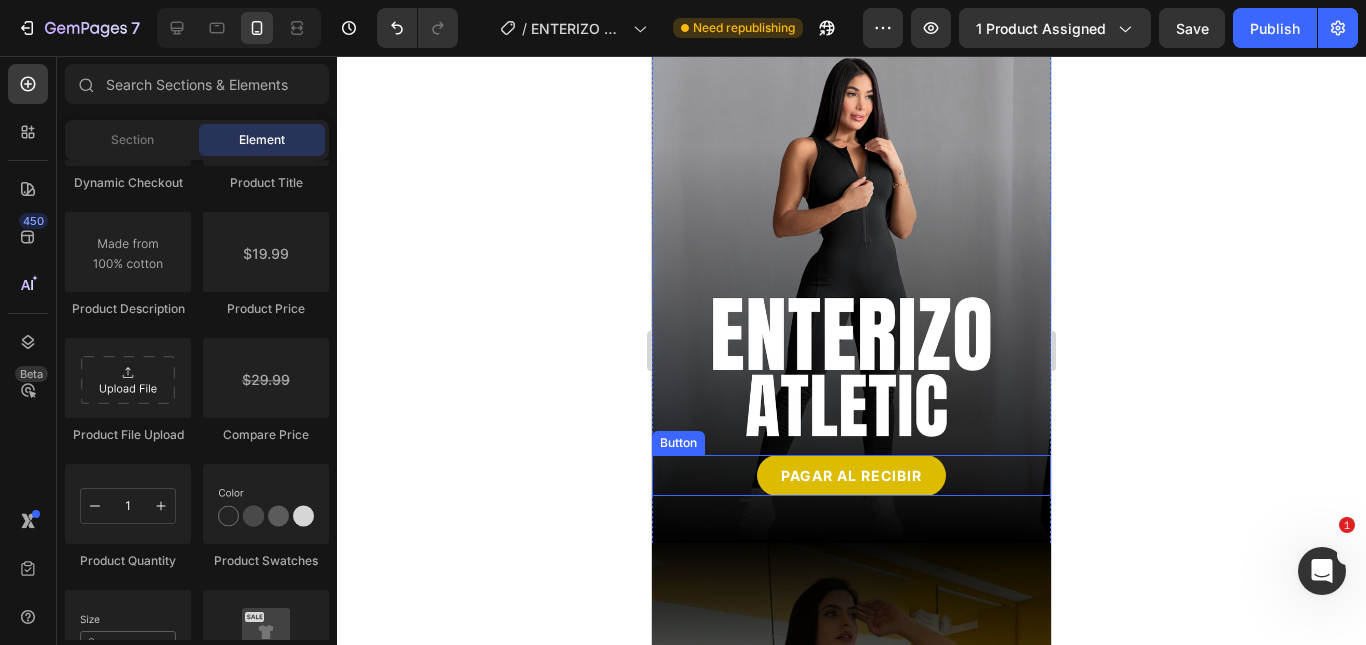 scroll, scrollTop: 400, scrollLeft: 0, axis: vertical 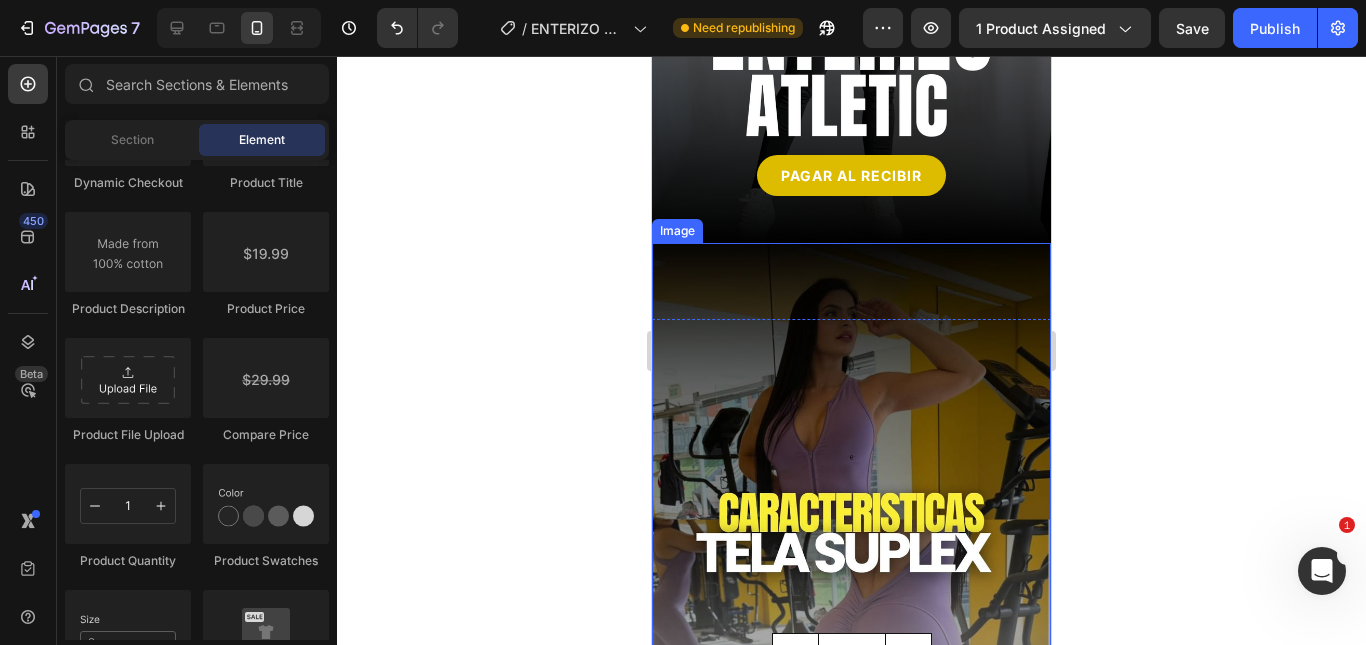 click at bounding box center (851, 519) 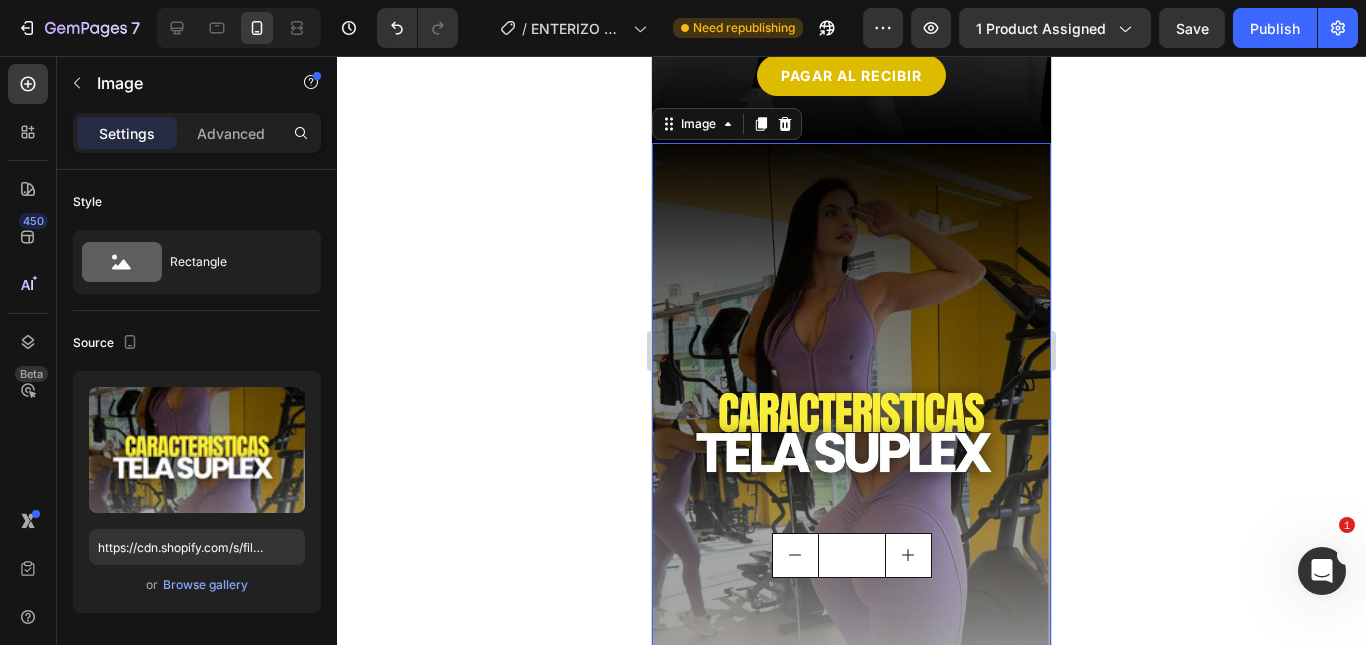 scroll, scrollTop: 600, scrollLeft: 0, axis: vertical 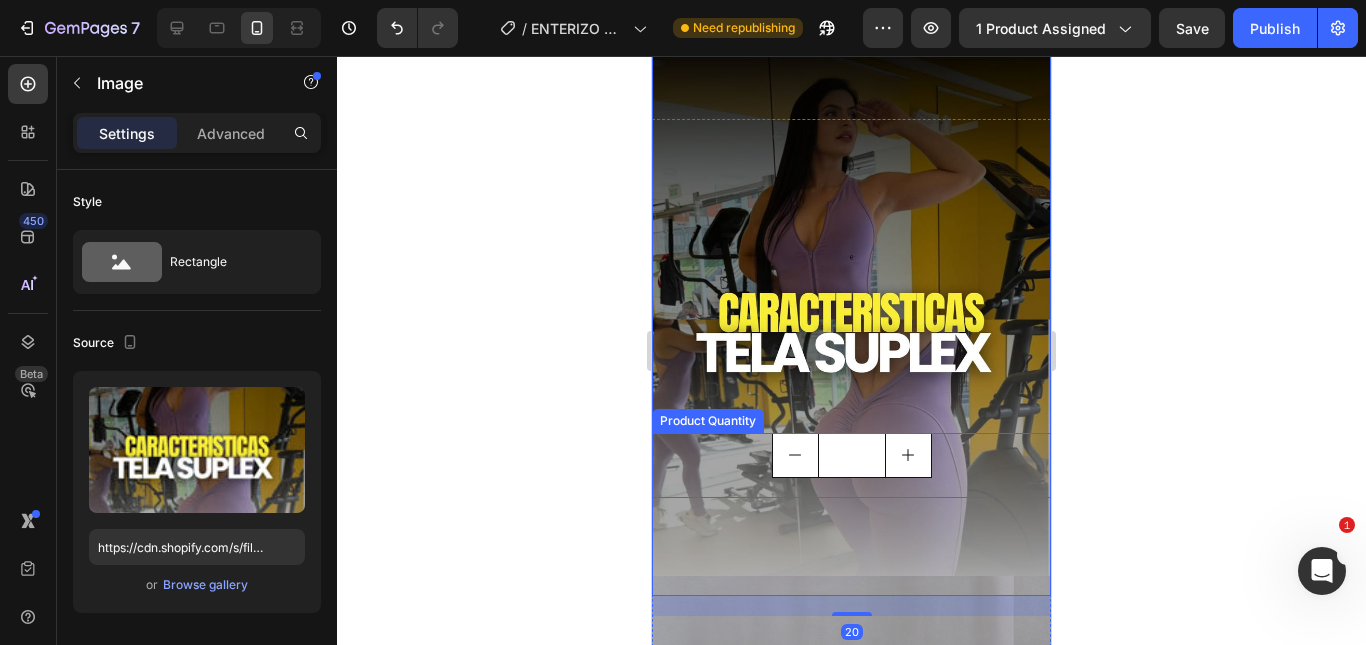 click at bounding box center (851, 319) 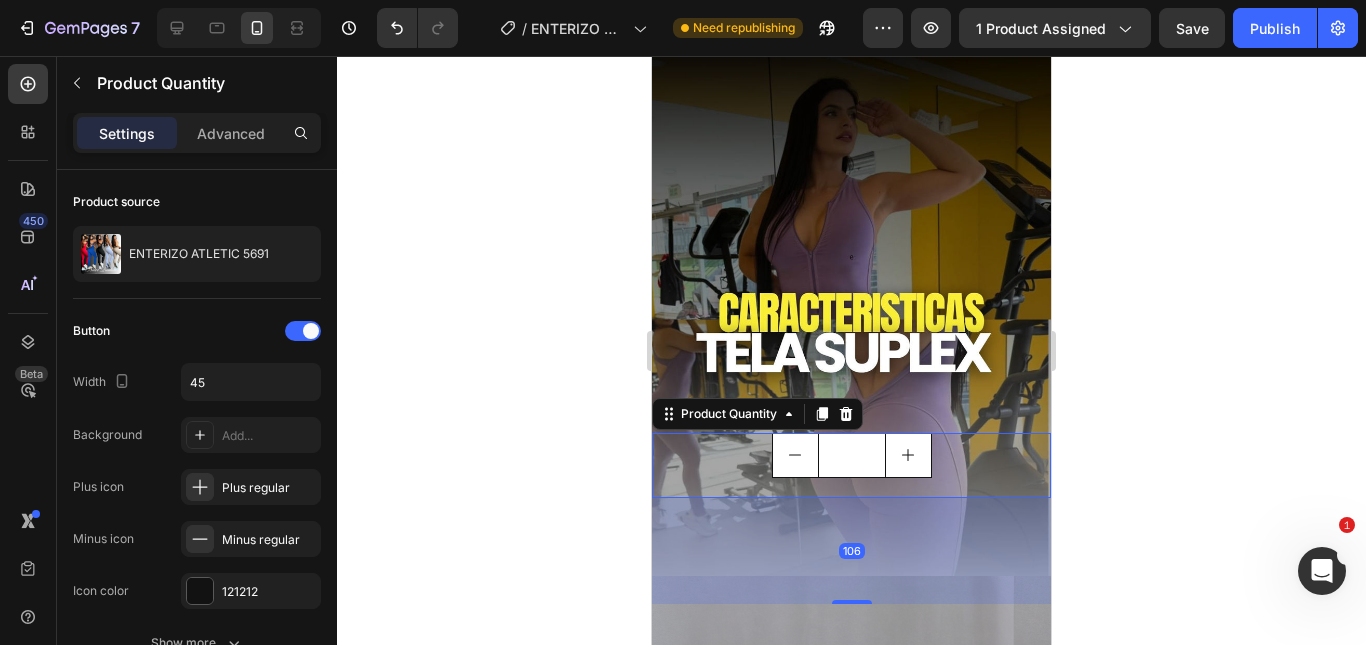scroll, scrollTop: 700, scrollLeft: 0, axis: vertical 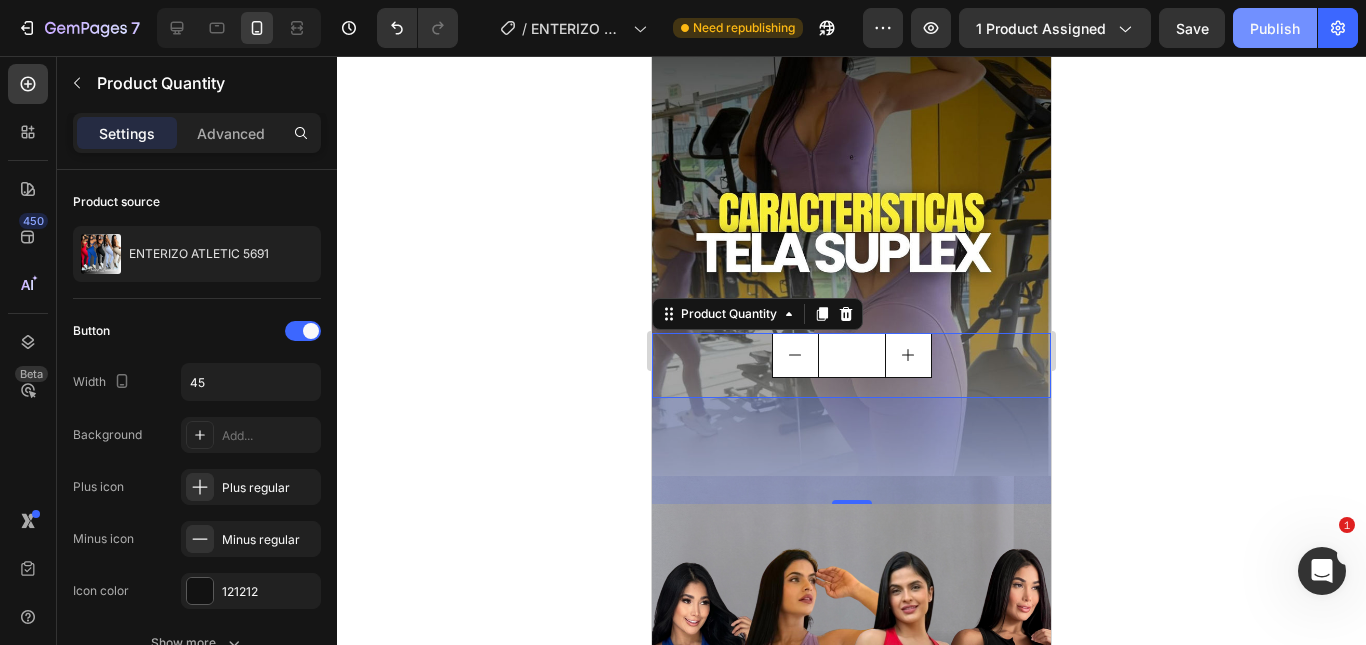 click on "Publish" at bounding box center (1275, 28) 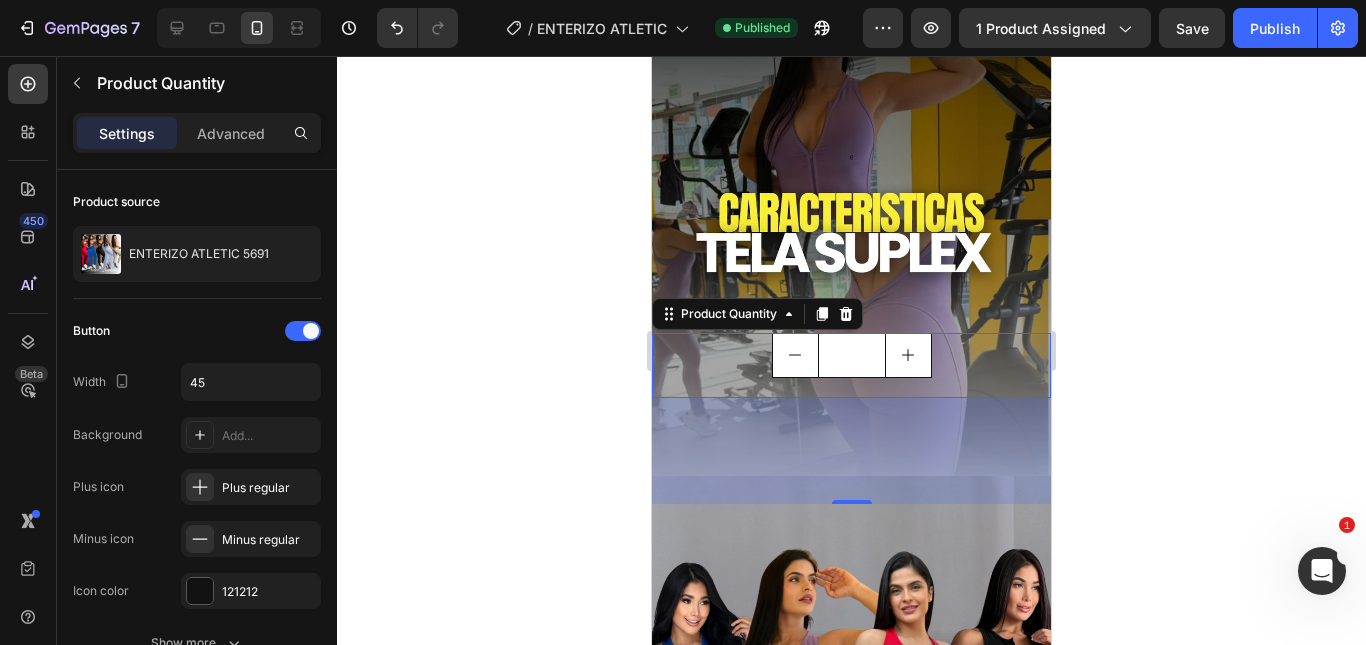 scroll, scrollTop: 600, scrollLeft: 0, axis: vertical 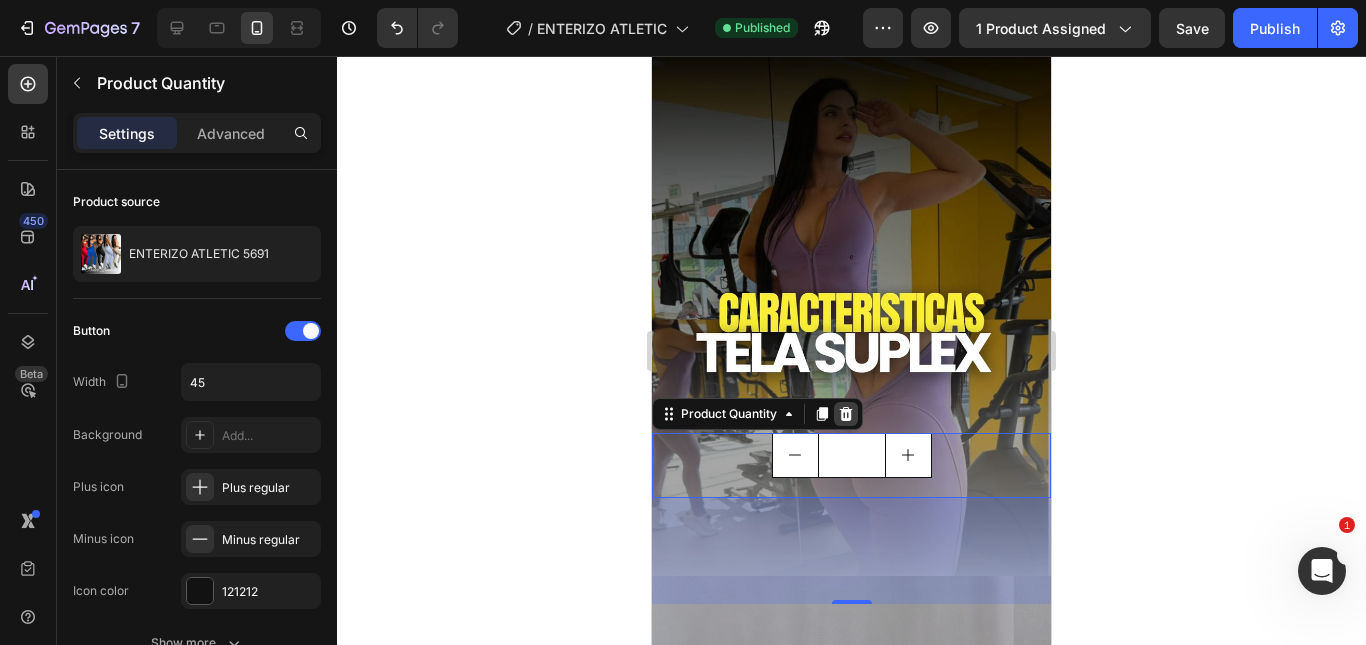 click 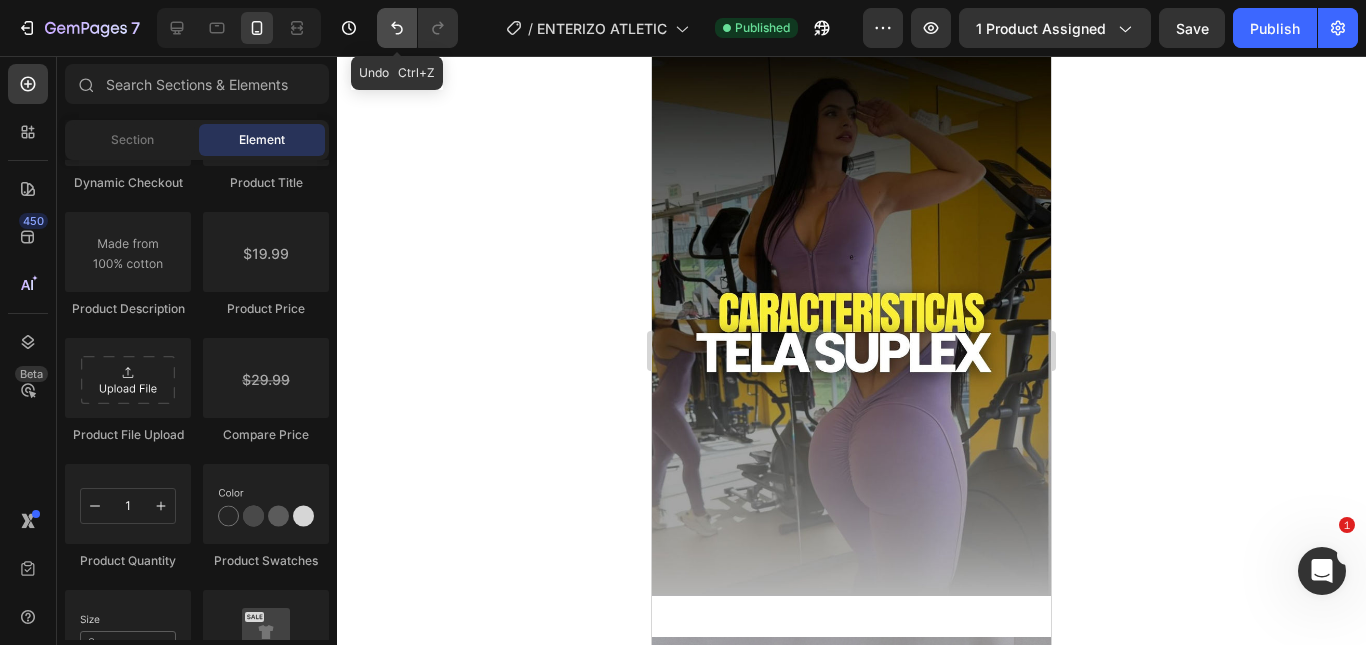 click 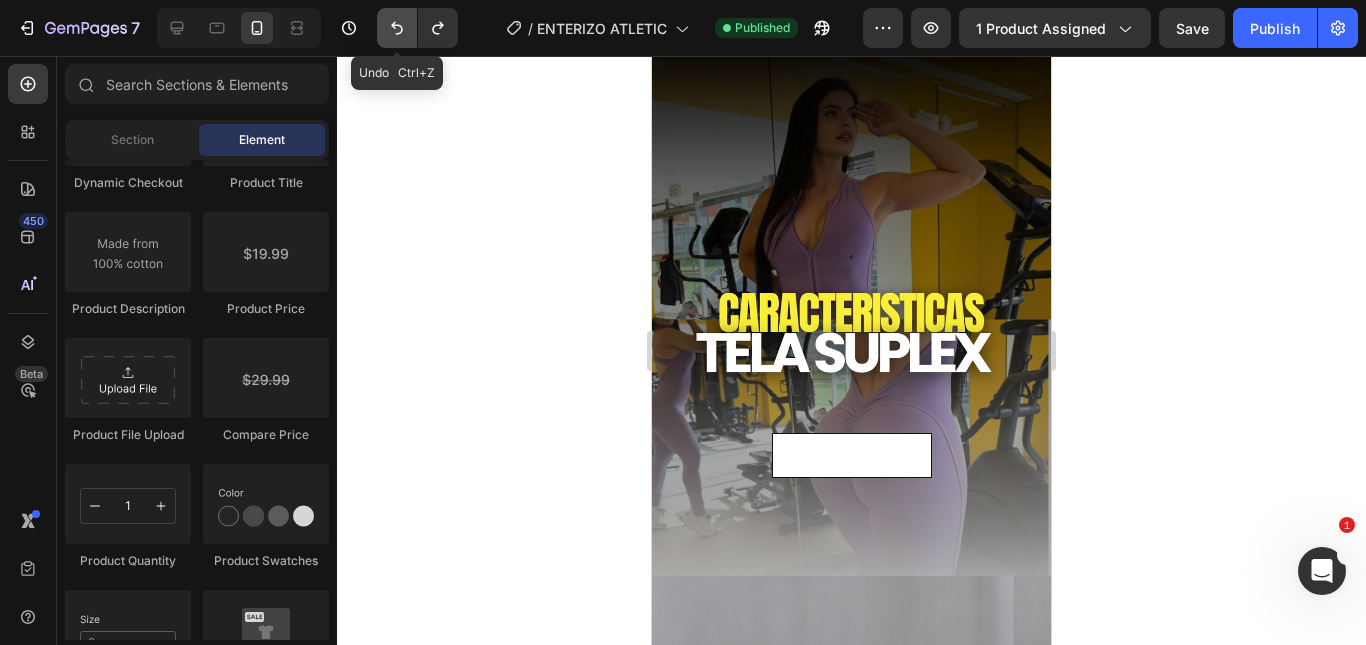 click 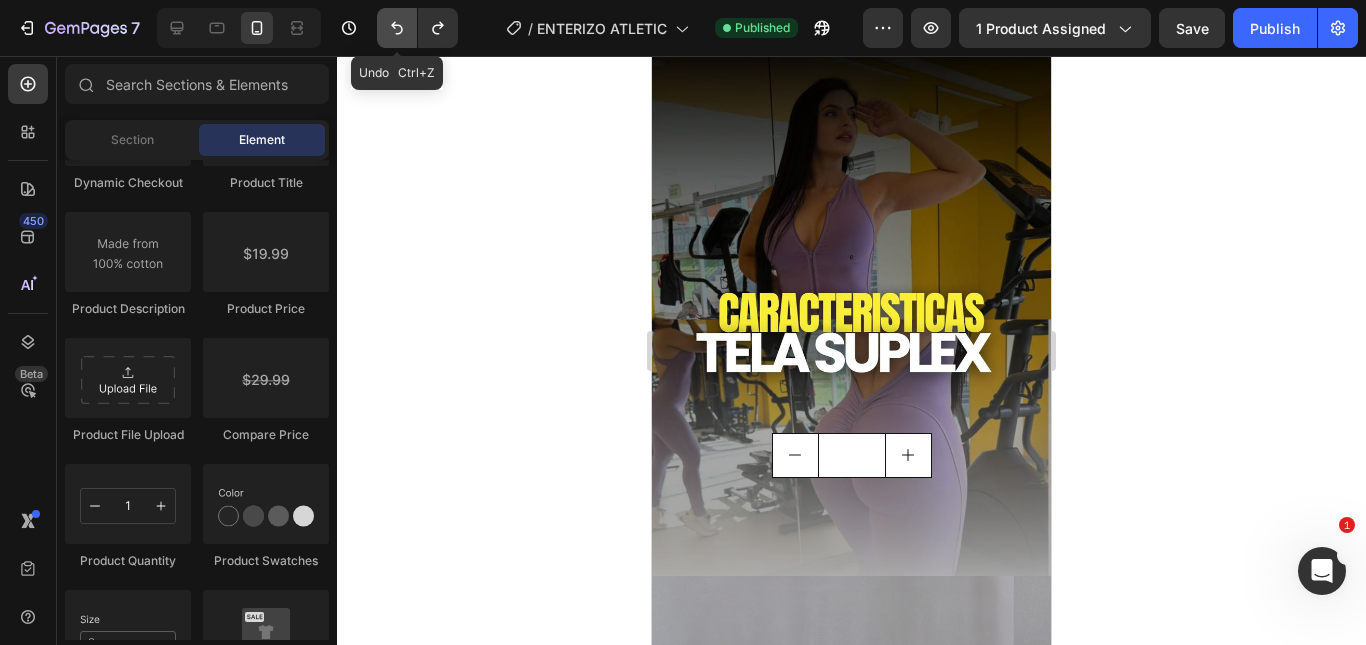 click 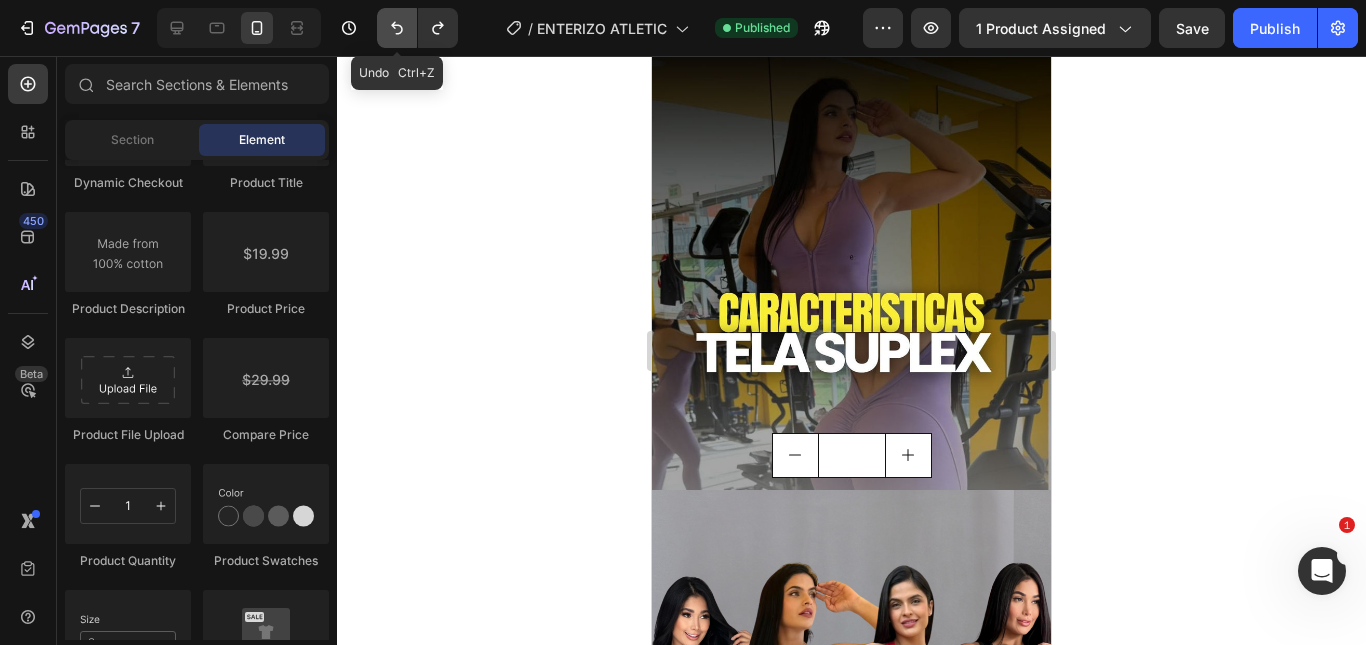 click 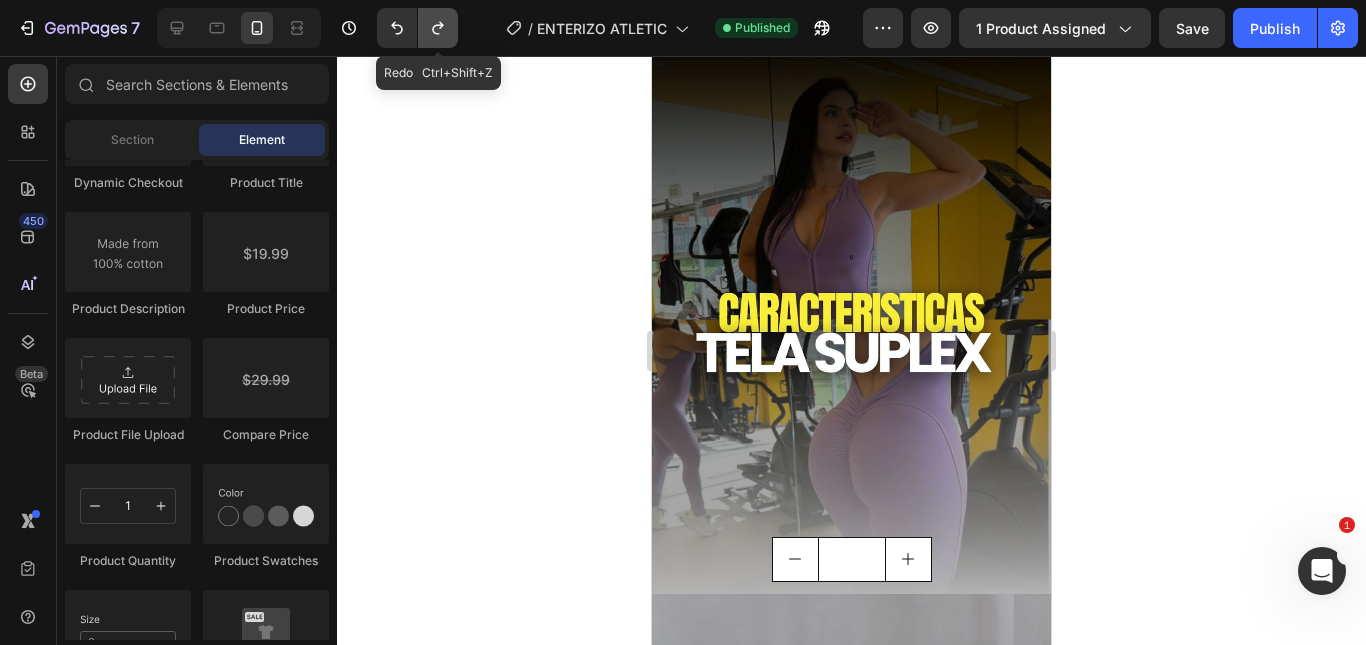 click 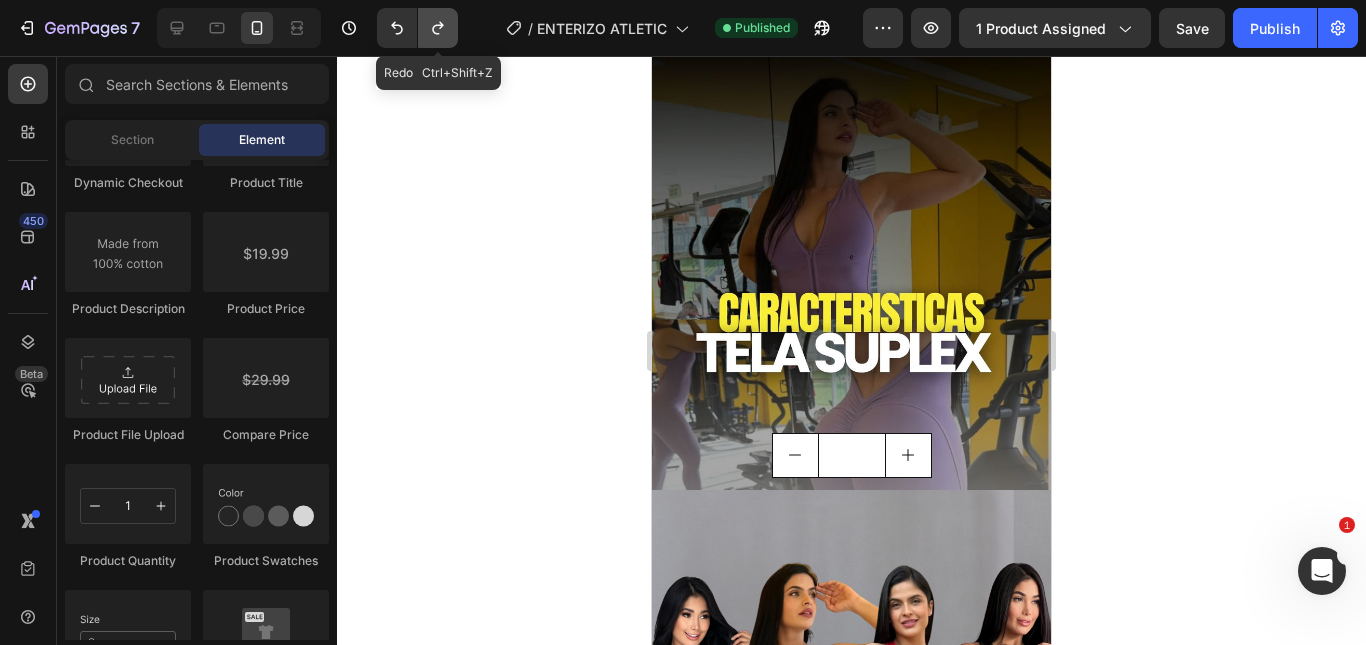 click 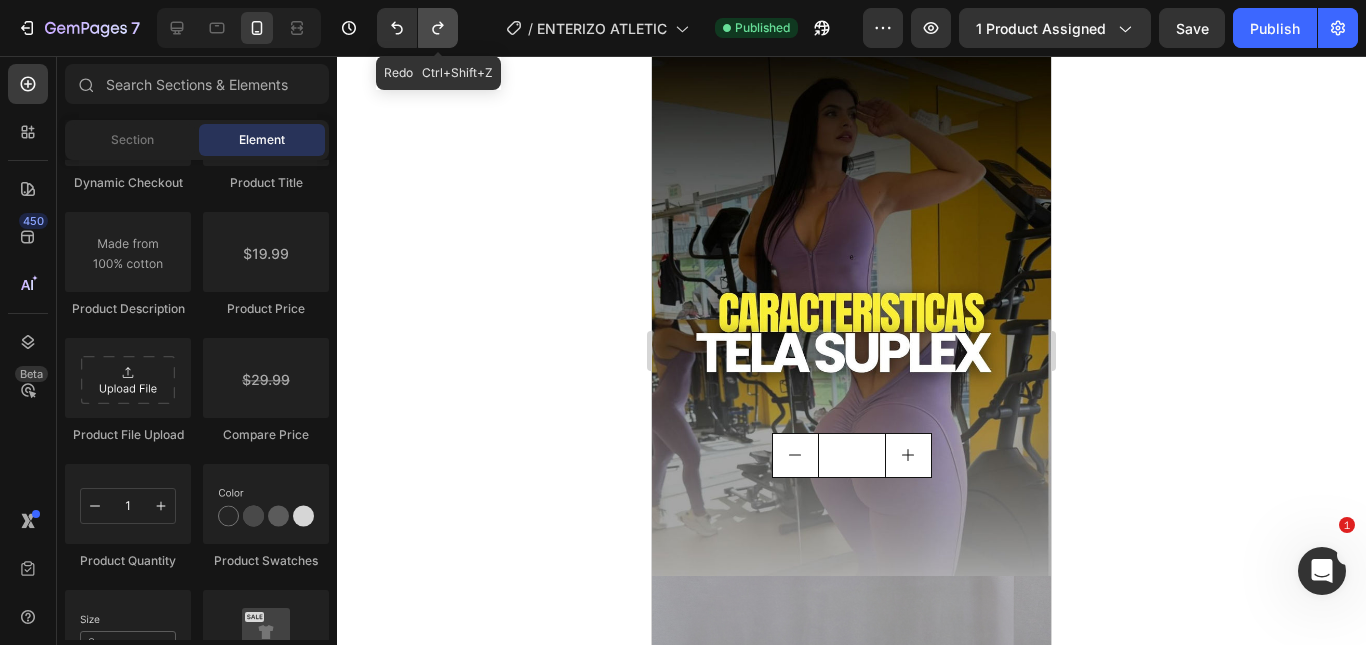 click 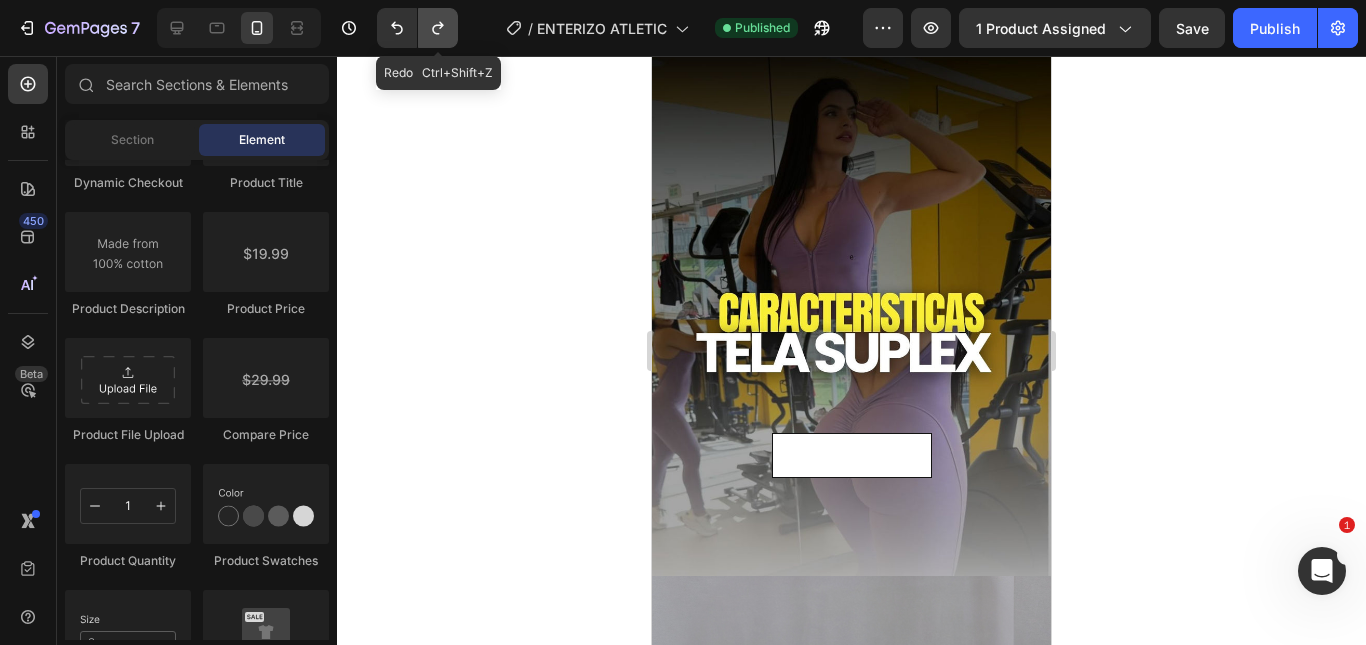 click 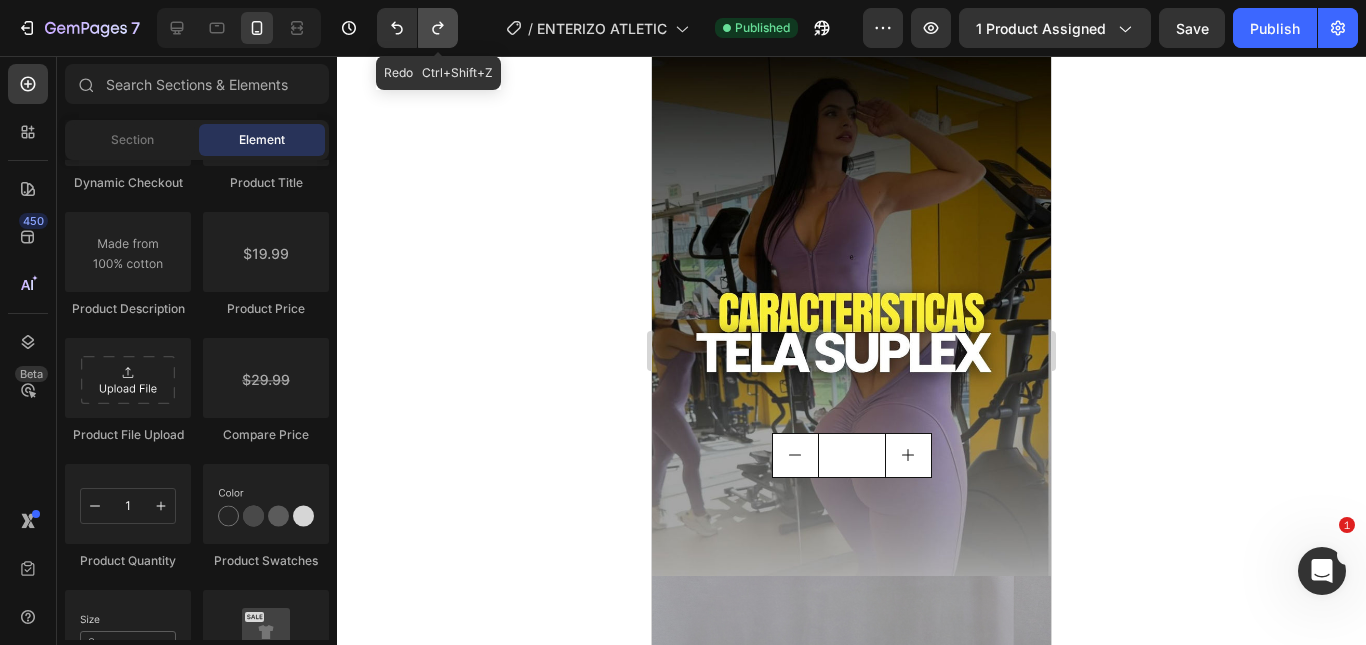 click 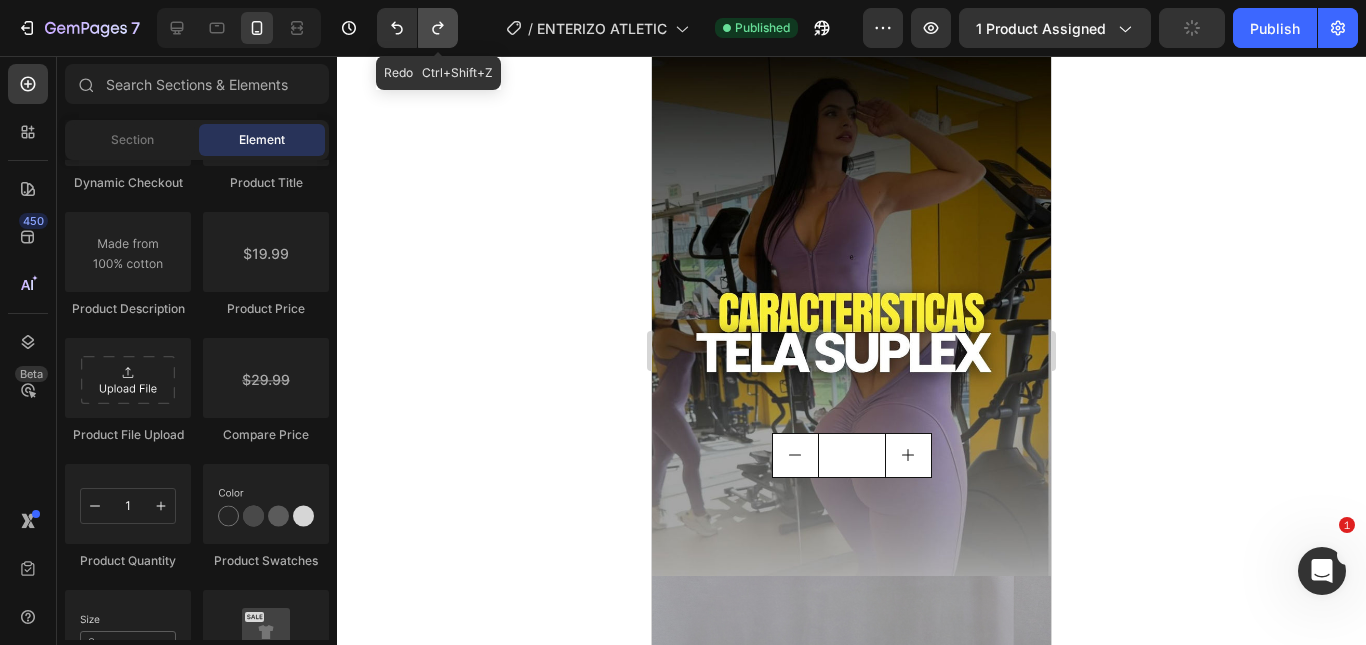 click 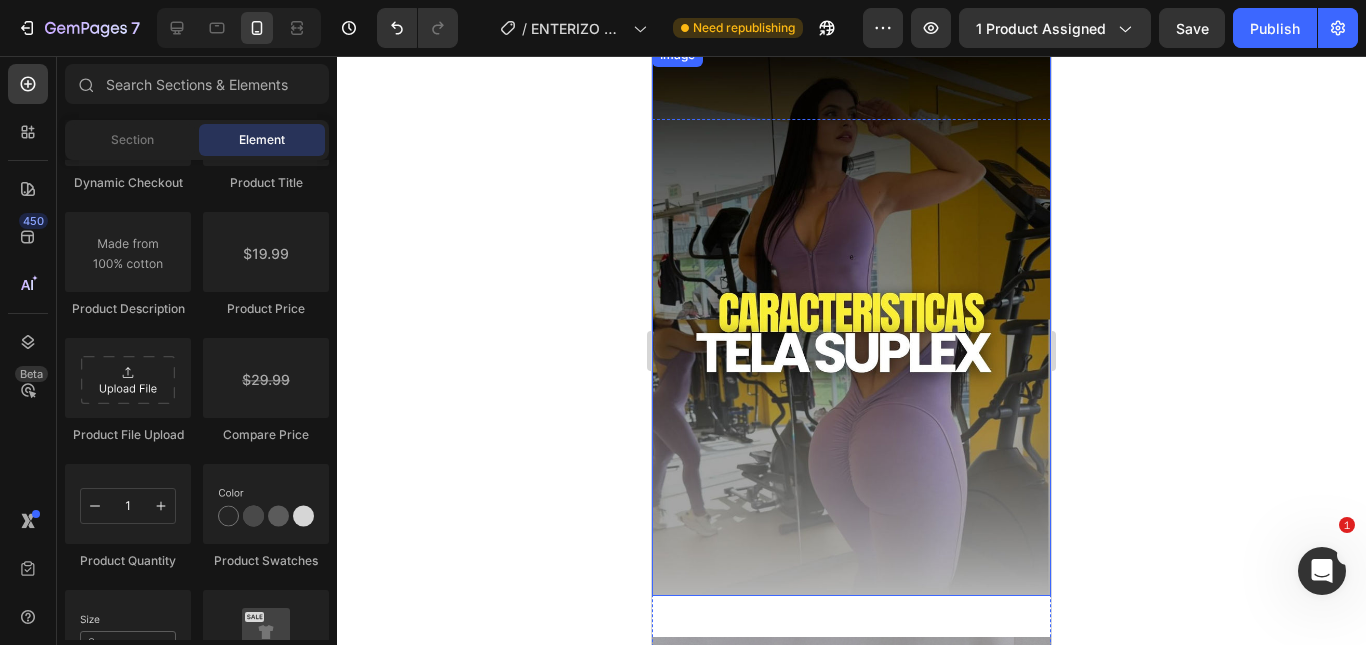 click at bounding box center [851, 319] 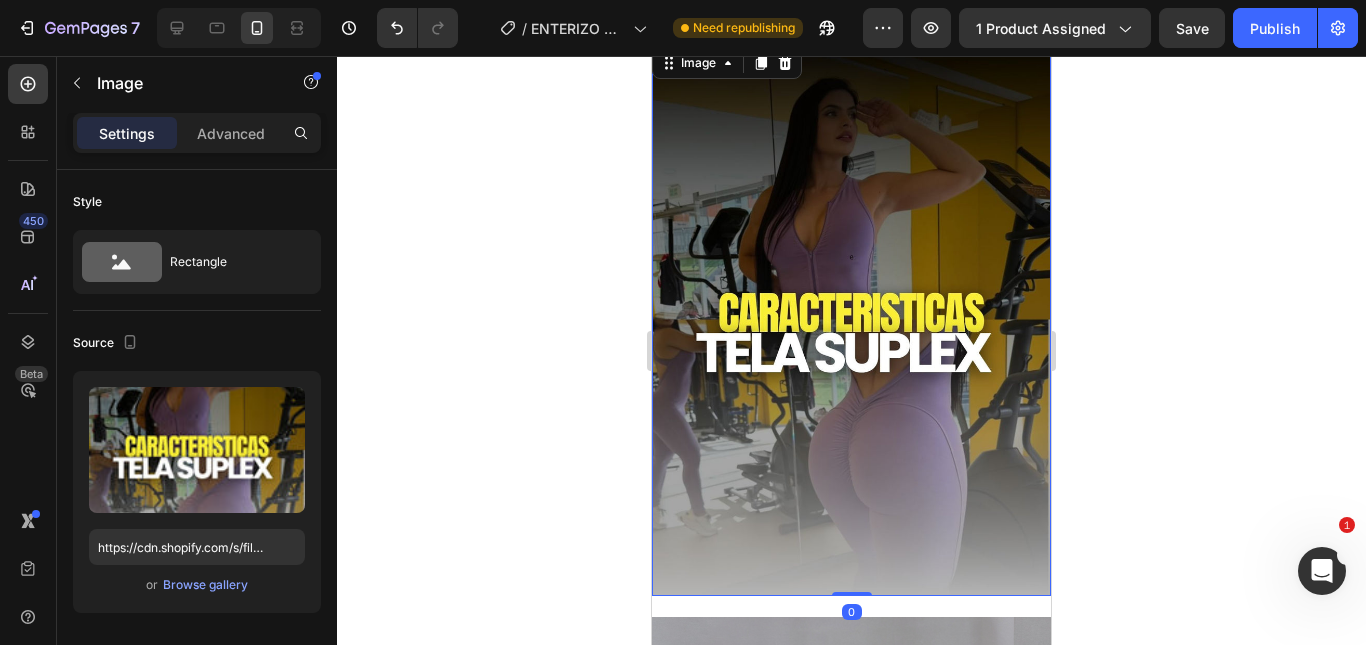 drag, startPoint x: 852, startPoint y: 570, endPoint x: 874, endPoint y: 575, distance: 22.561028 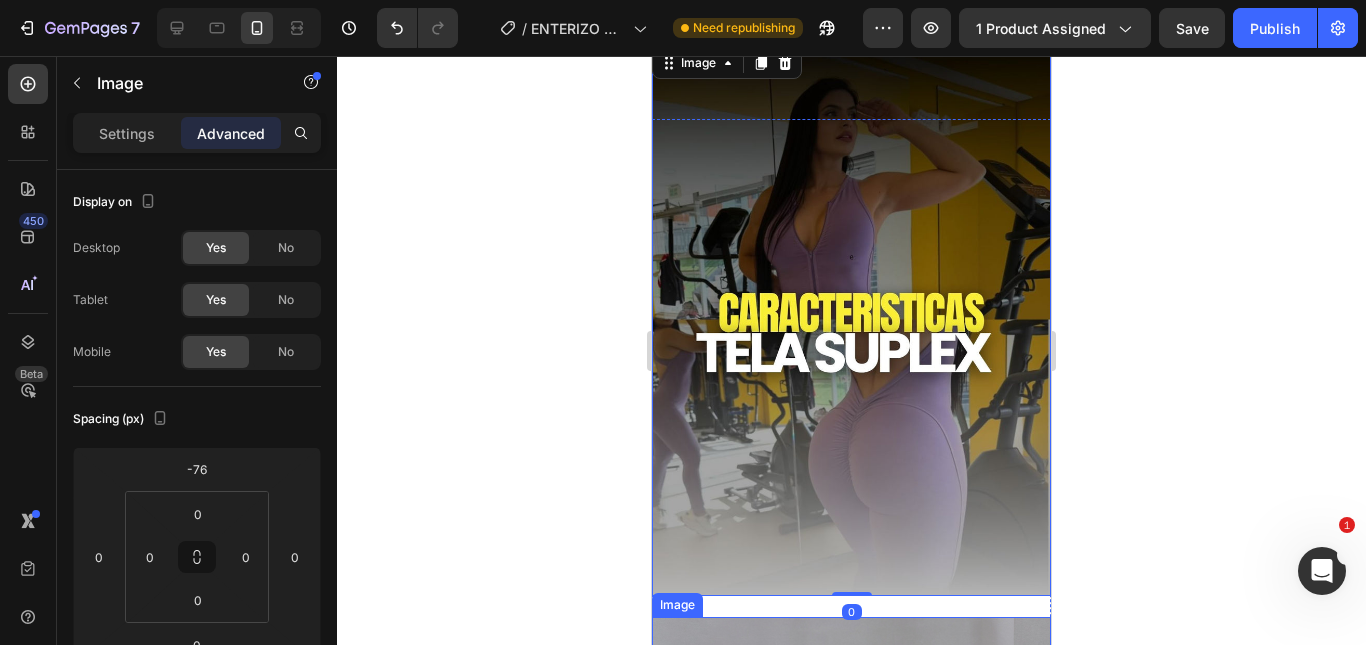 click at bounding box center (851, 893) 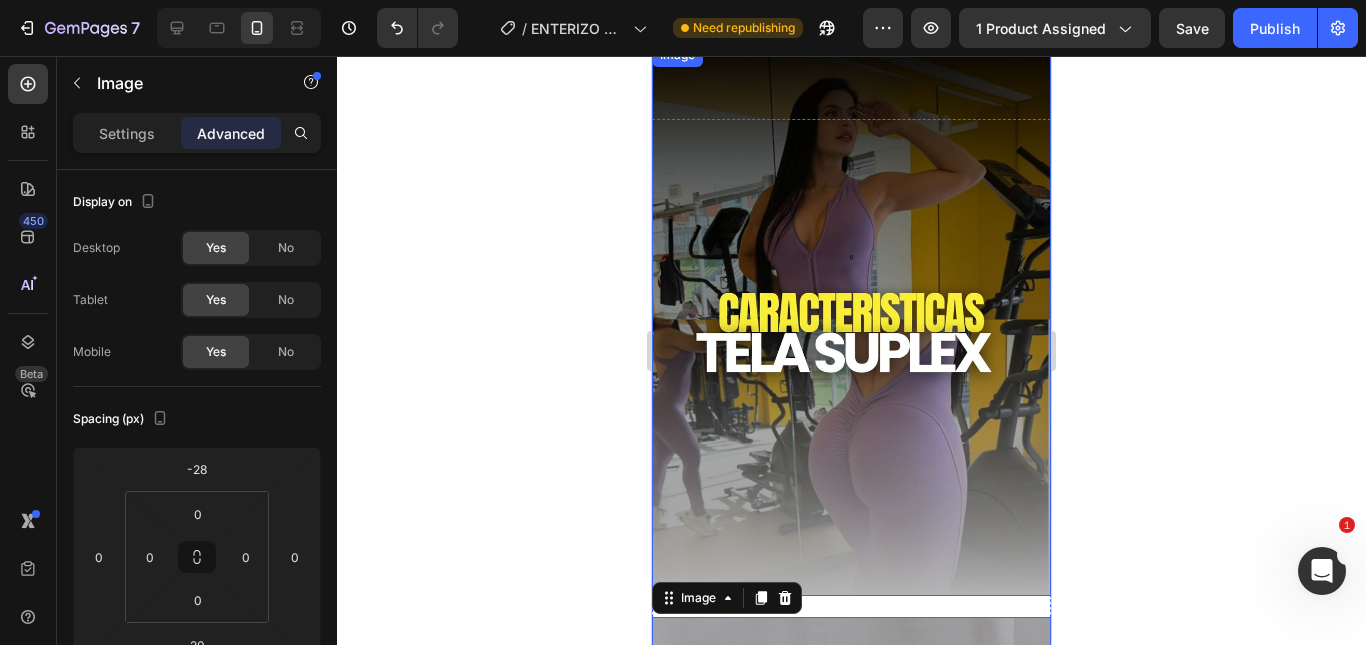 click at bounding box center [851, 319] 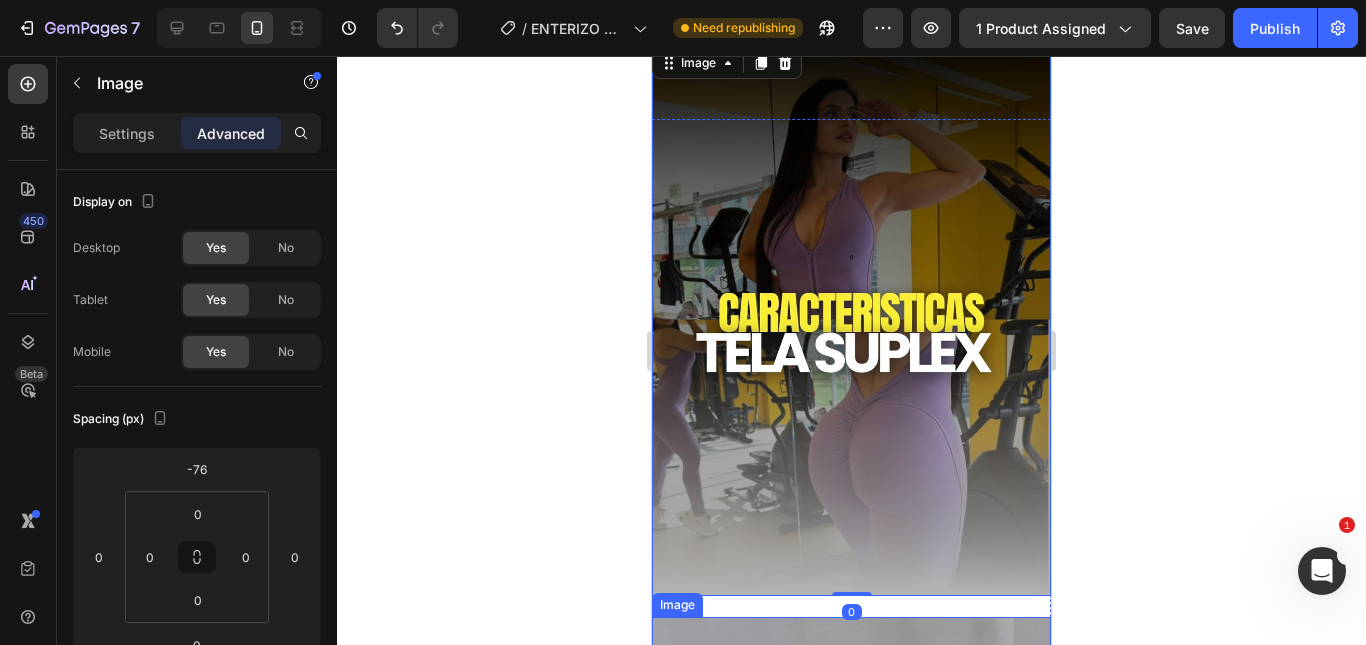 click at bounding box center [851, 893] 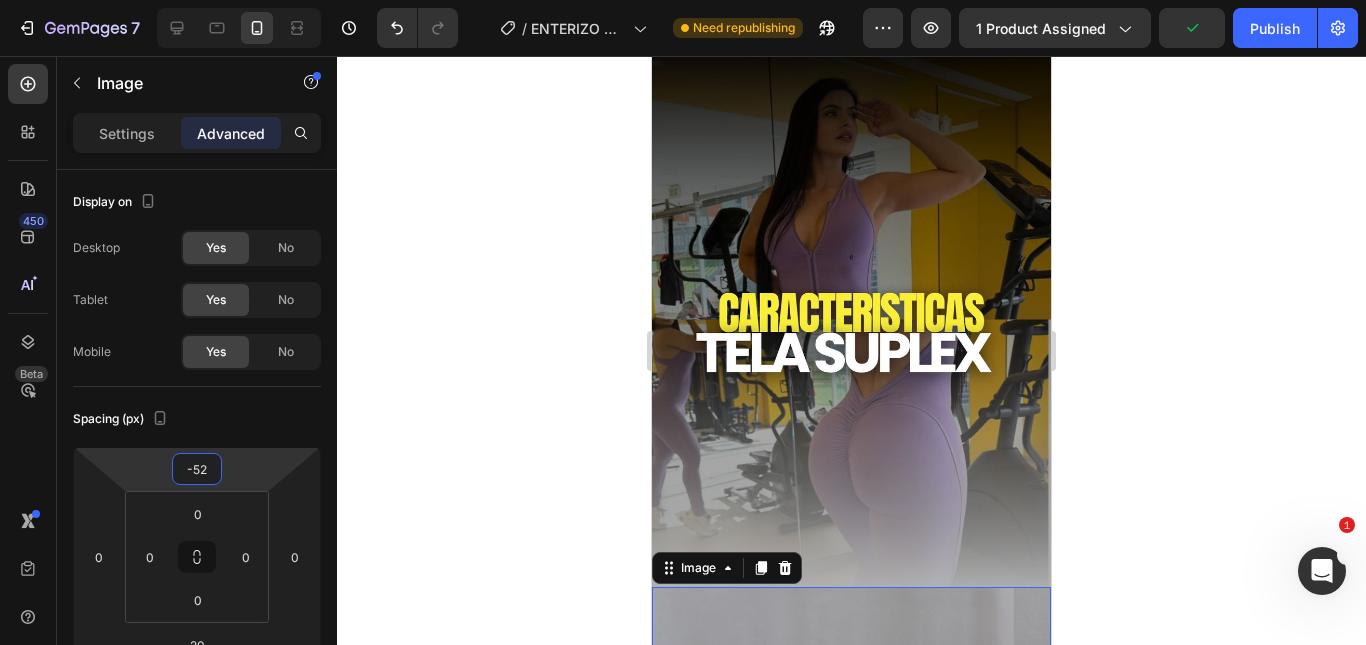 type on "-50" 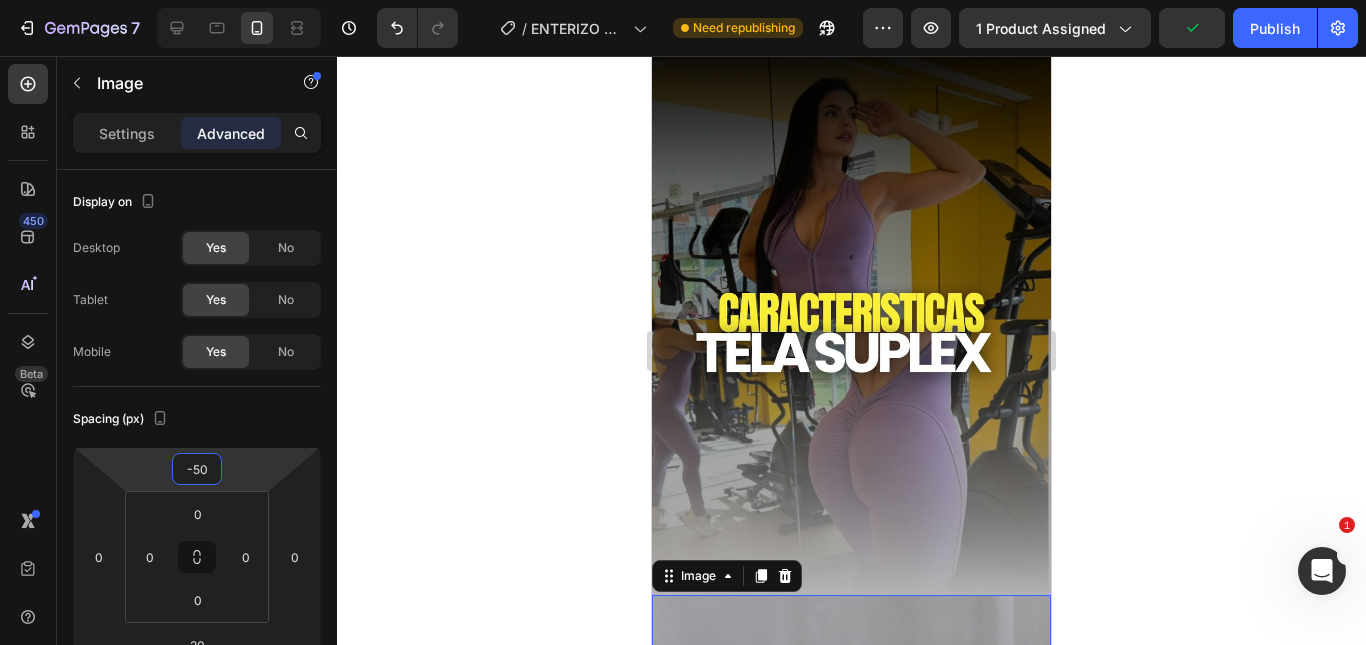 drag, startPoint x: 255, startPoint y: 475, endPoint x: 256, endPoint y: 486, distance: 11.045361 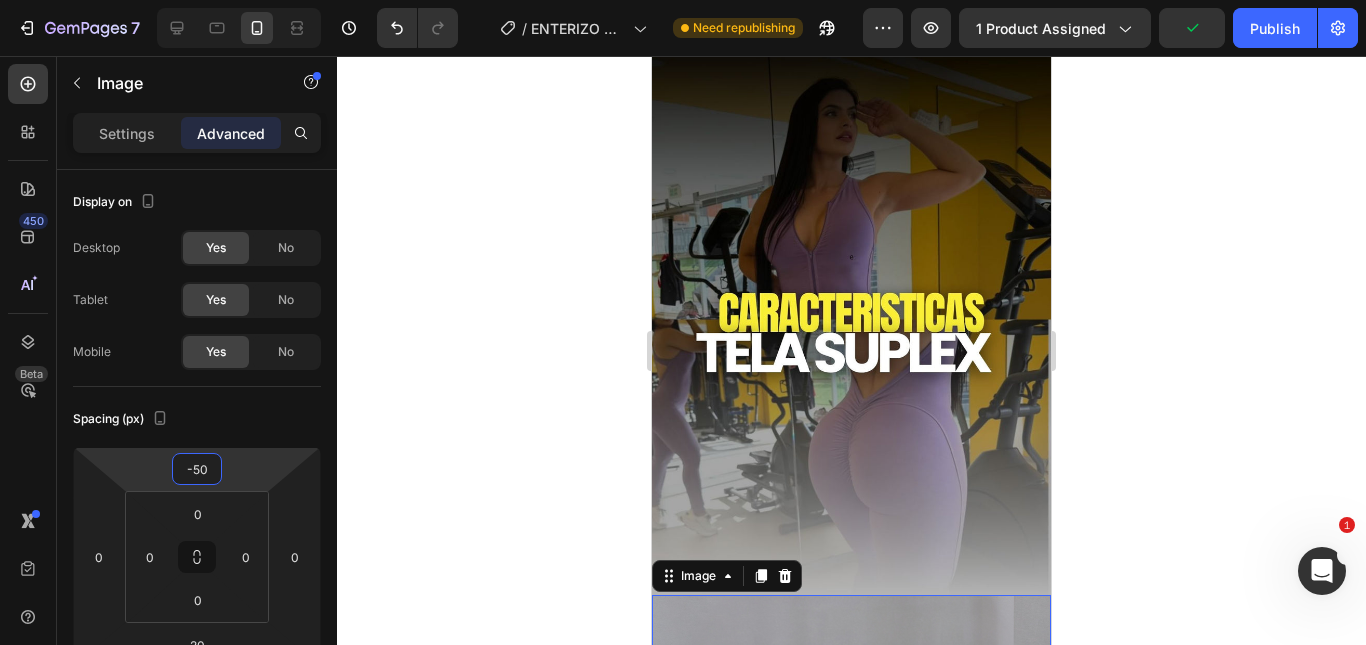 click on "7  Version history  /  ENTERIZO ATLETIC Need republishing Preview 1 product assigned  Publish  450 Beta Sections(18) Elements(84) Section Element Hero Section Product Detail Brands Trusted Badges Guarantee Product Breakdown How to use Testimonials Compare Bundle FAQs Social Proof Brand Story Product List Collection Blog List Contact Sticky Add to Cart Custom Footer Browse Library 450 Layout
Row
Row
Row
Row Text
Heading
Text Block Button
Button
Button Media
Image
Image" at bounding box center (683, 0) 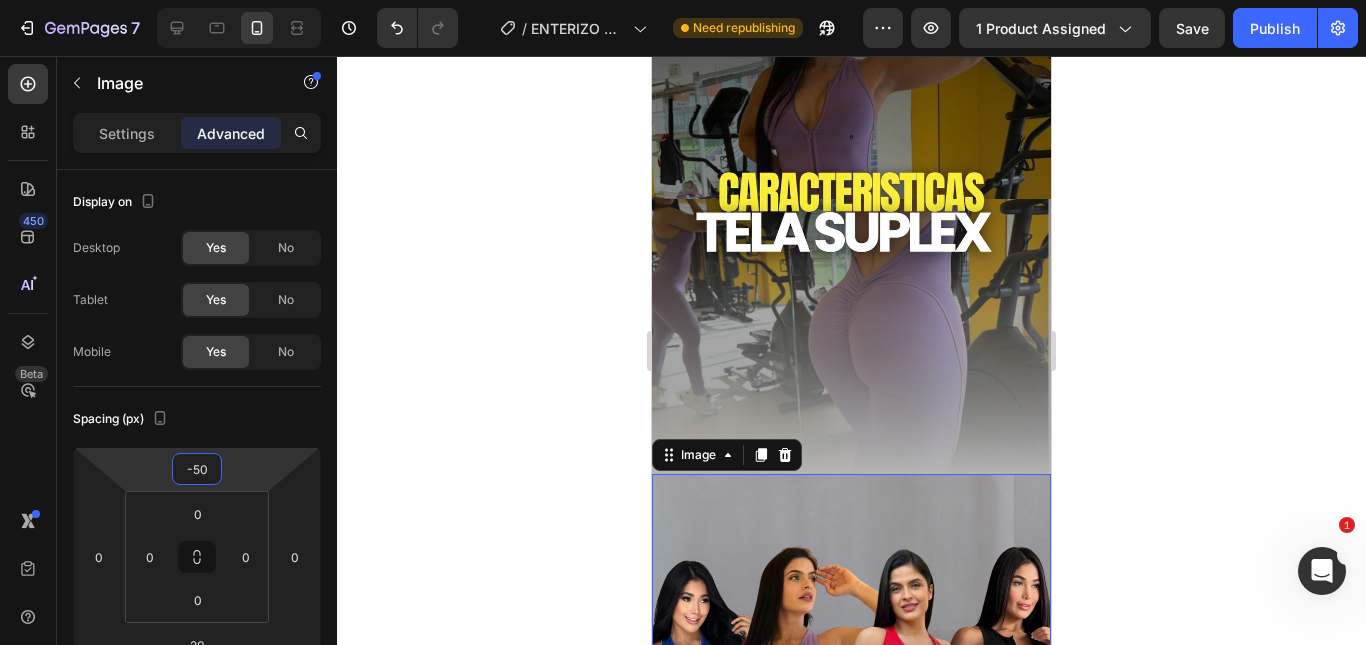 scroll, scrollTop: 800, scrollLeft: 0, axis: vertical 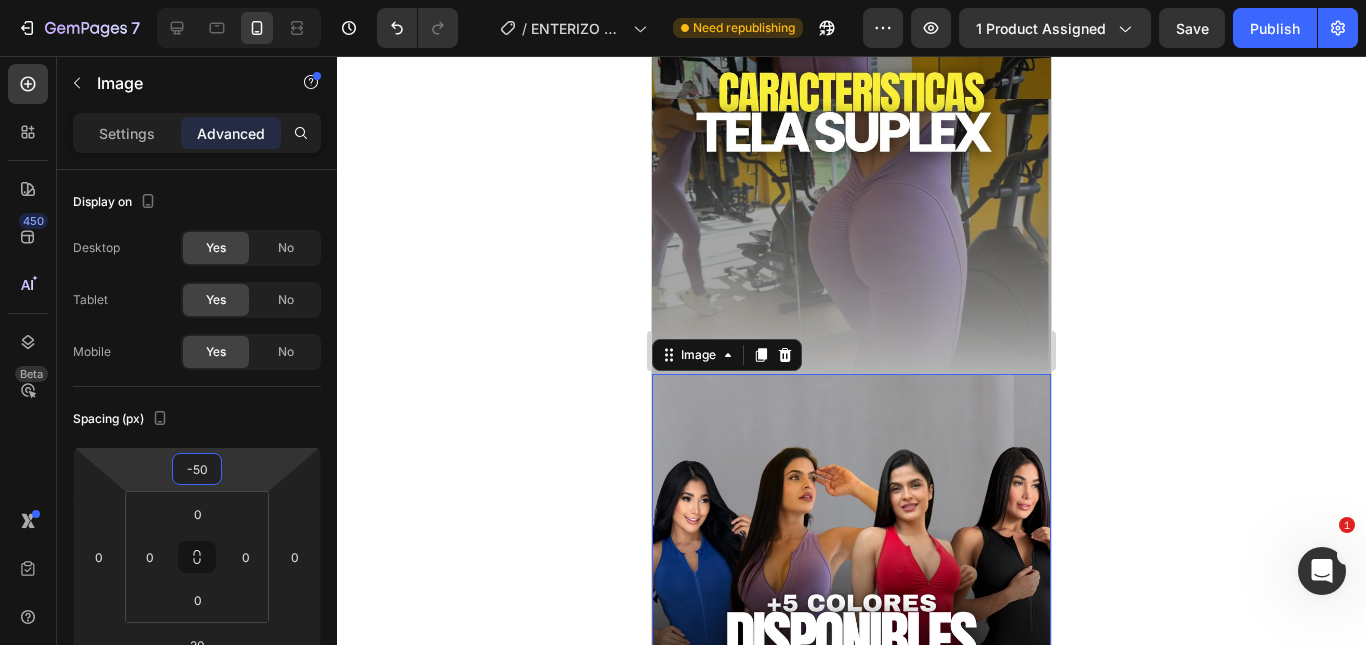 click 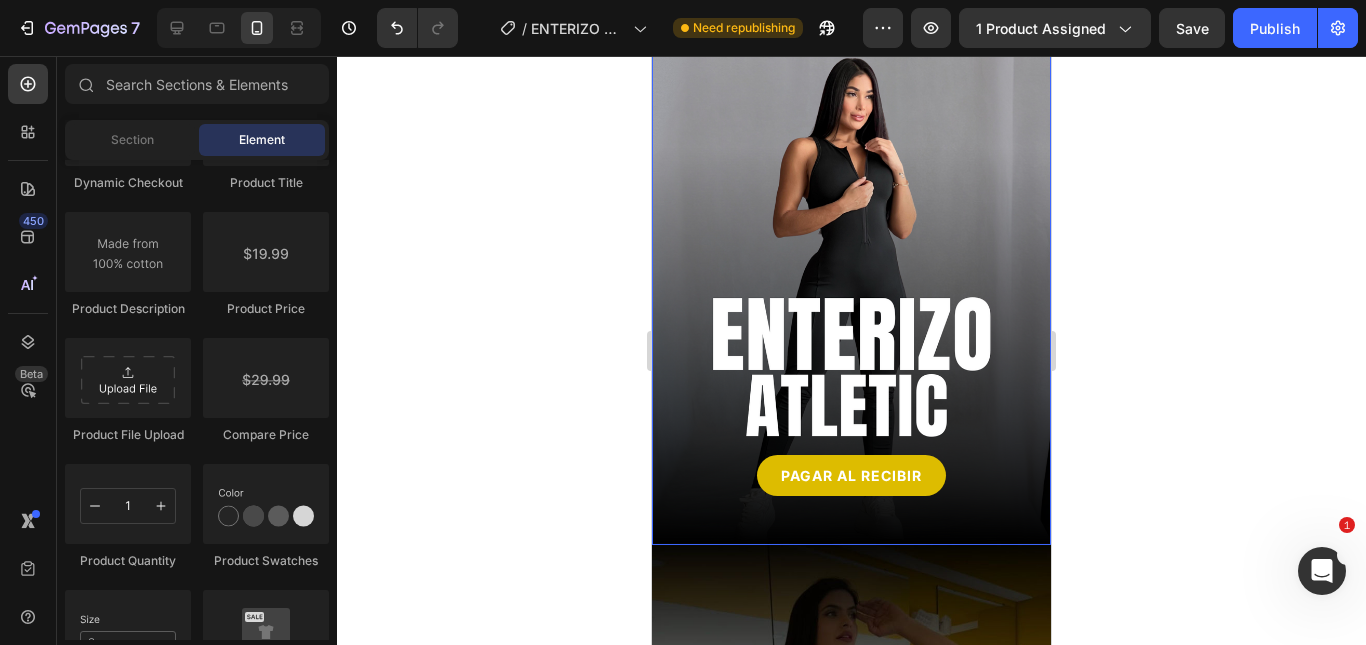 scroll, scrollTop: 0, scrollLeft: 0, axis: both 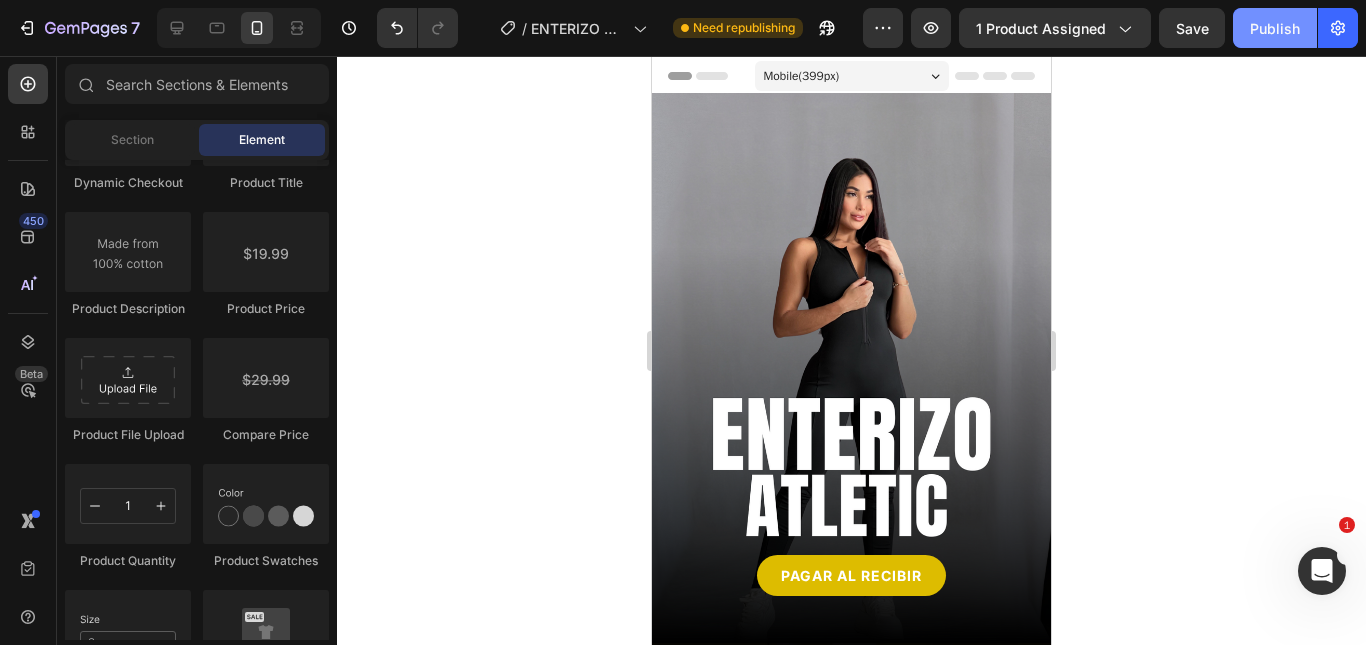 click on "Publish" 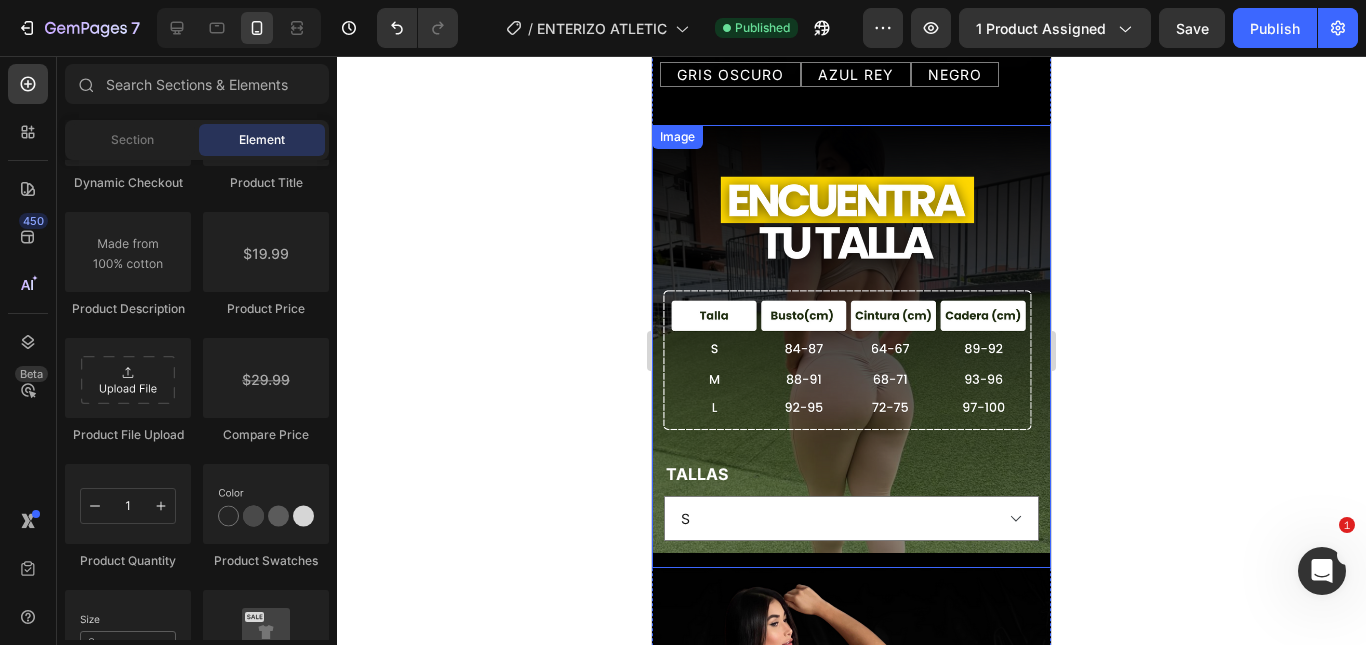 scroll, scrollTop: 2100, scrollLeft: 0, axis: vertical 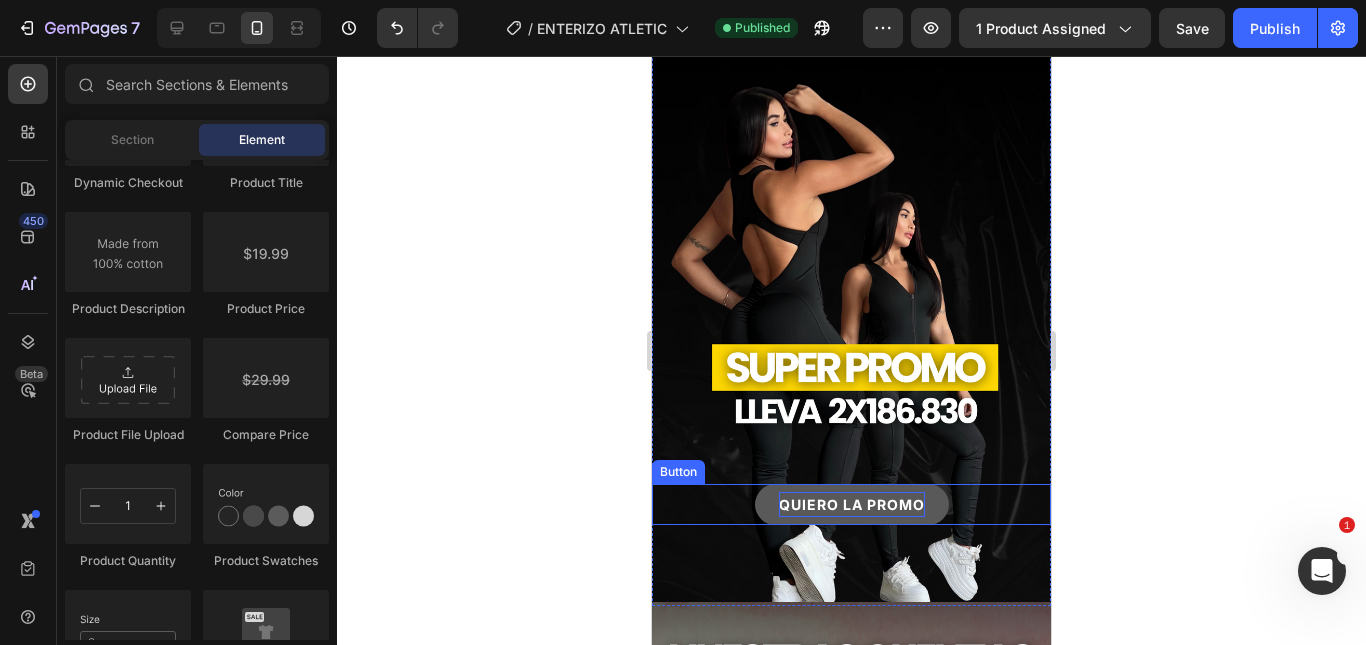 click on "QUIERO LA PROMO" at bounding box center [852, 504] 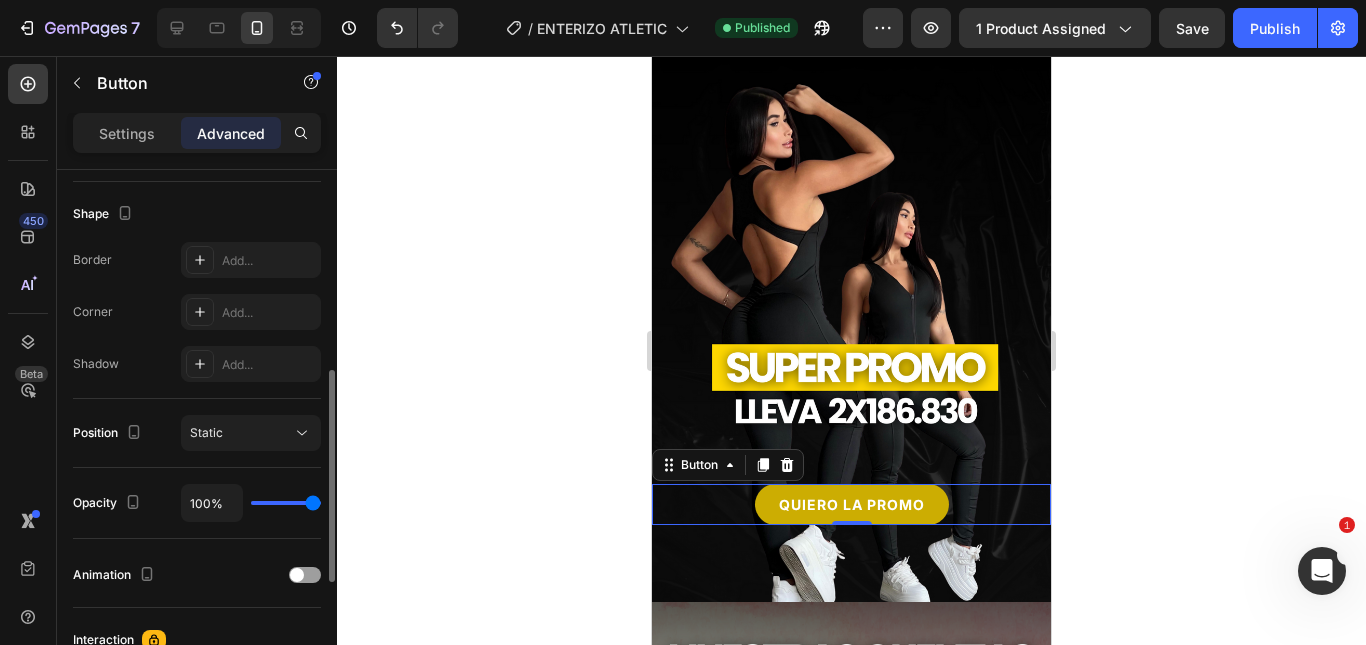 scroll, scrollTop: 802, scrollLeft: 0, axis: vertical 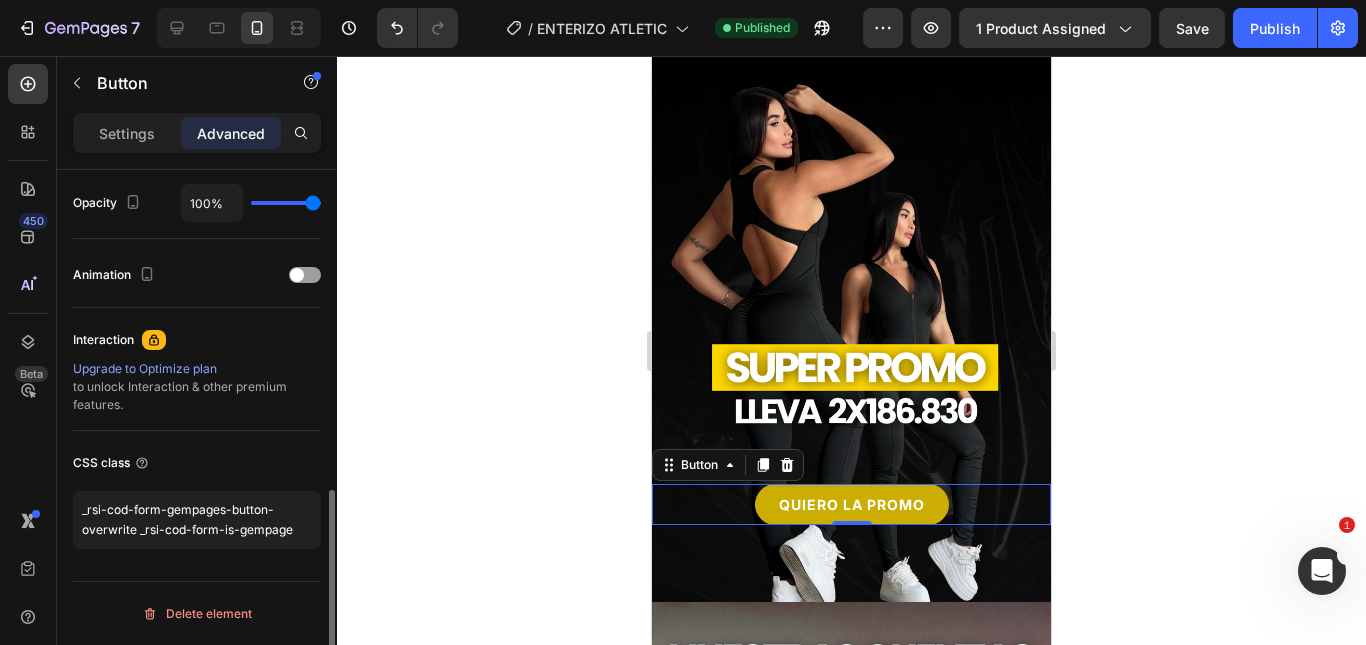click on "Animation" 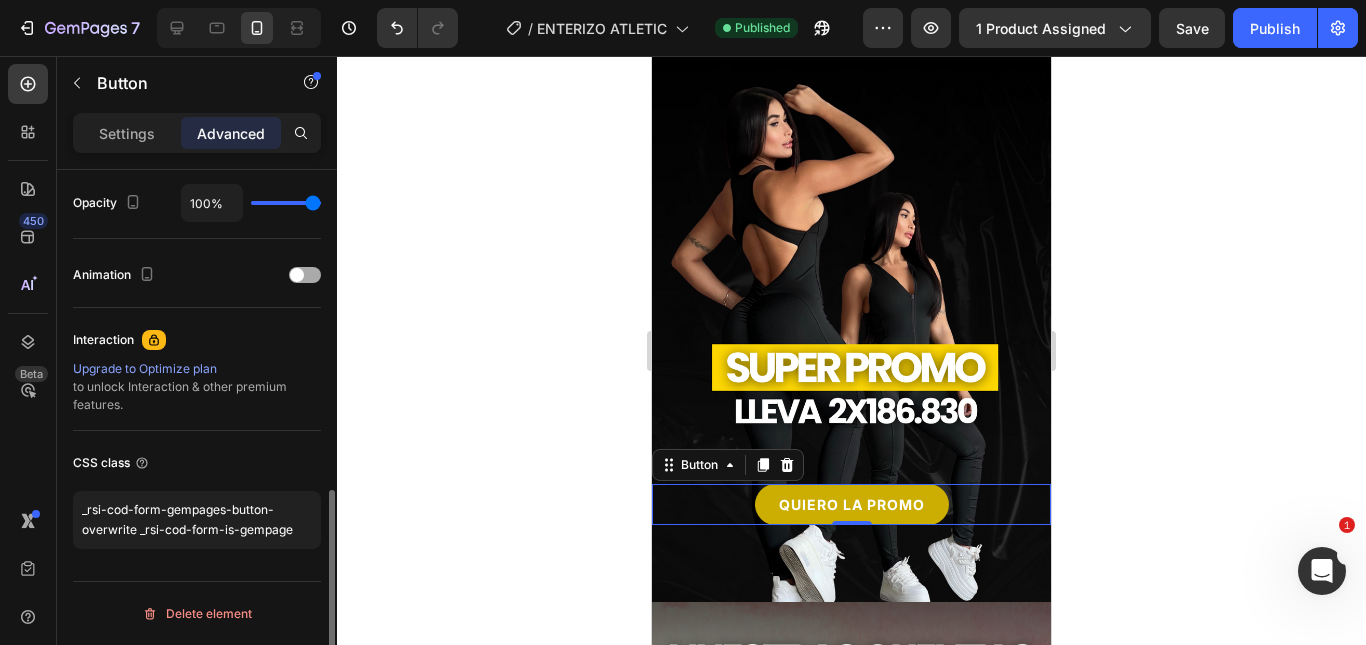 click at bounding box center [305, 275] 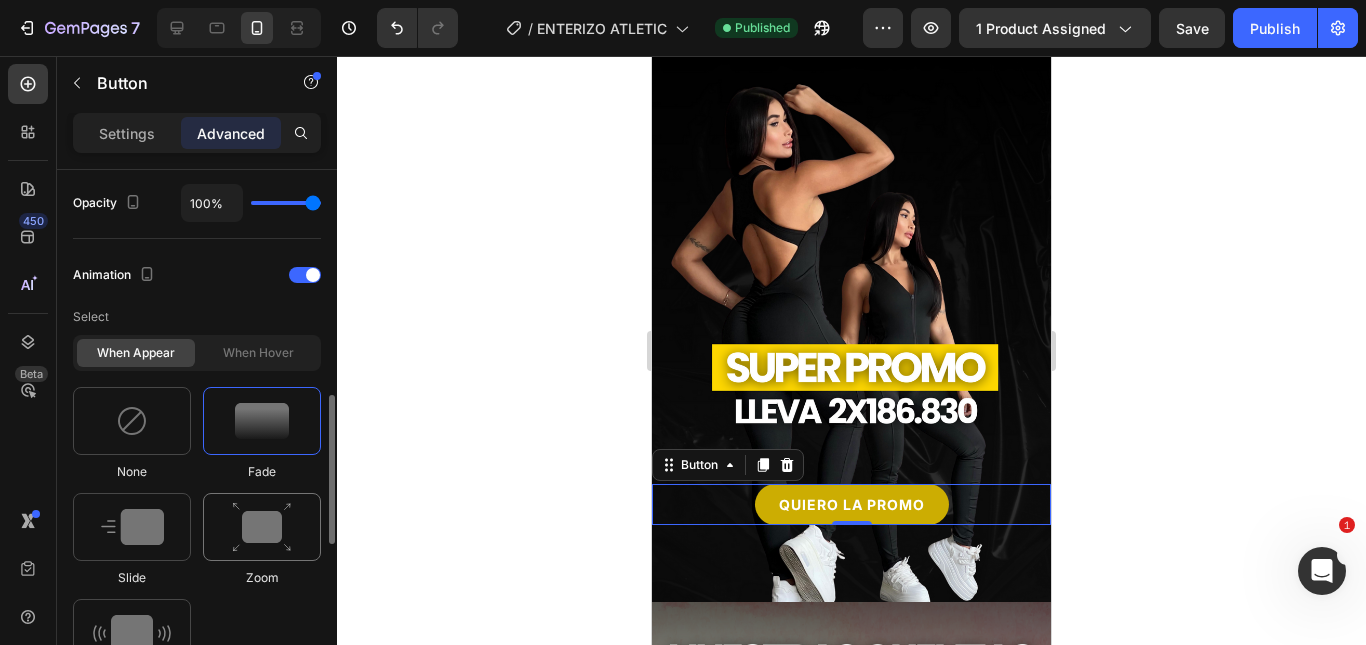 click at bounding box center [262, 527] 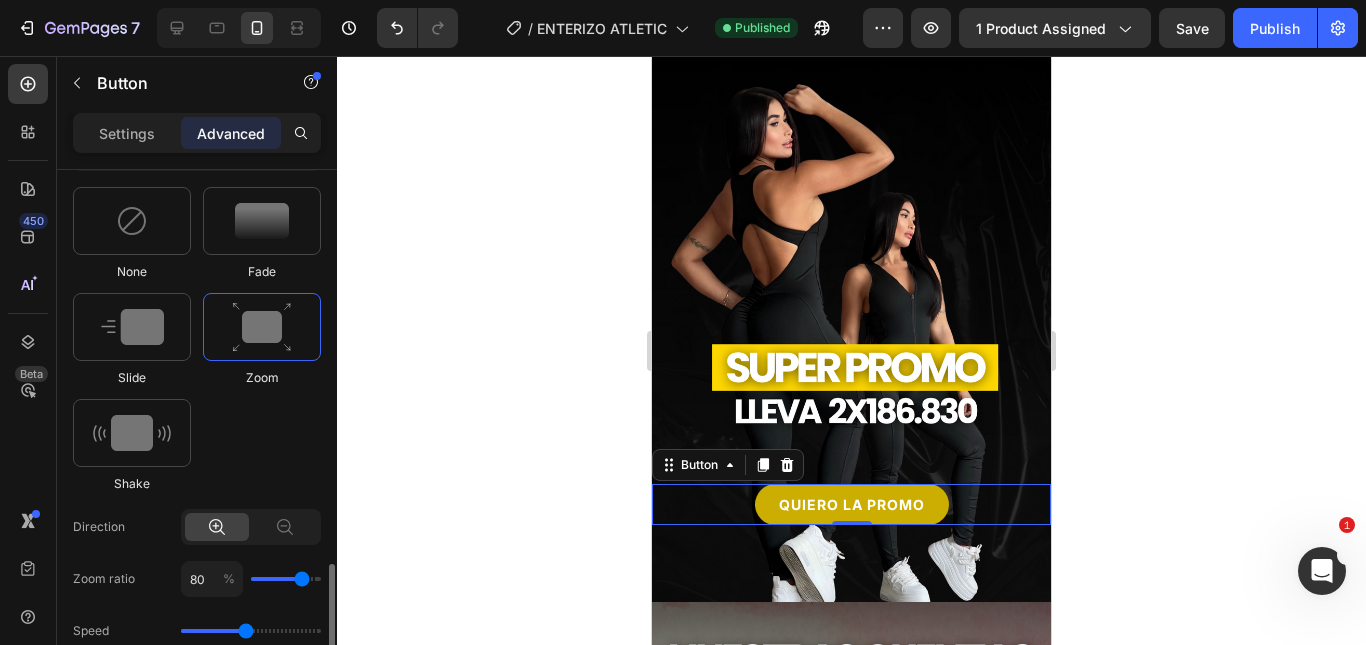 scroll, scrollTop: 1102, scrollLeft: 0, axis: vertical 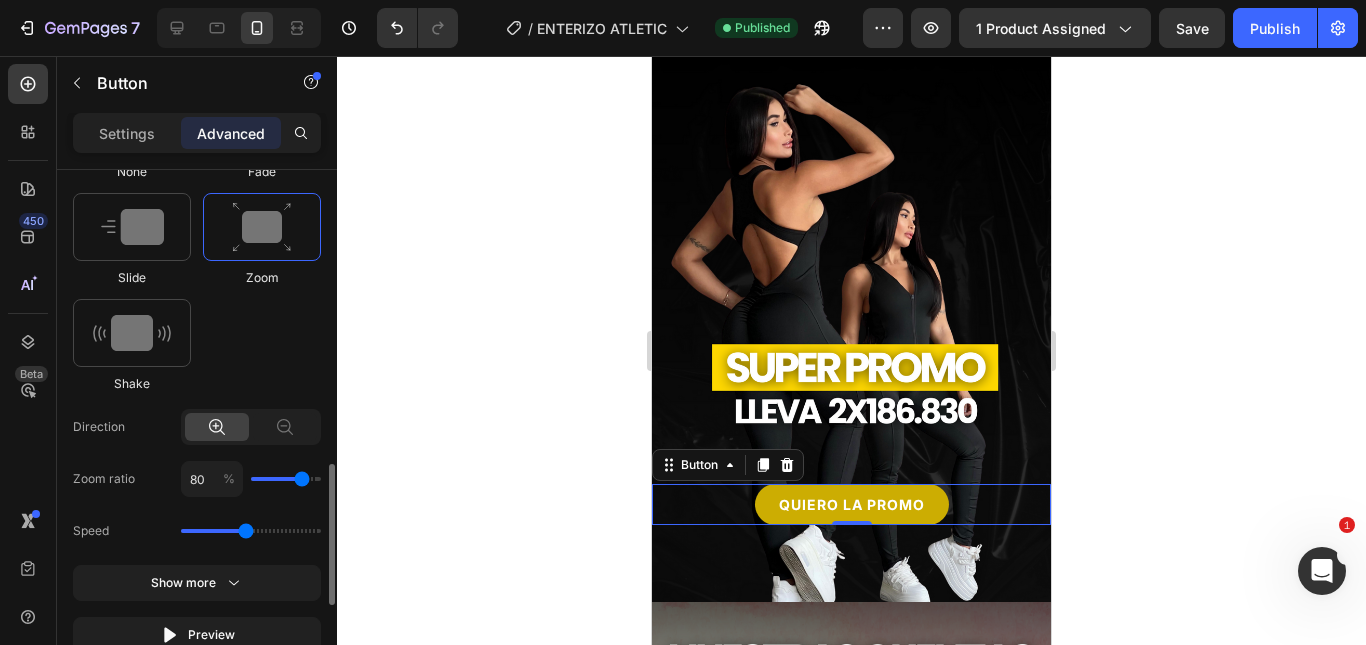 type on "60" 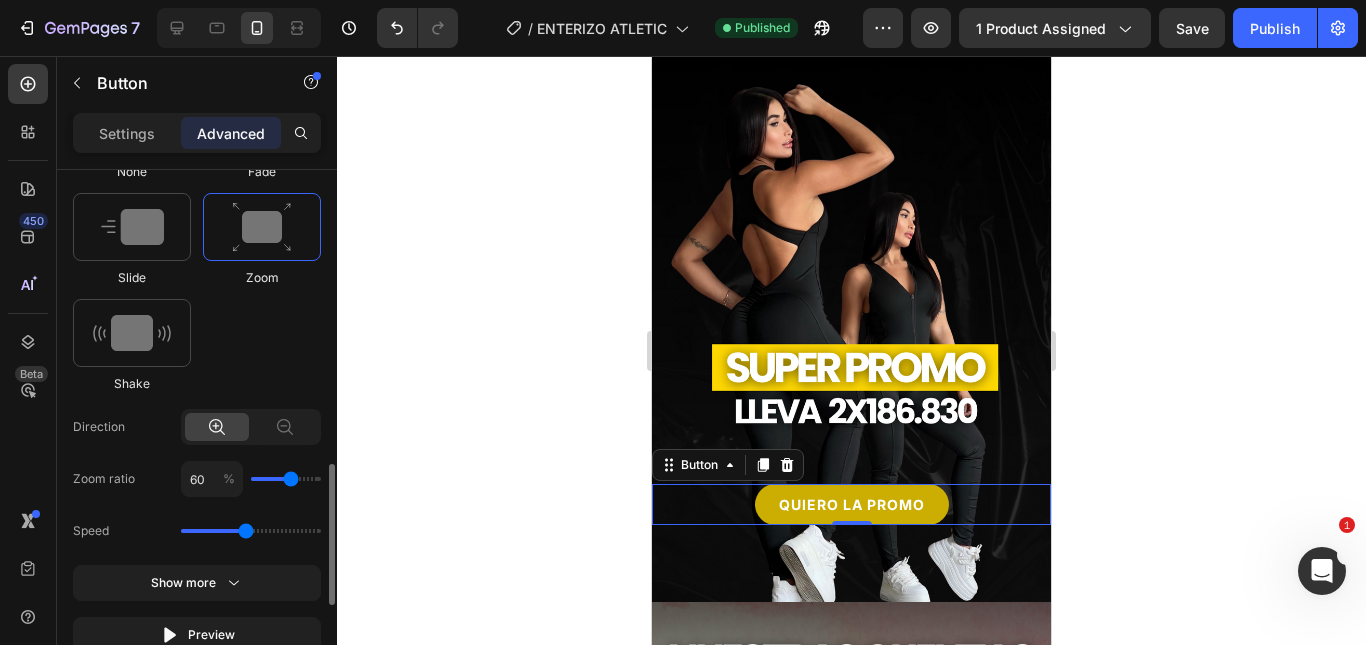 type on "50" 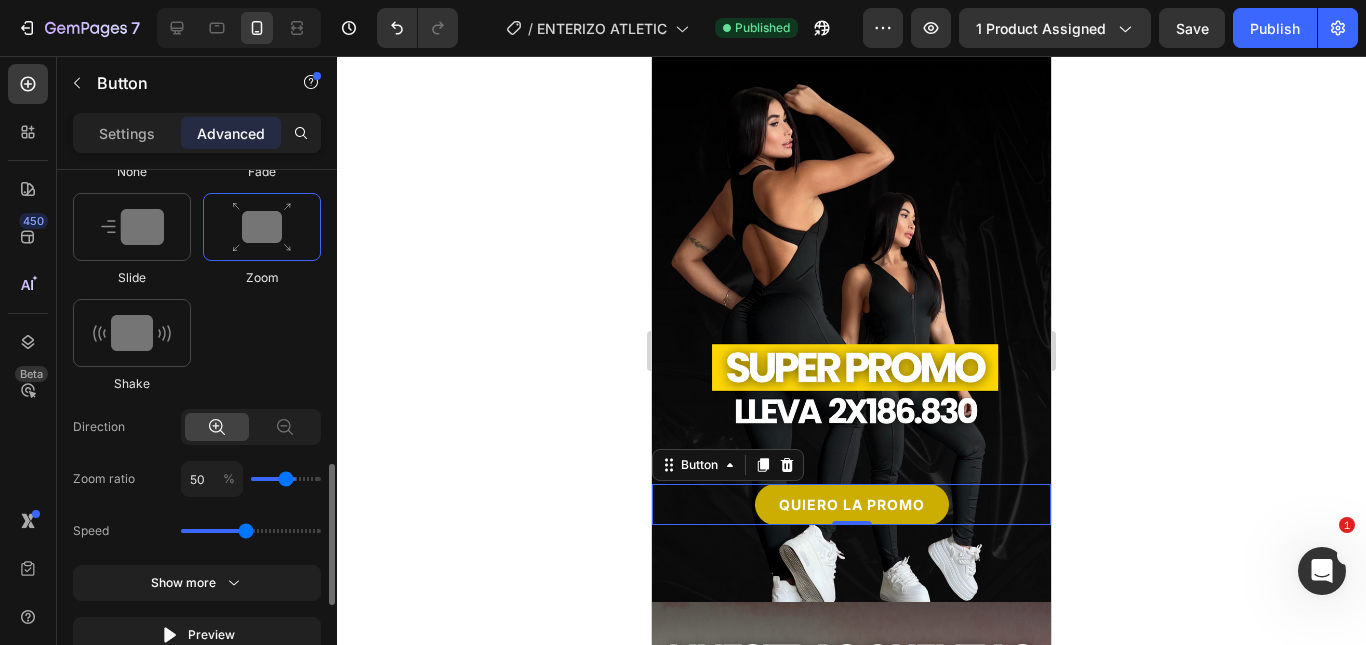 type on "40" 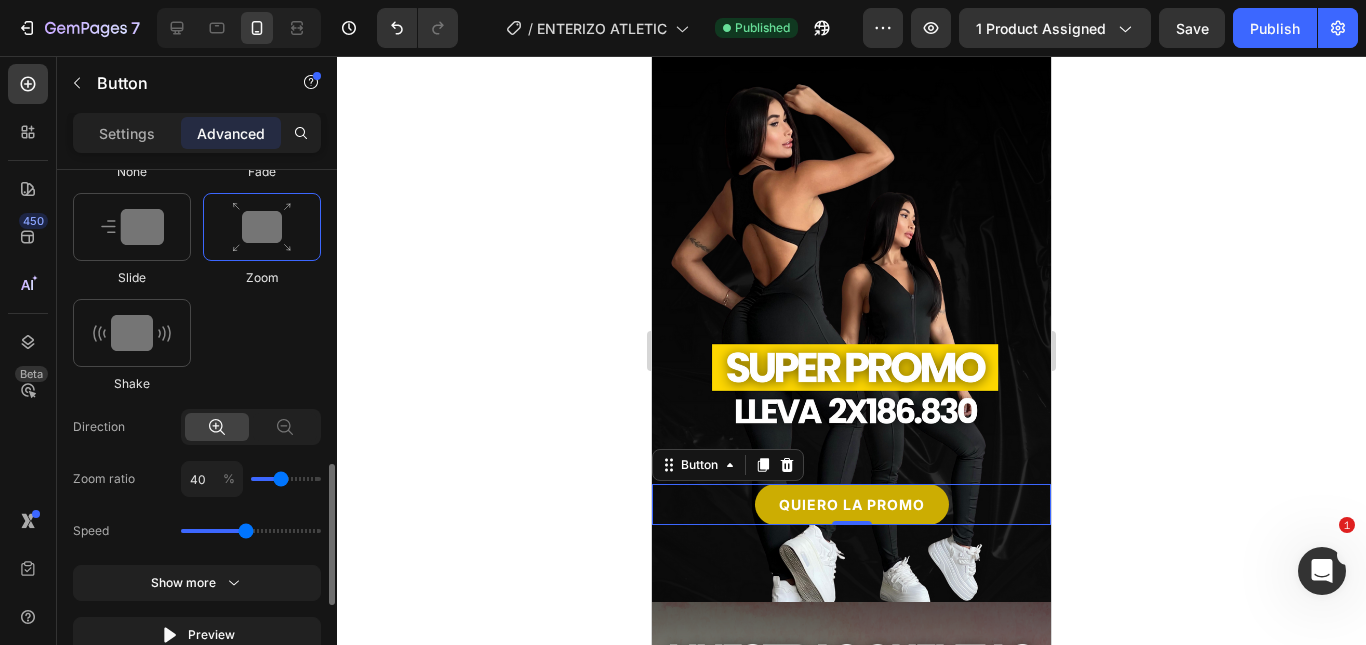 drag, startPoint x: 294, startPoint y: 481, endPoint x: 278, endPoint y: 478, distance: 16.27882 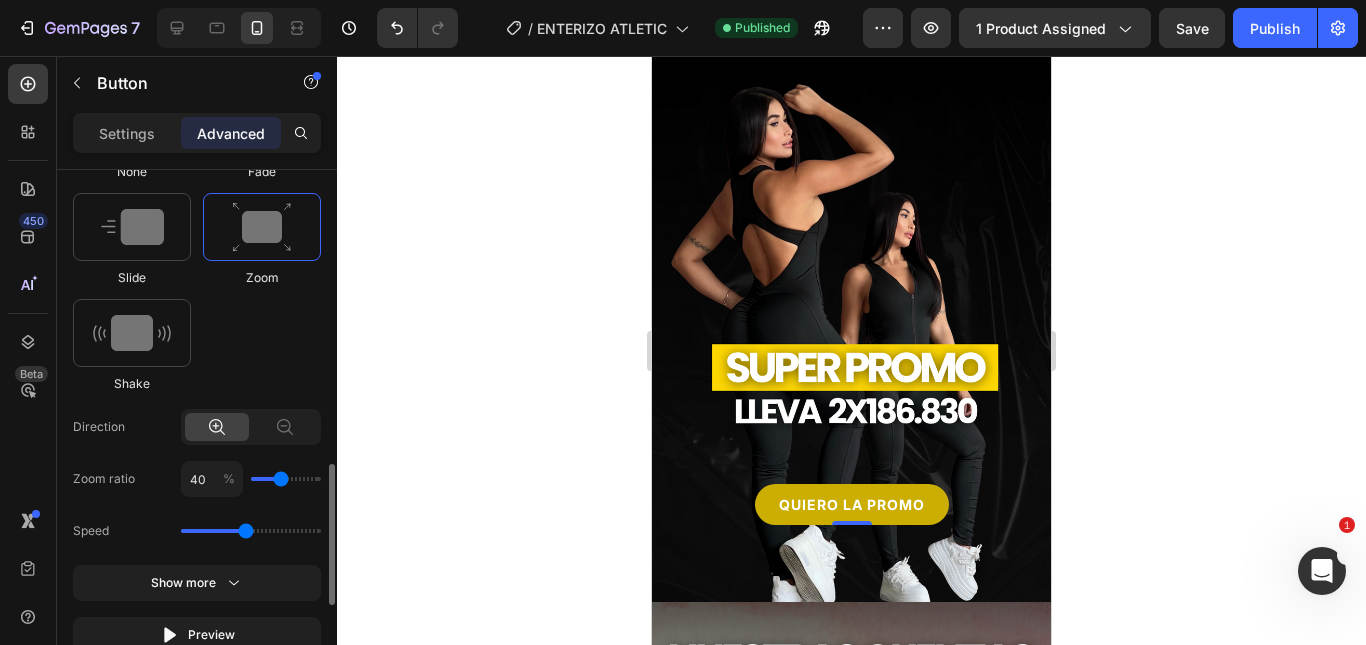 type on "30" 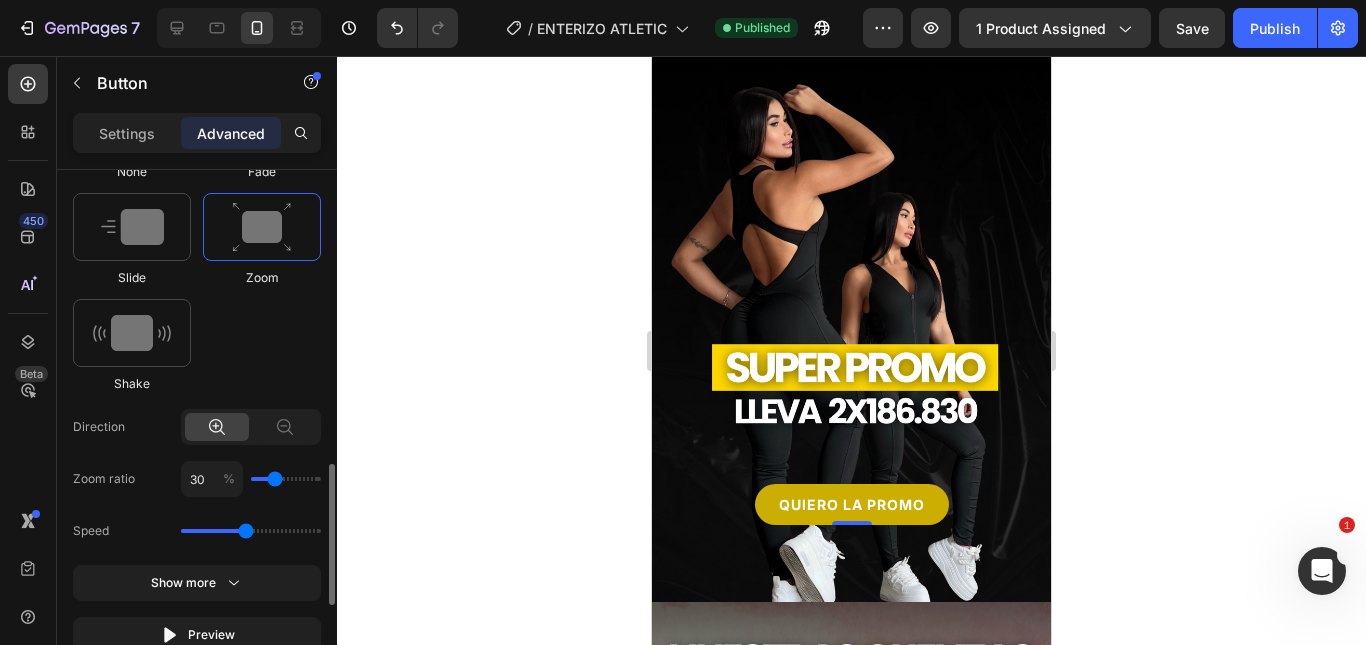 type on "20" 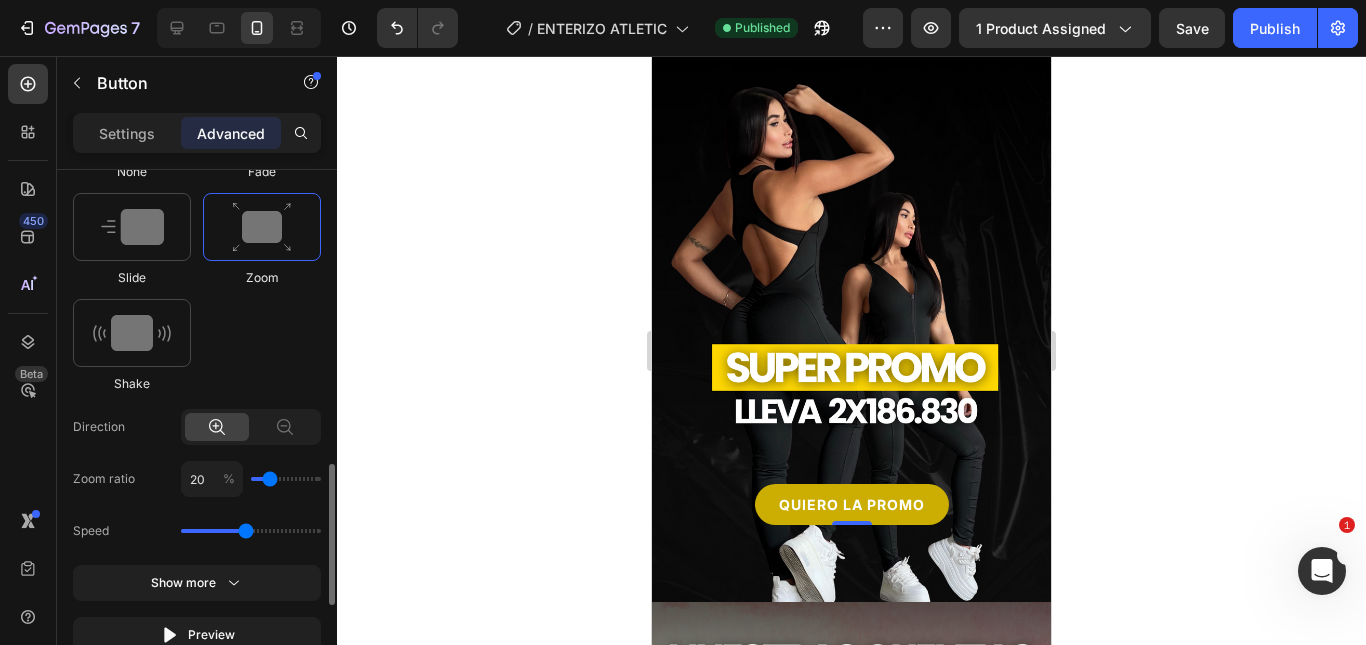 type on "10" 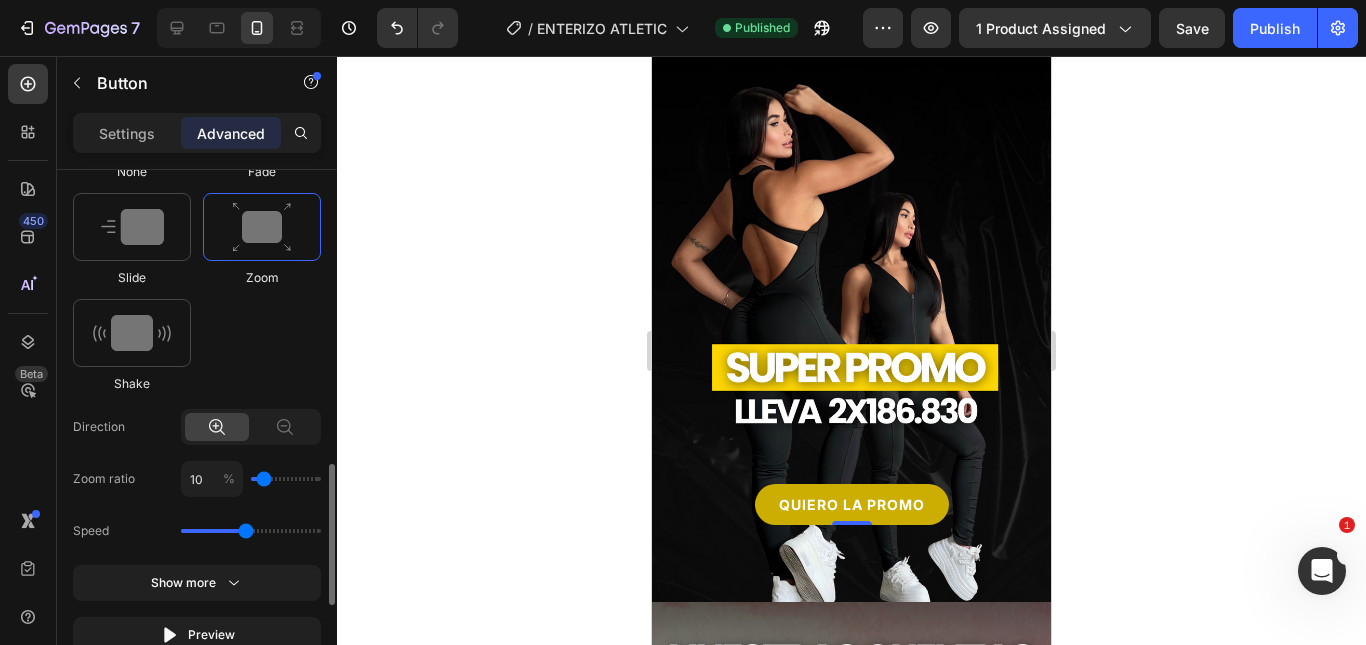 type on "0" 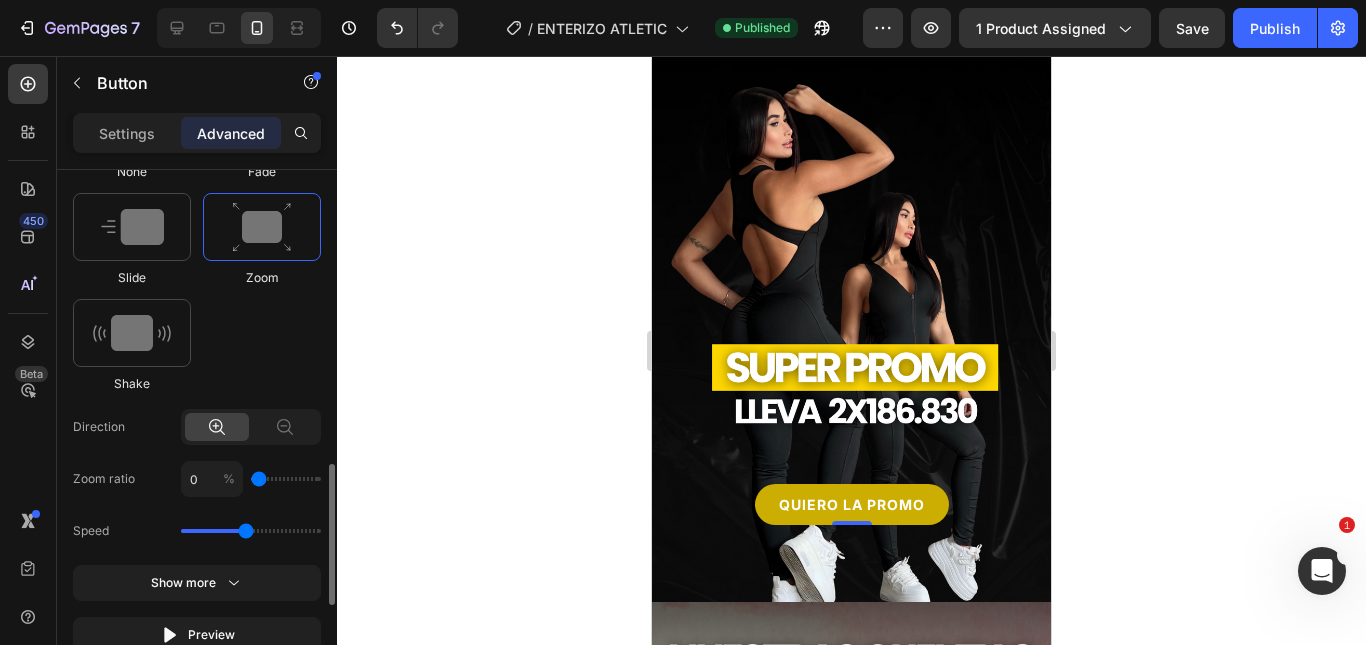 drag, startPoint x: 272, startPoint y: 483, endPoint x: 257, endPoint y: 470, distance: 19.849434 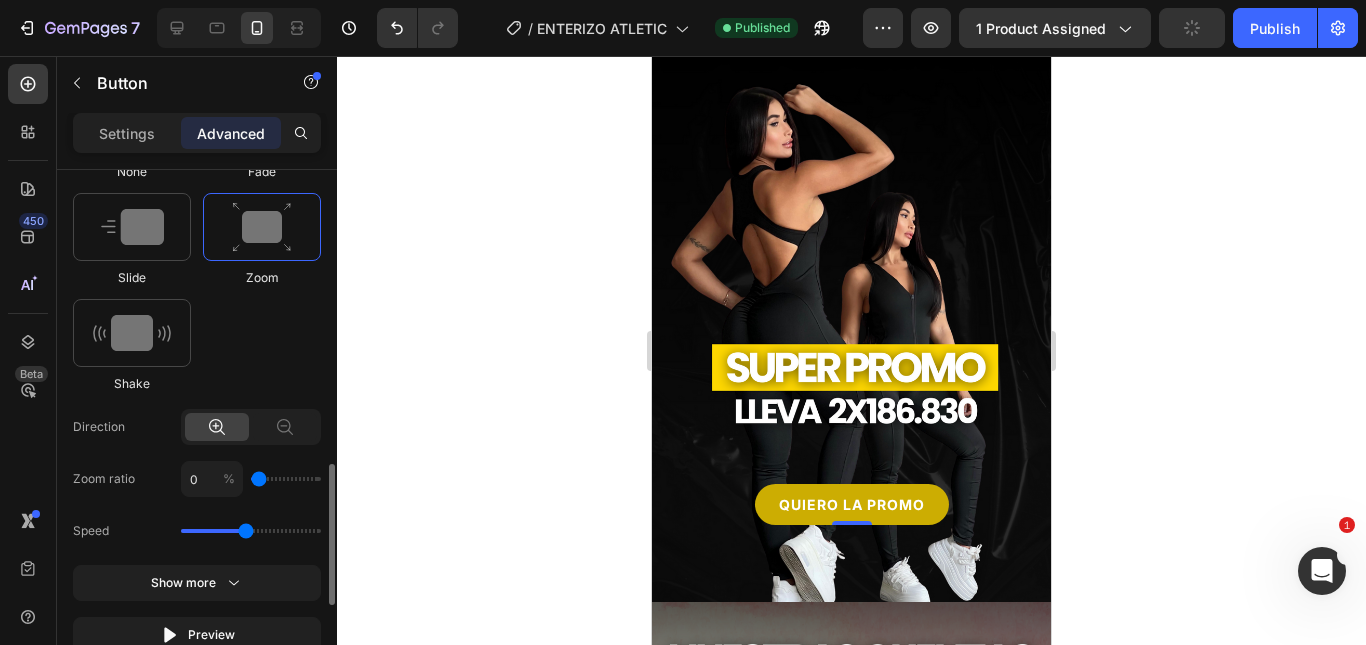click at bounding box center [262, 227] 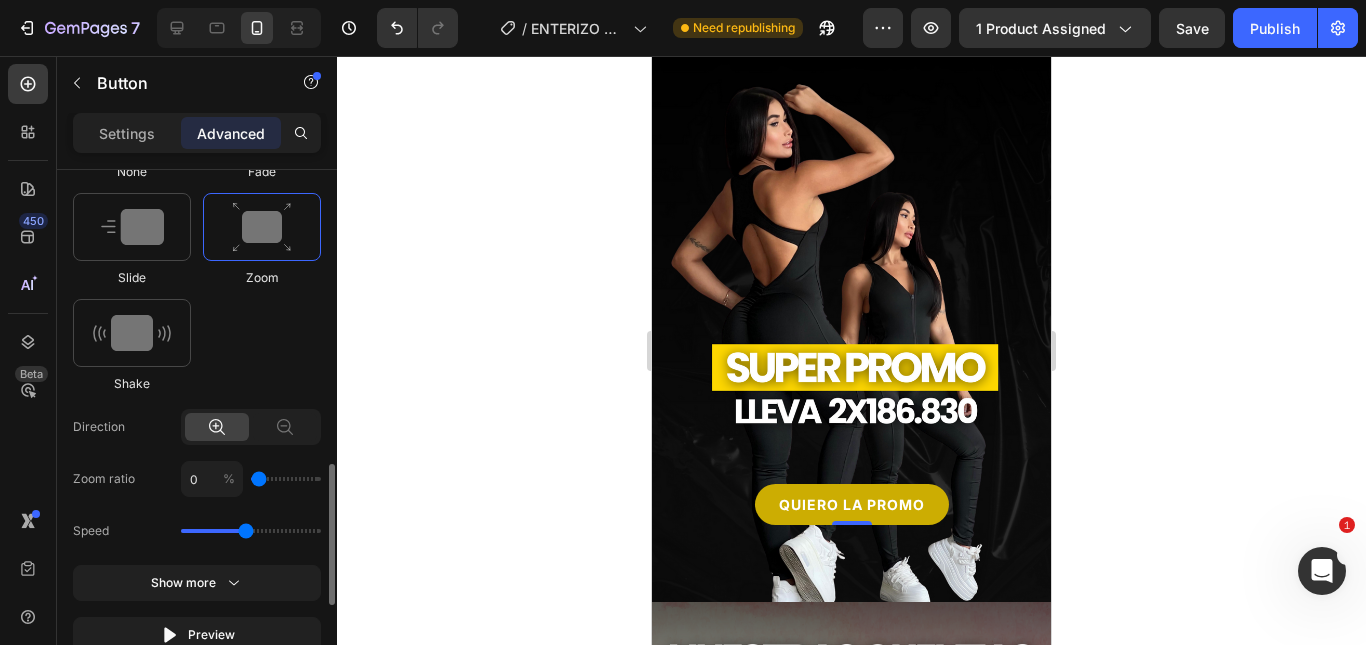 click on "0 %" 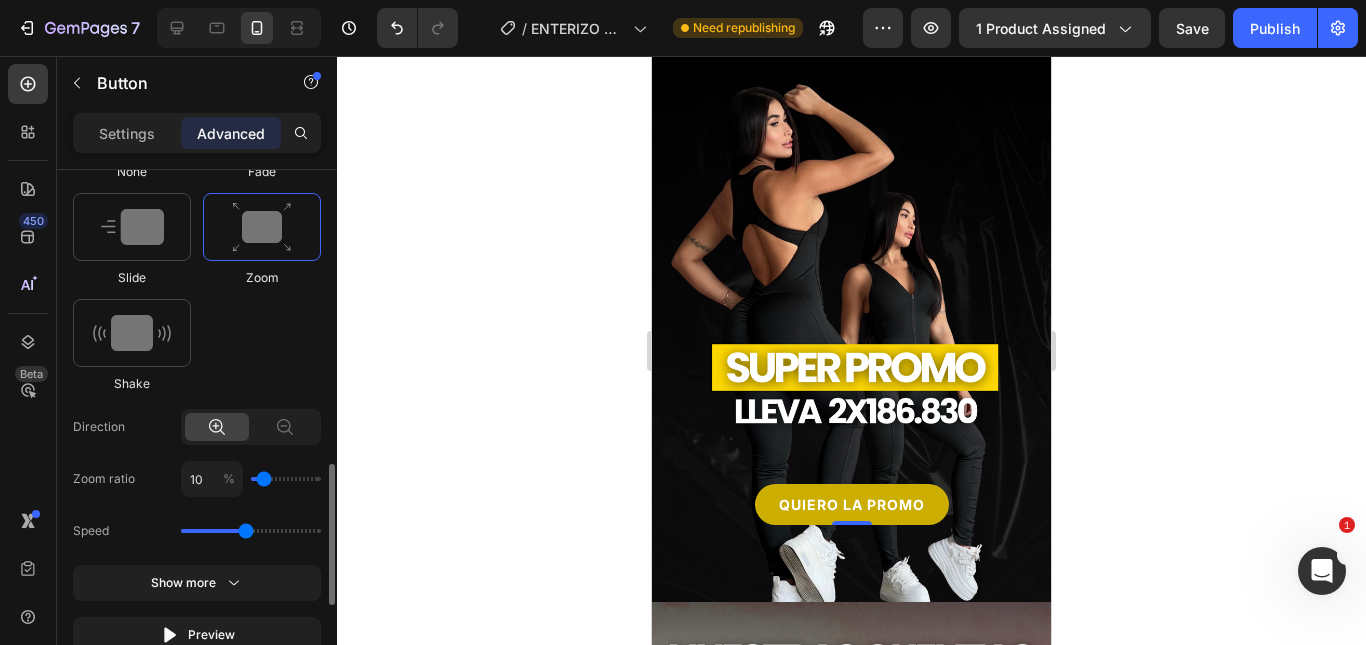 type on "20" 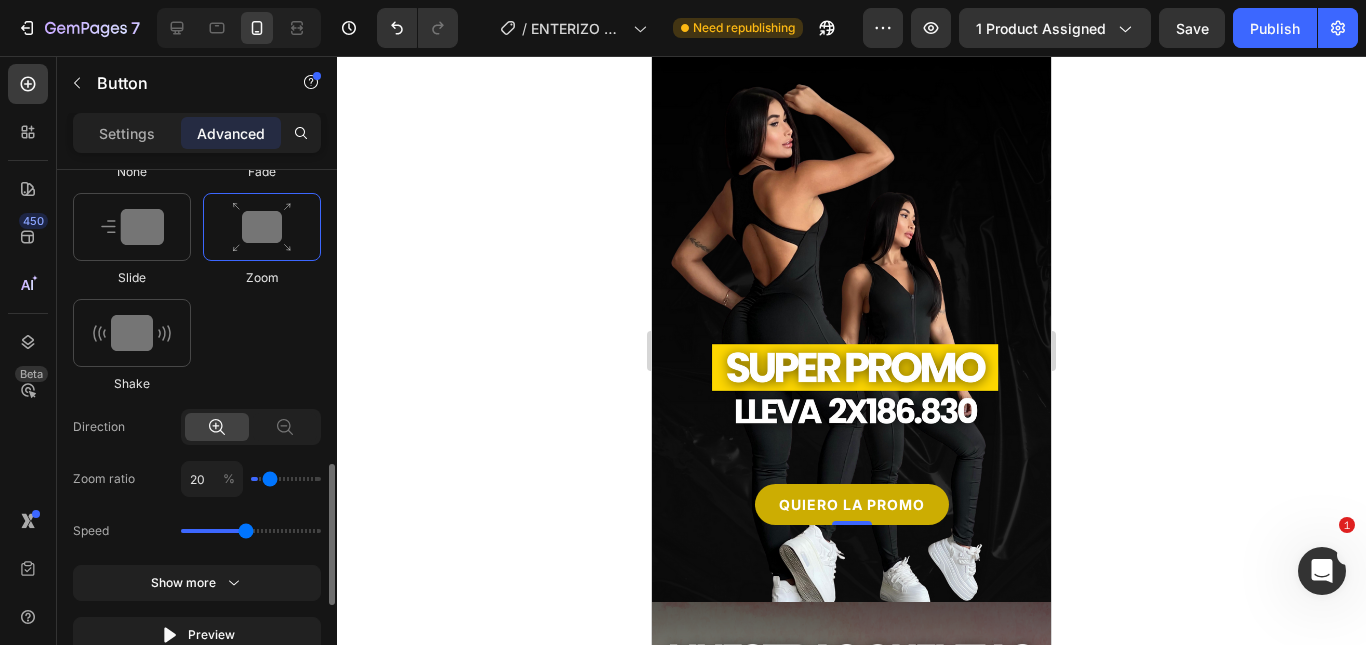 type on "30" 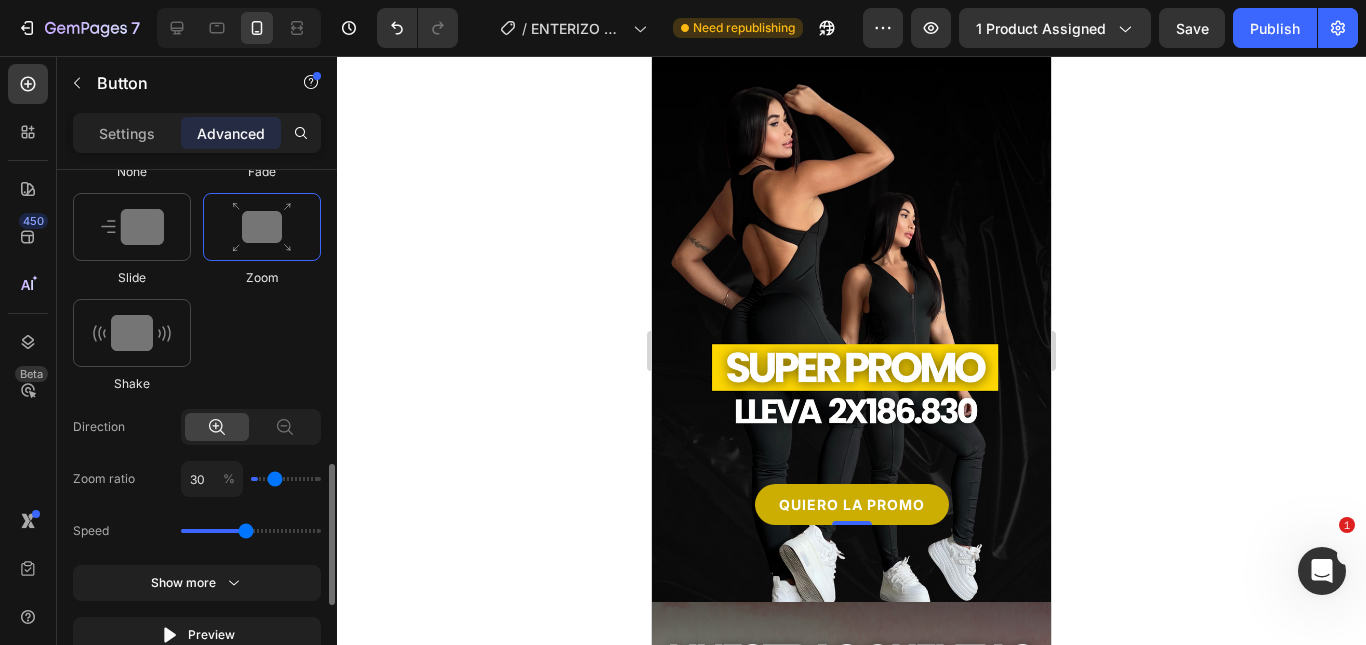 type on "40" 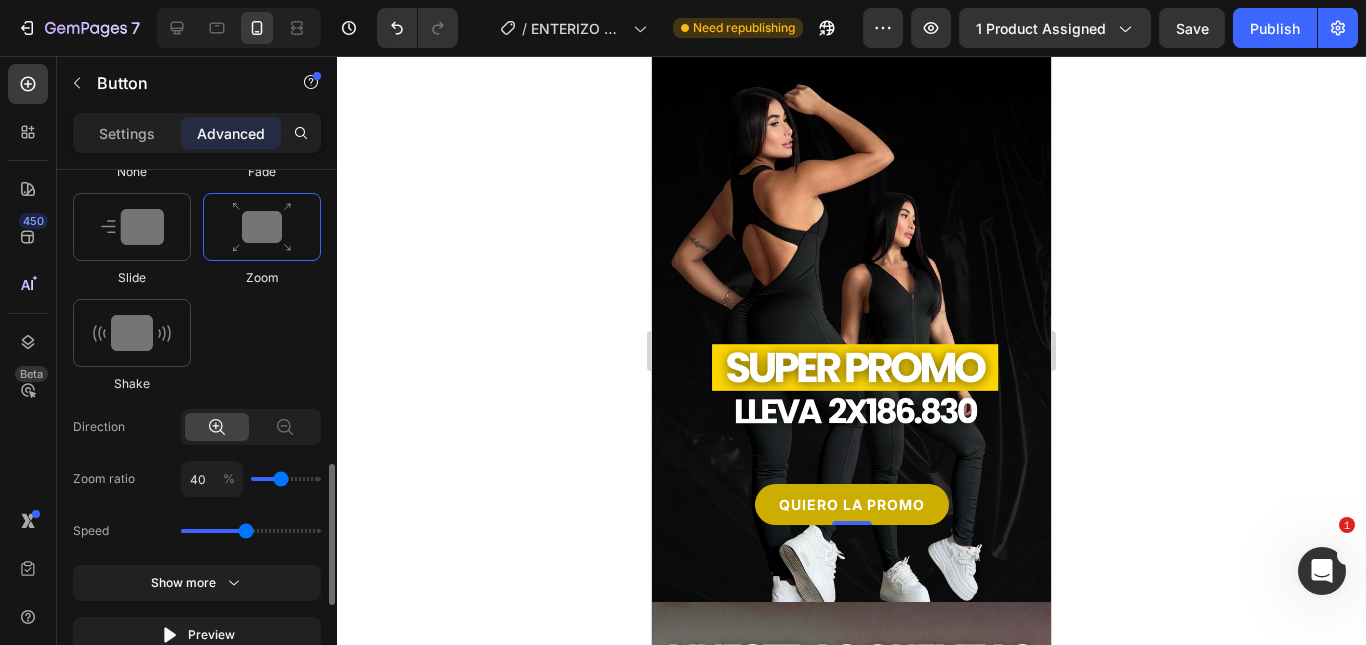 type on "50" 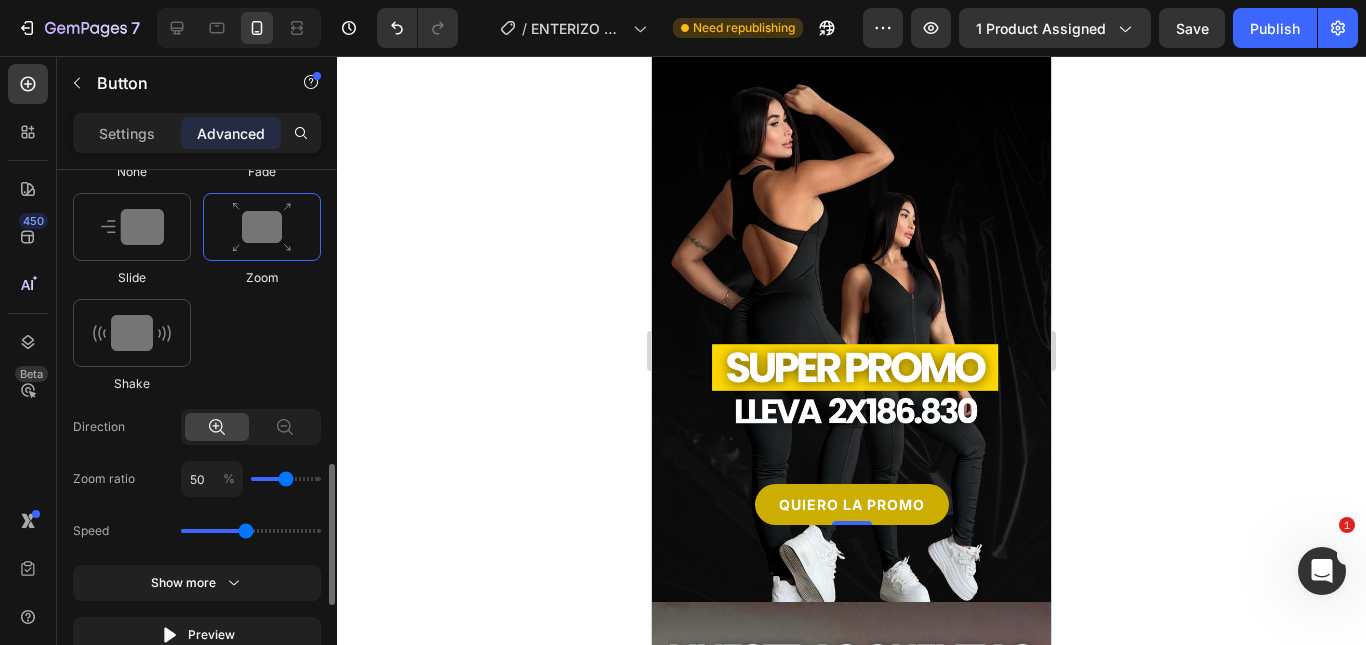 drag, startPoint x: 261, startPoint y: 475, endPoint x: 287, endPoint y: 482, distance: 26.925823 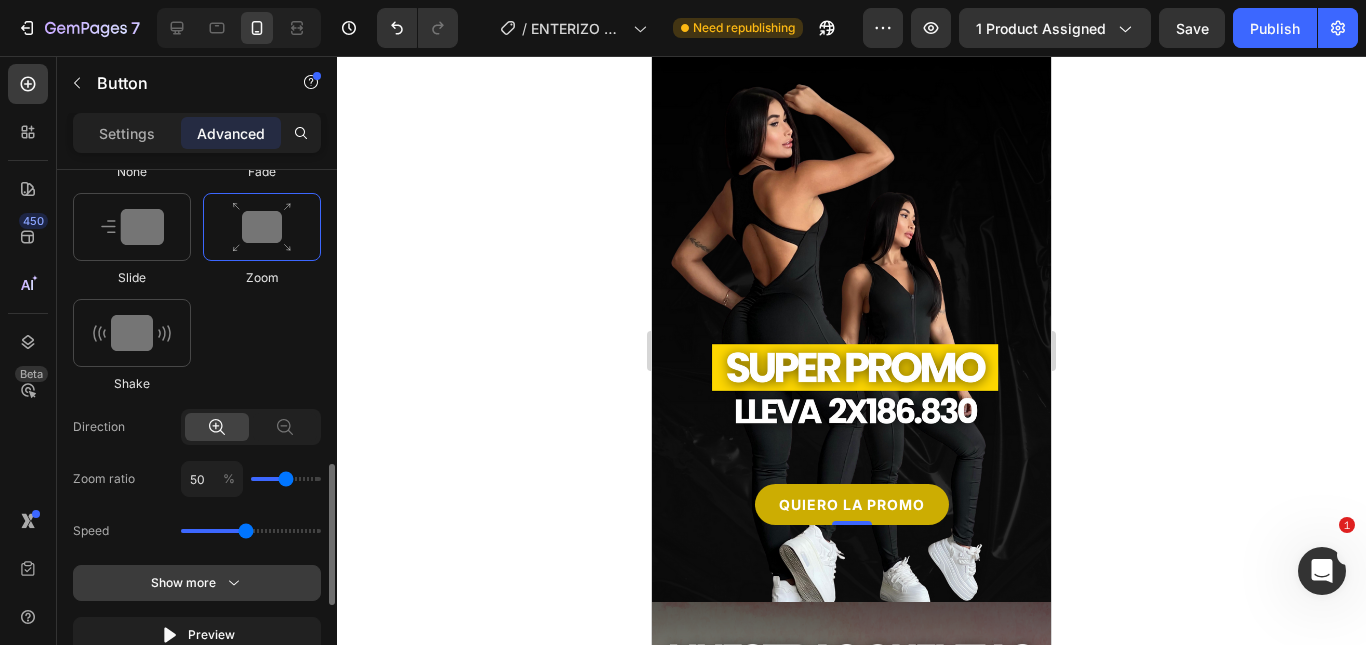 click on "Show more" 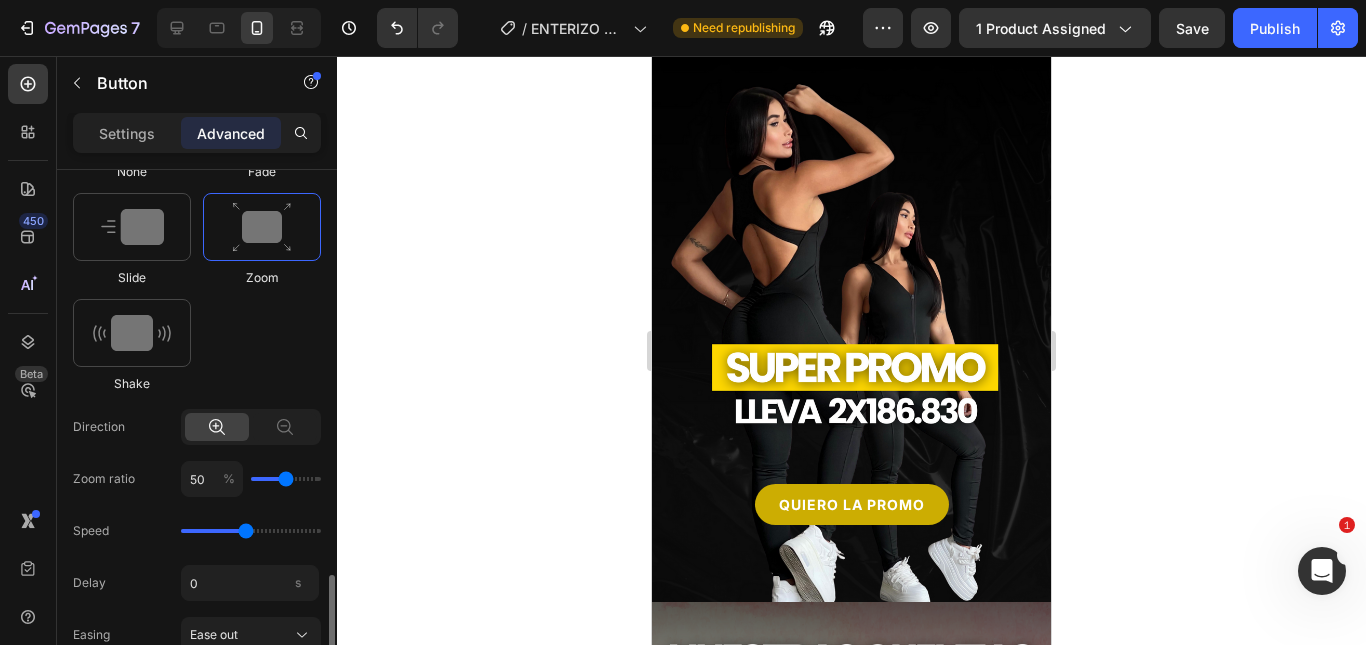 scroll, scrollTop: 1202, scrollLeft: 0, axis: vertical 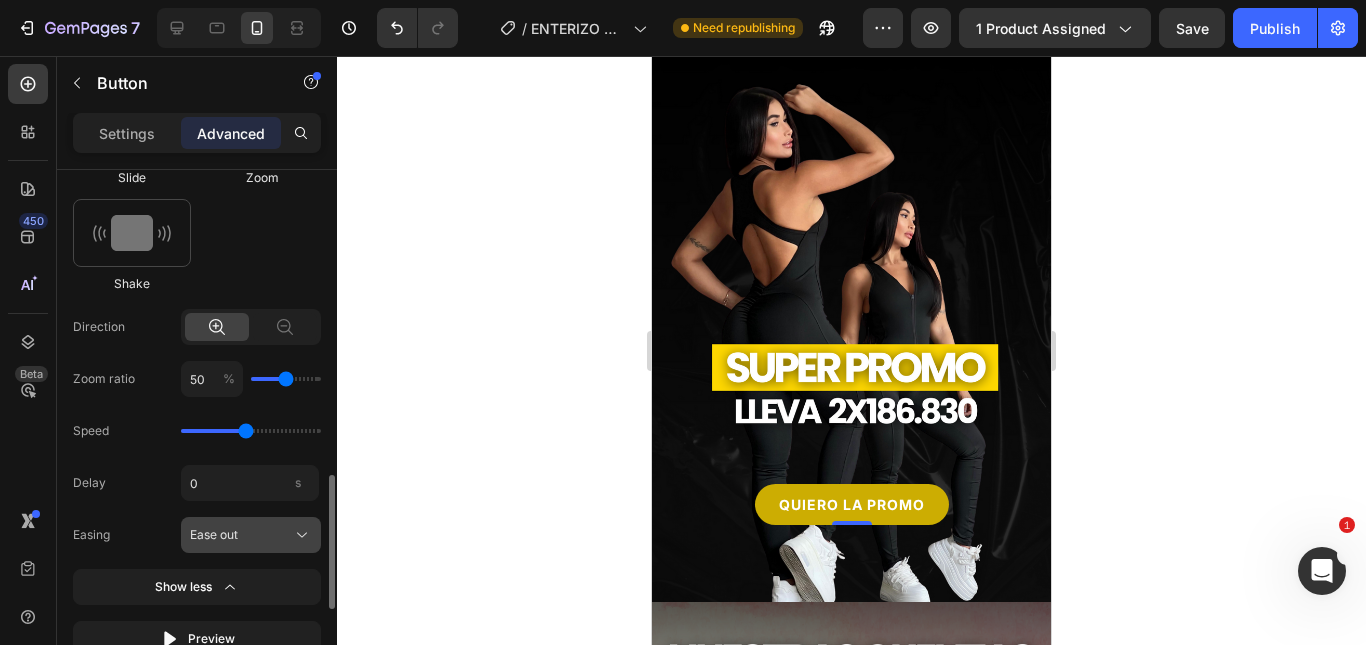 click on "Ease out" 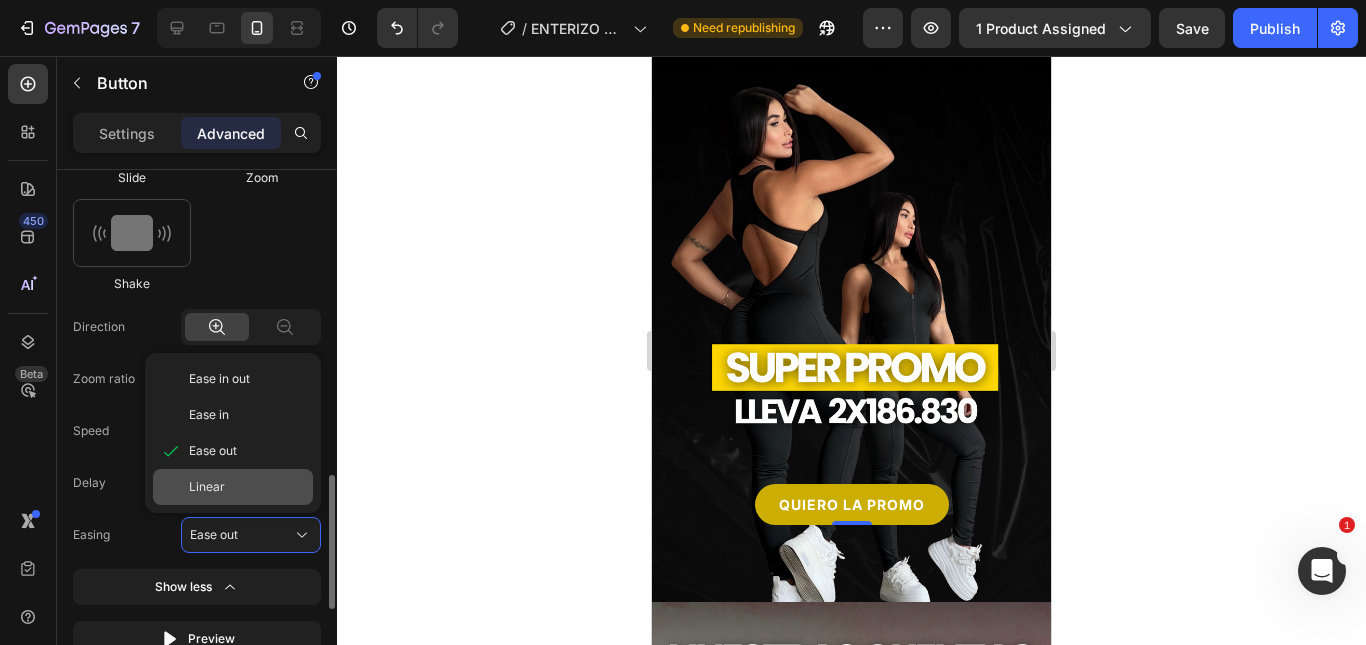 click on "Linear" at bounding box center [247, 487] 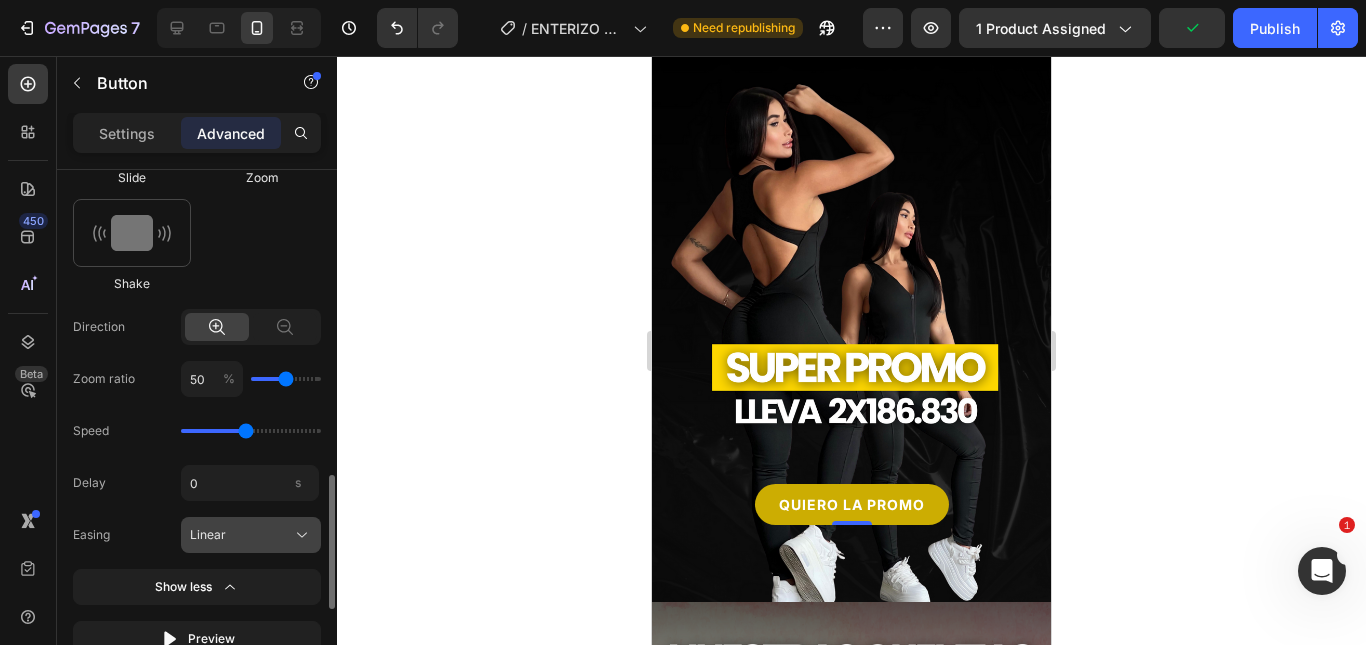 click on "Linear" at bounding box center [251, 535] 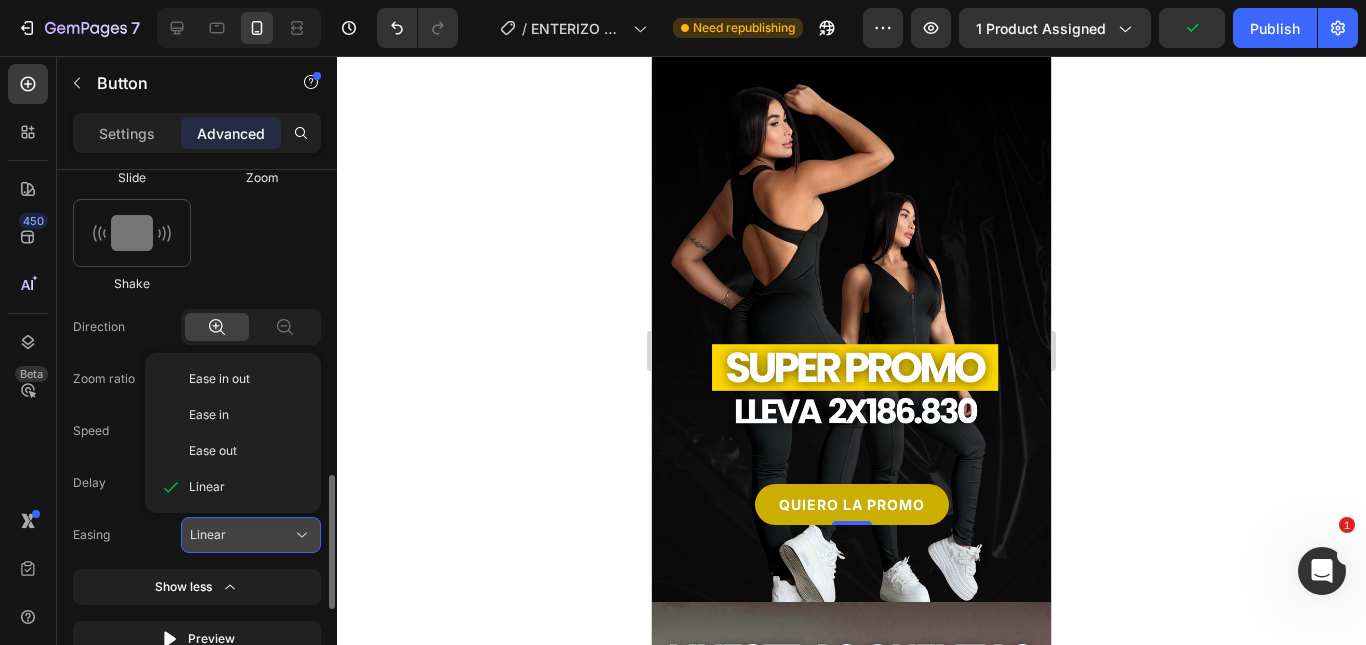 click on "Linear" at bounding box center [251, 535] 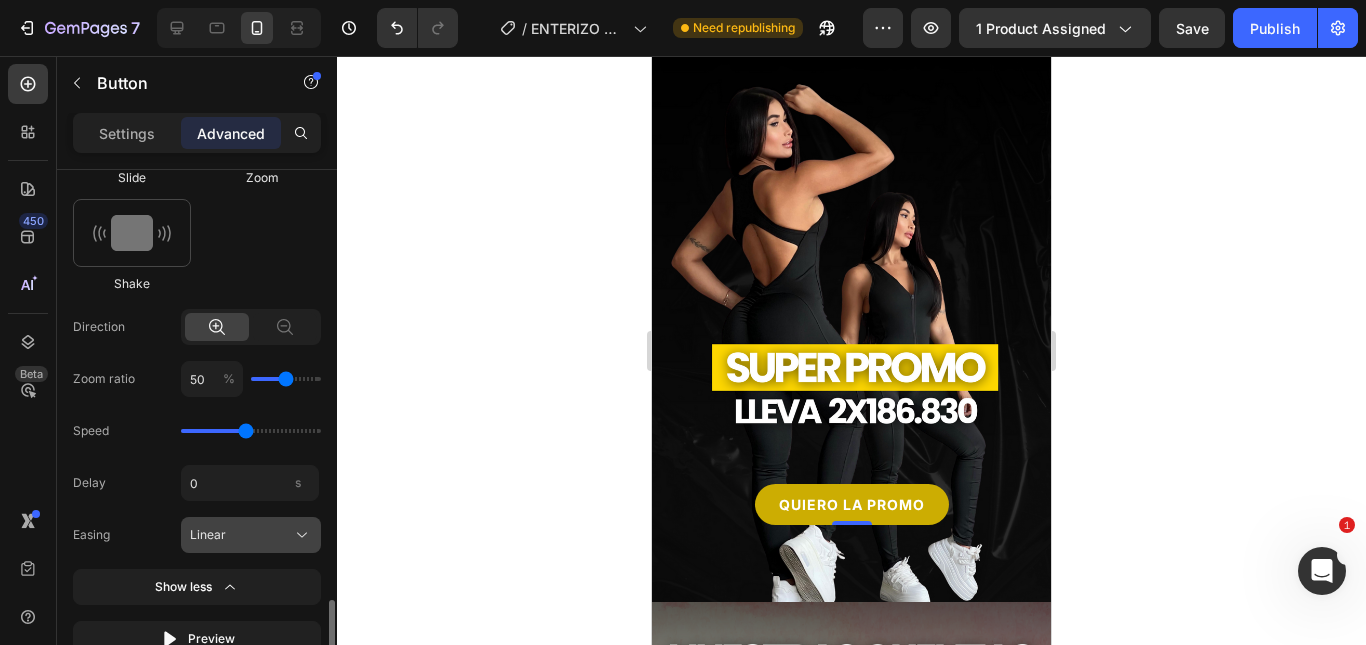 scroll, scrollTop: 1302, scrollLeft: 0, axis: vertical 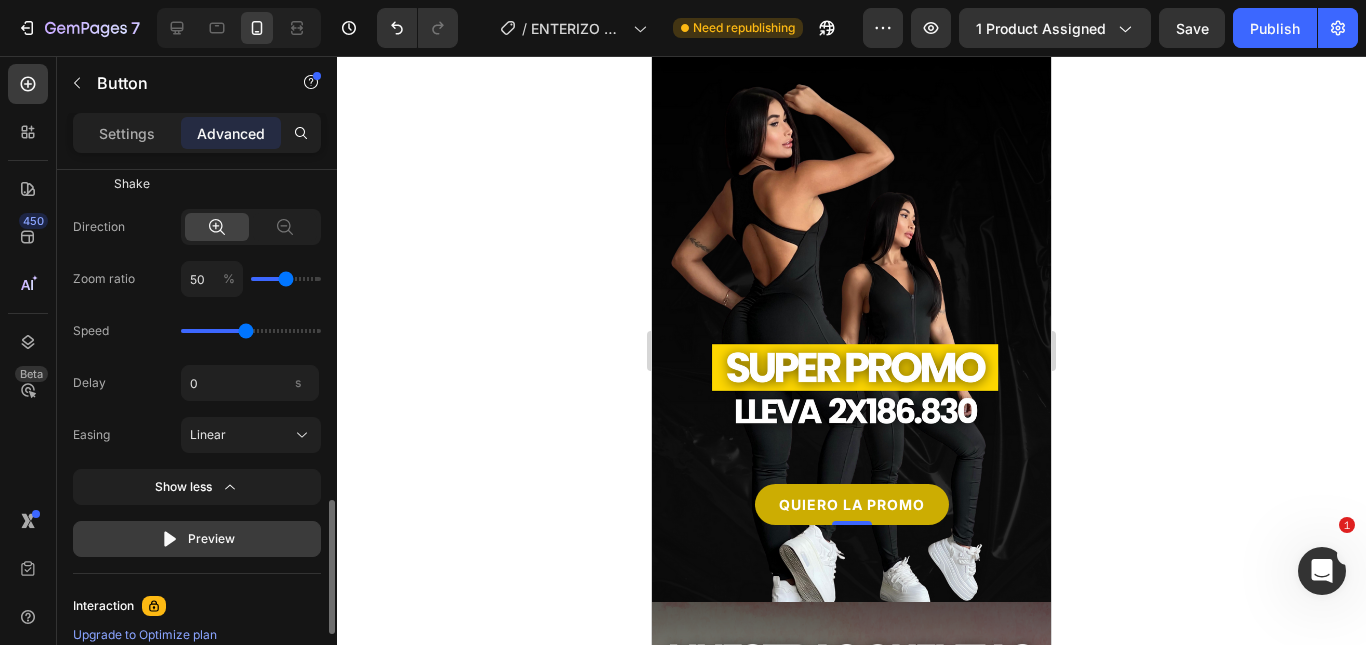 click on "Preview" 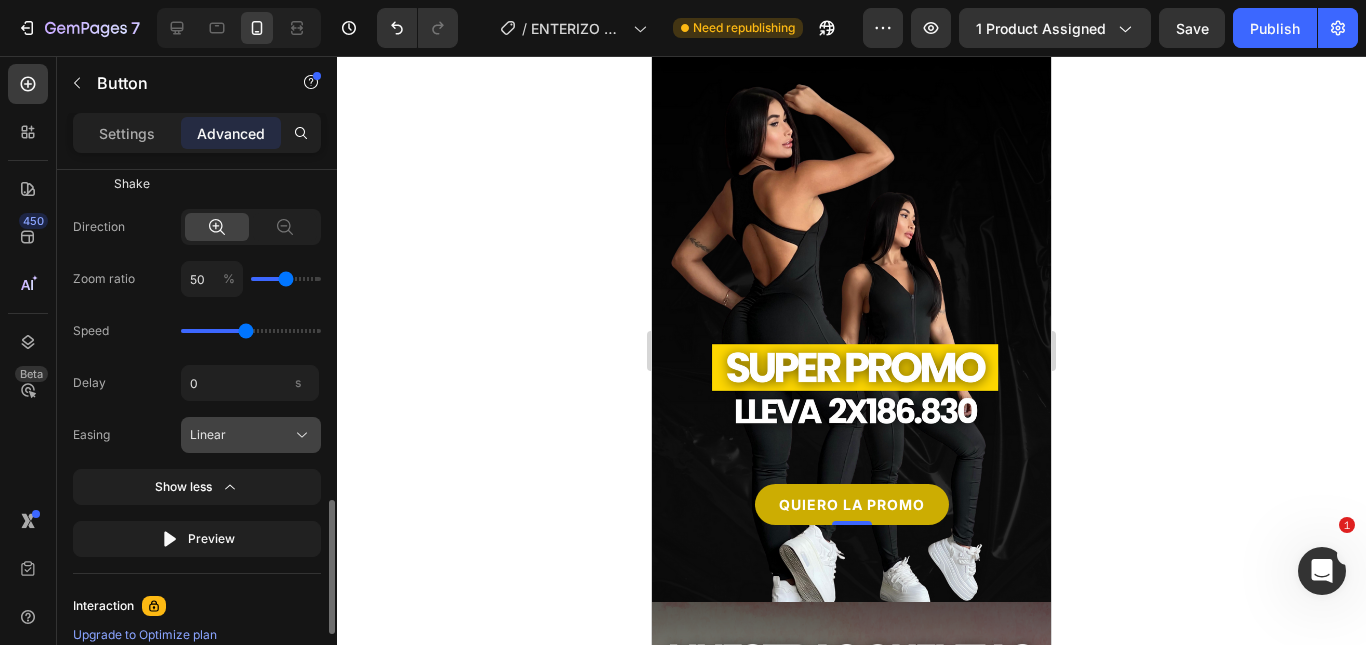 click on "Linear" 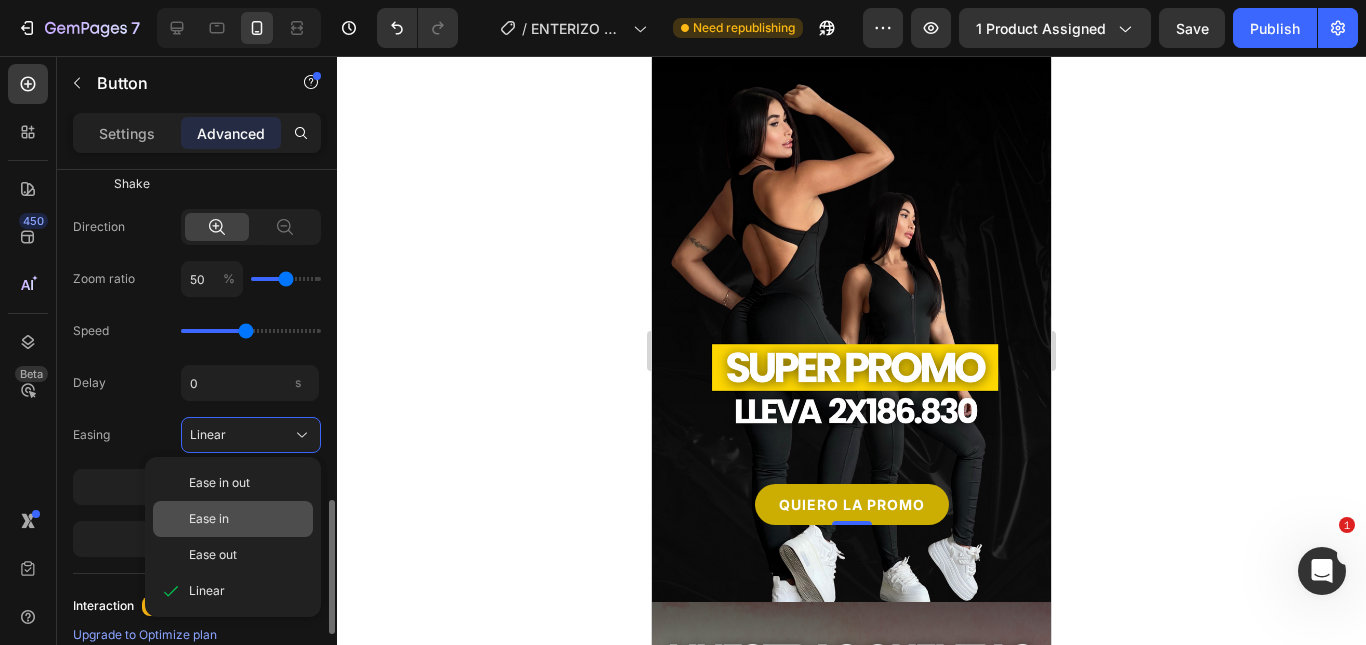 click on "Ease in" at bounding box center [247, 519] 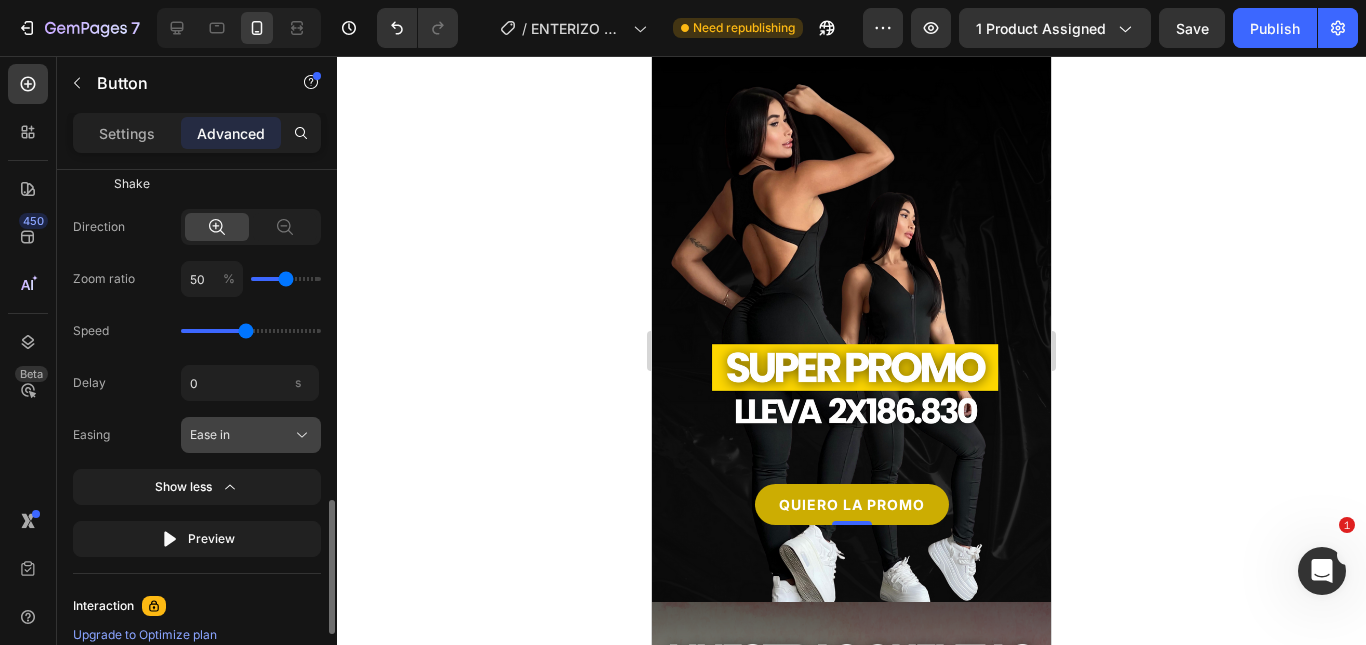 click on "Ease in" 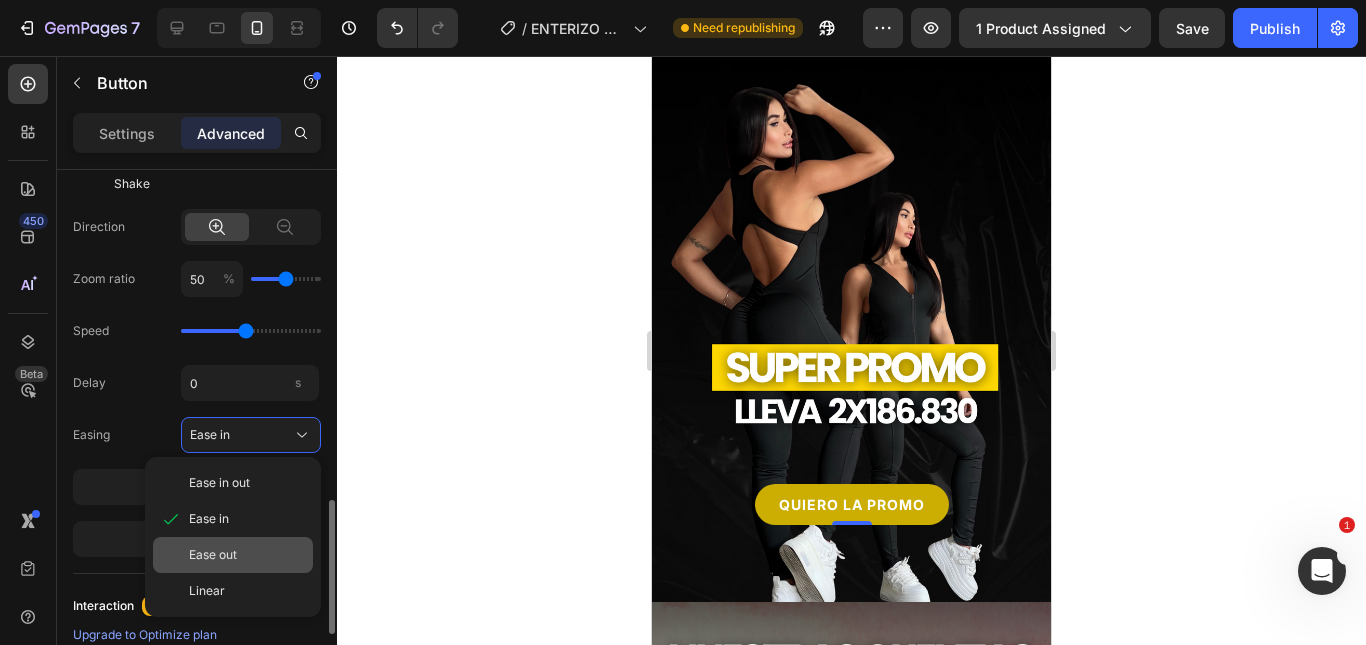click on "Ease out" at bounding box center (247, 555) 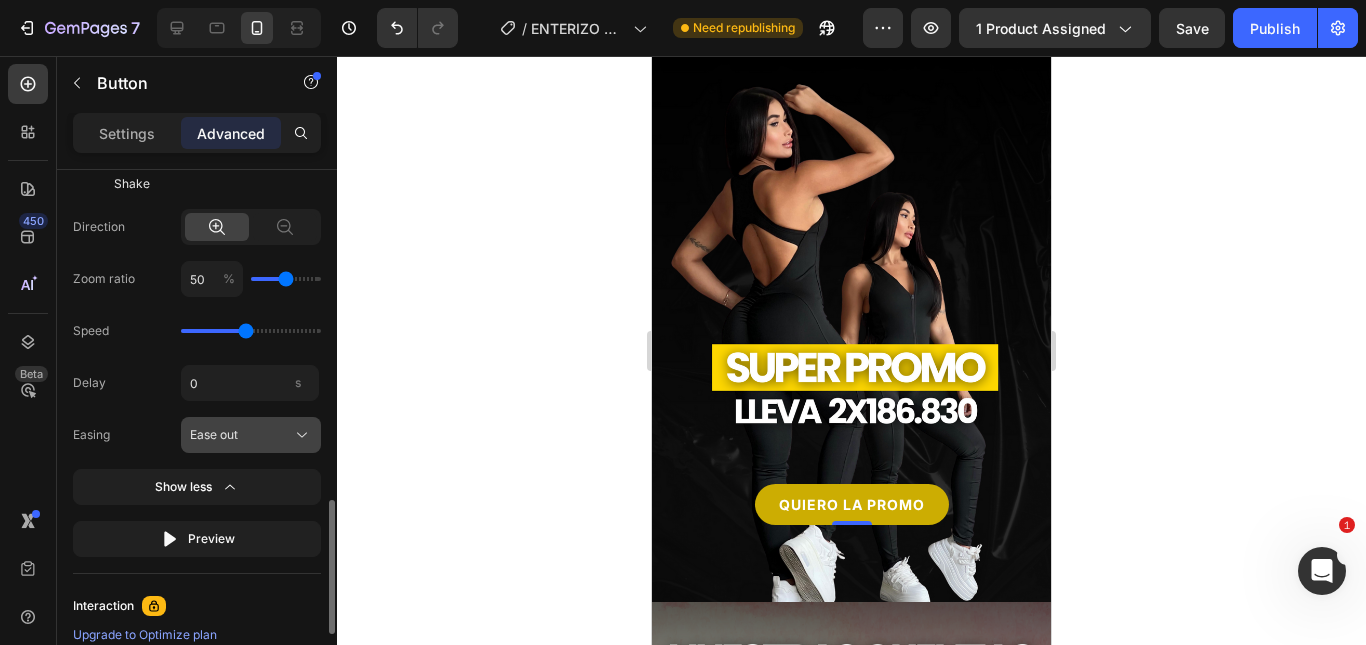 click on "Ease out" 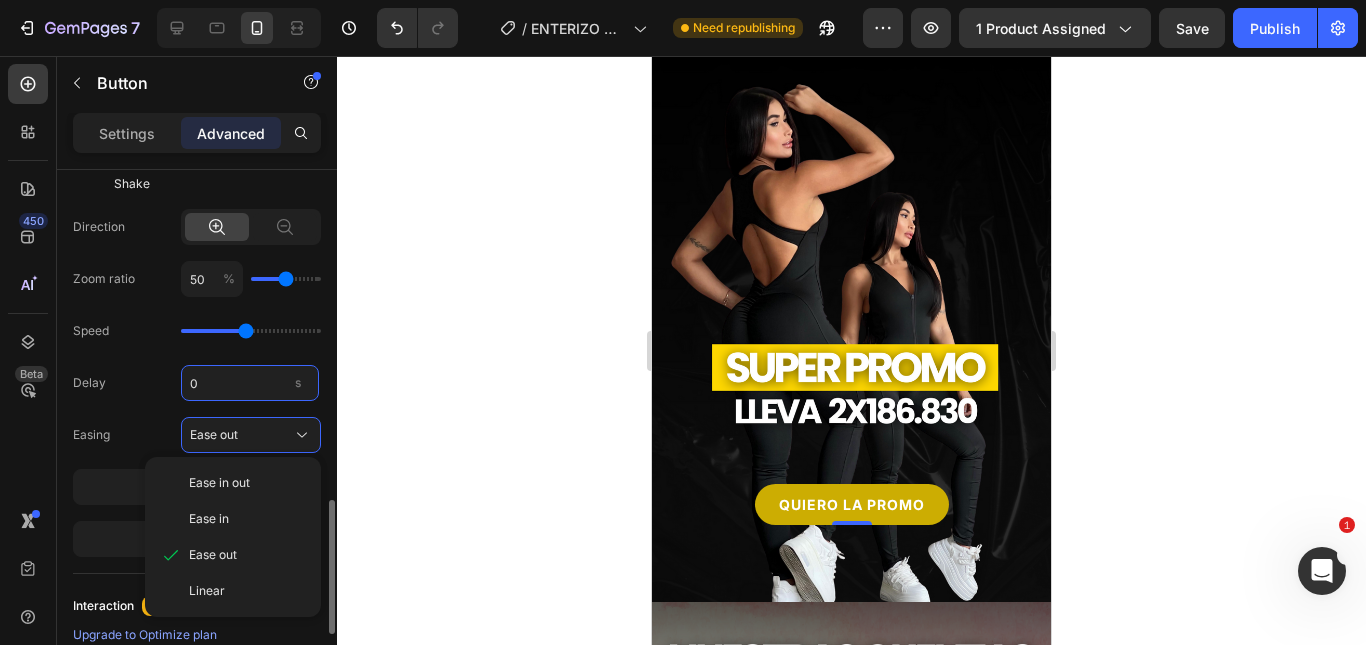 click on "0" at bounding box center (250, 383) 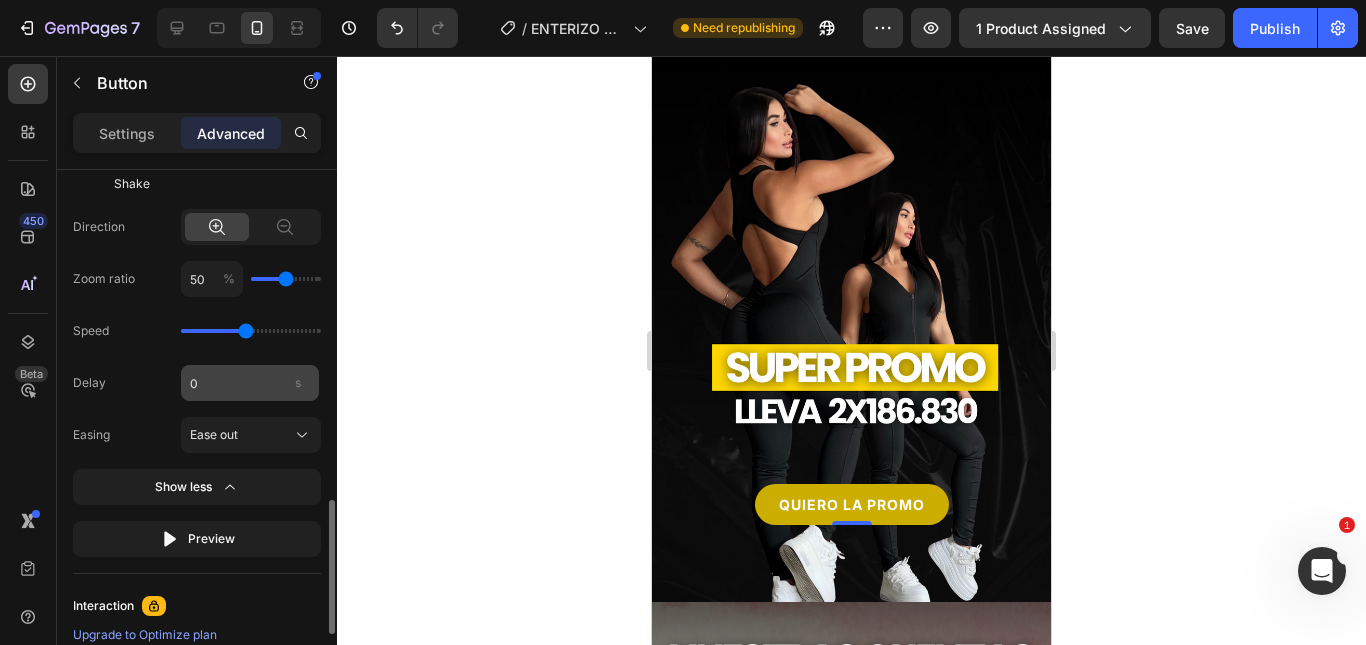 drag, startPoint x: 294, startPoint y: 386, endPoint x: 295, endPoint y: 374, distance: 12.0415945 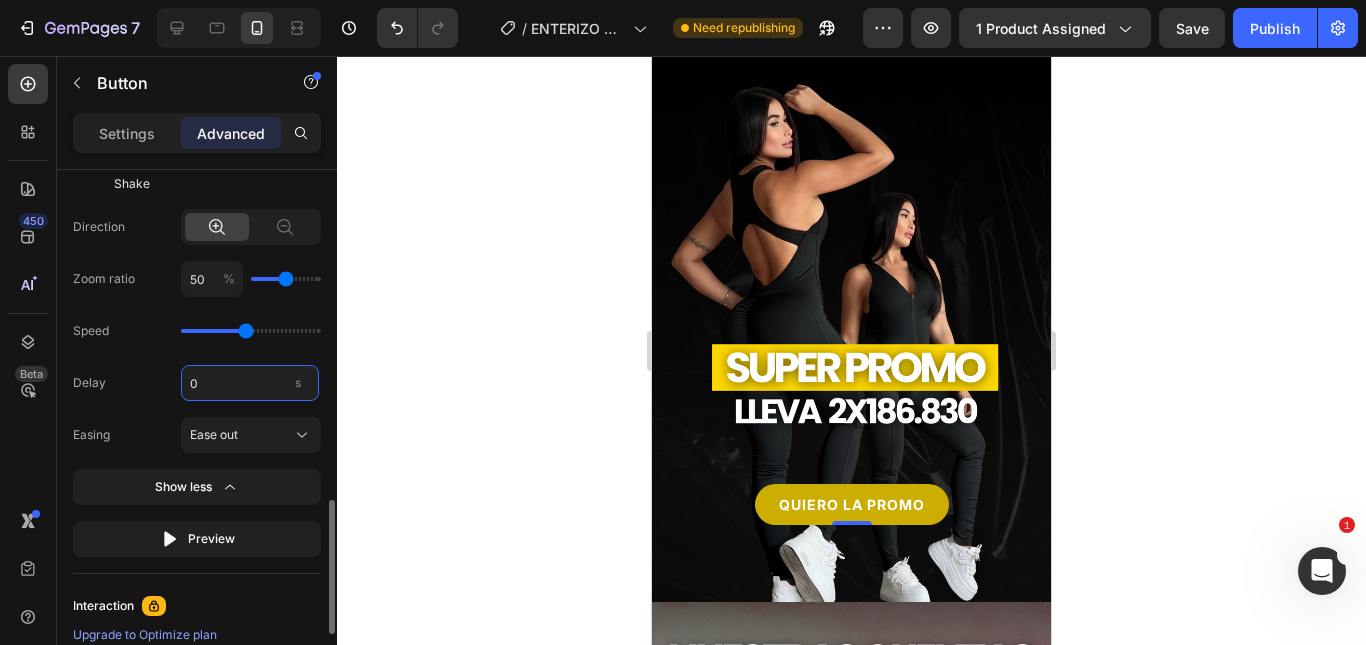click on "0" at bounding box center (250, 383) 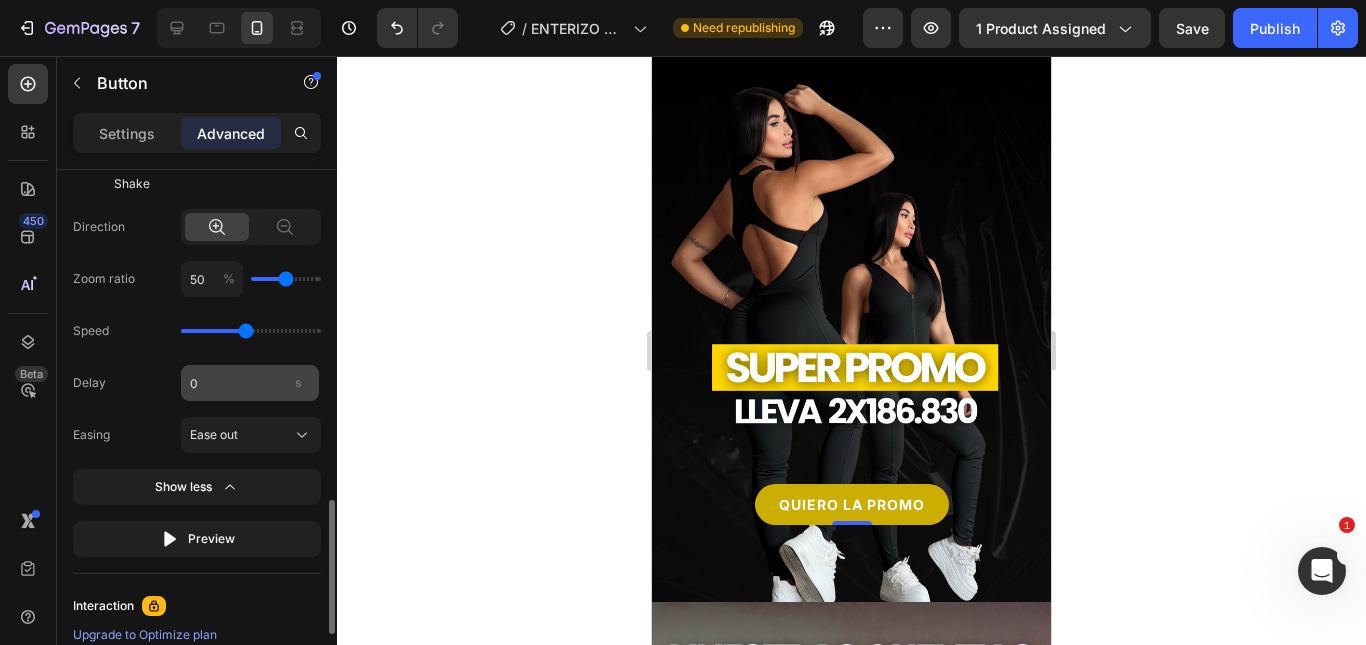 click on "s" at bounding box center [298, 383] 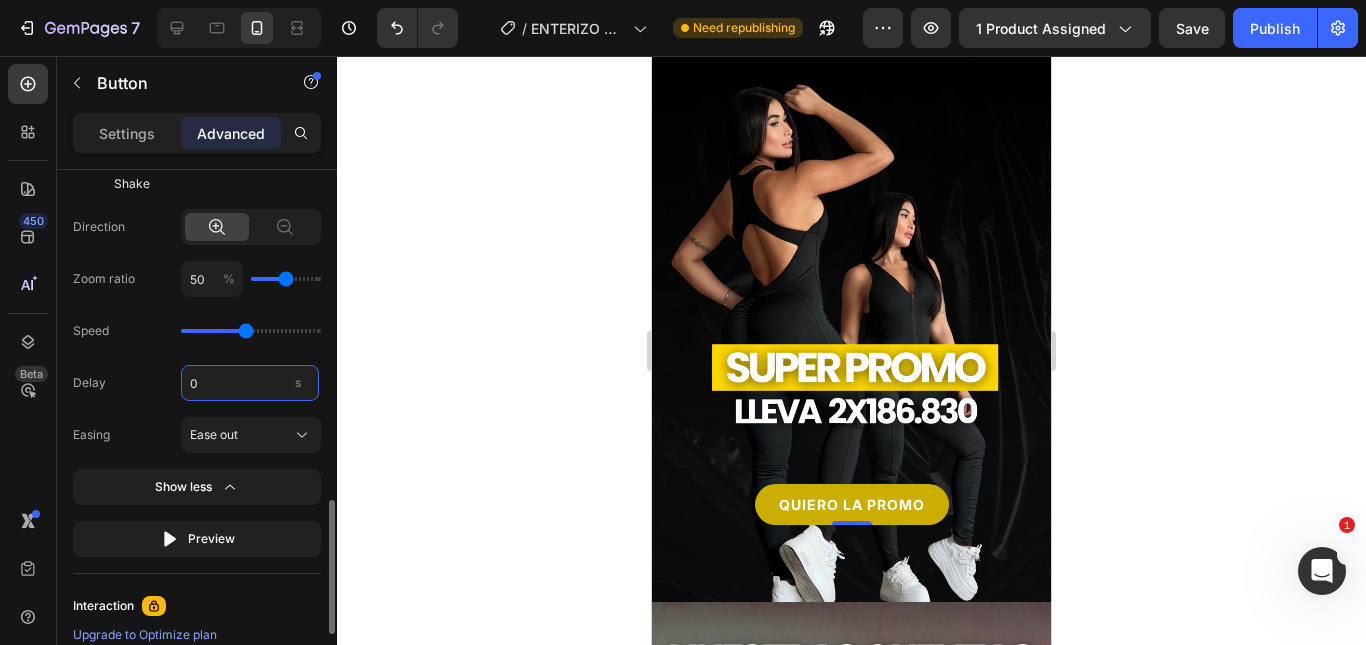 click on "0" at bounding box center [250, 383] 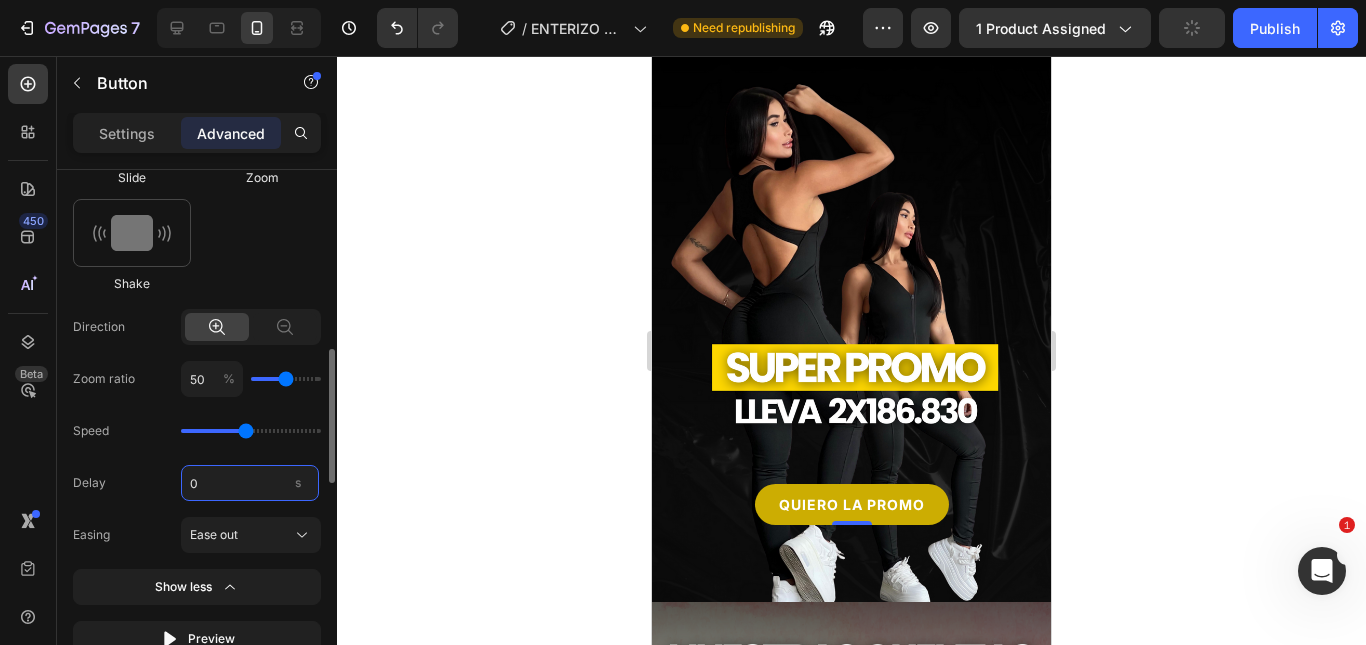 scroll, scrollTop: 1102, scrollLeft: 0, axis: vertical 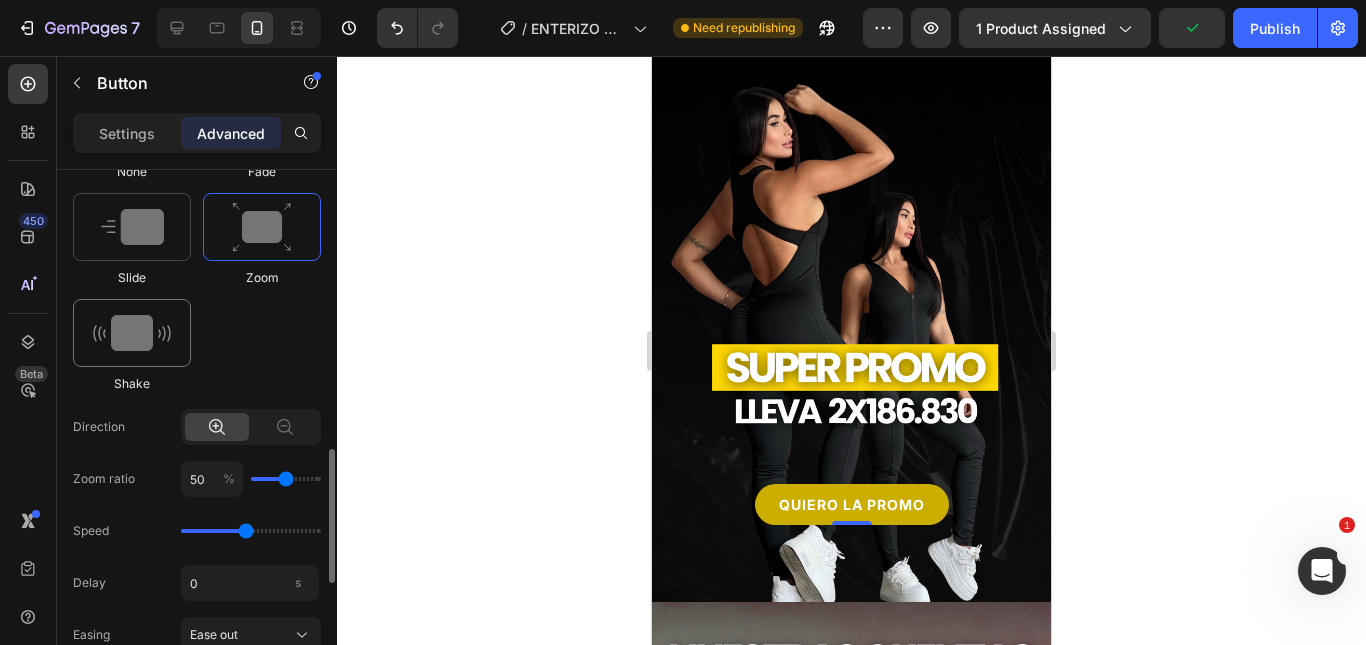 click at bounding box center (132, 333) 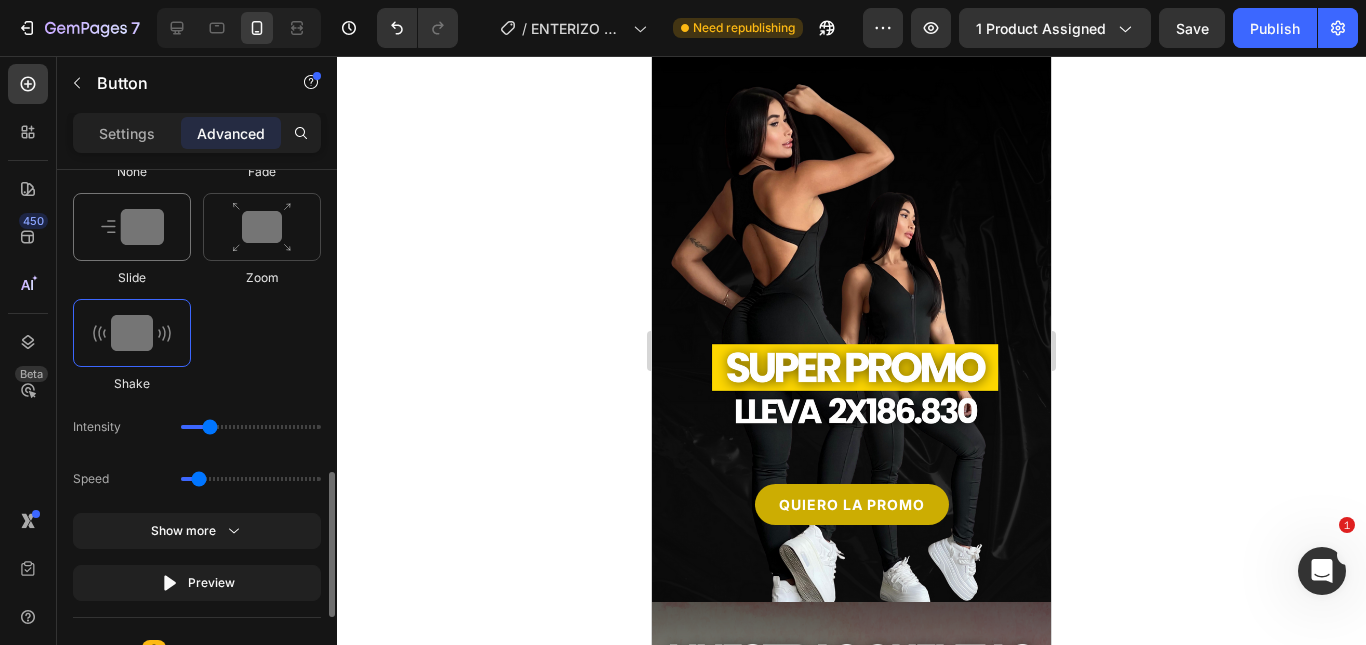 click at bounding box center (132, 227) 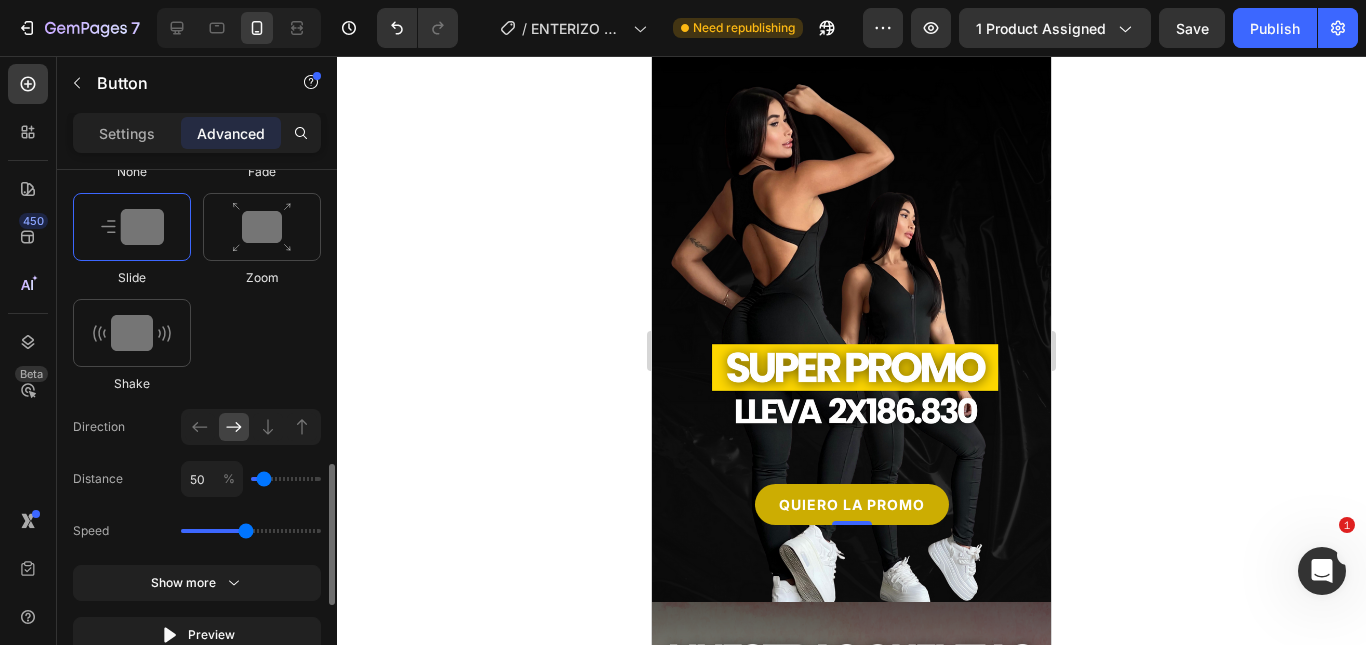 scroll, scrollTop: 1002, scrollLeft: 0, axis: vertical 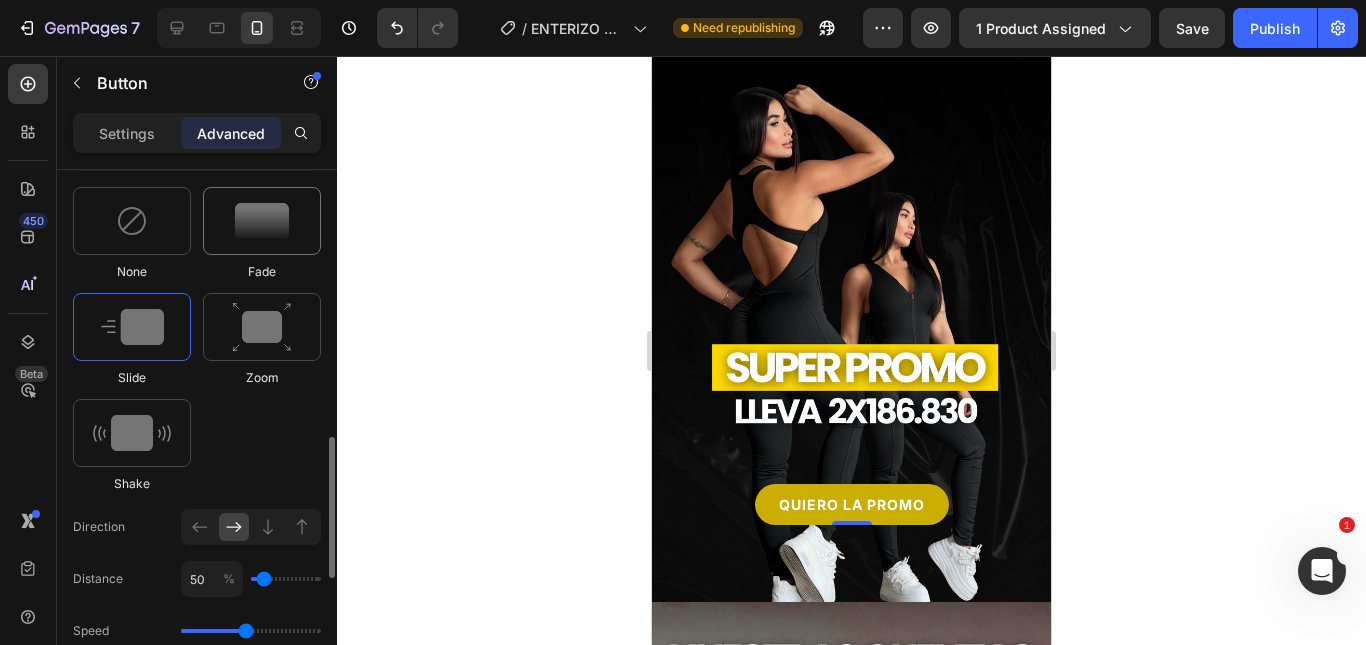 click at bounding box center [262, 221] 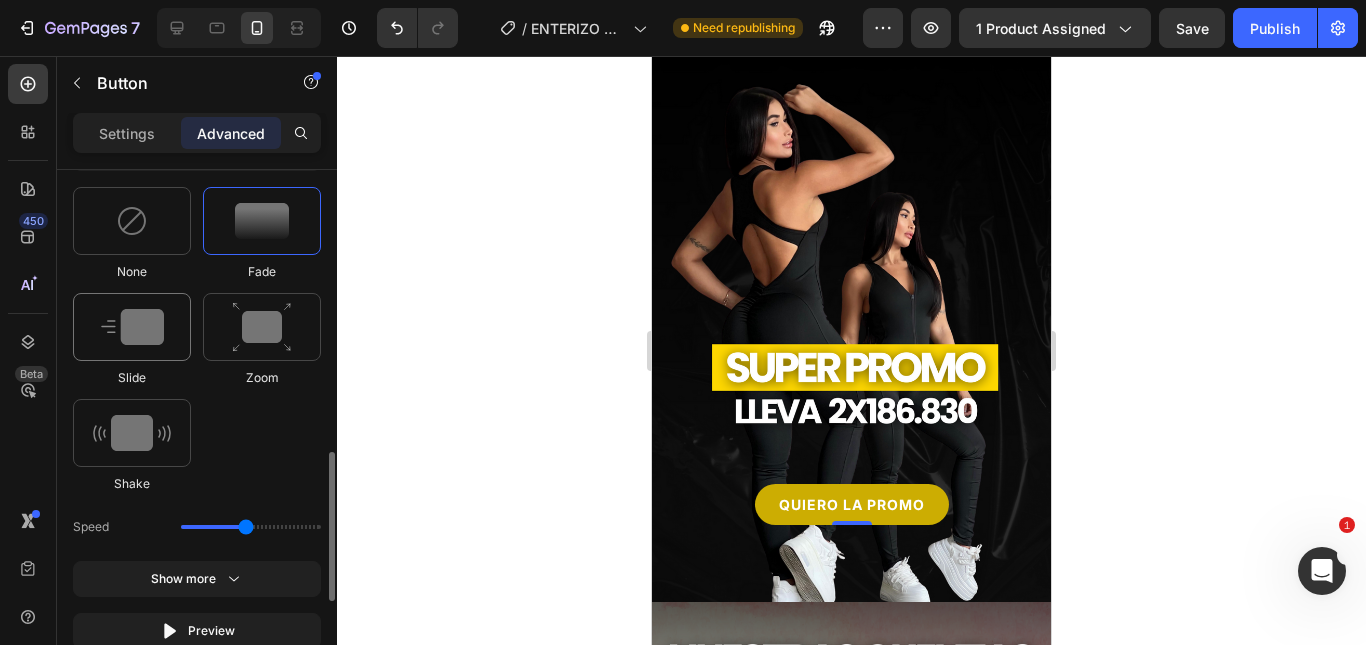 click at bounding box center (132, 327) 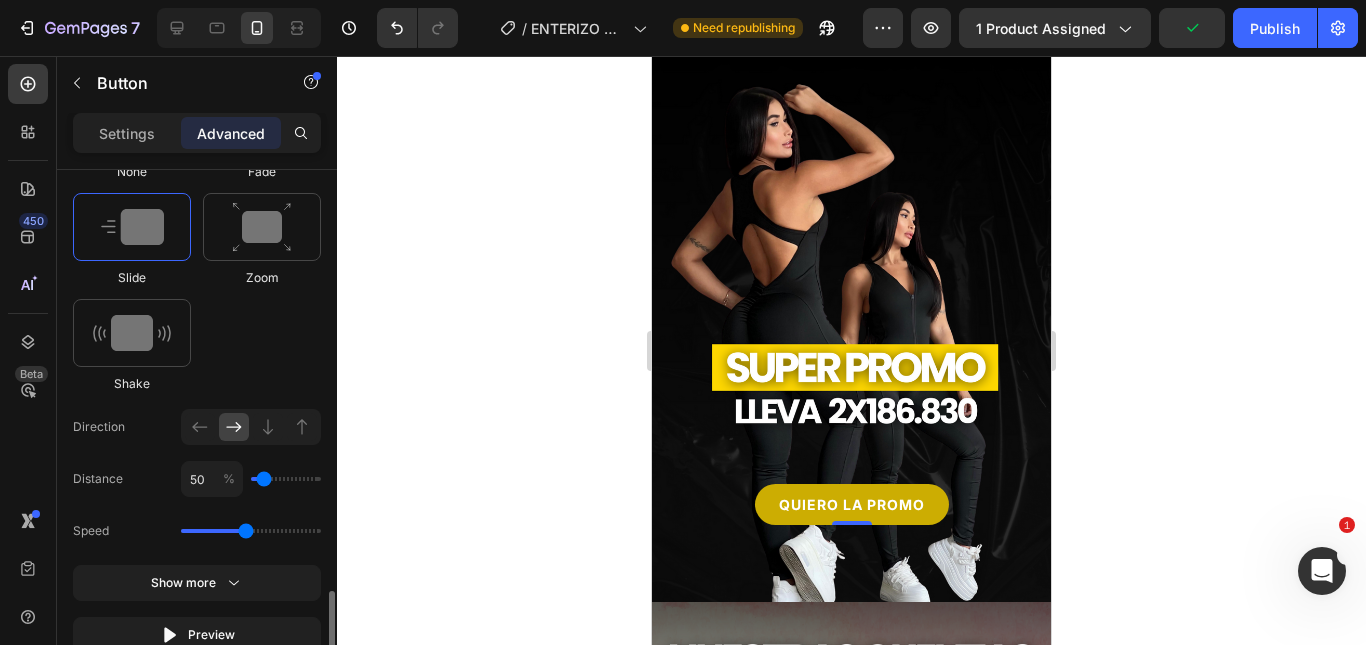 scroll, scrollTop: 1202, scrollLeft: 0, axis: vertical 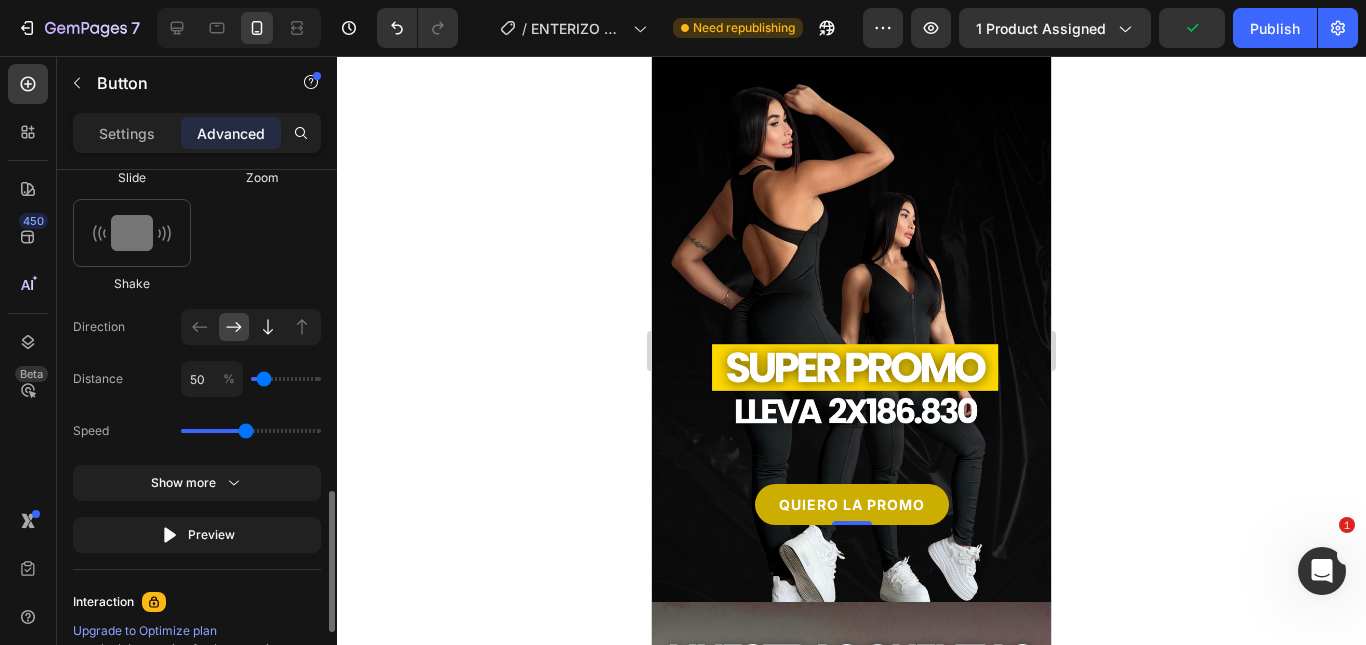click 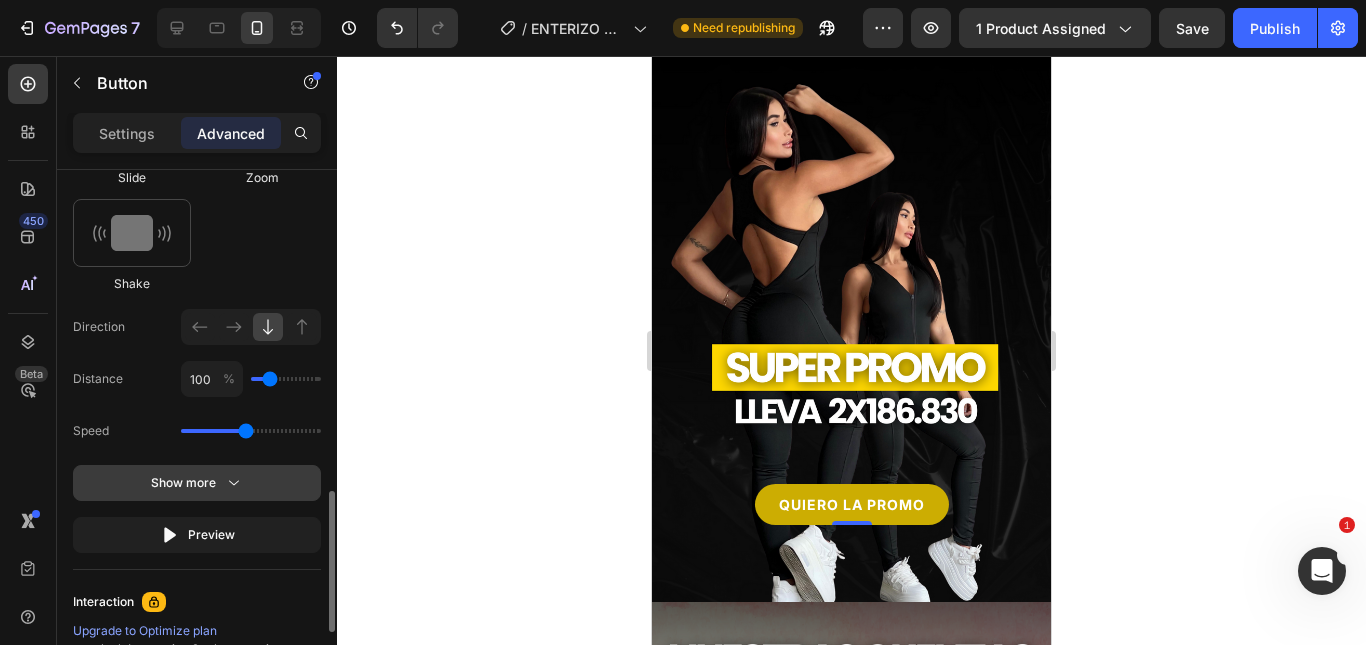 click 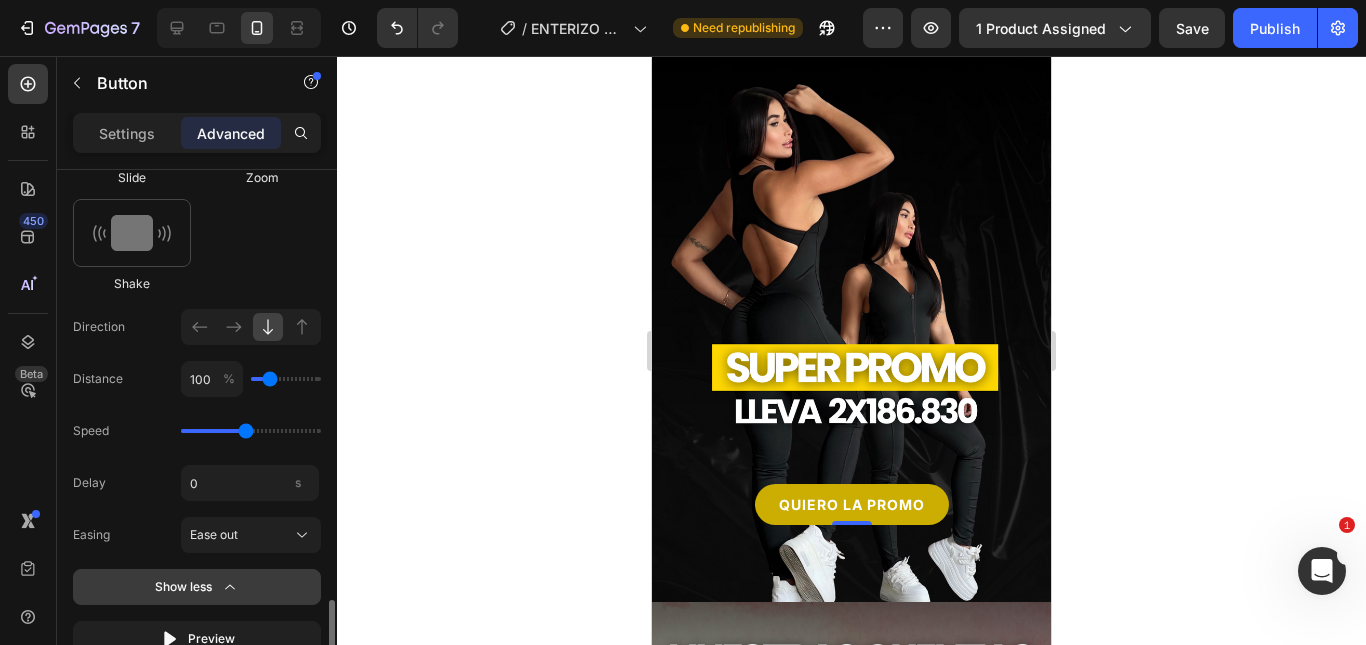 scroll, scrollTop: 1302, scrollLeft: 0, axis: vertical 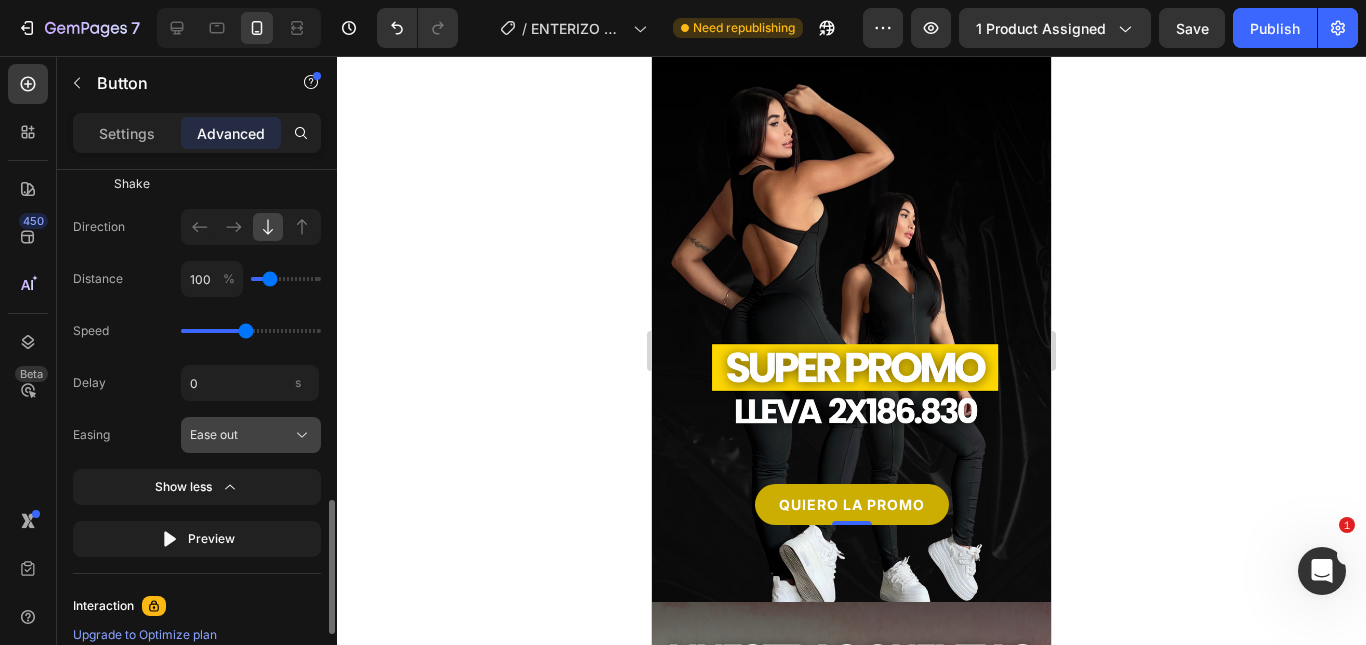 click on "Ease out" 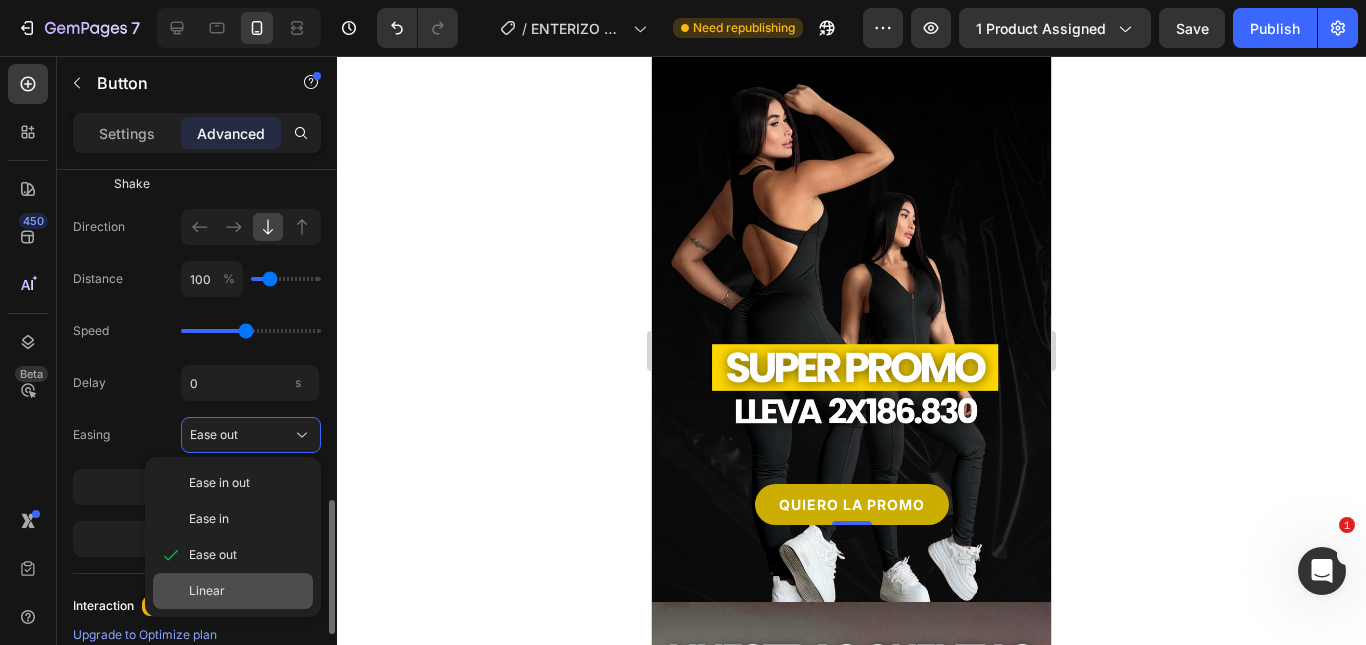 click on "Linear" at bounding box center (247, 591) 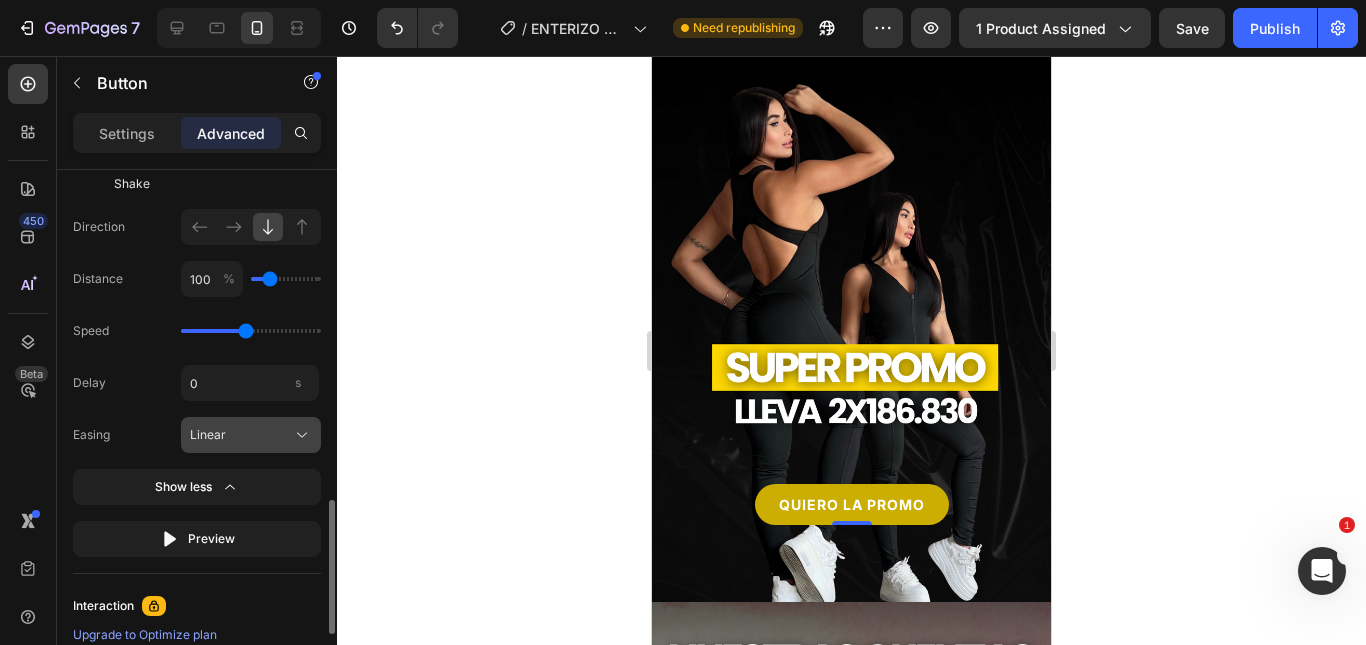 click on "Linear" 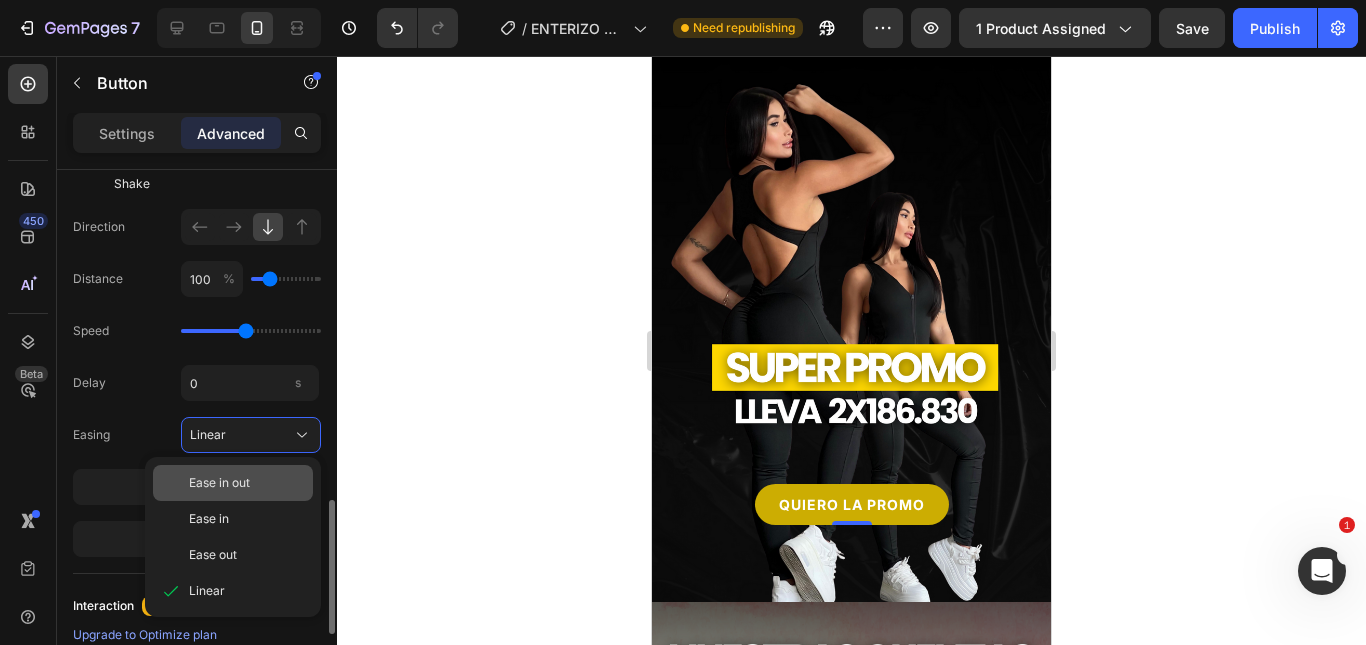 click on "Ease in out" at bounding box center [247, 483] 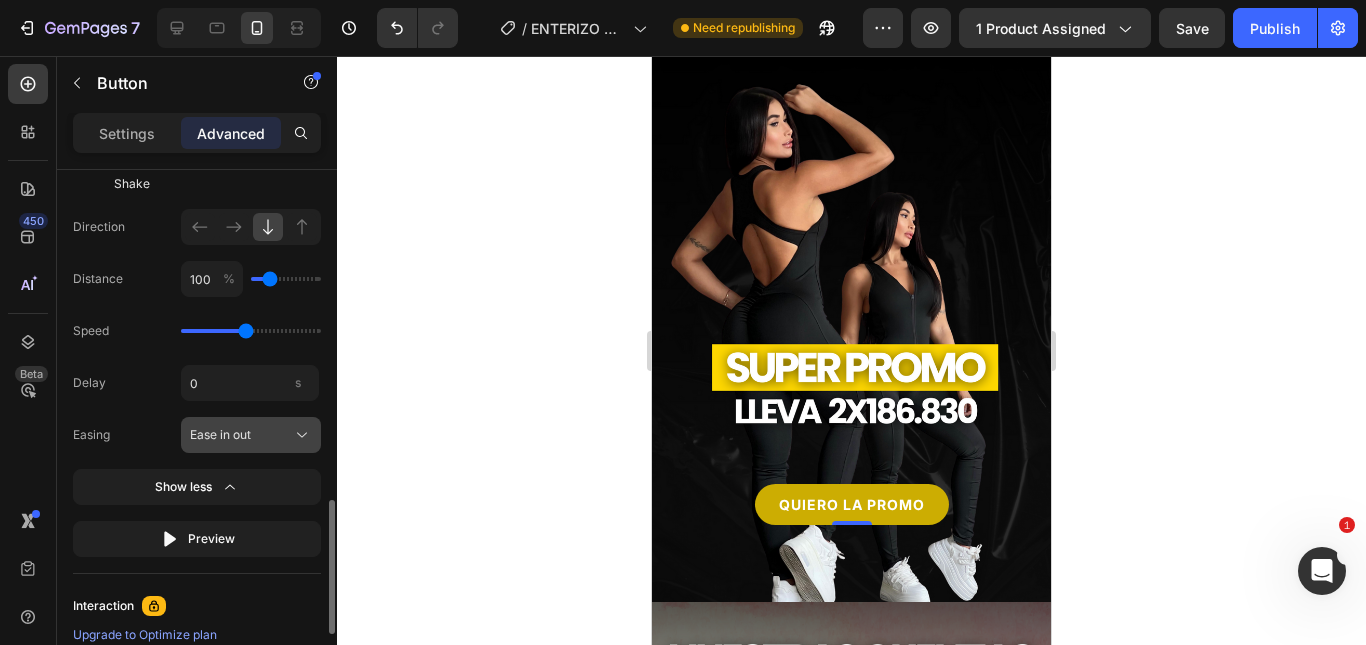 click on "Ease in out" at bounding box center [220, 435] 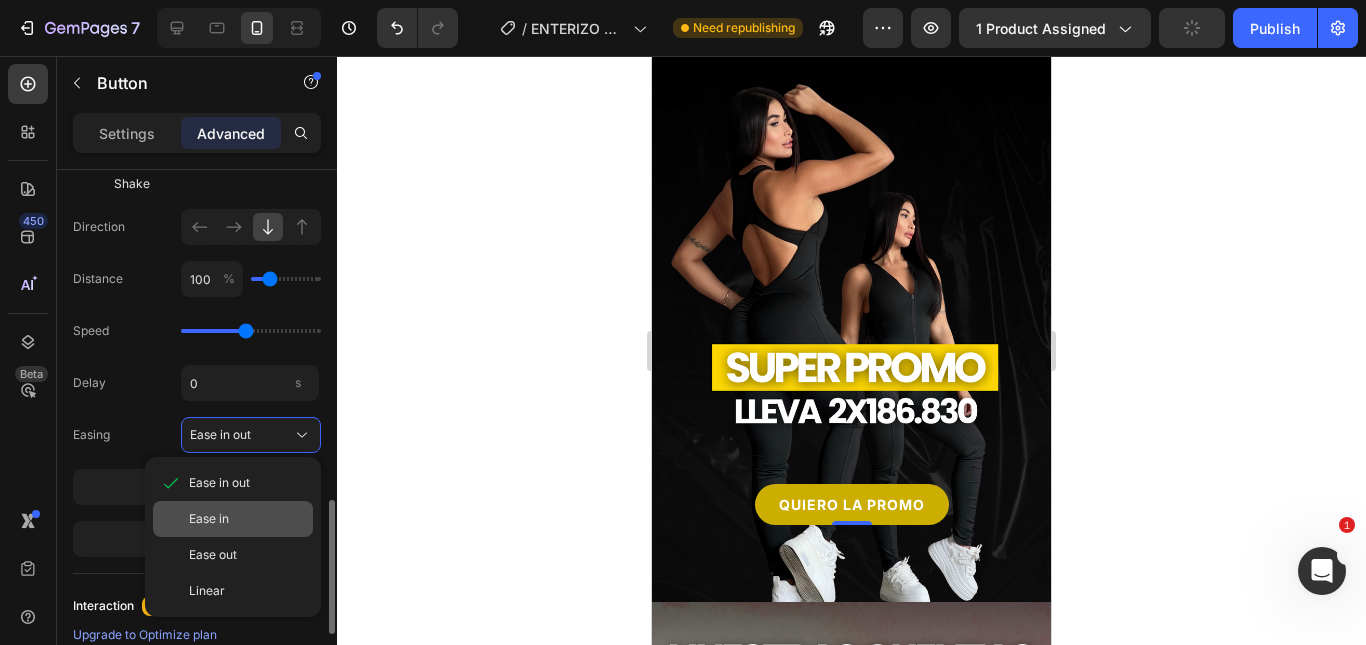 click on "Ease in" at bounding box center (247, 519) 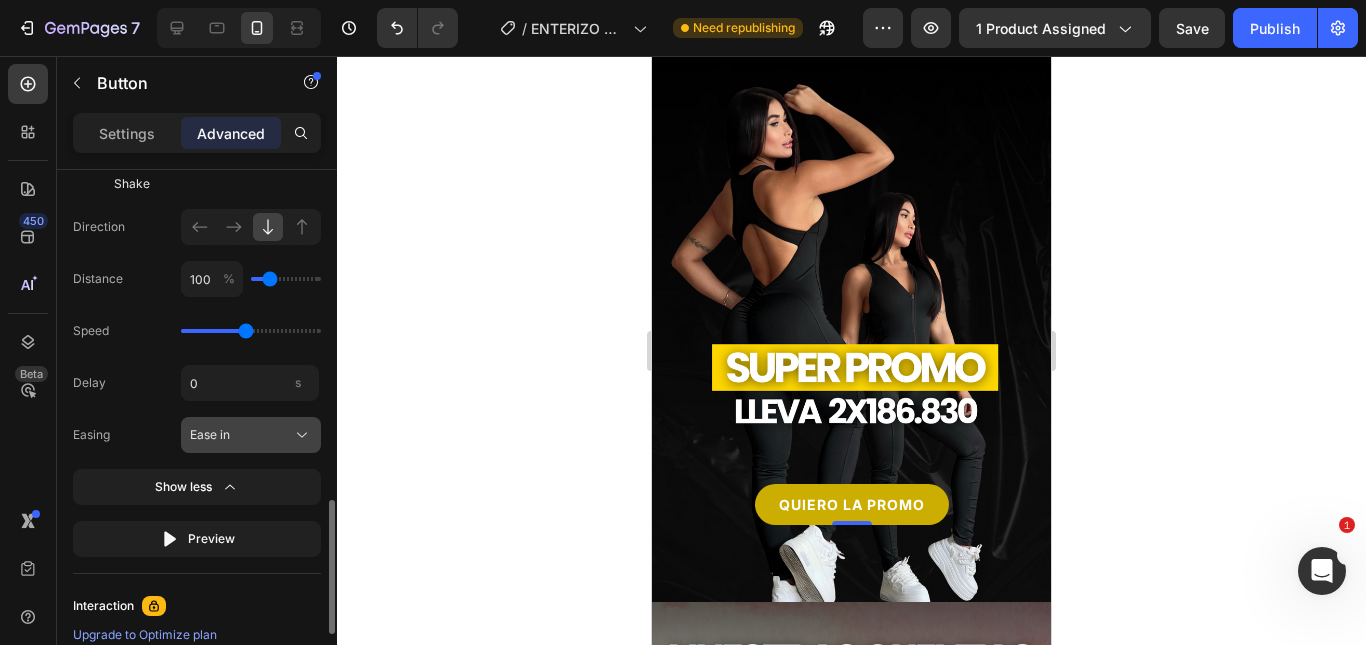 click on "Ease in" 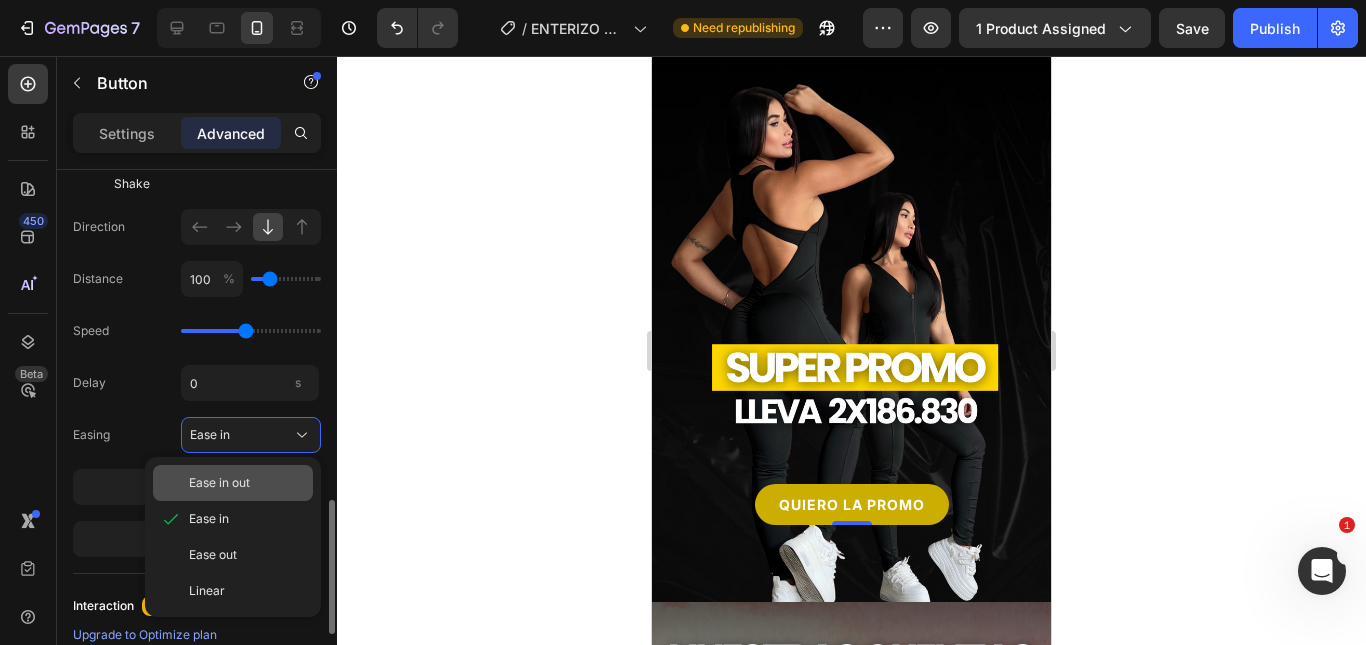 click on "Ease in out" at bounding box center [219, 483] 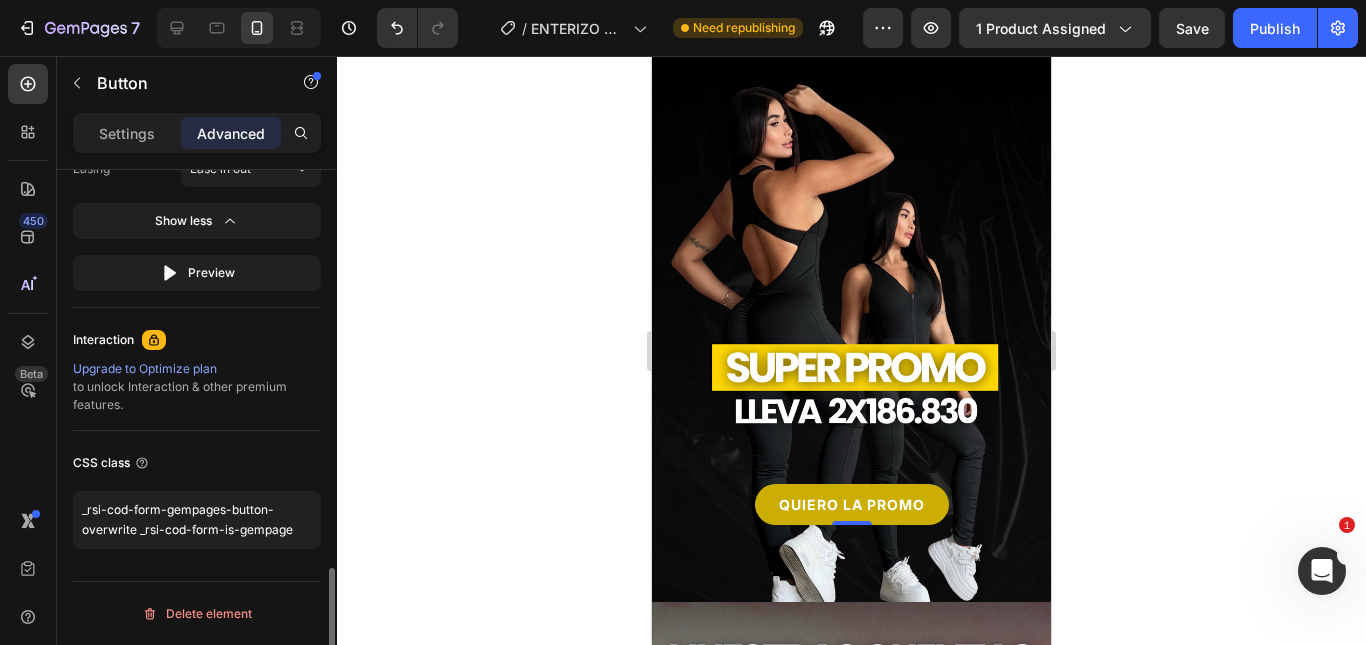 scroll, scrollTop: 1468, scrollLeft: 0, axis: vertical 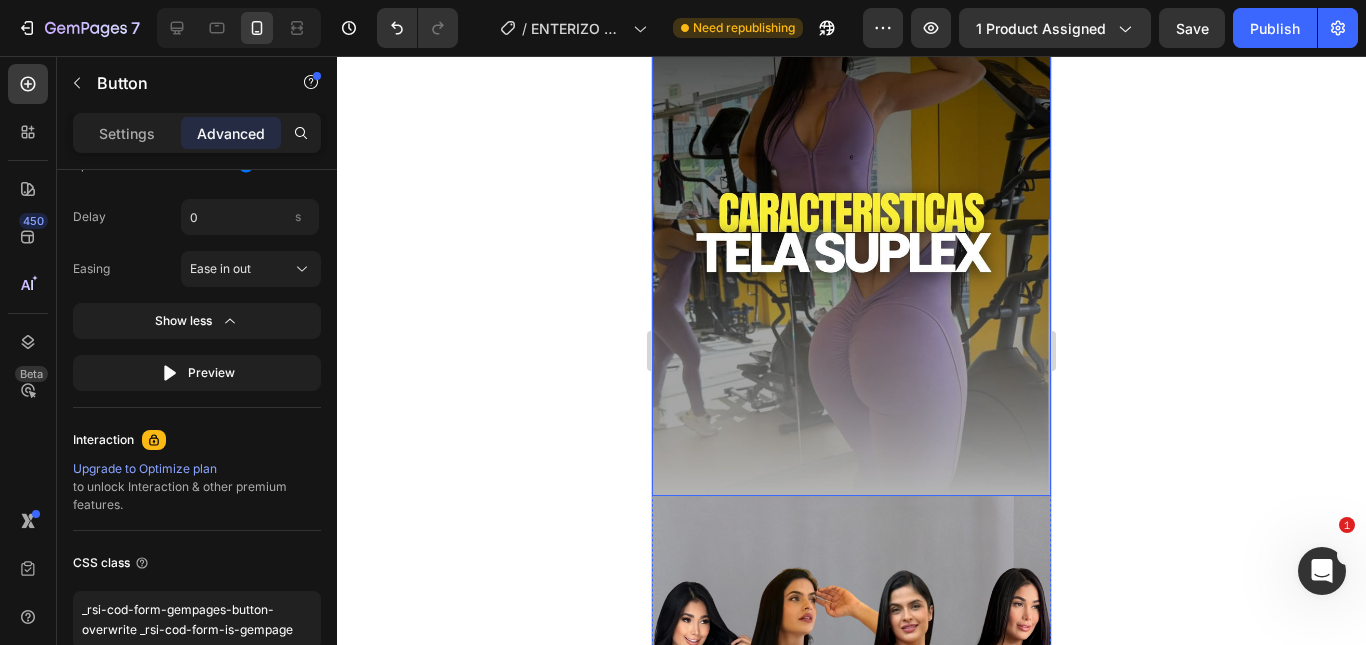 click at bounding box center [851, 219] 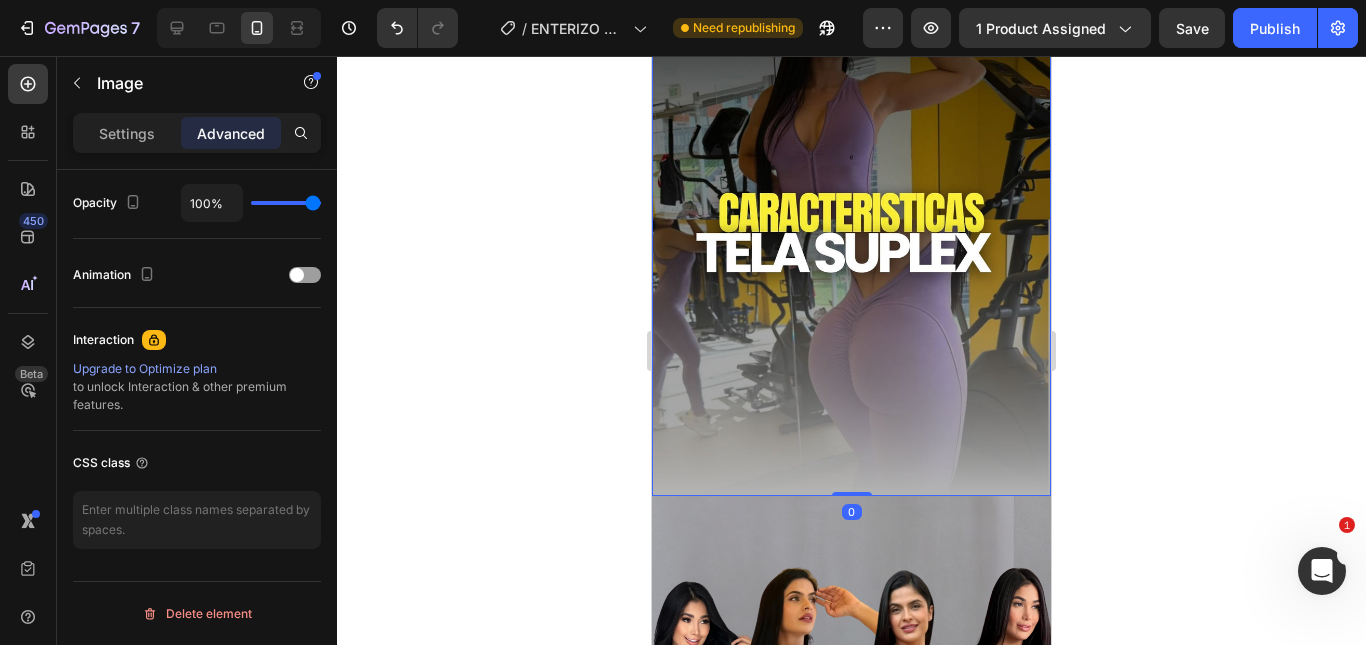 scroll, scrollTop: 0, scrollLeft: 0, axis: both 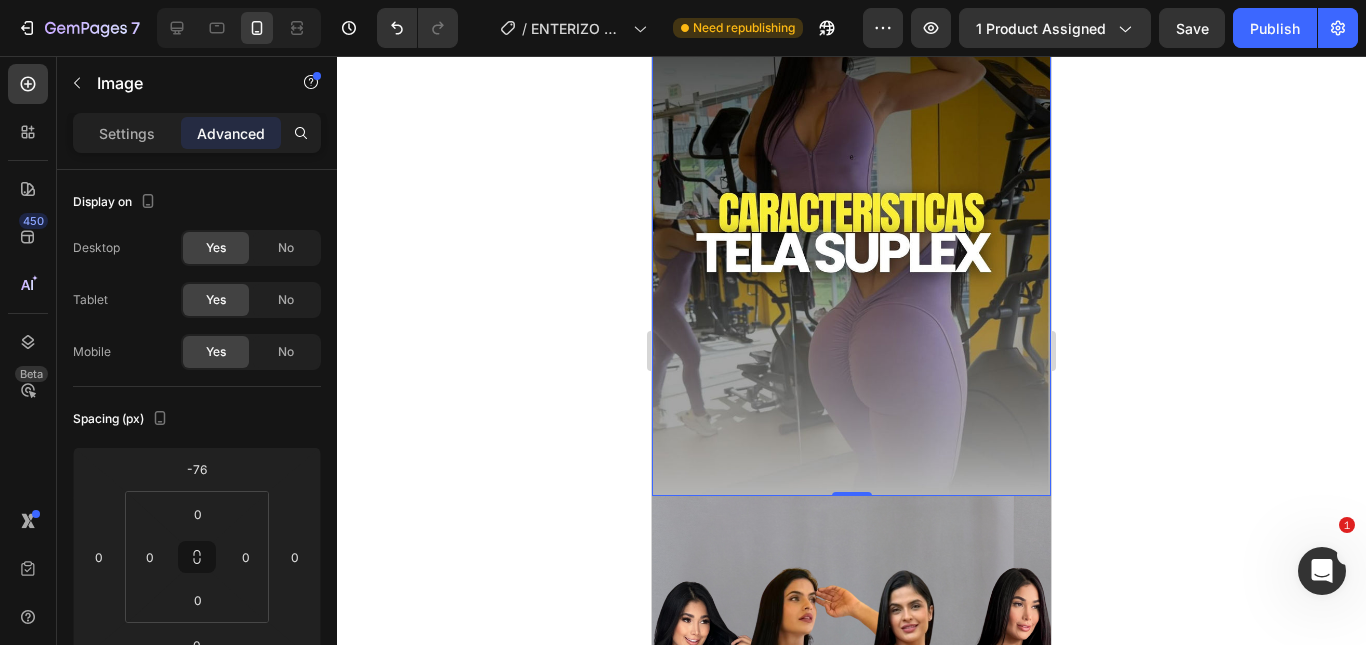 click 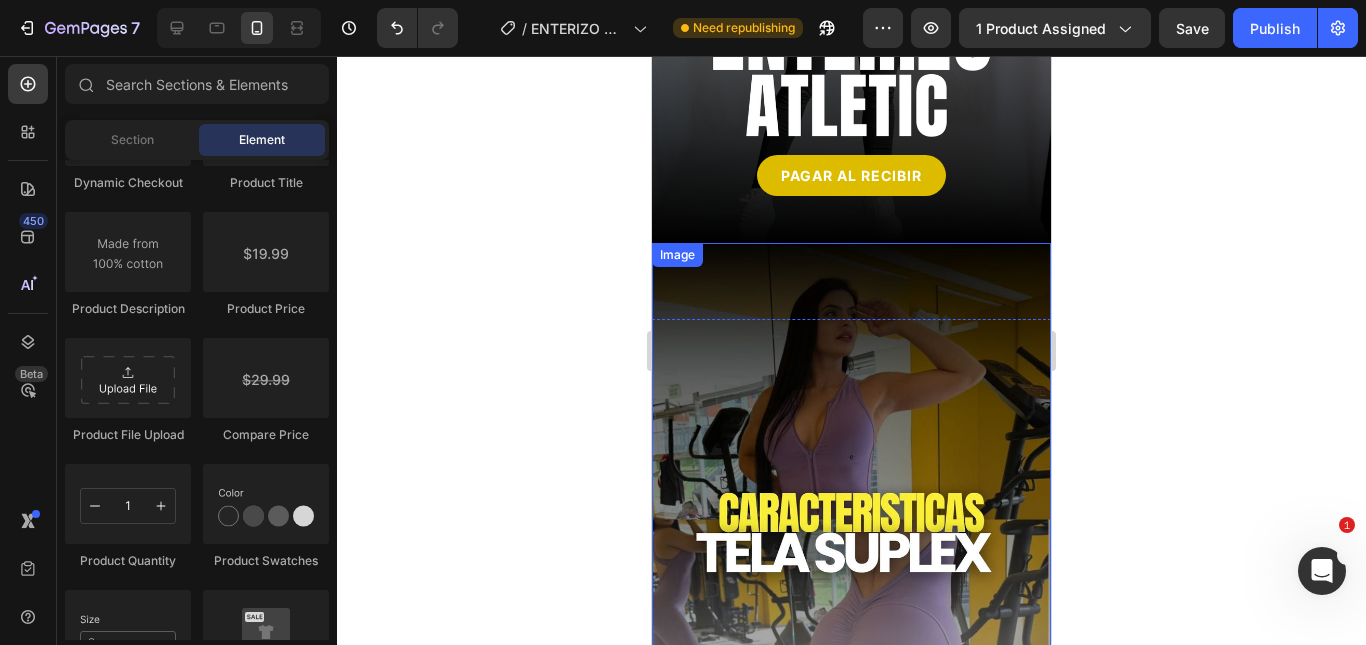 scroll, scrollTop: 500, scrollLeft: 0, axis: vertical 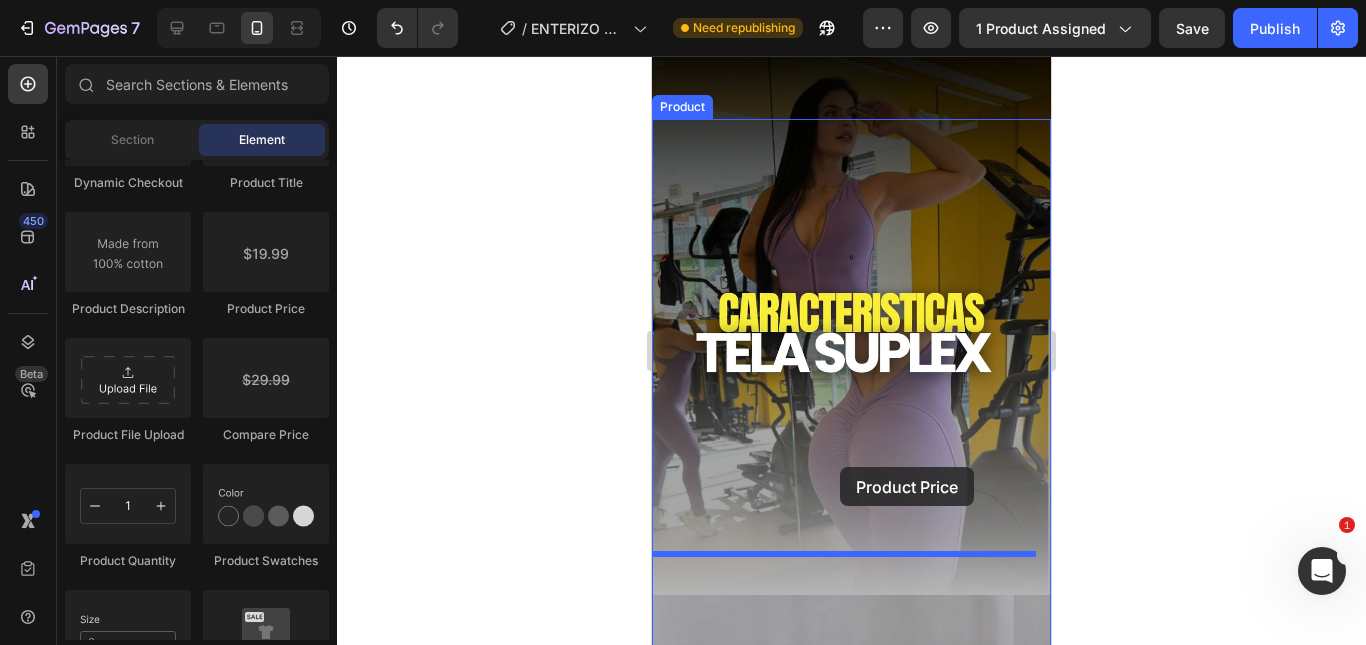 drag, startPoint x: 924, startPoint y: 318, endPoint x: 831, endPoint y: 463, distance: 172.26143 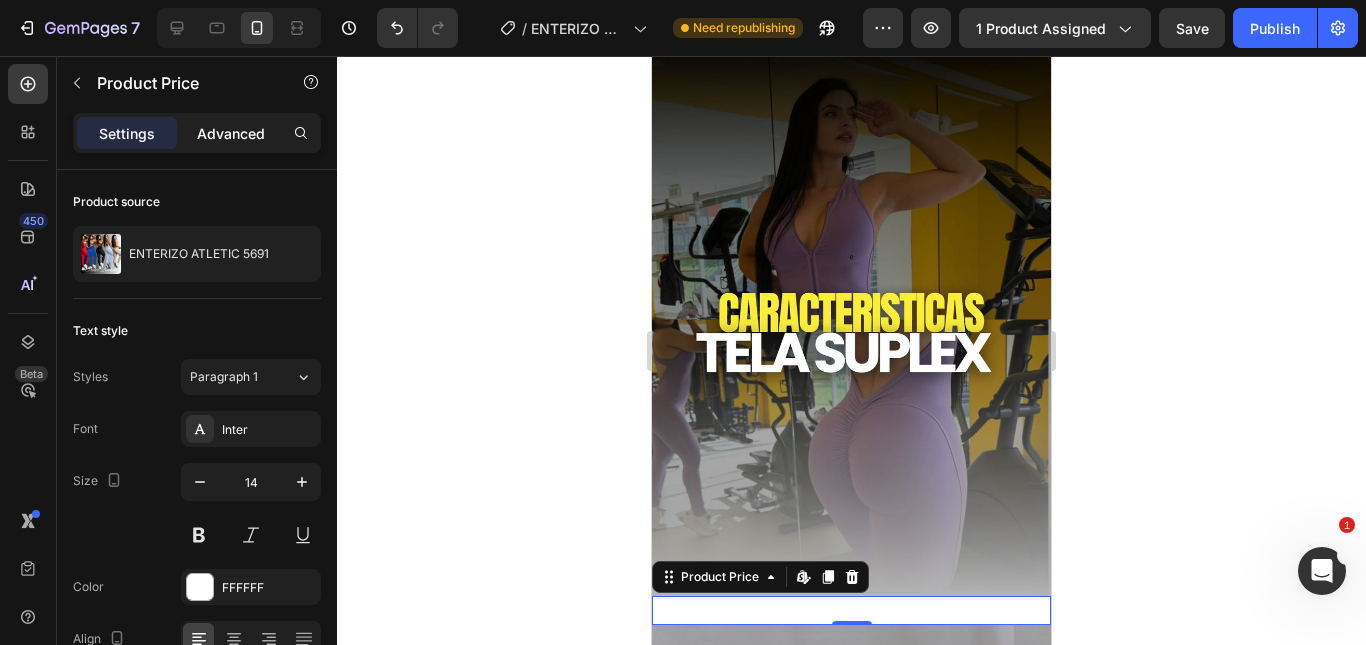 click on "Advanced" at bounding box center [231, 133] 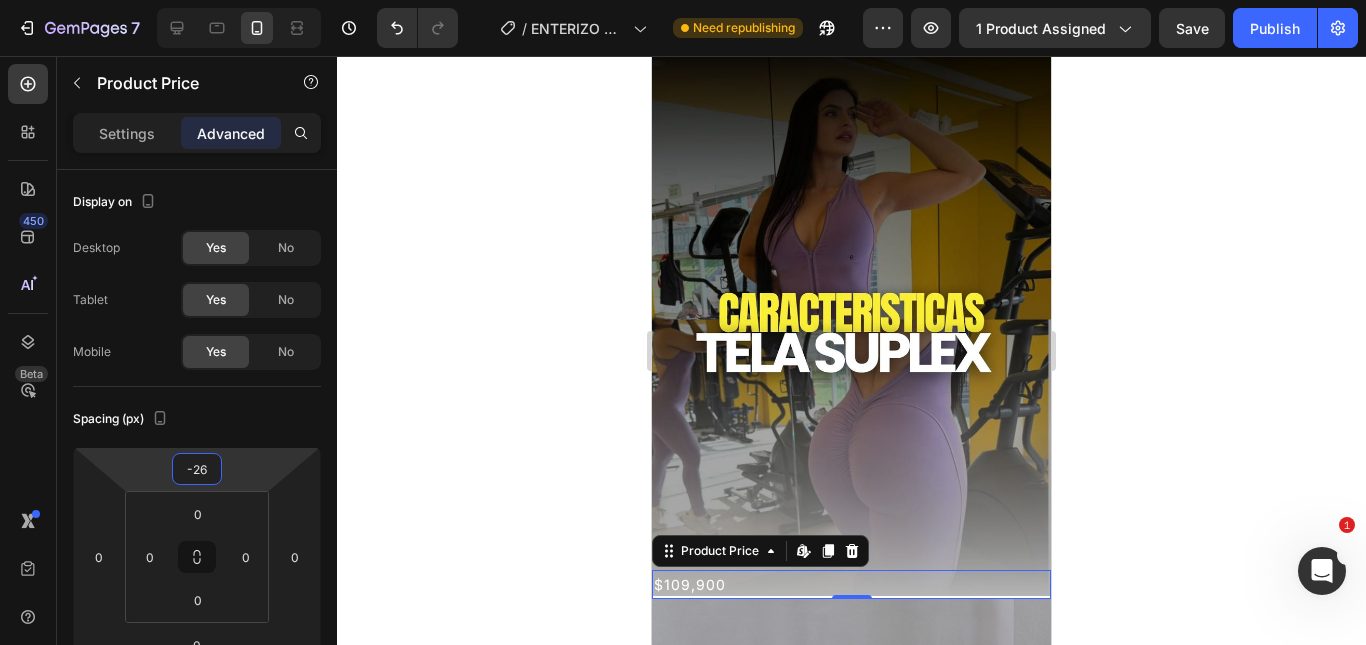 type on "-32" 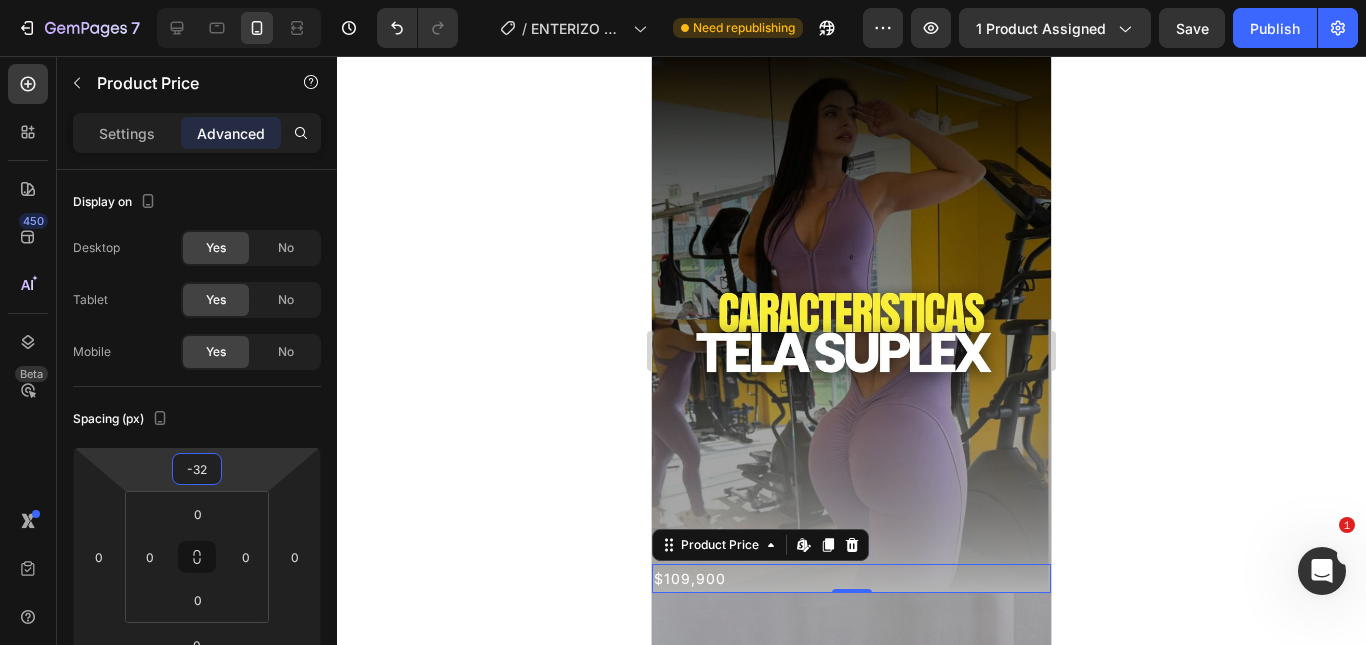 drag, startPoint x: 252, startPoint y: 469, endPoint x: 255, endPoint y: 485, distance: 16.27882 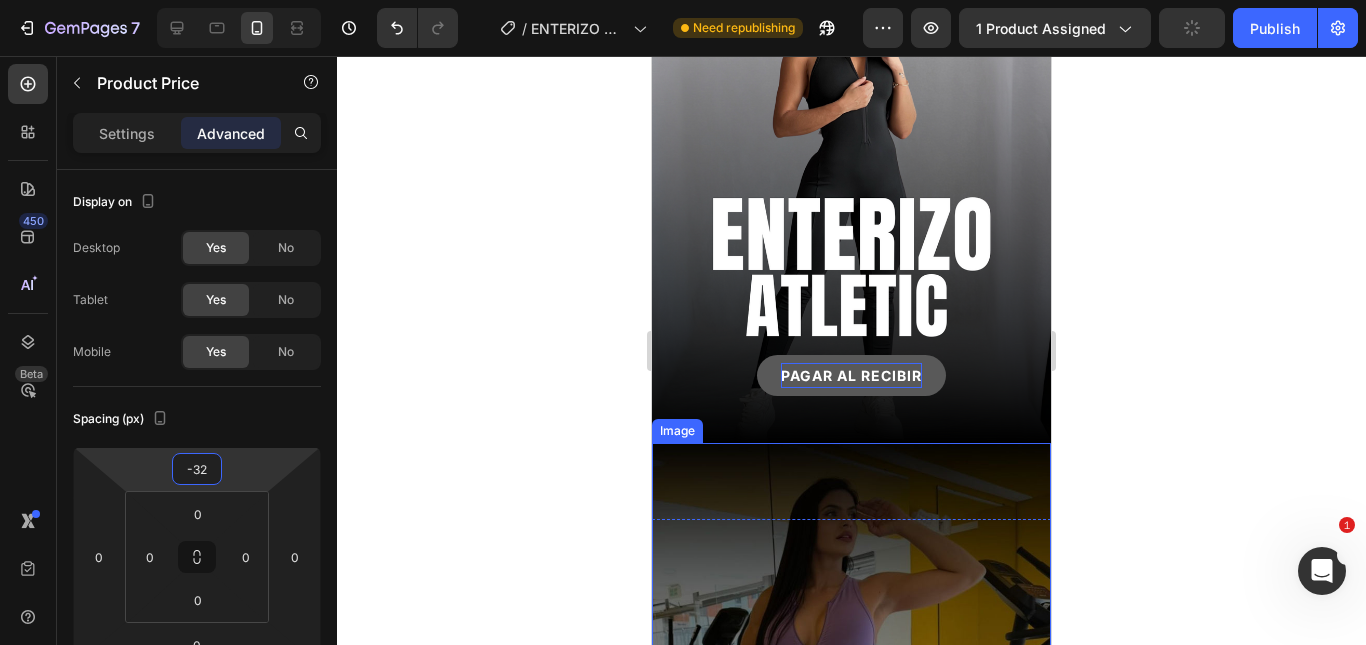 scroll, scrollTop: 100, scrollLeft: 0, axis: vertical 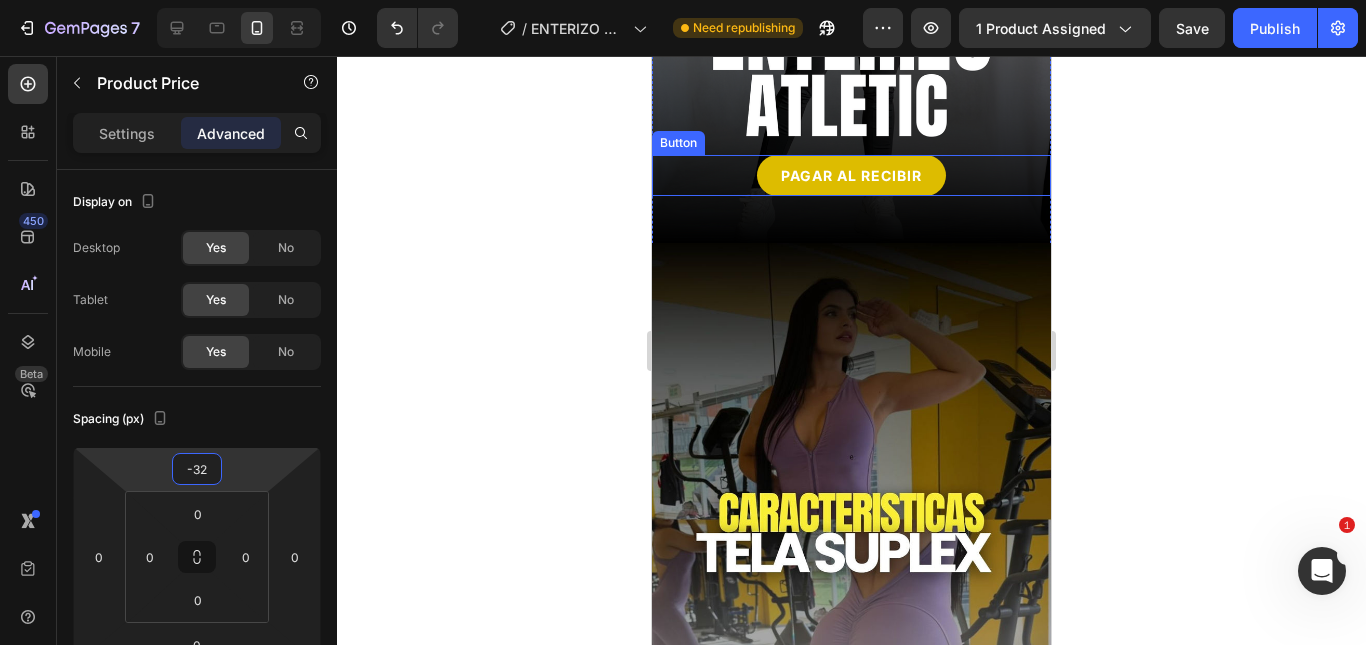 click on "PAGAR AL RECIBIR" at bounding box center [851, 175] 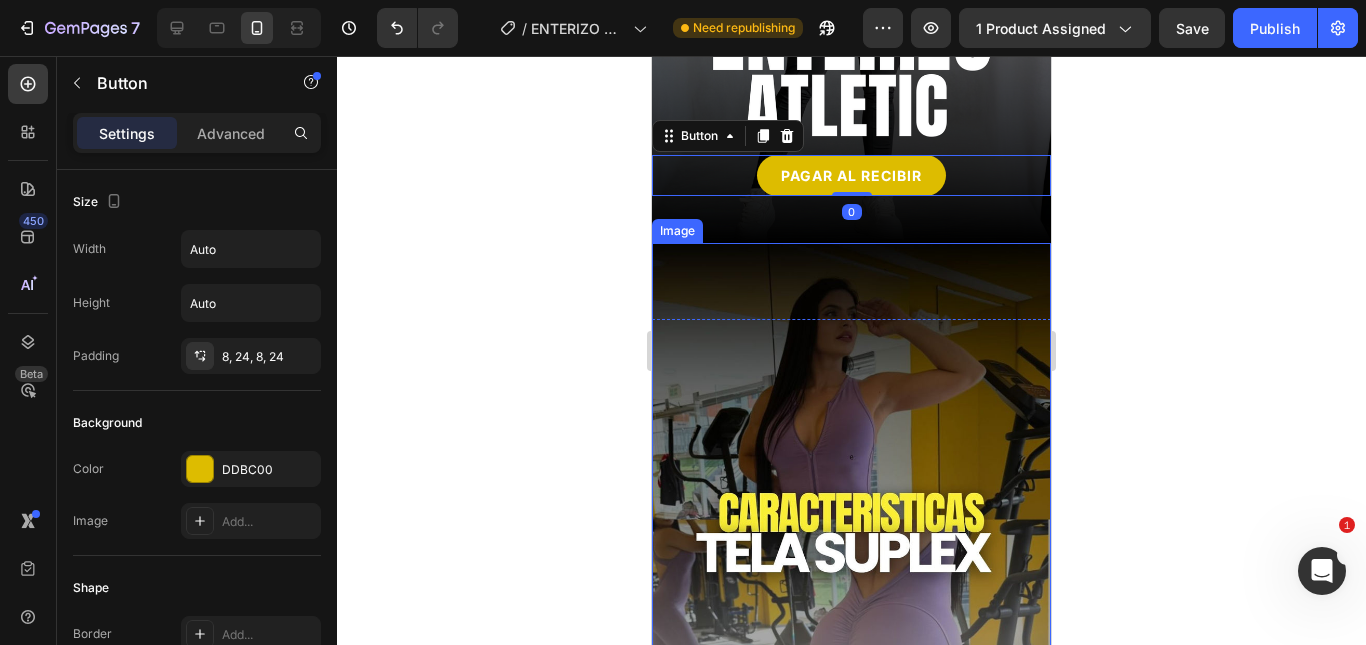 scroll, scrollTop: 600, scrollLeft: 0, axis: vertical 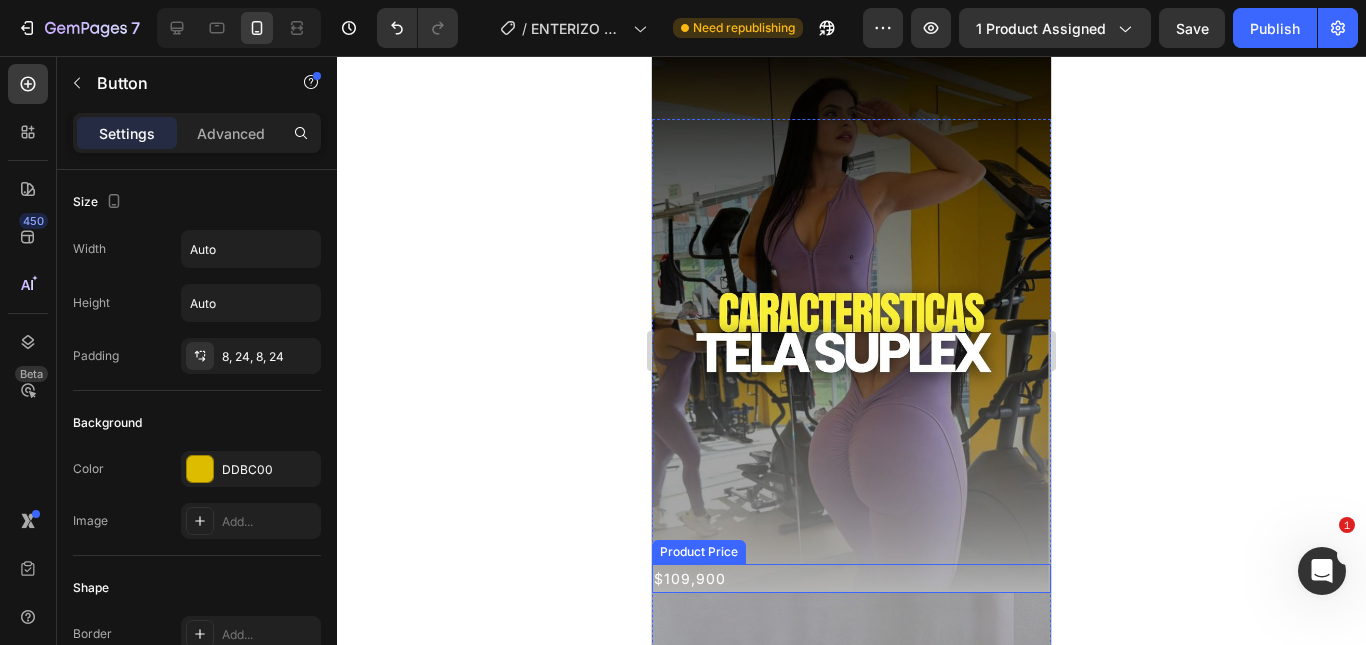 click on "$109,900" at bounding box center [851, 578] 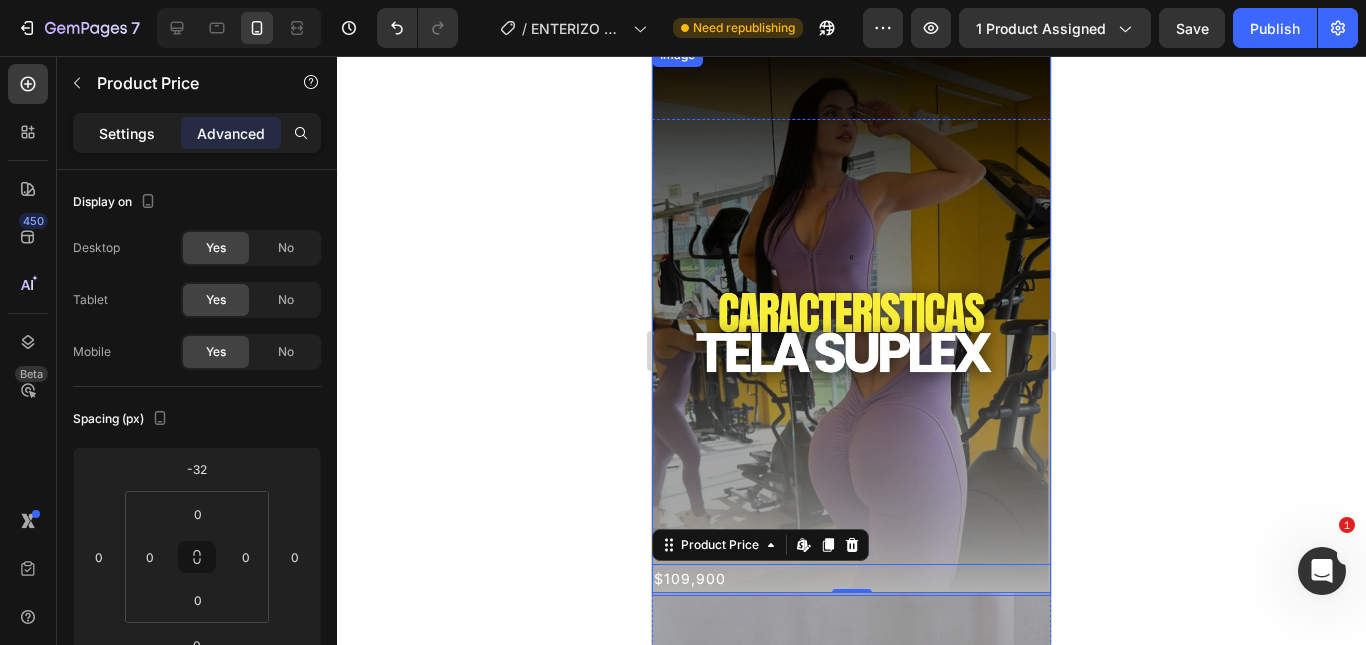 click on "Settings" at bounding box center (127, 133) 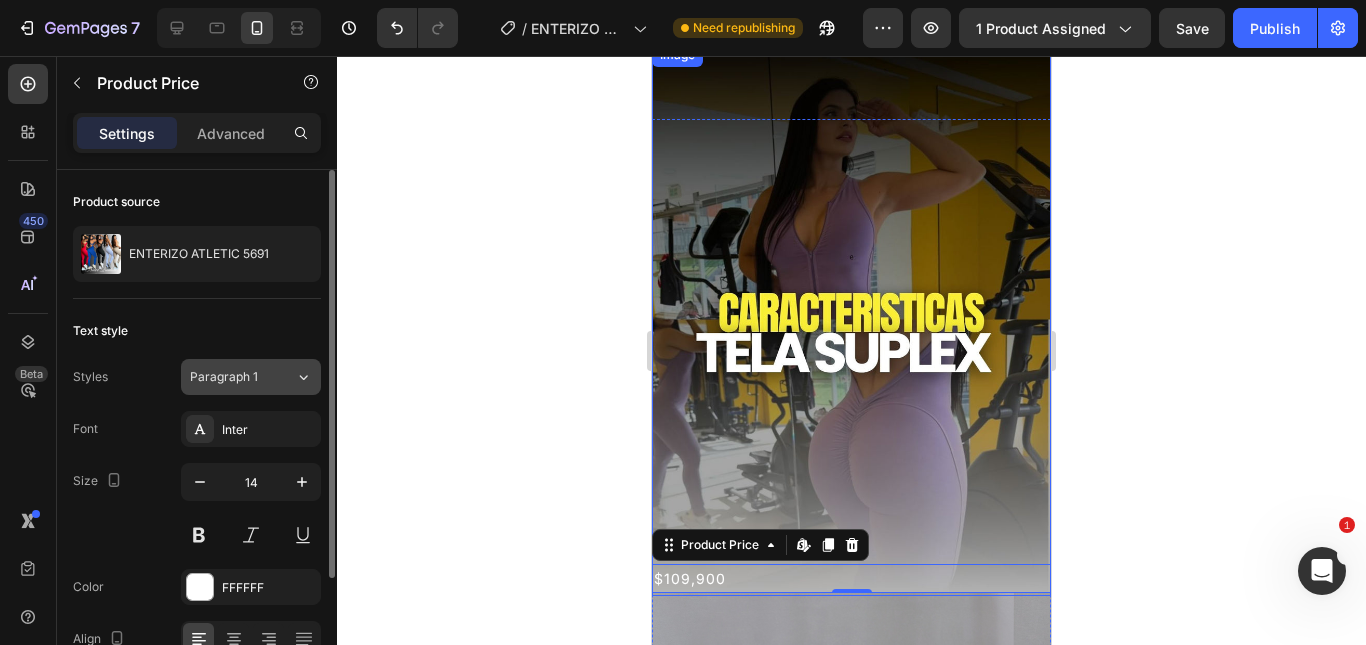 click on "Paragraph 1" 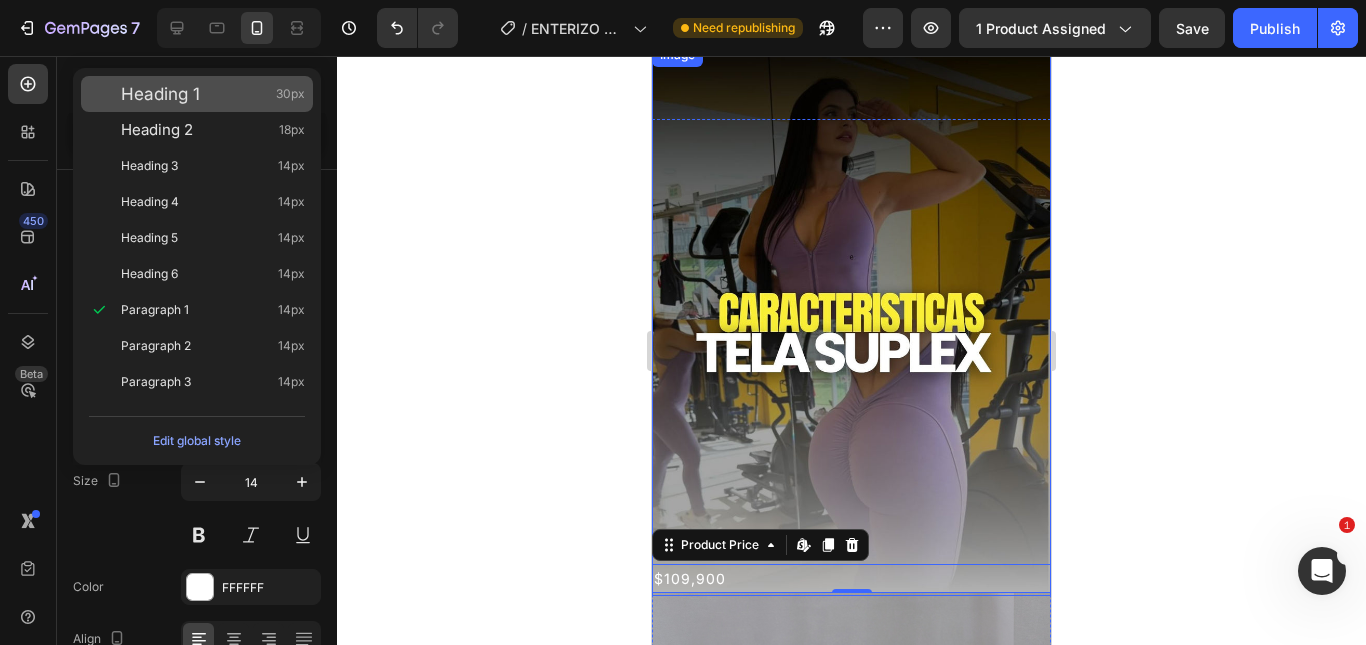 click on "Heading 1 30px" at bounding box center [197, 94] 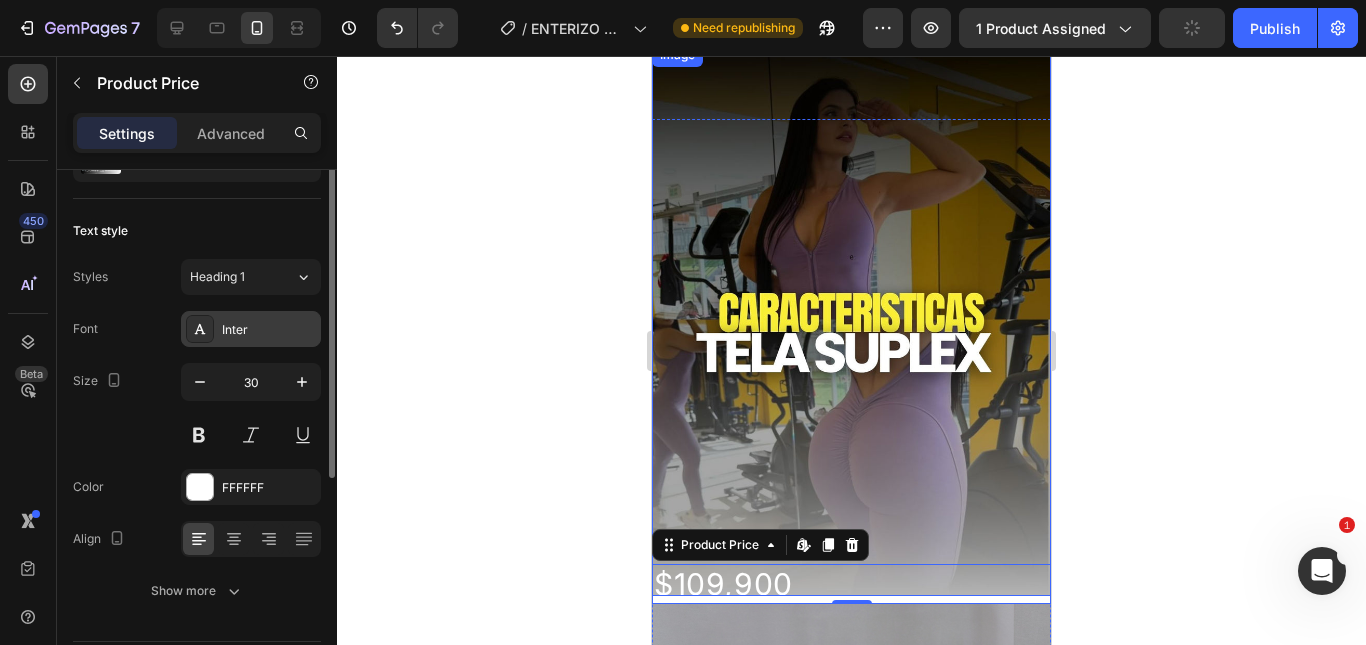 scroll, scrollTop: 0, scrollLeft: 0, axis: both 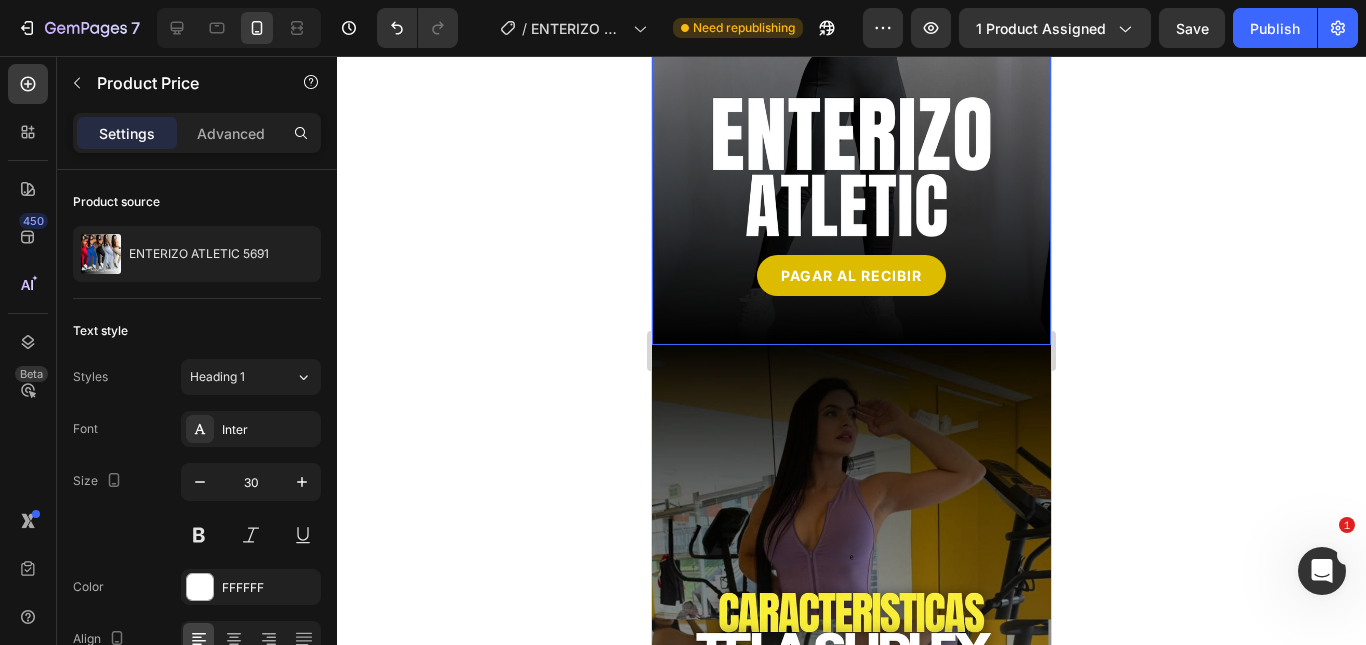 click at bounding box center [851, 69] 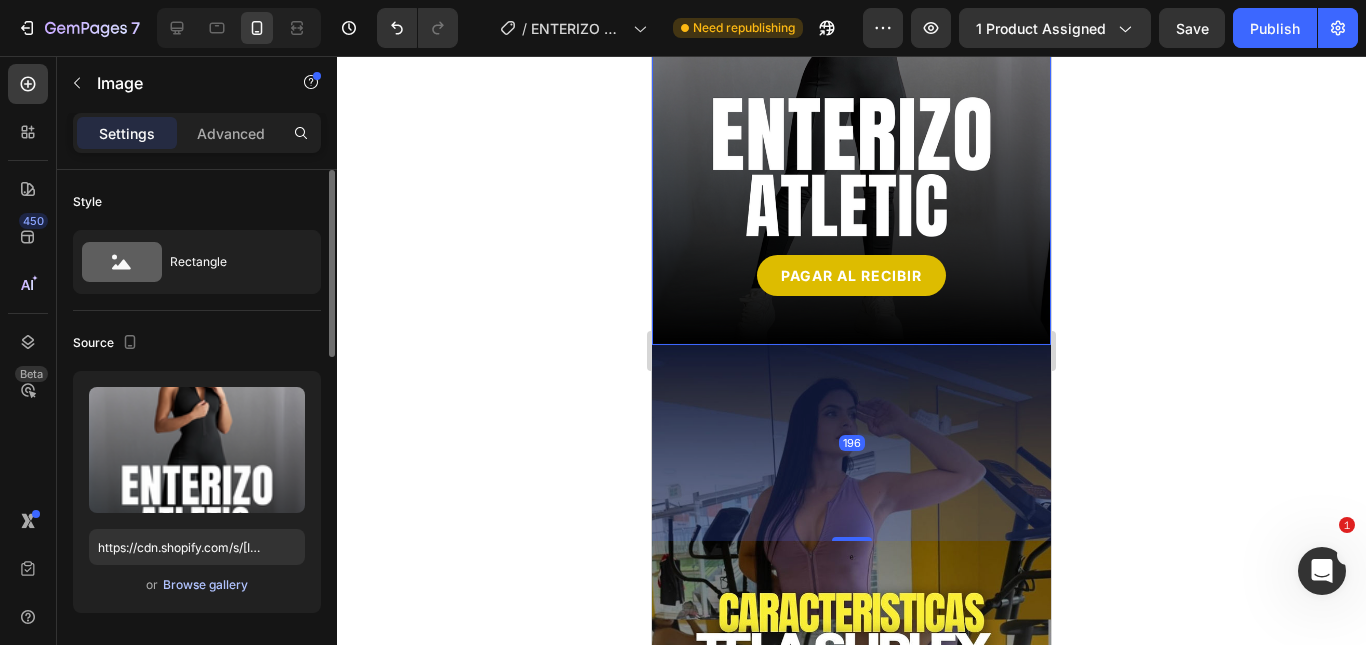 click on "Browse gallery" at bounding box center [205, 585] 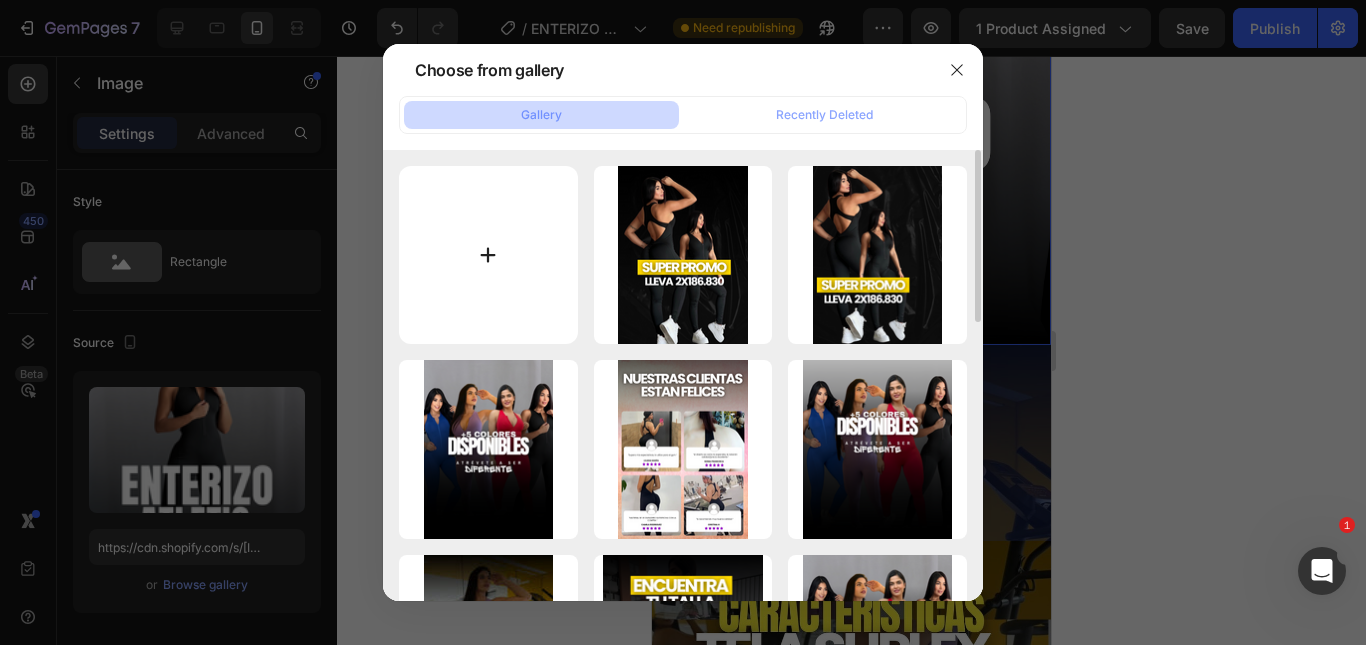 click at bounding box center [488, 255] 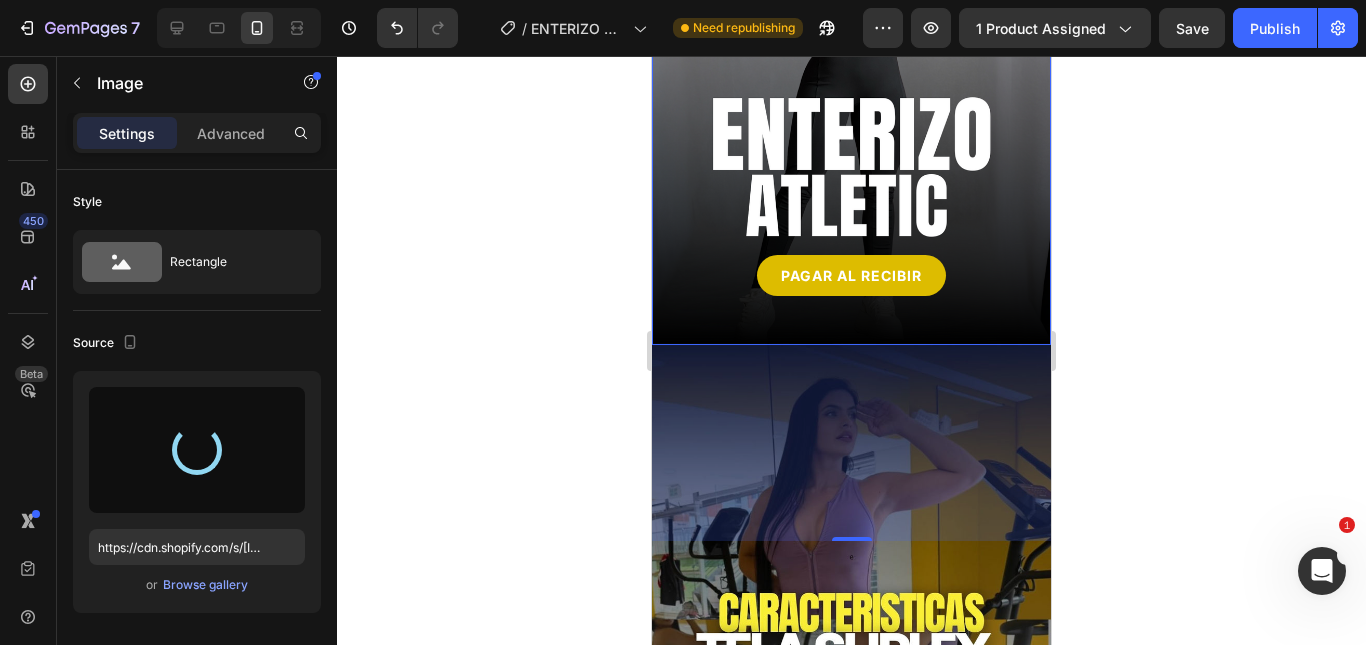 scroll, scrollTop: 200, scrollLeft: 0, axis: vertical 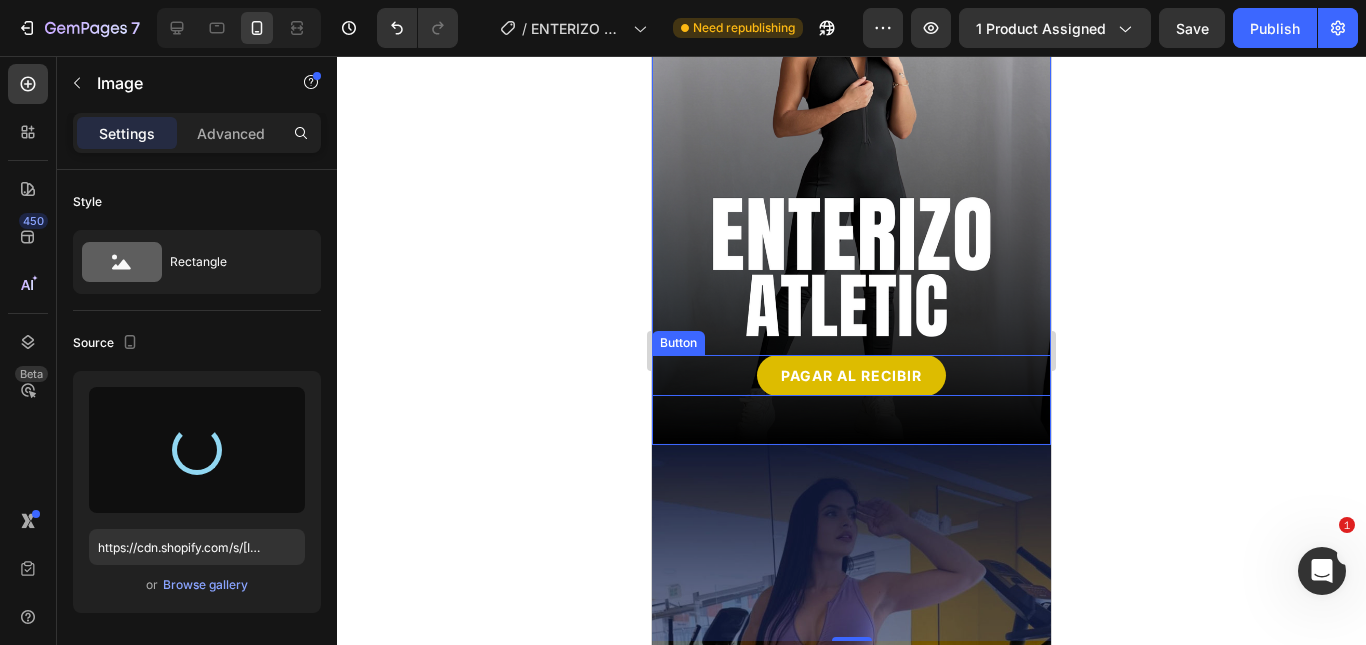 type on "https://cdn.shopify.com/s/files/1/0555/7918/1226/files/gempages_475399761675944918-2e572618-f7c8-4515-a6a0-ddf6926f60d5.png" 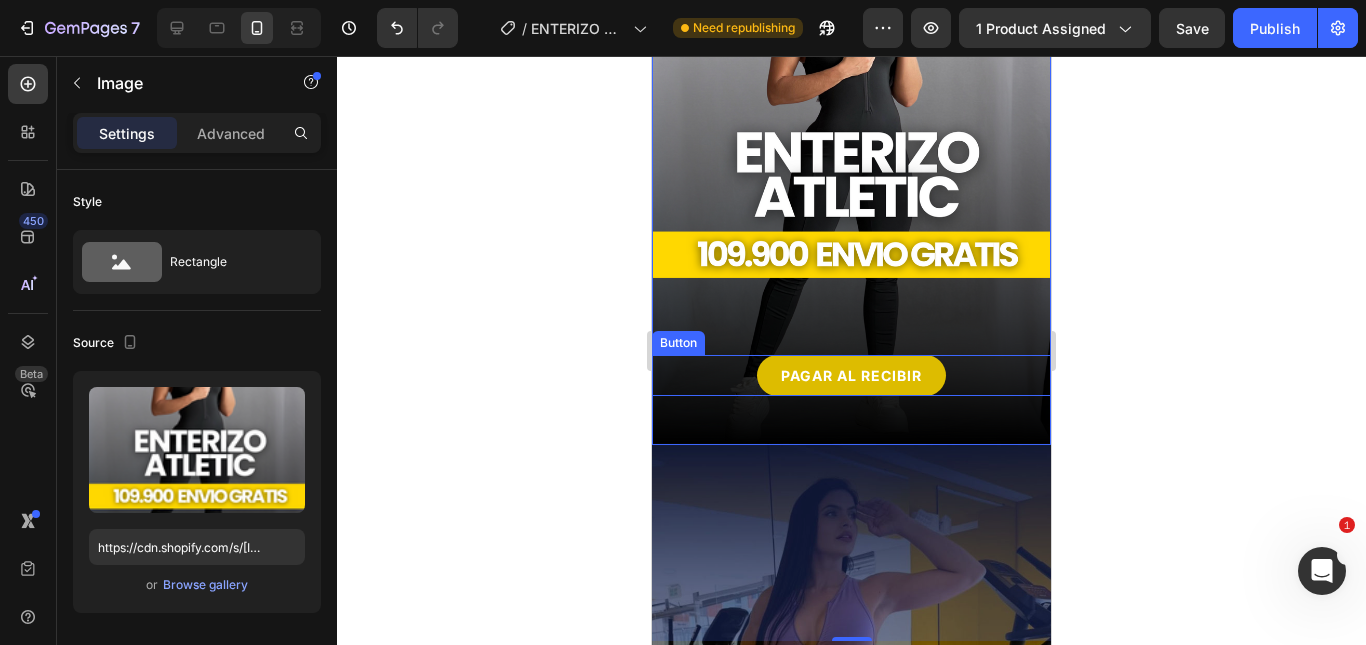 scroll, scrollTop: 100, scrollLeft: 0, axis: vertical 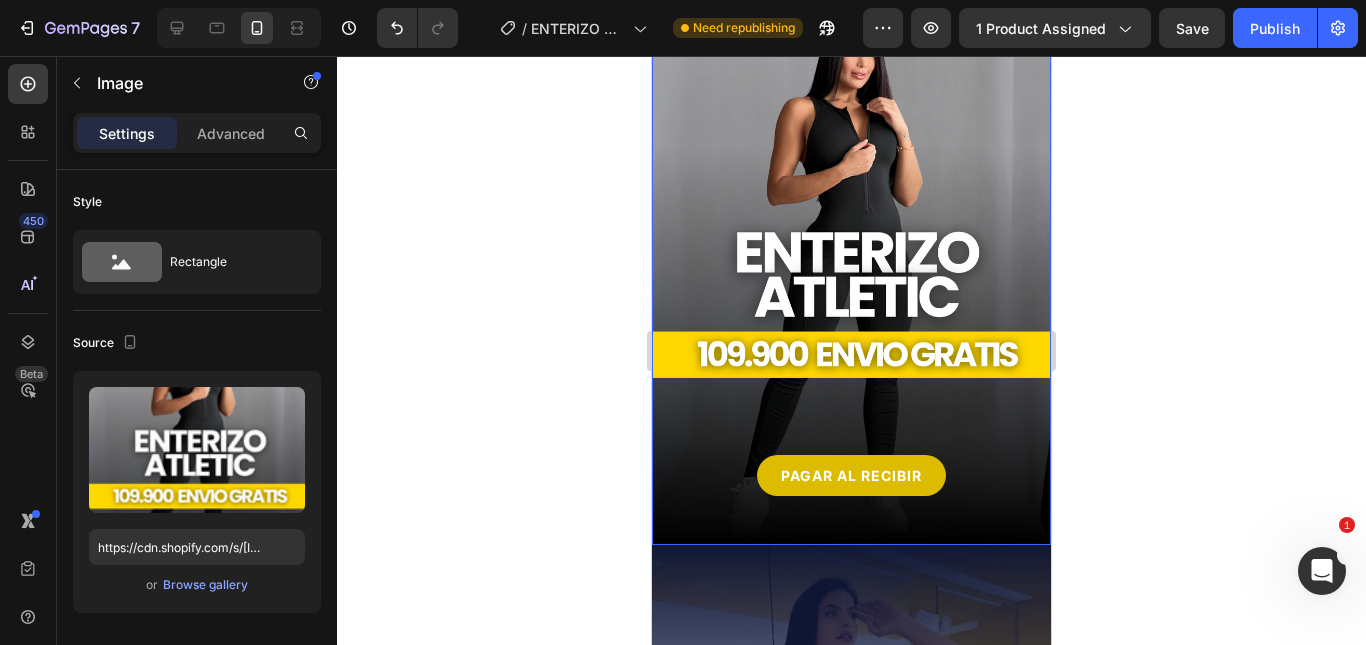 click 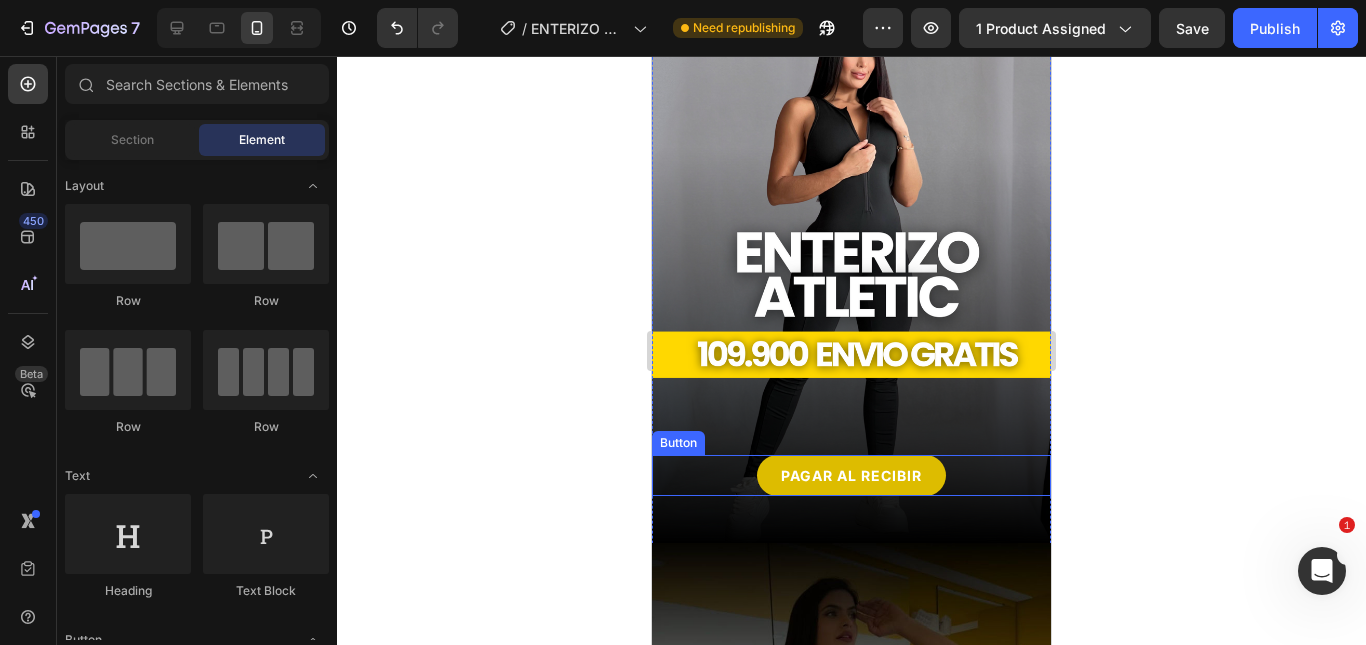 click on "PAGAR AL RECIBIR Button" at bounding box center [851, 475] 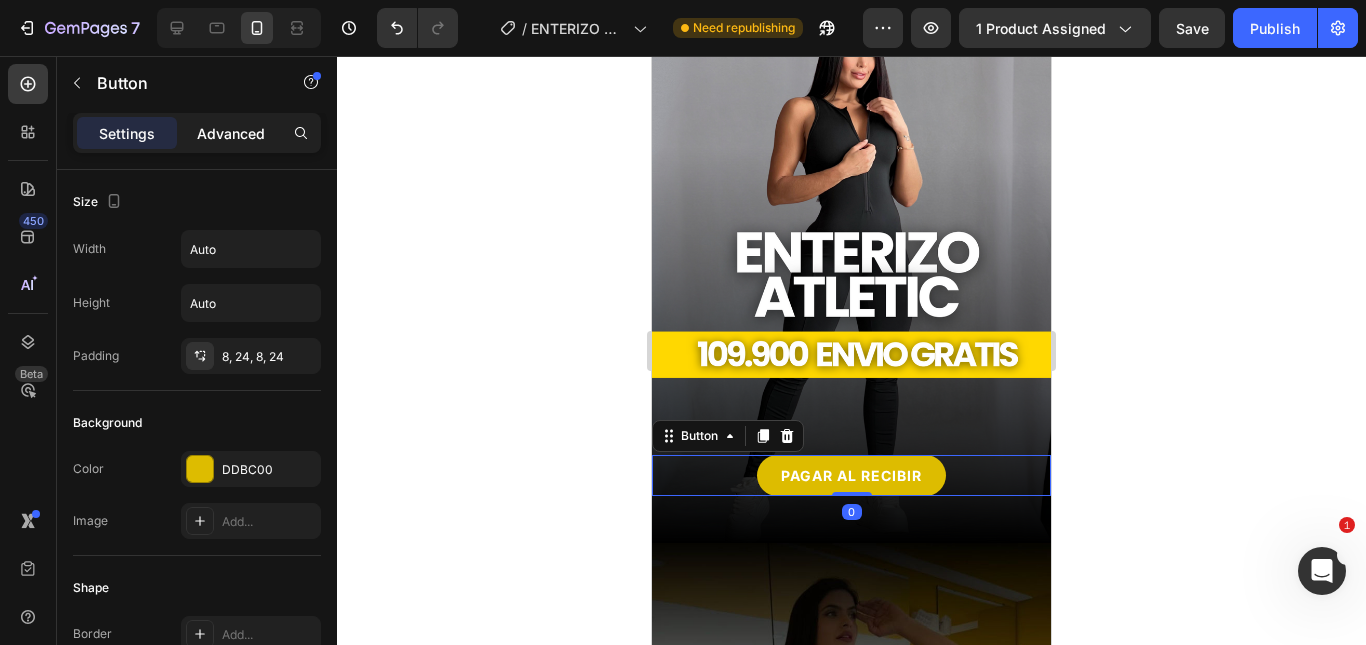click on "Advanced" at bounding box center (231, 133) 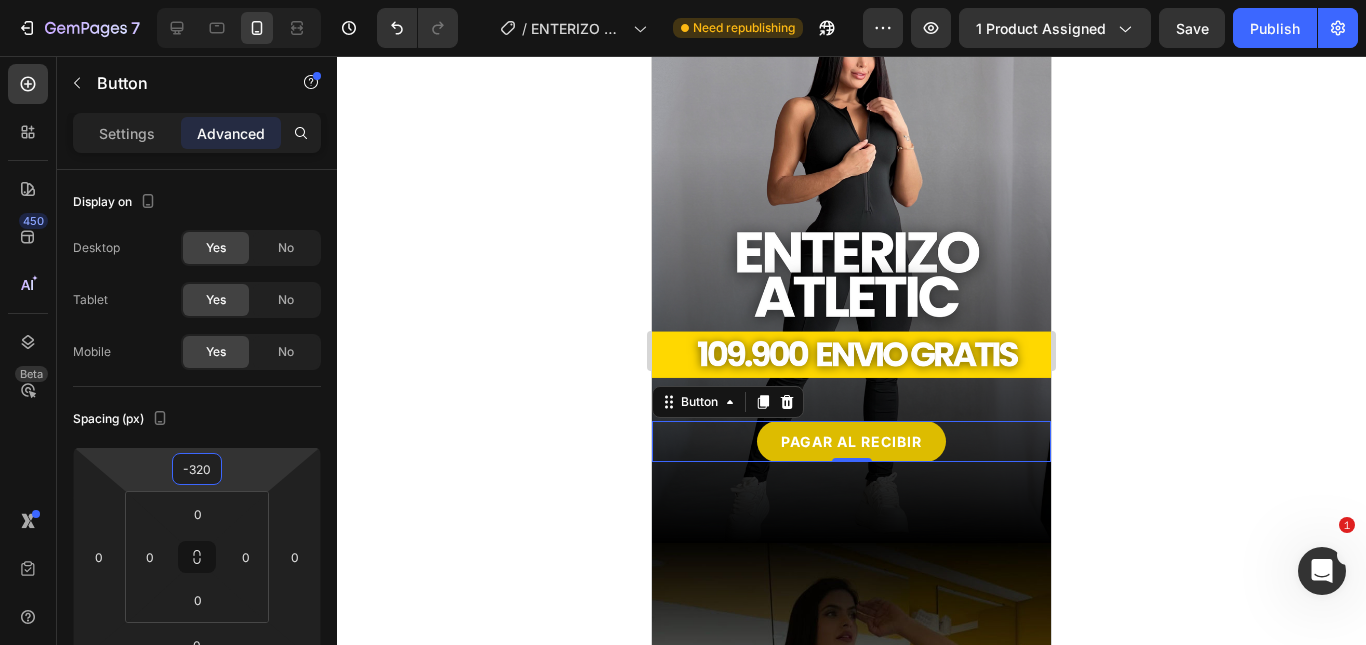 type on "-318" 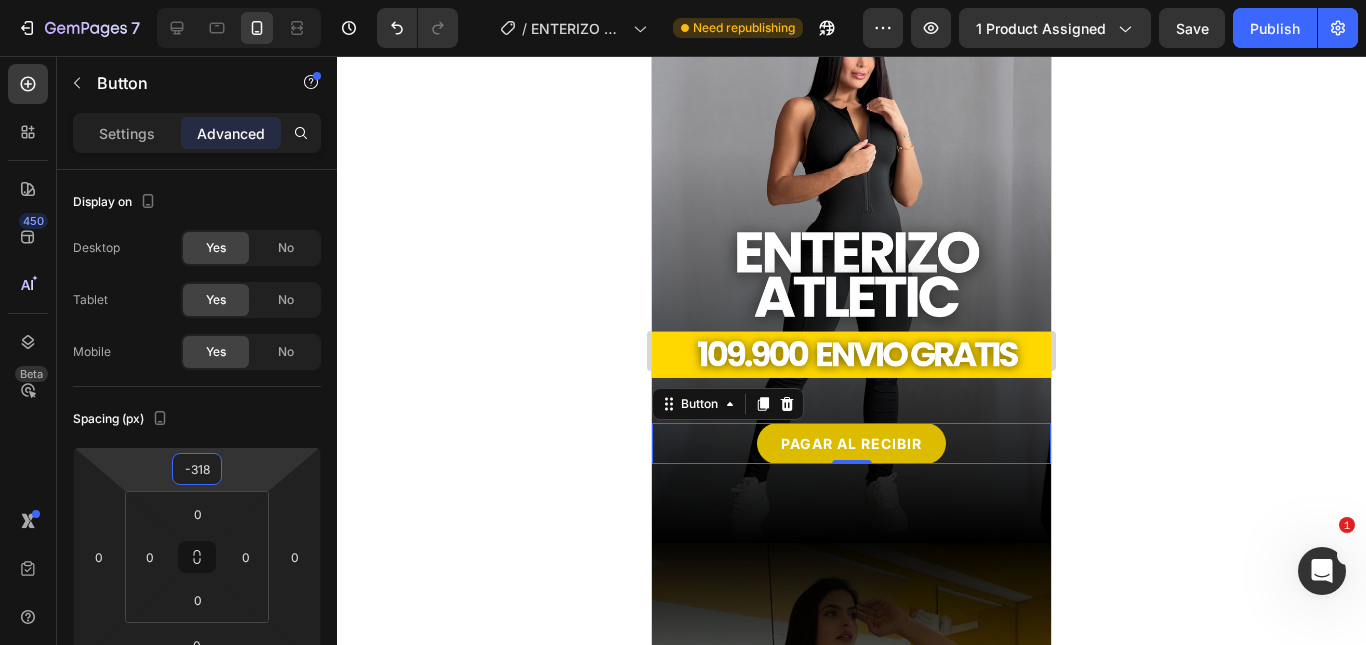 drag, startPoint x: 240, startPoint y: 462, endPoint x: 243, endPoint y: 478, distance: 16.27882 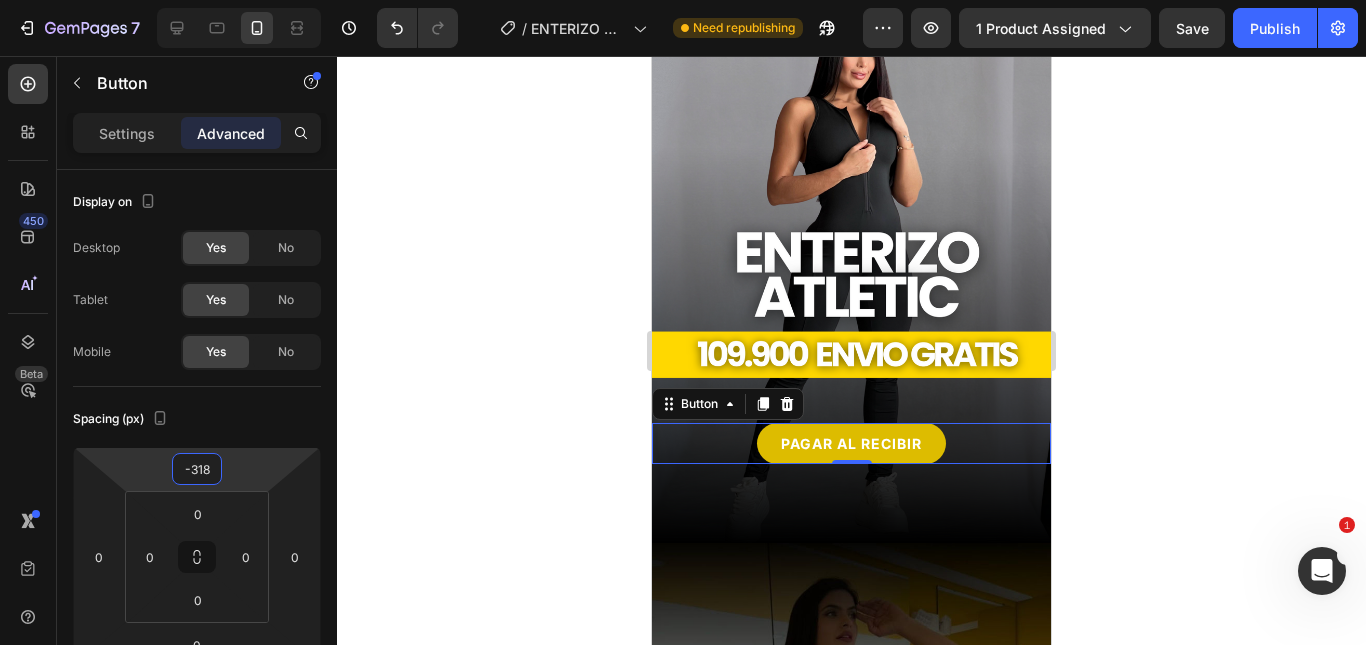 click on "7  Version history  /  ENTERIZO ATLETIC Need republishing Preview 1 product assigned  Save   Publish  450 Beta Sections(18) Elements(84) Section Element Hero Section Product Detail Brands Trusted Badges Guarantee Product Breakdown How to use Testimonials Compare Bundle FAQs Social Proof Brand Story Product List Collection Blog List Contact Sticky Add to Cart Custom Footer Browse Library 450 Layout
Row
Row
Row
Row Text
Heading
Text Block Button
Button
Button Media
Image
Image
Video" at bounding box center [683, 0] 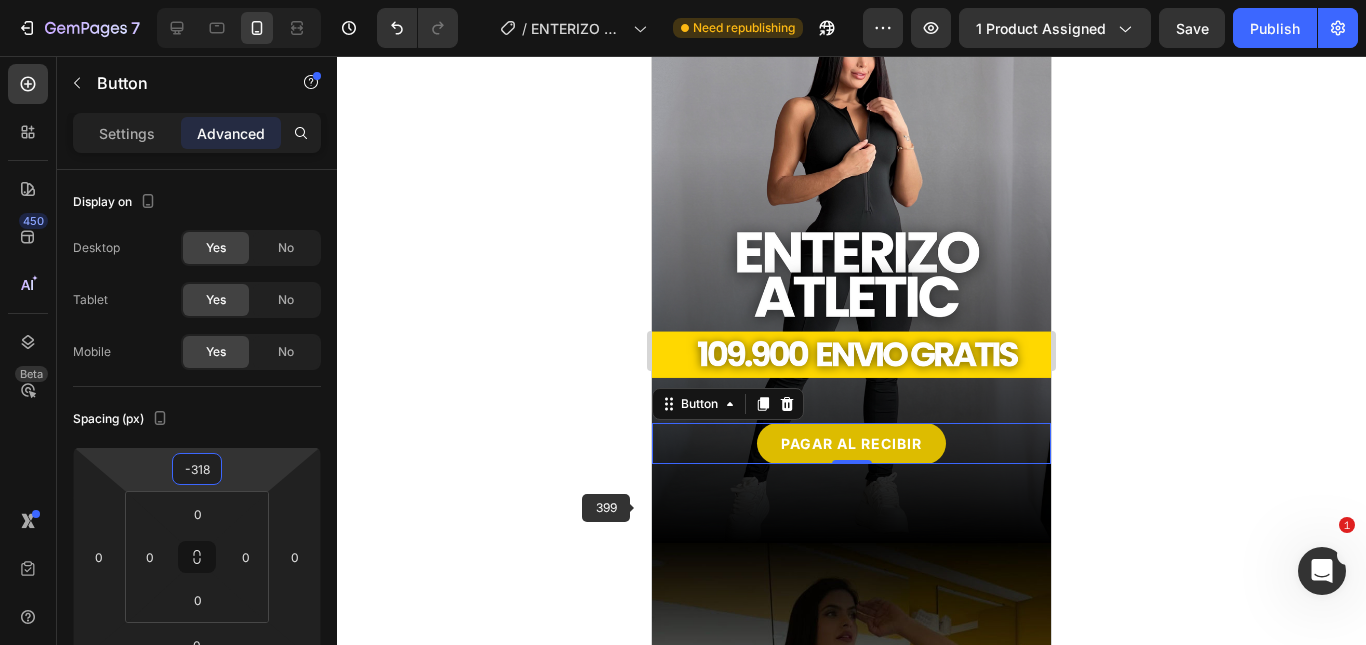 click 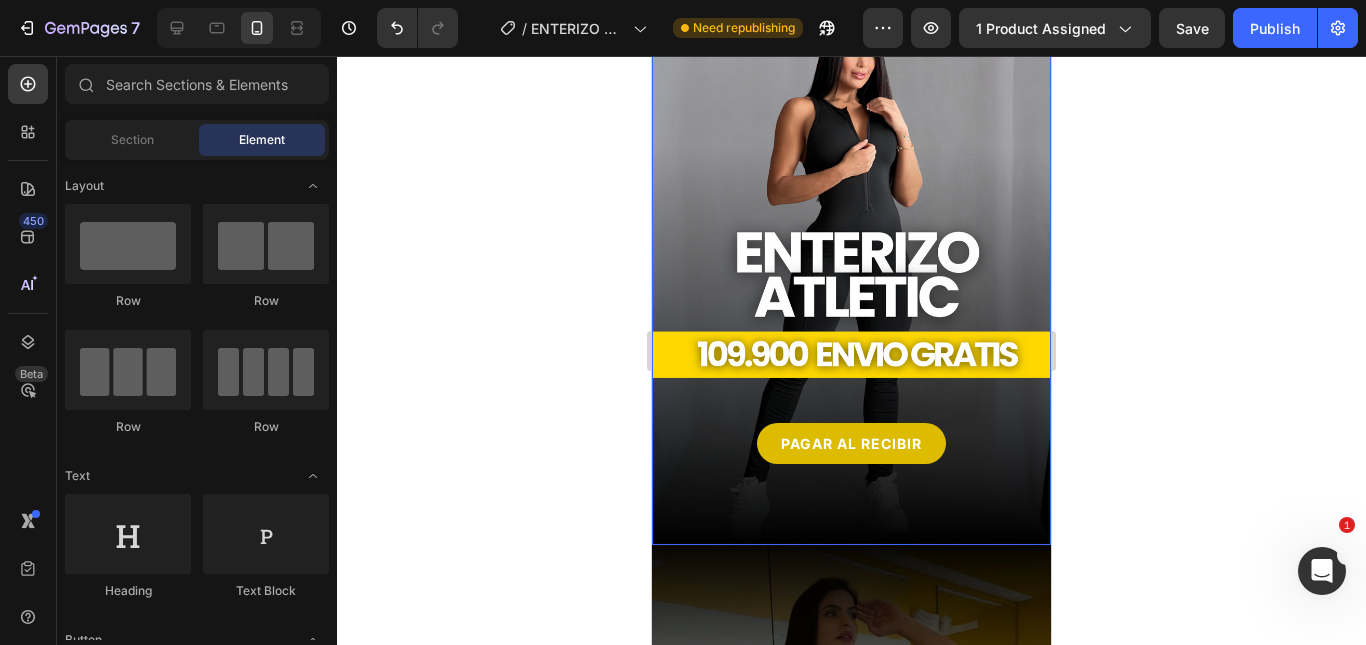 scroll, scrollTop: 0, scrollLeft: 0, axis: both 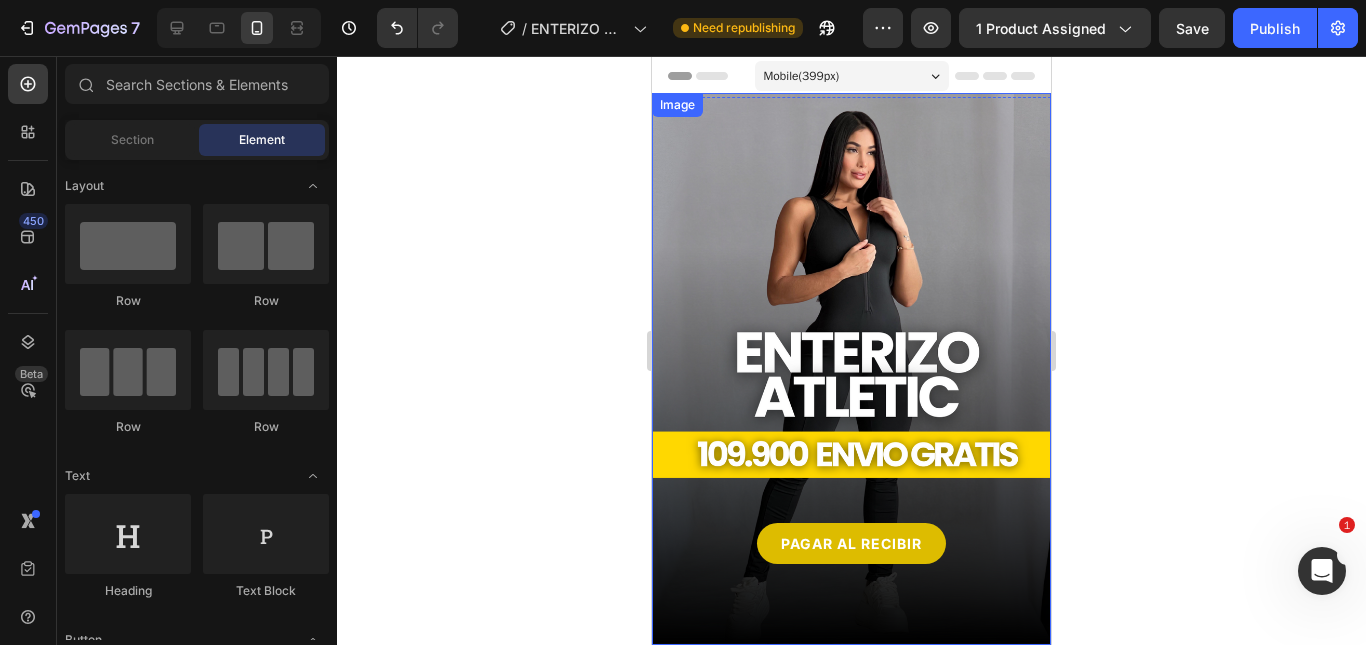 click at bounding box center [851, 369] 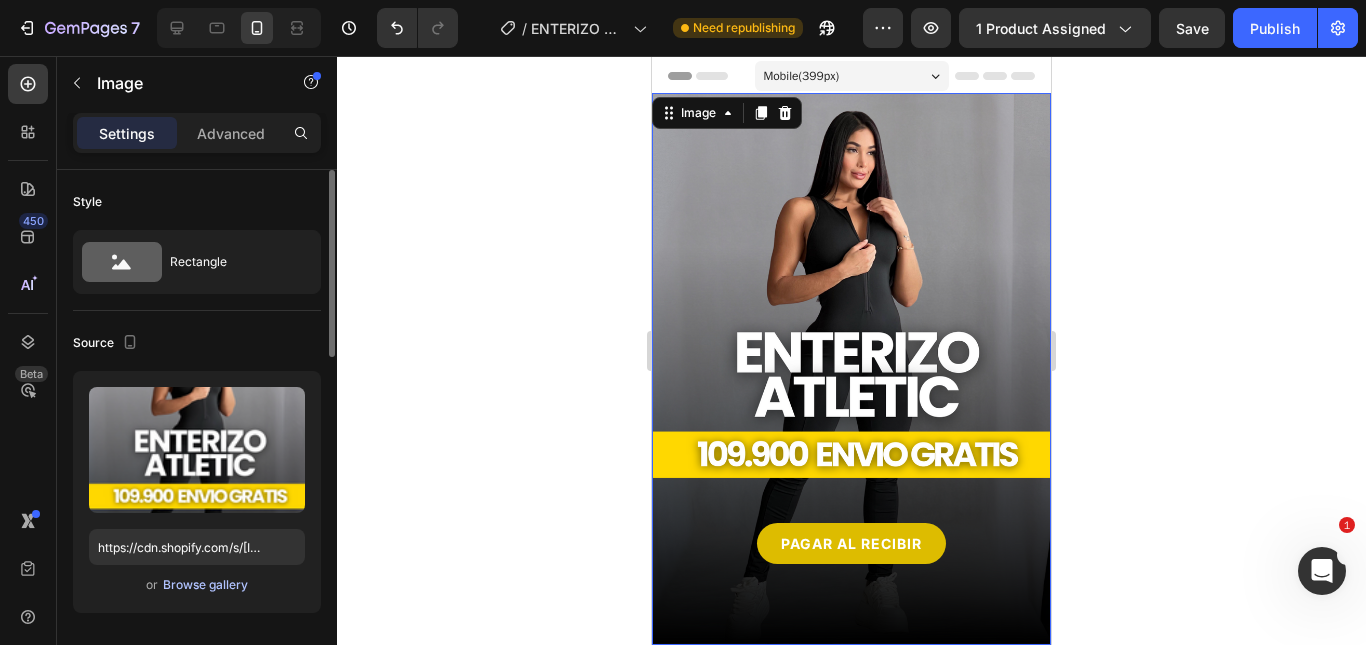 click on "Browse gallery" at bounding box center (205, 585) 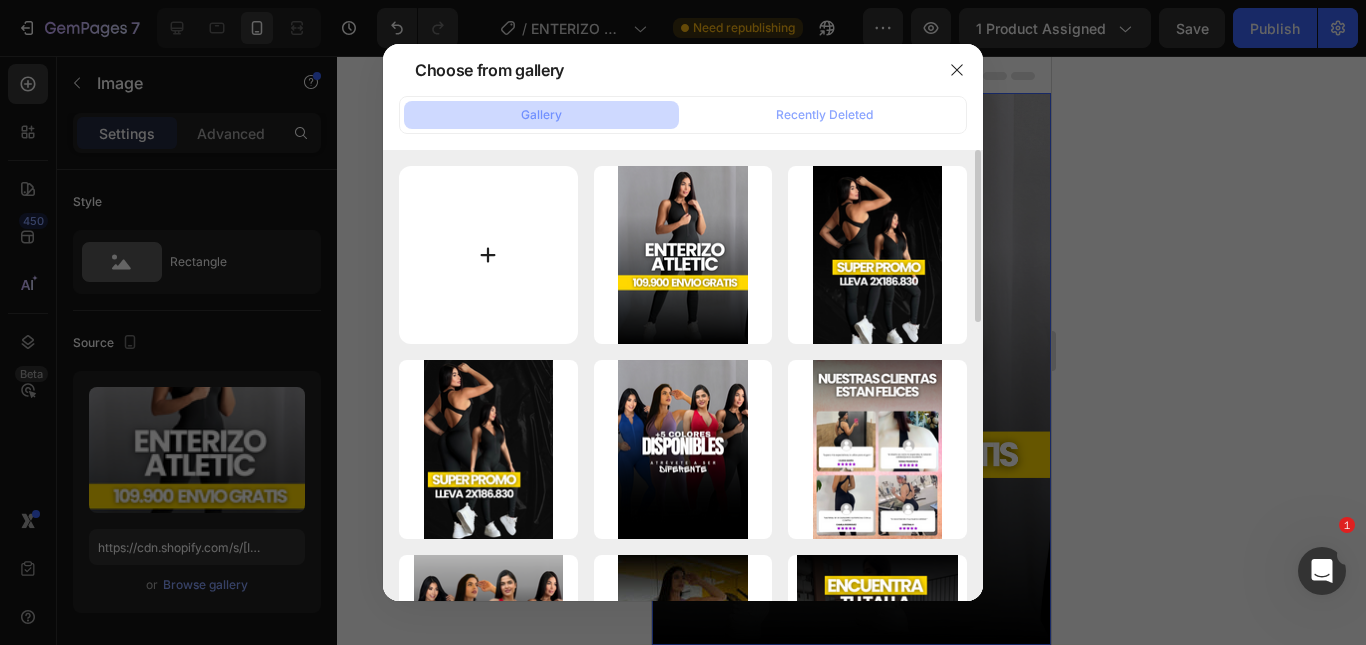 click at bounding box center (488, 255) 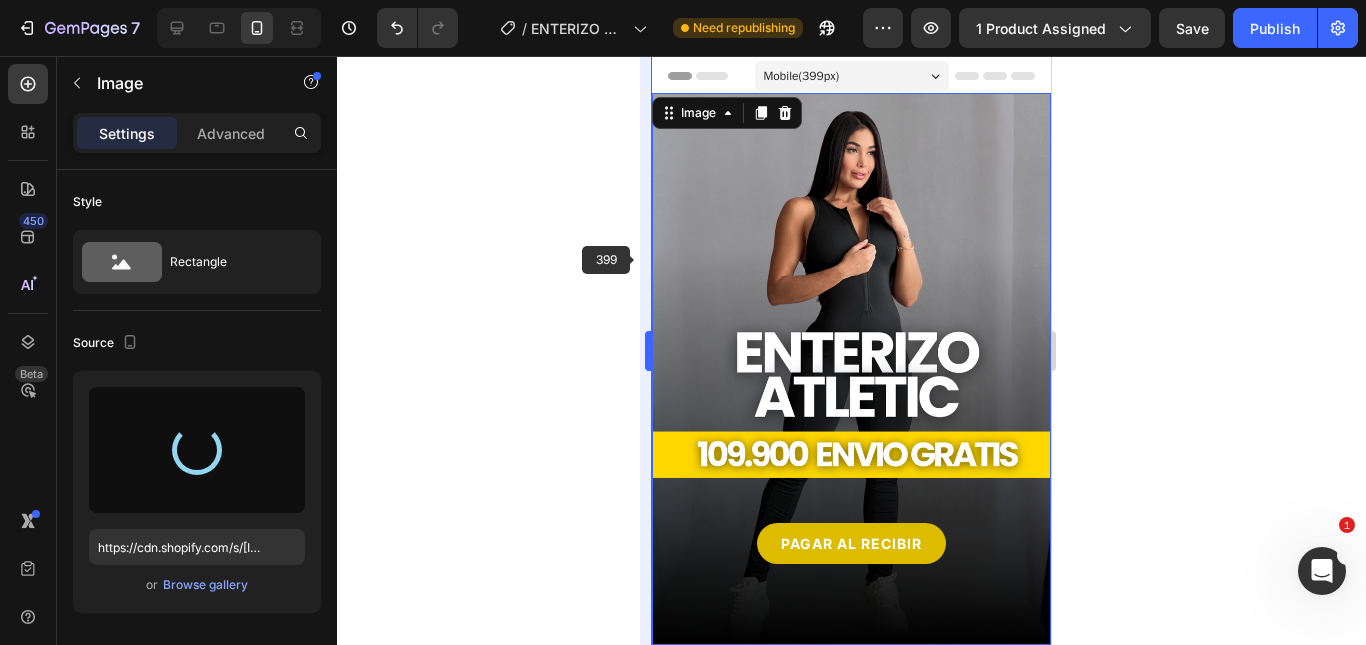 type on "https://cdn.shopify.com/s/files/1/0555/7918/1226/files/gempages_475399761675944918-bb02545b-e65c-419c-9004-726949f55936.png" 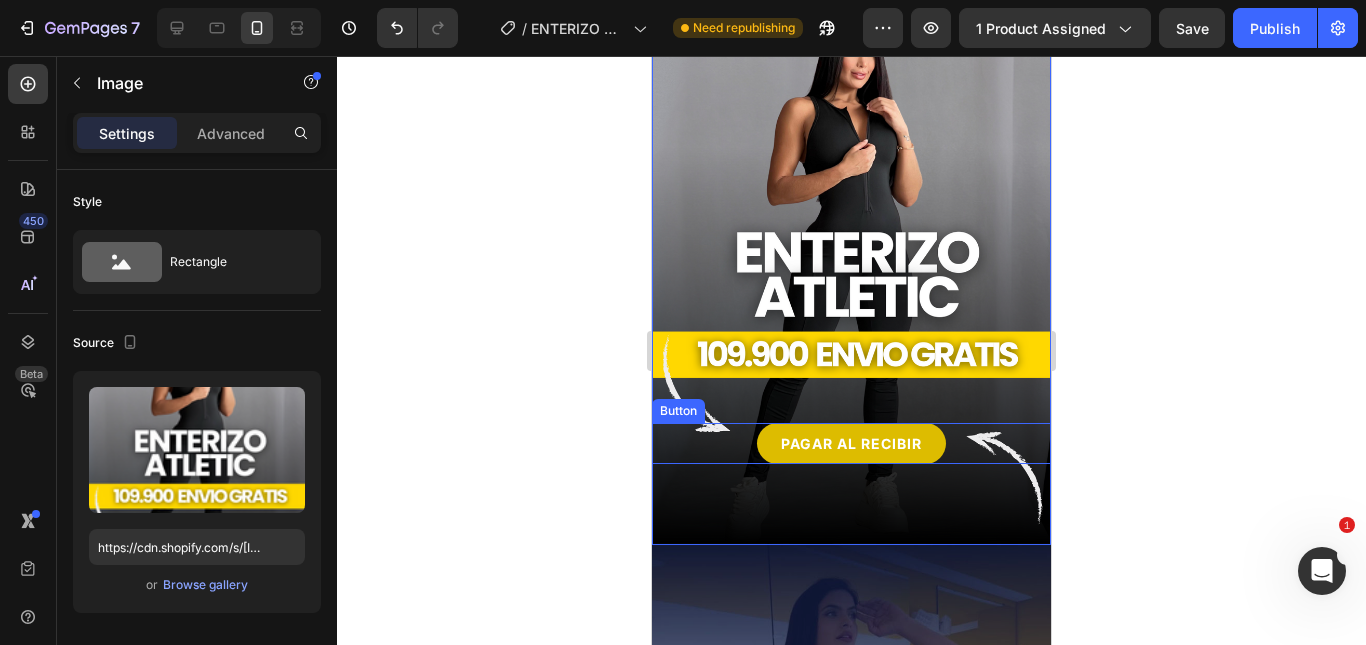 scroll, scrollTop: 0, scrollLeft: 0, axis: both 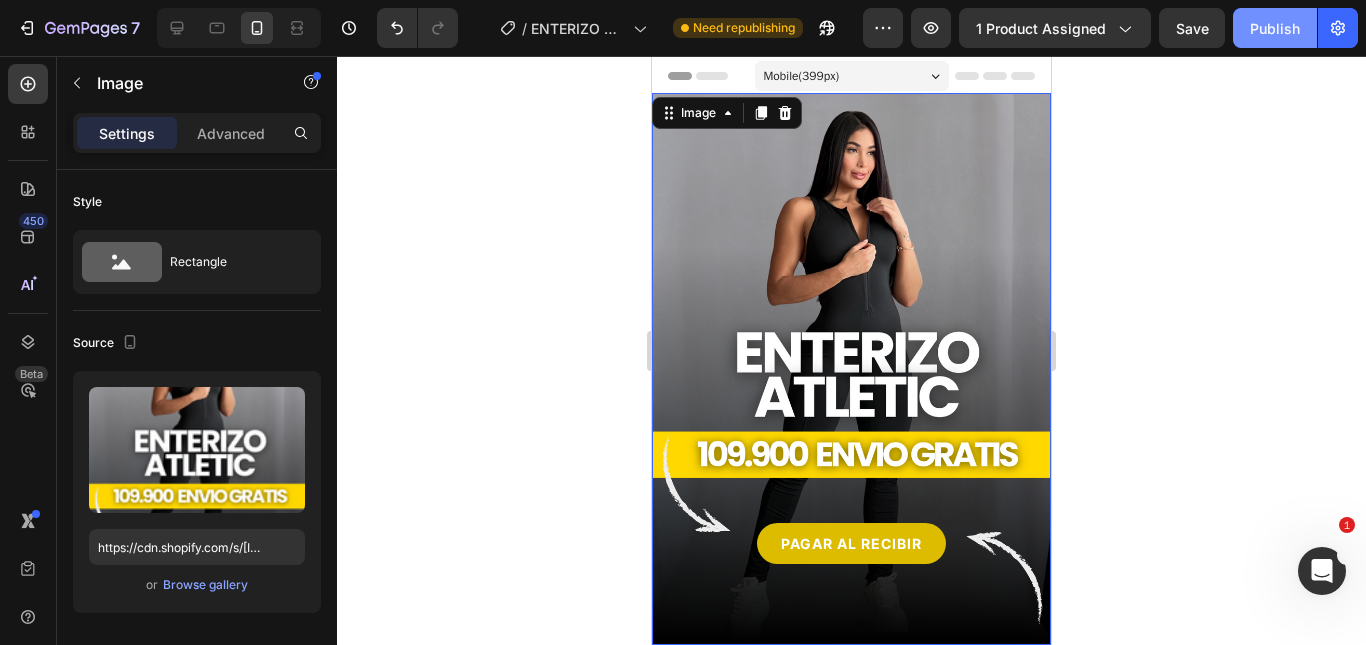 click on "Publish" at bounding box center (1275, 28) 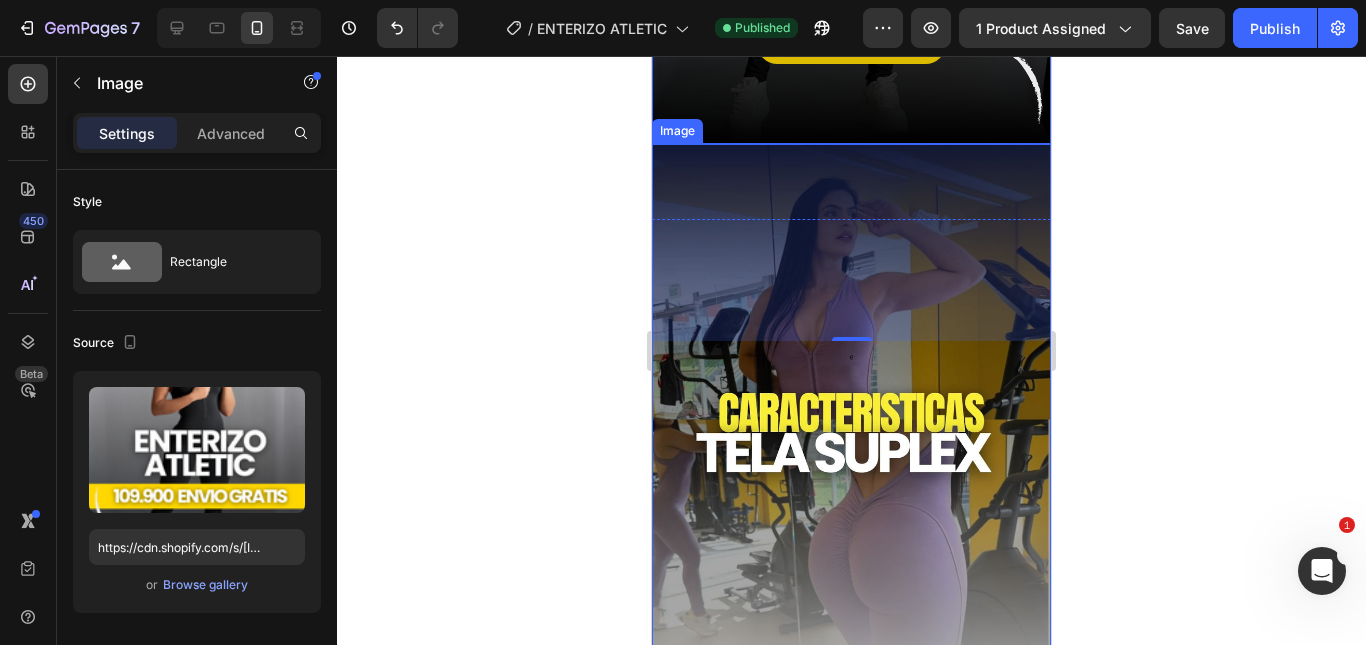 scroll, scrollTop: 700, scrollLeft: 0, axis: vertical 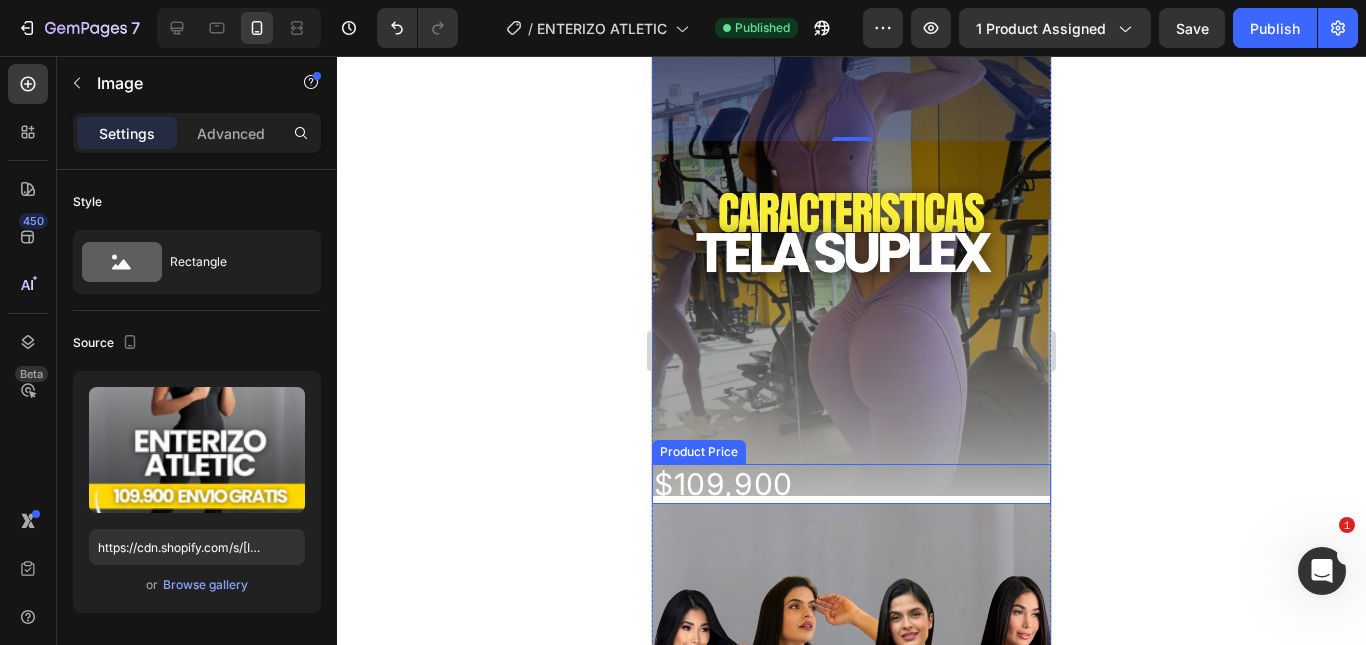 click on "$109,900" at bounding box center [851, 484] 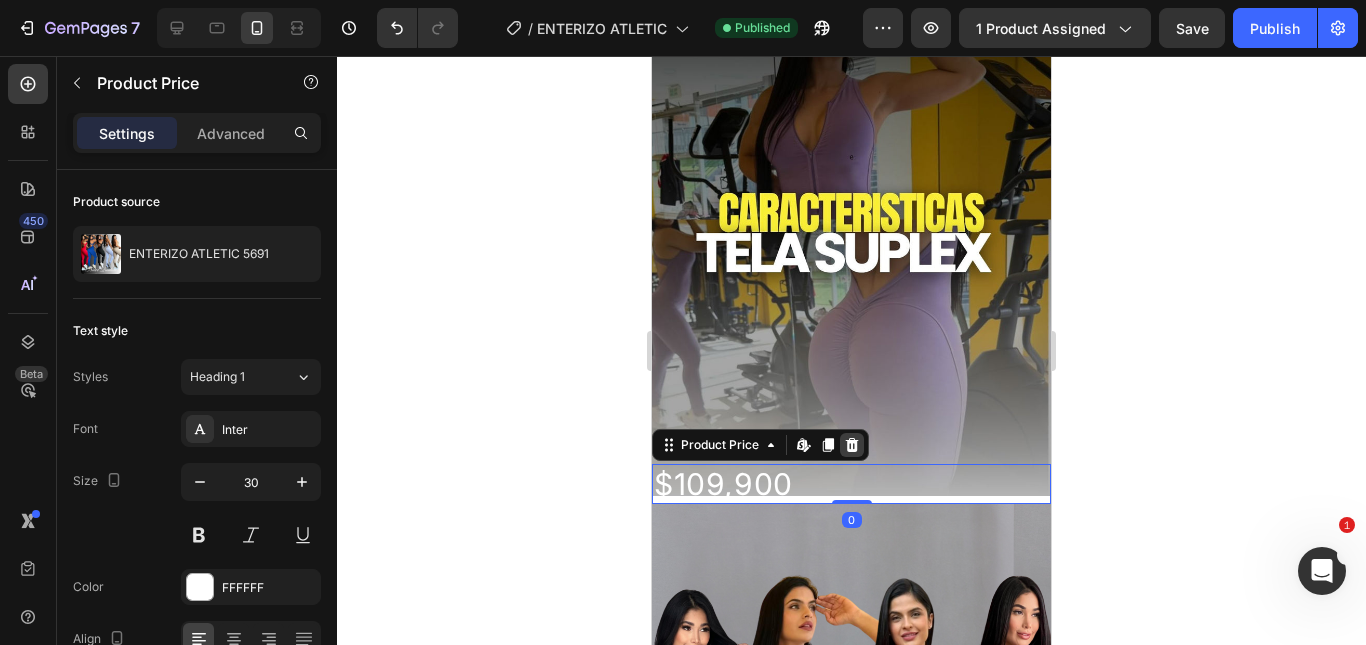 click 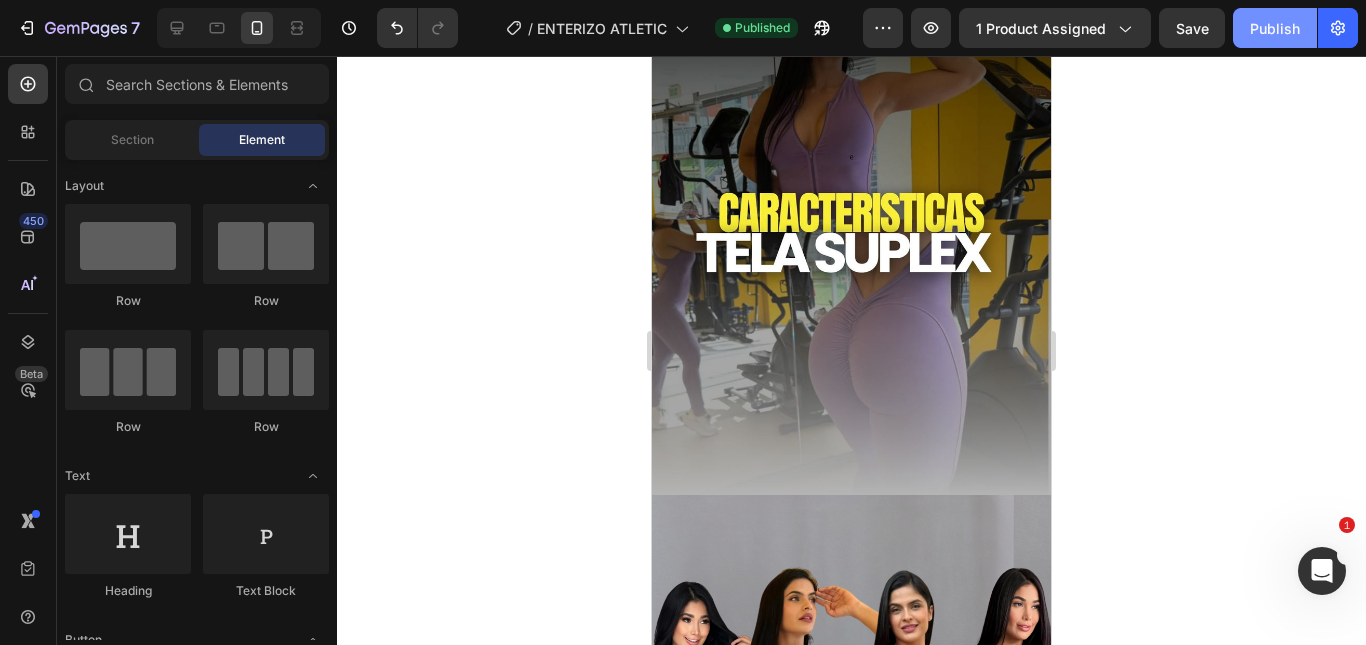 click on "Publish" at bounding box center [1275, 28] 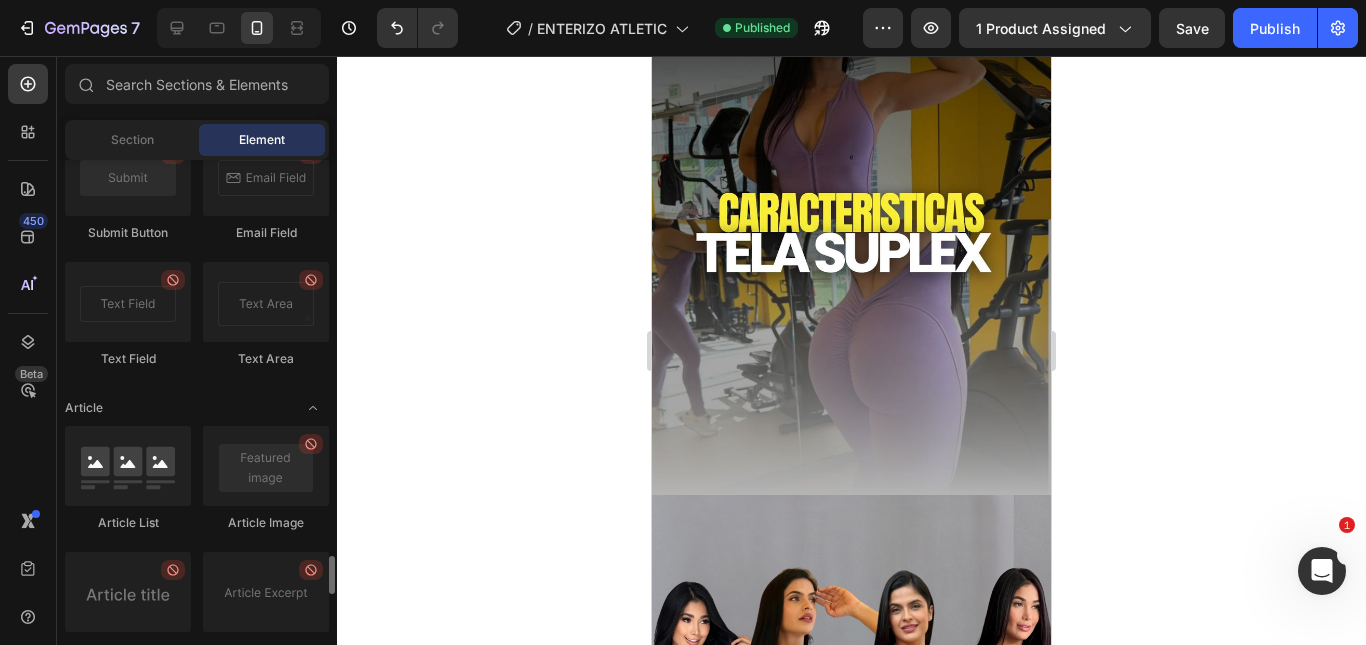 scroll, scrollTop: 5200, scrollLeft: 0, axis: vertical 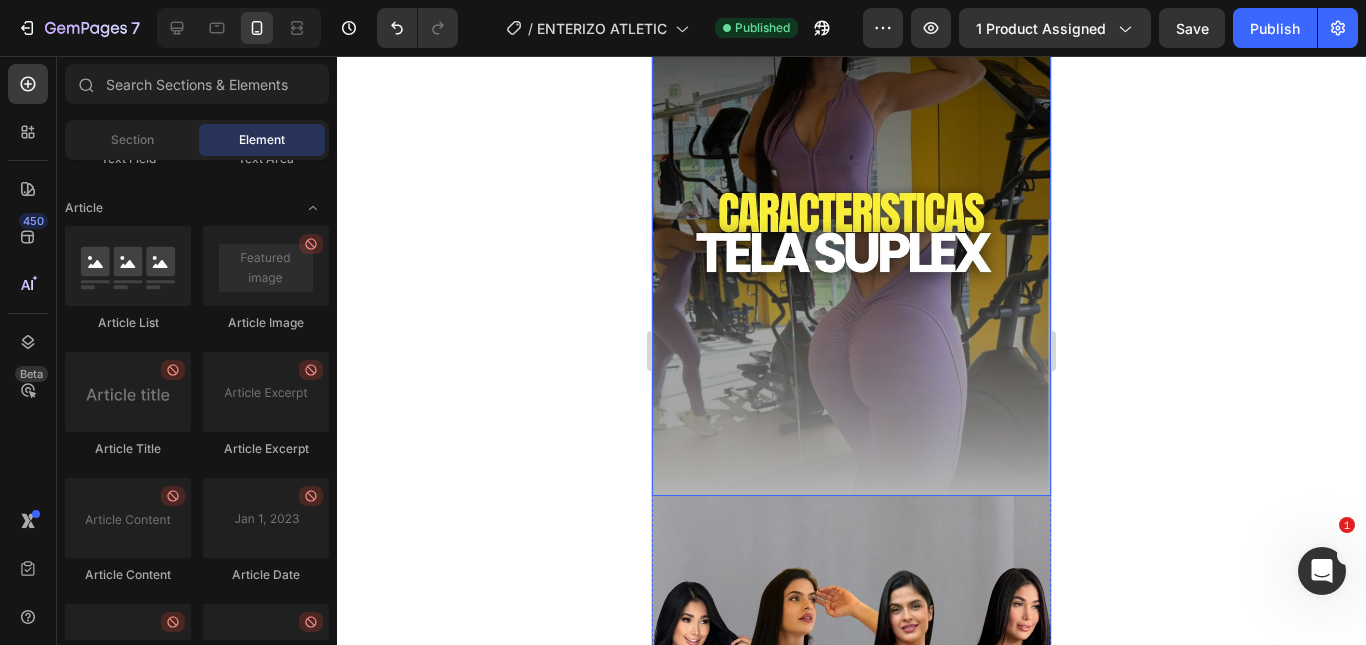 click at bounding box center (851, 219) 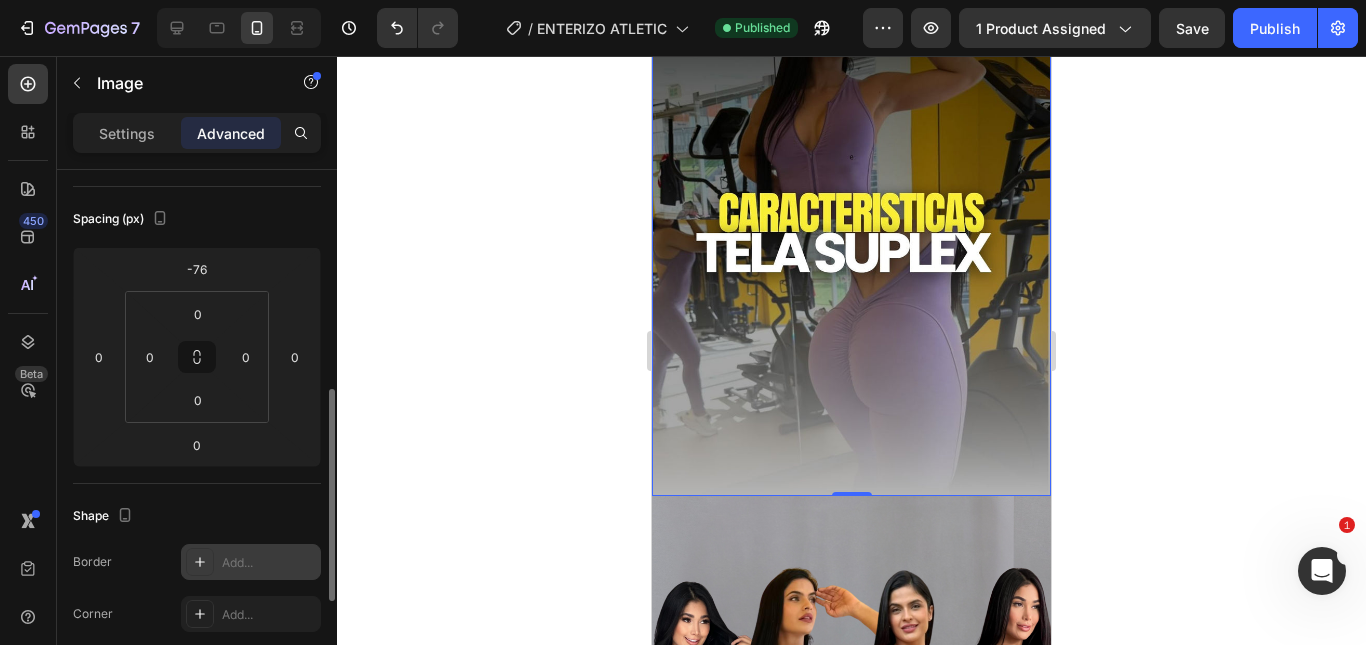 scroll, scrollTop: 300, scrollLeft: 0, axis: vertical 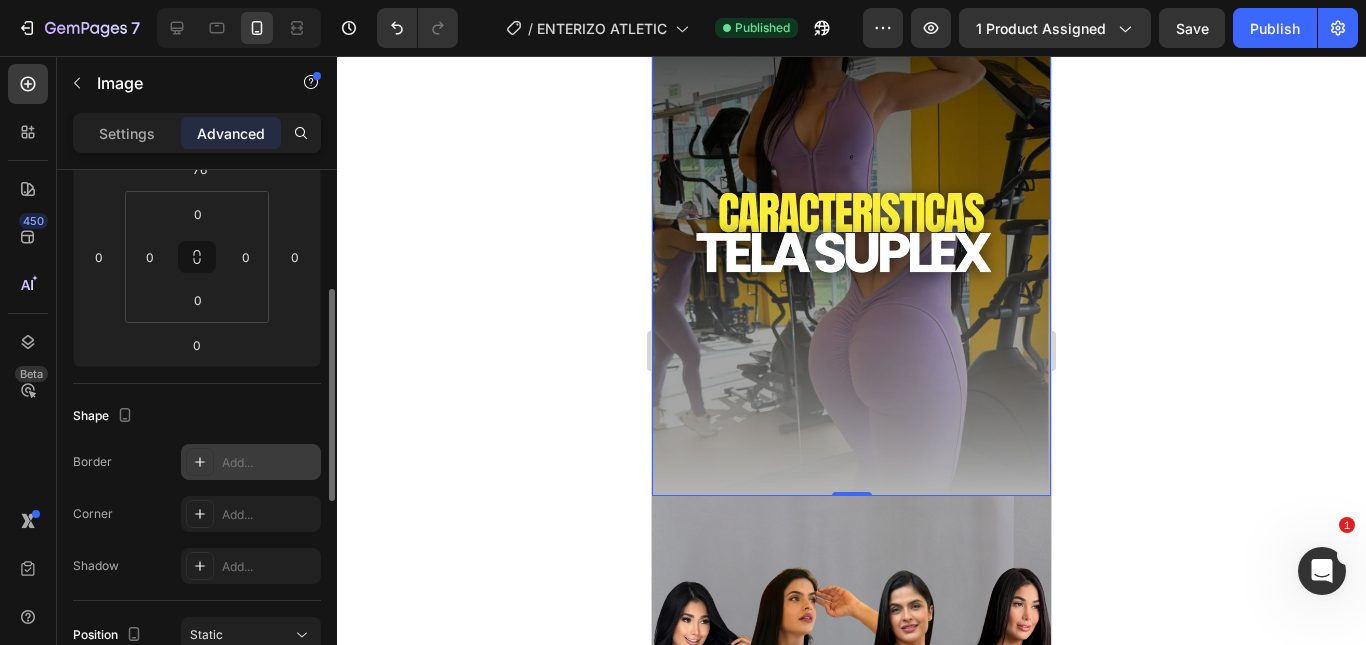 click on "Add..." at bounding box center [269, 463] 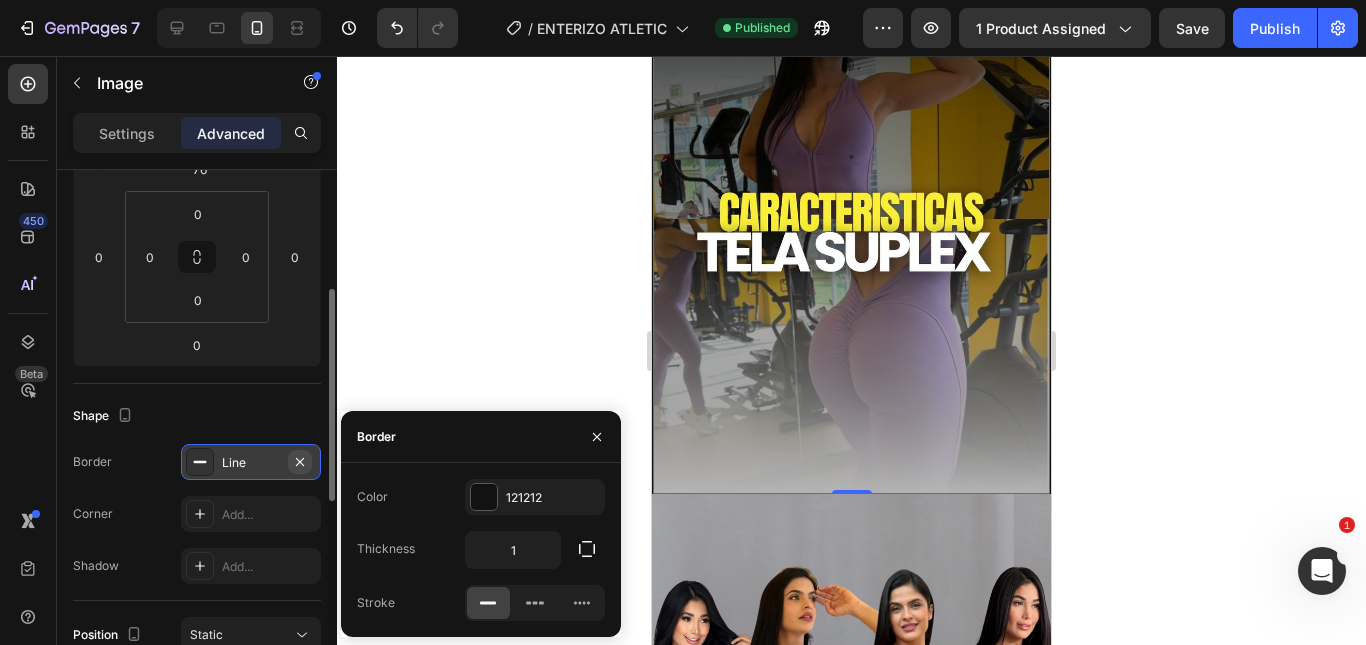 click 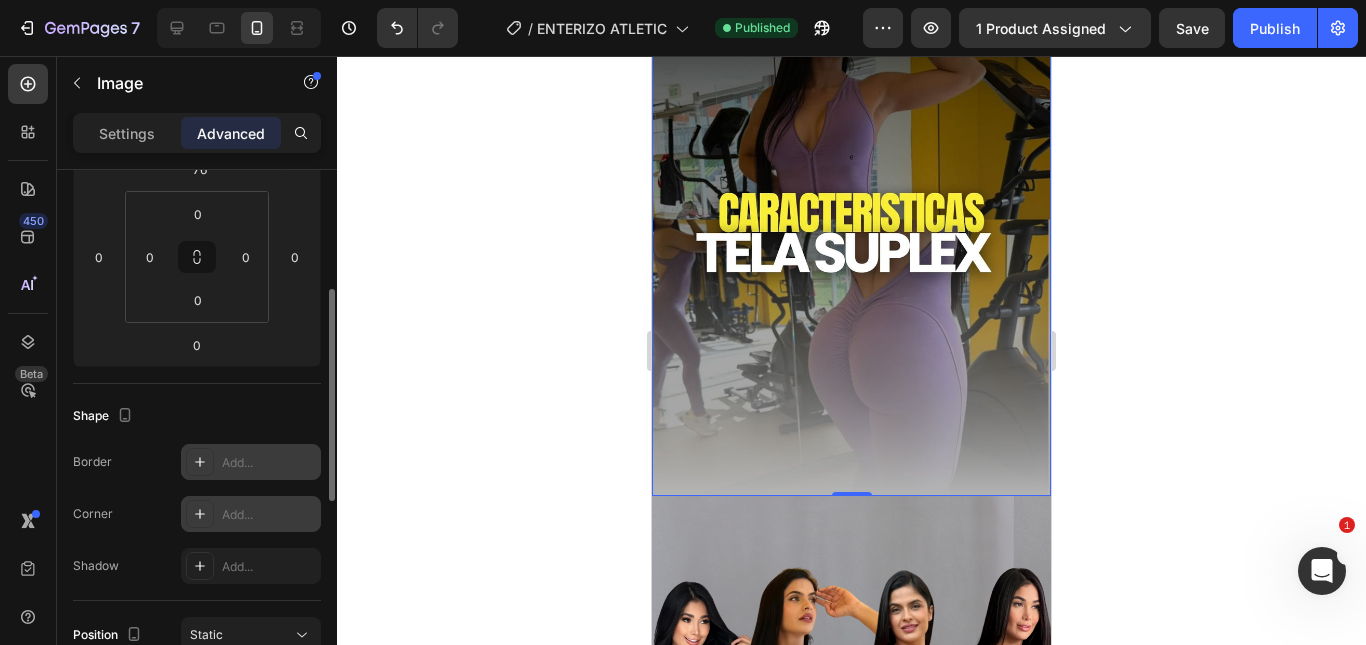 click on "Add..." at bounding box center [251, 514] 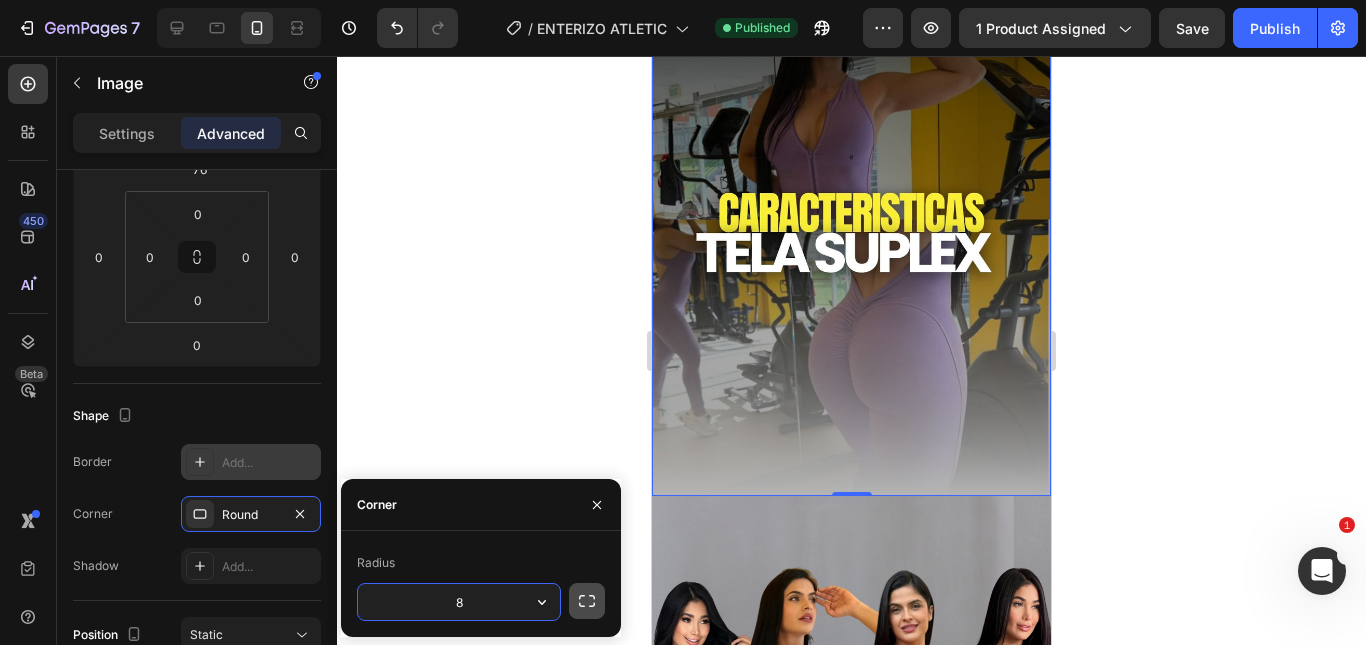 click 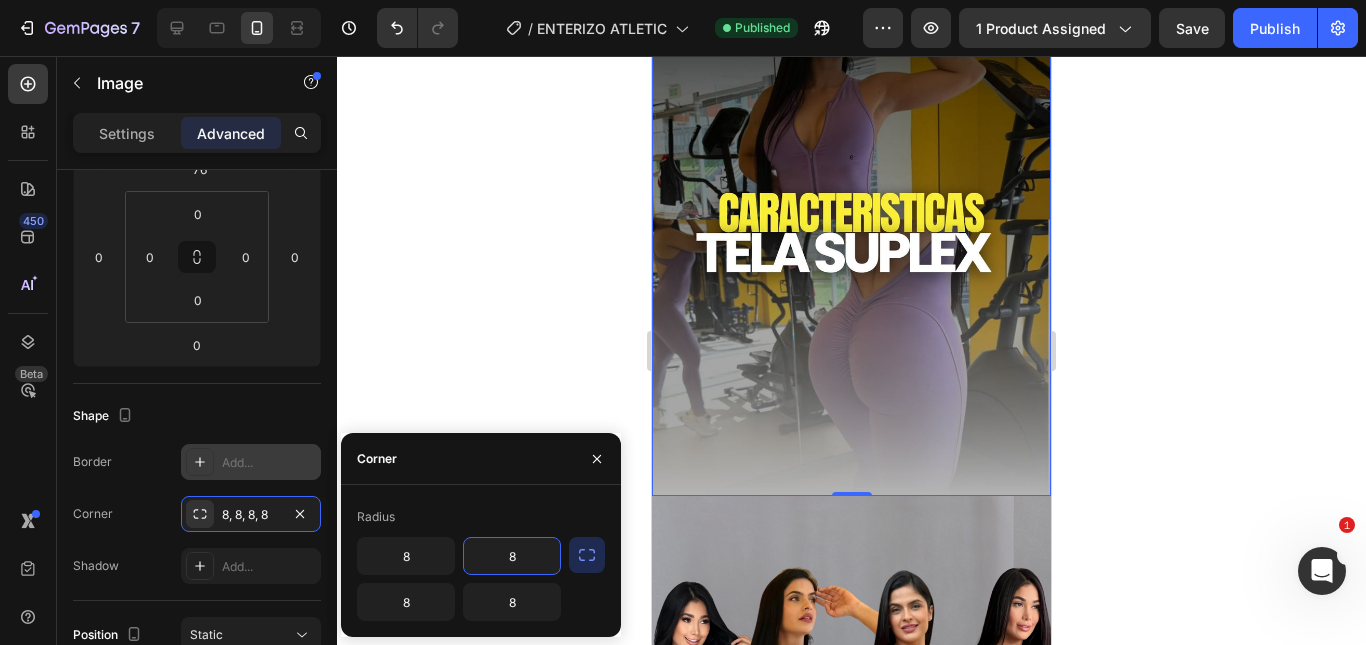 click on "8" at bounding box center (512, 556) 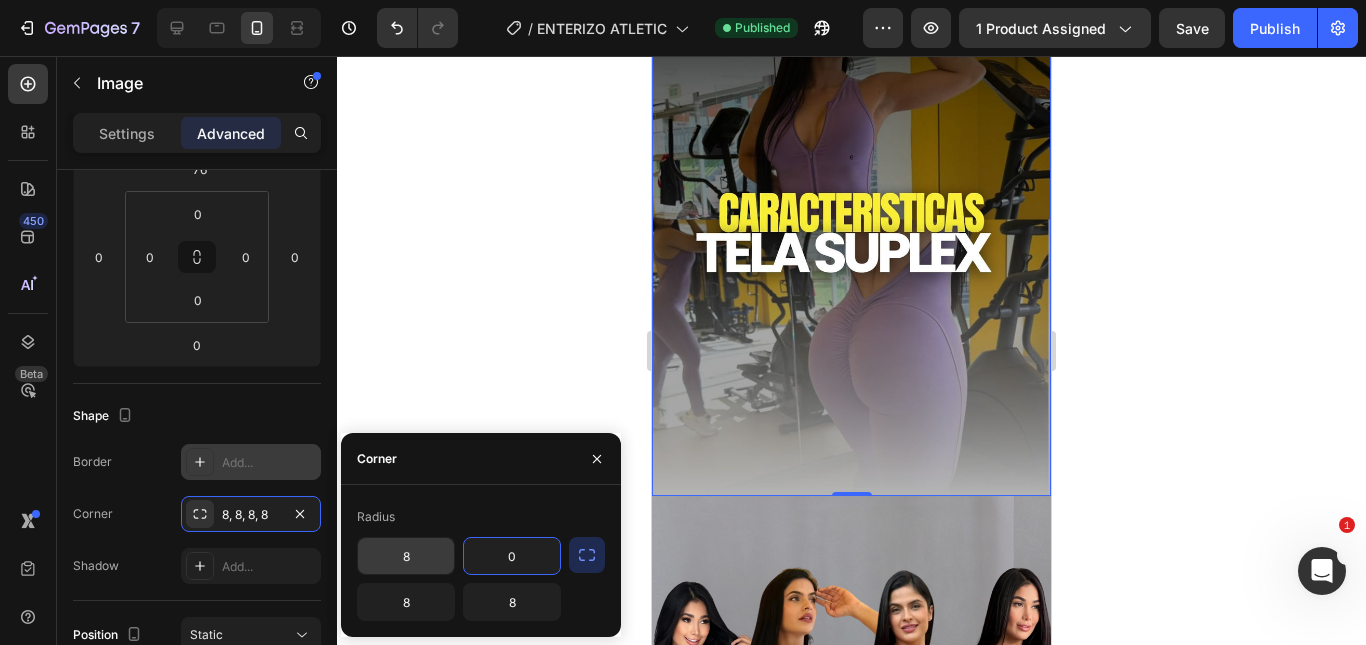 type on "0" 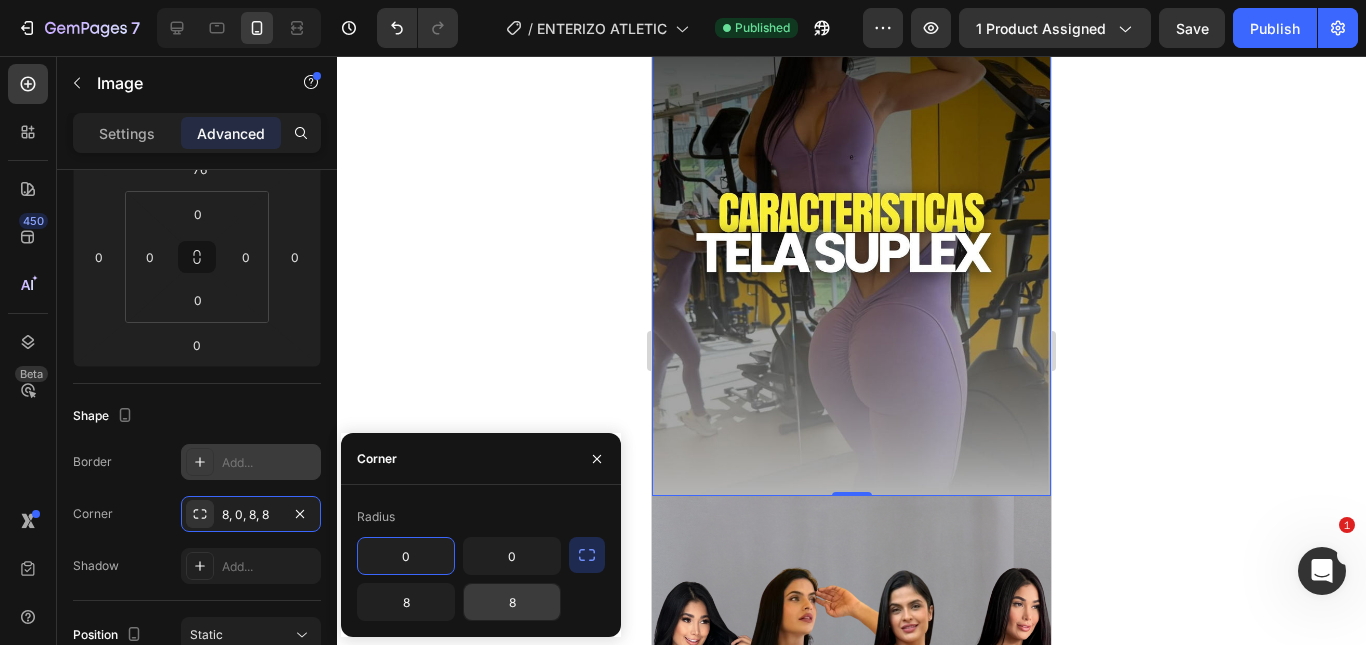 type on "0" 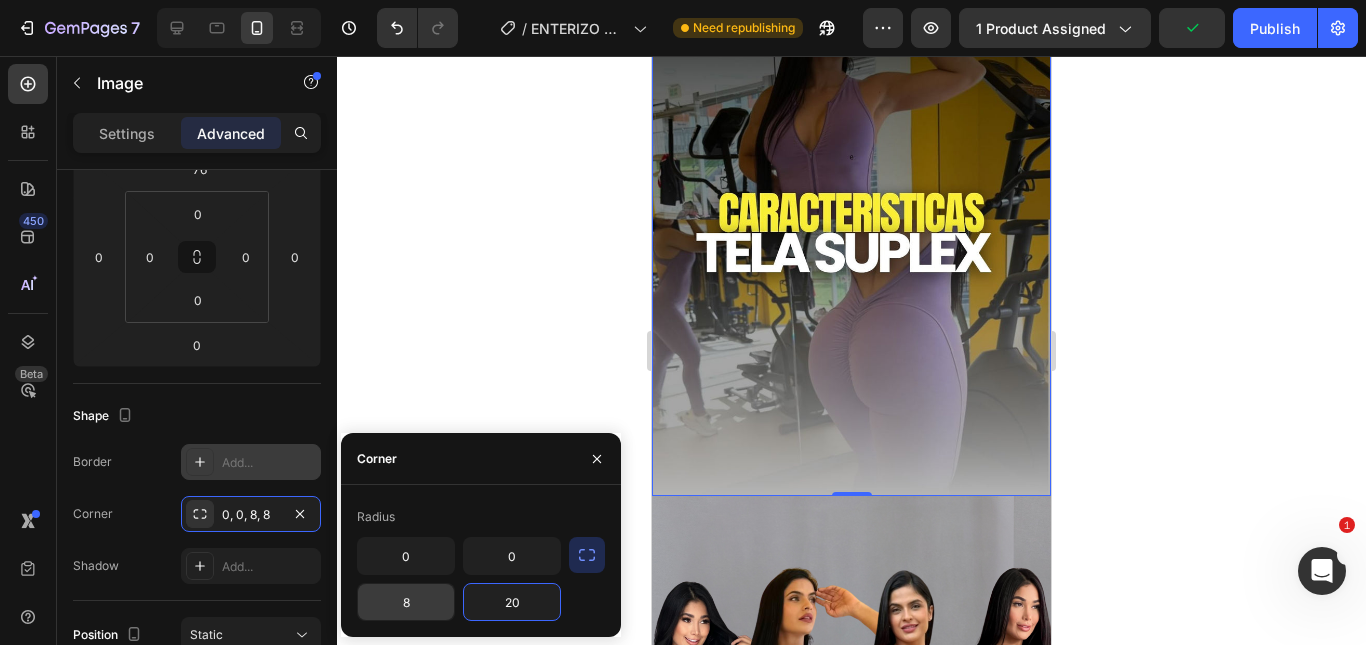 type on "20" 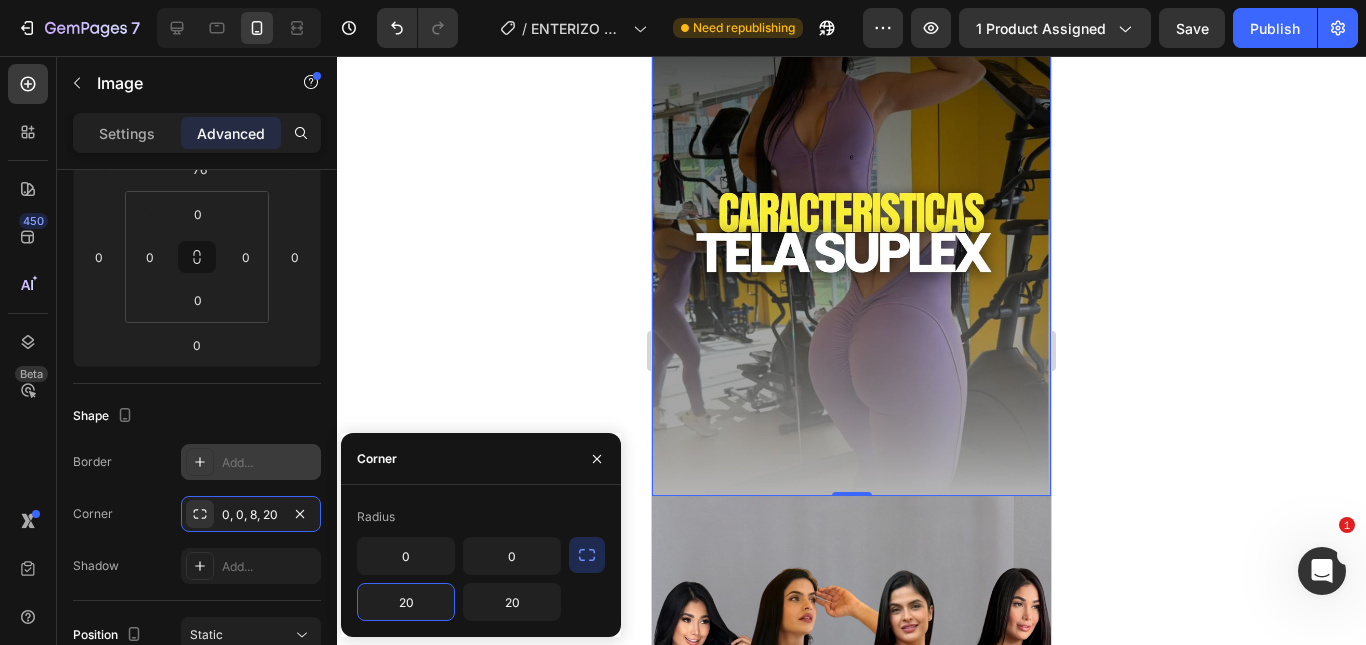 type on "20" 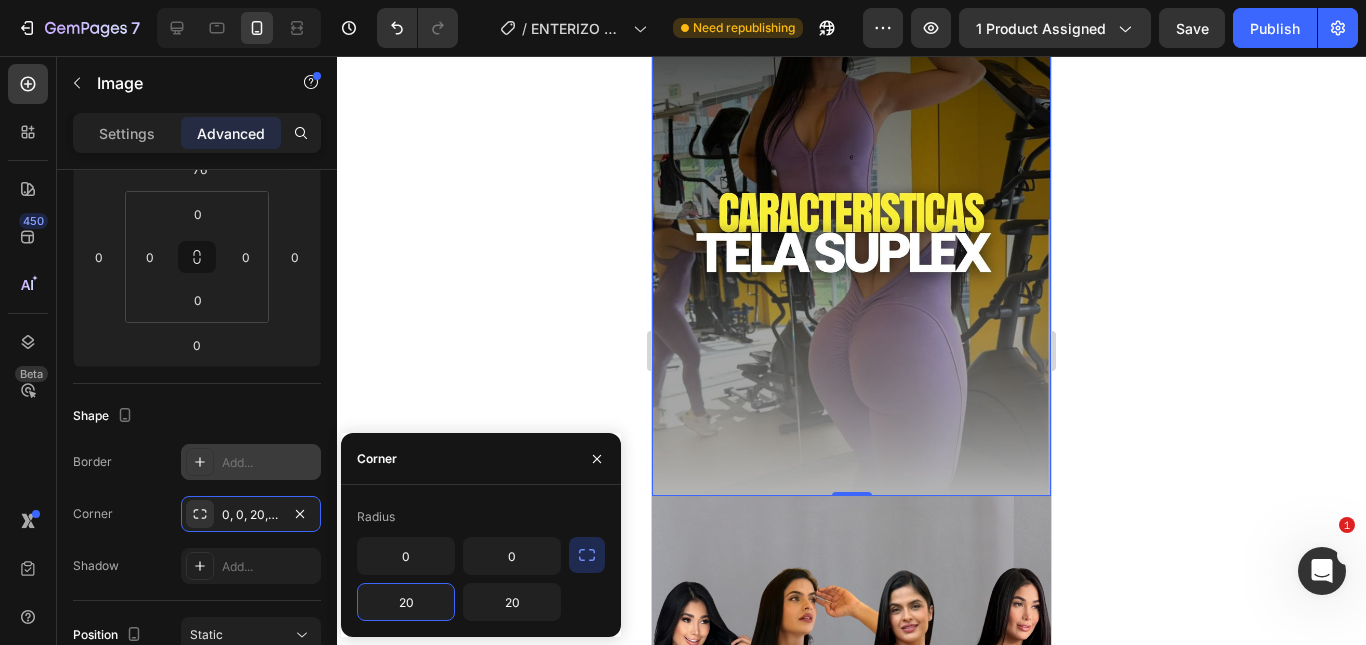 click on "Radius" at bounding box center [481, 517] 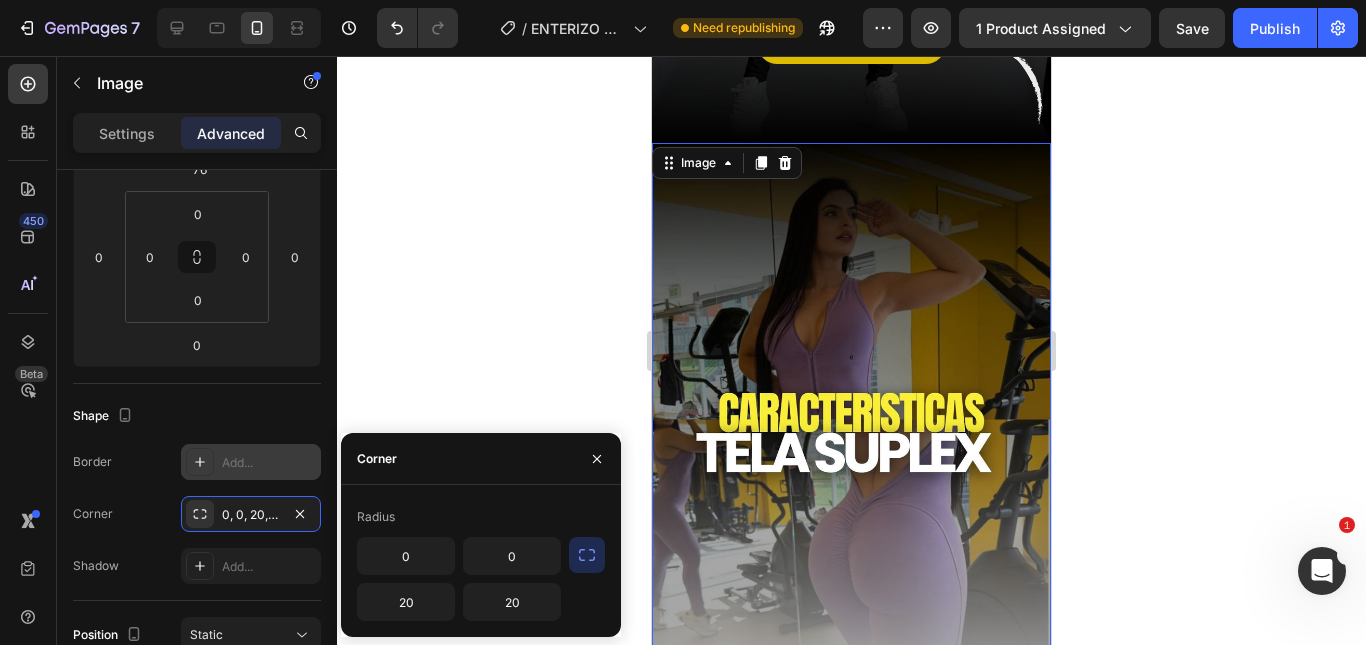 scroll, scrollTop: 700, scrollLeft: 0, axis: vertical 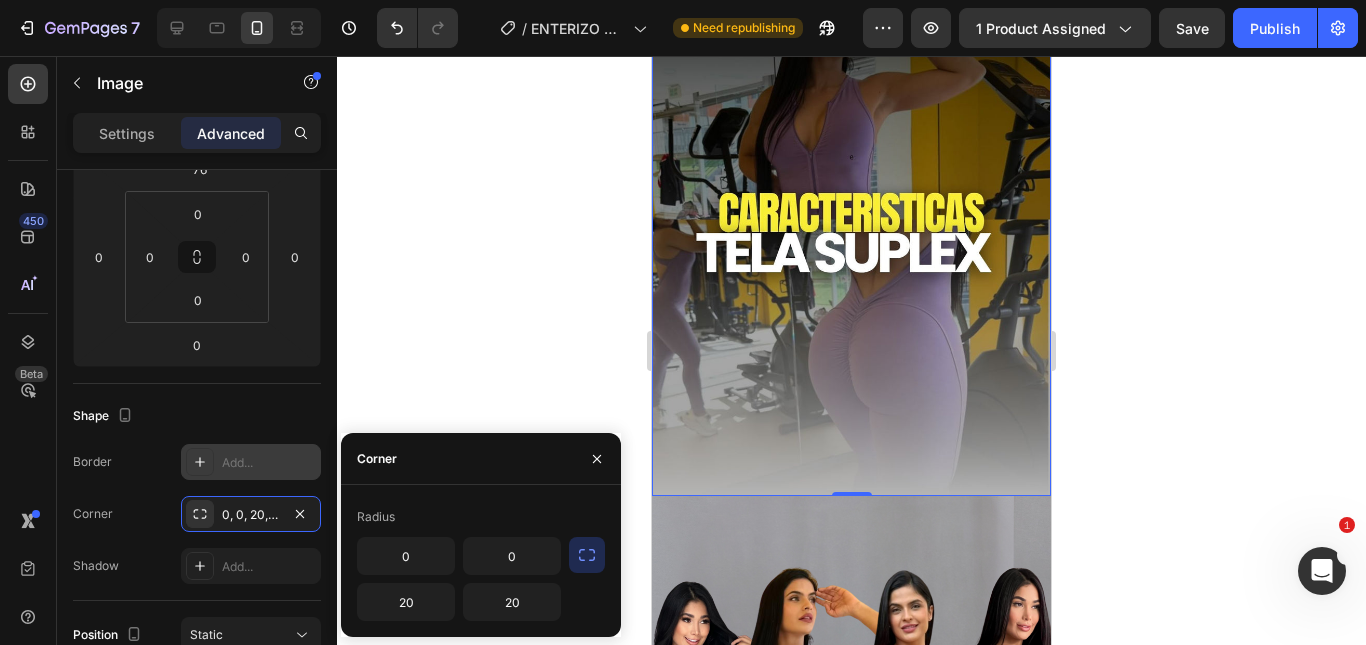 click 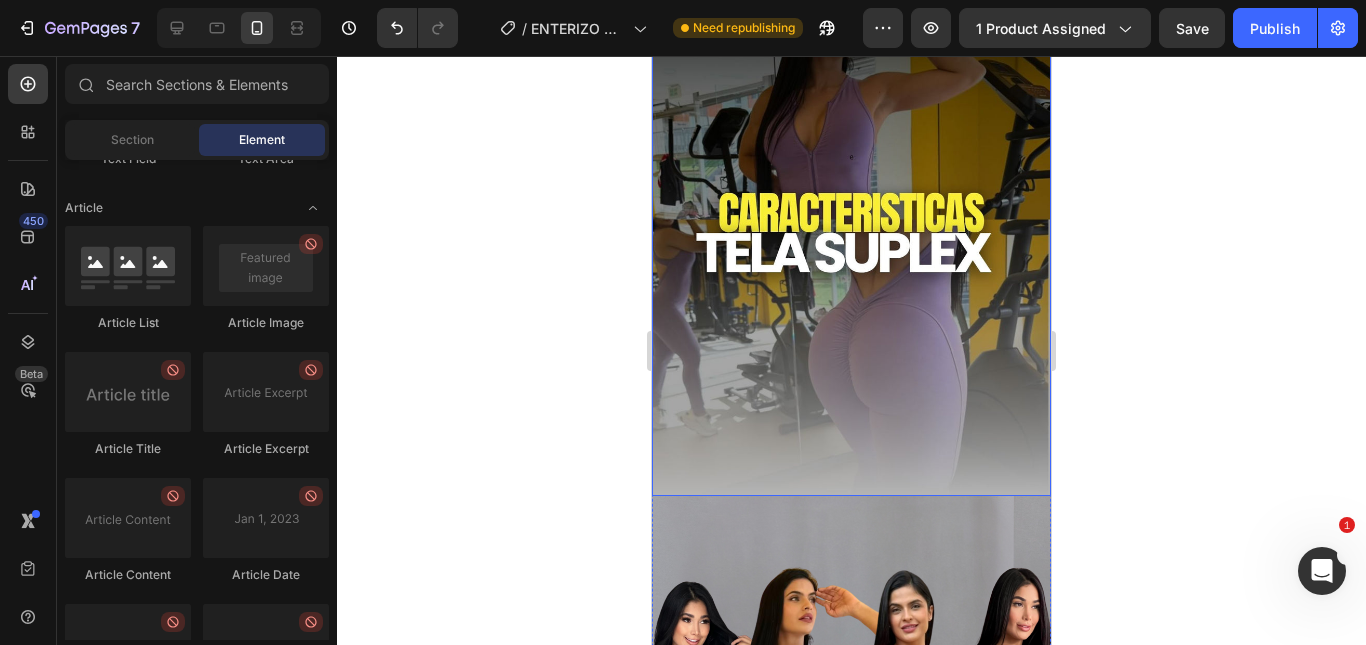 click at bounding box center (851, 219) 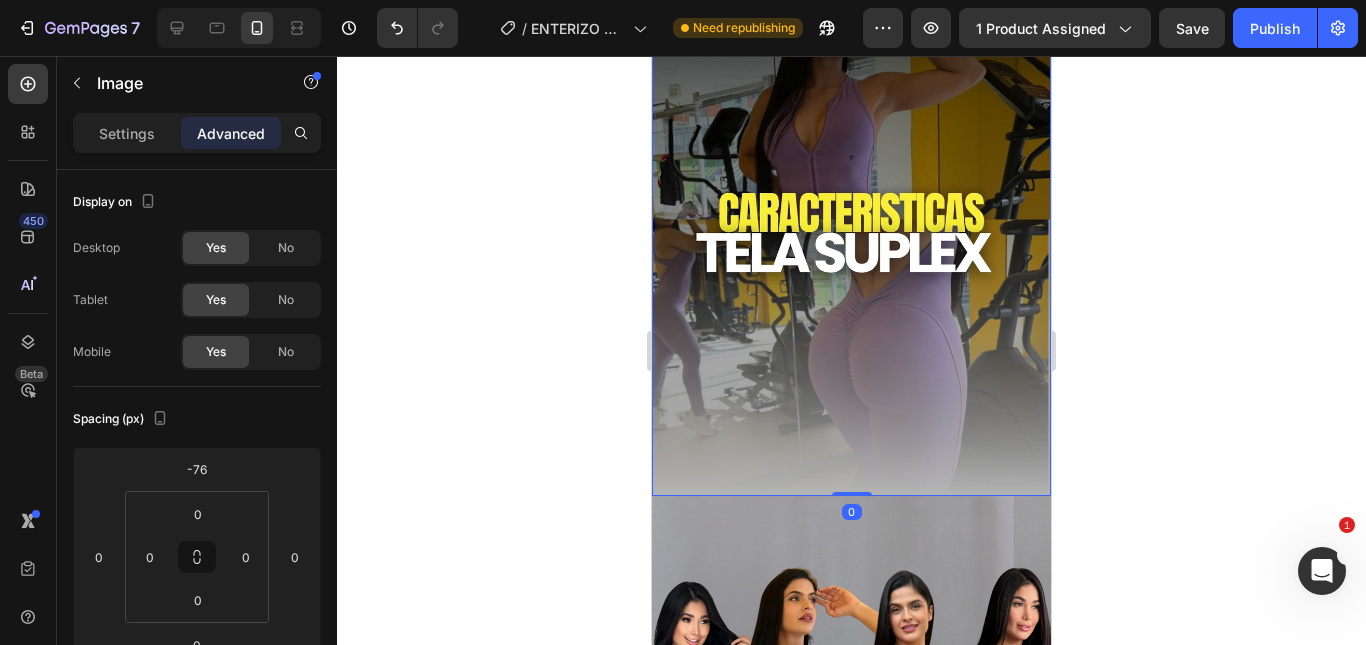 drag, startPoint x: 842, startPoint y: 453, endPoint x: 846, endPoint y: 438, distance: 15.524175 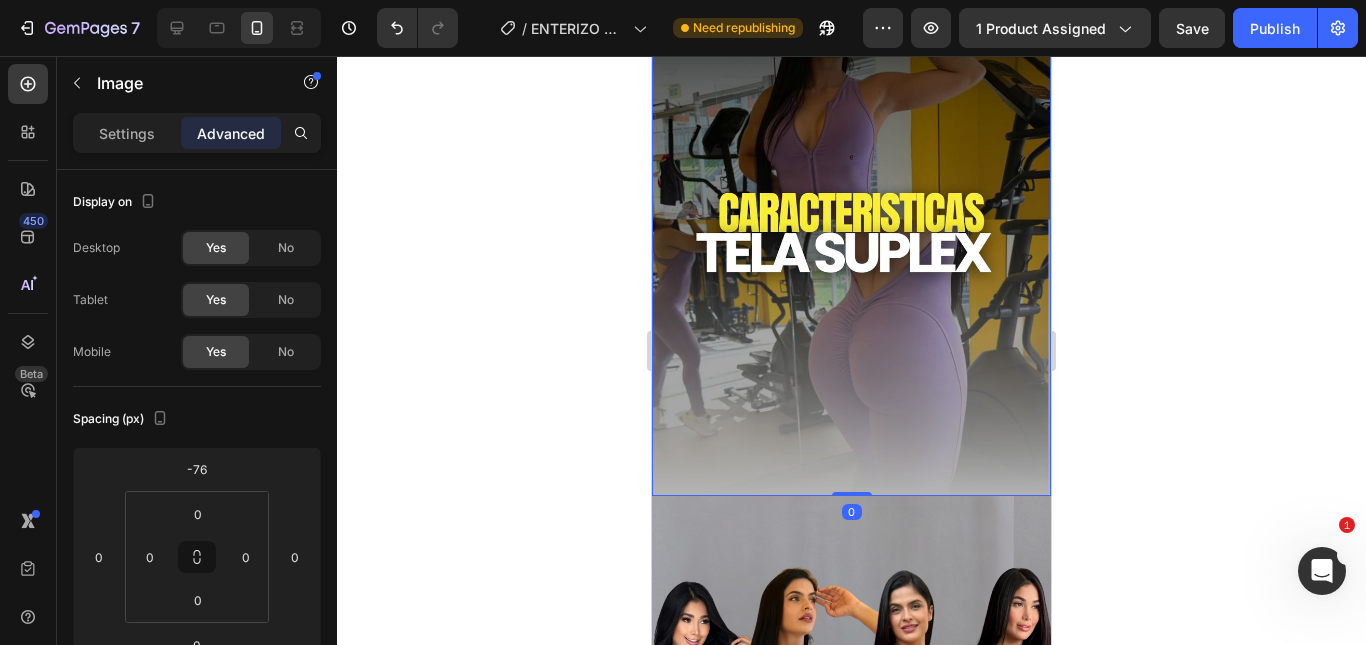 click on "Image   0" at bounding box center (851, 219) 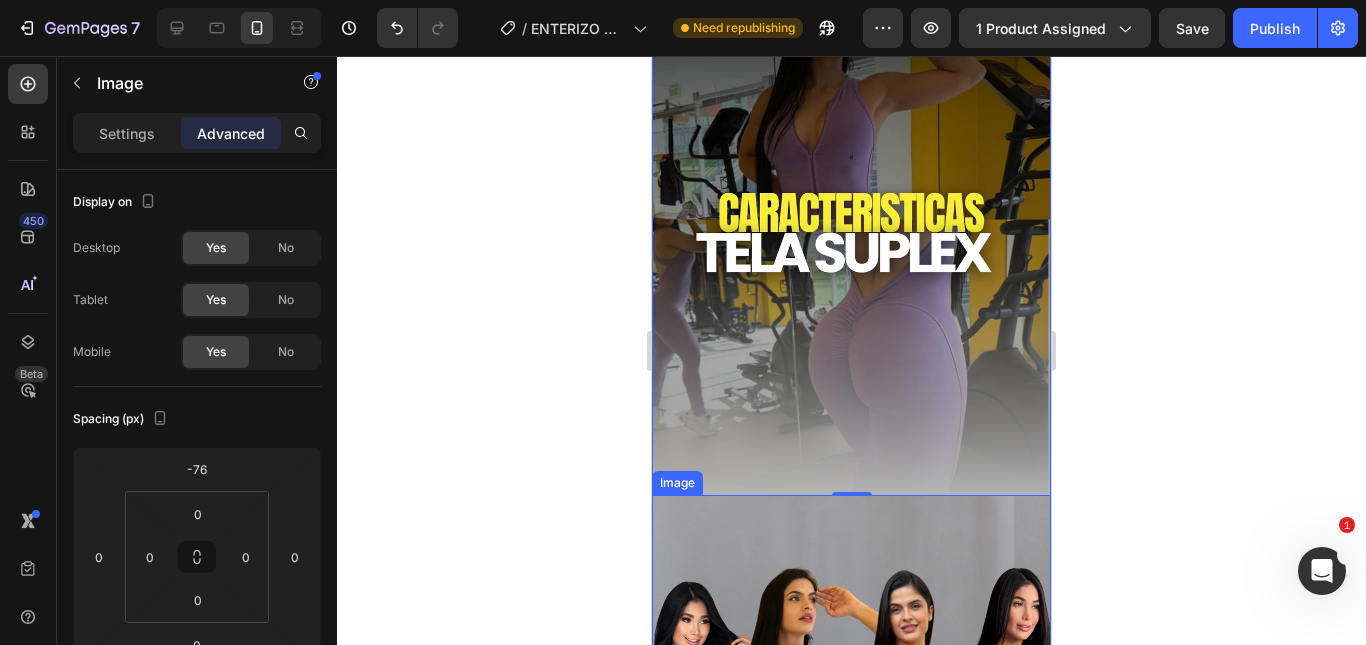 click at bounding box center [851, 771] 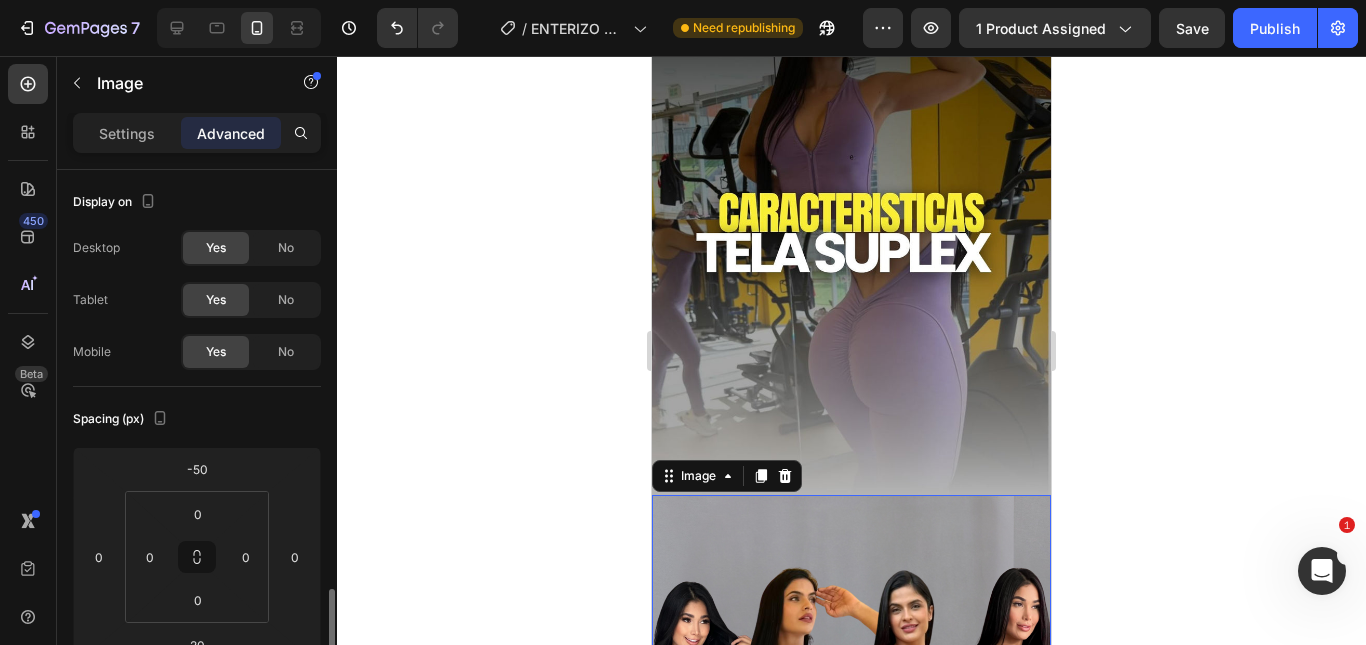 scroll, scrollTop: 300, scrollLeft: 0, axis: vertical 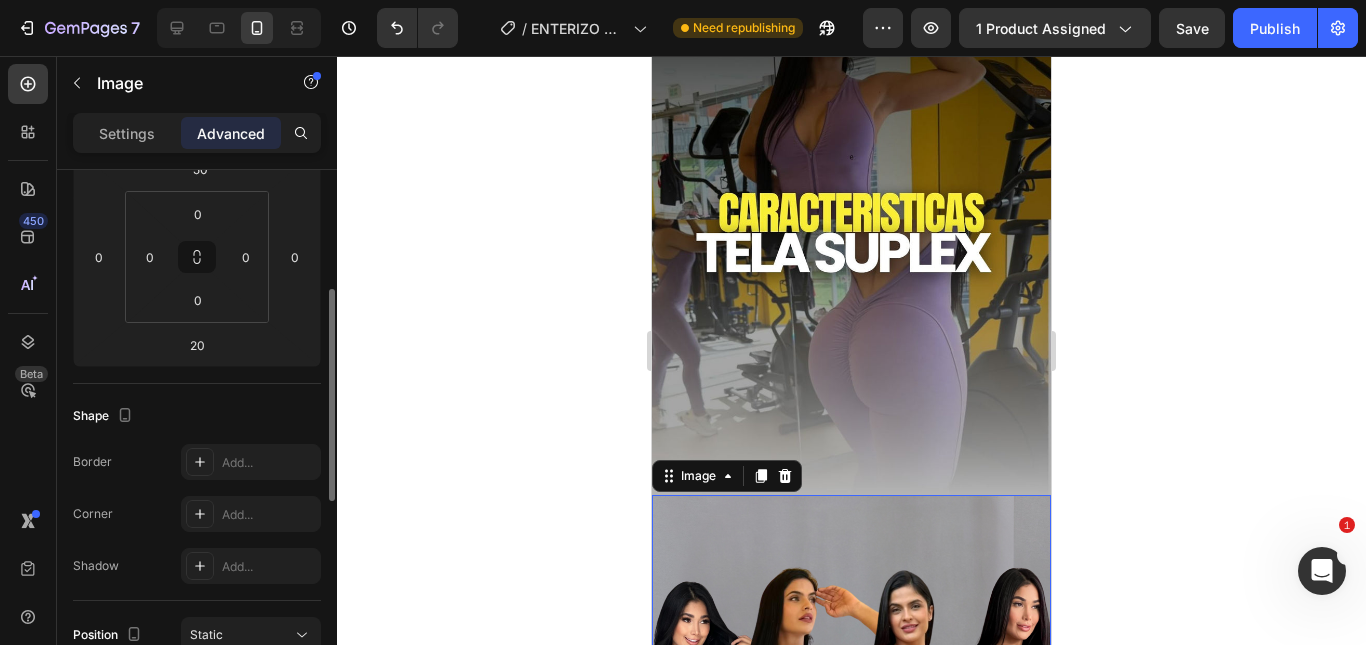 click at bounding box center [851, 219] 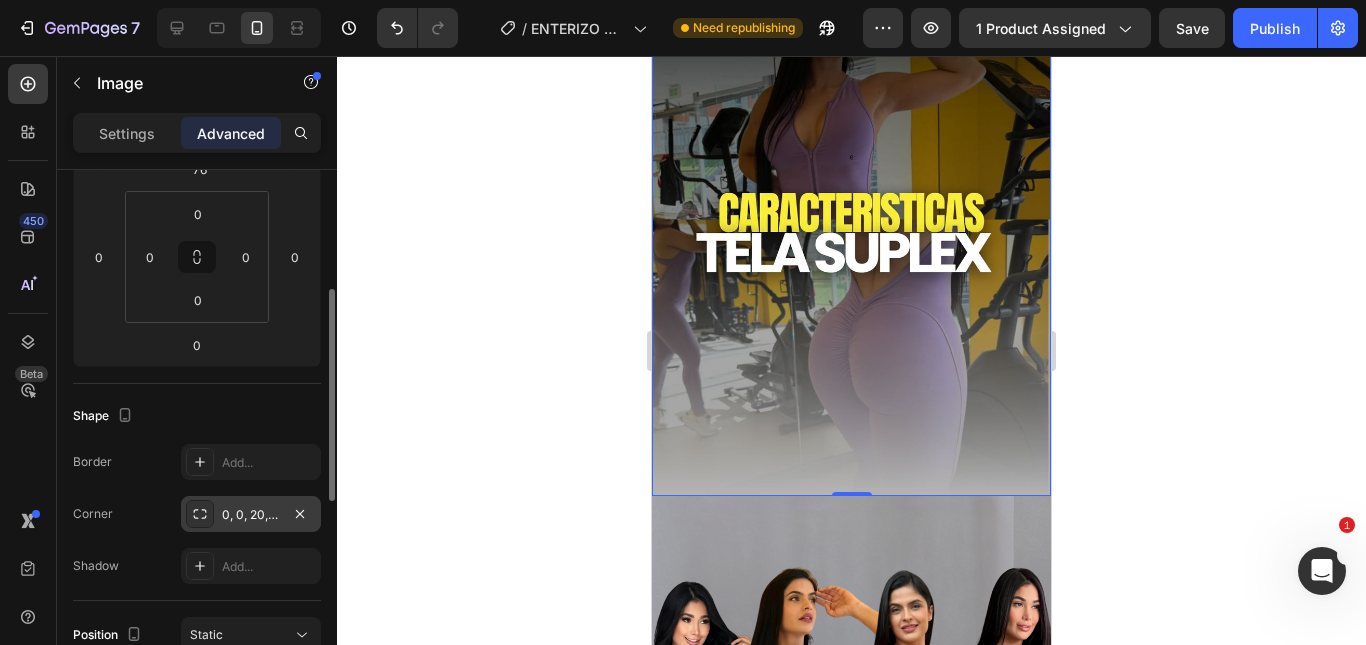 click on "0, 0, 20, 20" at bounding box center (251, 515) 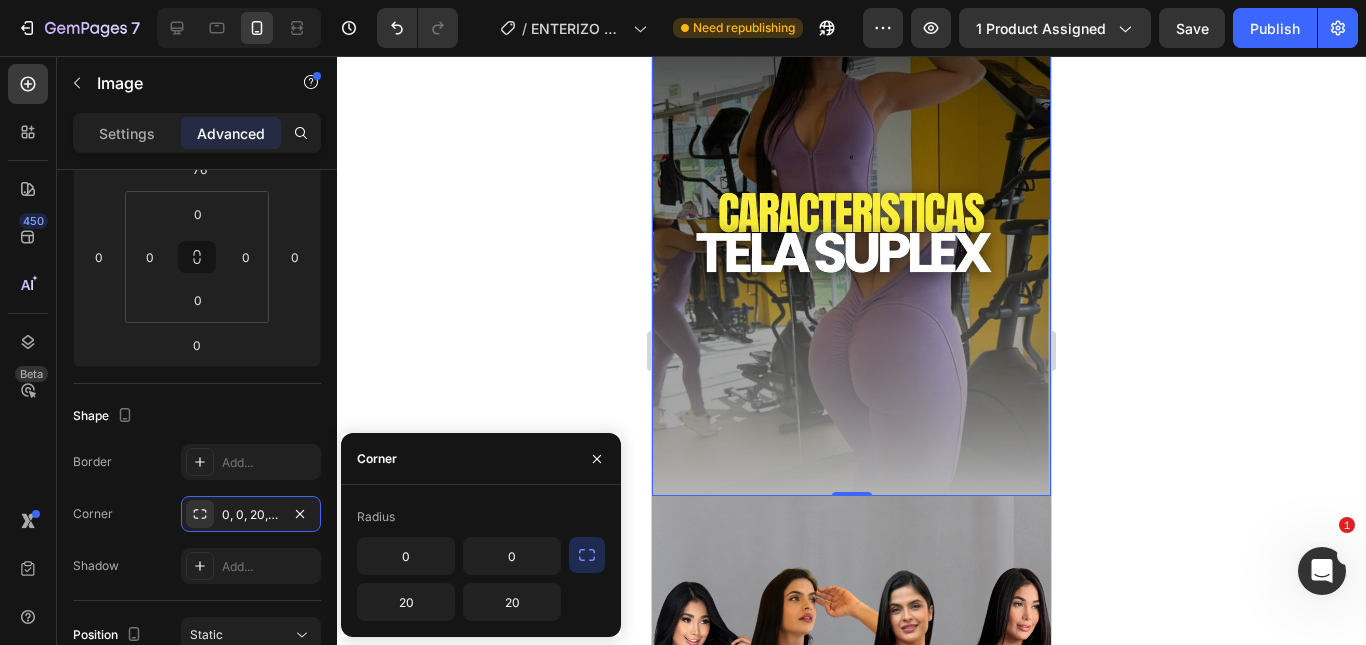 click 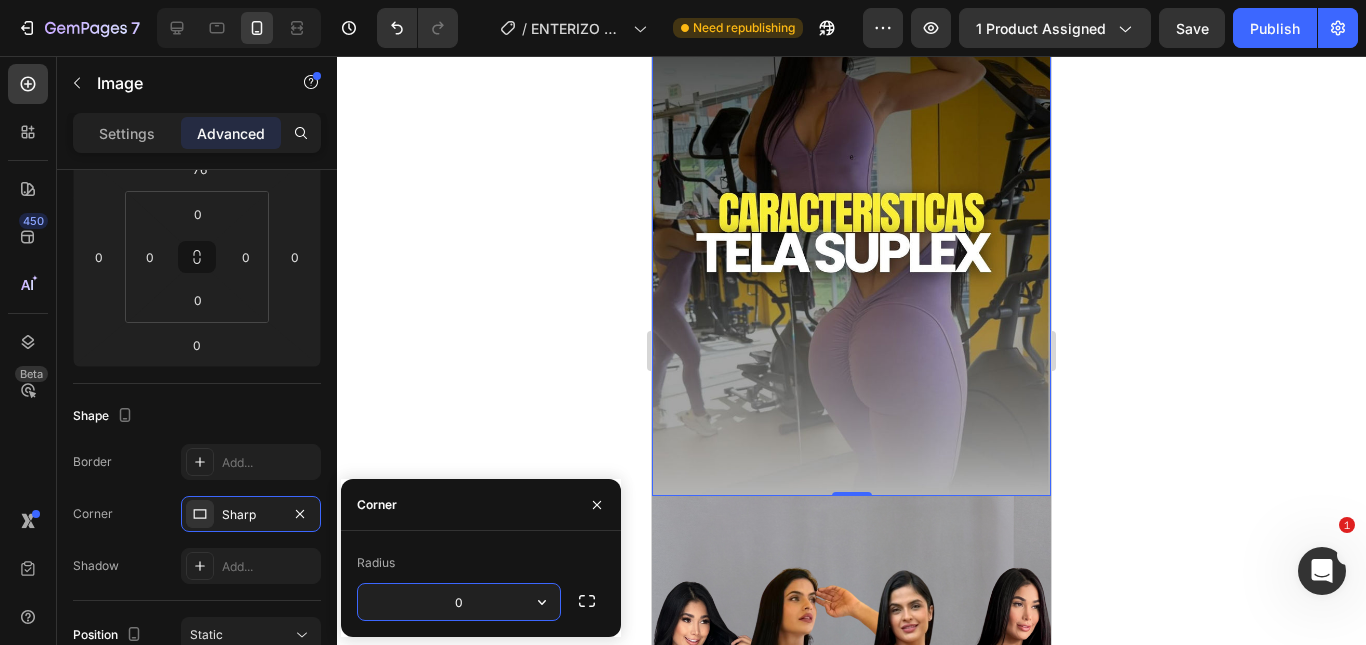 click on "0" at bounding box center [459, 602] 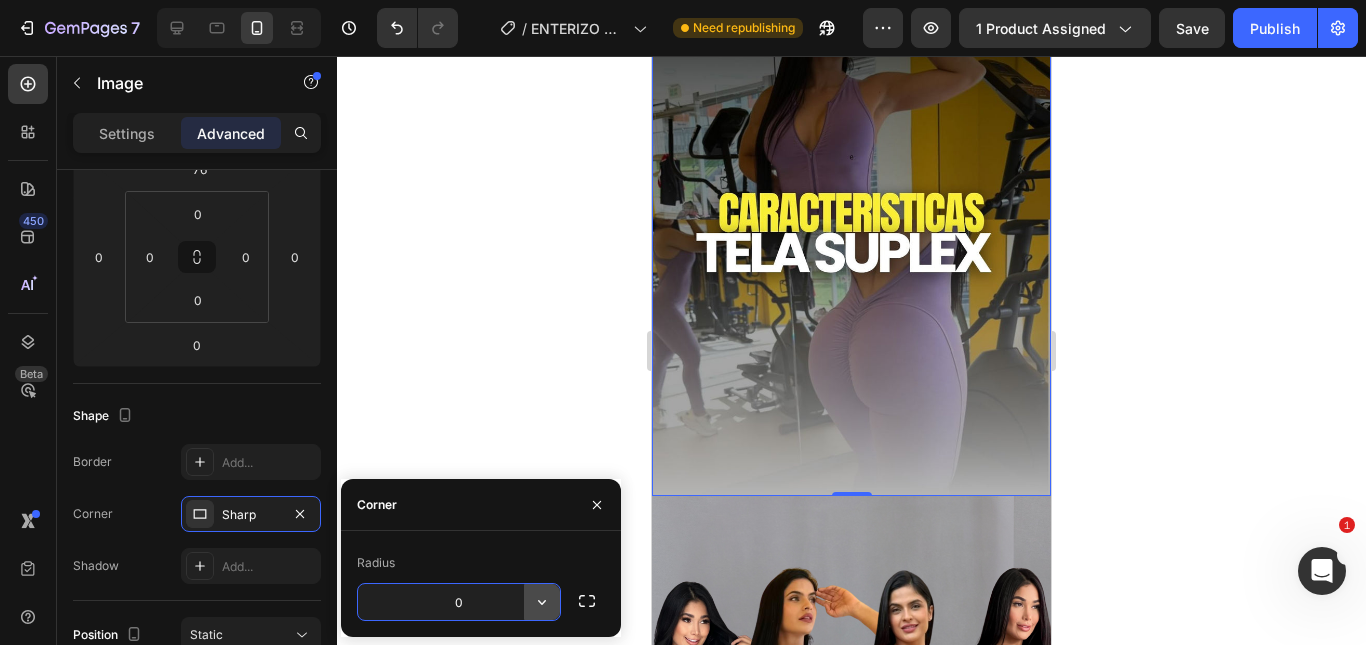 click 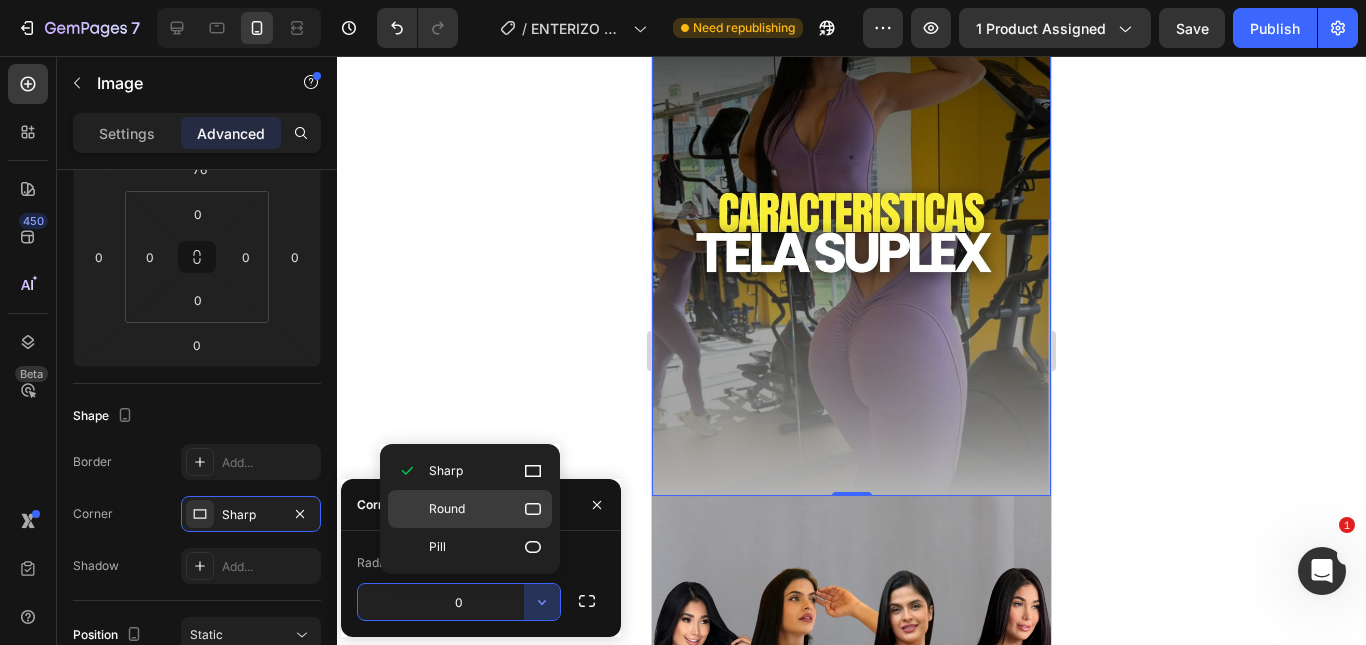 click on "Round" at bounding box center [486, 509] 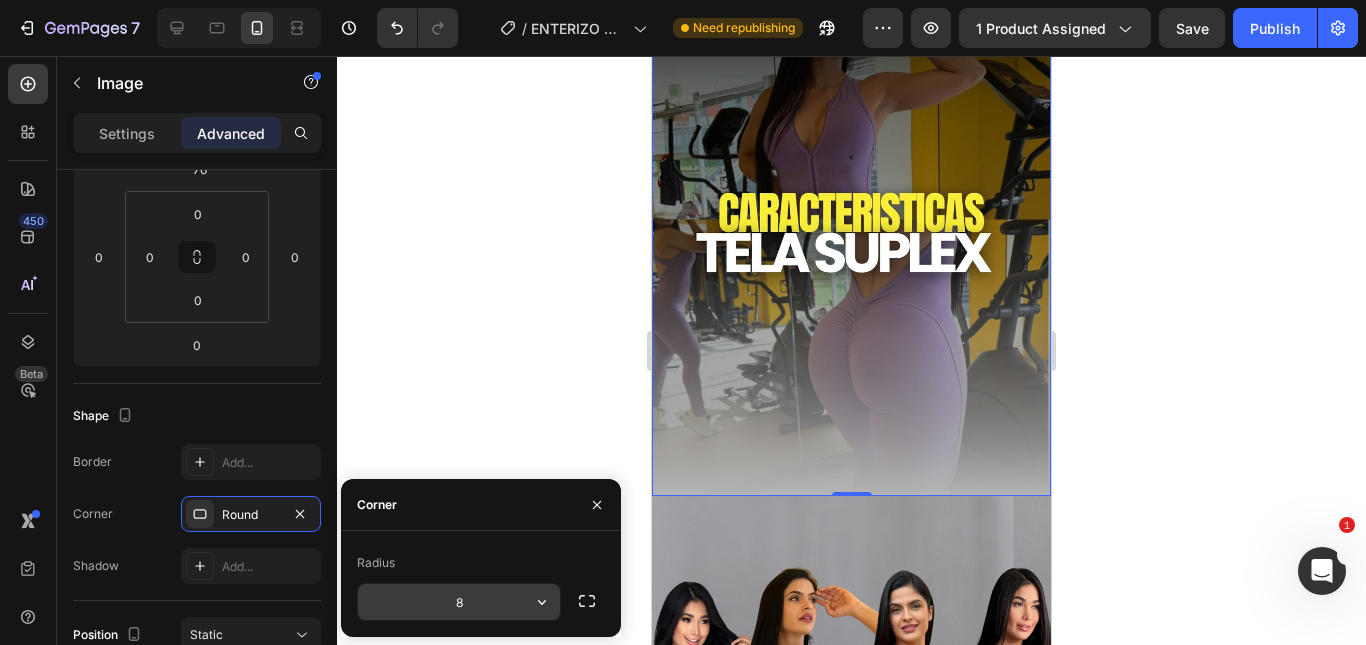 click 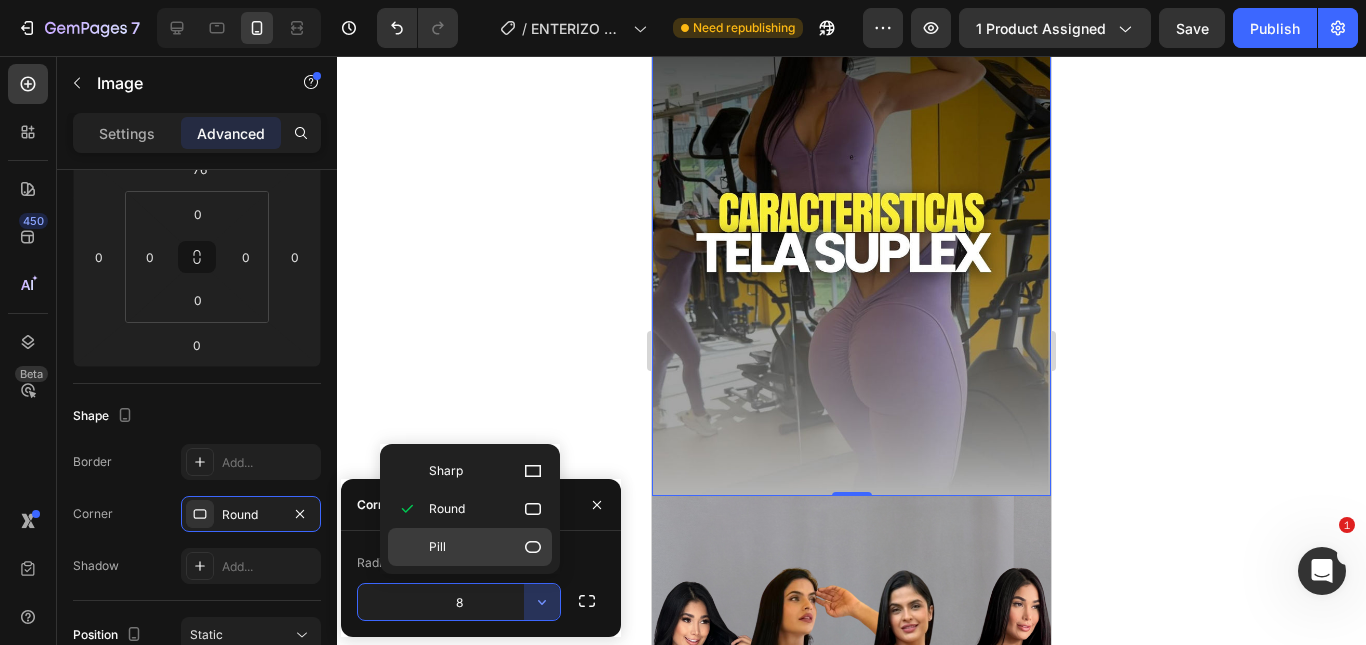 click on "Pill" 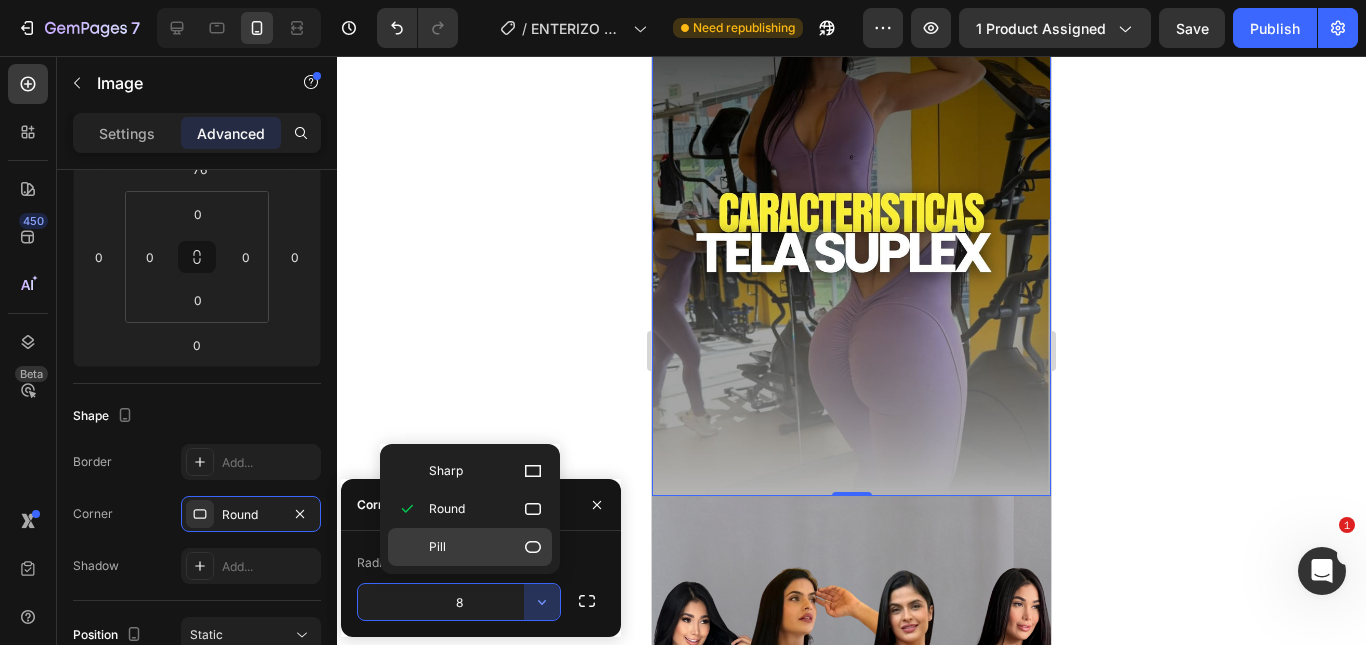 type on "9999" 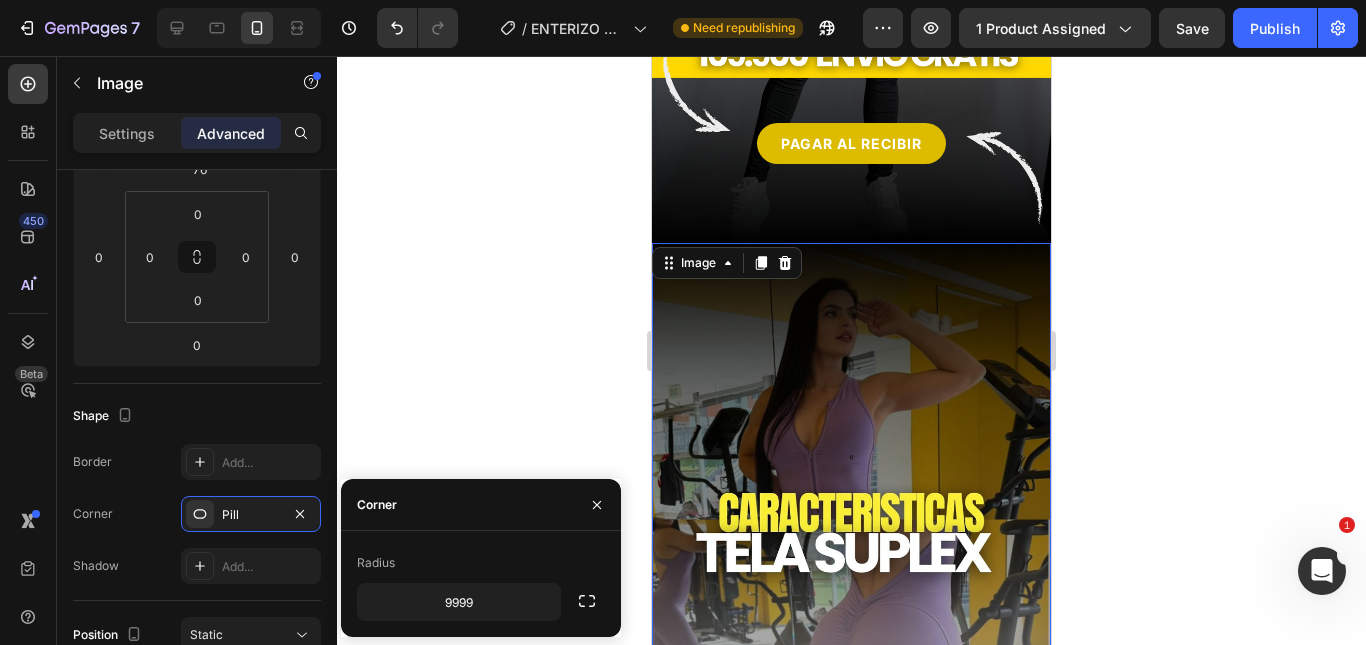 scroll, scrollTop: 500, scrollLeft: 0, axis: vertical 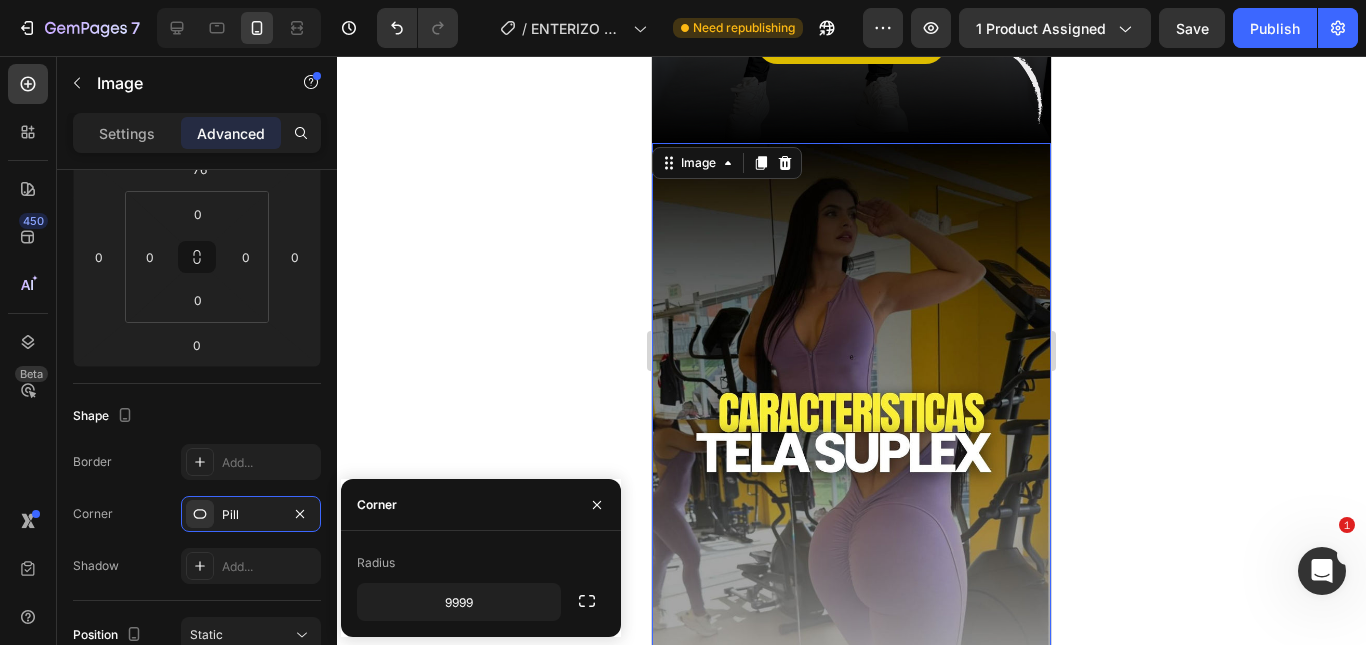 click at bounding box center (851, 419) 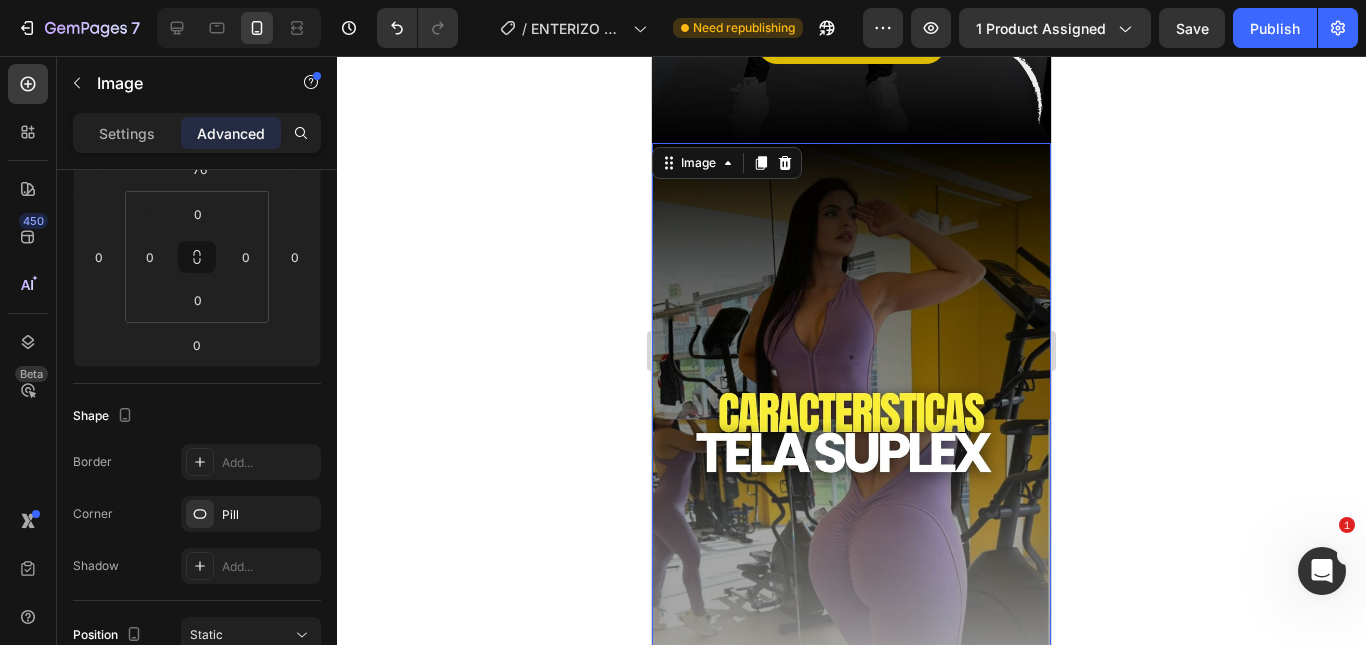 click at bounding box center [851, 419] 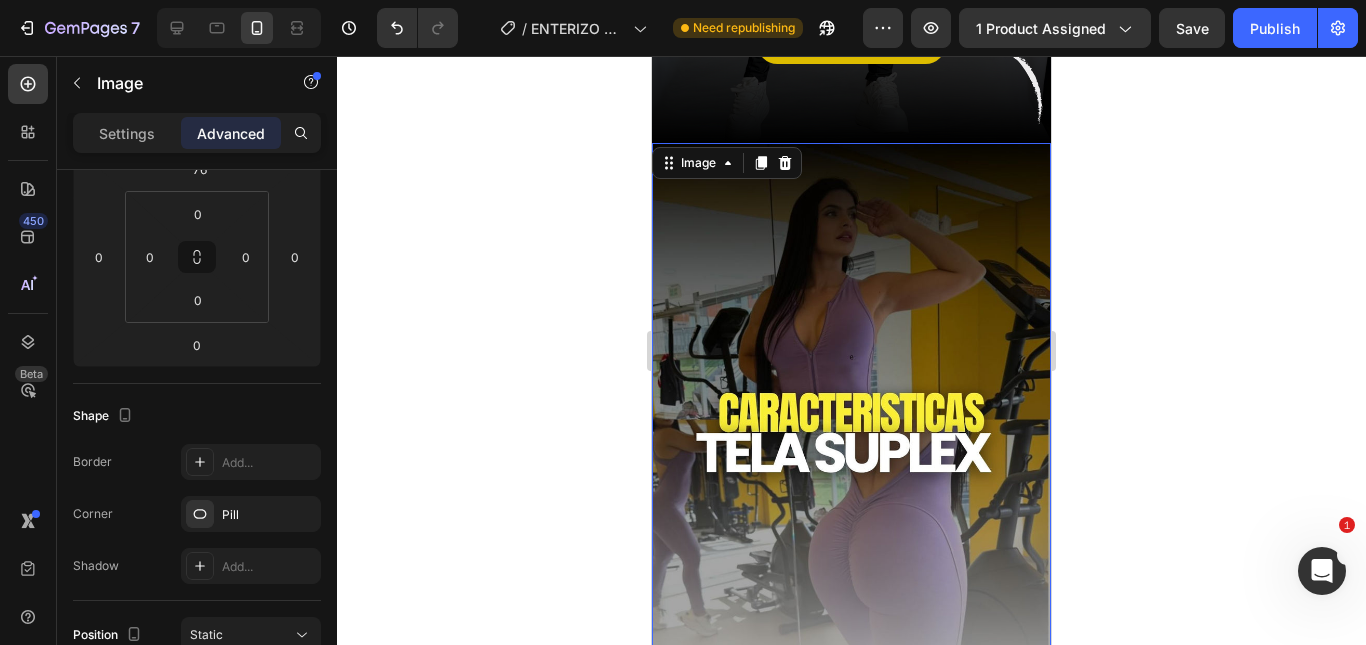 scroll, scrollTop: 700, scrollLeft: 0, axis: vertical 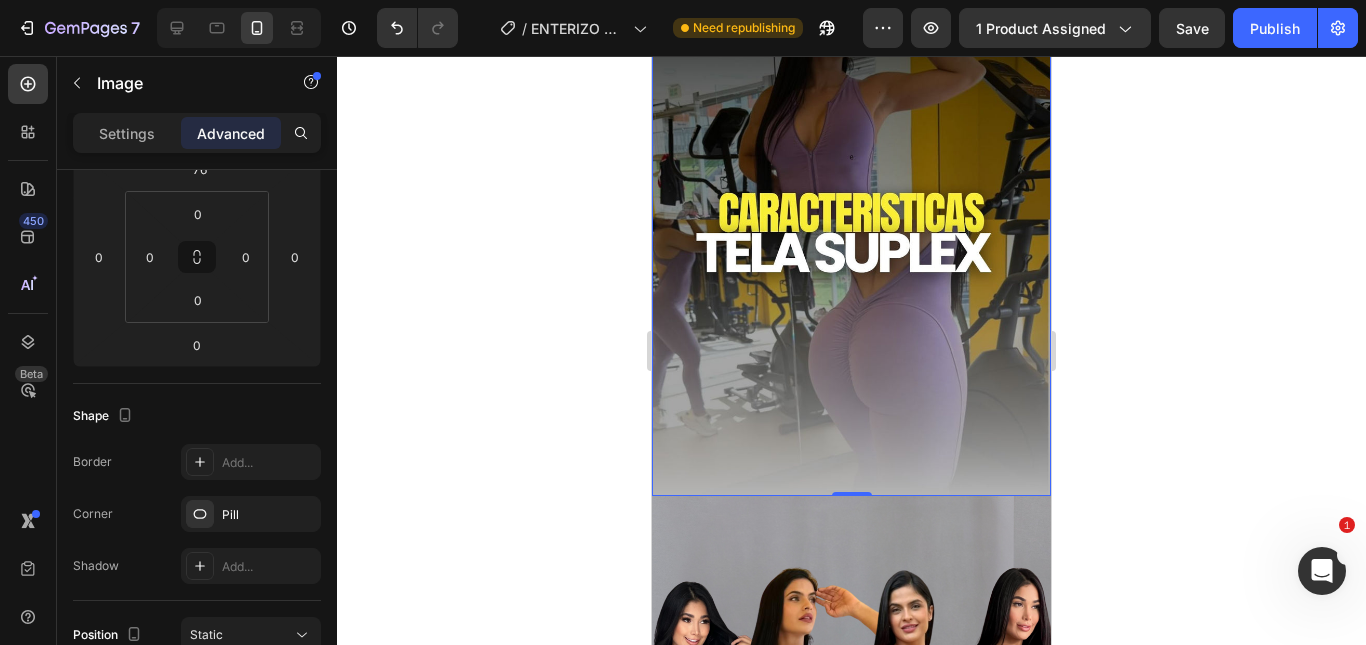 click at bounding box center [851, 219] 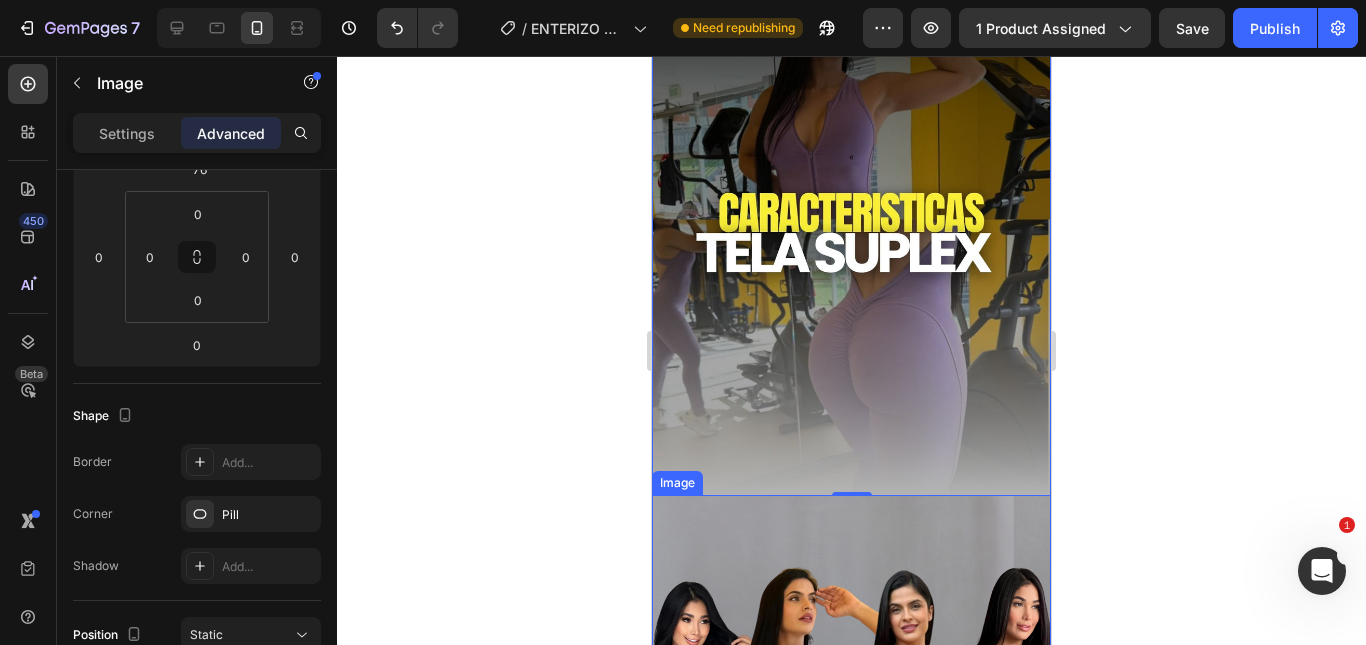 scroll, scrollTop: 800, scrollLeft: 0, axis: vertical 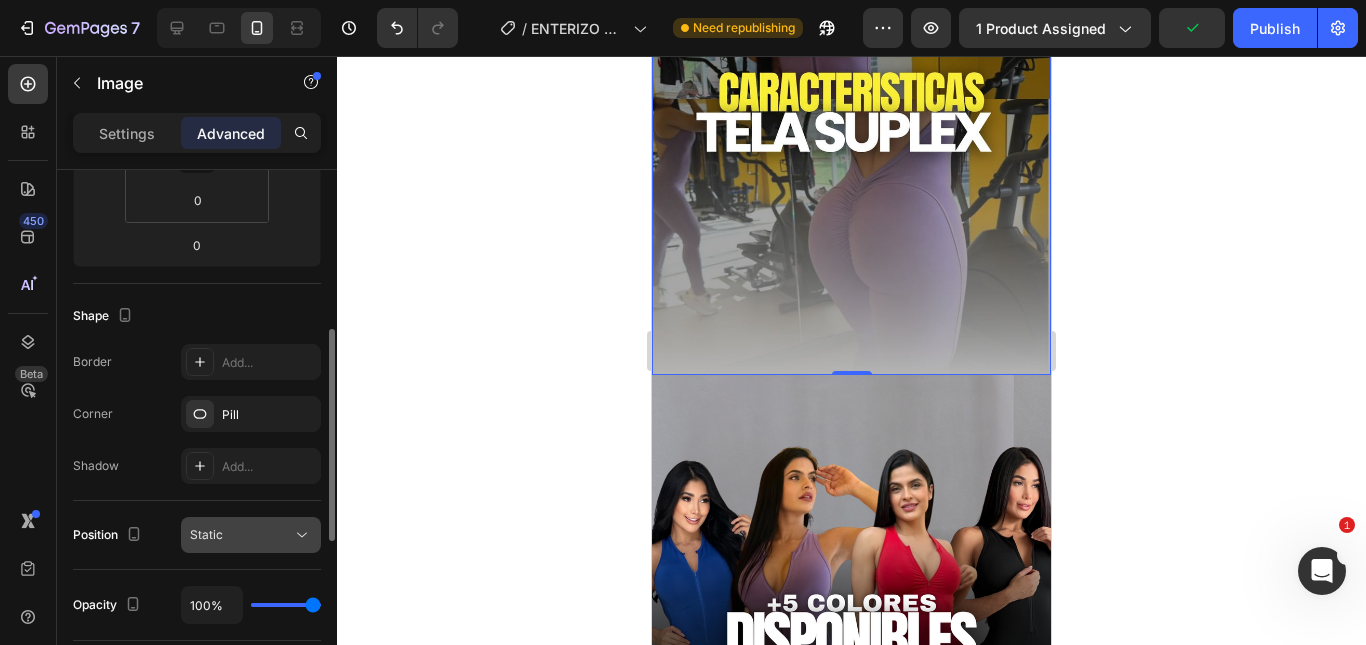 click on "Static" at bounding box center (241, 535) 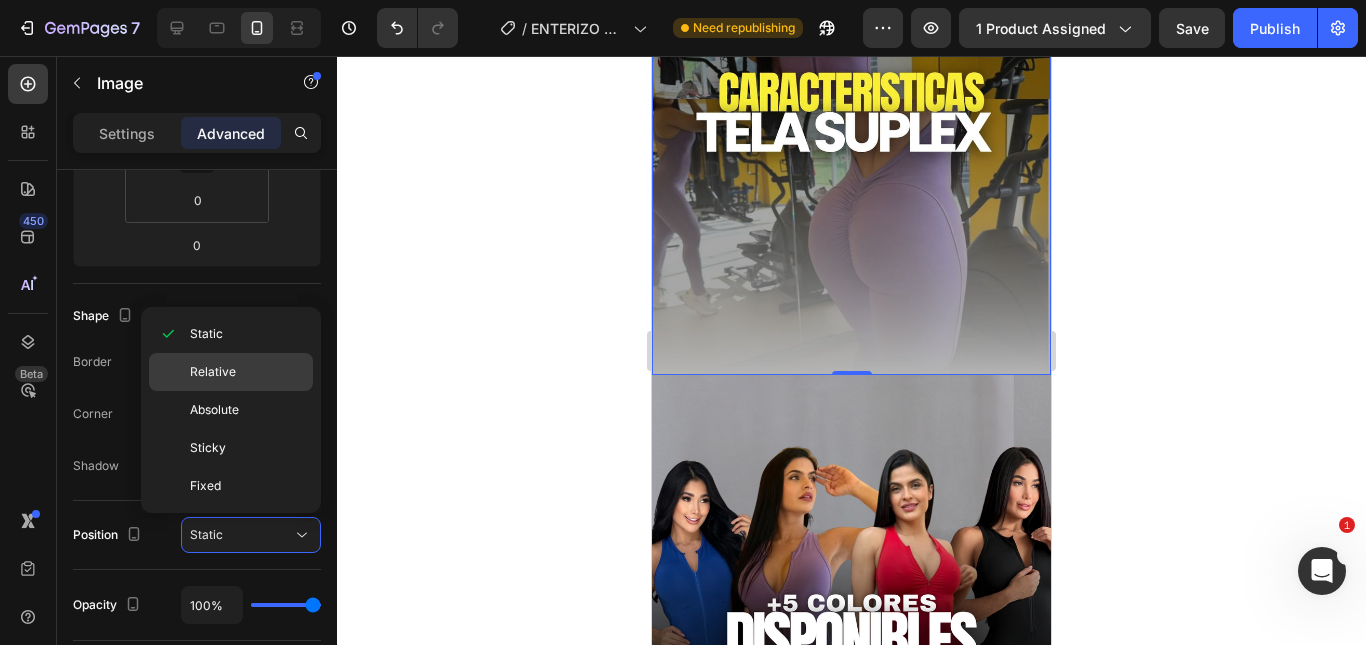 click on "Relative" at bounding box center [213, 372] 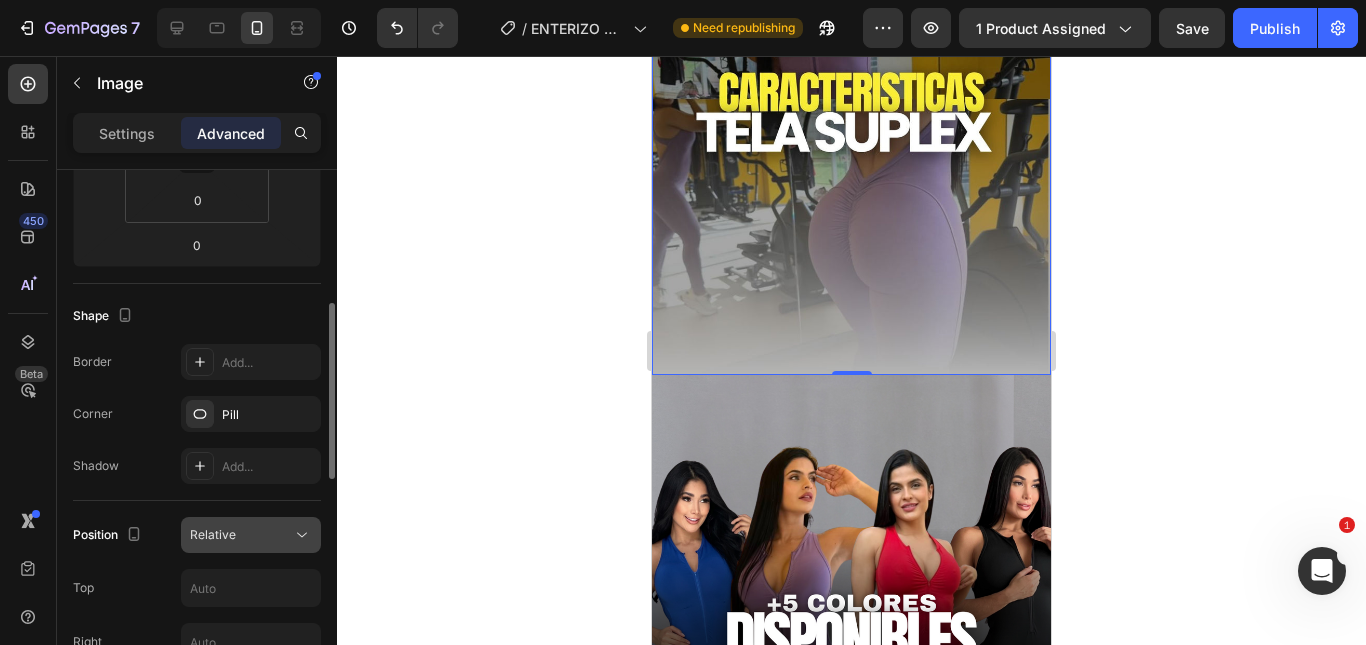 click on "Relative" 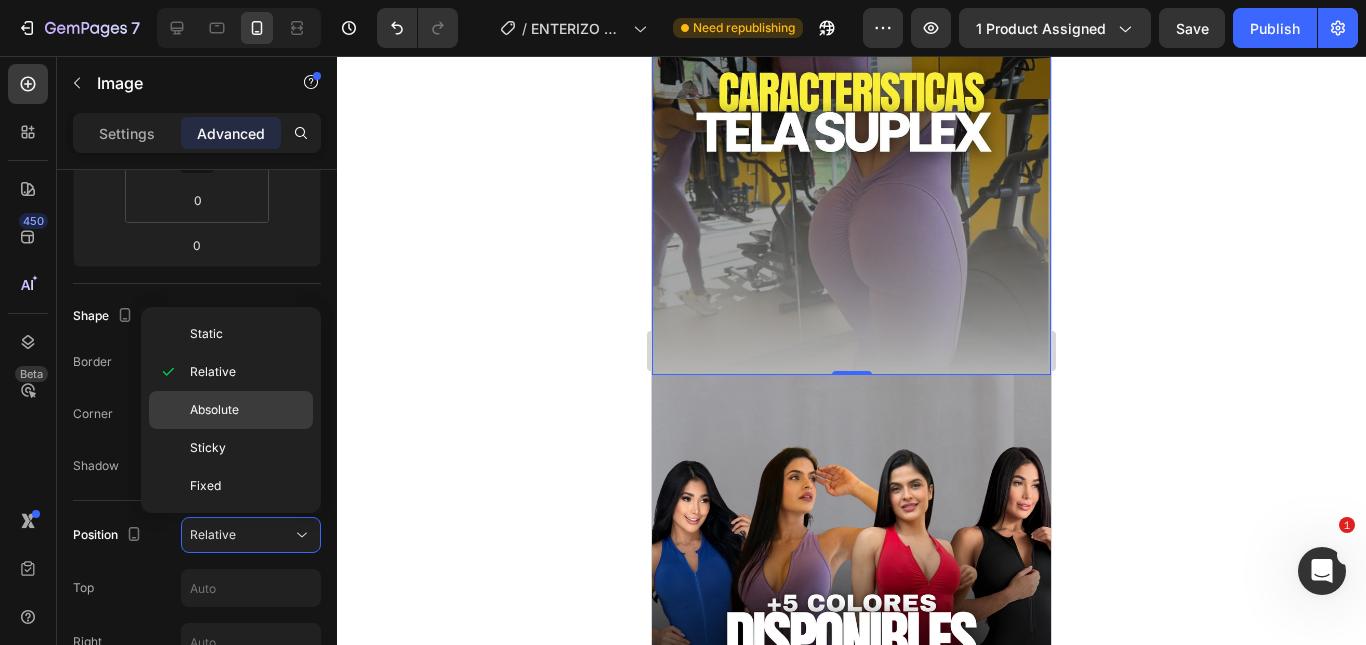 click on "Static" 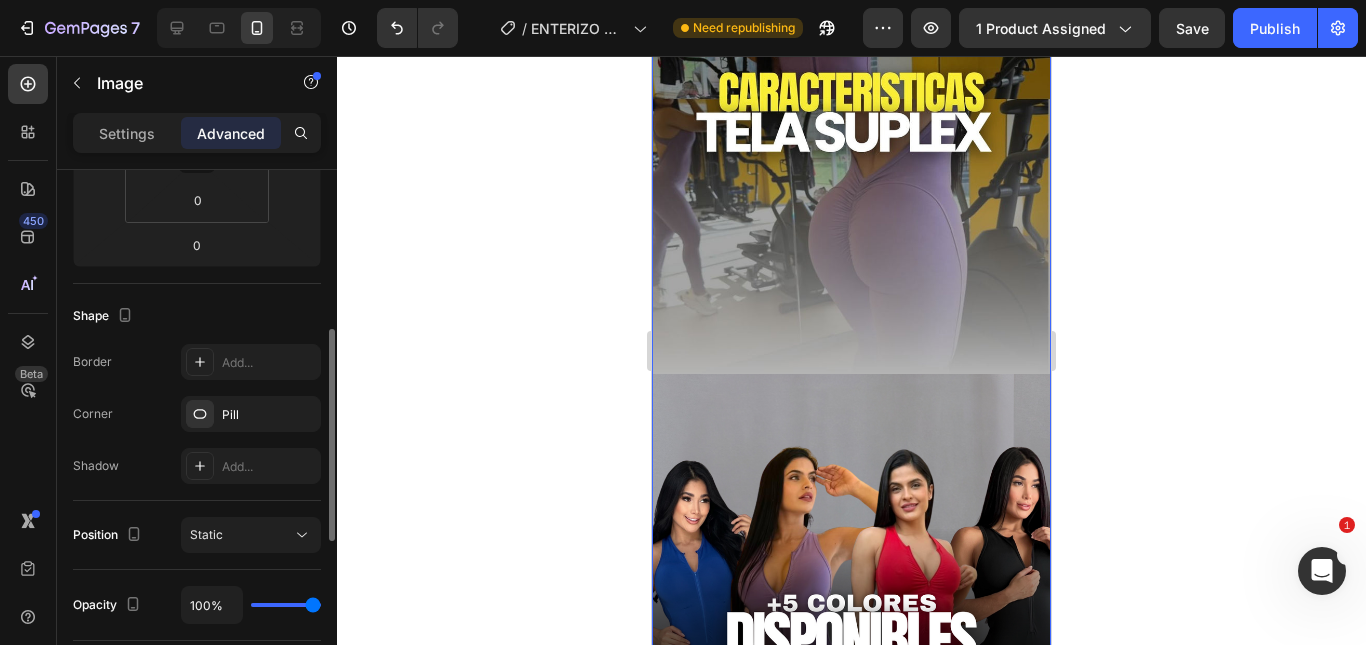click on "Border Add... Corner Pill Shadow Add..." at bounding box center [197, 414] 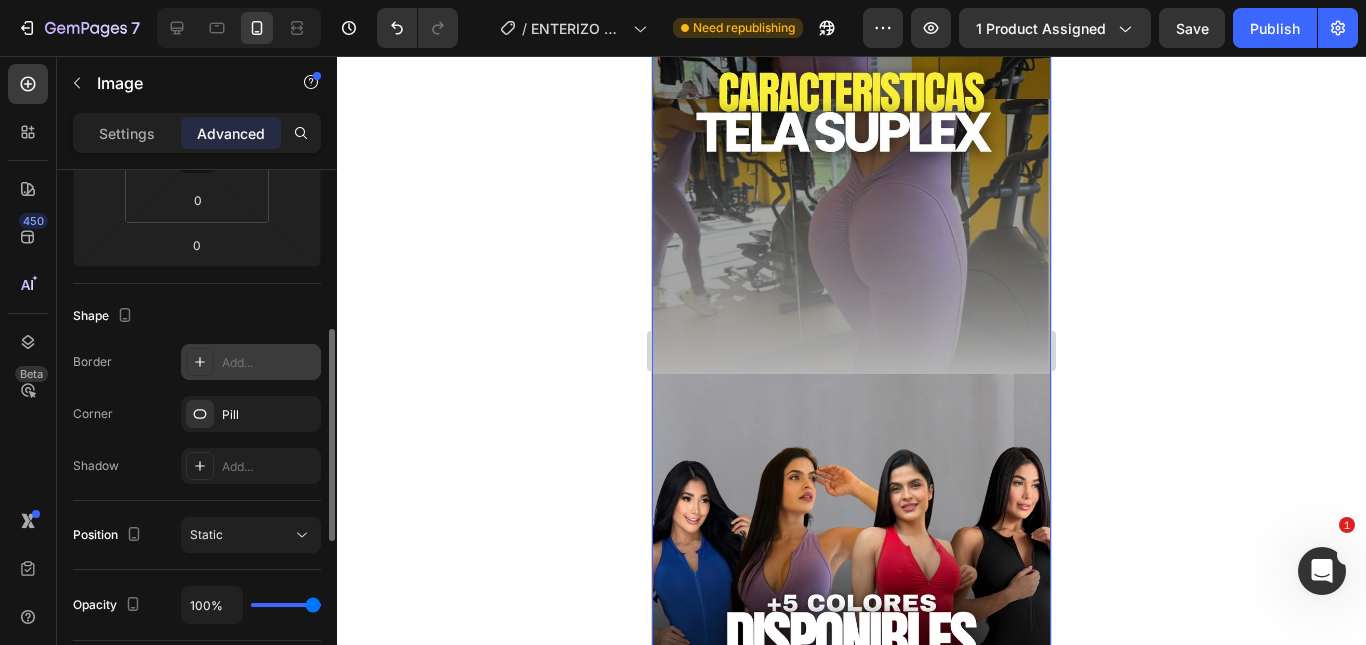 click on "Add..." at bounding box center (251, 362) 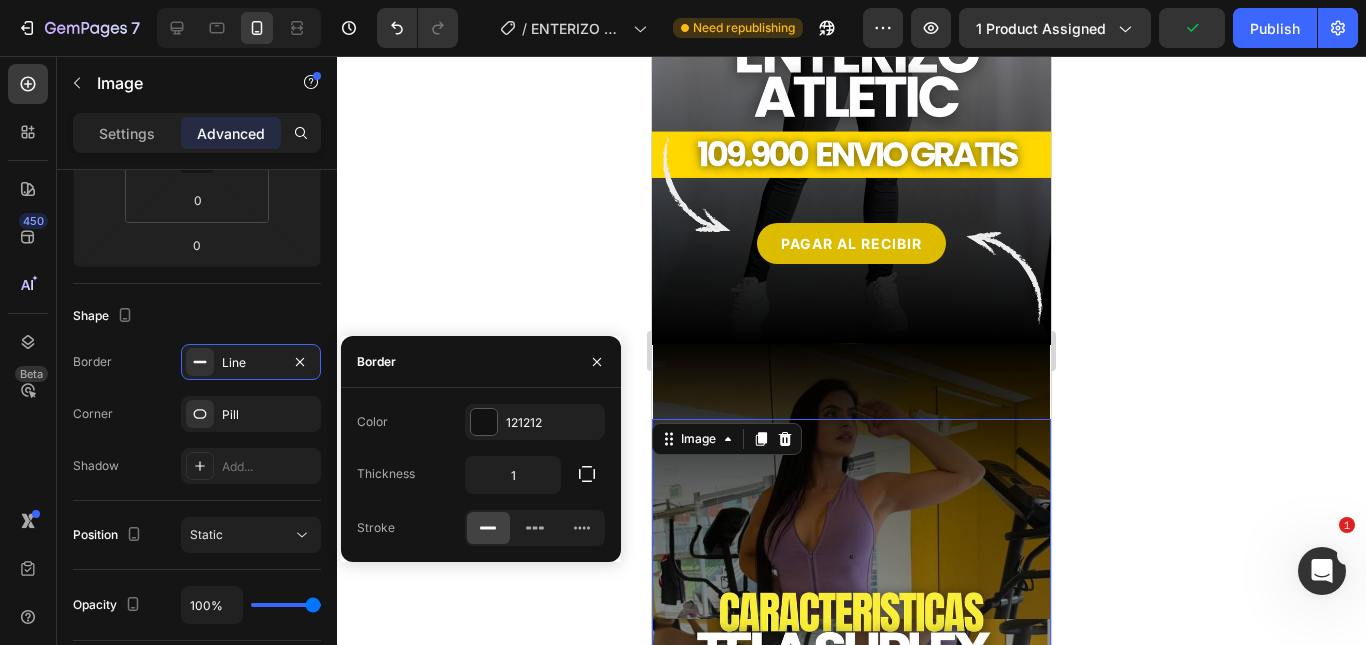 scroll, scrollTop: 400, scrollLeft: 0, axis: vertical 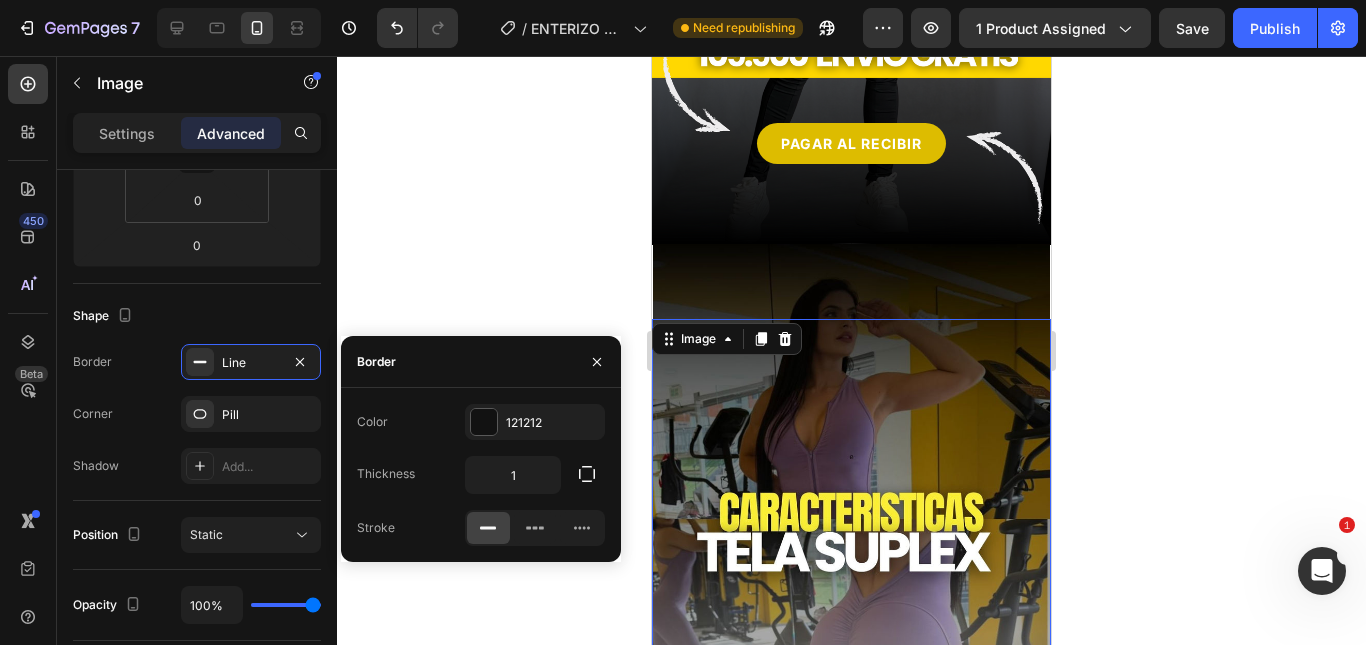 type 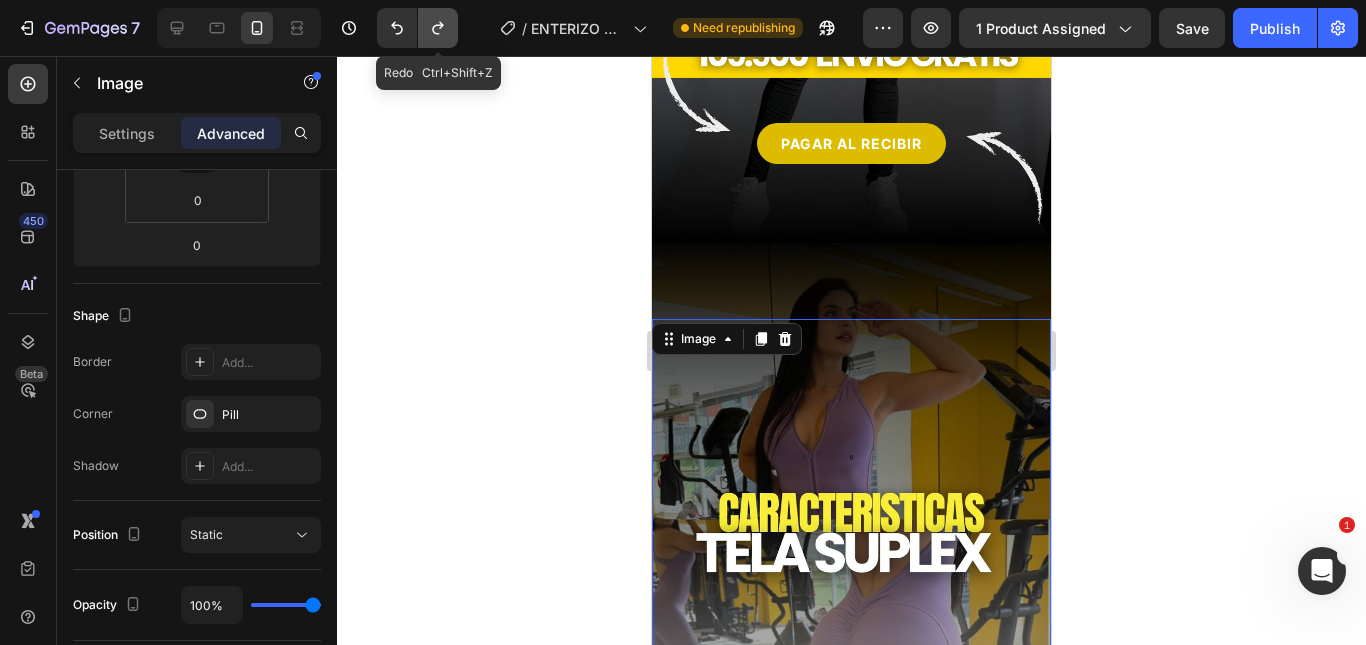 click 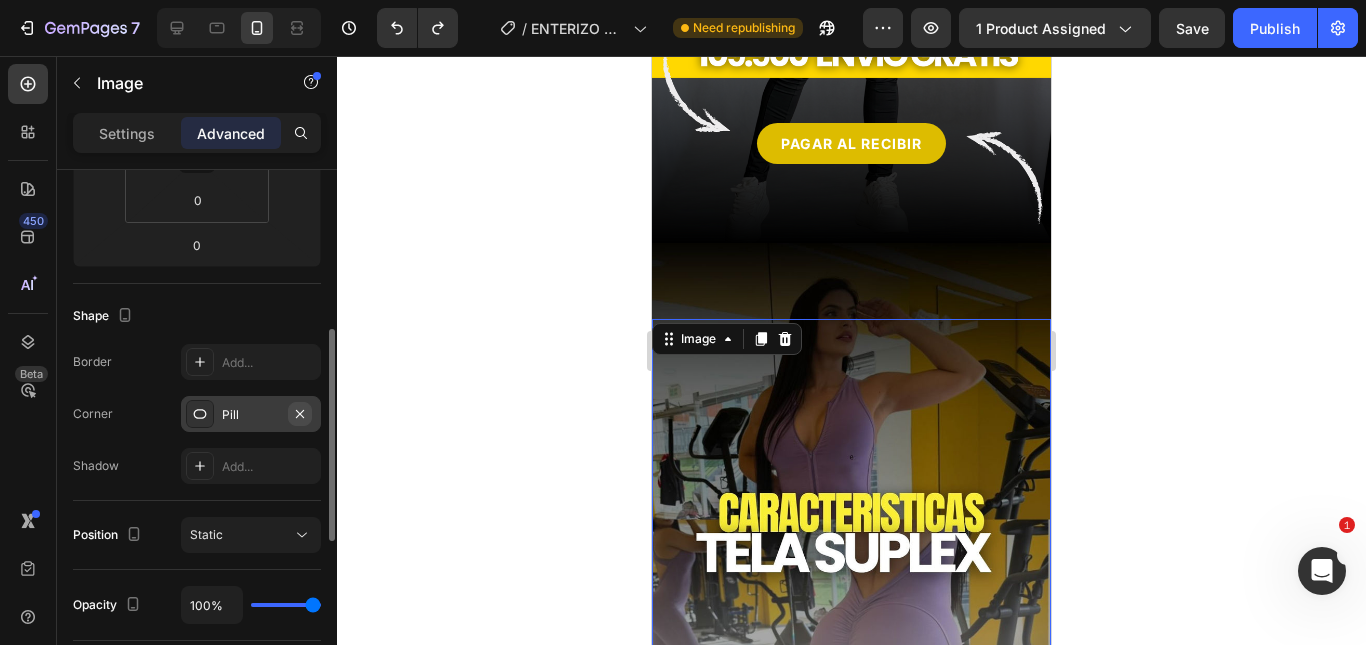 click 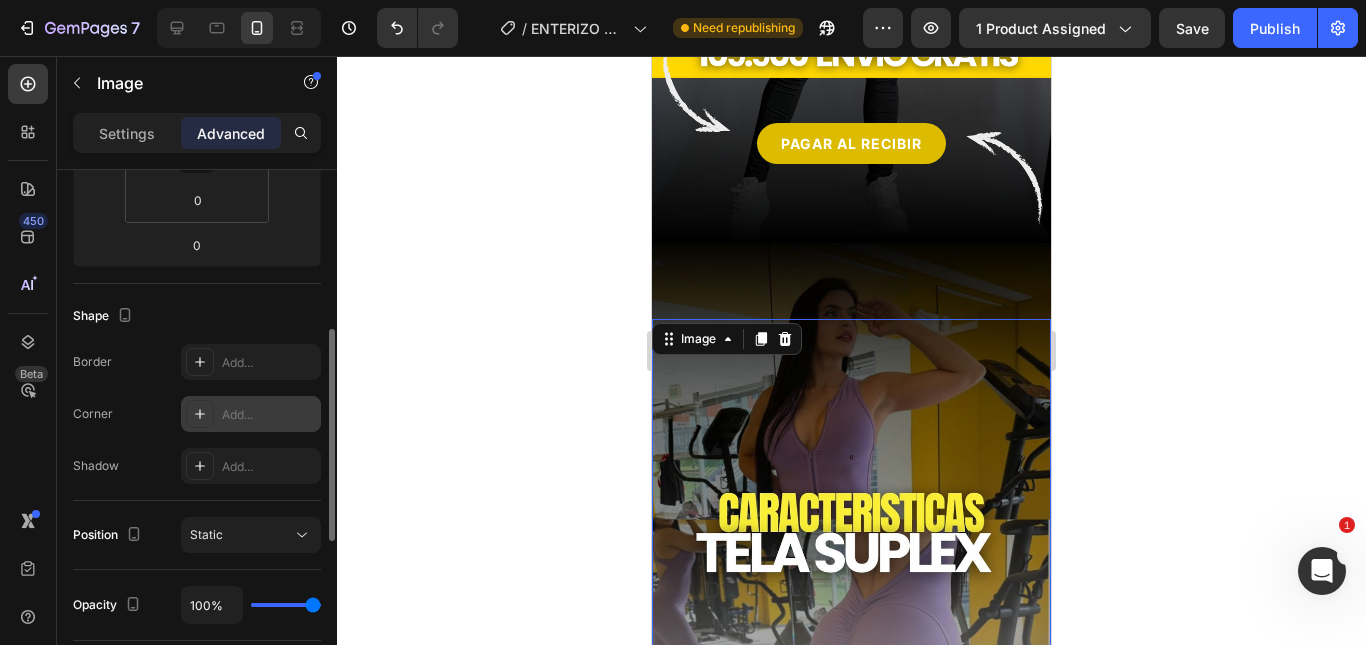 click on "Add..." at bounding box center [269, 415] 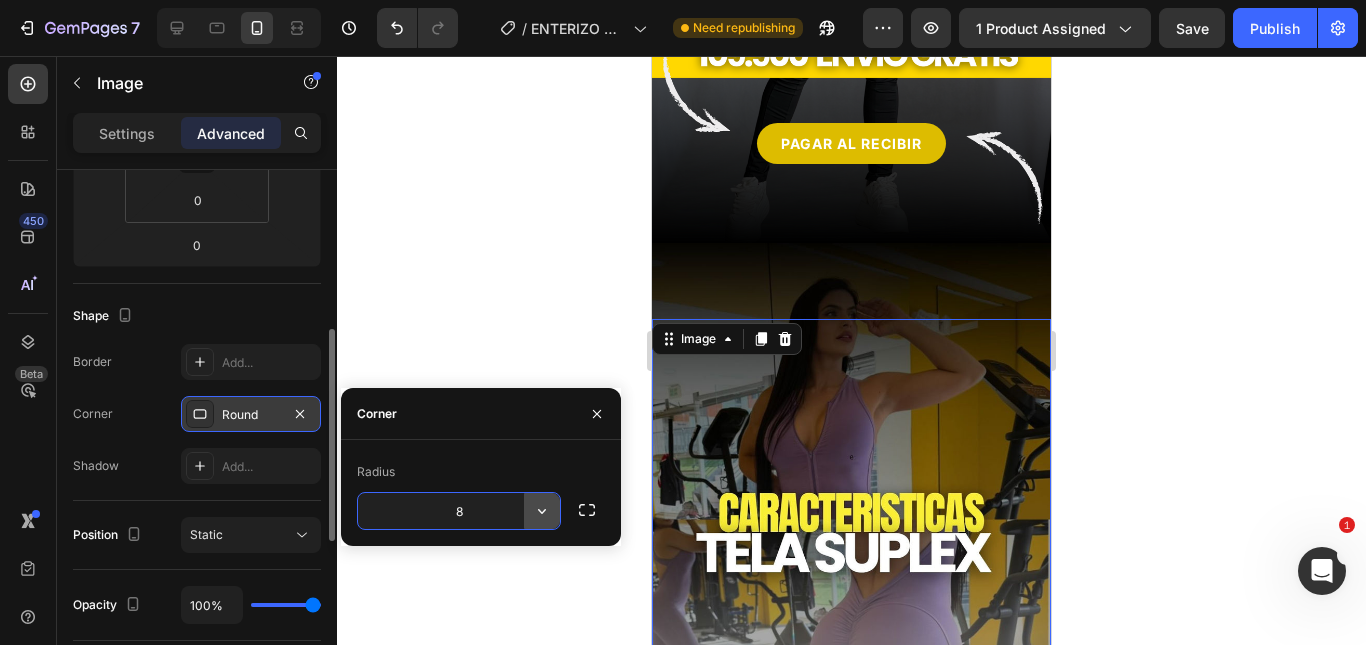 click 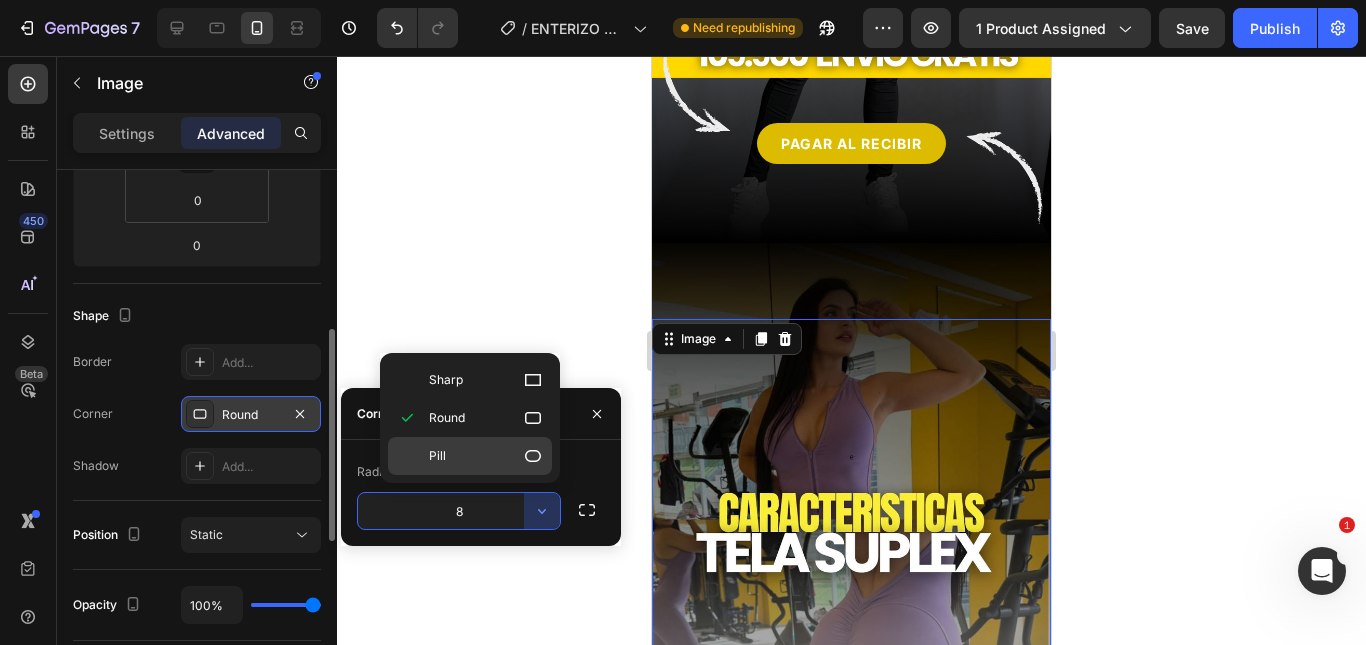 click on "Pill" at bounding box center (486, 456) 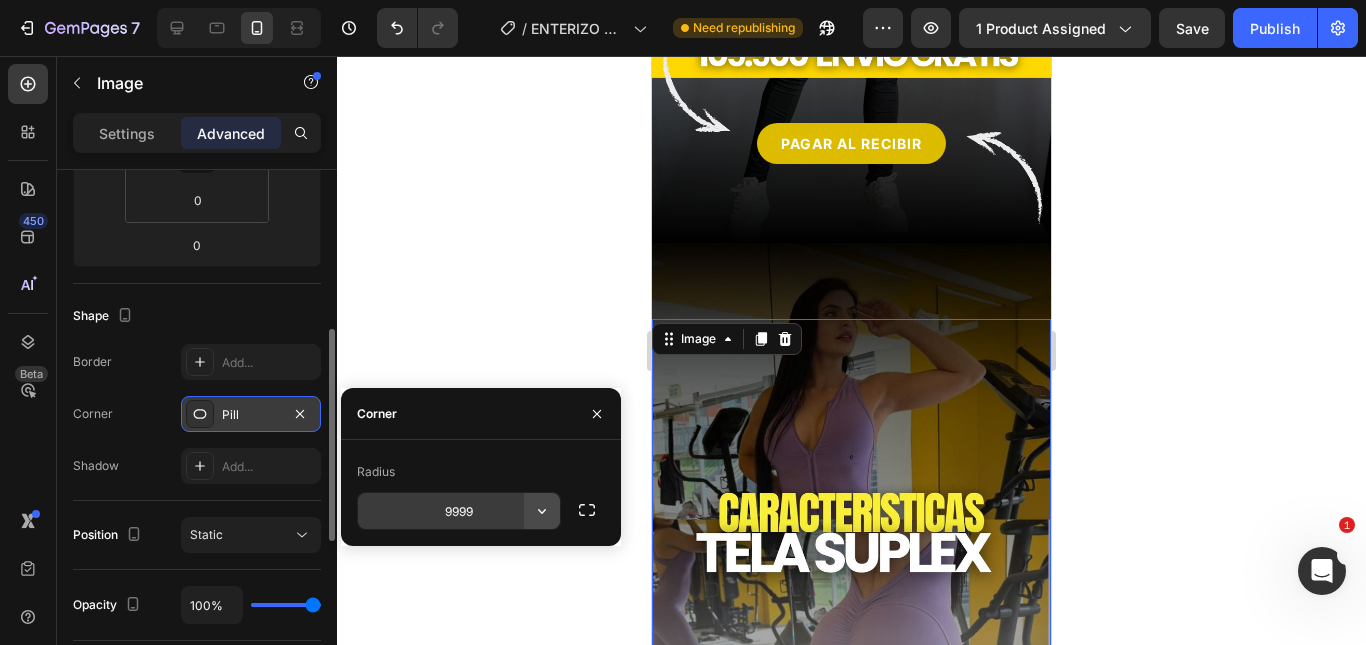 click 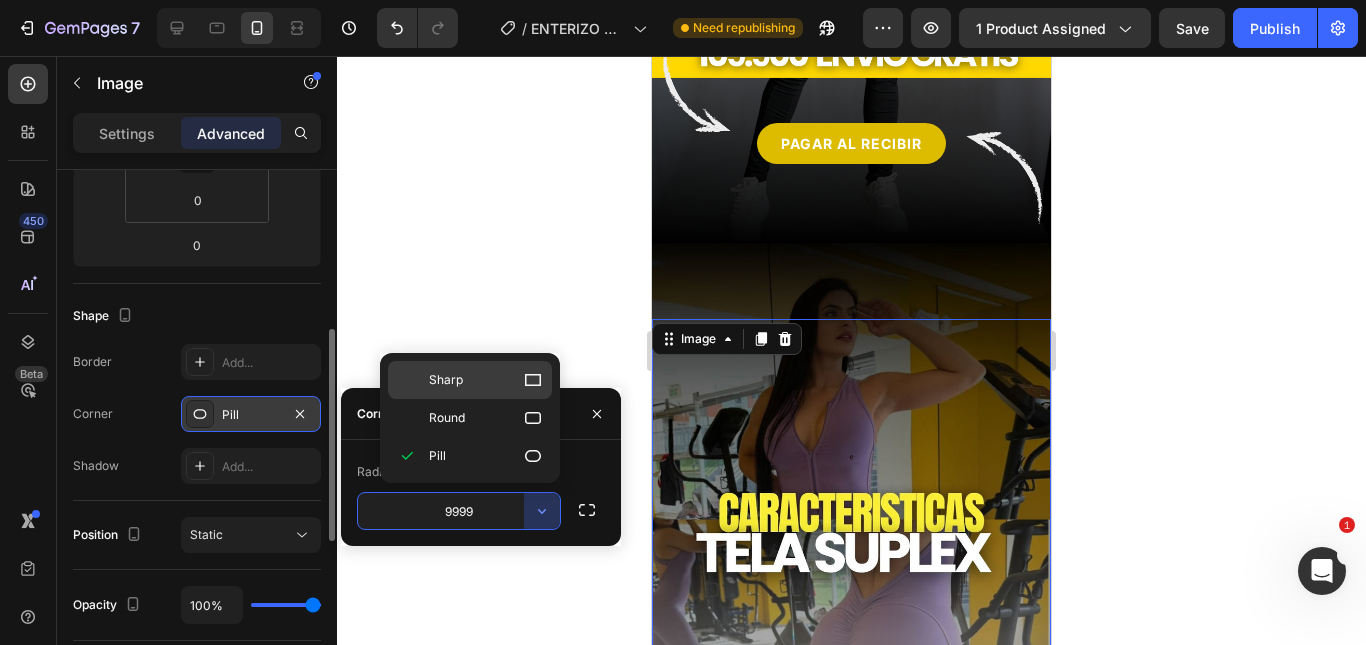 click on "Sharp" at bounding box center (486, 380) 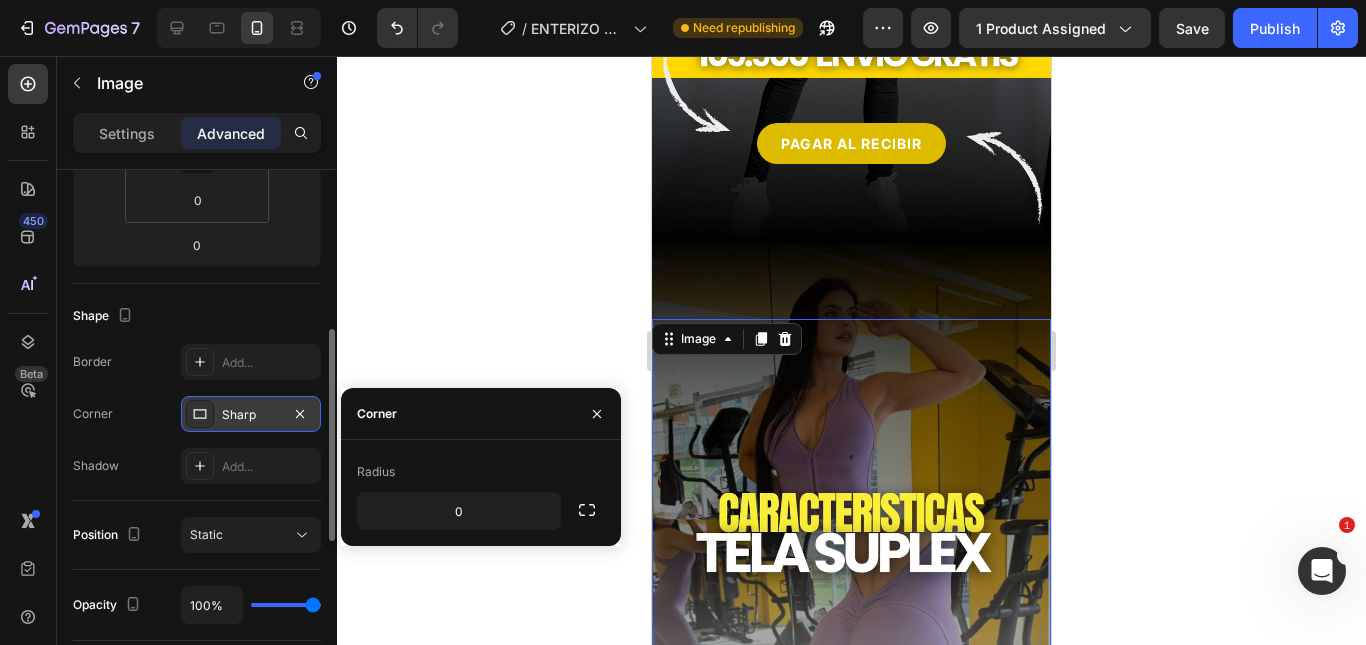 click at bounding box center (851, 519) 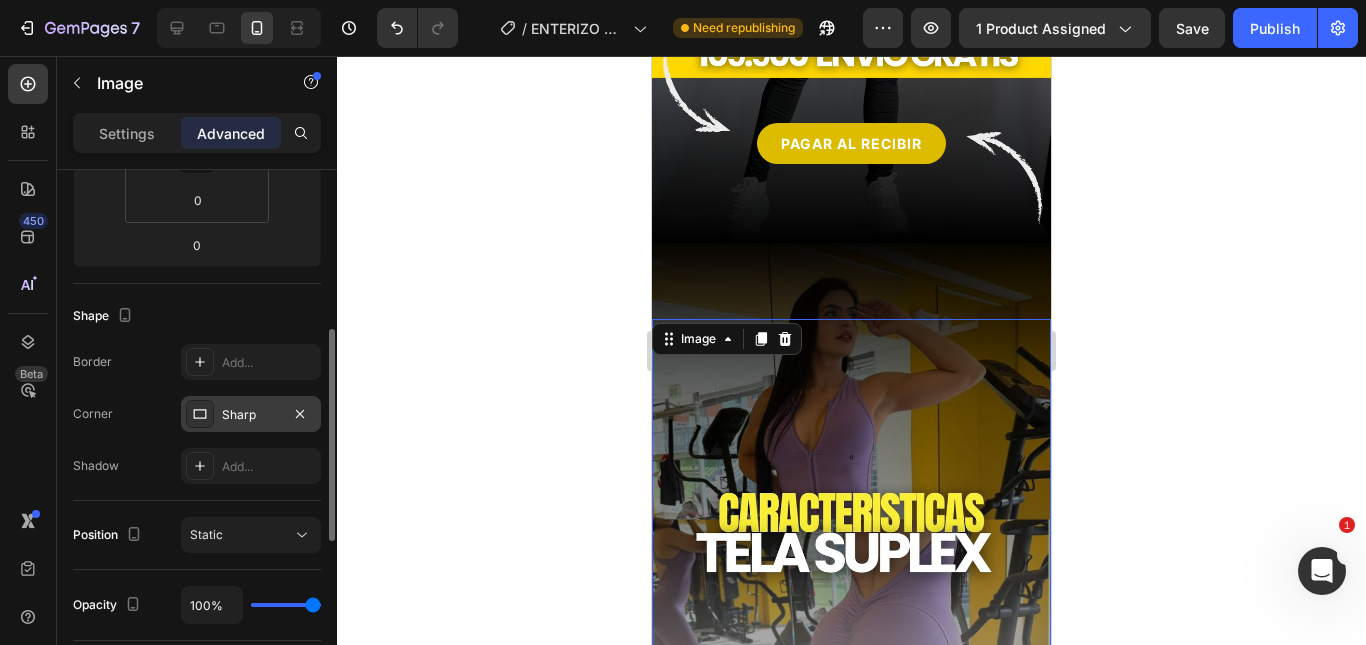 scroll, scrollTop: 500, scrollLeft: 0, axis: vertical 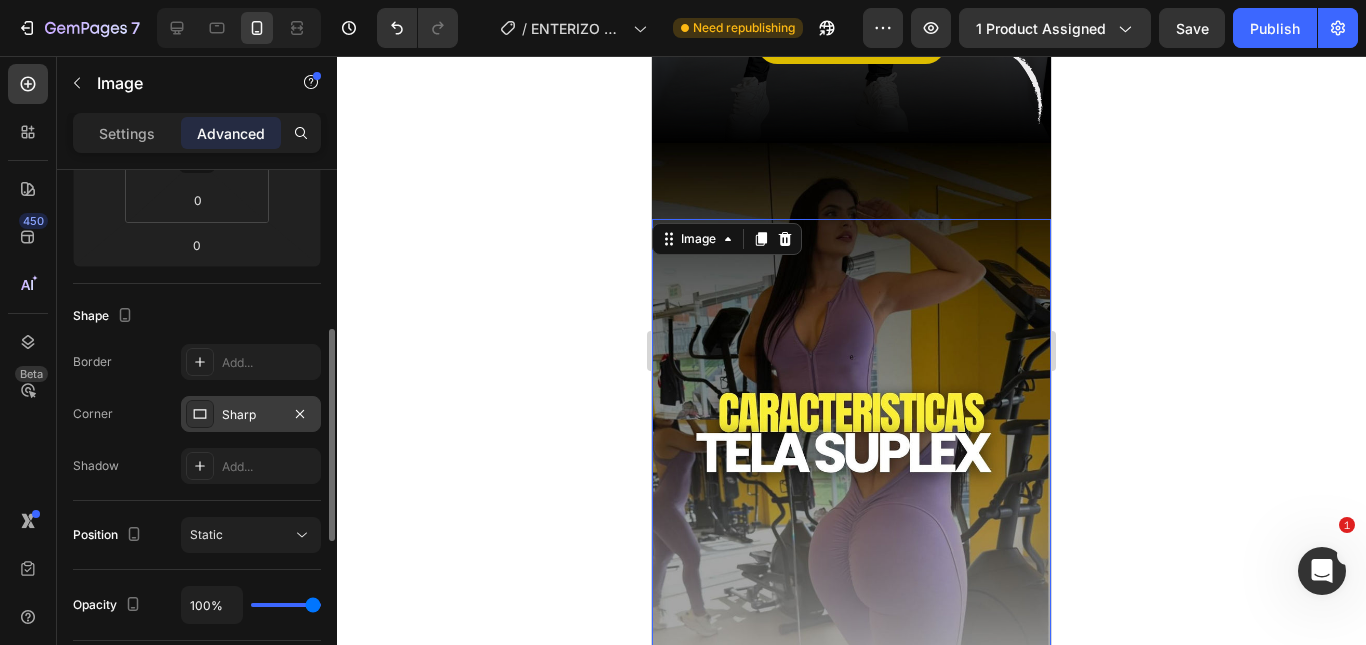 click at bounding box center [851, 419] 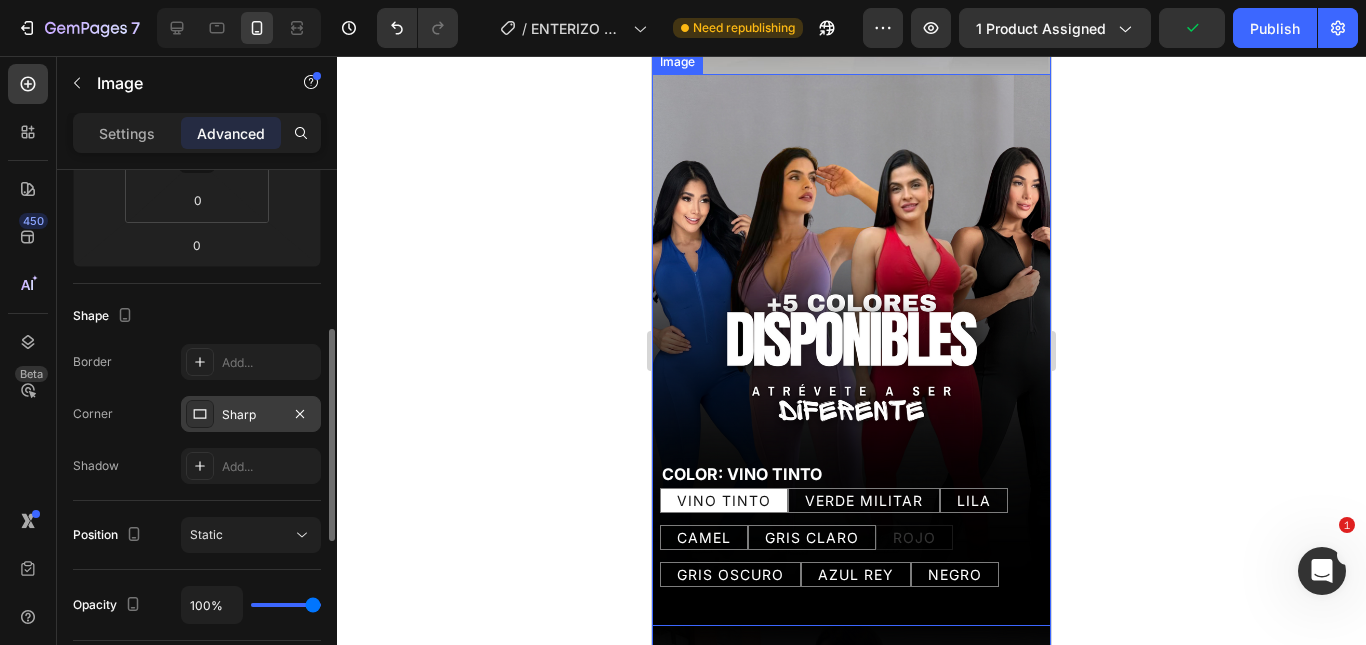 click at bounding box center [851, 350] 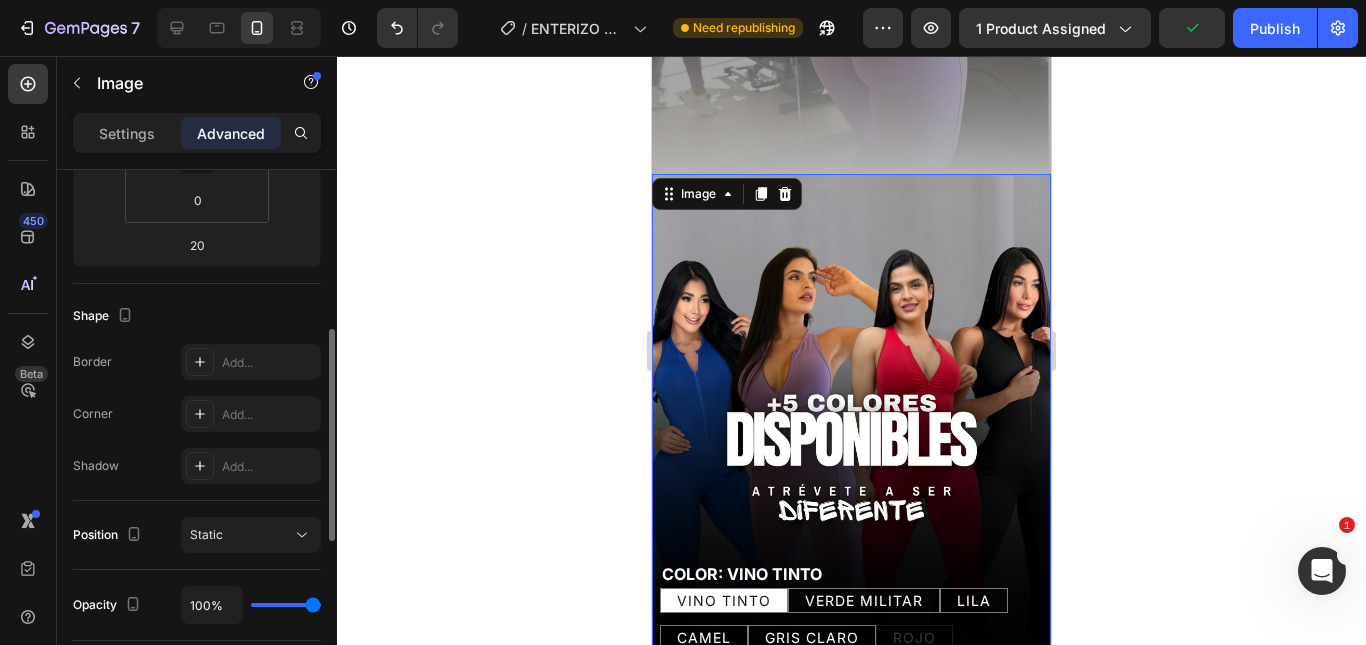 scroll, scrollTop: 900, scrollLeft: 0, axis: vertical 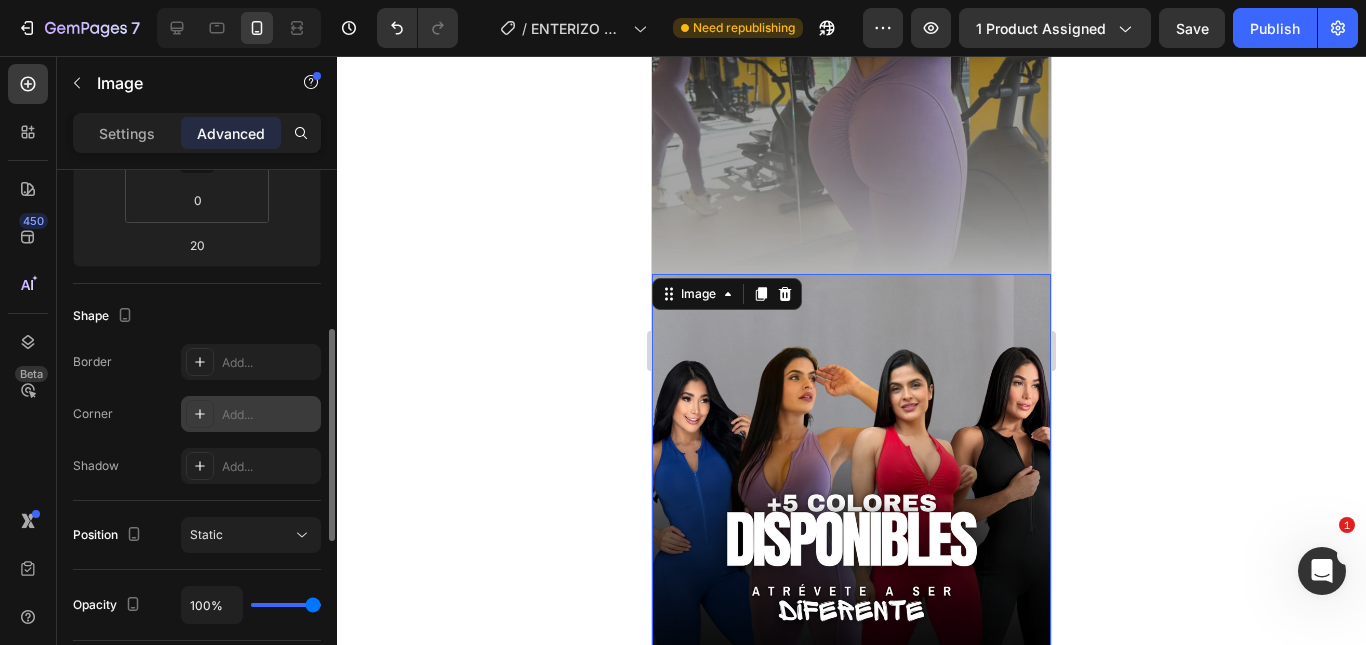 click on "Add..." at bounding box center [269, 415] 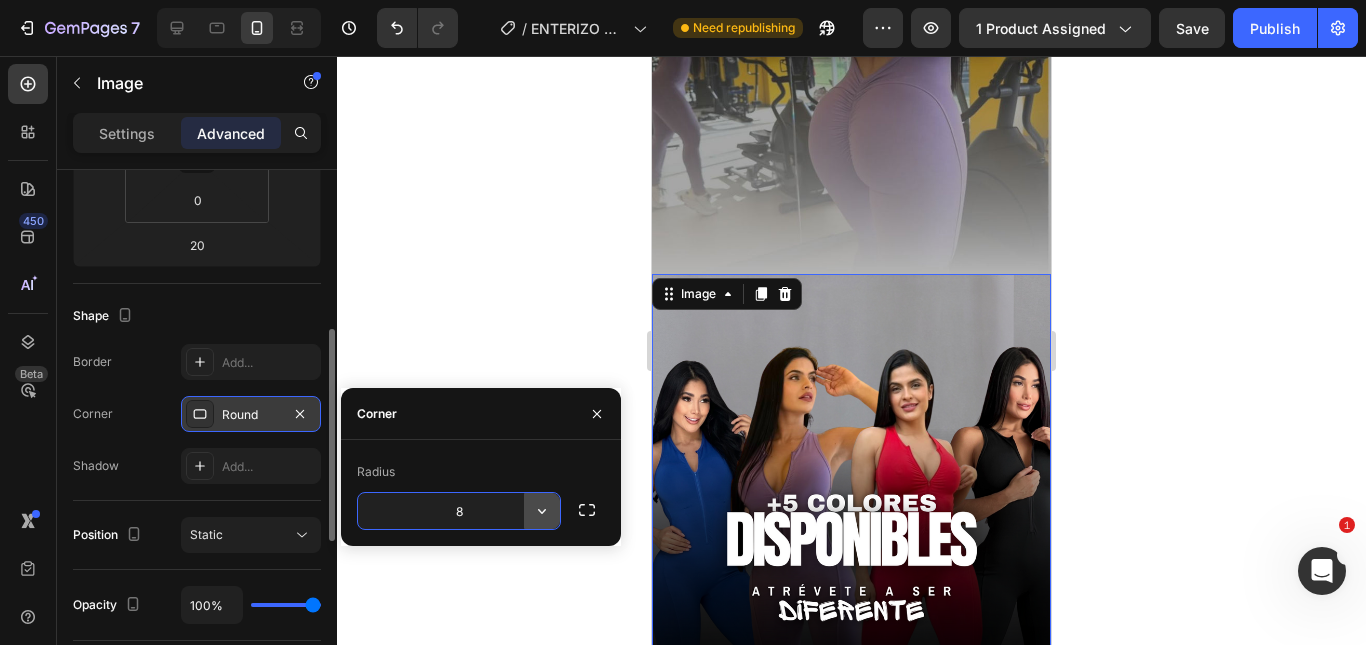 click 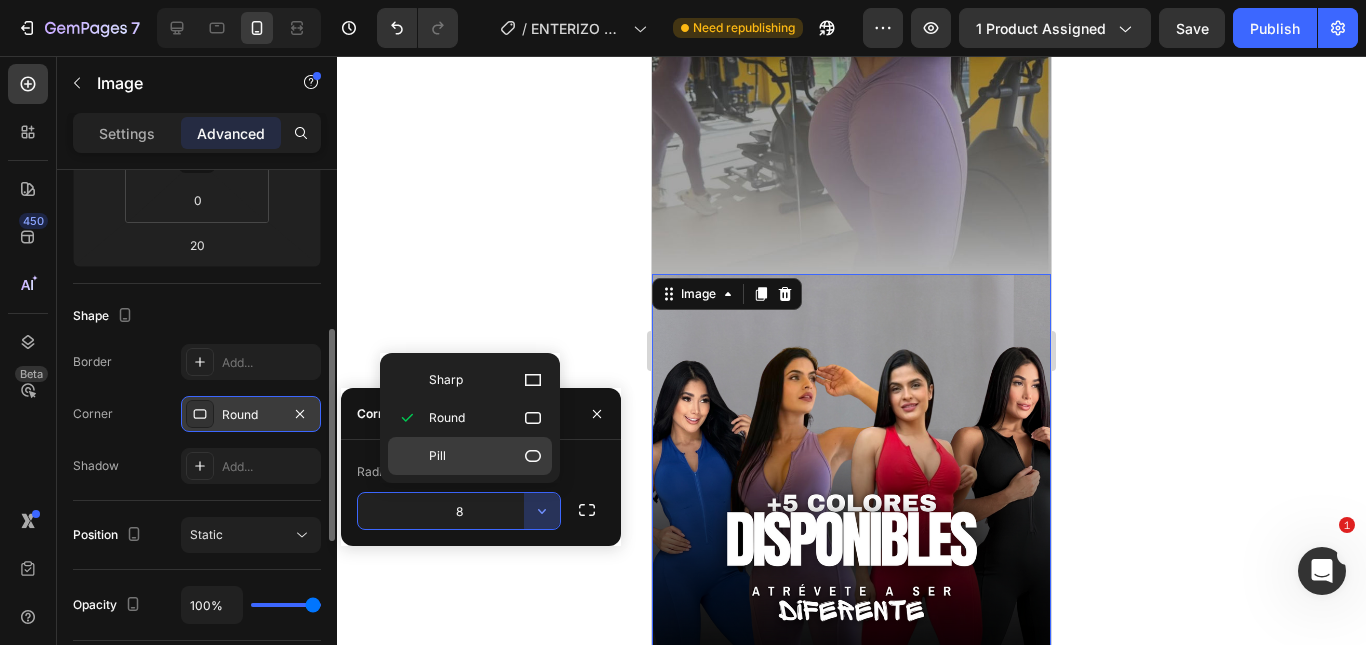 click on "Pill" at bounding box center (486, 456) 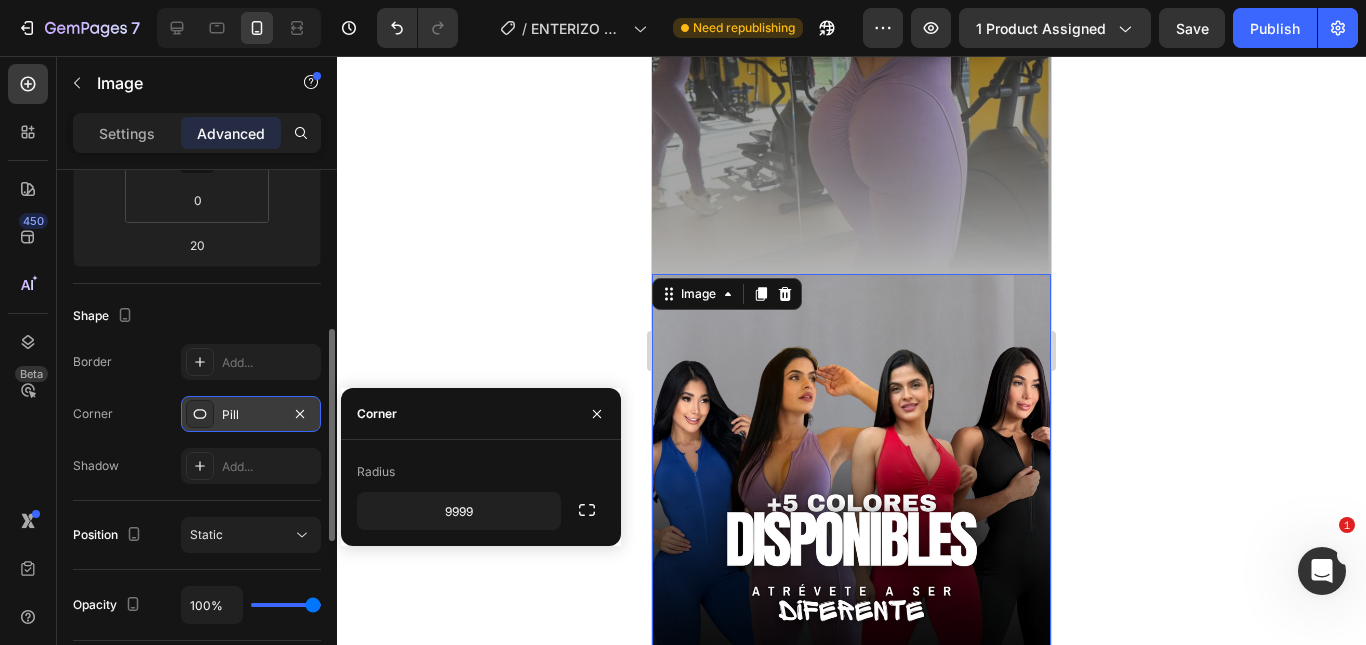 click at bounding box center (851, 550) 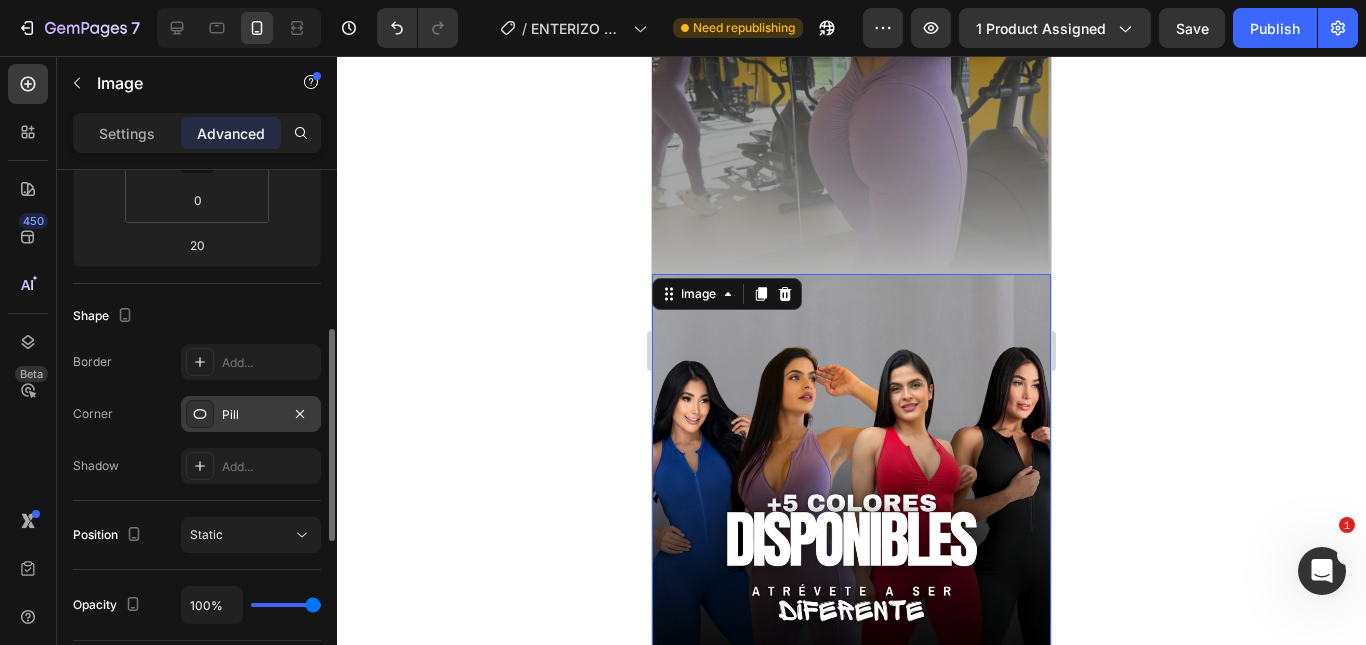 click on "Pill" at bounding box center (251, 414) 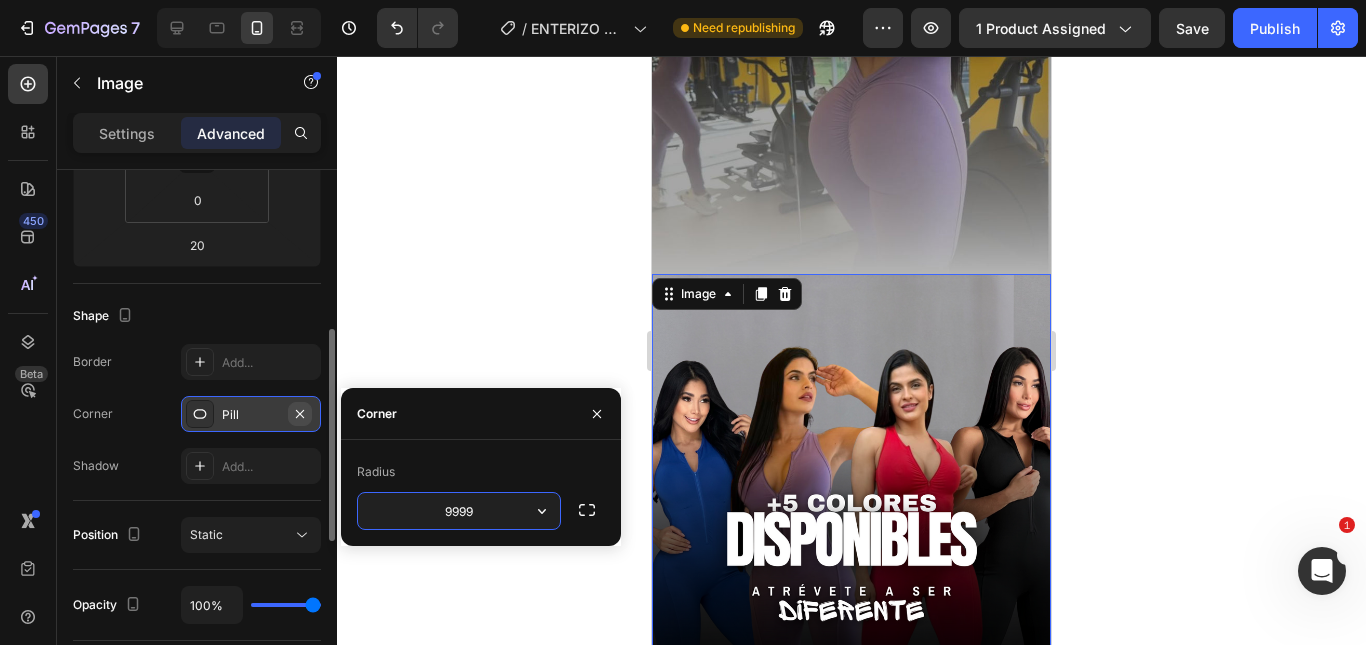 click 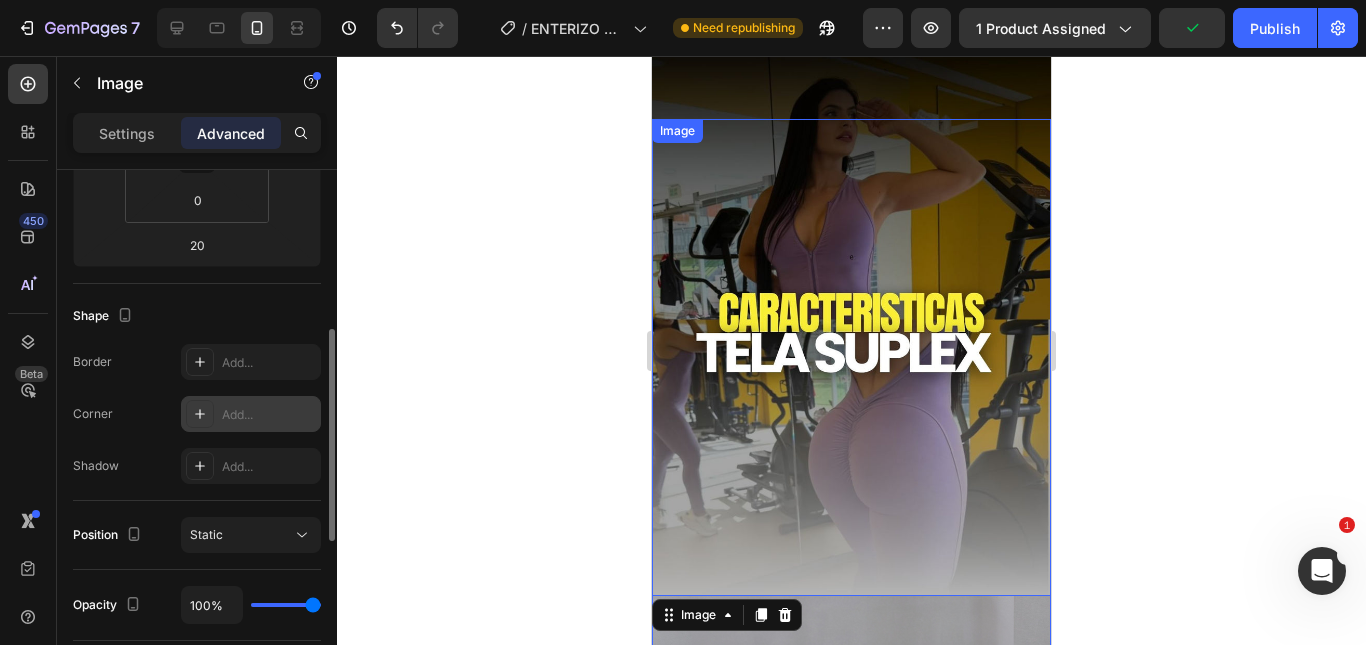 scroll, scrollTop: 400, scrollLeft: 0, axis: vertical 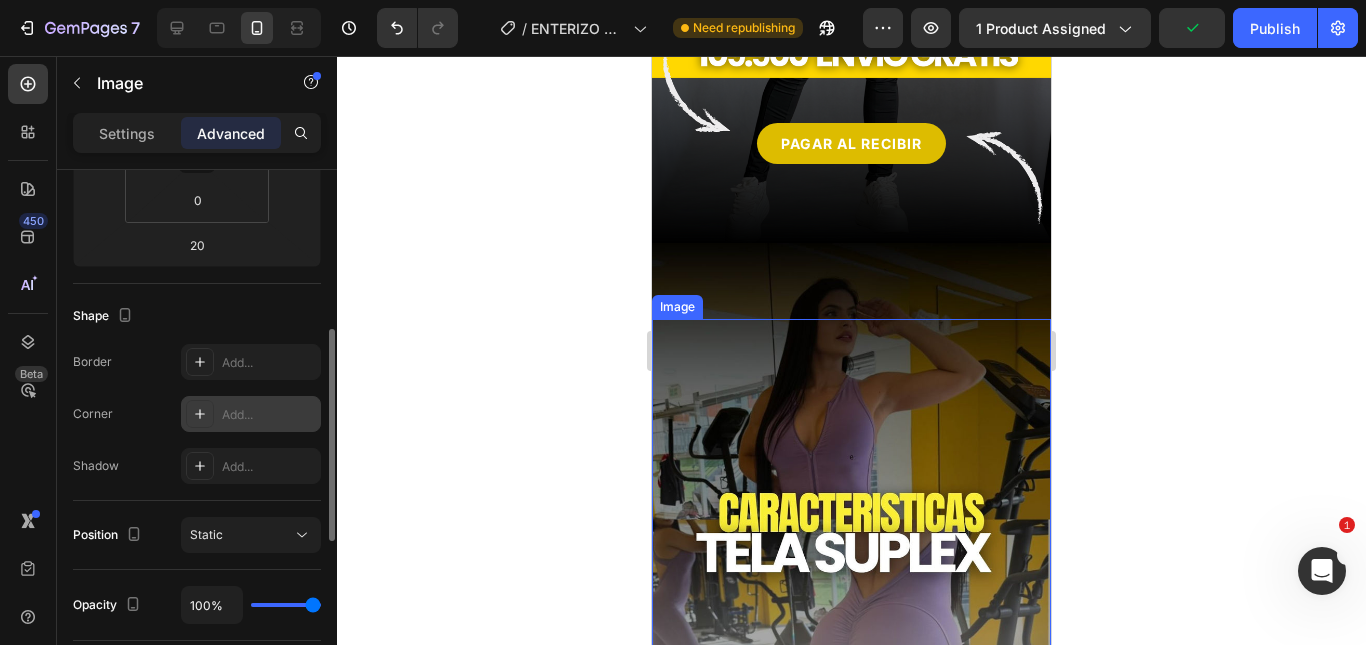 click at bounding box center [851, 519] 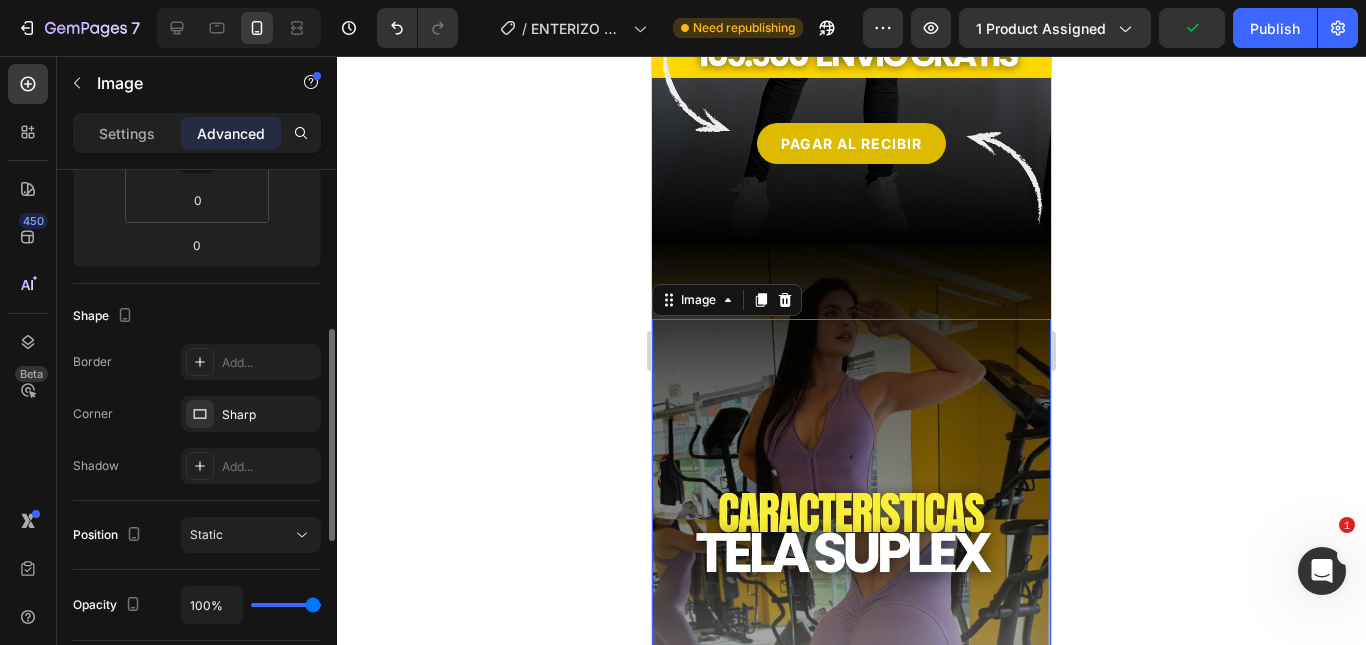 click at bounding box center (851, 519) 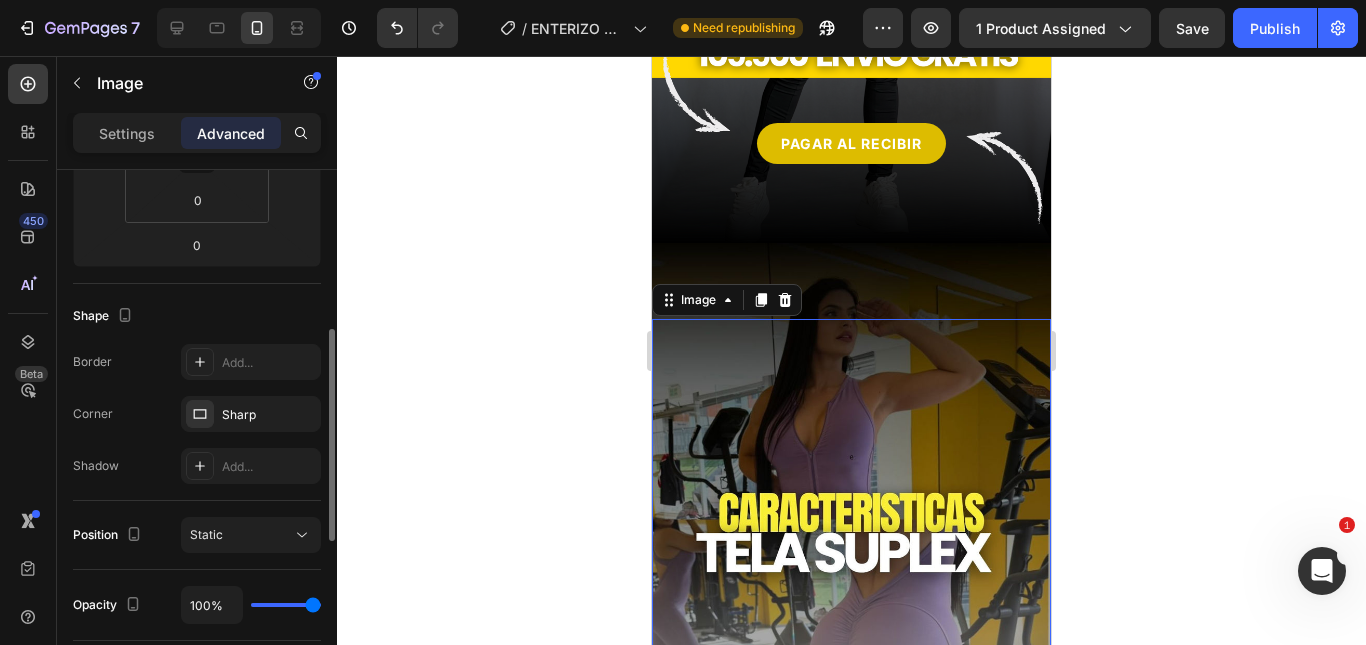 click at bounding box center [851, -31] 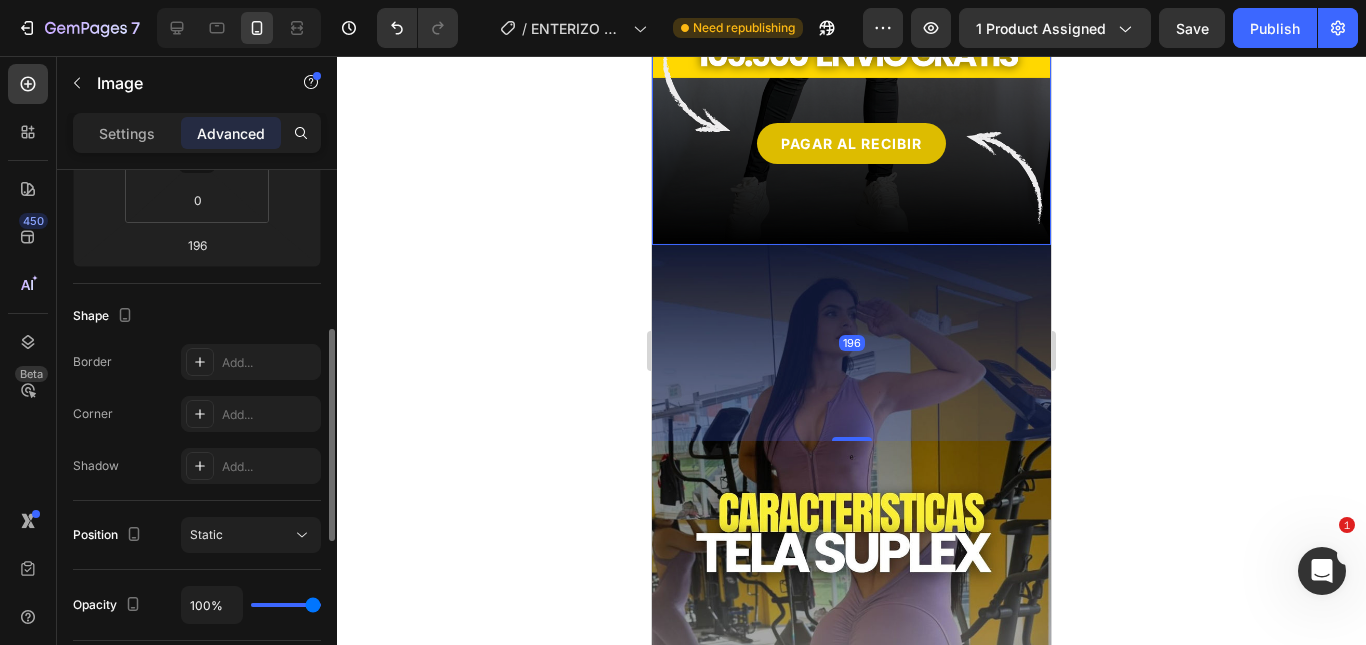 click on "196" at bounding box center [851, 343] 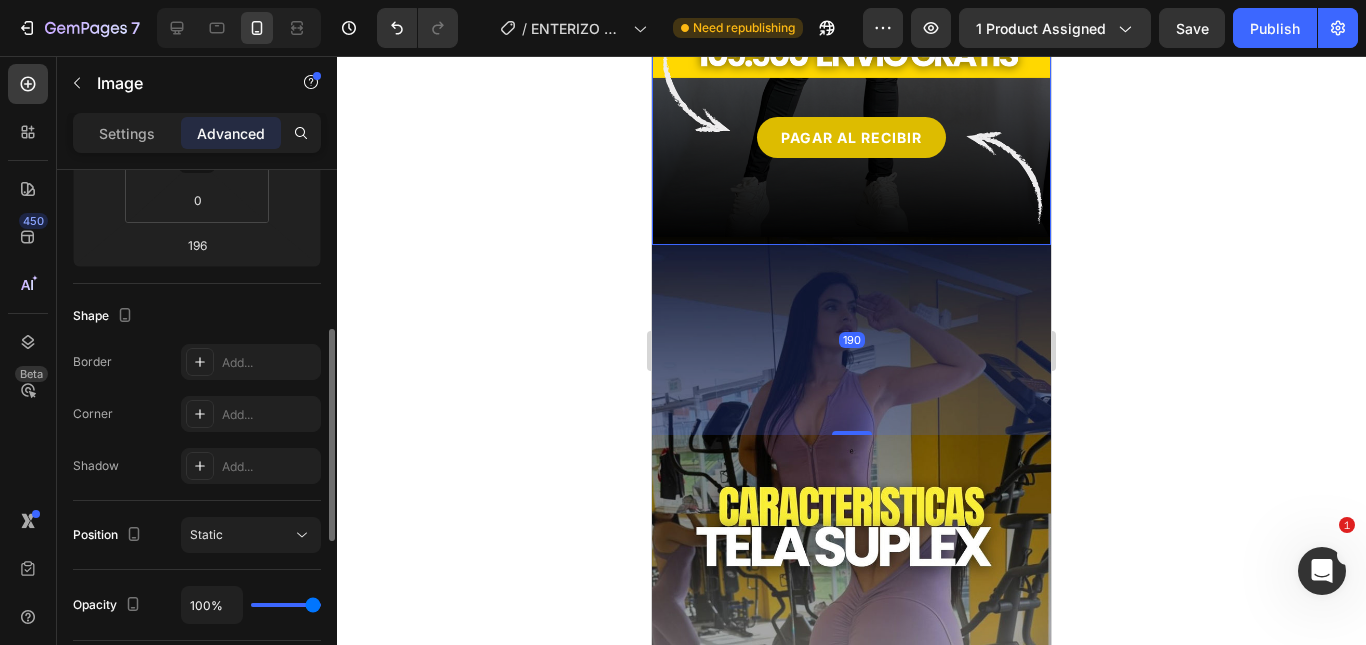 drag, startPoint x: 836, startPoint y: 417, endPoint x: 886, endPoint y: 411, distance: 50.358715 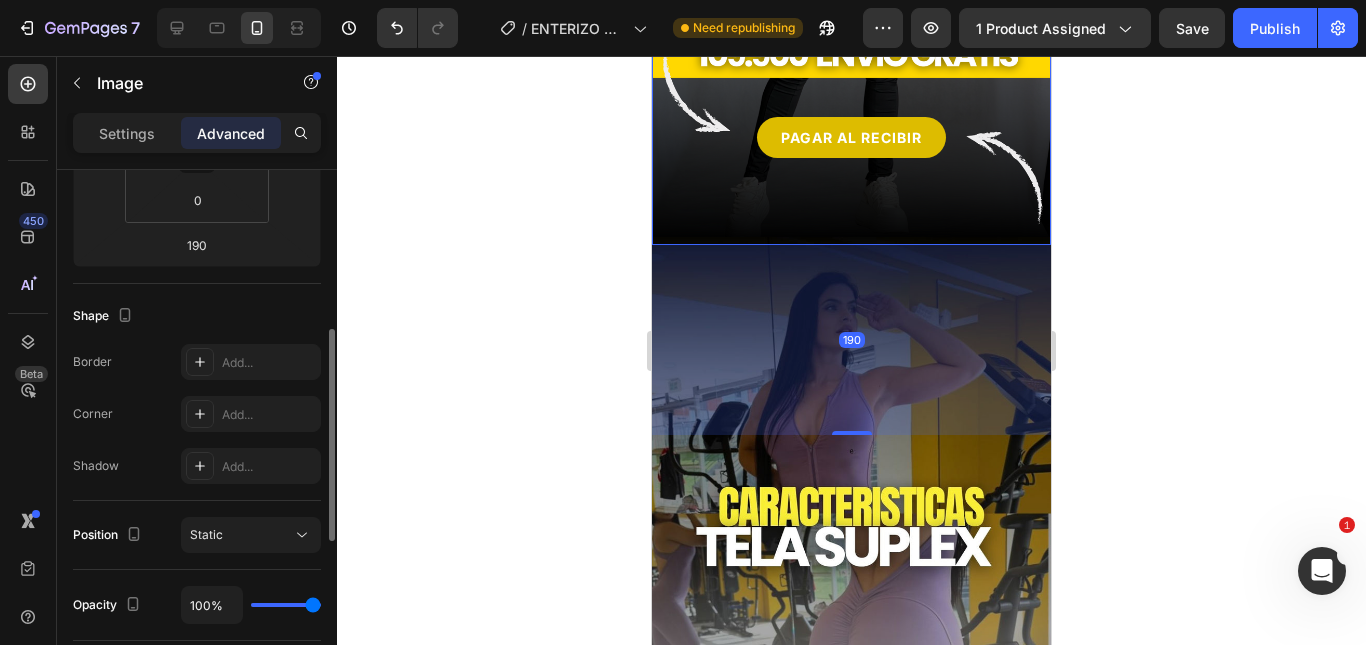 click at bounding box center [851, 513] 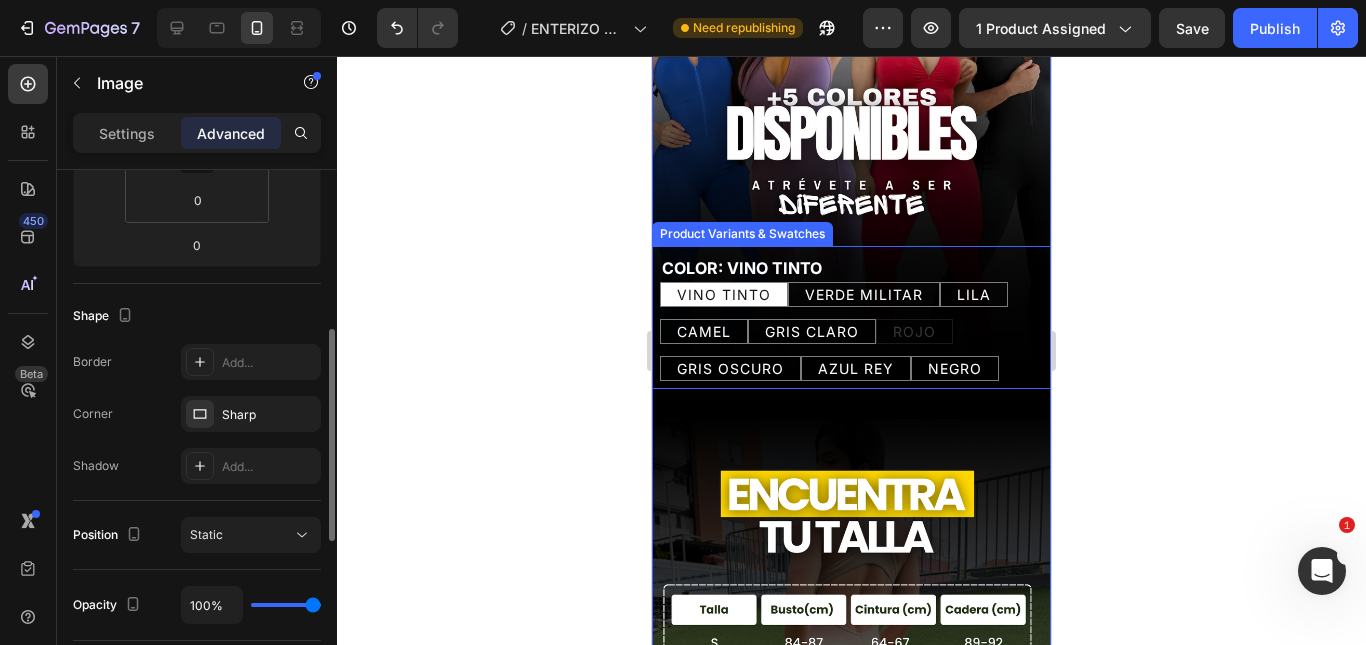 scroll, scrollTop: 1600, scrollLeft: 0, axis: vertical 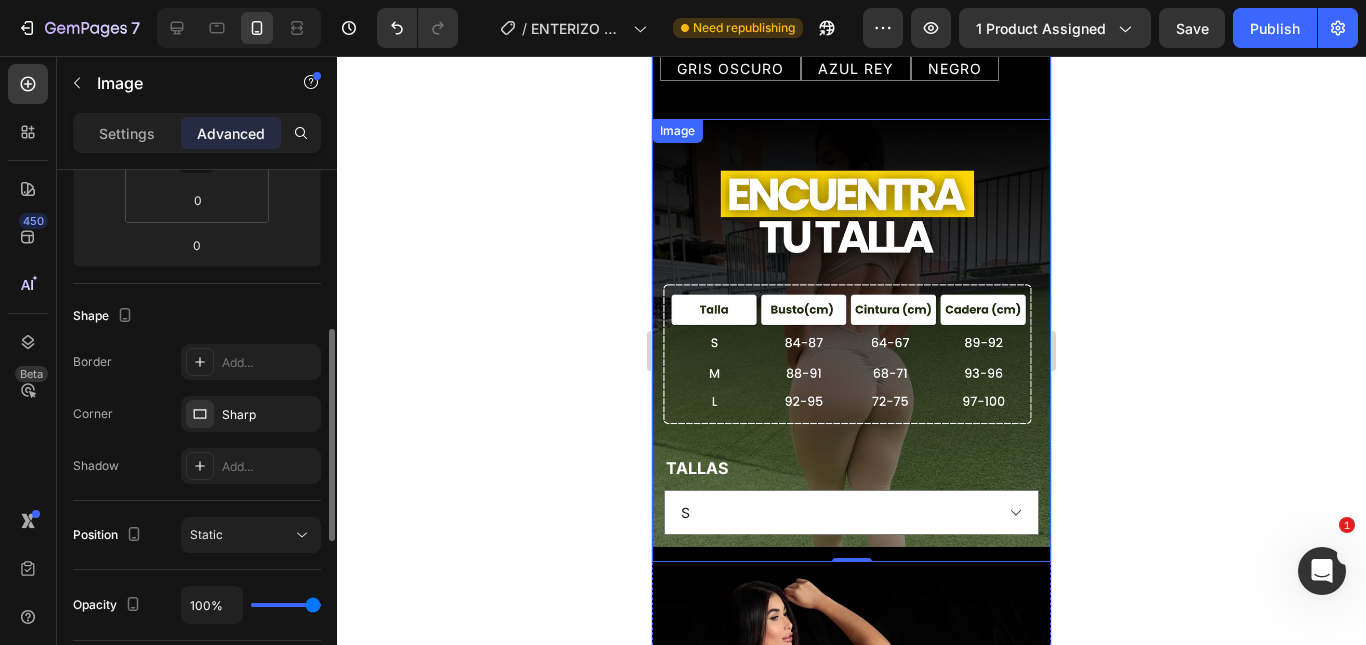 click on "TALLAS   S M L Product Variants & Swatches" at bounding box center (851, 494) 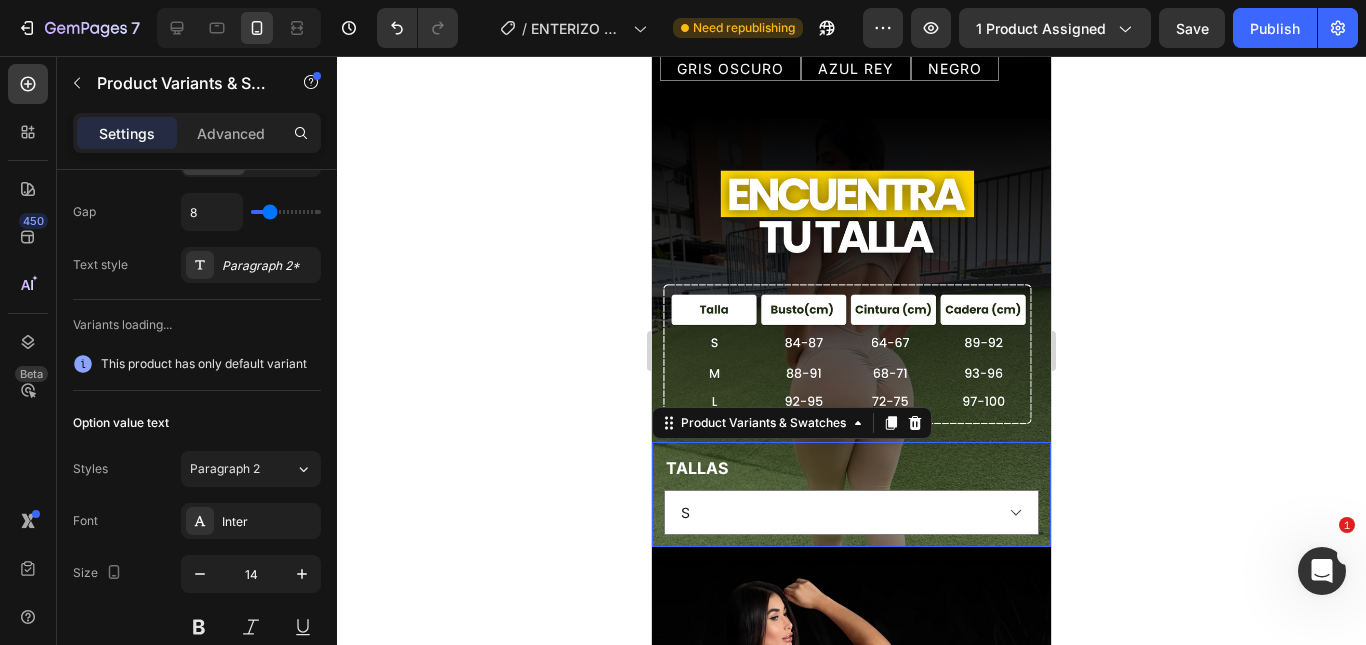 scroll, scrollTop: 0, scrollLeft: 0, axis: both 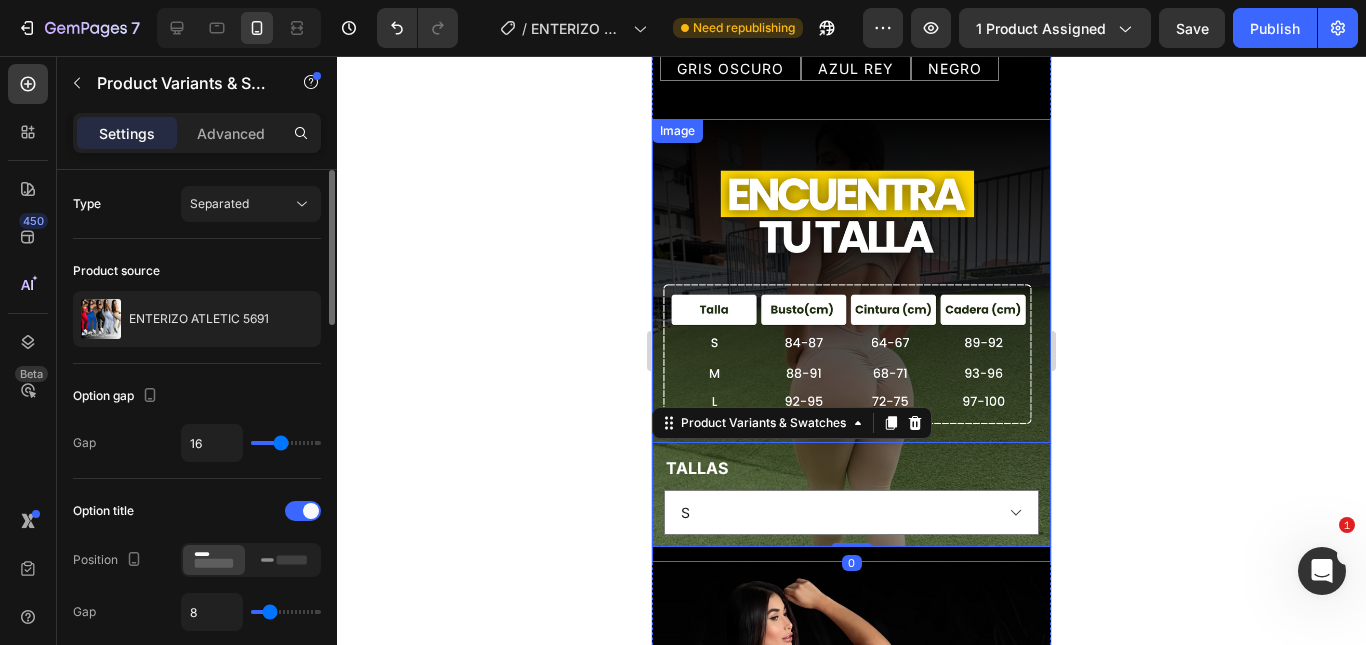 click at bounding box center (851, 340) 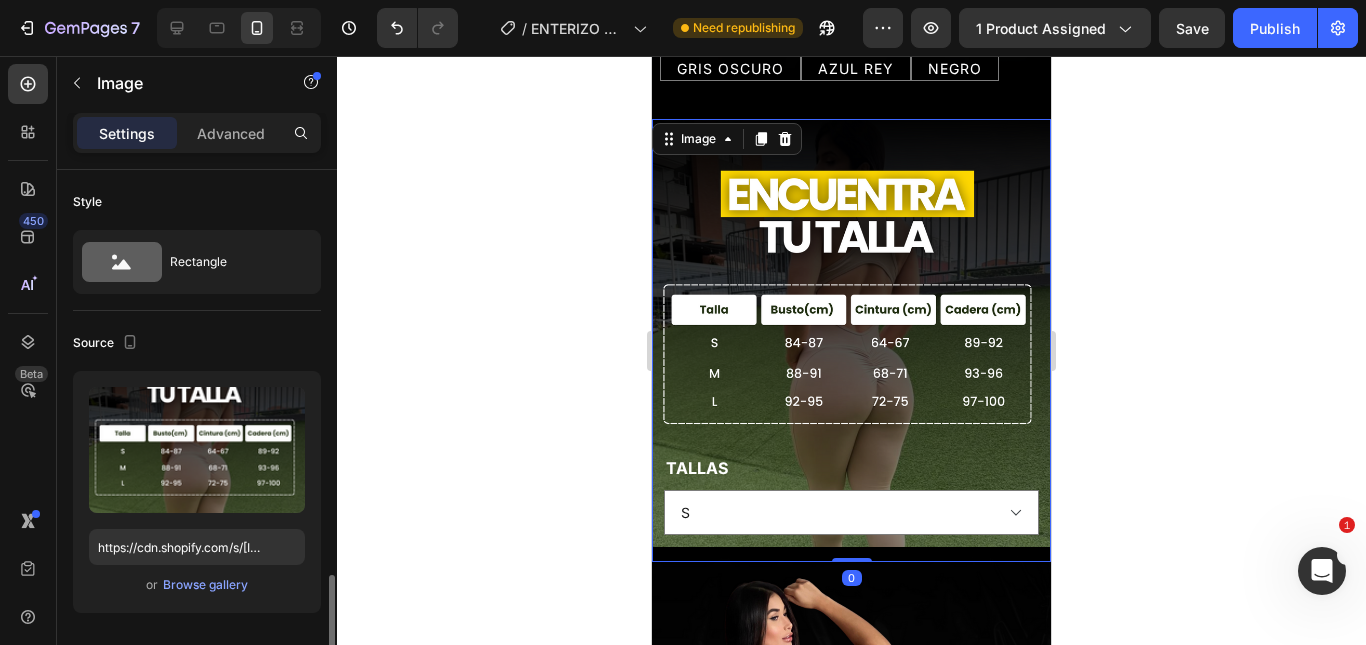 scroll, scrollTop: 300, scrollLeft: 0, axis: vertical 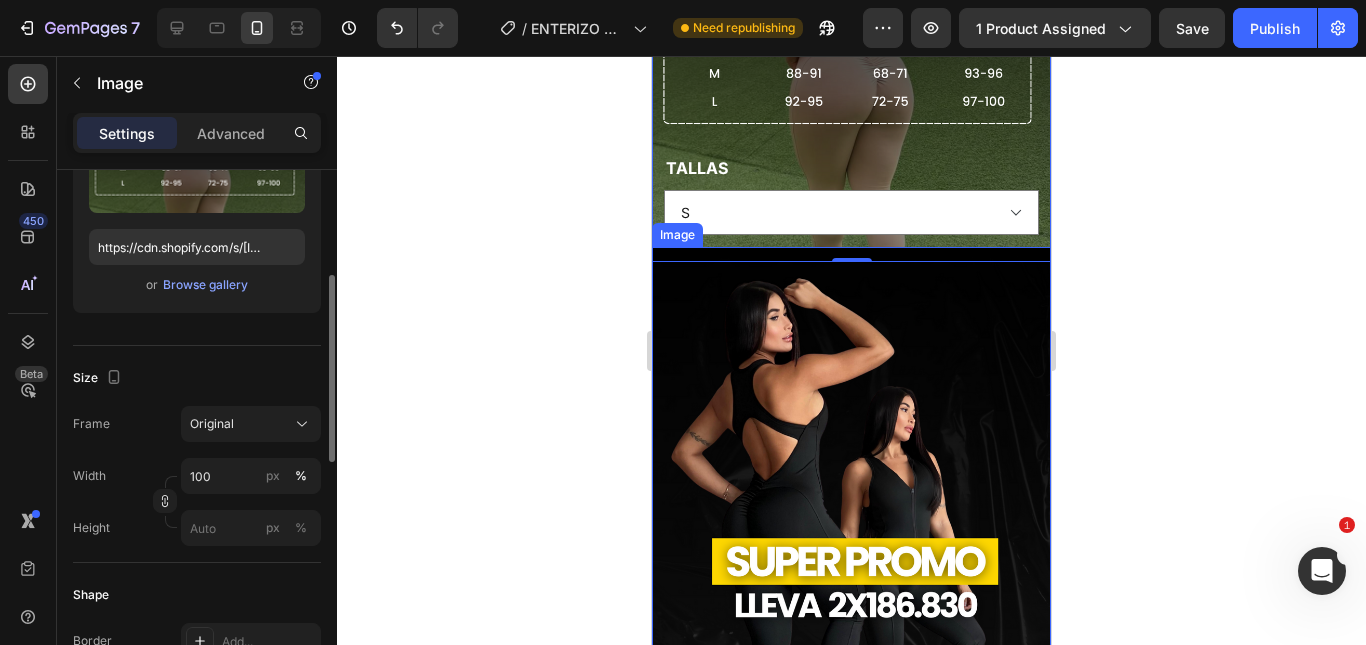 click at bounding box center [851, 523] 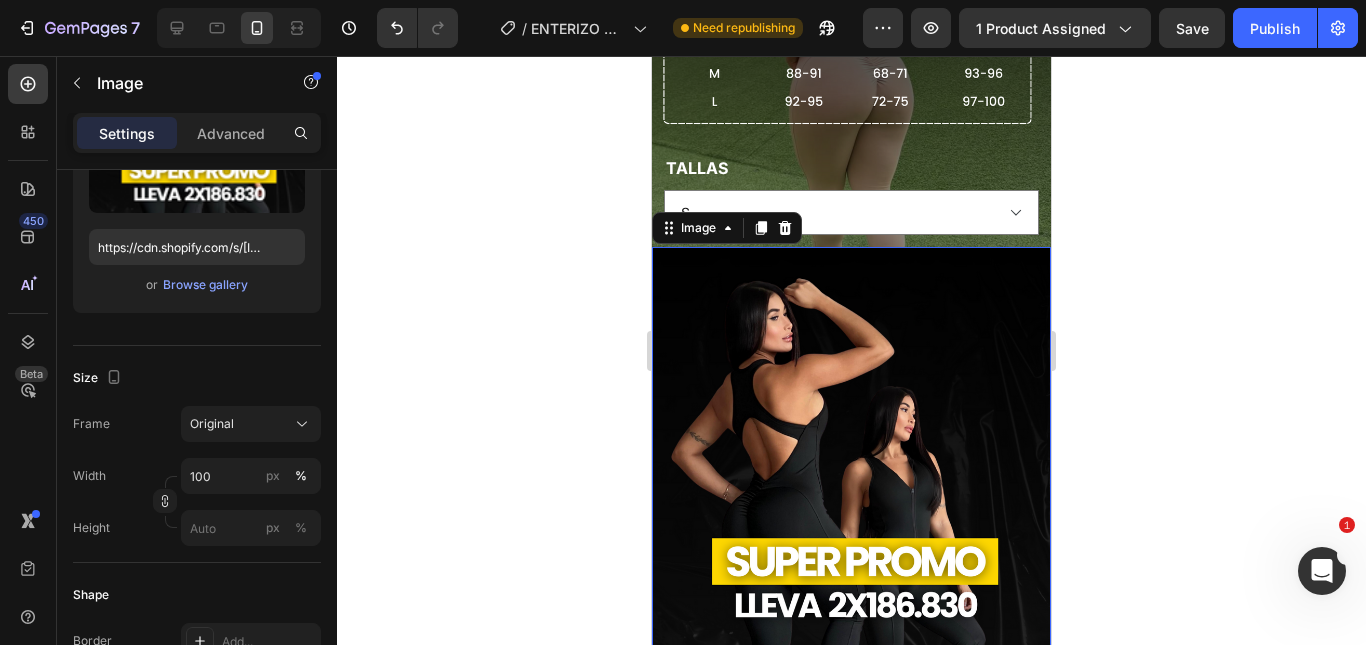scroll, scrollTop: 2200, scrollLeft: 0, axis: vertical 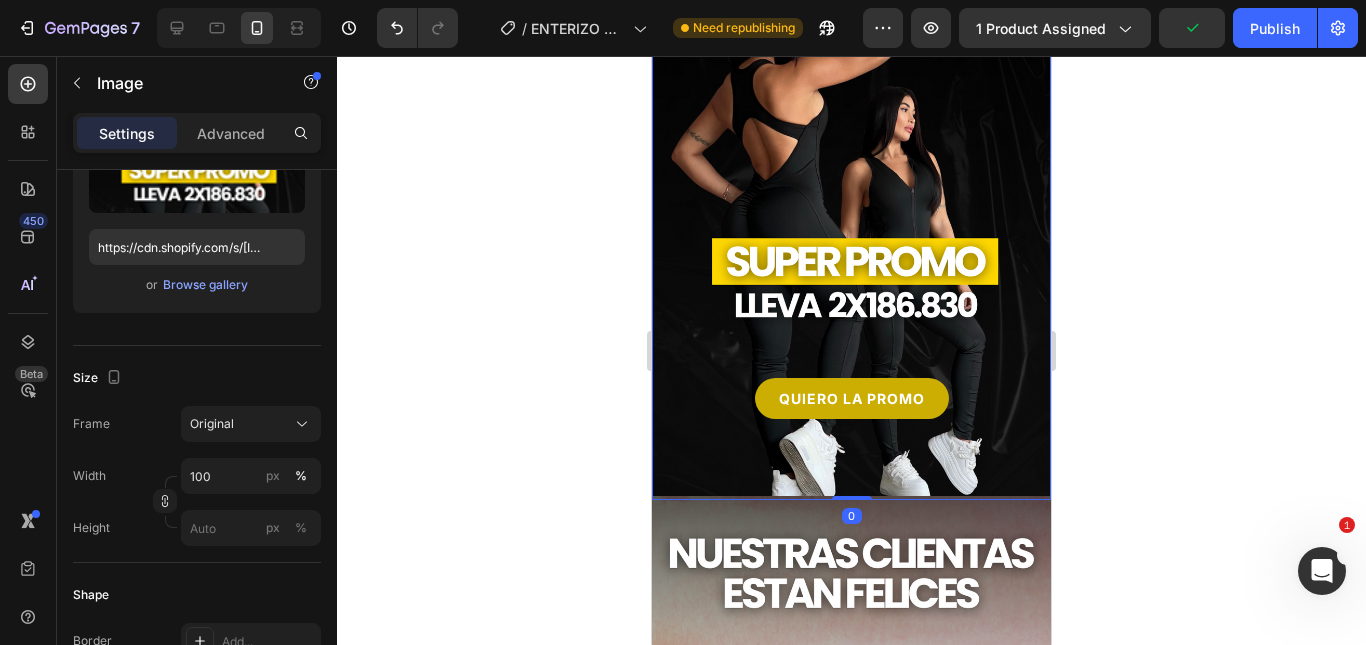drag, startPoint x: 847, startPoint y: 417, endPoint x: 1032, endPoint y: 428, distance: 185.32674 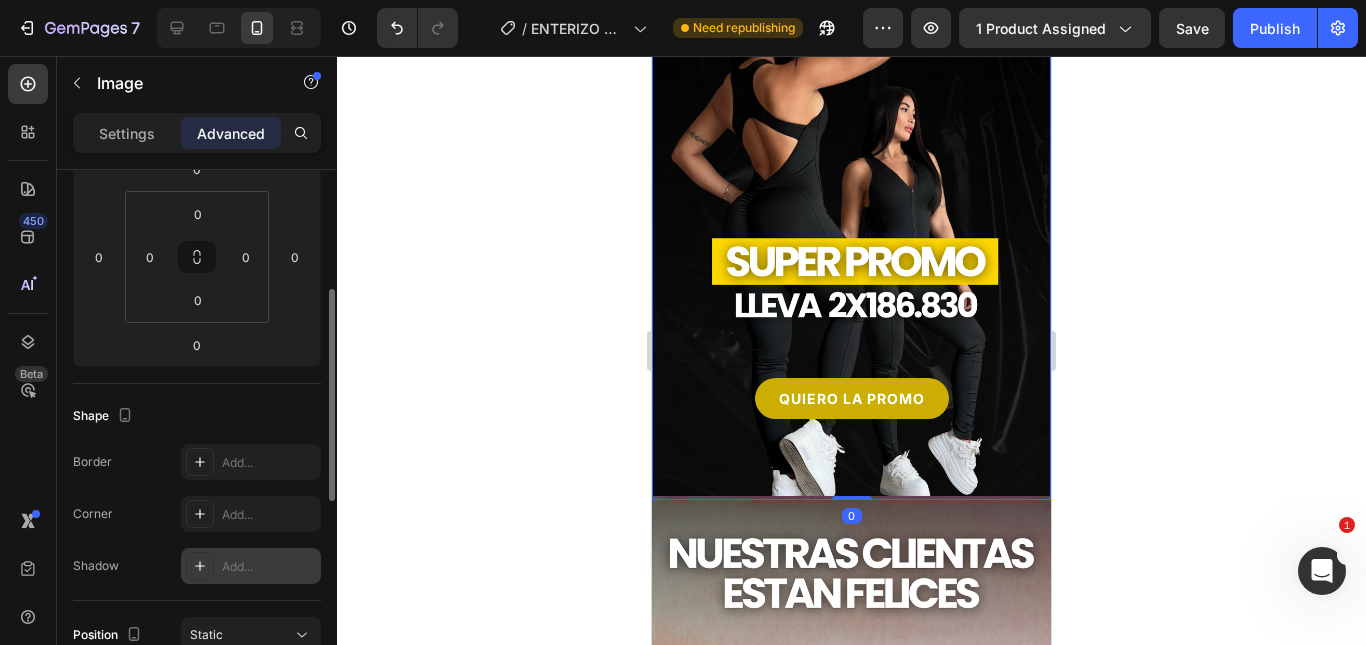 scroll, scrollTop: 400, scrollLeft: 0, axis: vertical 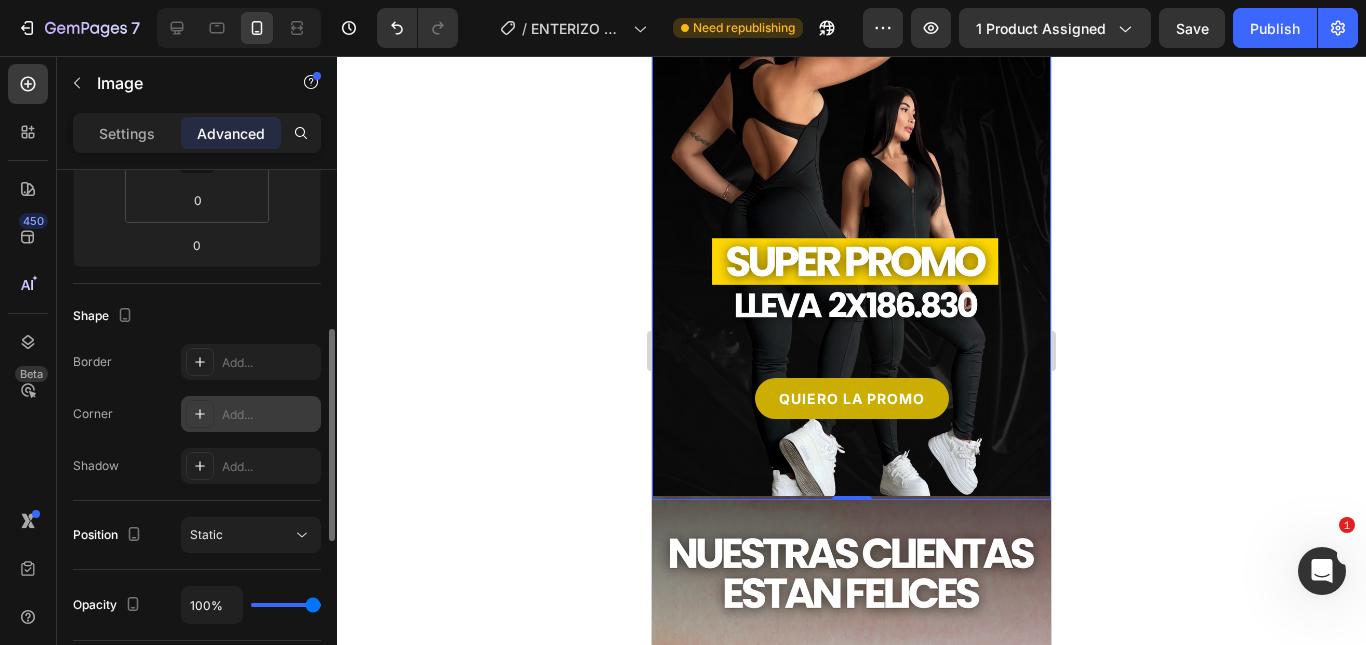 click on "Add..." at bounding box center [269, 415] 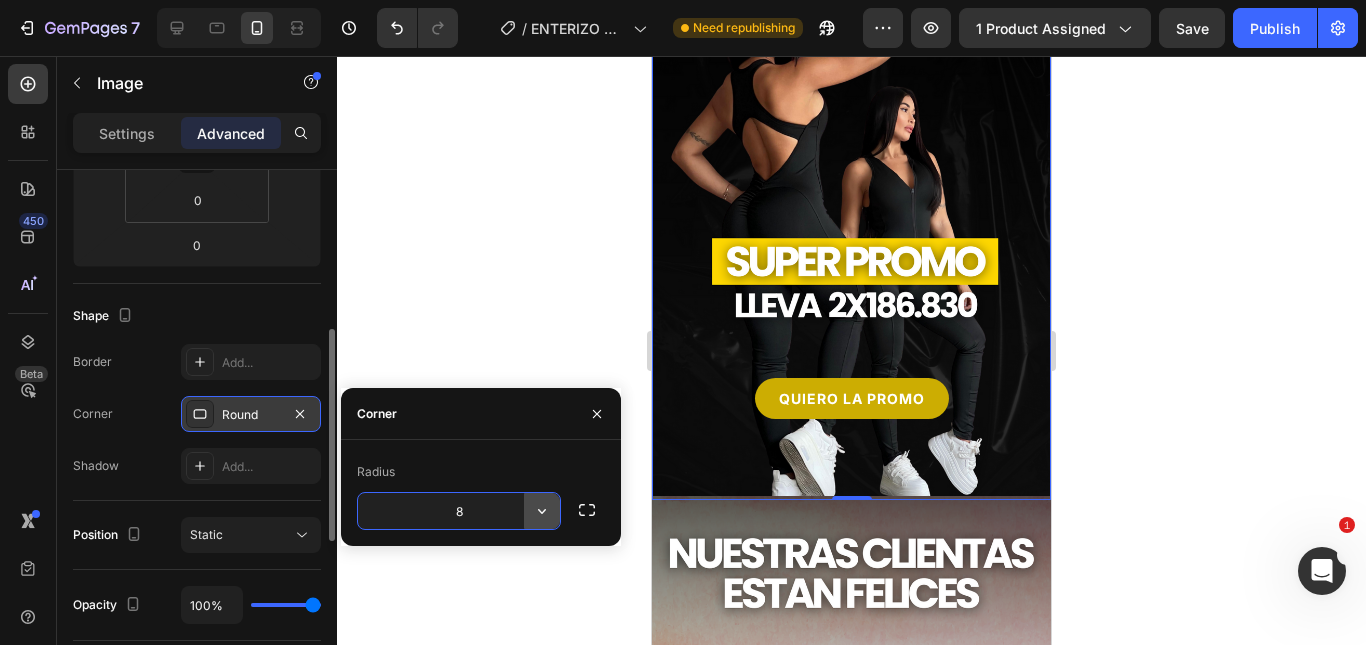 click 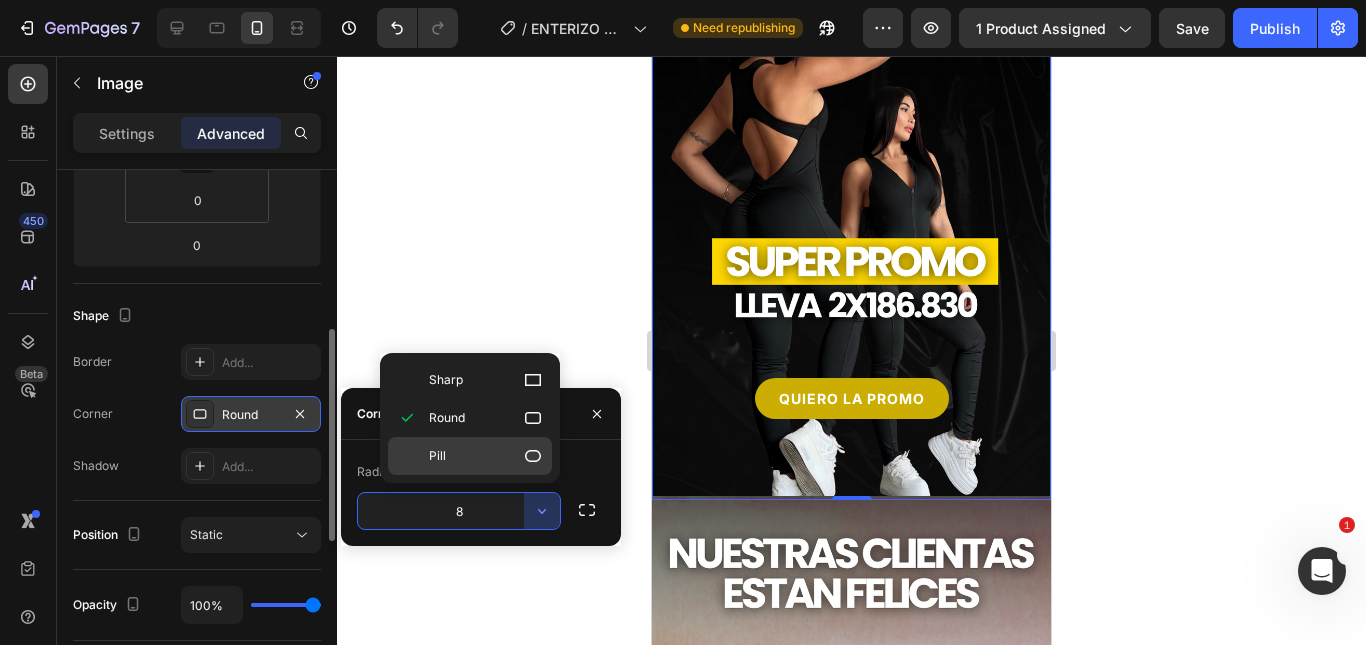 click 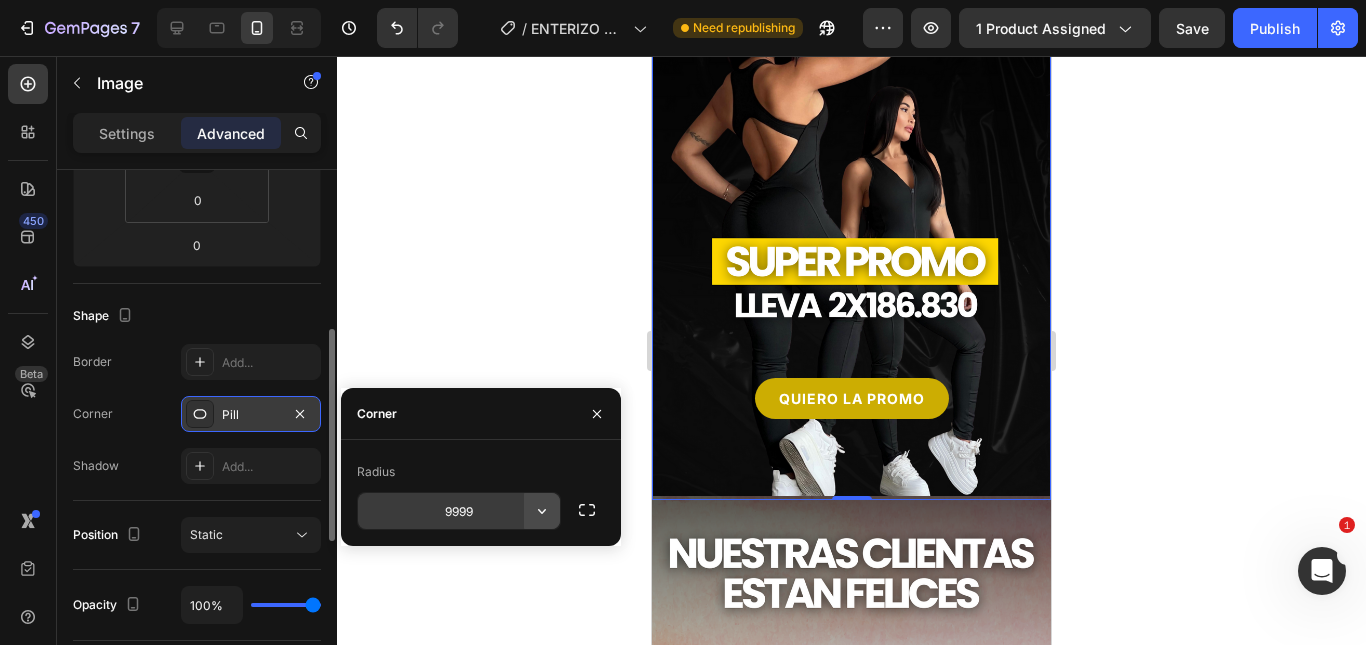 click 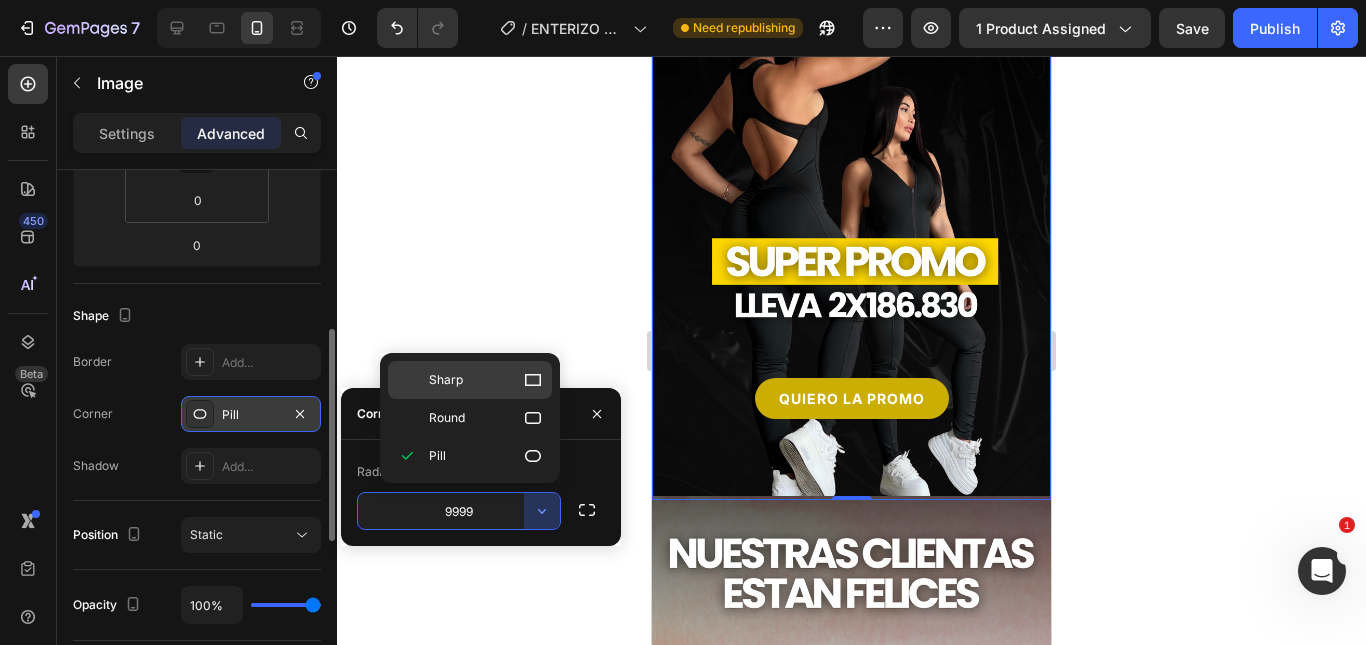 click 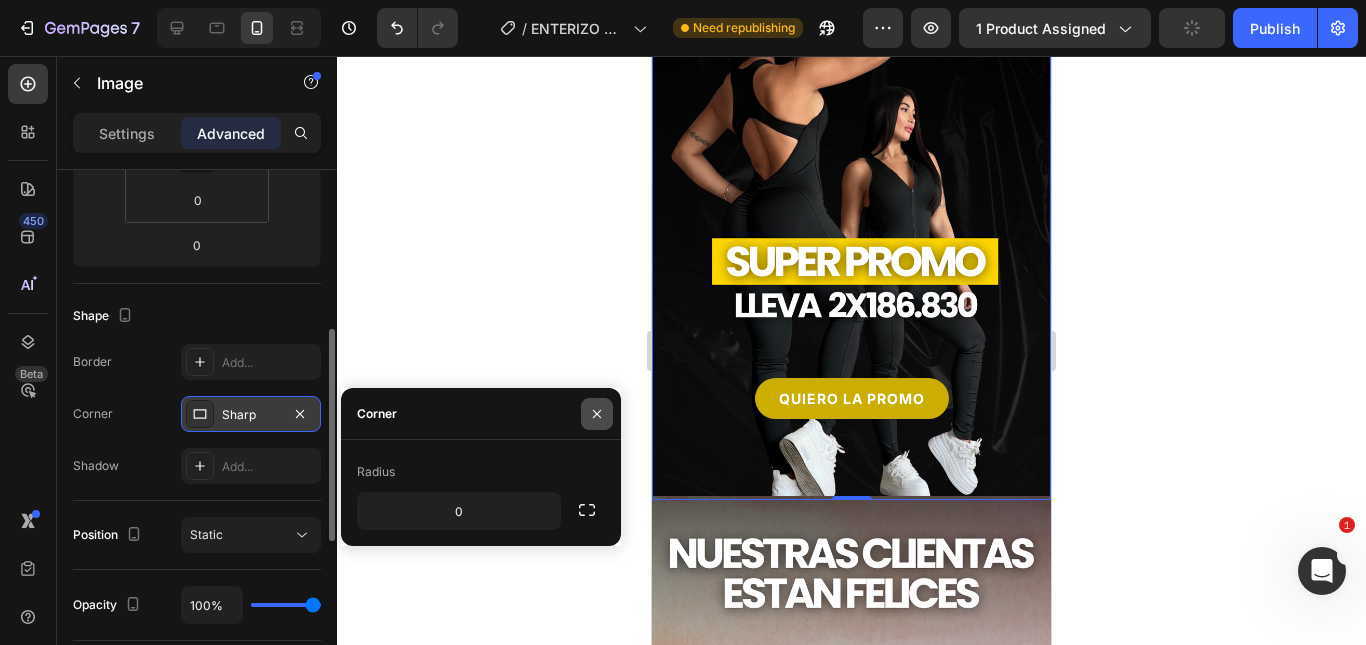click at bounding box center (597, 414) 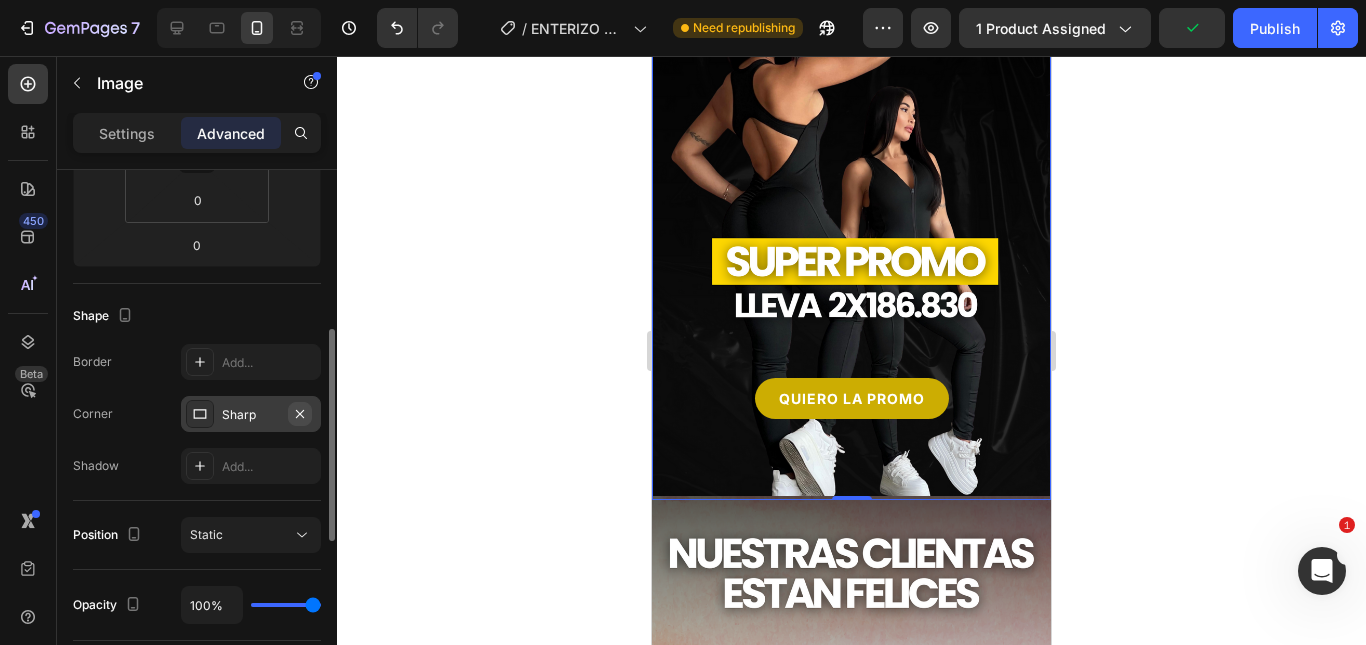 click 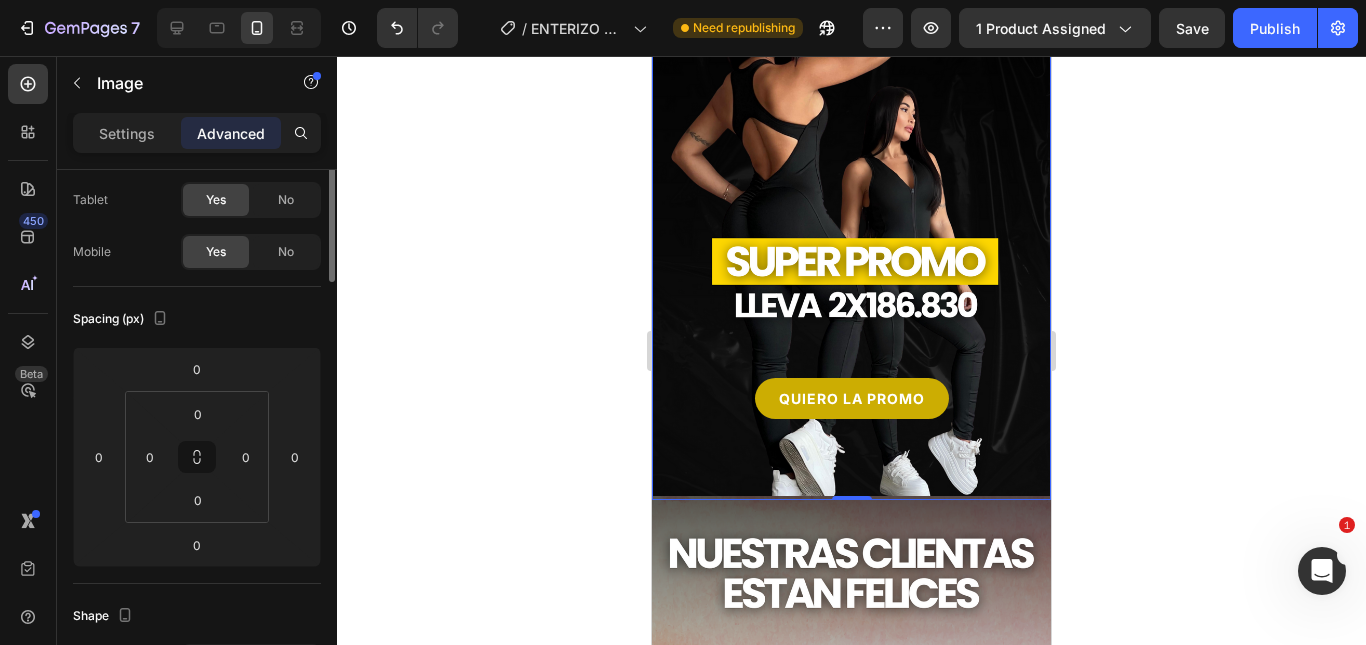 scroll, scrollTop: 0, scrollLeft: 0, axis: both 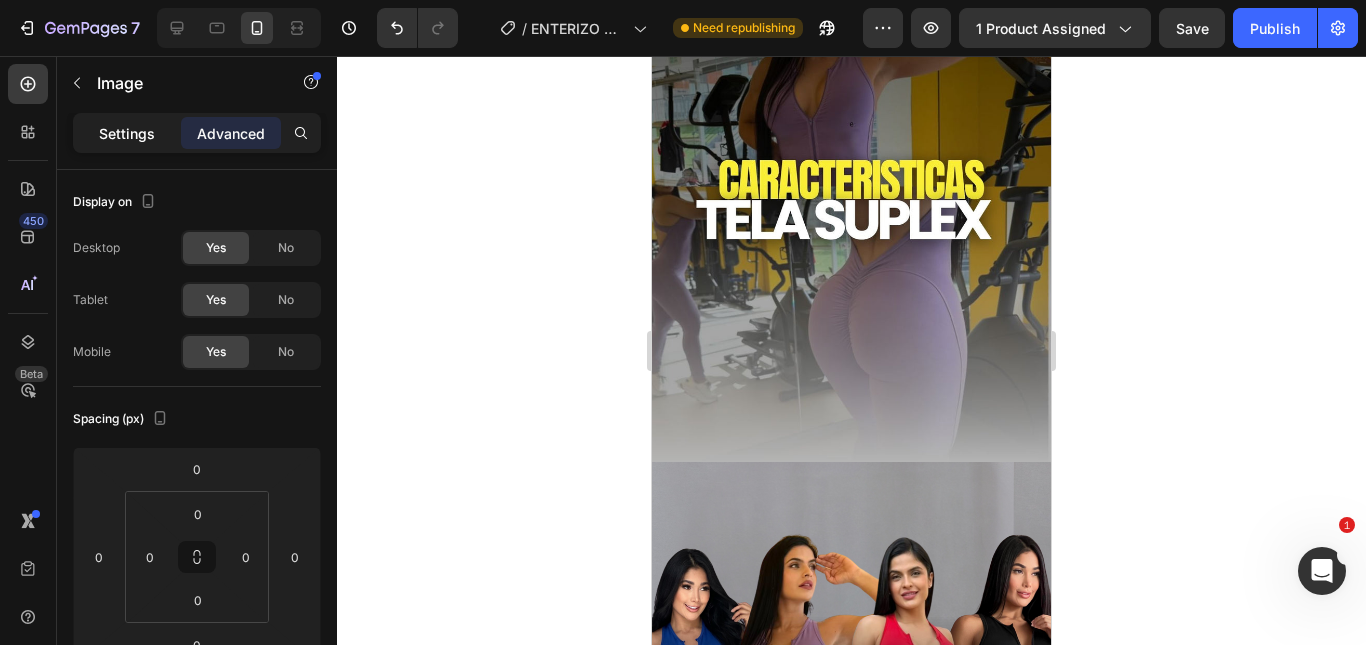 click on "Settings" at bounding box center [127, 133] 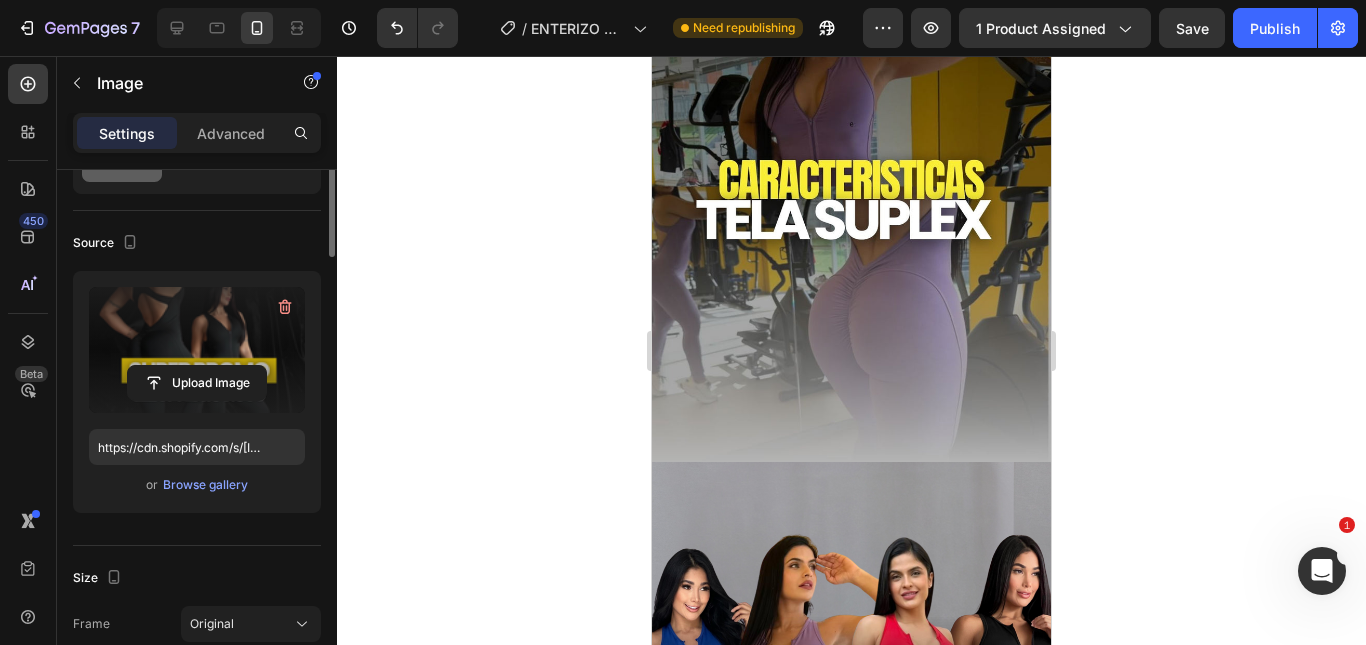 scroll, scrollTop: 0, scrollLeft: 0, axis: both 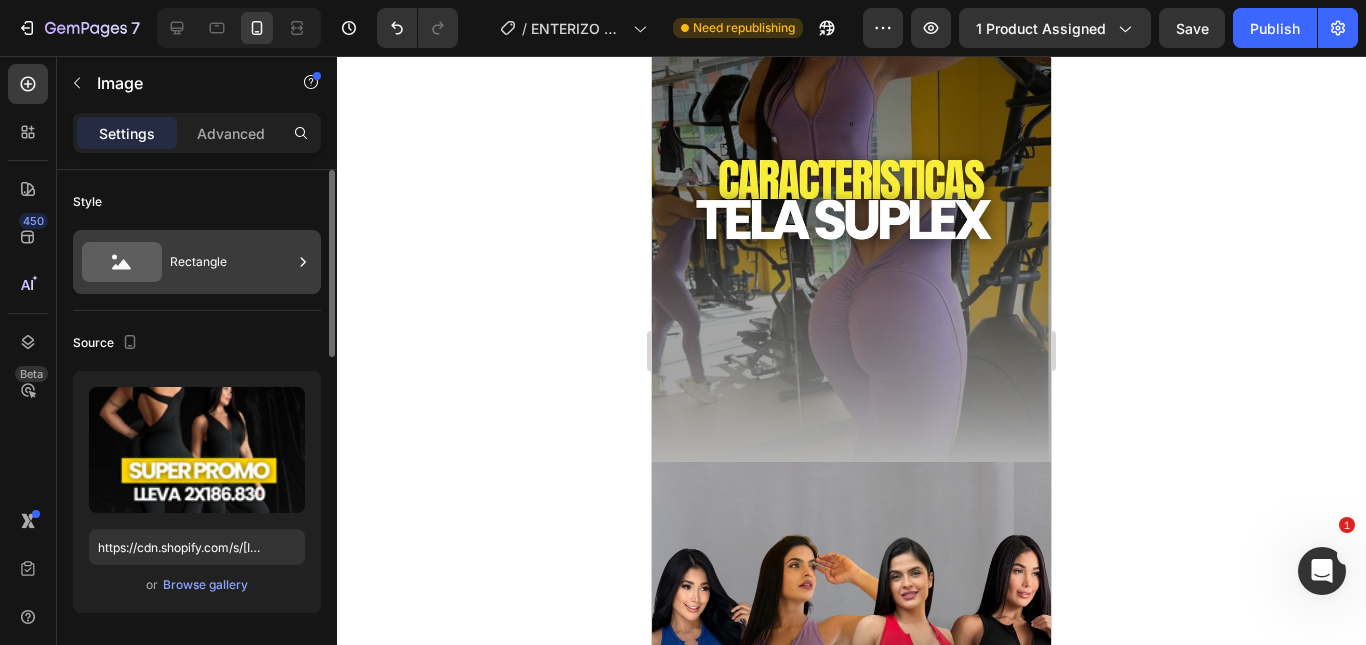 click on "Rectangle" at bounding box center [231, 262] 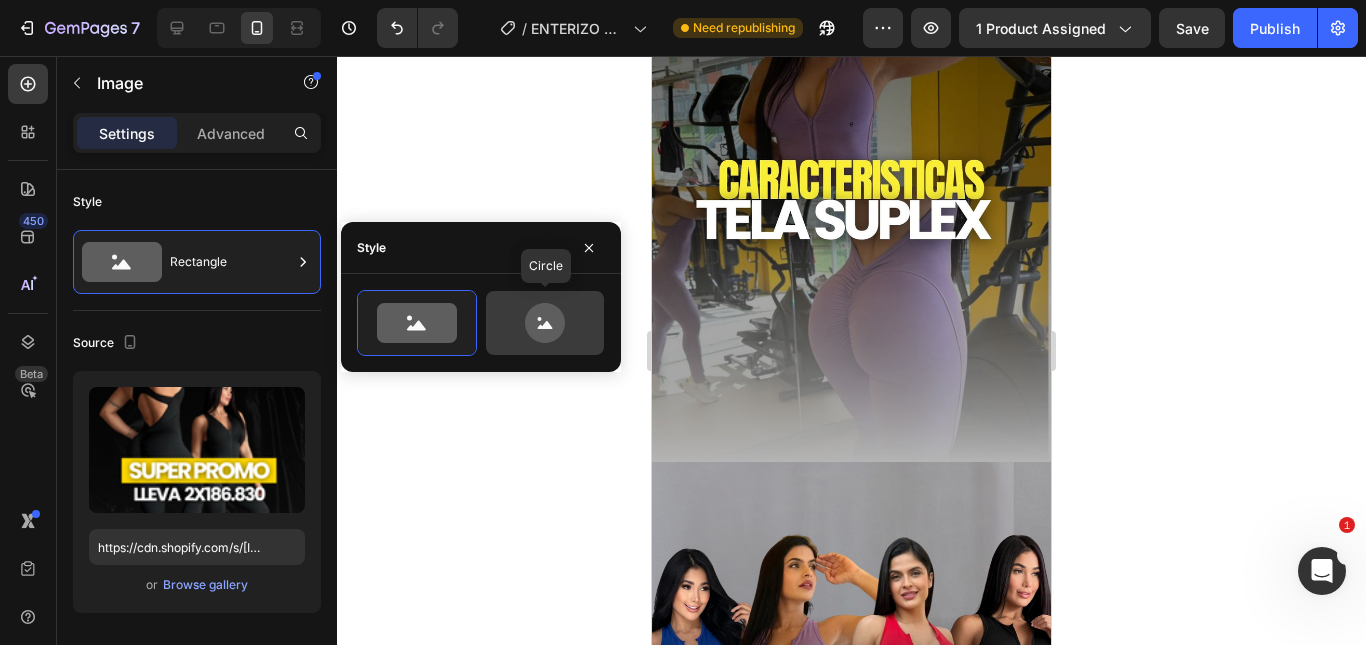 click 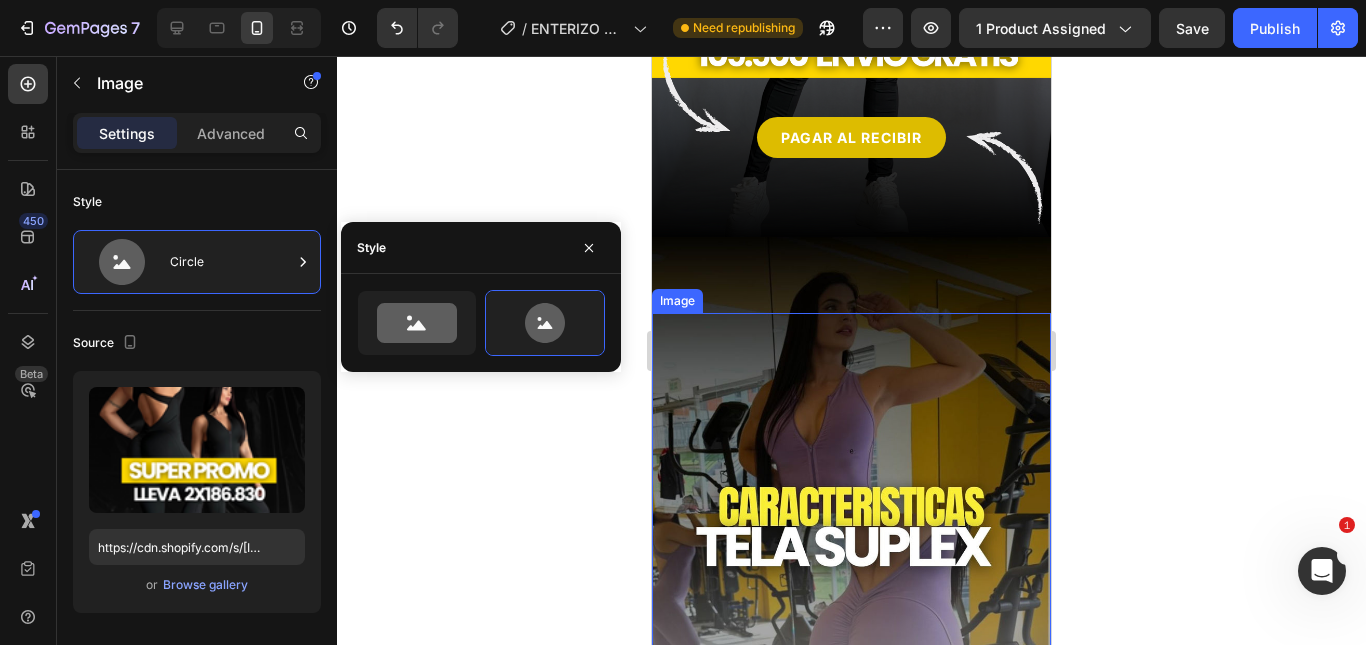 scroll, scrollTop: 500, scrollLeft: 0, axis: vertical 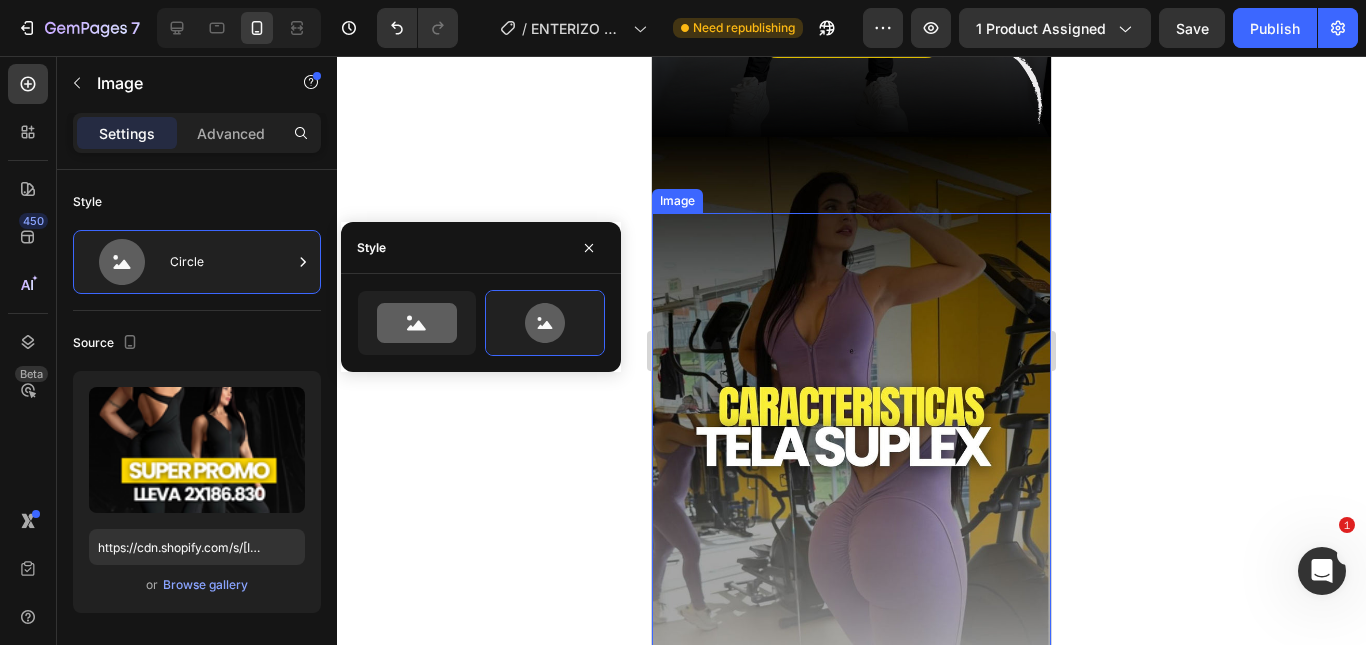 click at bounding box center (851, 413) 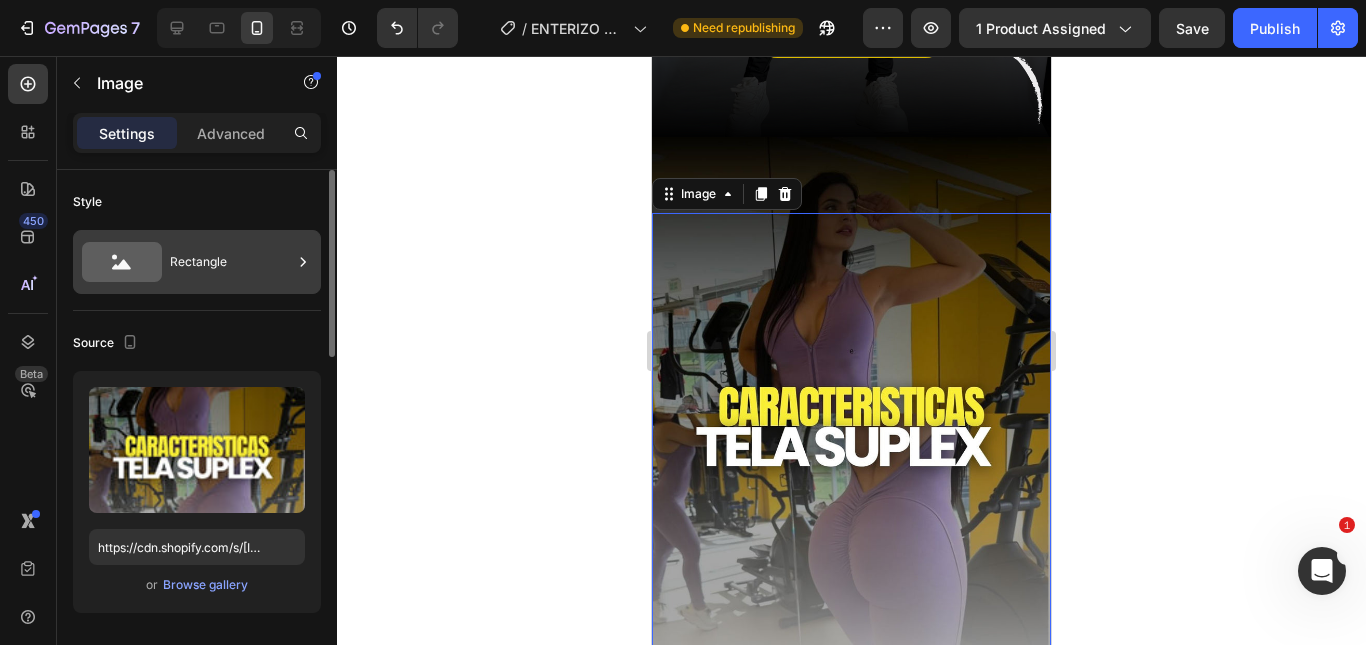 click 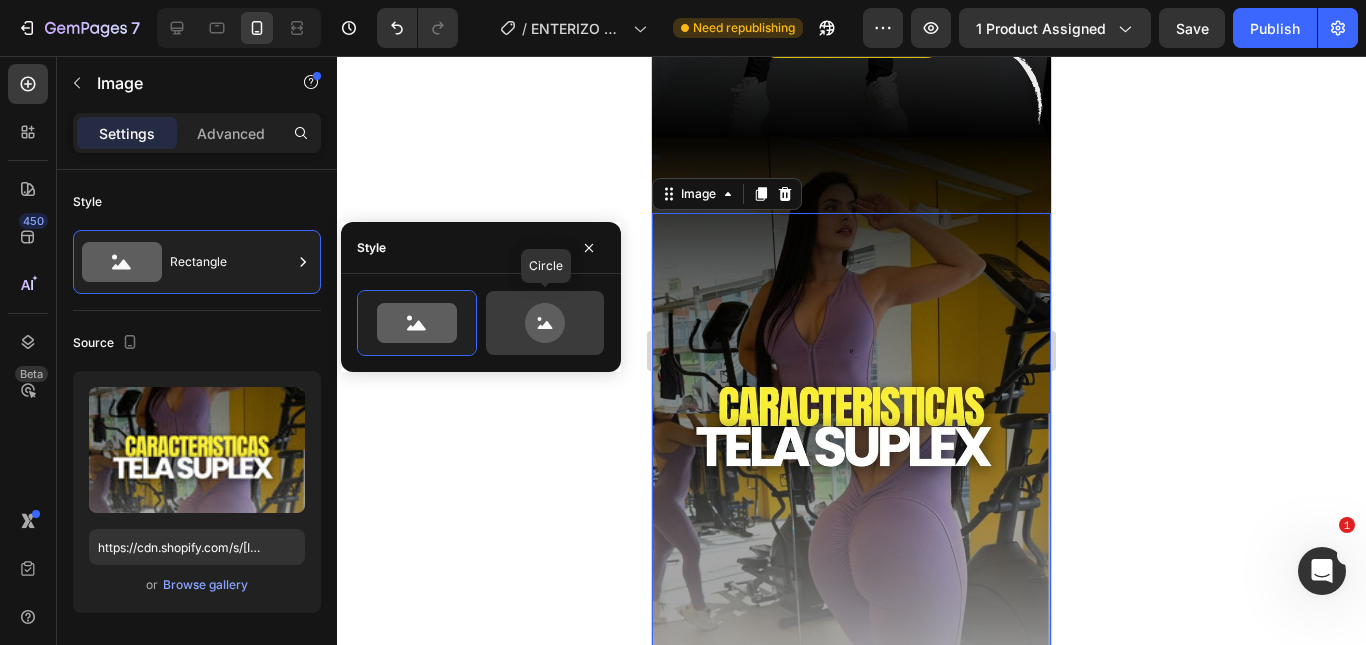 click 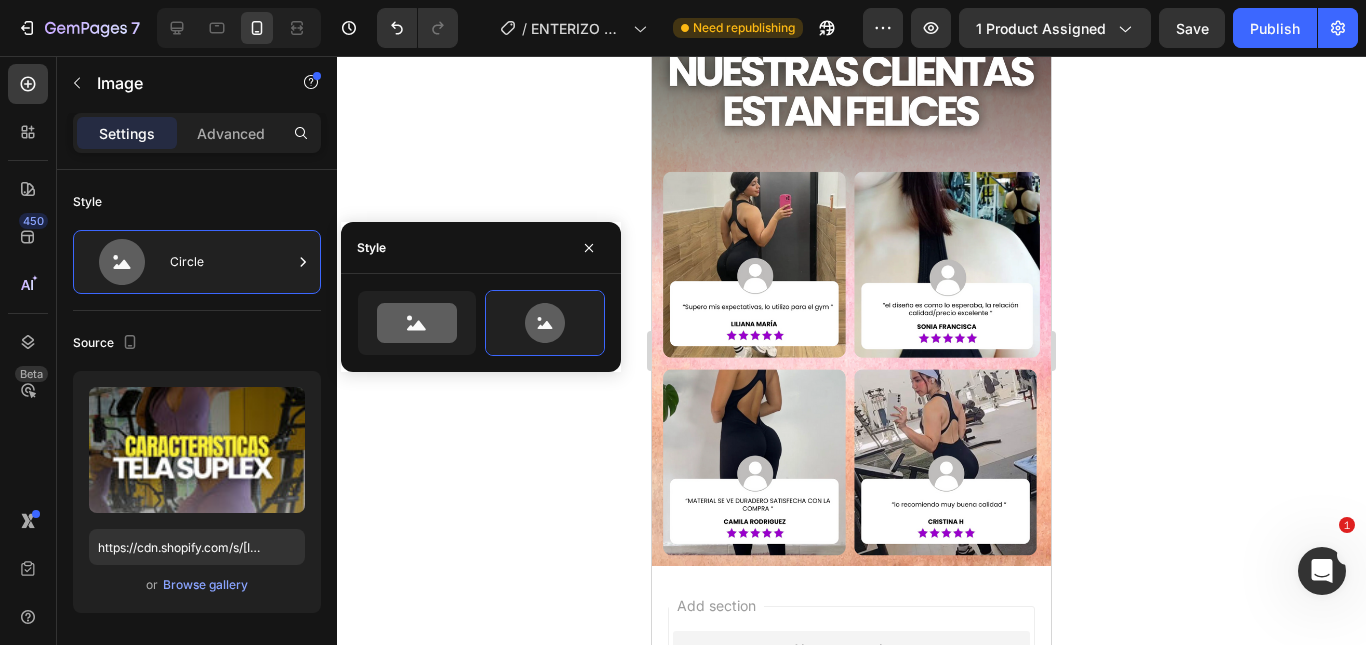 scroll, scrollTop: 1500, scrollLeft: 0, axis: vertical 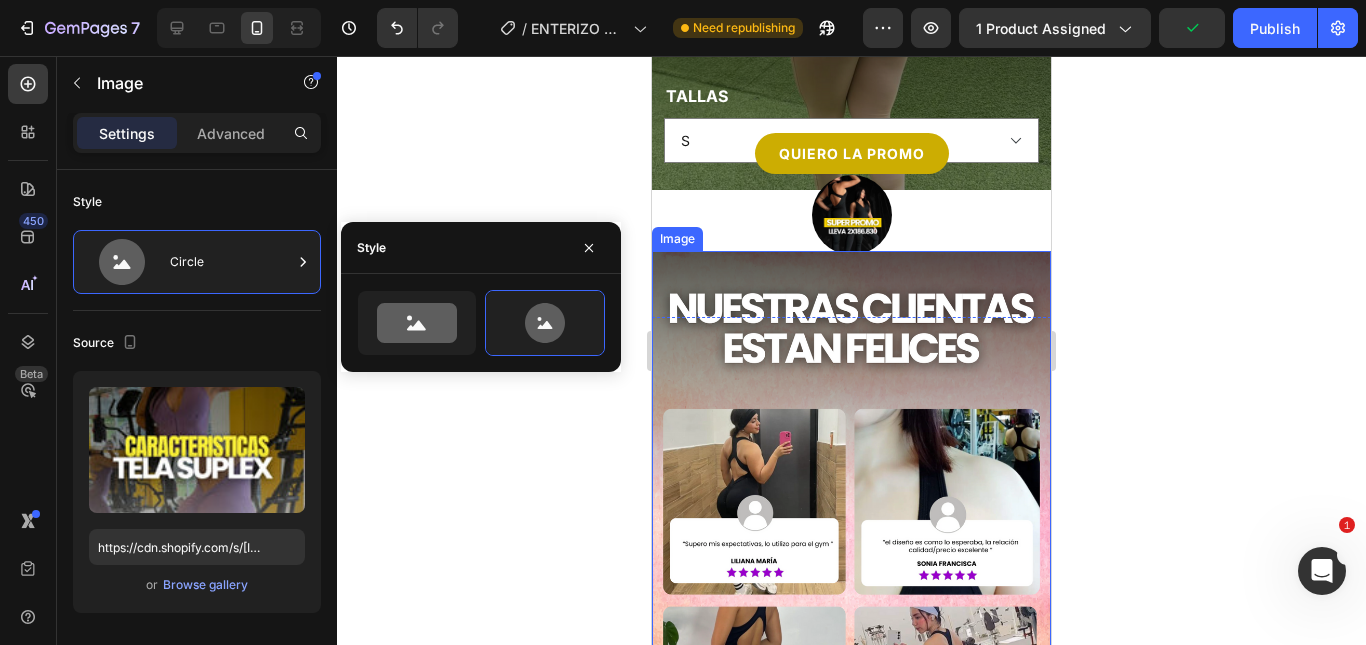type on "100" 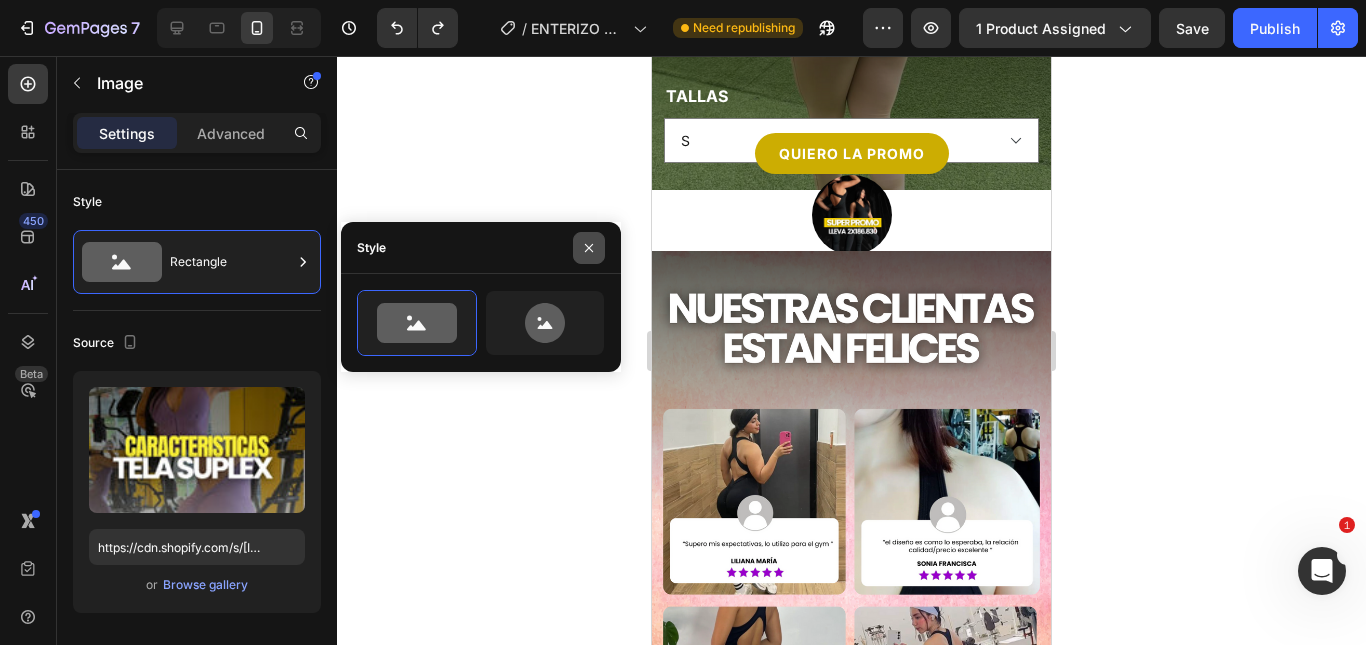 click 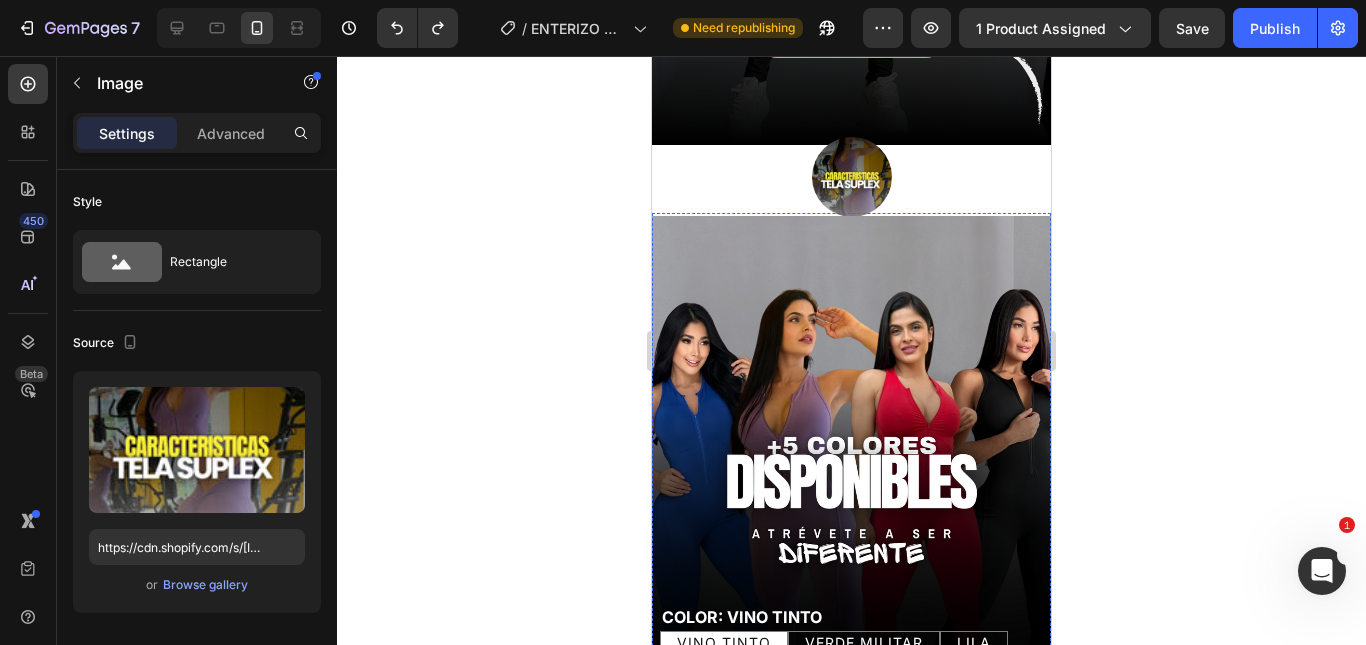 scroll, scrollTop: 200, scrollLeft: 0, axis: vertical 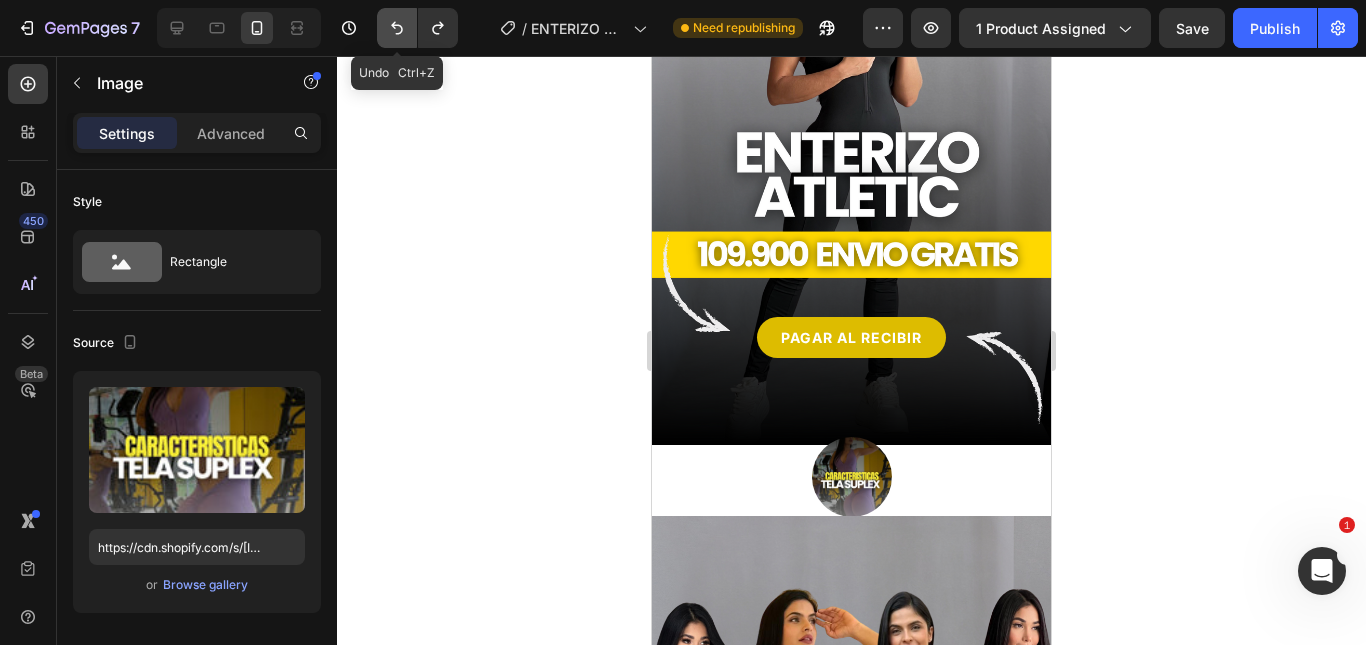 click 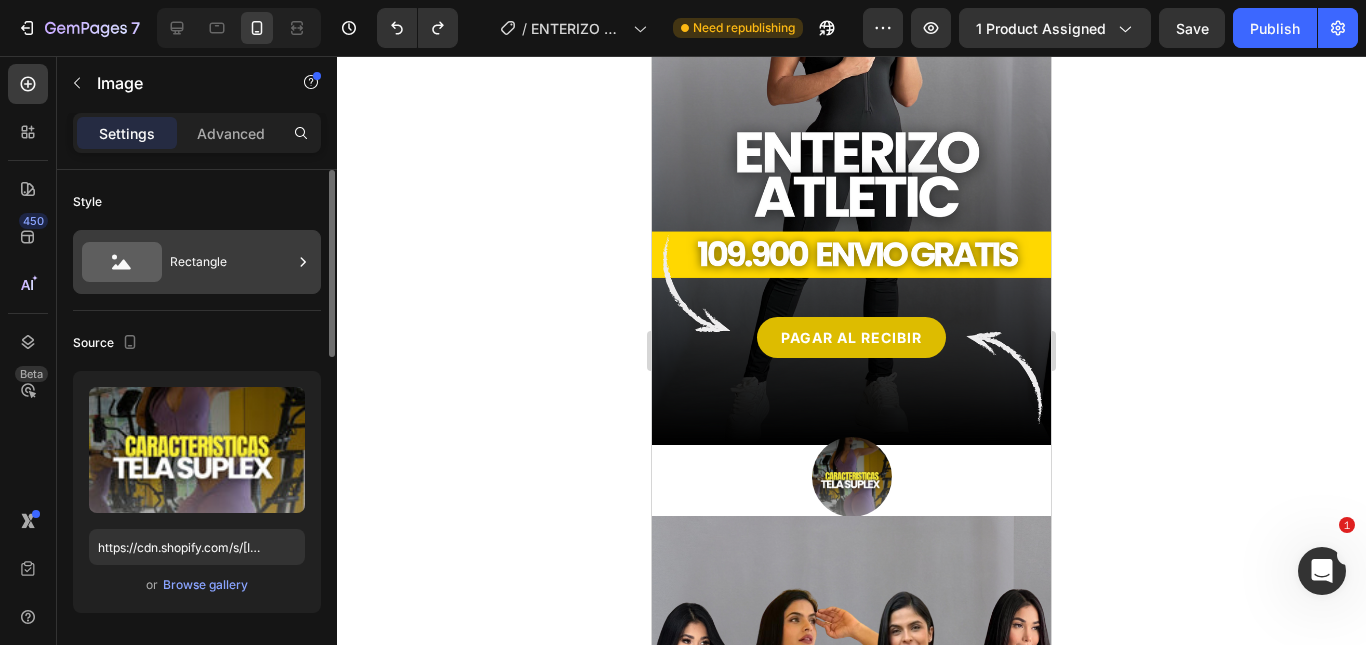 click on "Rectangle" at bounding box center (231, 262) 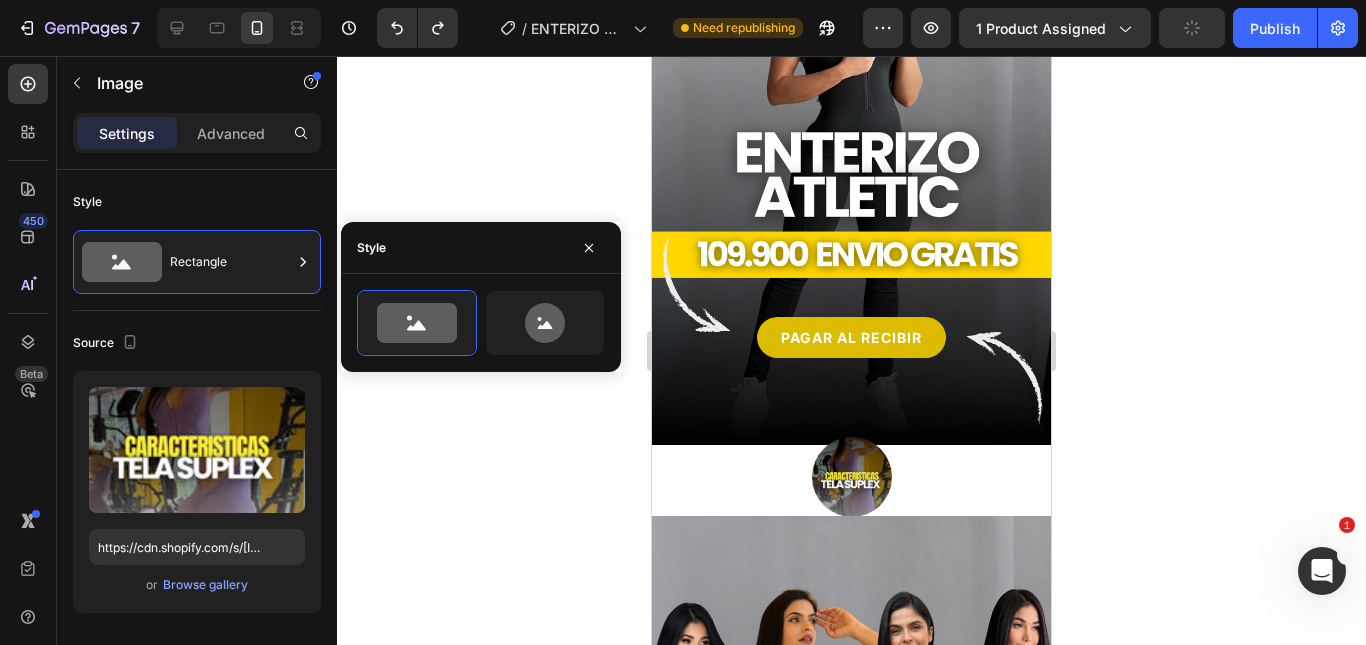 click at bounding box center [852, 477] 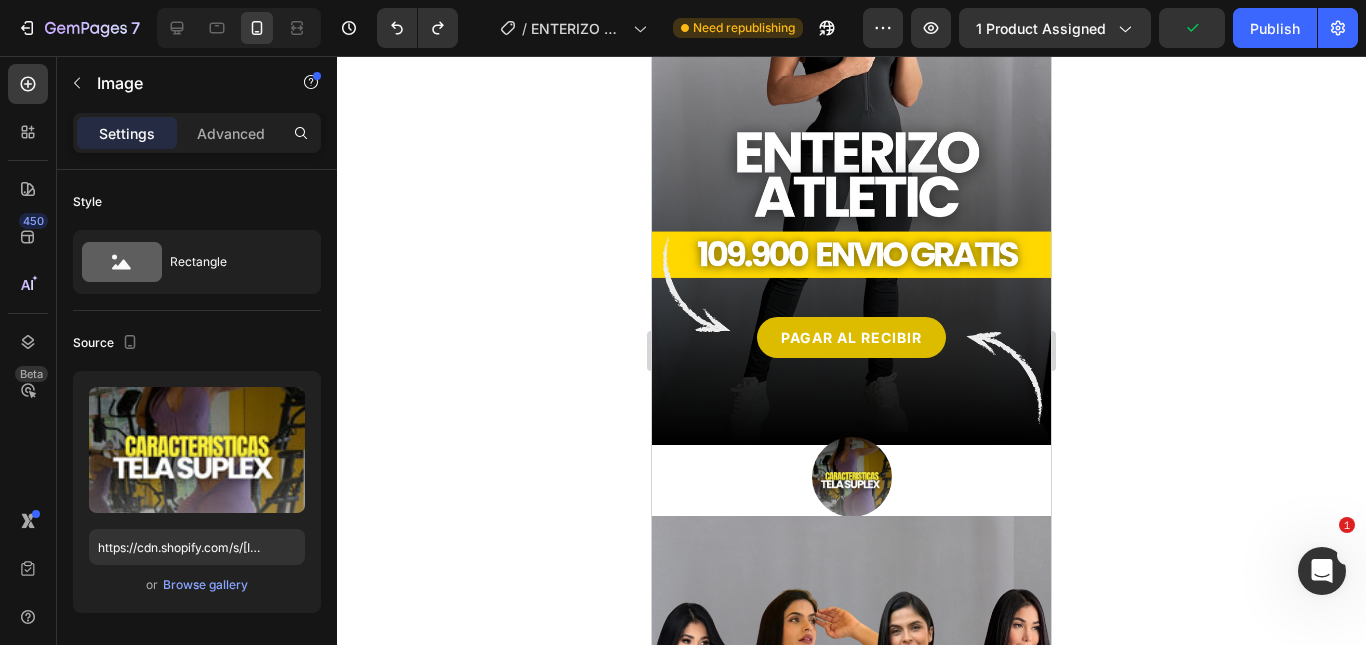click at bounding box center (852, 477) 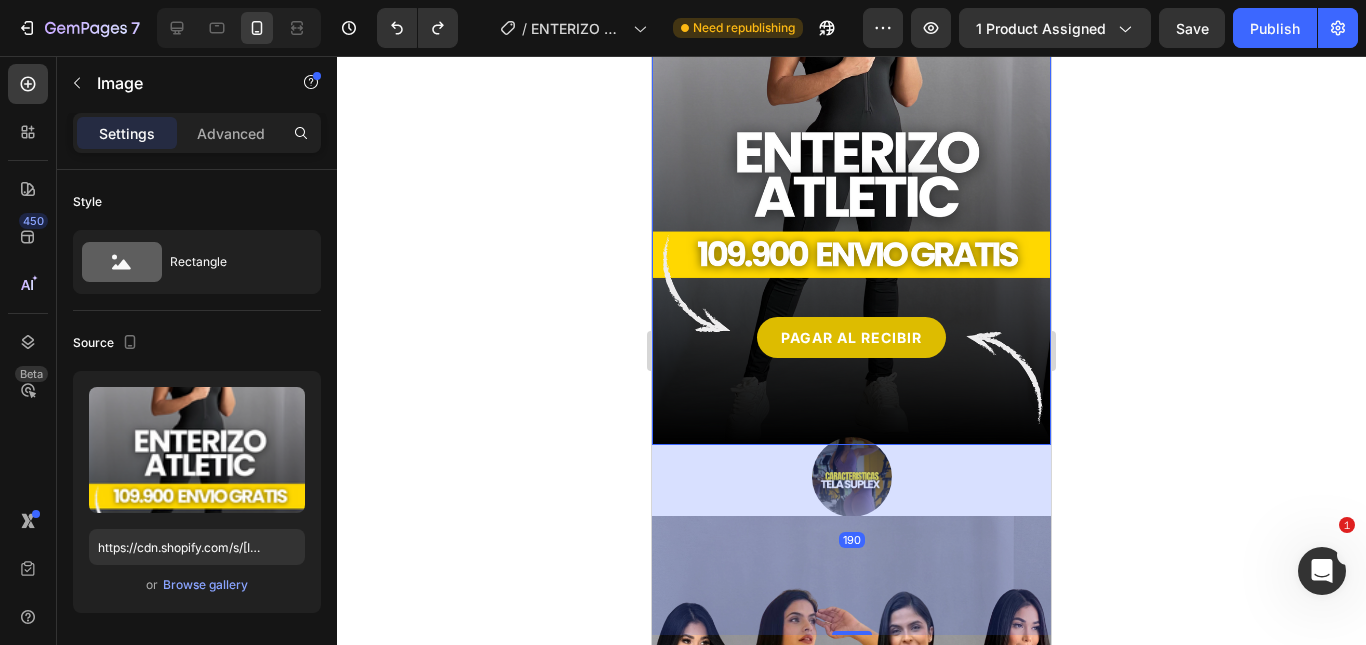 click on "190" at bounding box center [851, 540] 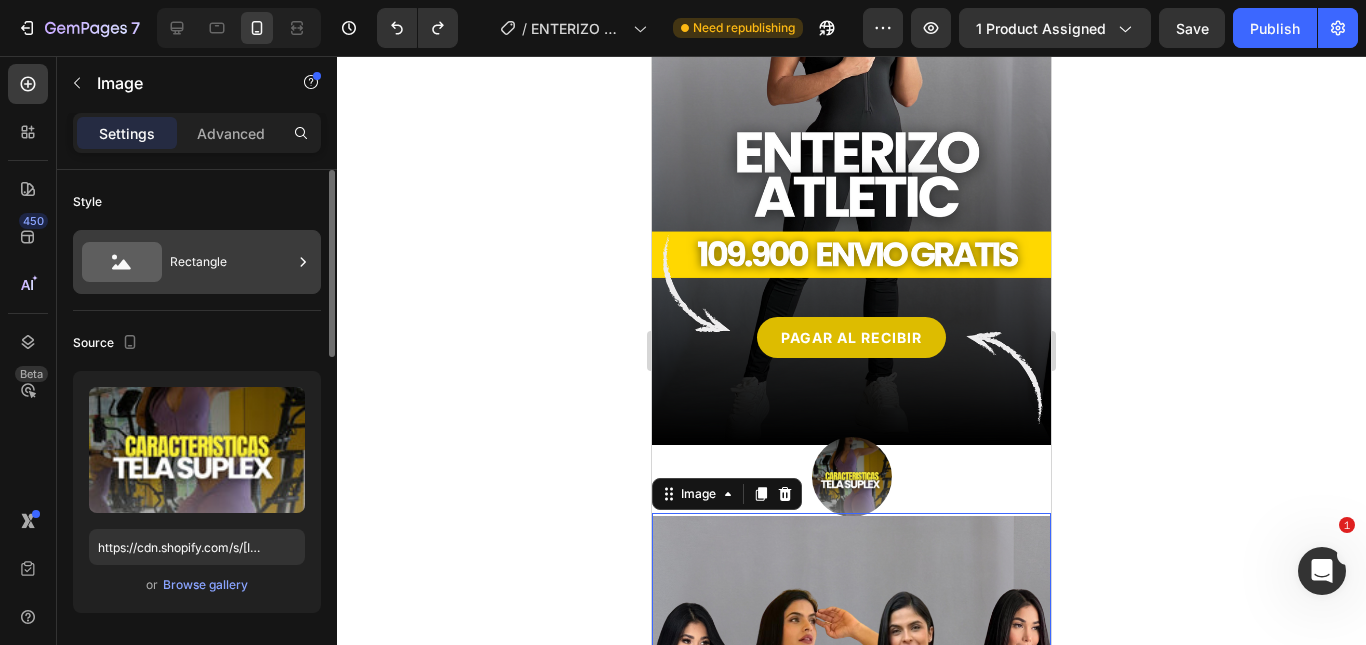 click on "Rectangle" at bounding box center (231, 262) 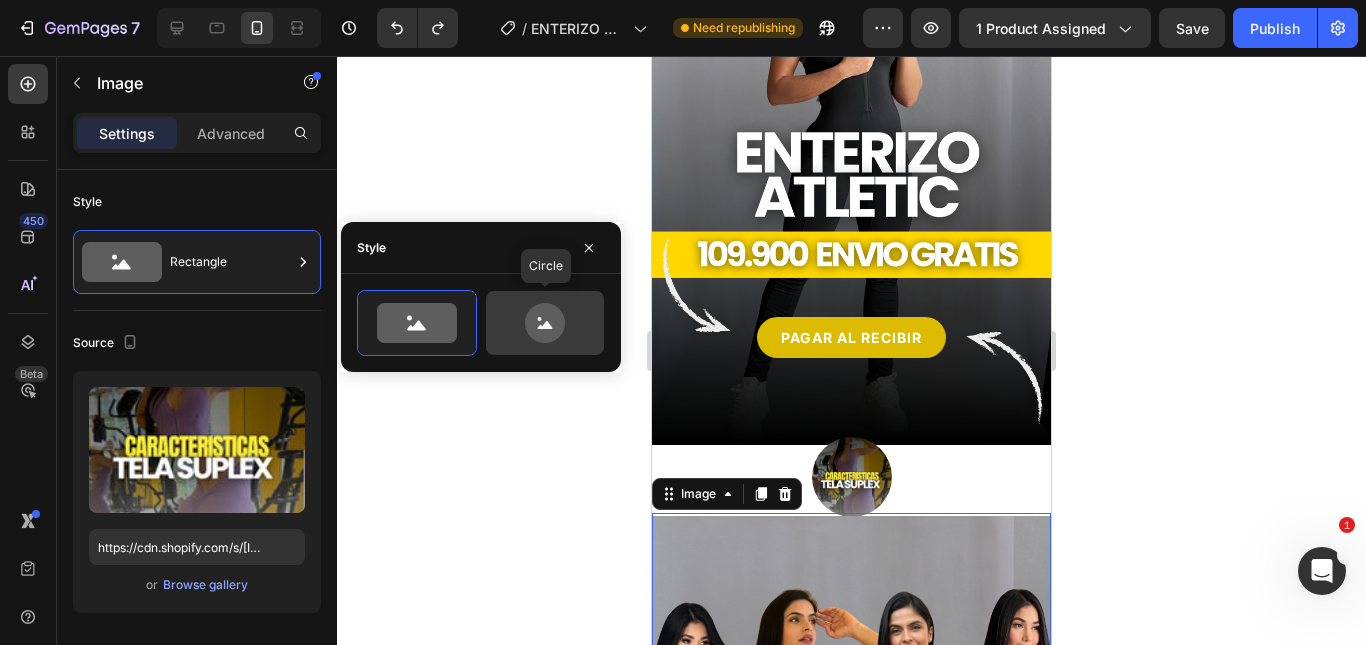 click 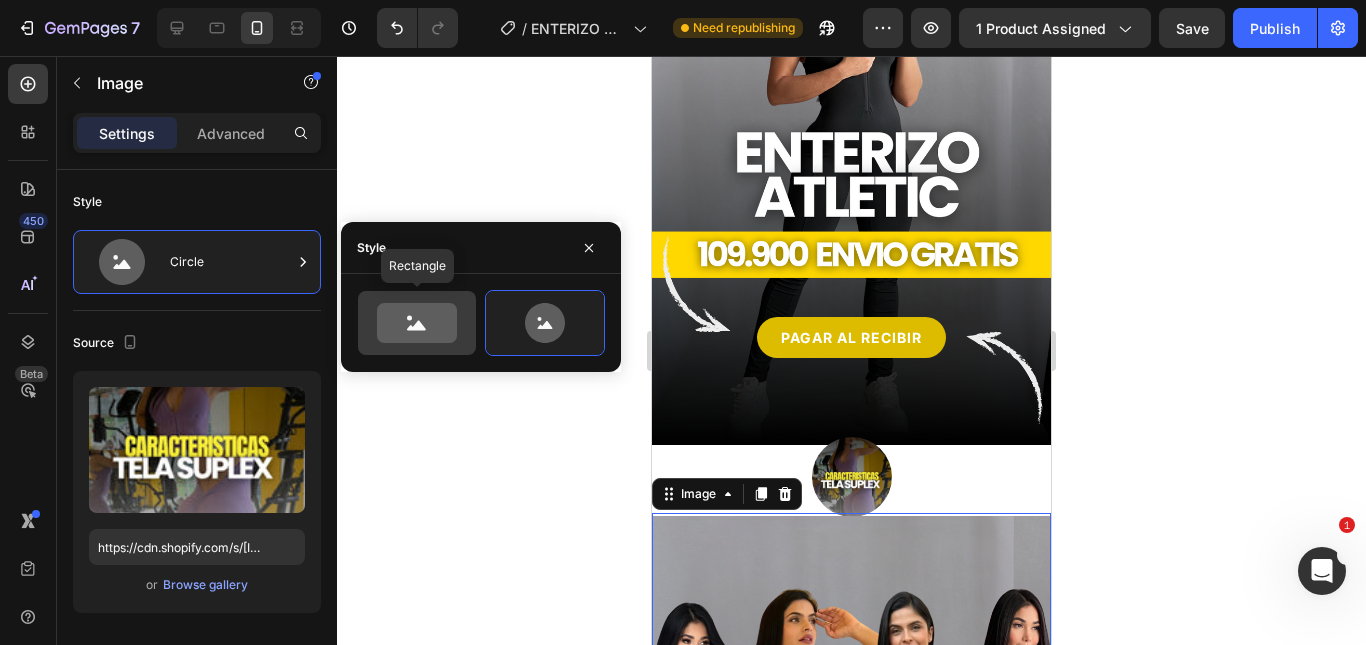 click 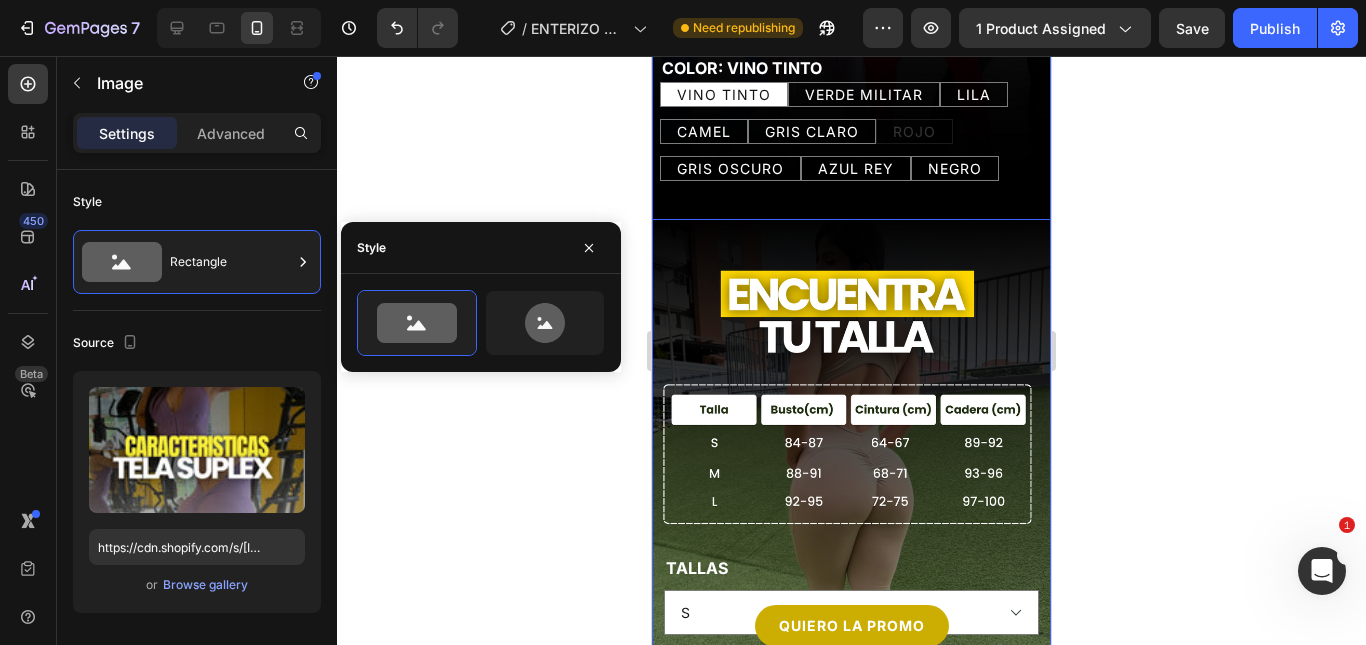 scroll, scrollTop: 1700, scrollLeft: 0, axis: vertical 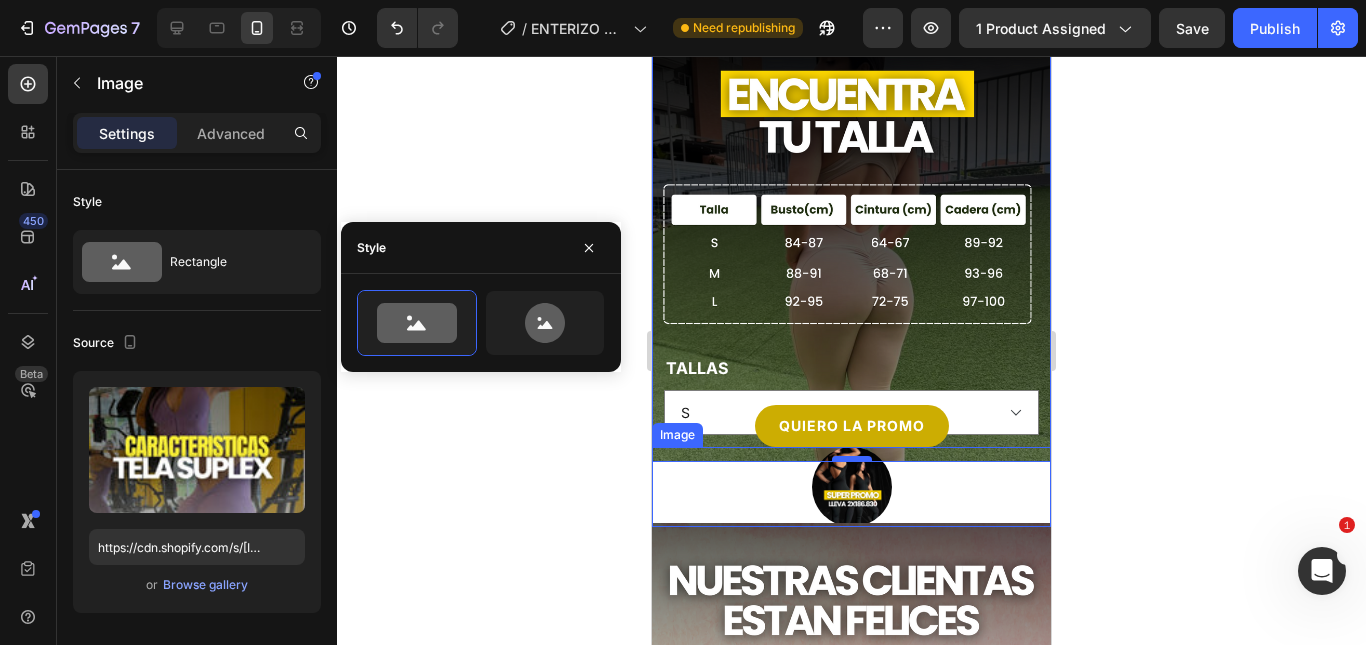 click at bounding box center (852, 459) 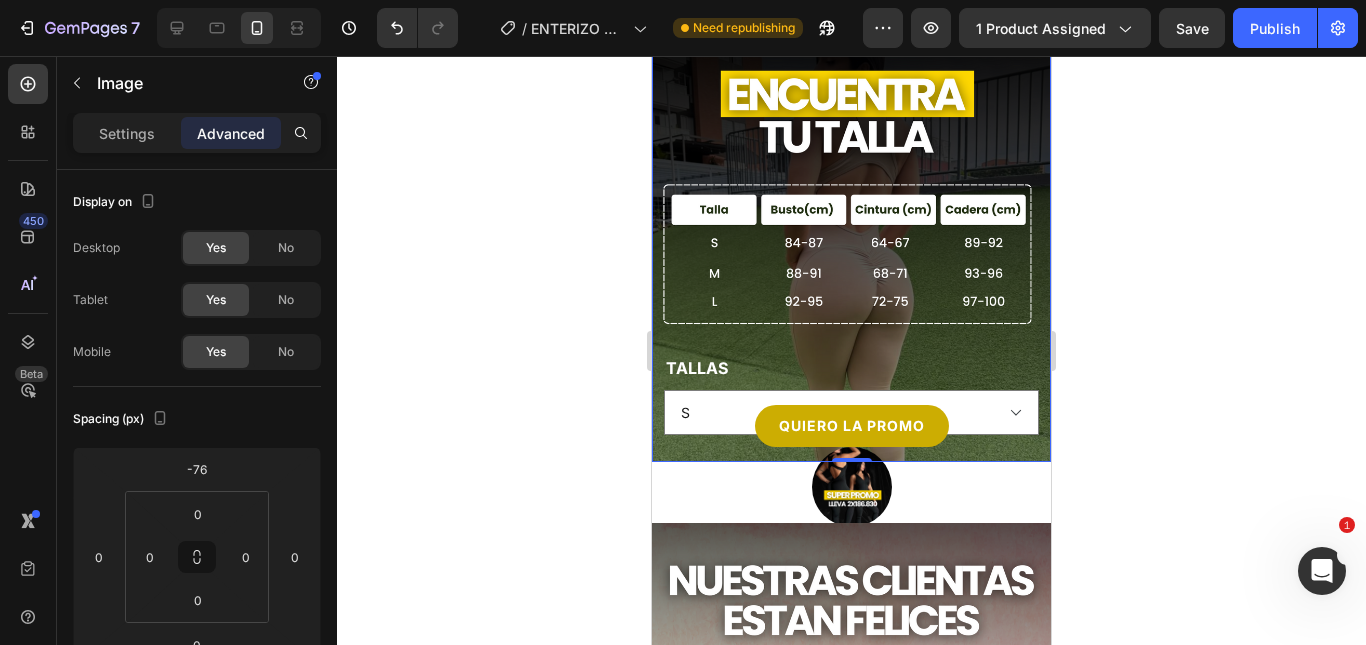 click on "0" at bounding box center (852, 478) 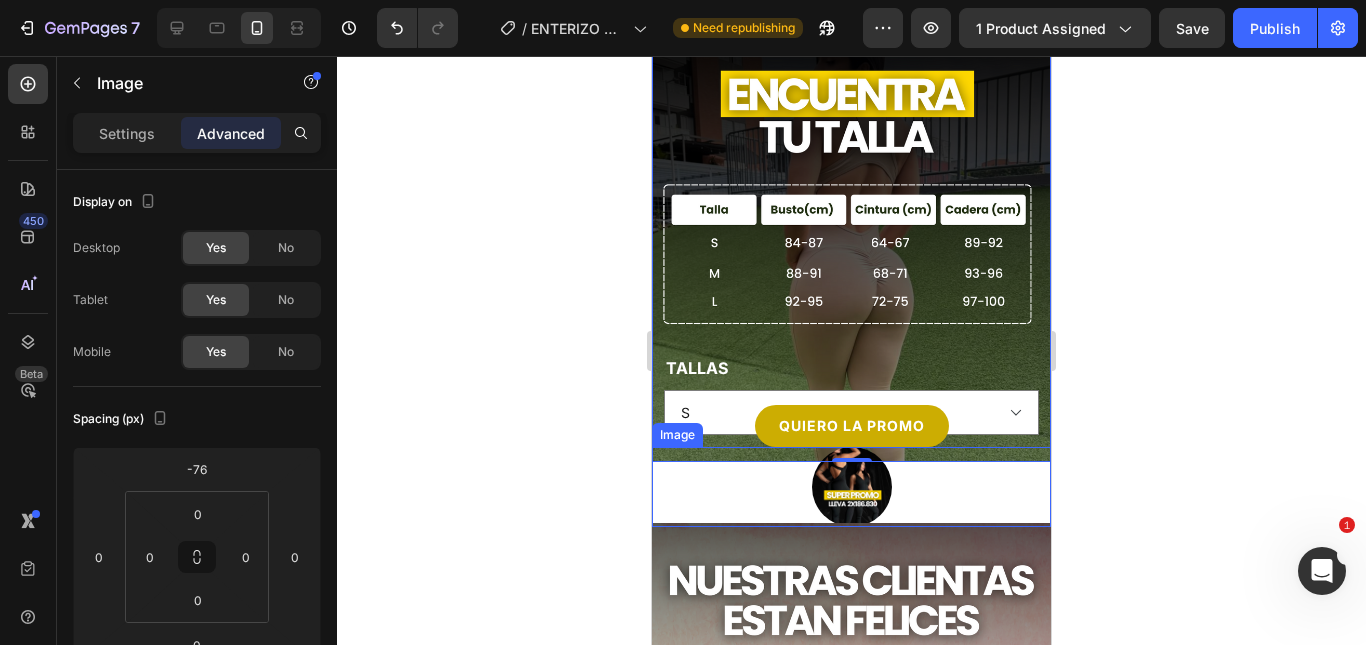 click at bounding box center [851, 487] 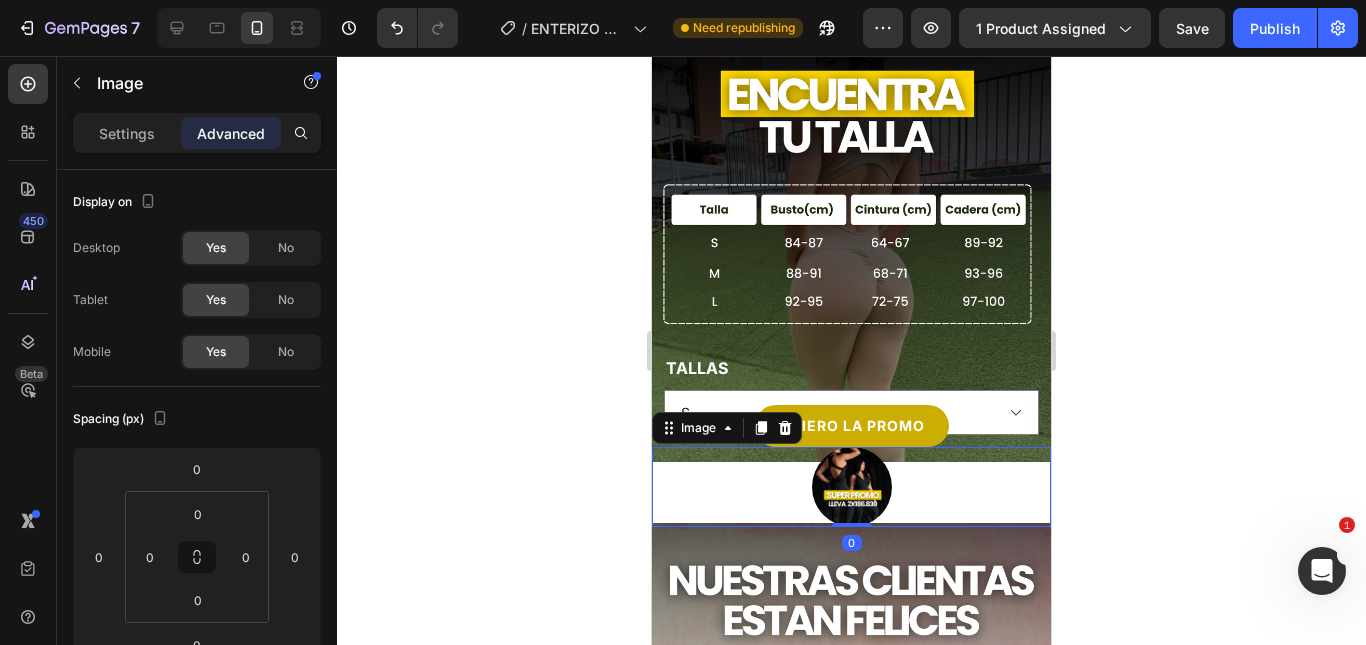 click at bounding box center (852, 487) 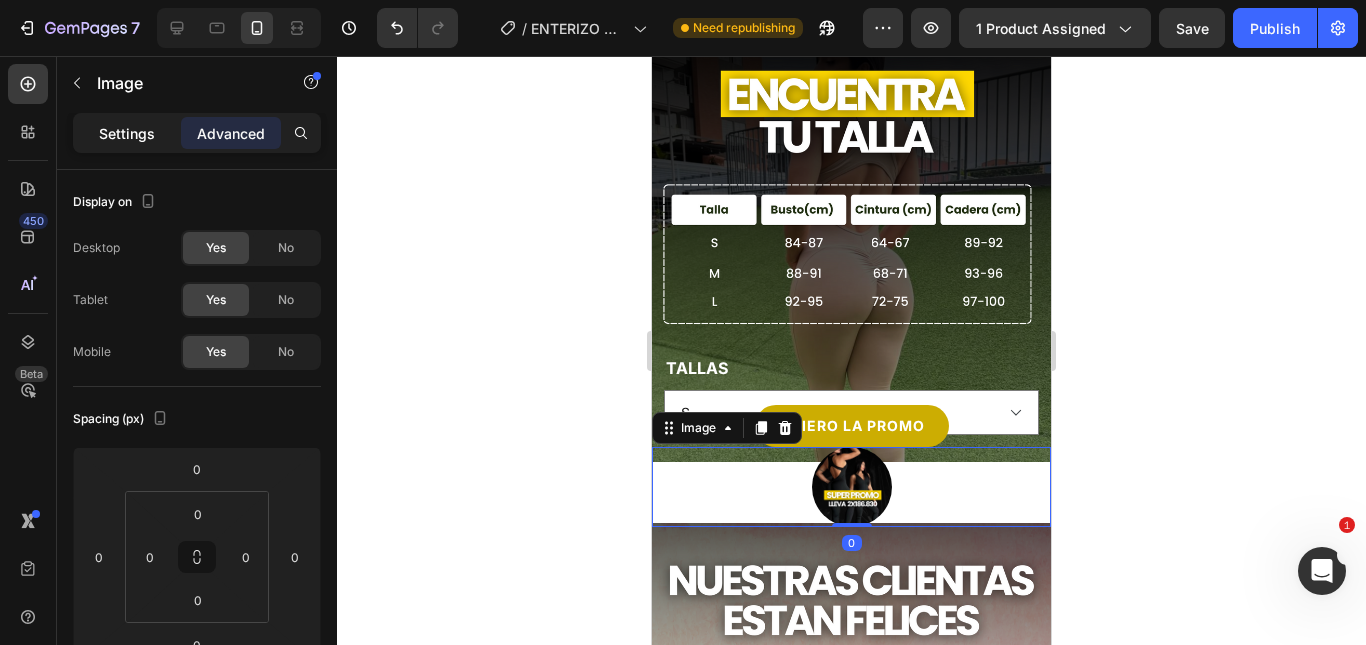 click on "Settings" at bounding box center (127, 133) 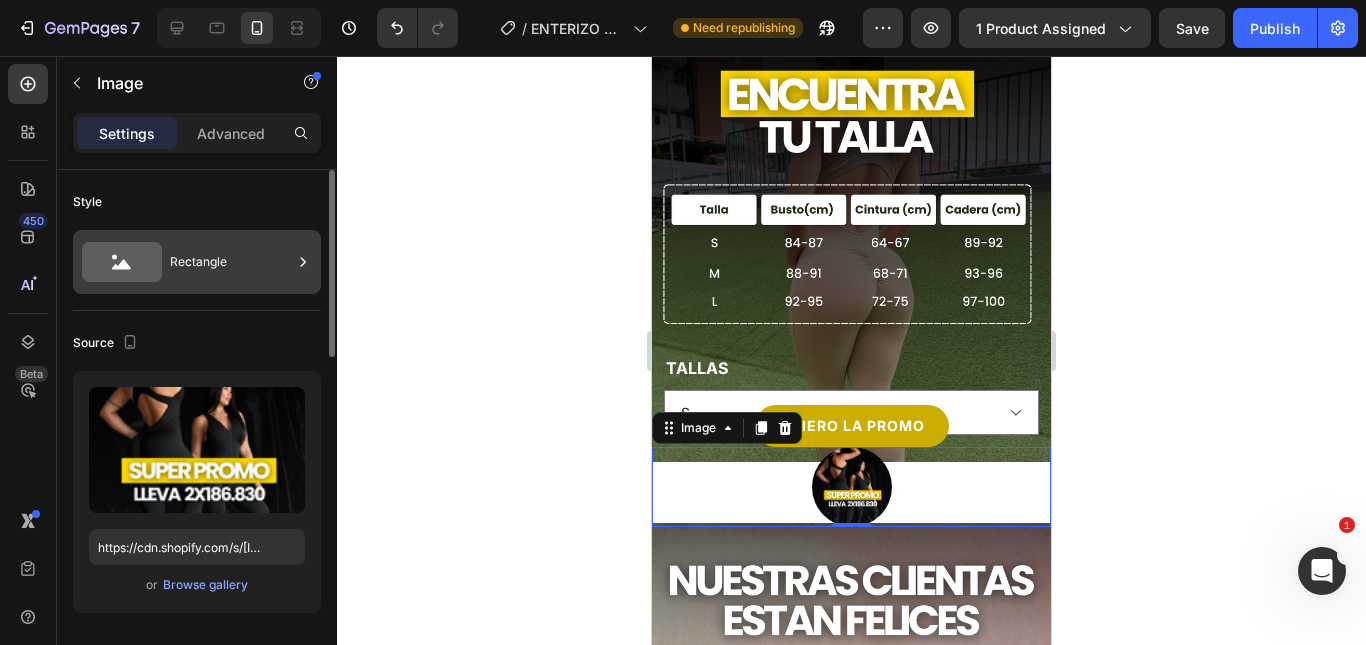 click on "Rectangle" at bounding box center (231, 262) 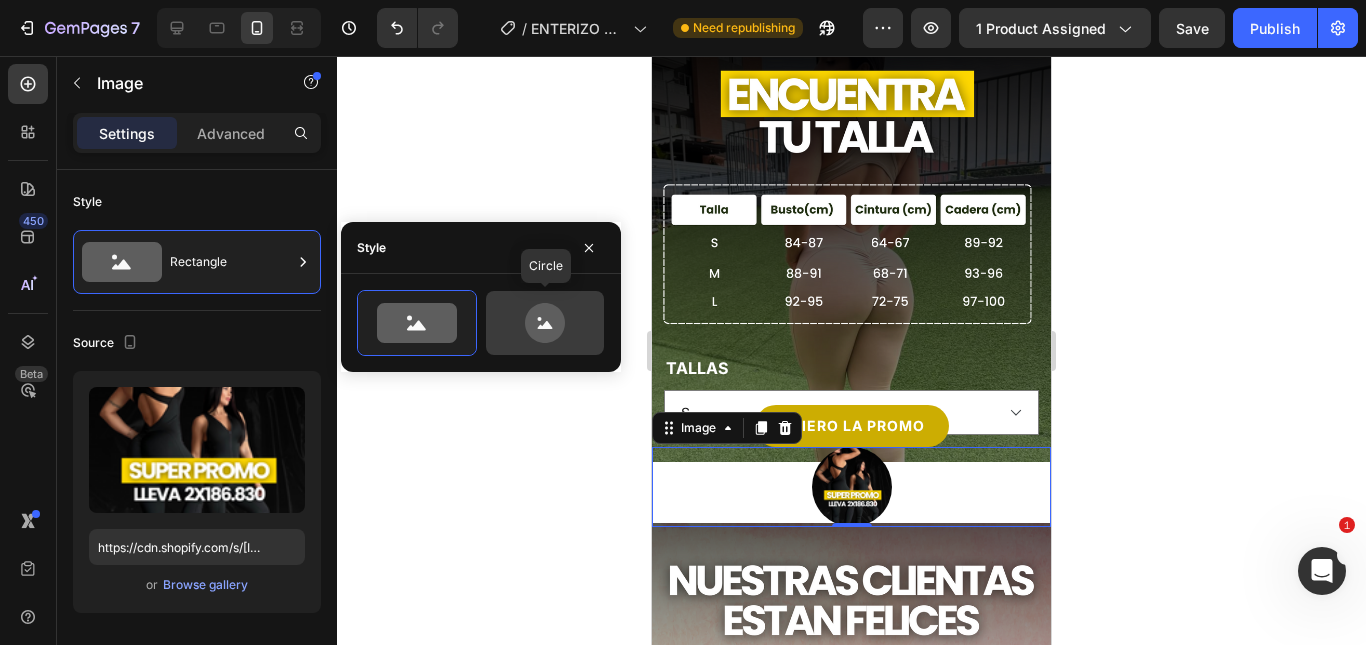 click 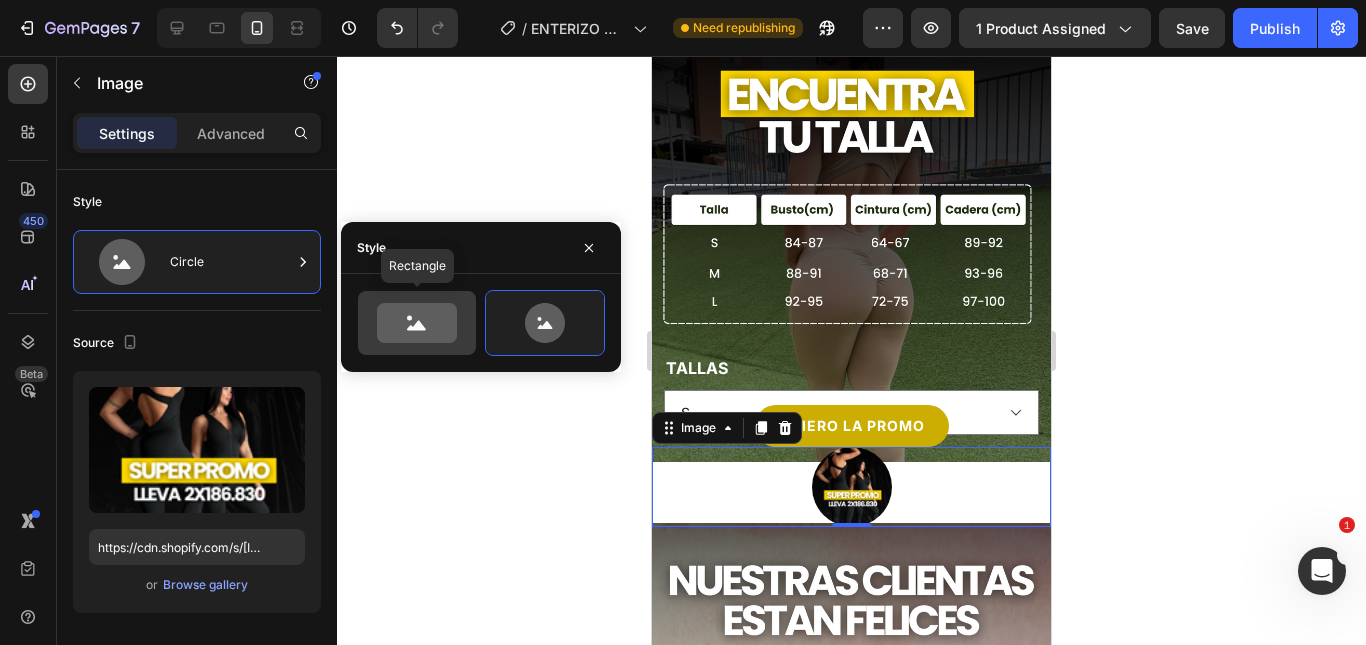 click 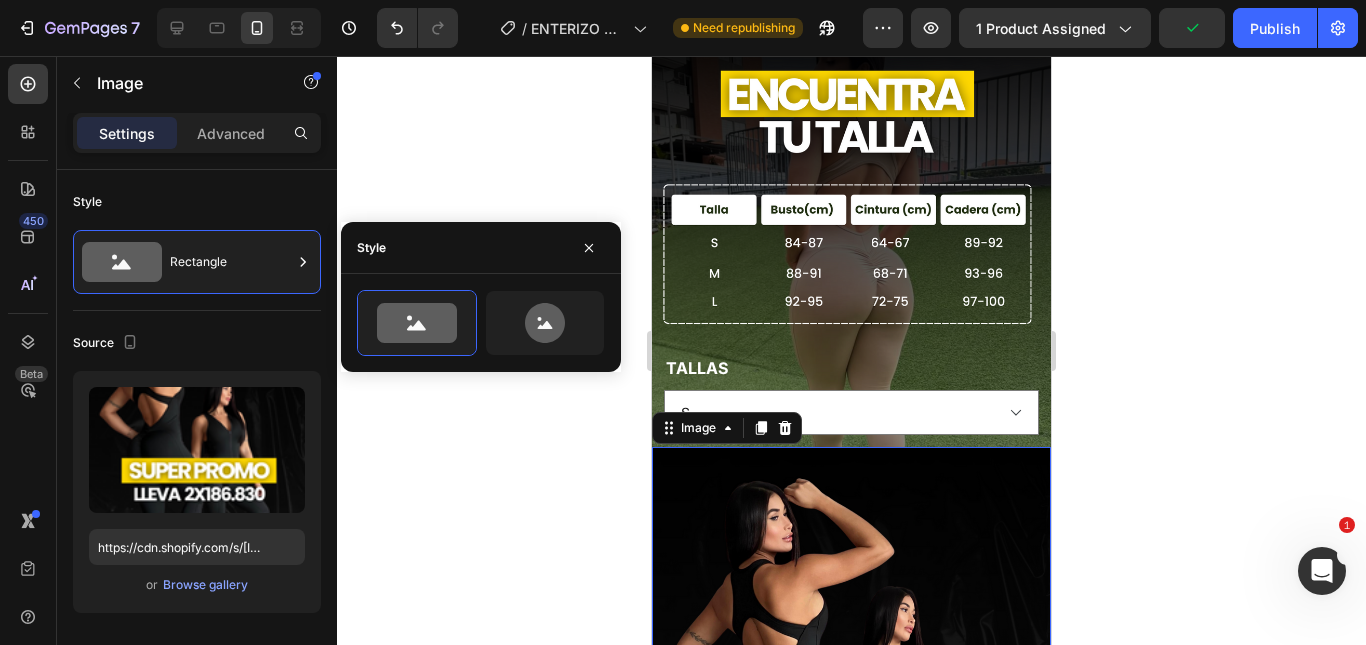 click 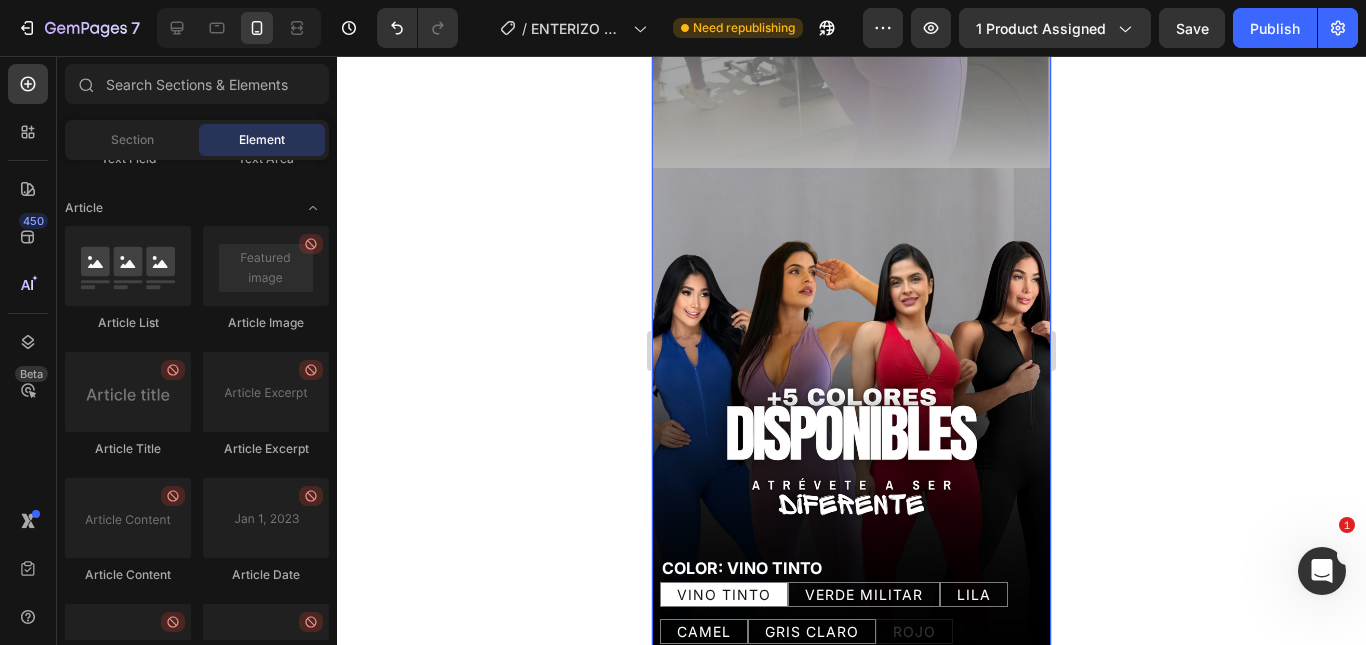 scroll, scrollTop: 700, scrollLeft: 0, axis: vertical 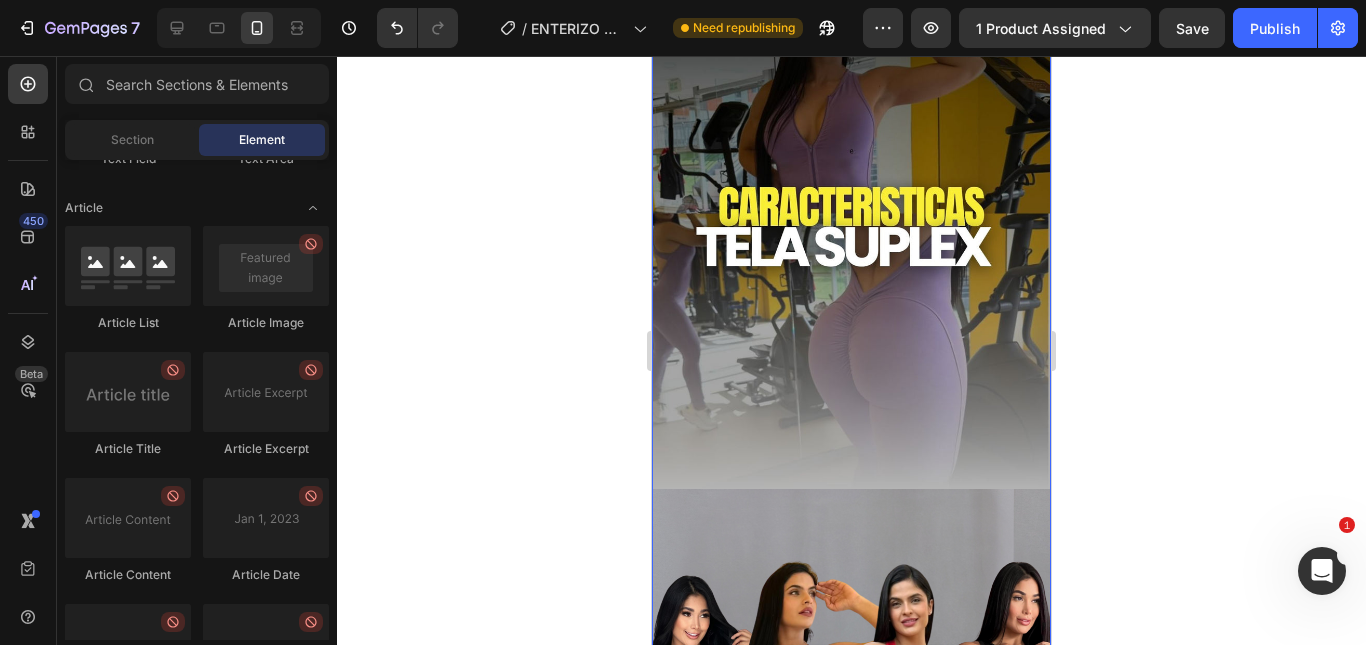 click at bounding box center (851, 213) 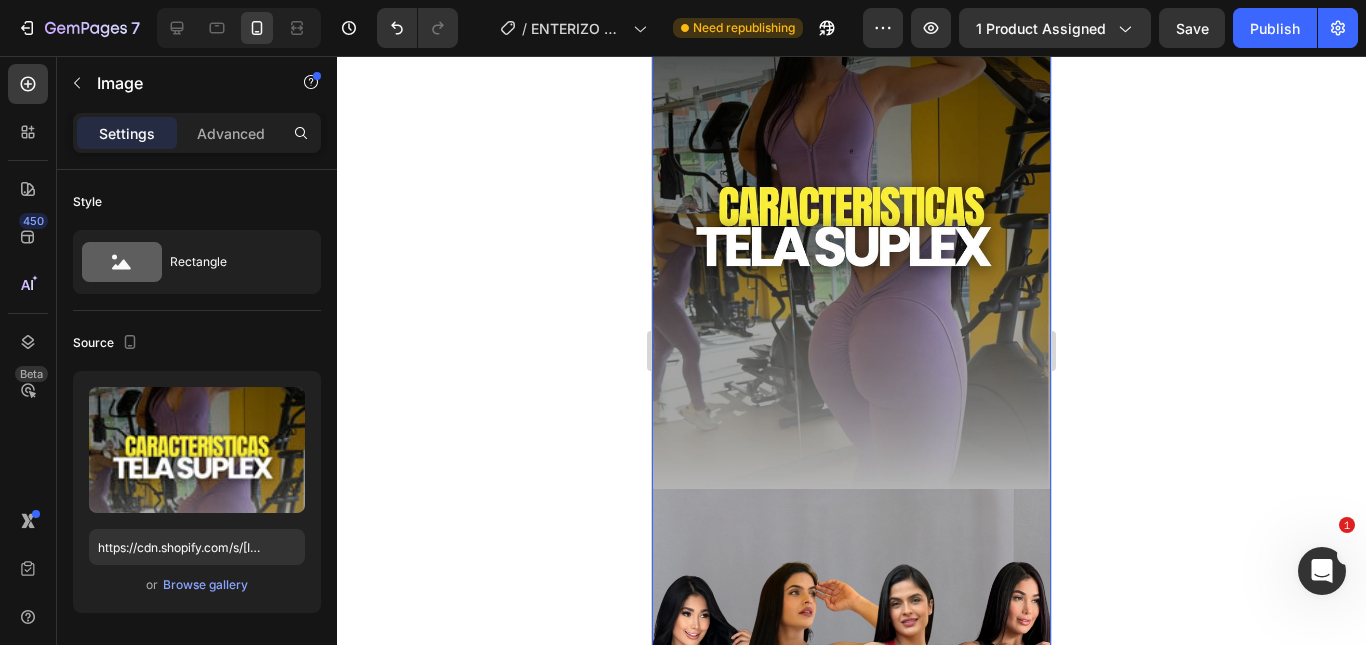 click at bounding box center (851, 213) 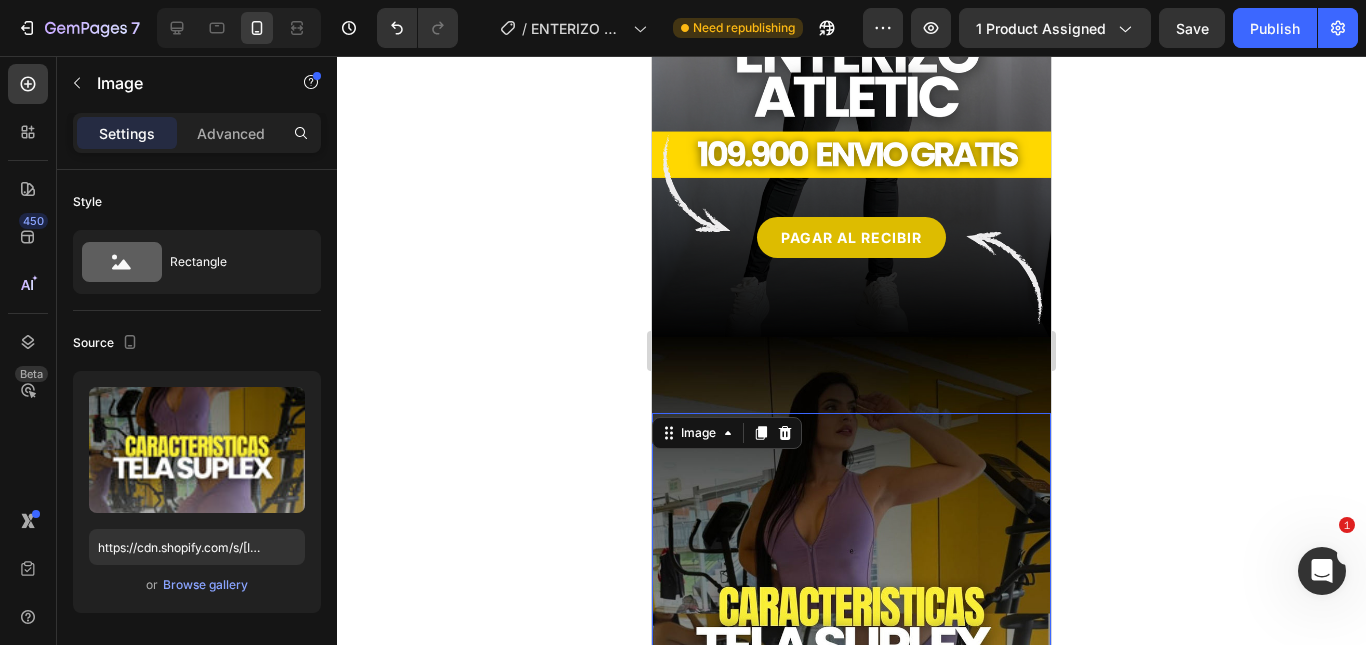 scroll, scrollTop: 400, scrollLeft: 0, axis: vertical 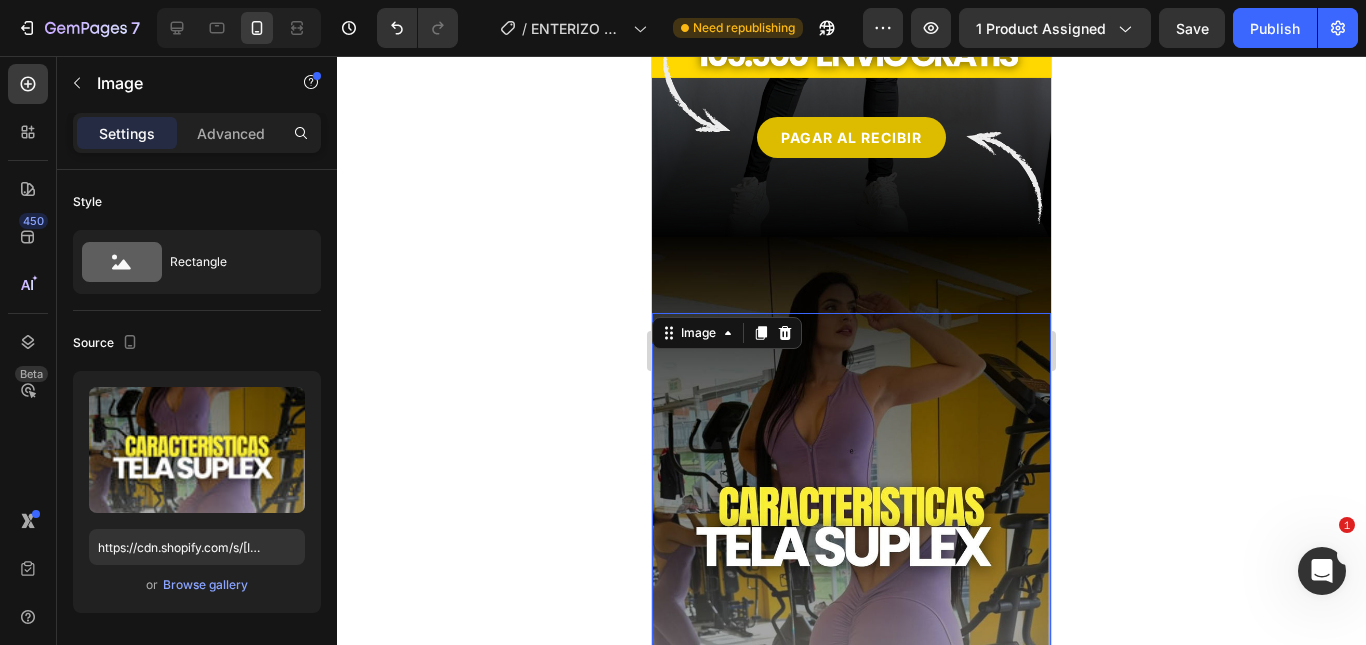 click at bounding box center [851, 513] 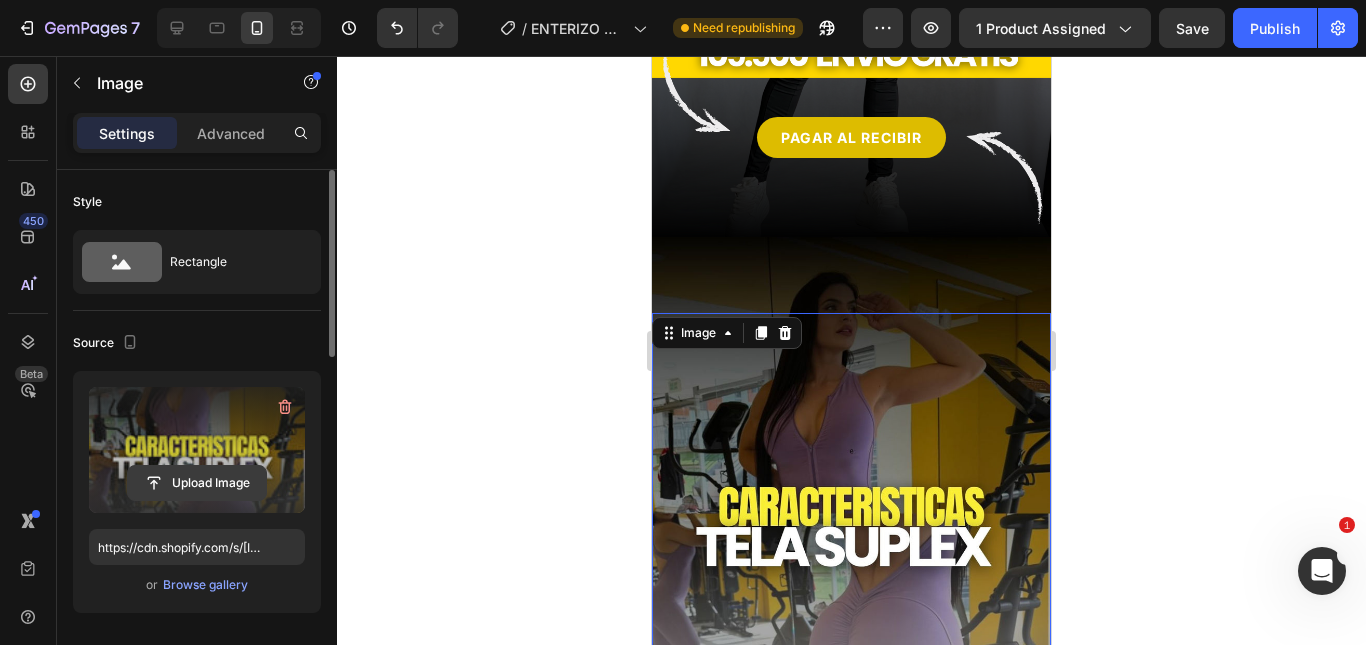click 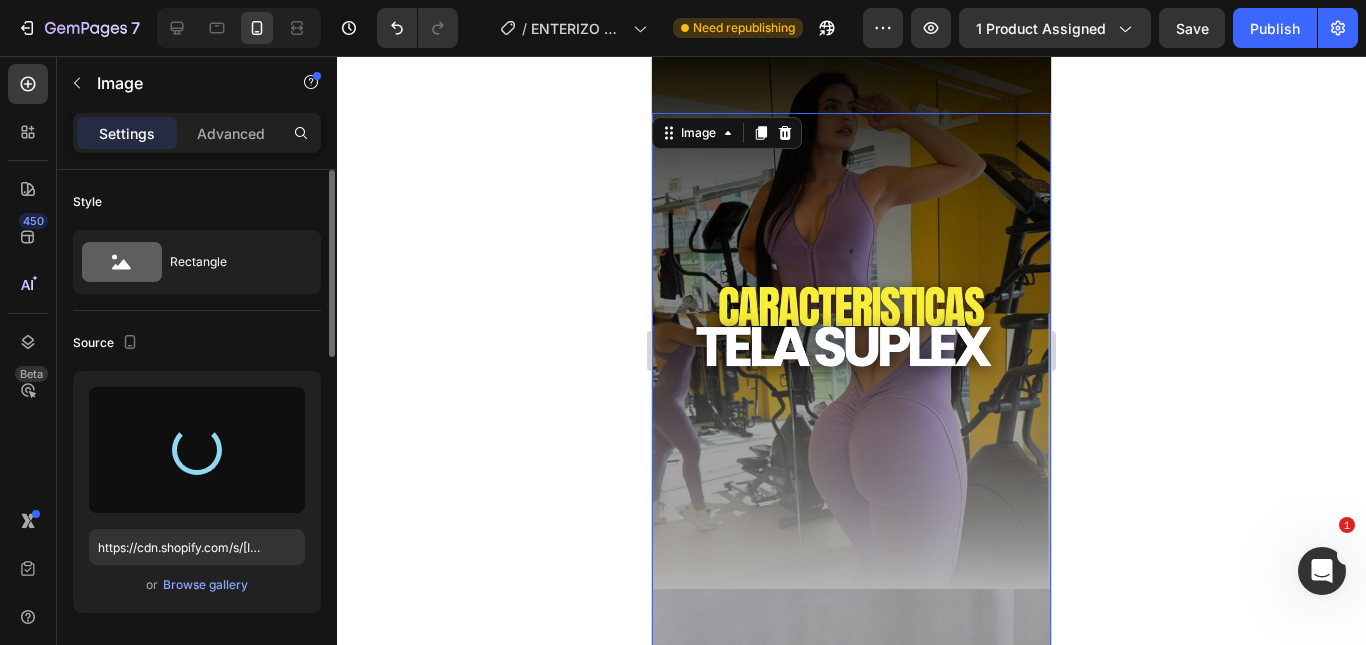 type on "https://cdn.shopify.com/s/files/1/0555/7918/1226/files/gempages_475399761675944918-73109e80-2188-44fc-b6d7-f4ef0545272f.jpg" 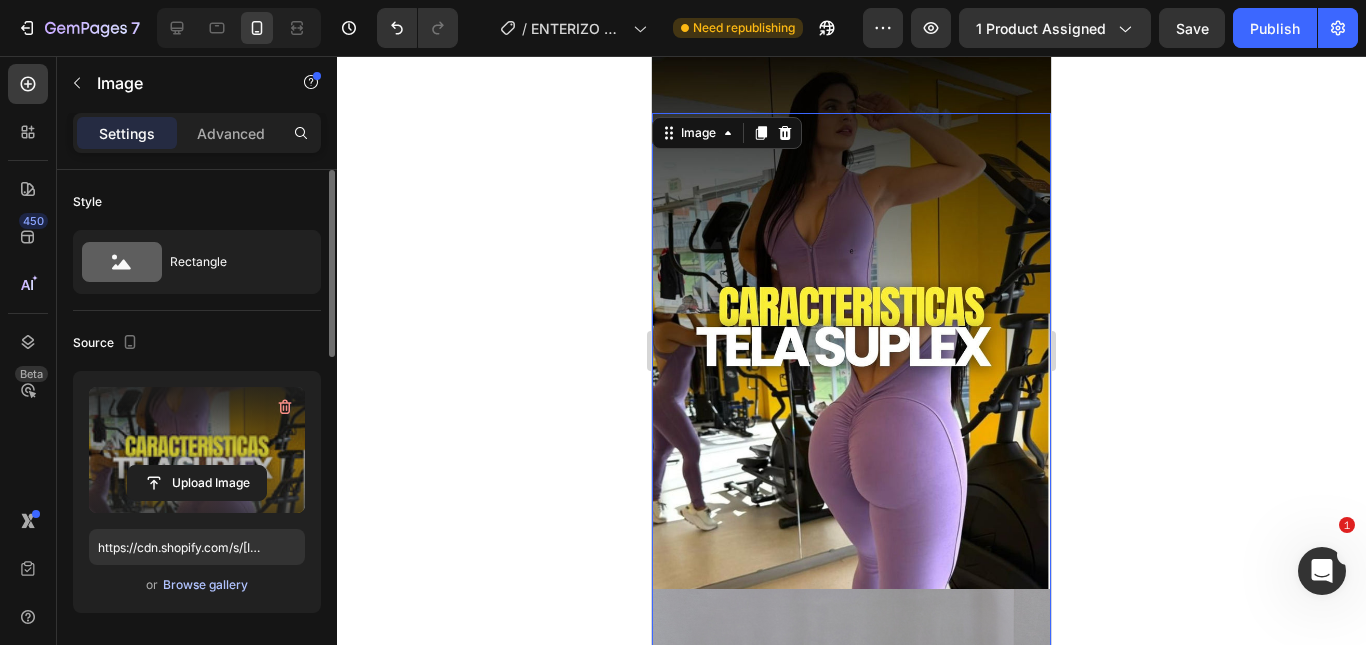 click on "Browse gallery" at bounding box center (205, 585) 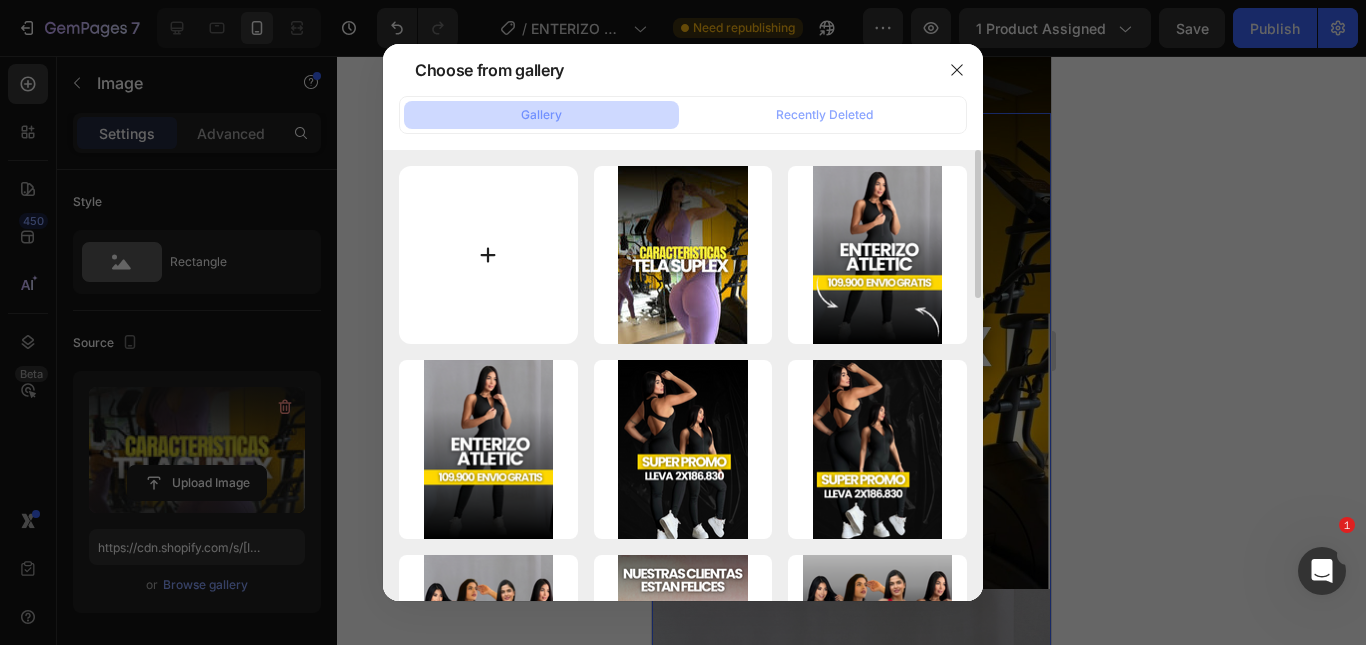 click at bounding box center (488, 255) 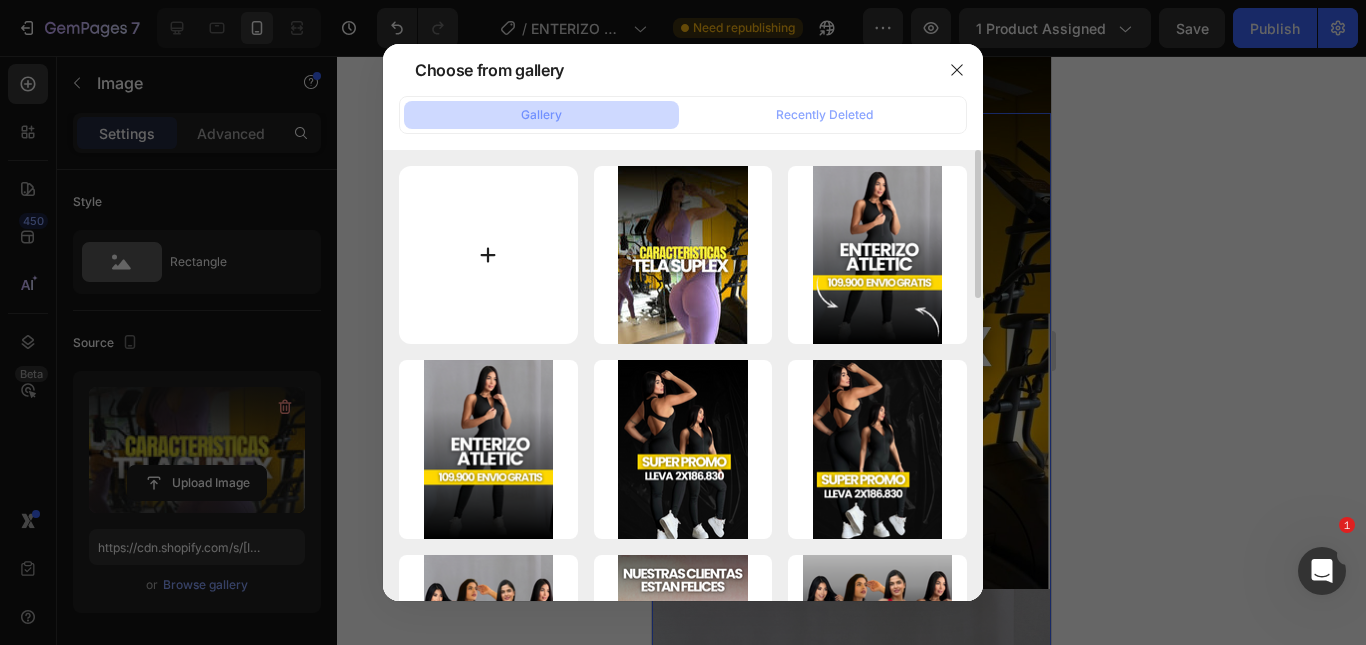 type on "C:\fakepath\Reel De Instagram Promo Moda Fotográfico Marrón Y Blanco (1080 x 1495 px) (4).jpg" 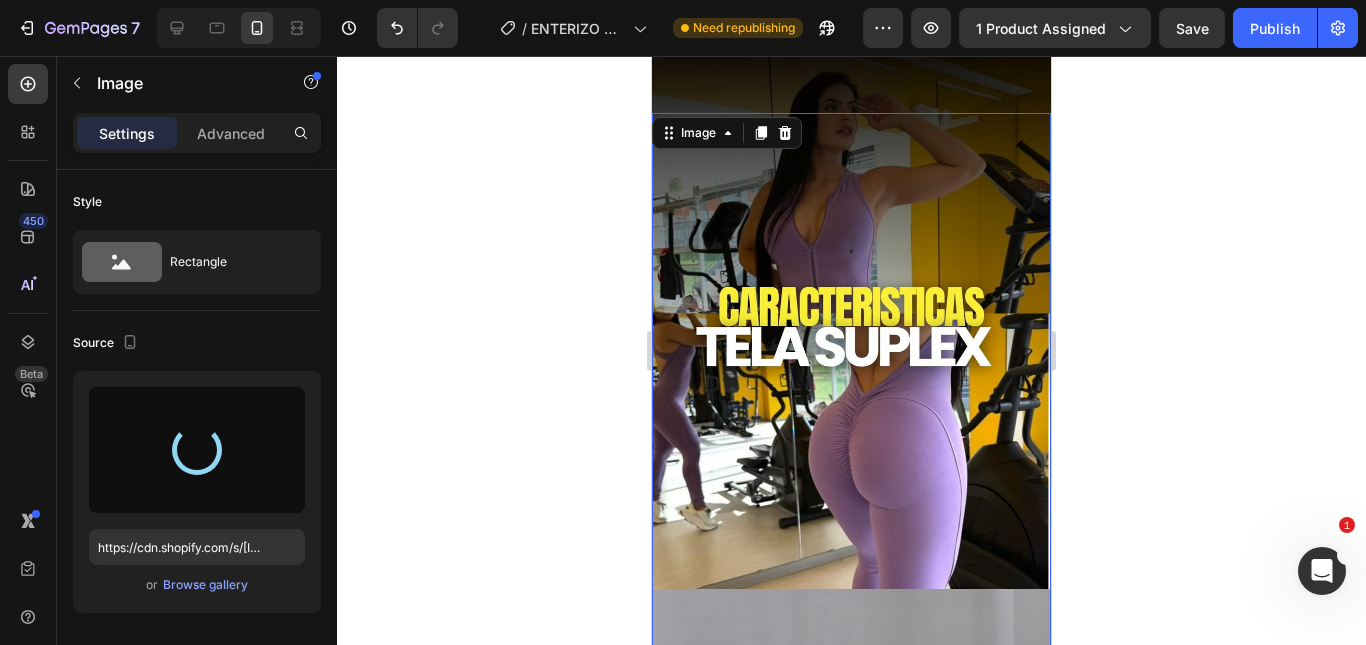 type on "https://cdn.shopify.com/s/files/1/0555/7918/1226/files/gempages_475399761675944918-3fb73ef2-0f49-49b5-ae75-9f8bb08b8fda.jpg" 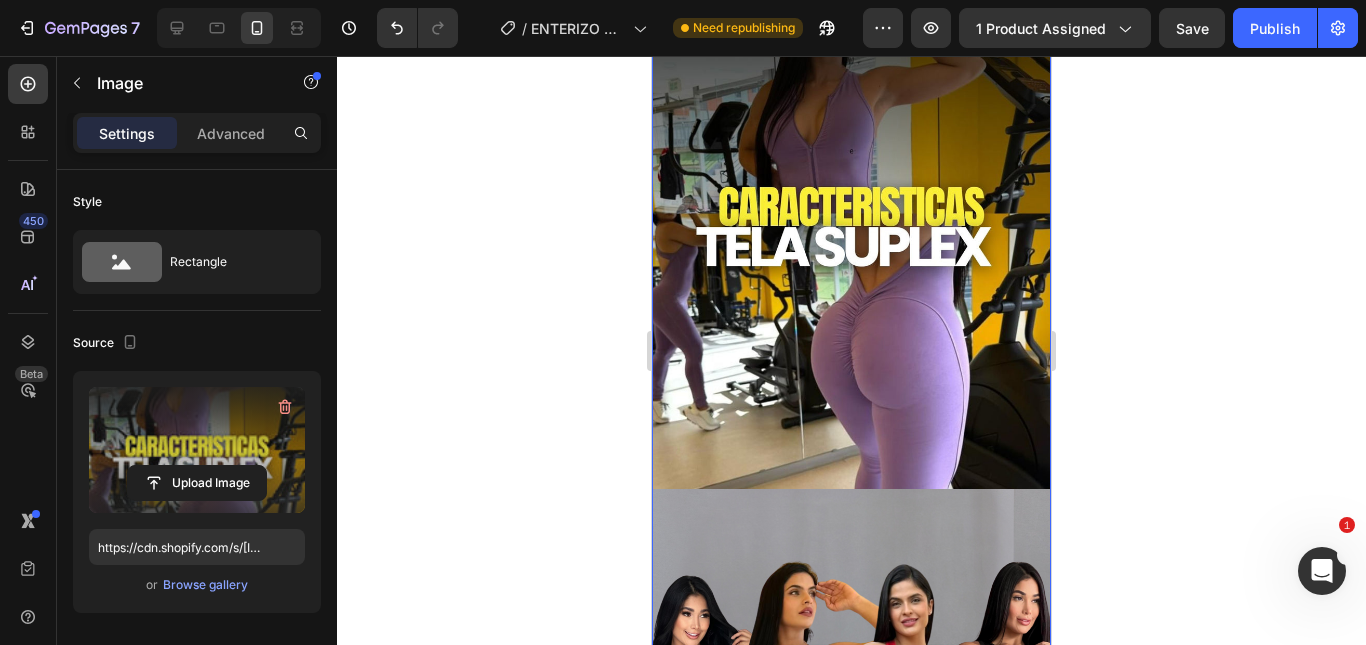 scroll, scrollTop: 800, scrollLeft: 0, axis: vertical 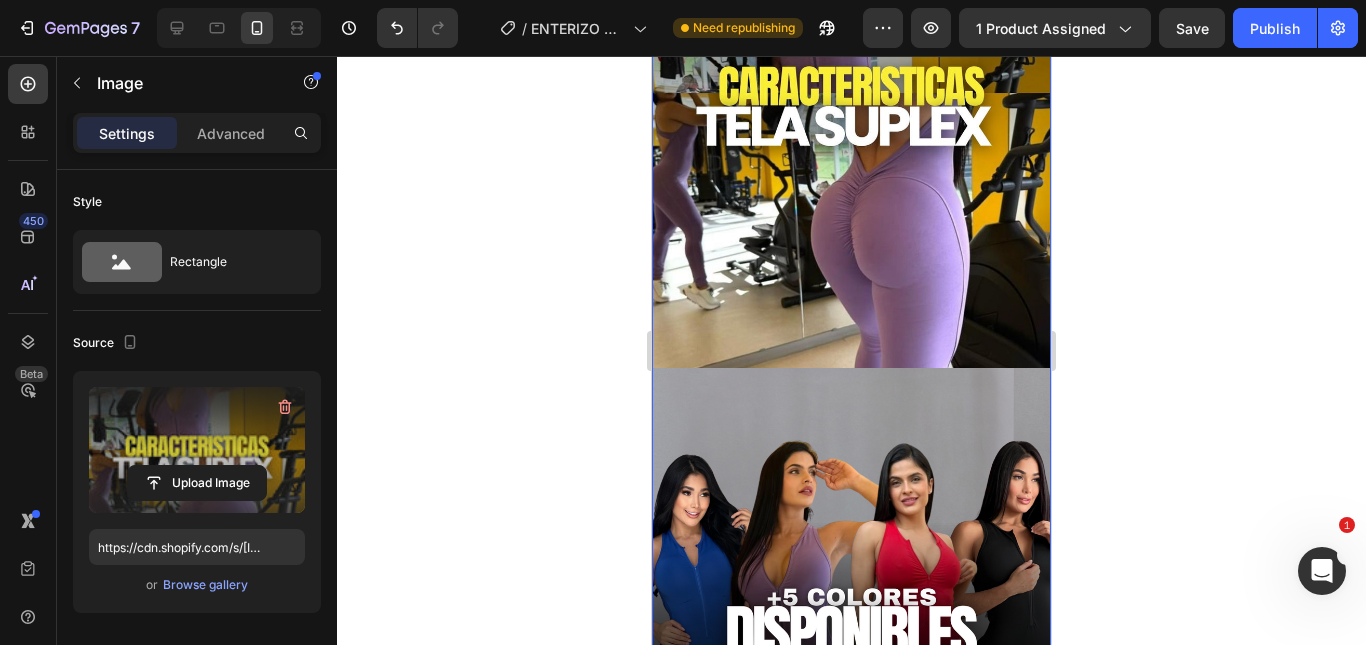 click at bounding box center [851, 93] 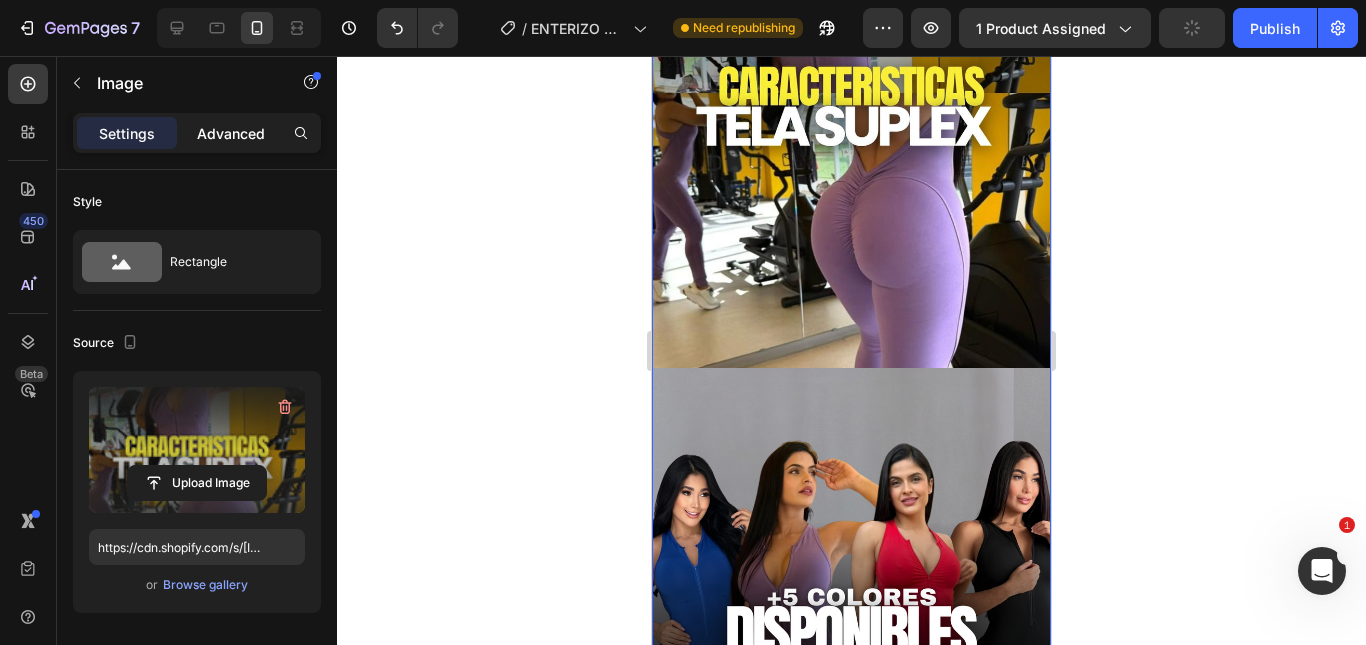 click on "Advanced" 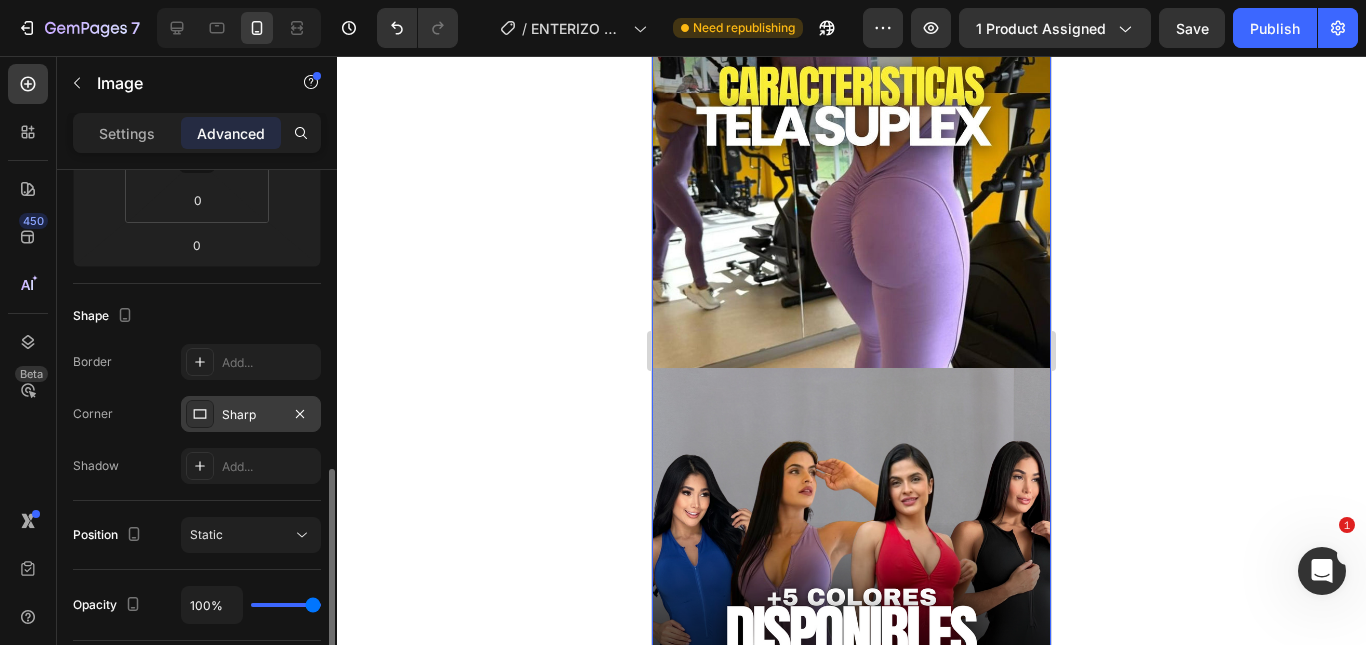 scroll, scrollTop: 500, scrollLeft: 0, axis: vertical 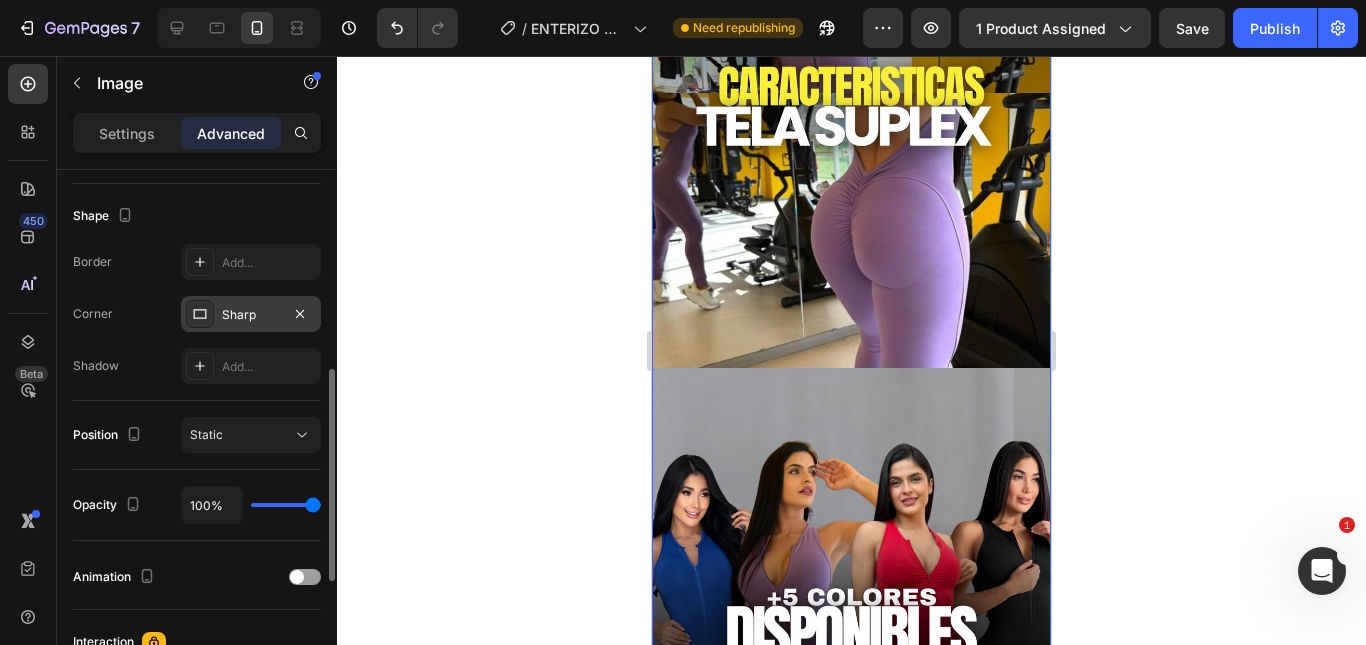 click on "Sharp" at bounding box center (251, 315) 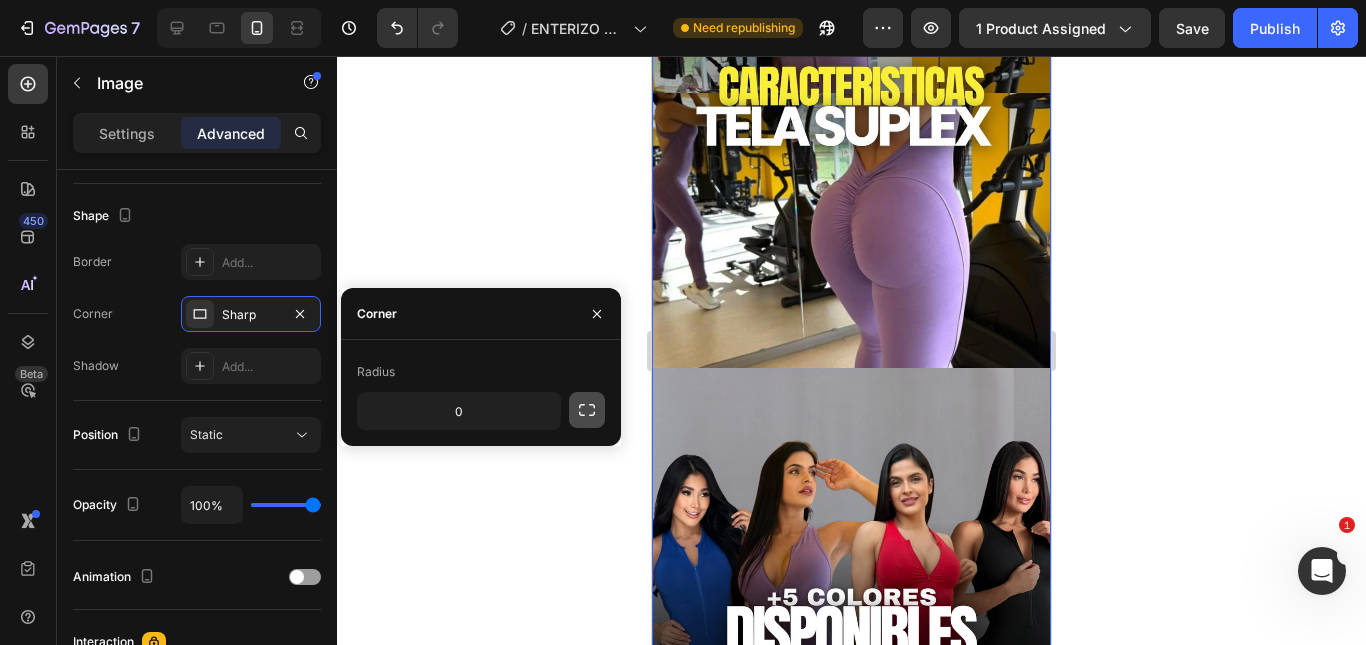 click 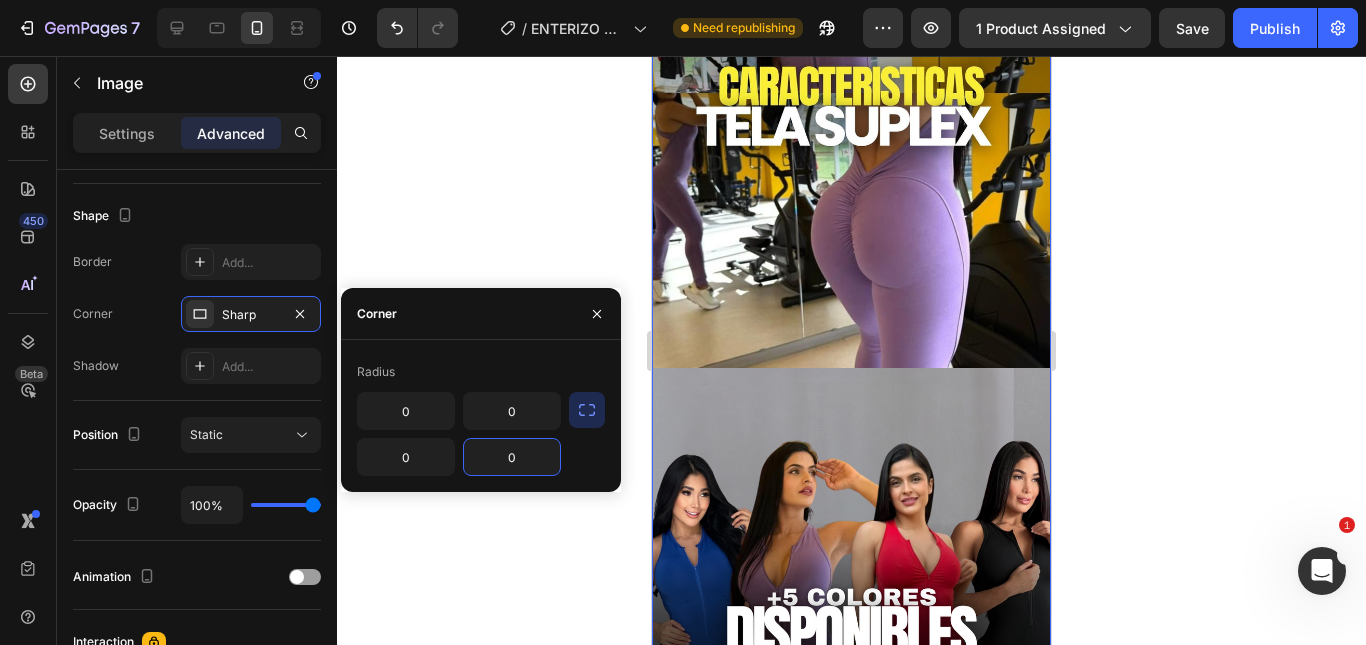 click on "0" at bounding box center [512, 457] 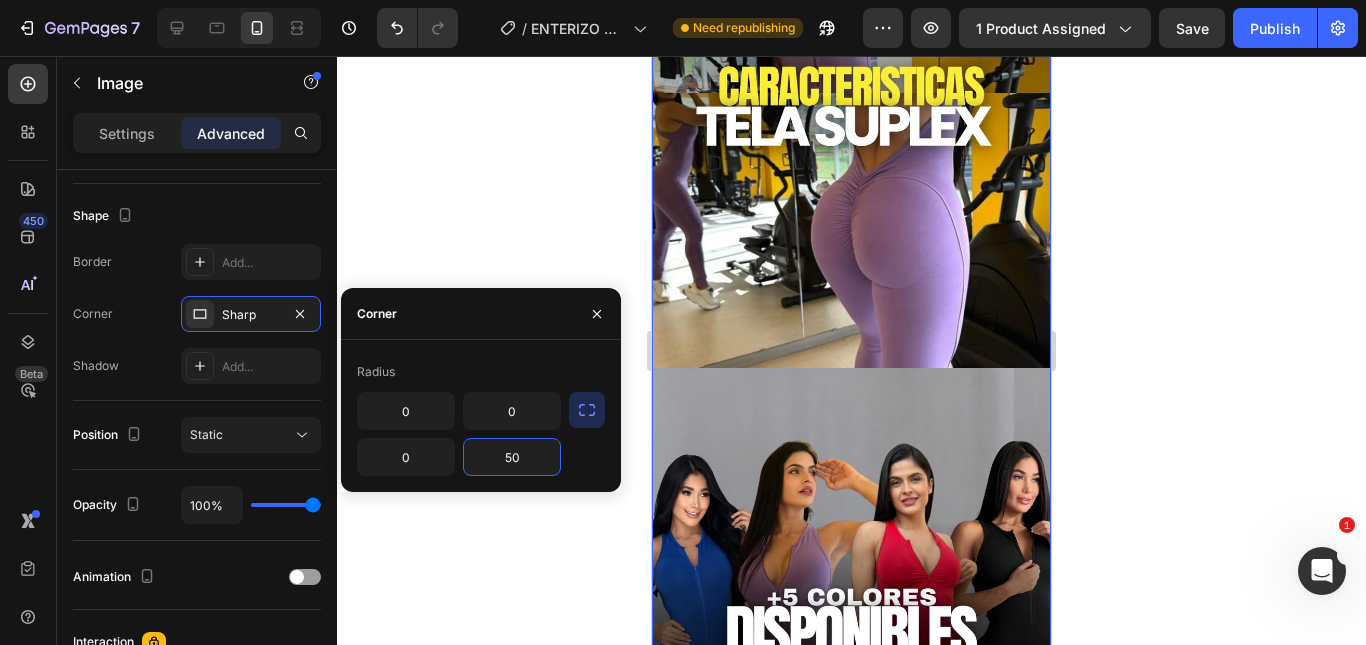 type on "50" 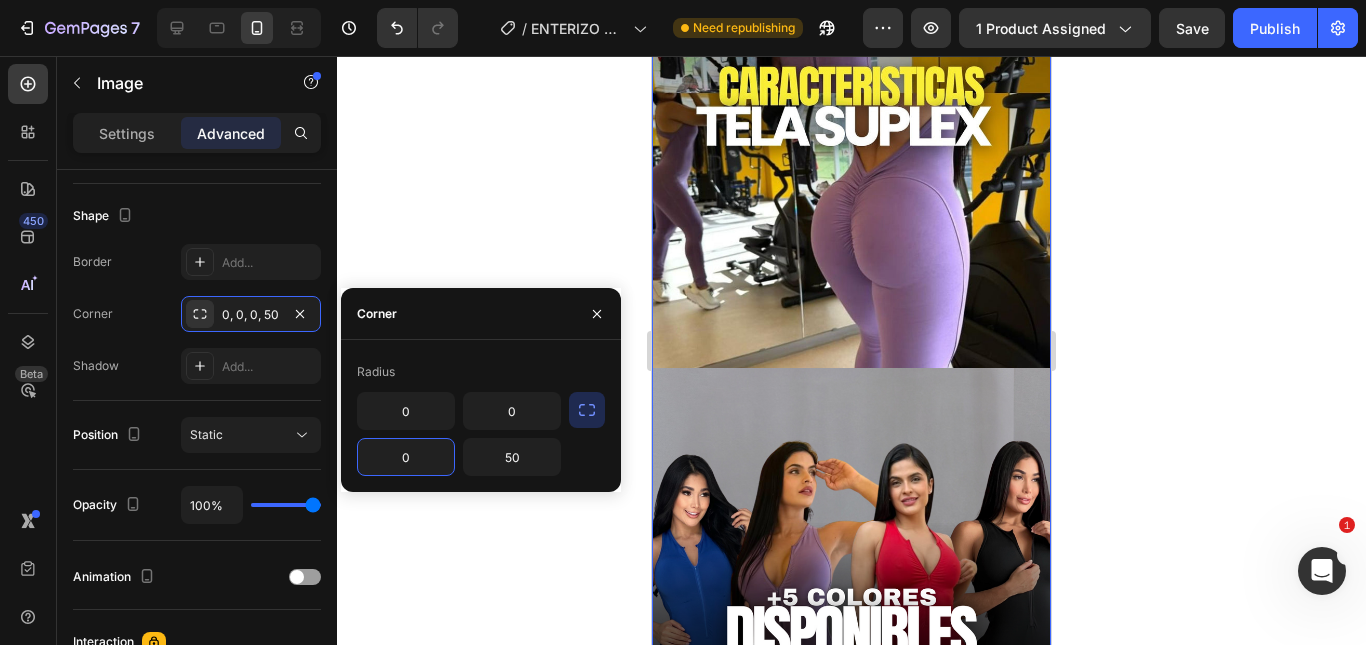 click on "0" at bounding box center [406, 457] 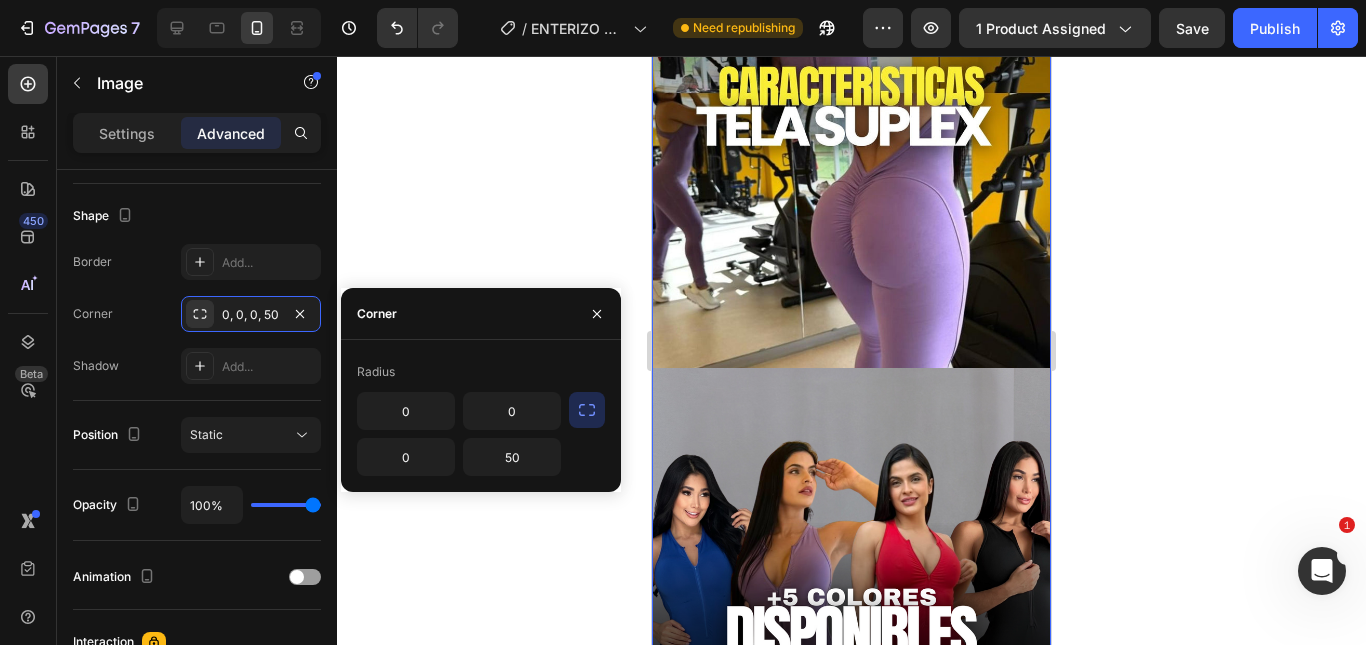 click 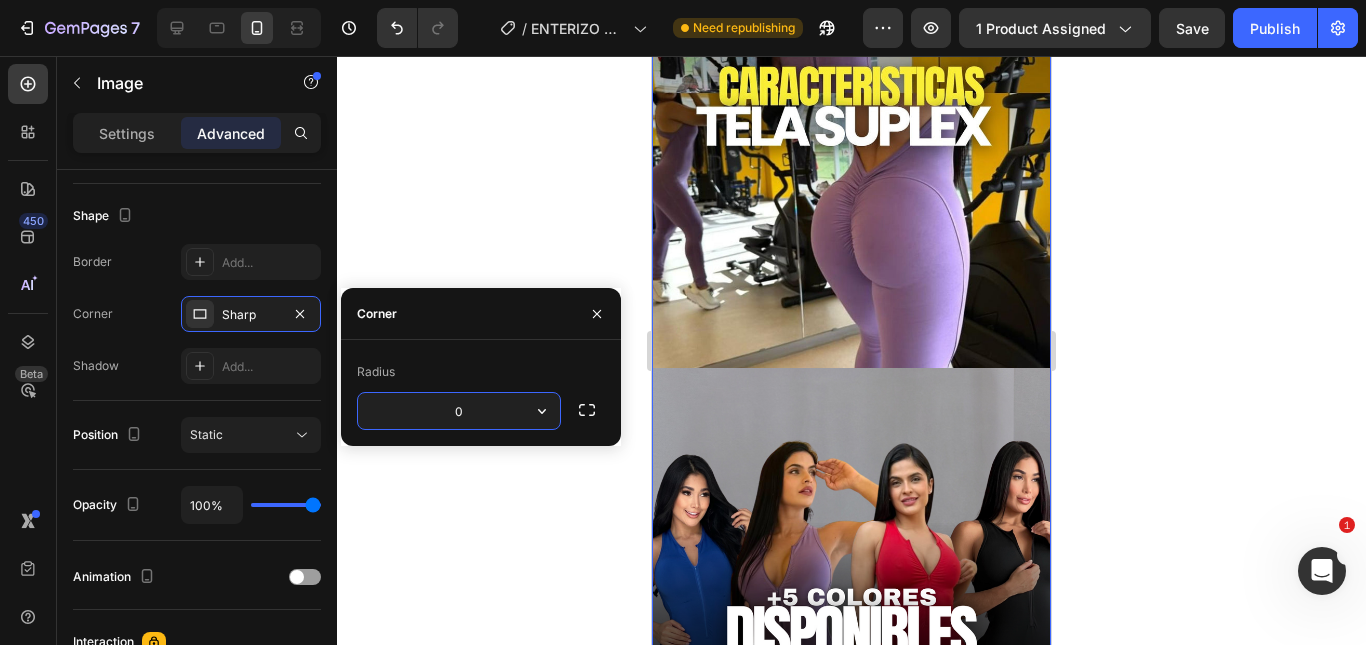 click on "0" at bounding box center (459, 411) 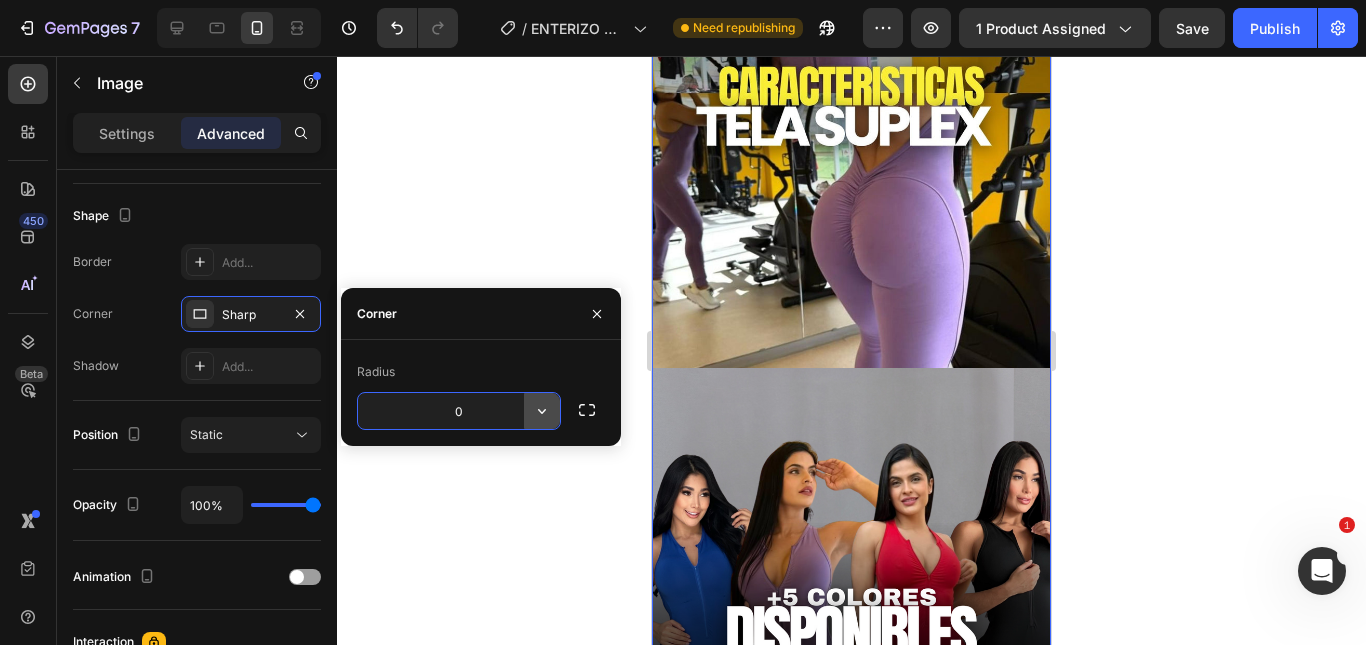 click 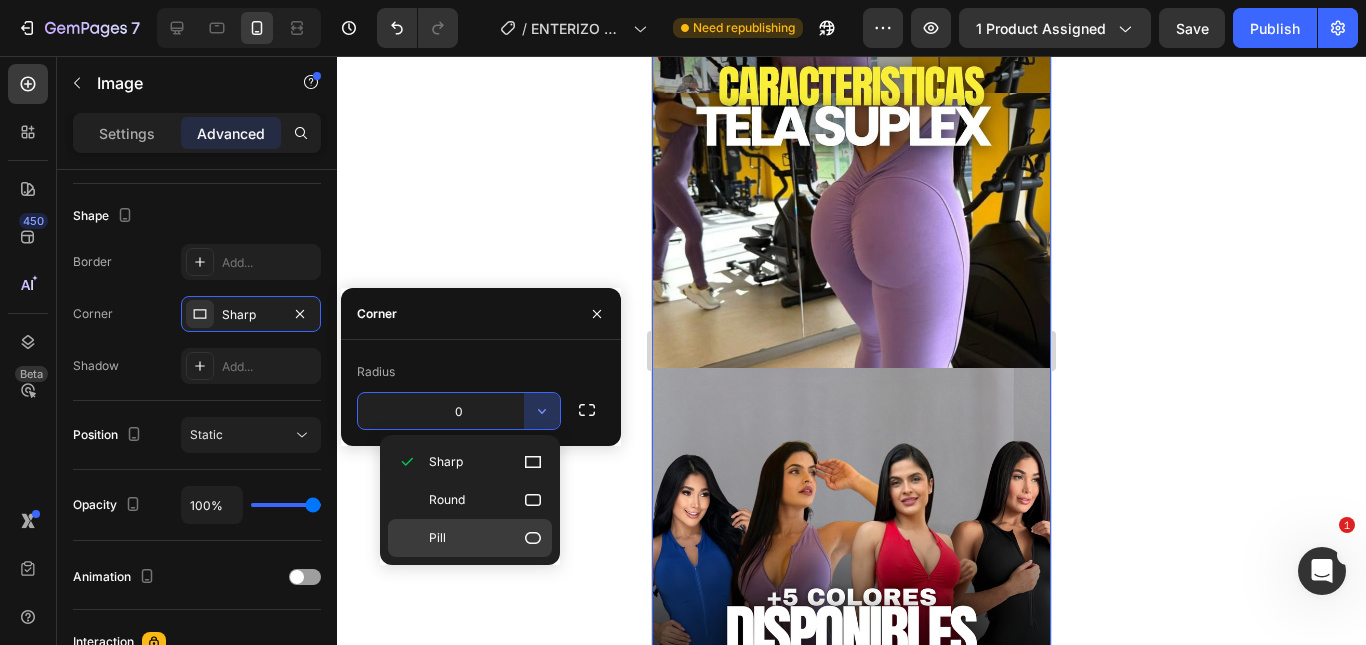 click on "Pill" 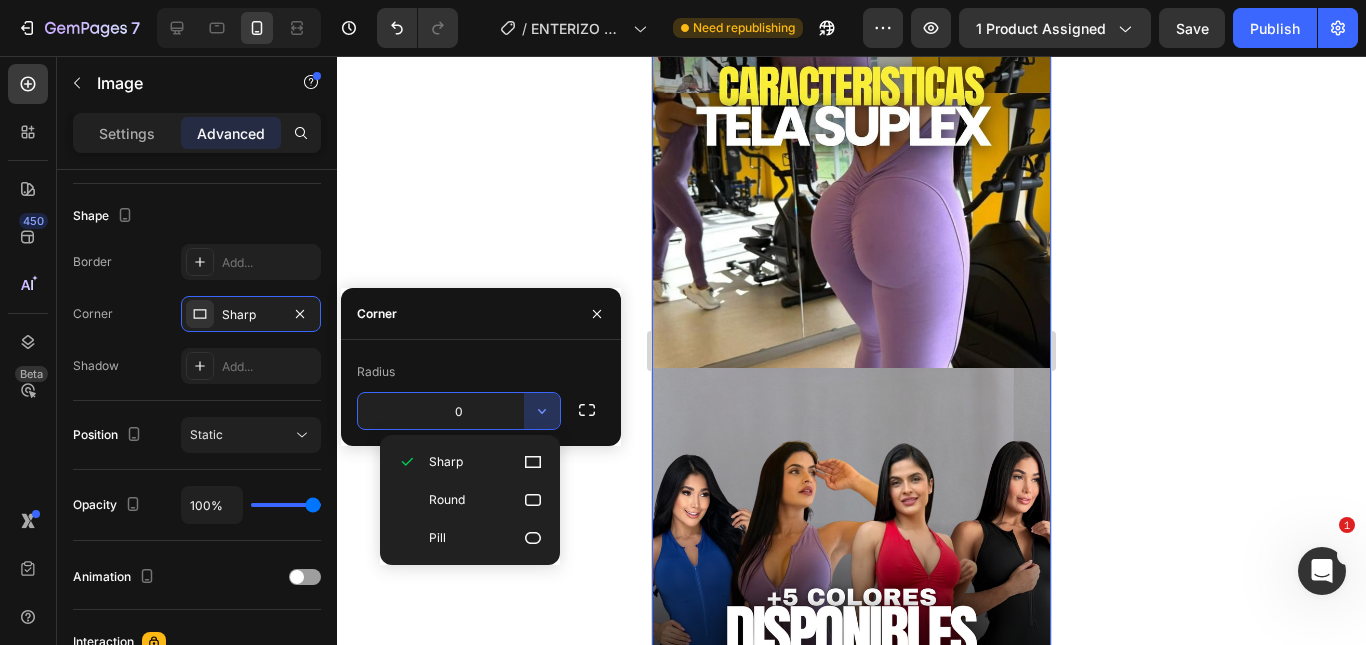 type on "9999" 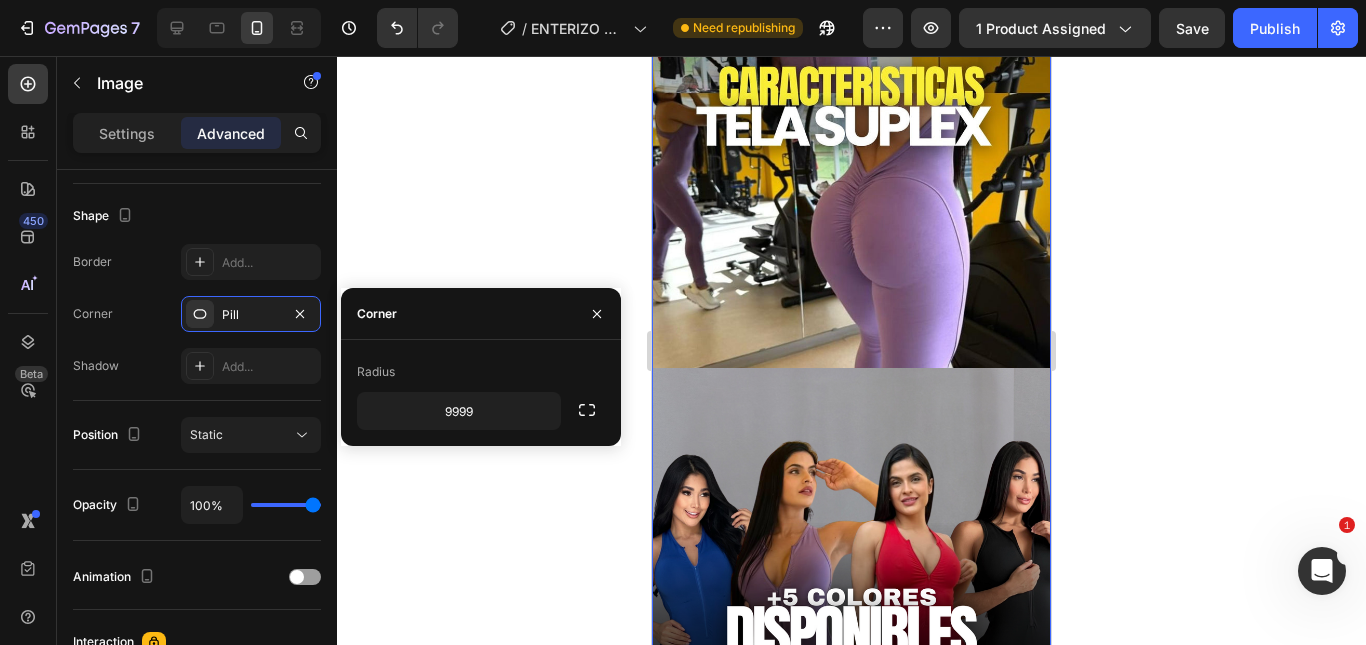 click on "Radius" at bounding box center (481, 372) 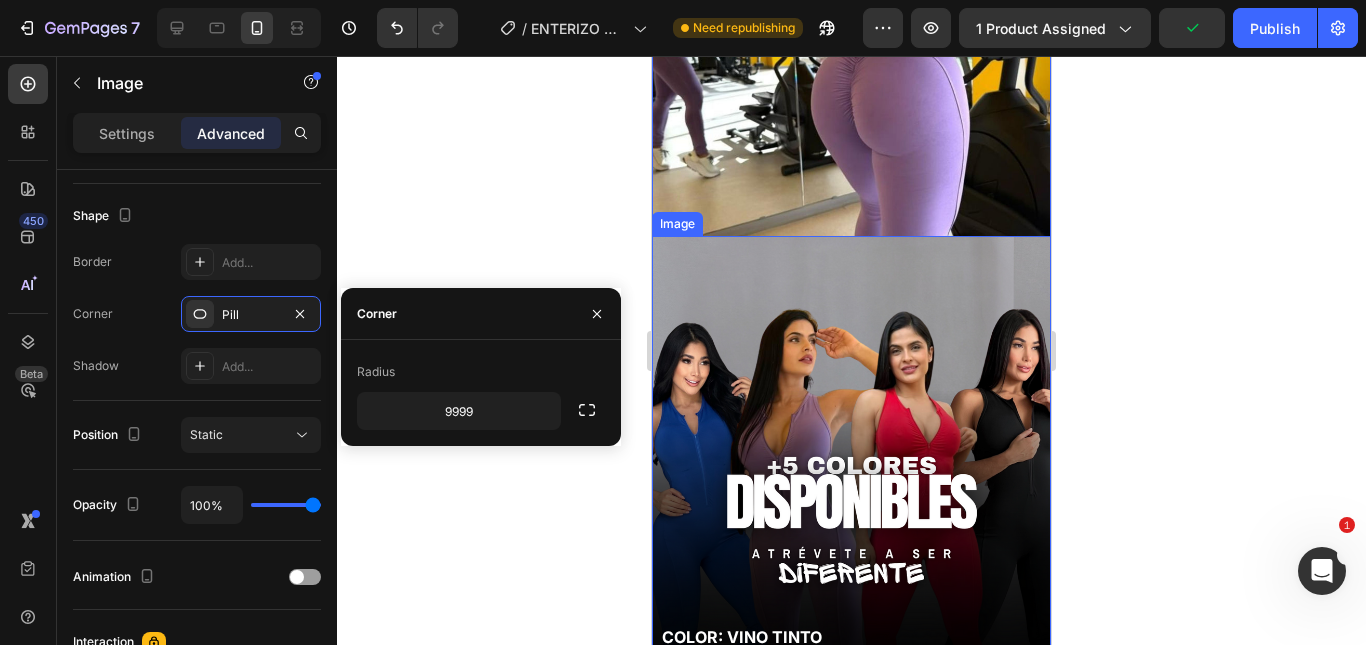 scroll, scrollTop: 200, scrollLeft: 0, axis: vertical 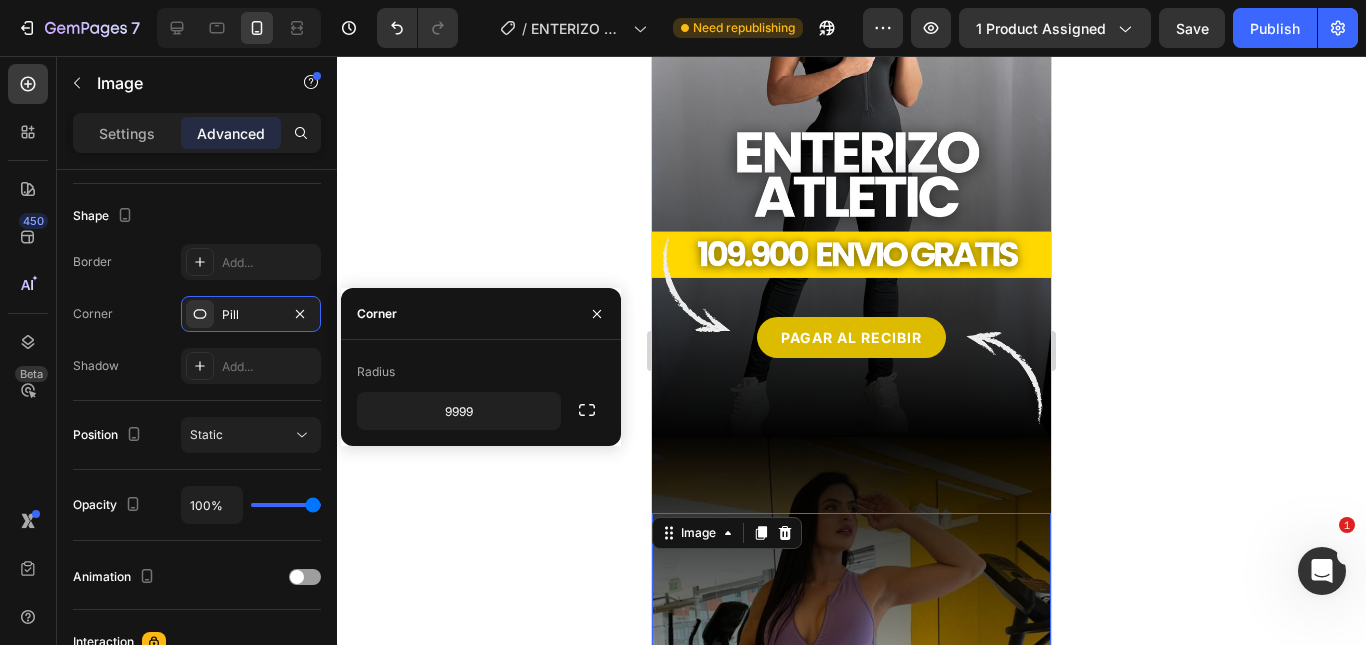 click 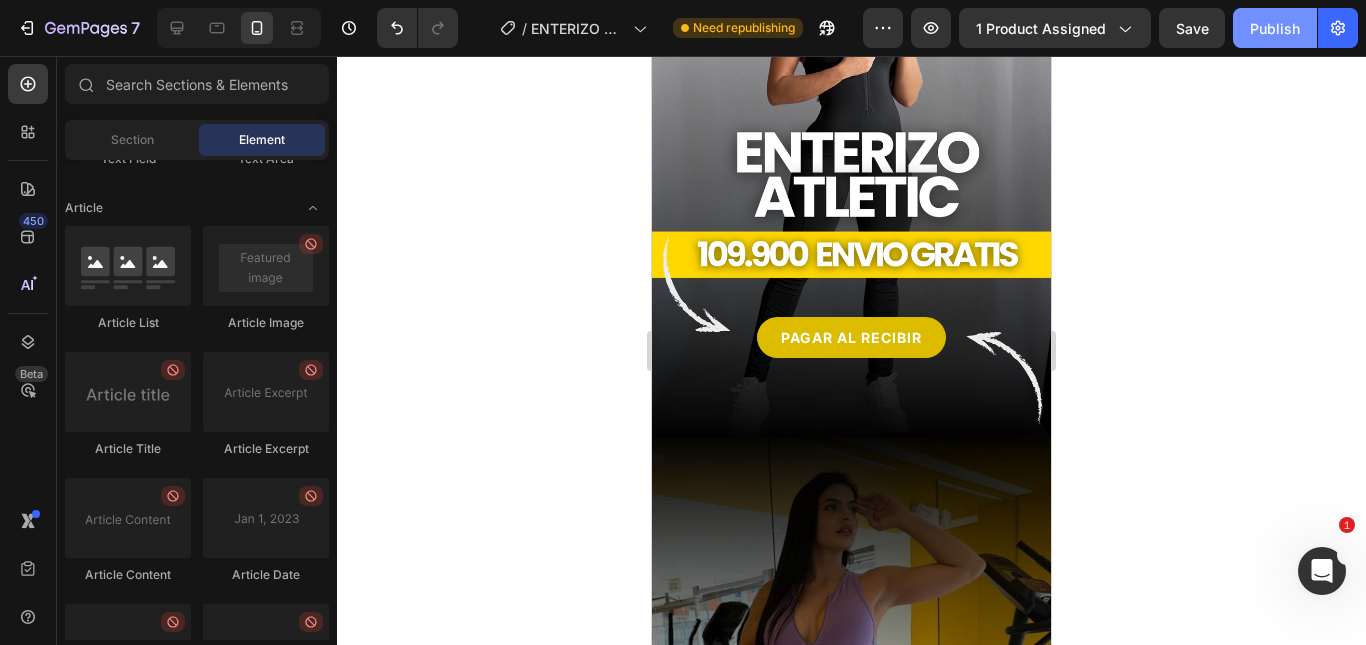 click on "Publish" at bounding box center [1275, 28] 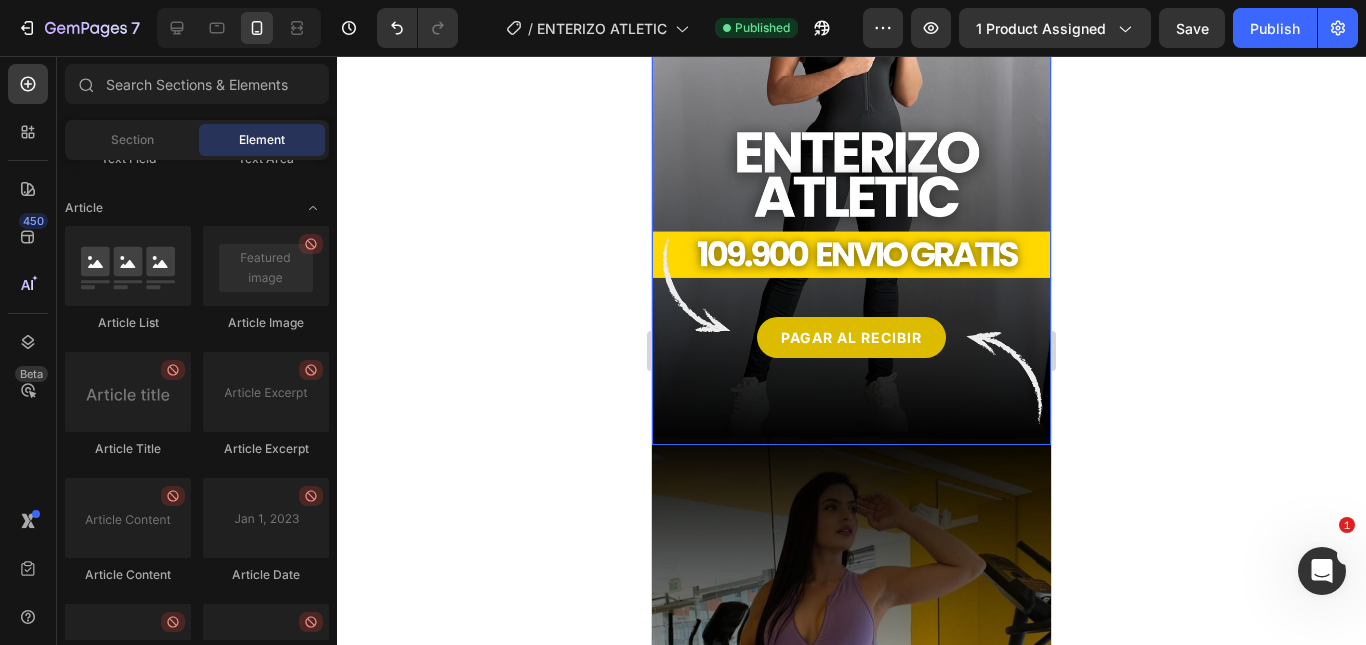 scroll, scrollTop: 0, scrollLeft: 0, axis: both 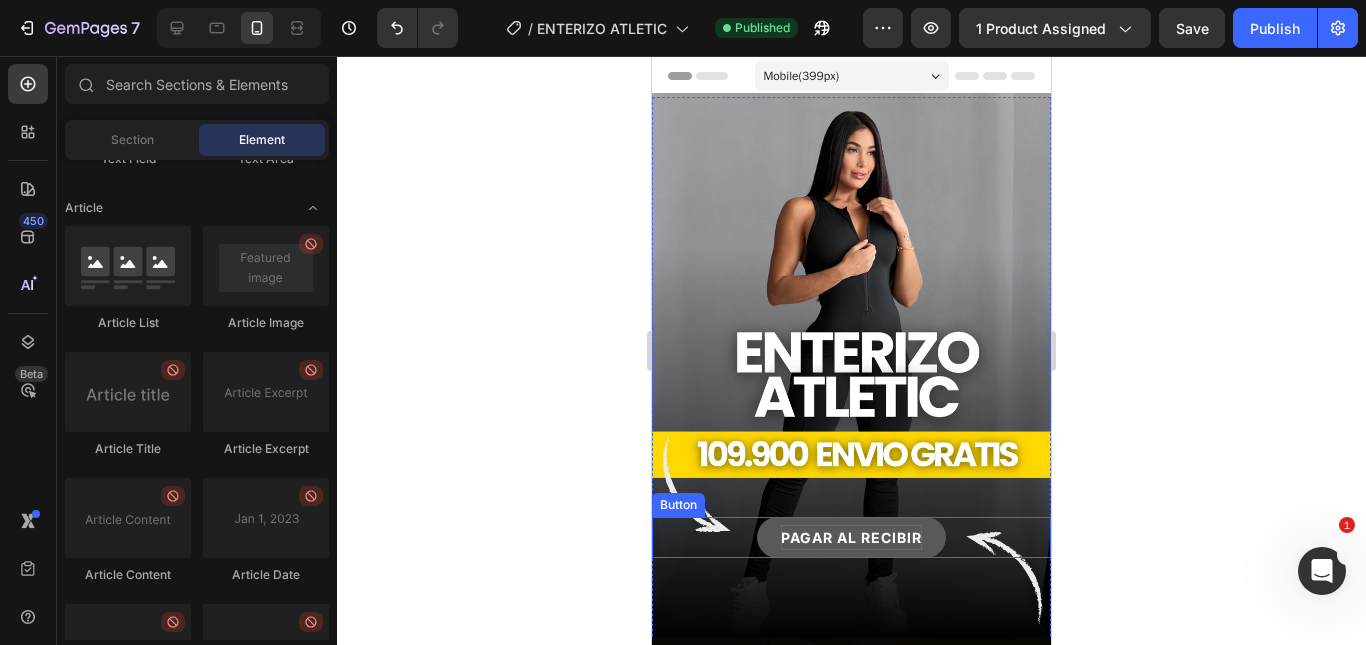 click on "PAGAR AL RECIBIR" at bounding box center (851, 537) 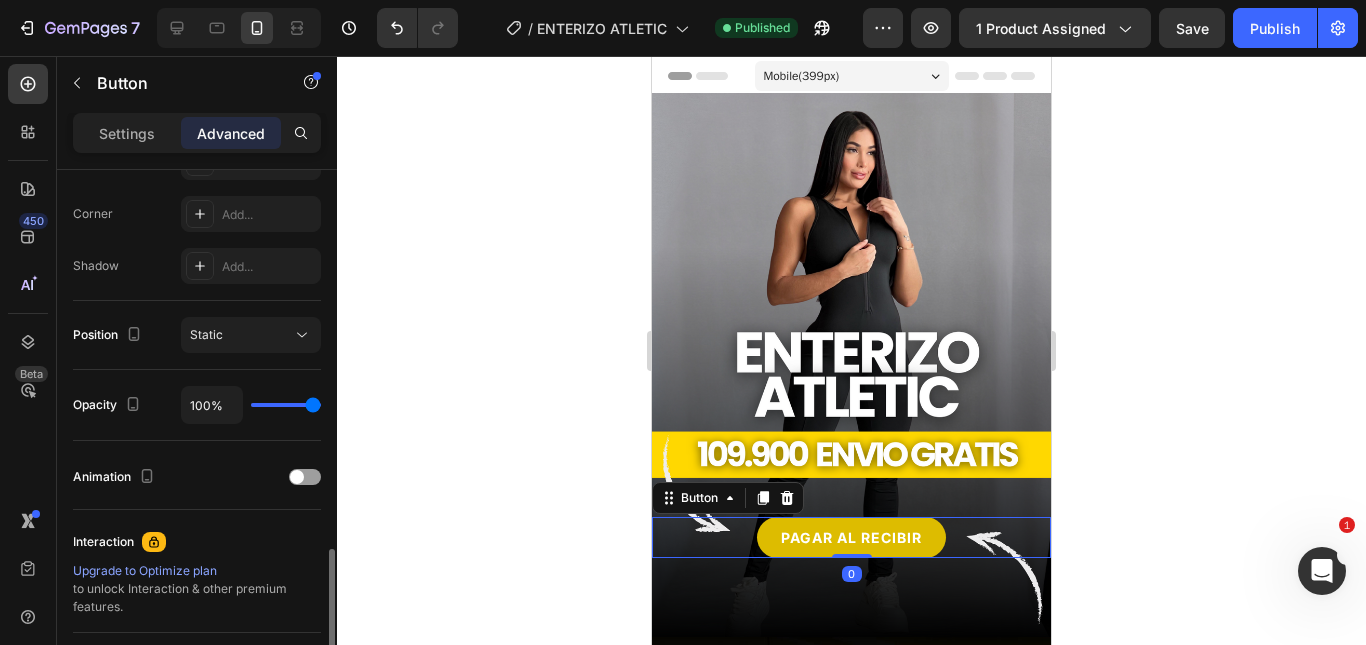 scroll, scrollTop: 700, scrollLeft: 0, axis: vertical 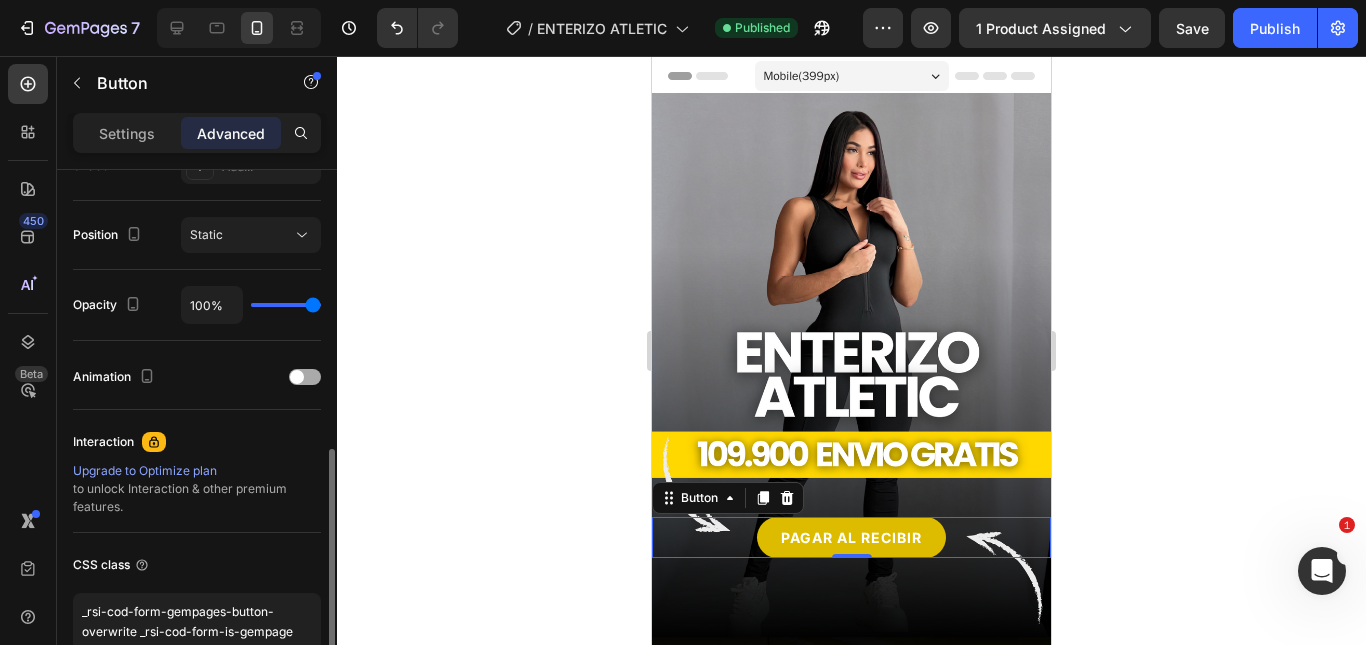 click at bounding box center (297, 377) 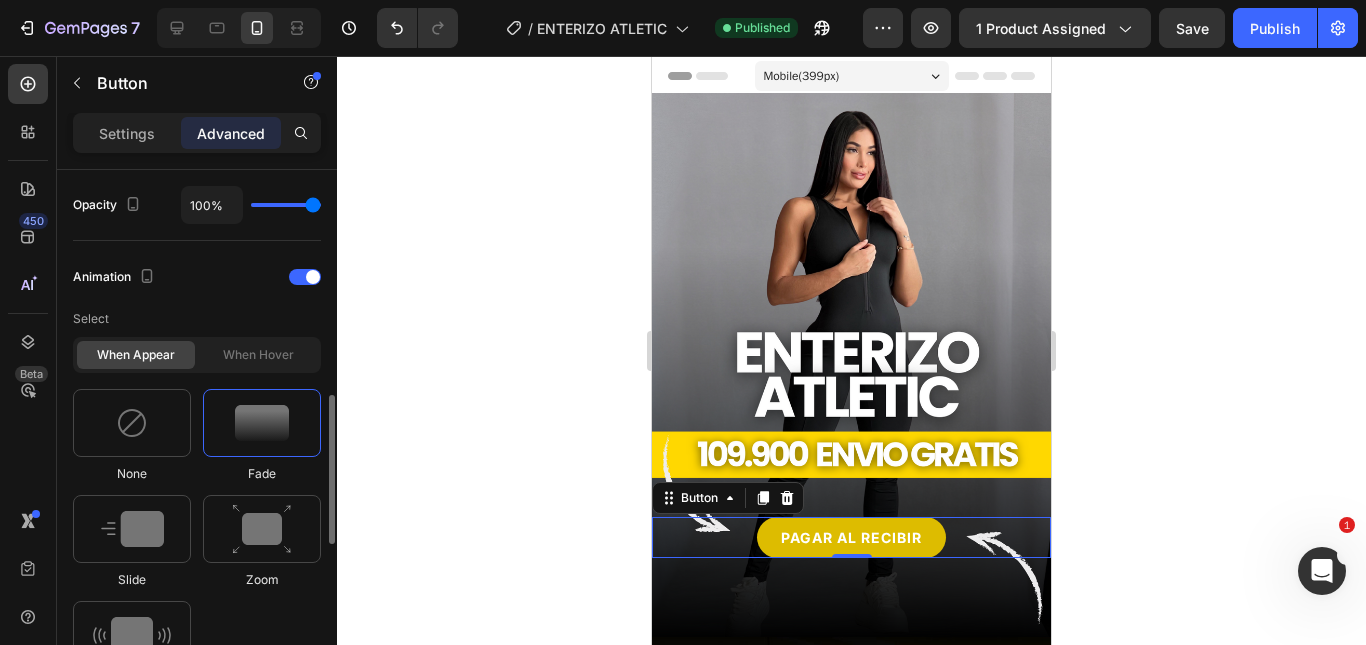 scroll, scrollTop: 900, scrollLeft: 0, axis: vertical 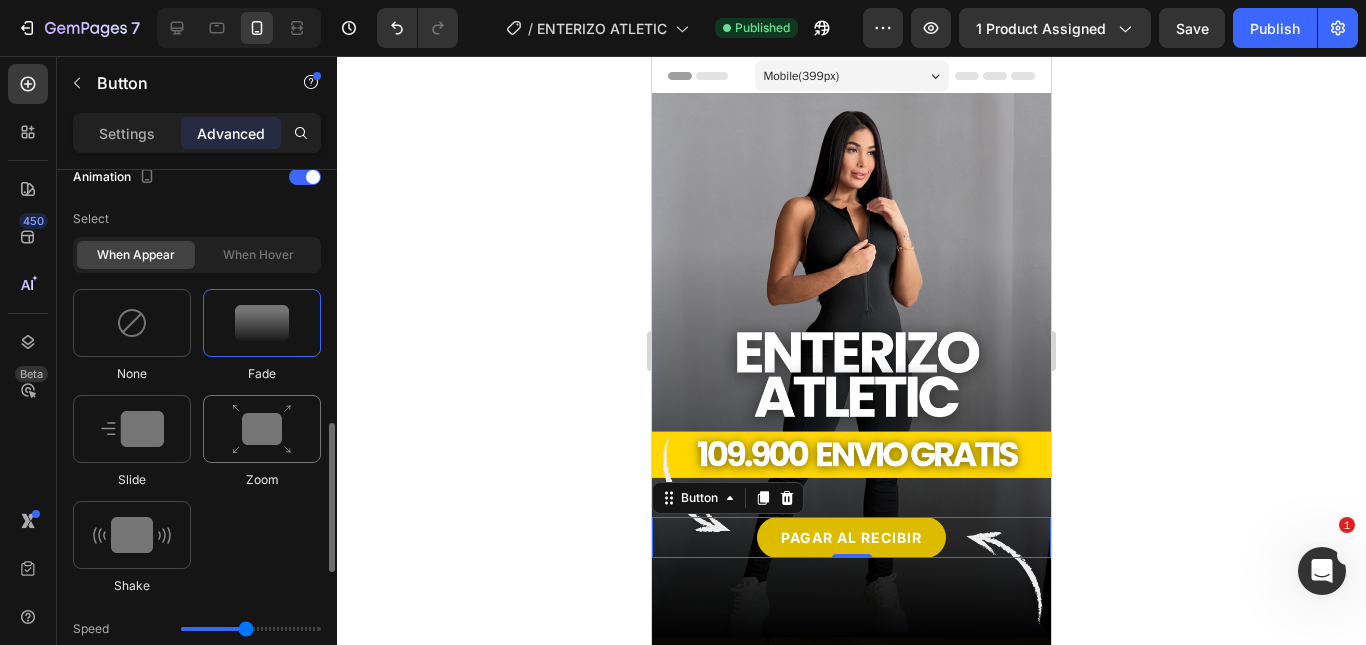 click at bounding box center [262, 429] 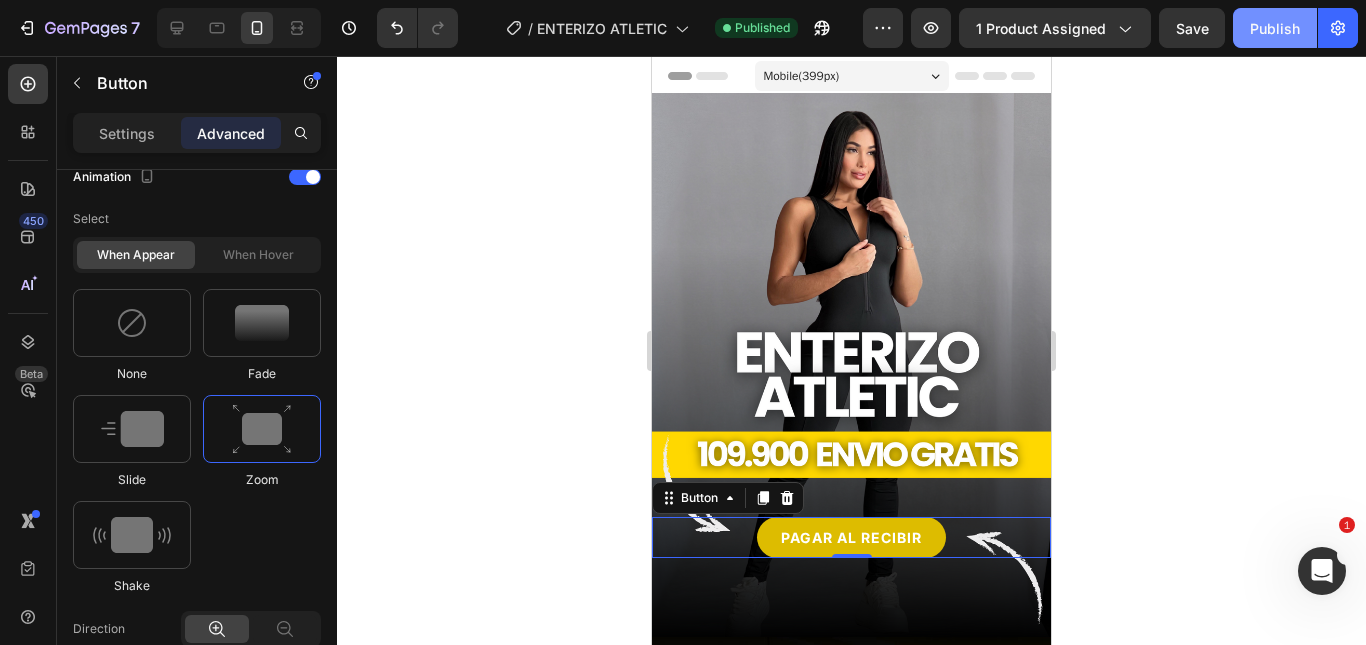 click on "Publish" at bounding box center (1275, 28) 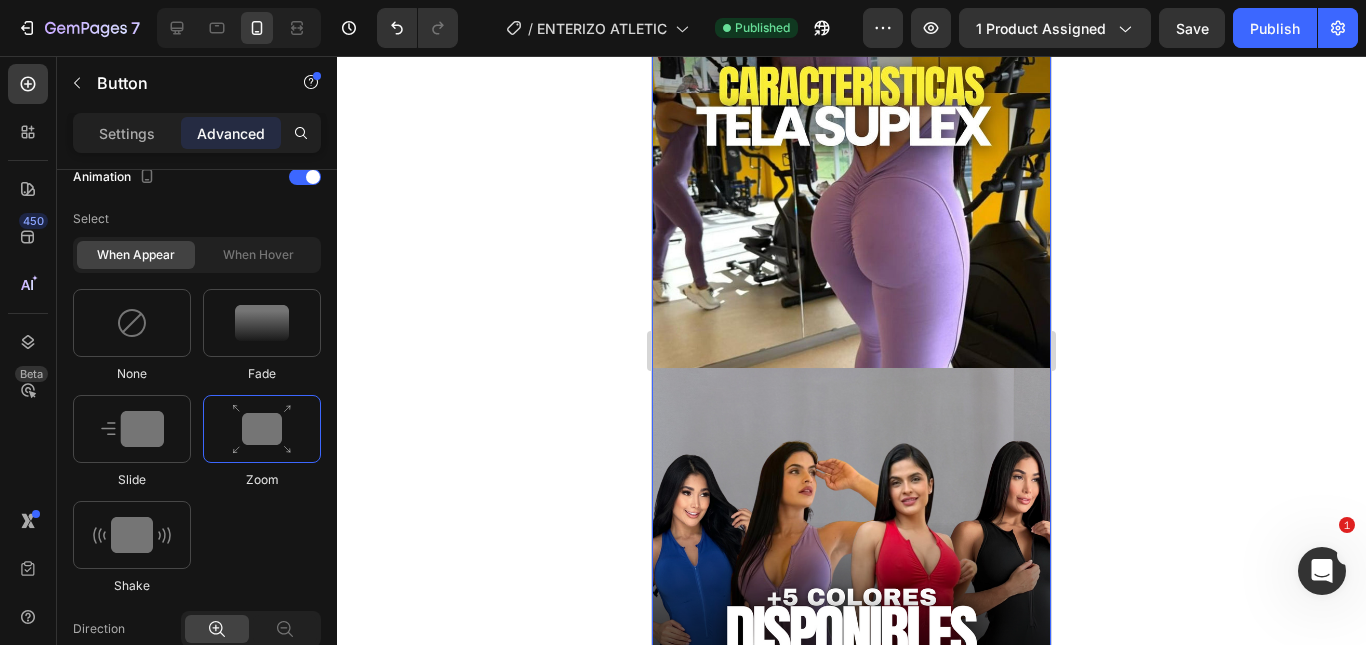 scroll, scrollTop: 1000, scrollLeft: 0, axis: vertical 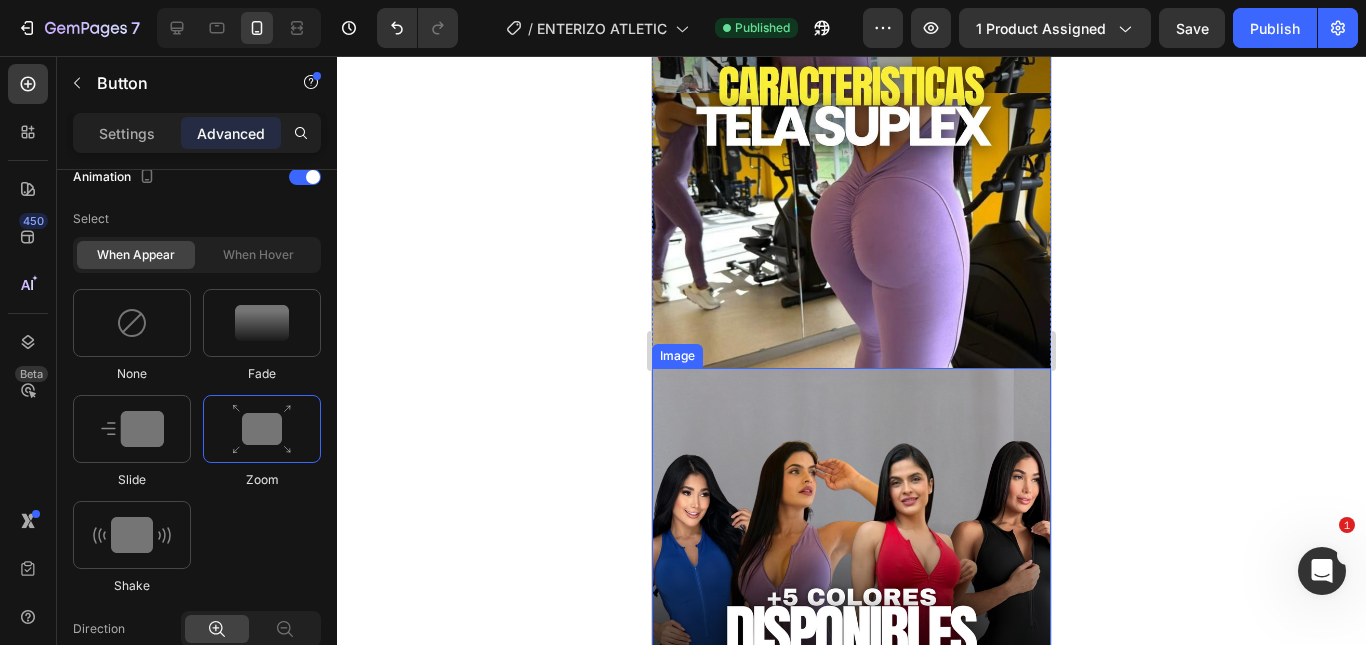 click at bounding box center (851, 93) 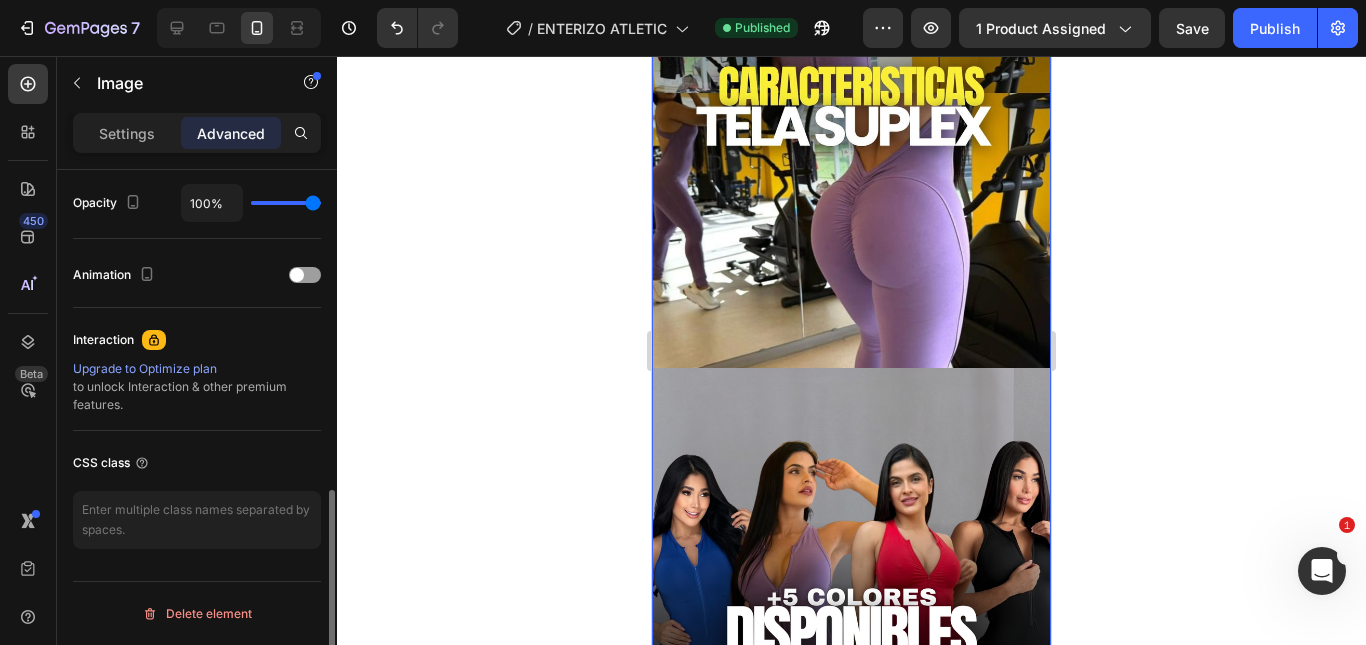 scroll, scrollTop: 0, scrollLeft: 0, axis: both 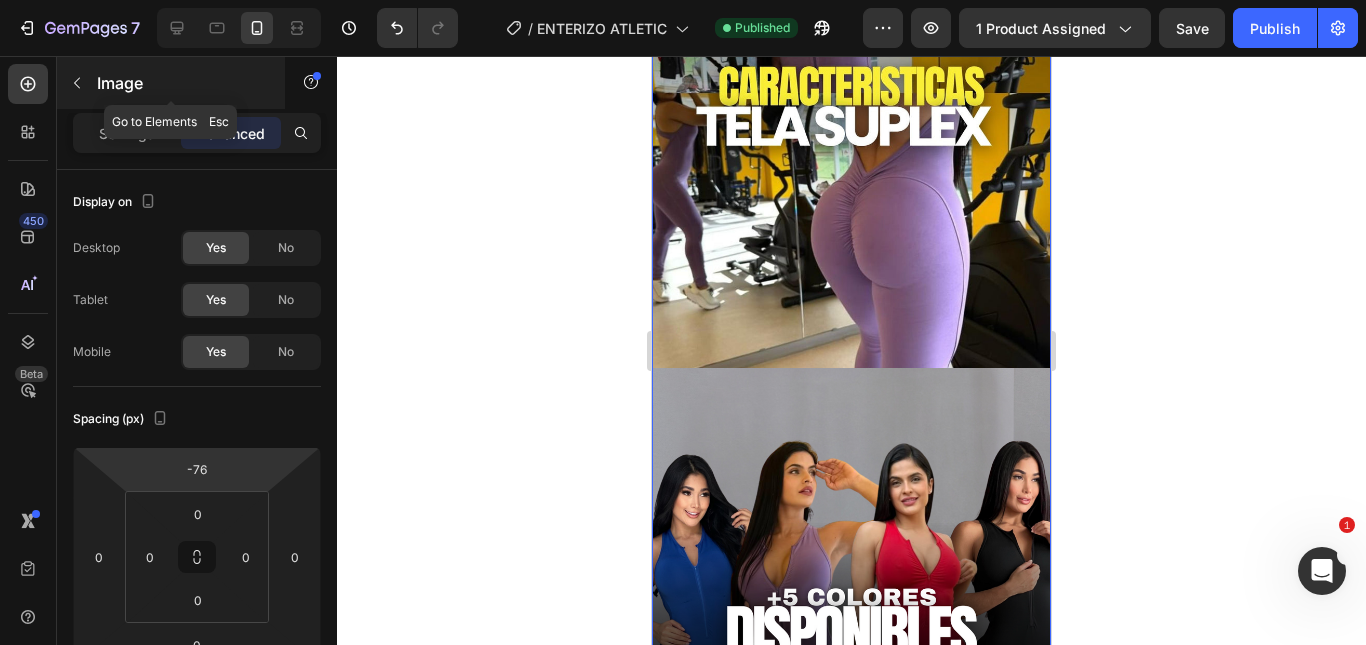 click at bounding box center (77, 83) 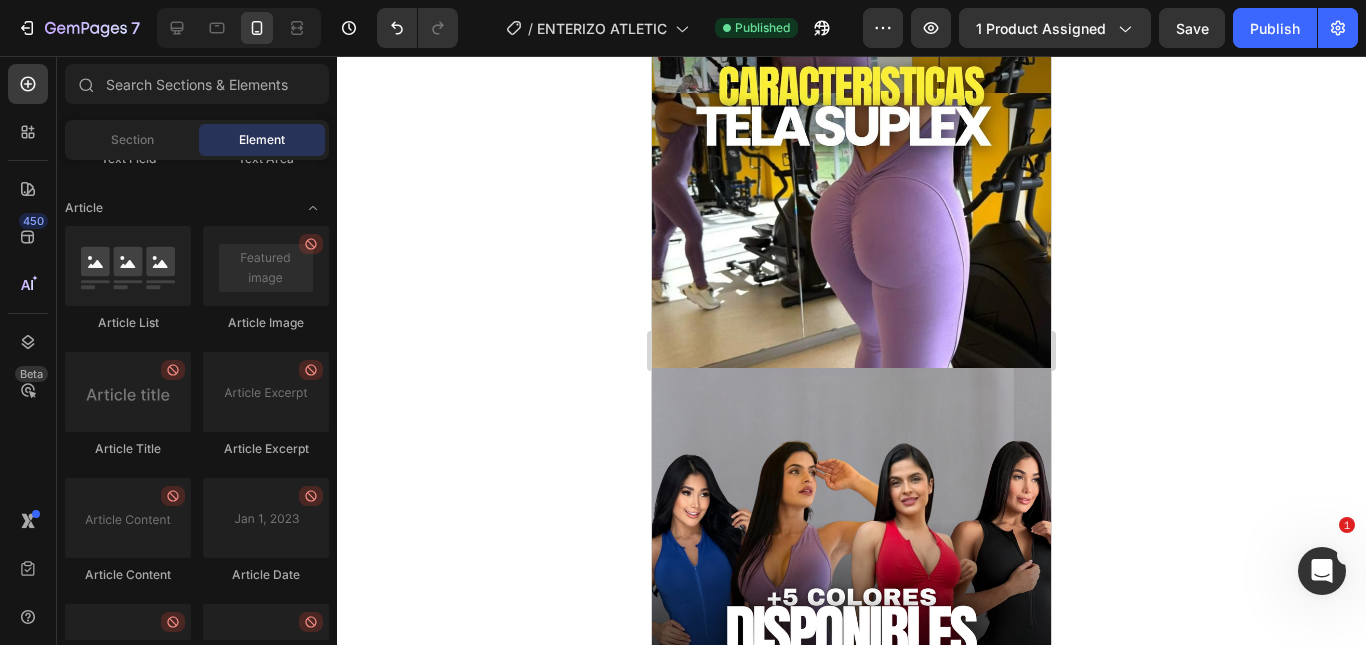 click at bounding box center [851, 93] 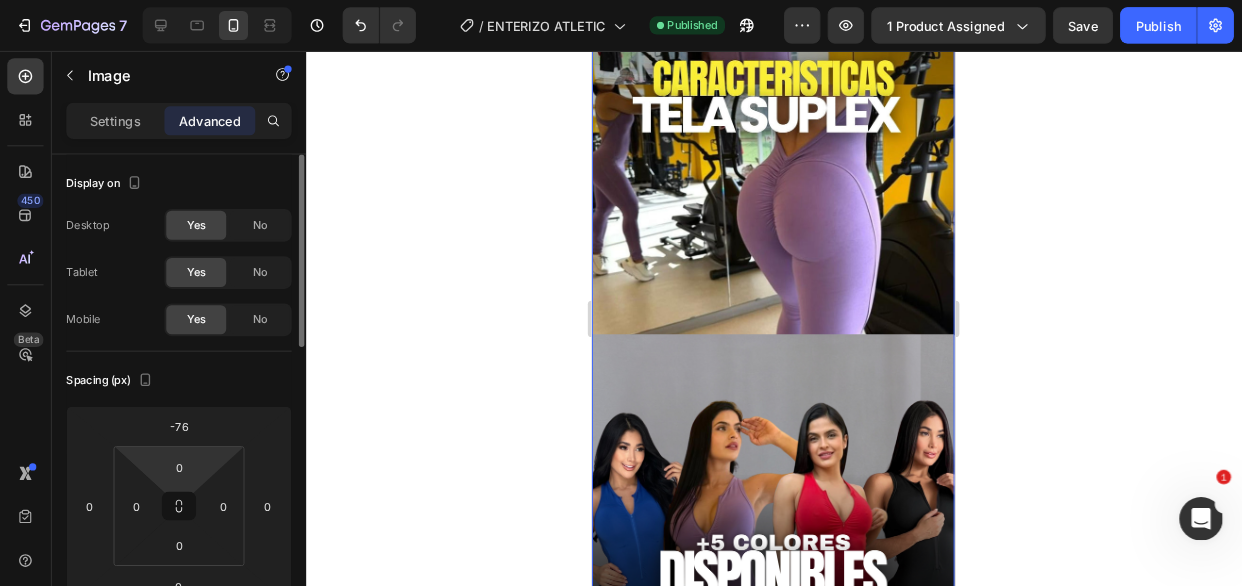 scroll, scrollTop: 200, scrollLeft: 0, axis: vertical 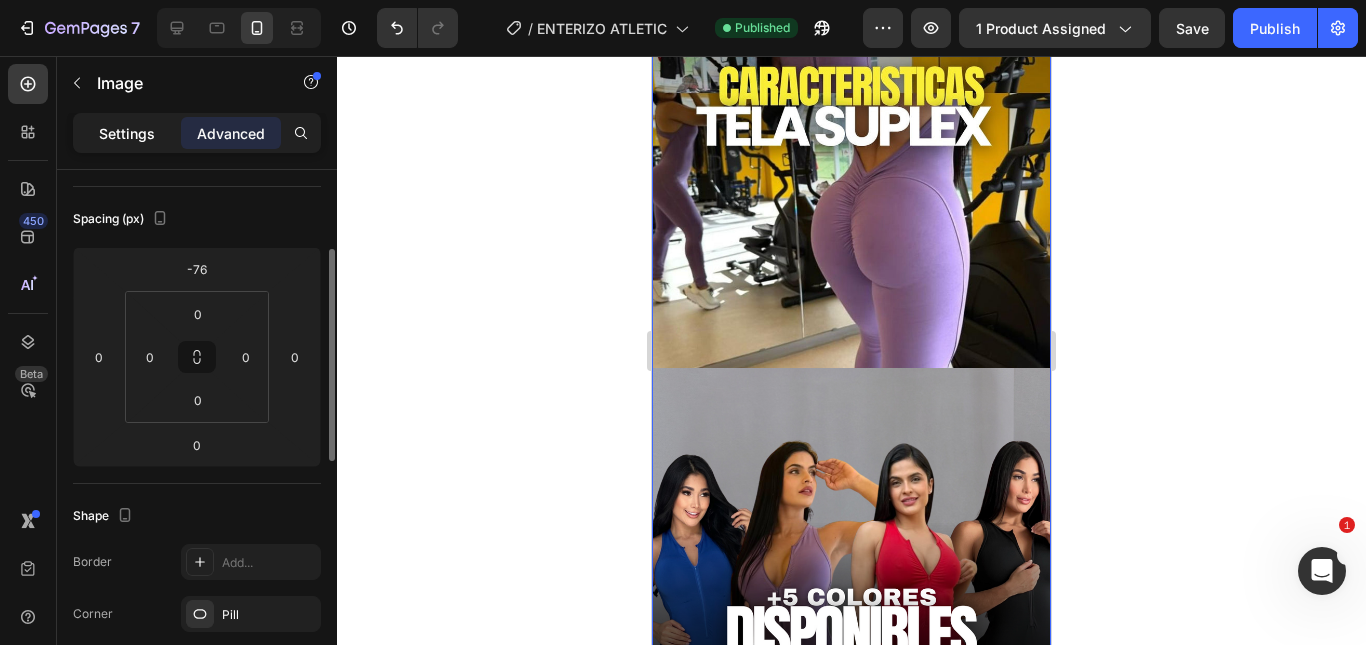 click on "Settings" at bounding box center [127, 133] 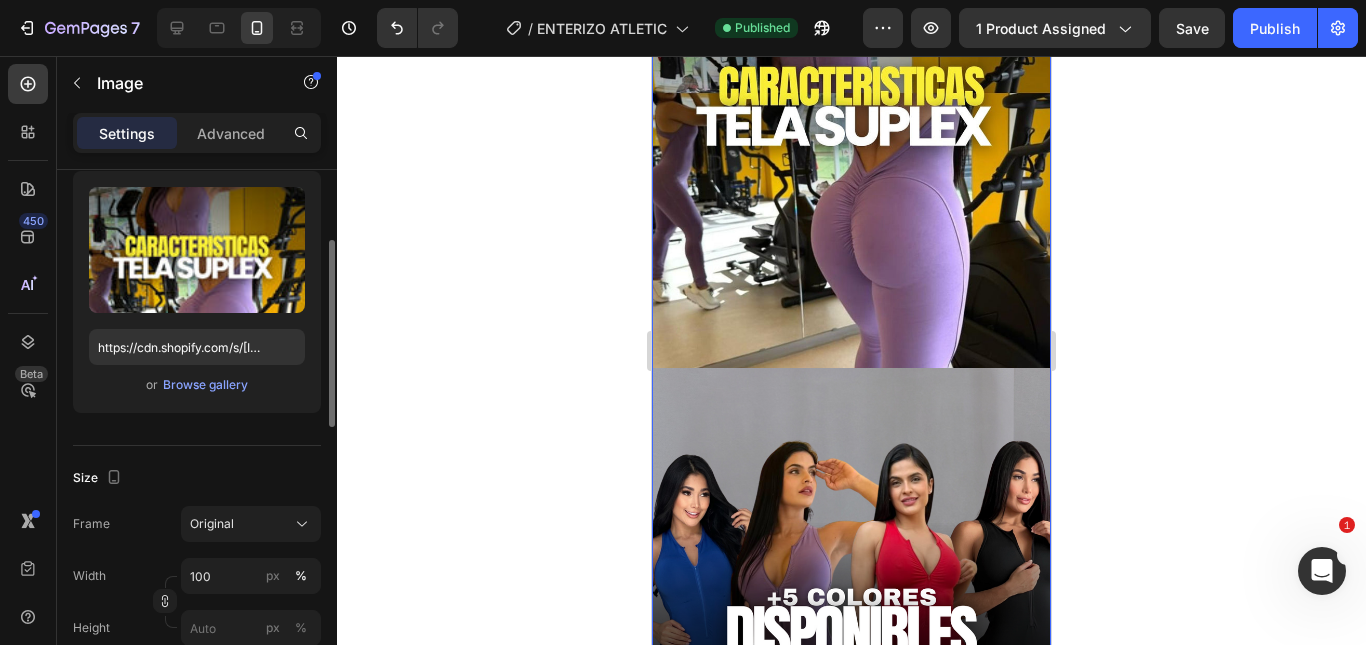 click on "Upload Image https://cdn.shopify.com/s/files/1/0555/7918/1226/files/gempages_475399761675944918-3fb73ef2-0f49-49b5-ae75-9f8bb08b8fda.jpg or  Browse gallery" at bounding box center (197, 292) 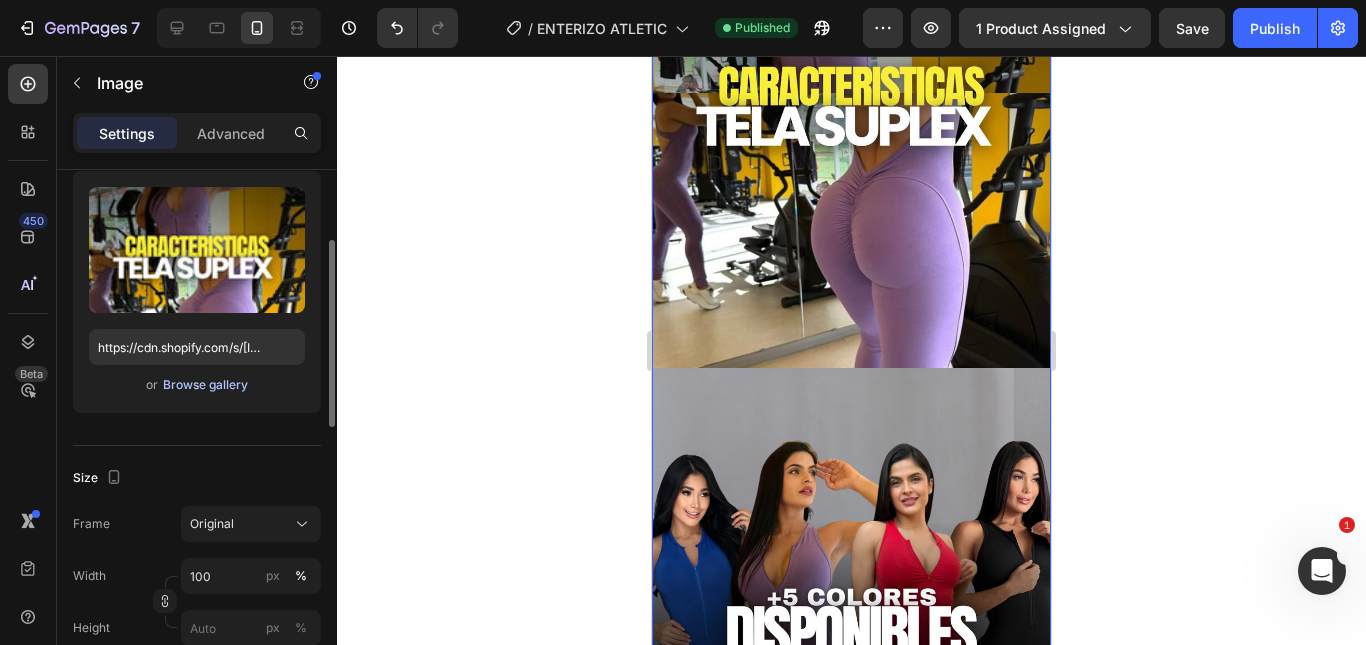 click on "Browse gallery" at bounding box center (205, 385) 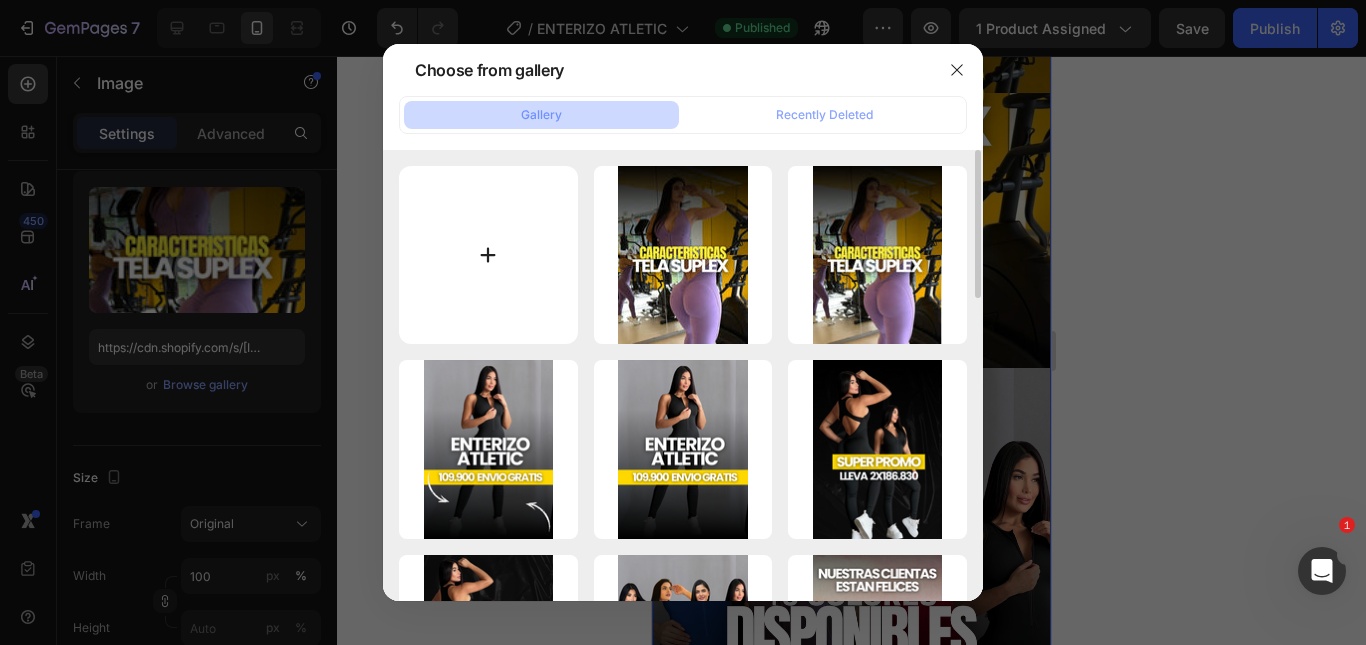 click at bounding box center [488, 255] 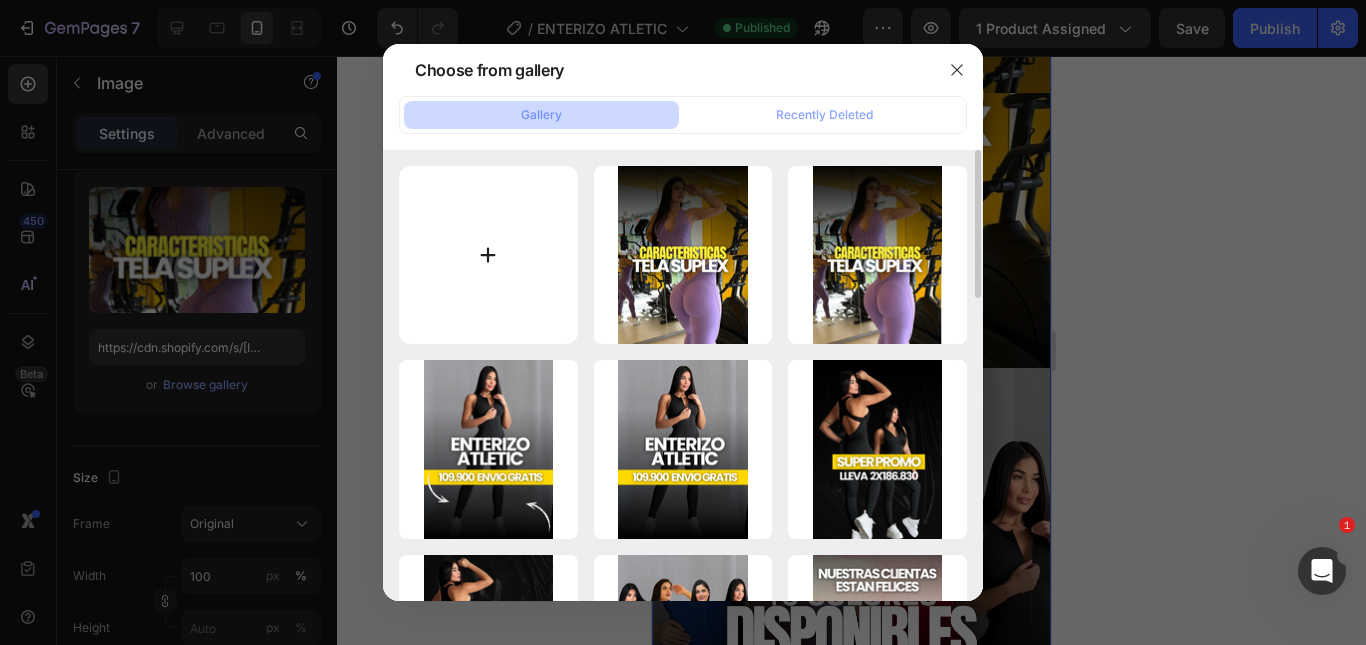 type on "C:\fakepath\Reel De Instagram Promo Moda Fotográfico Marrón Y Blanco (1080 x 1495 px) (5).jpg" 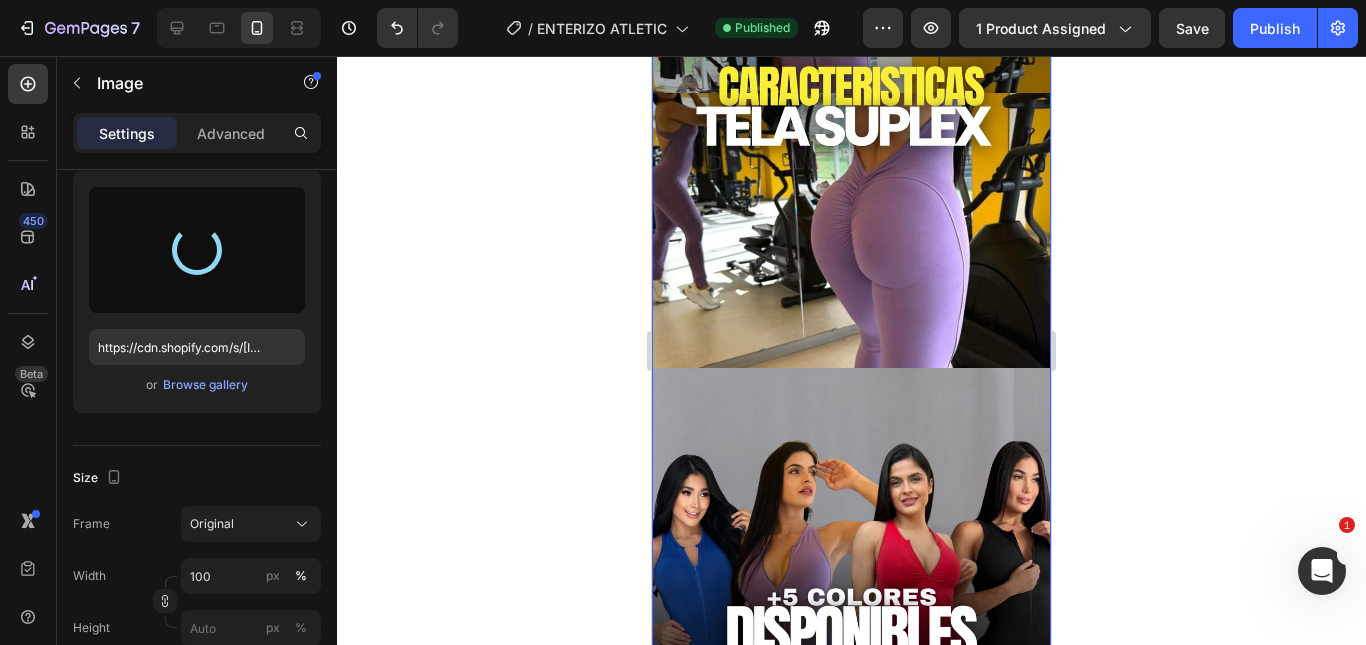 type on "https://cdn.shopify.com/s/files/1/0555/7918/1226/files/gempages_475399761675944918-93a05123-c150-4136-bf93-9ad1cac7afc8.jpg" 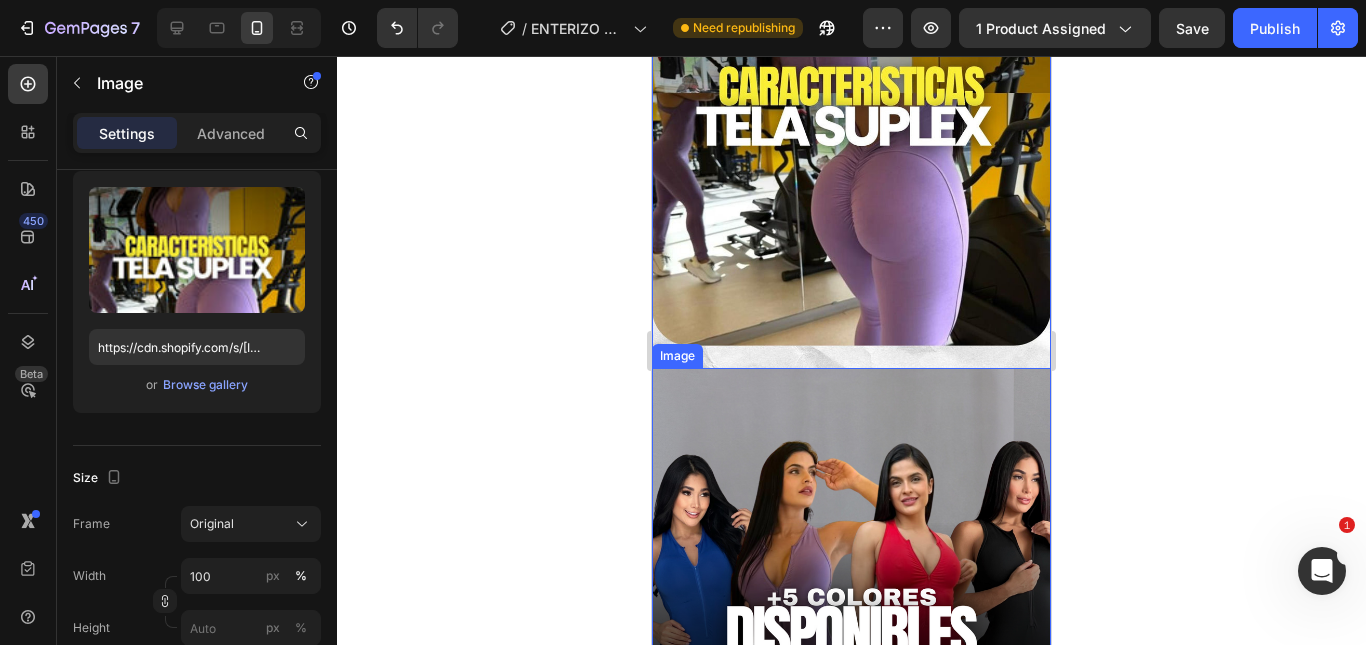 click at bounding box center [851, 644] 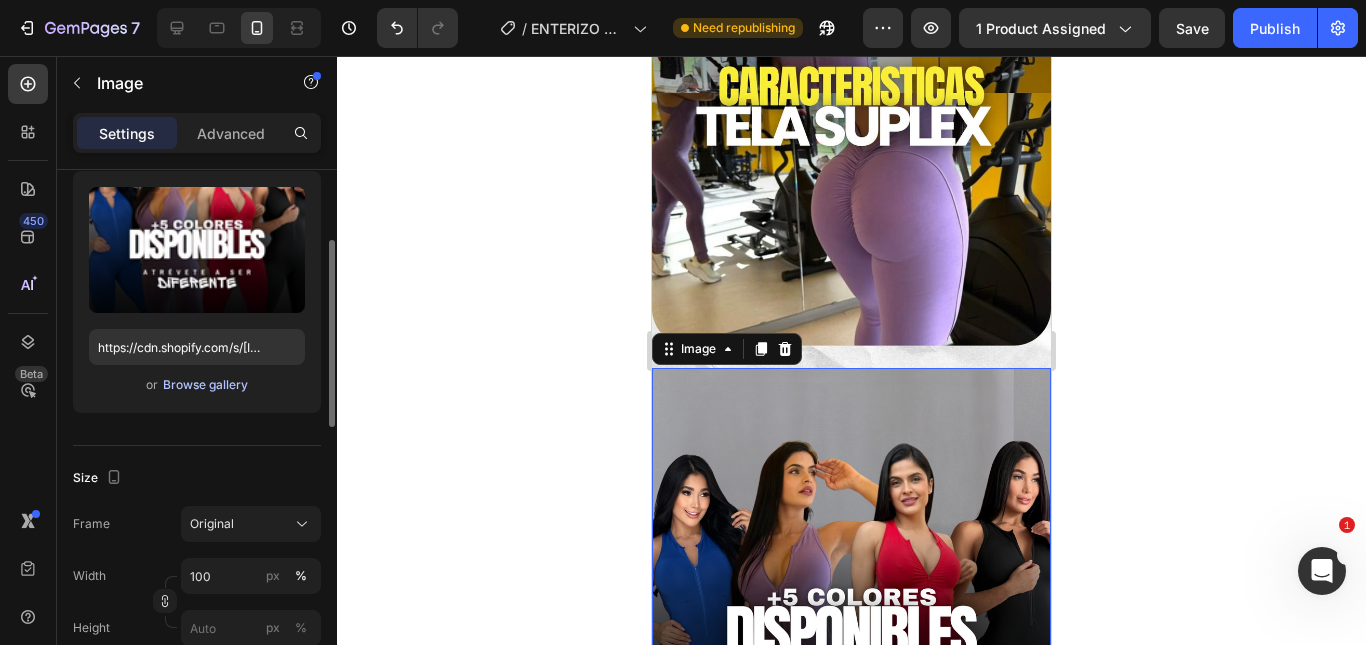 click on "Browse gallery" at bounding box center (205, 385) 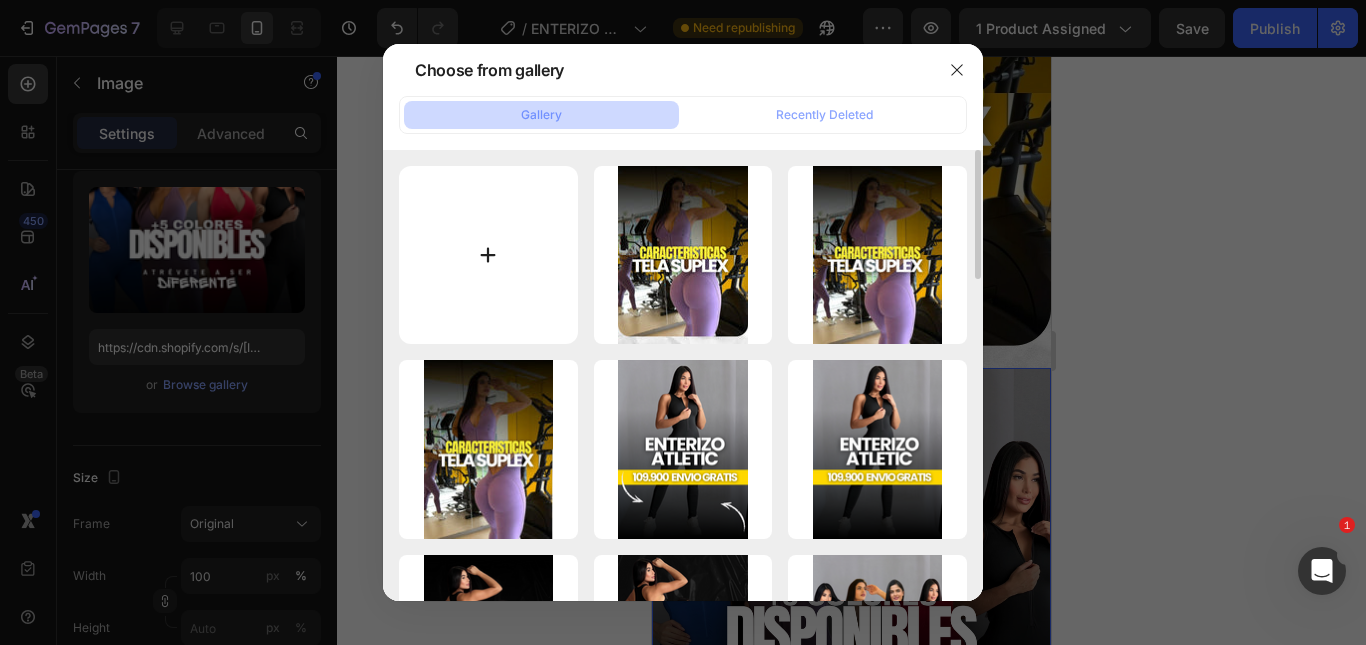 click at bounding box center [488, 255] 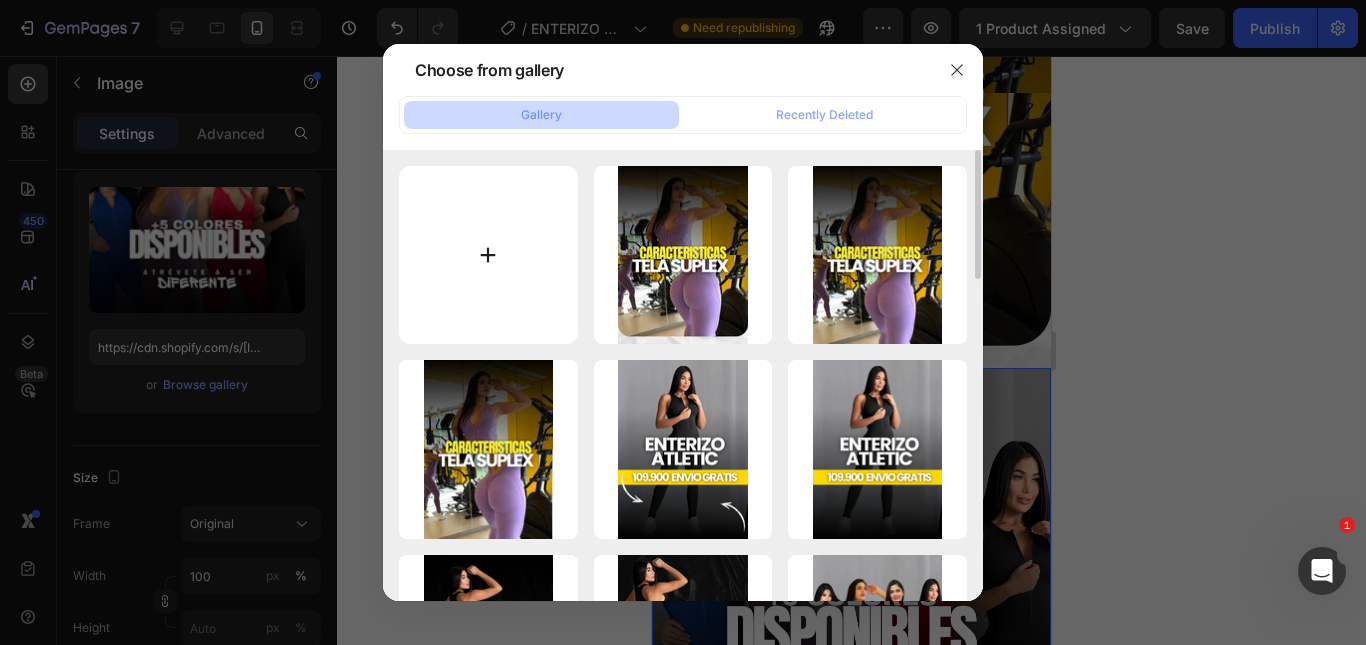 type on "C:\fakepath\Historia de instagram tienda de ropa moderno negro (1080 x 1495 px) (1080 x 1300 px) (4).png" 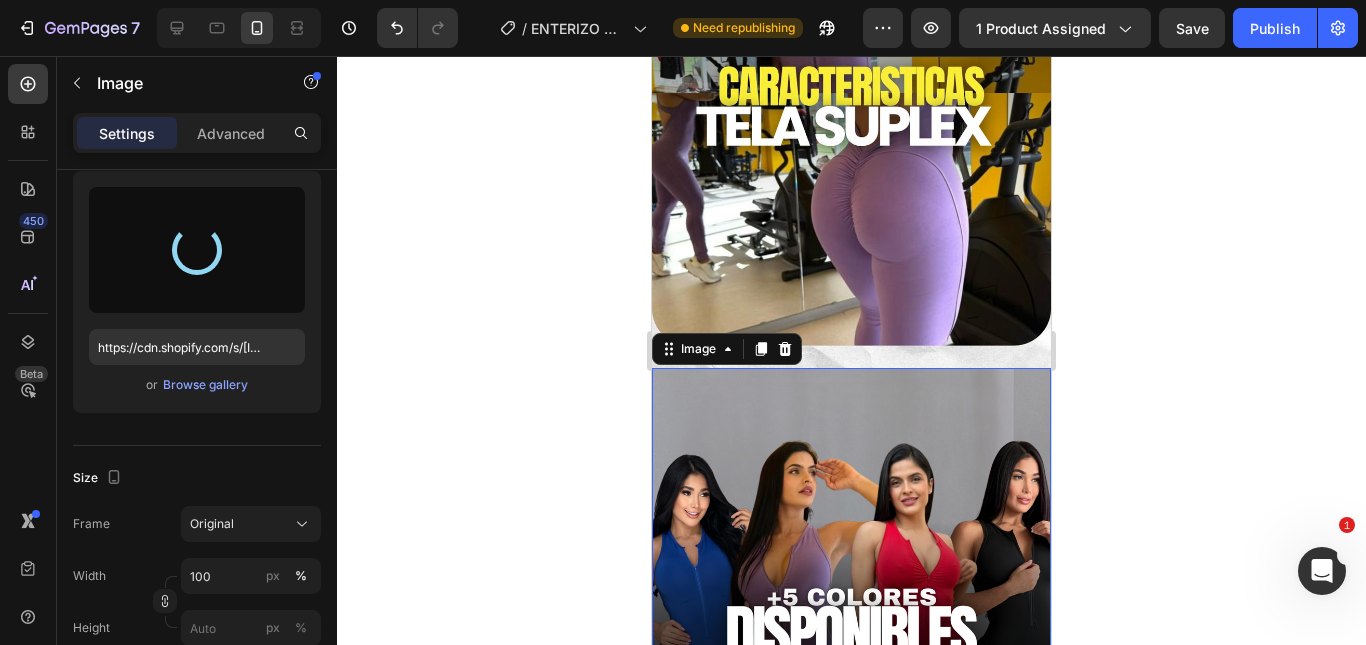 type on "https://cdn.shopify.com/s/files/1/0555/7918/1226/files/gempages_475399761675944918-b7feb008-ddfc-400c-95be-1b5edb9a9f2c.png" 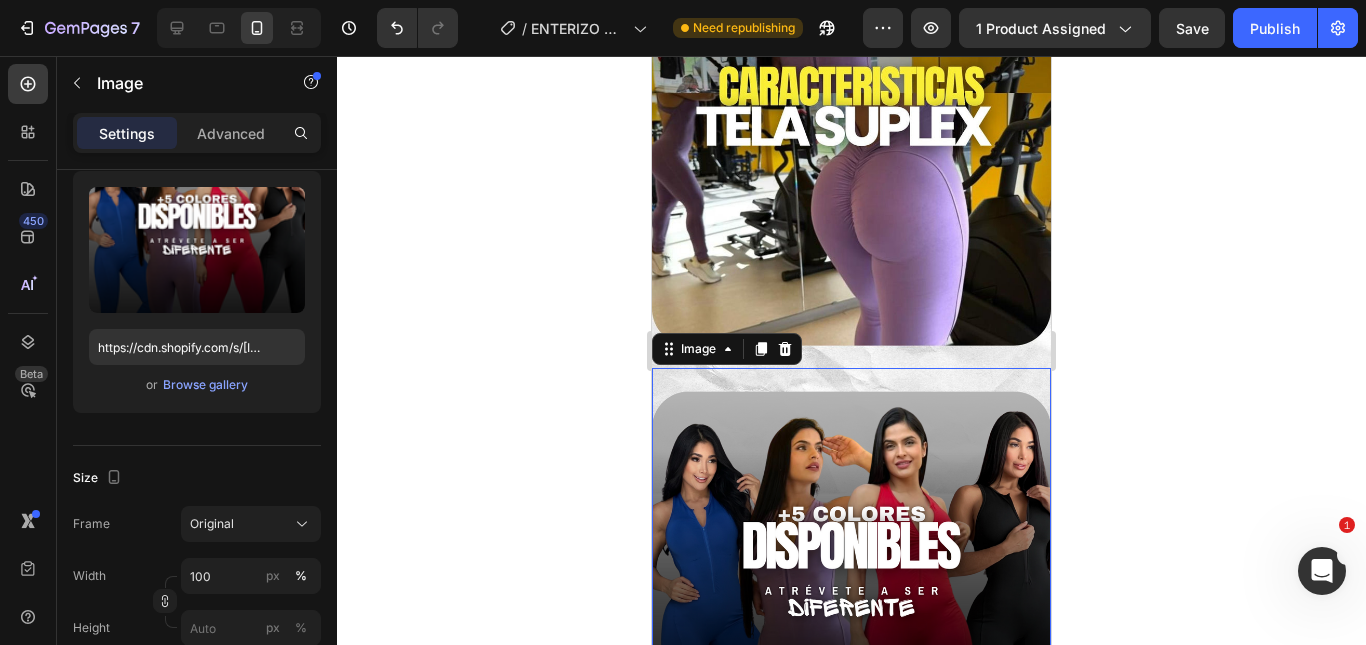 click 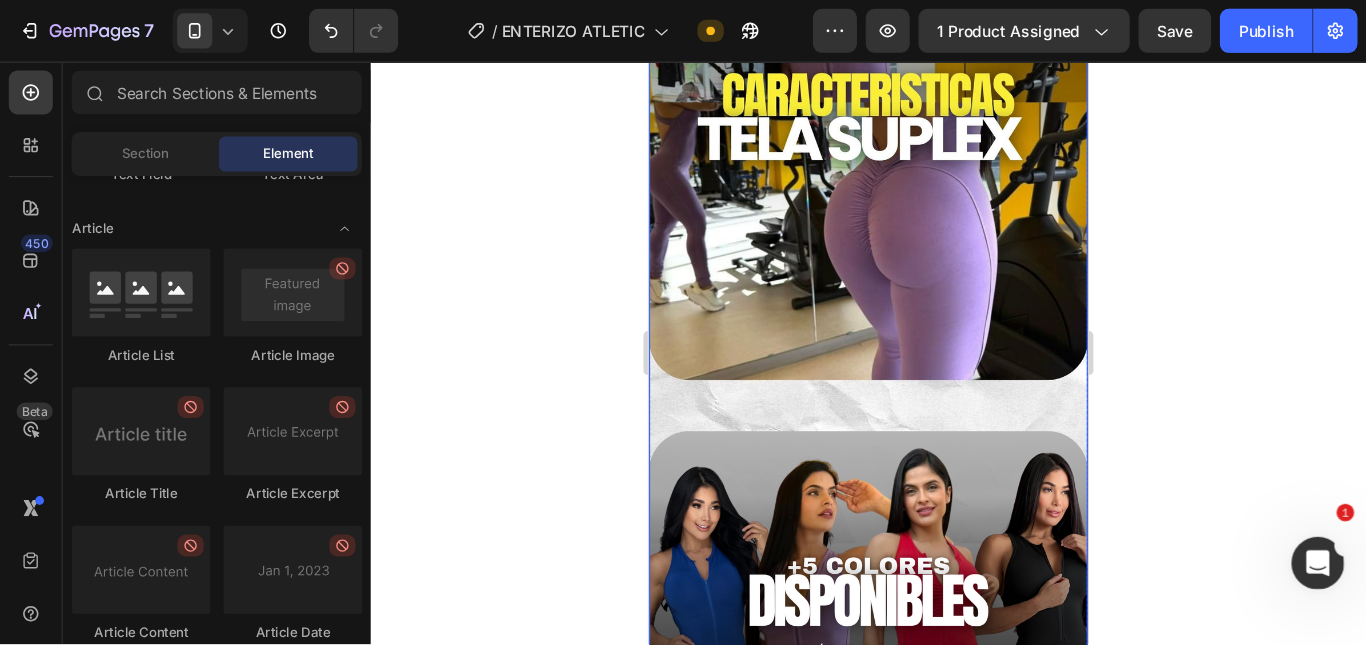 scroll, scrollTop: 5200, scrollLeft: 0, axis: vertical 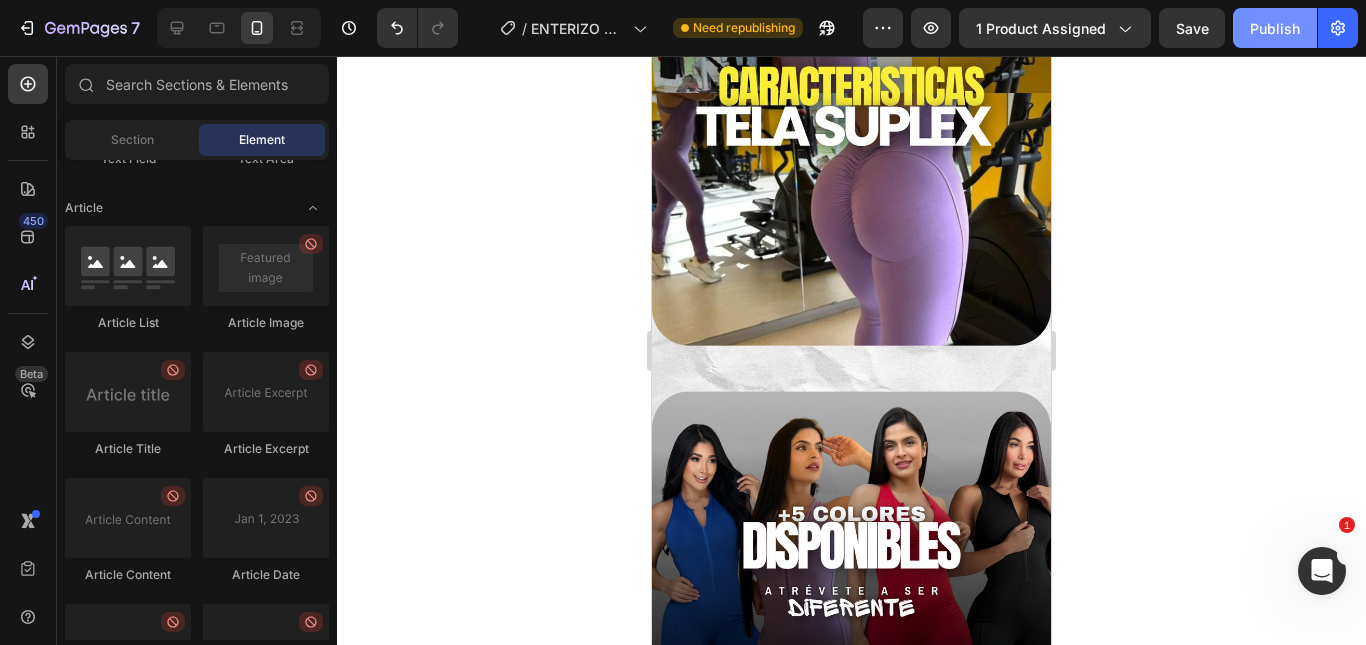click on "Publish" at bounding box center (1275, 28) 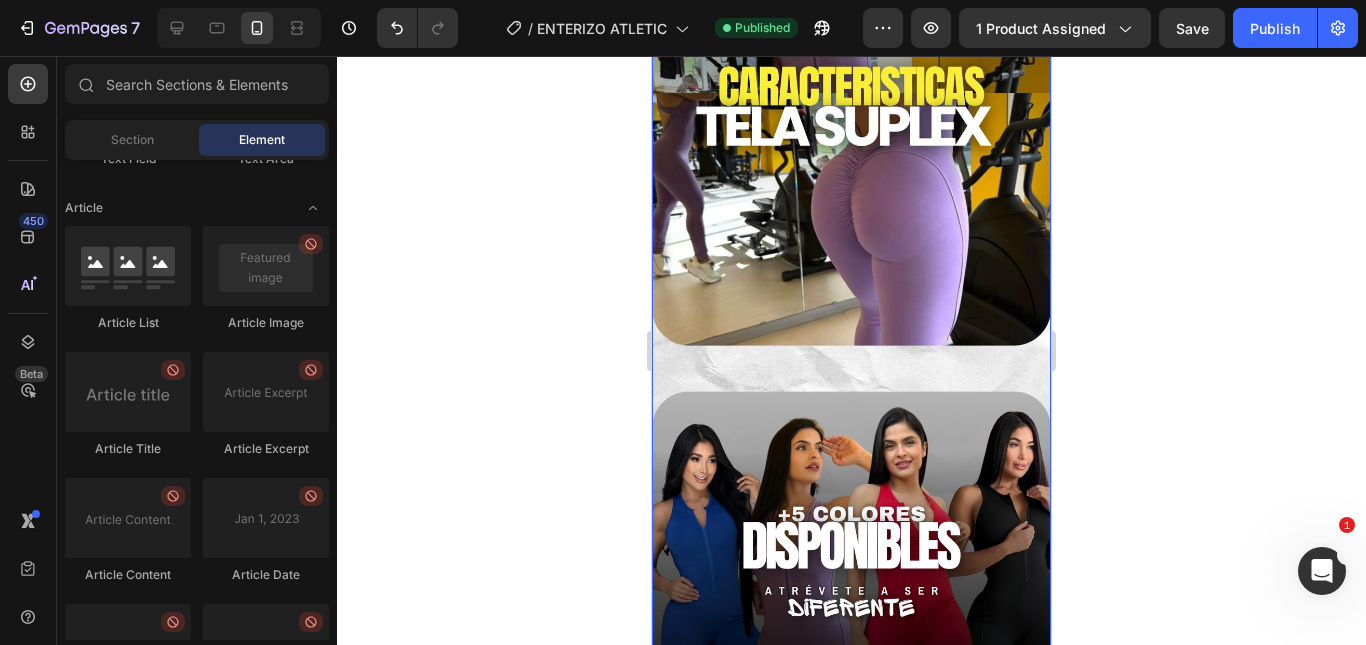click at bounding box center [851, 93] 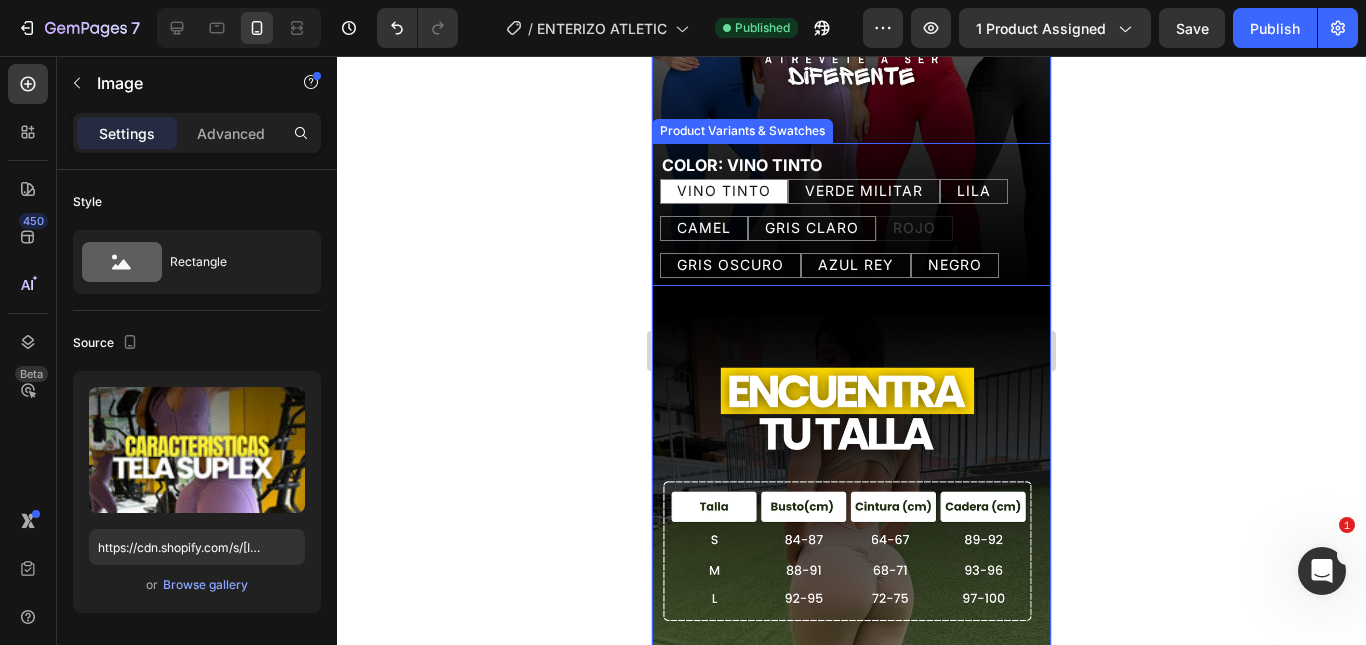 scroll, scrollTop: 700, scrollLeft: 0, axis: vertical 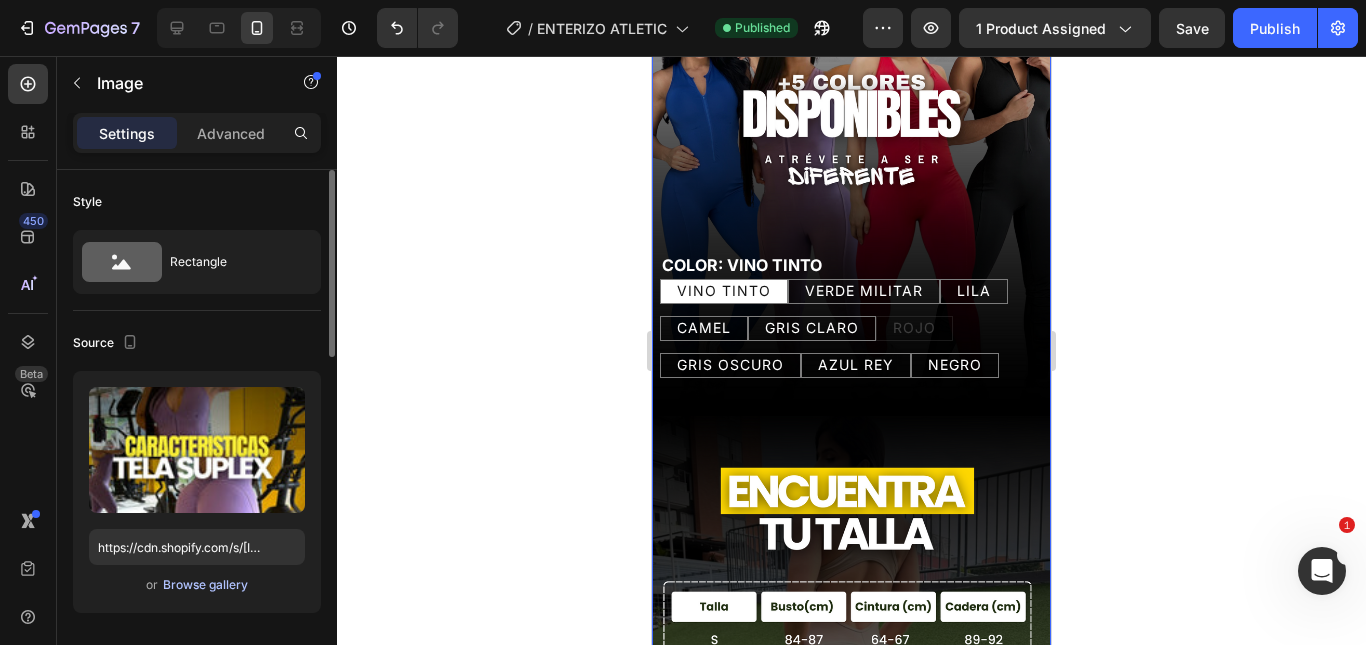 click on "Browse gallery" at bounding box center (205, 585) 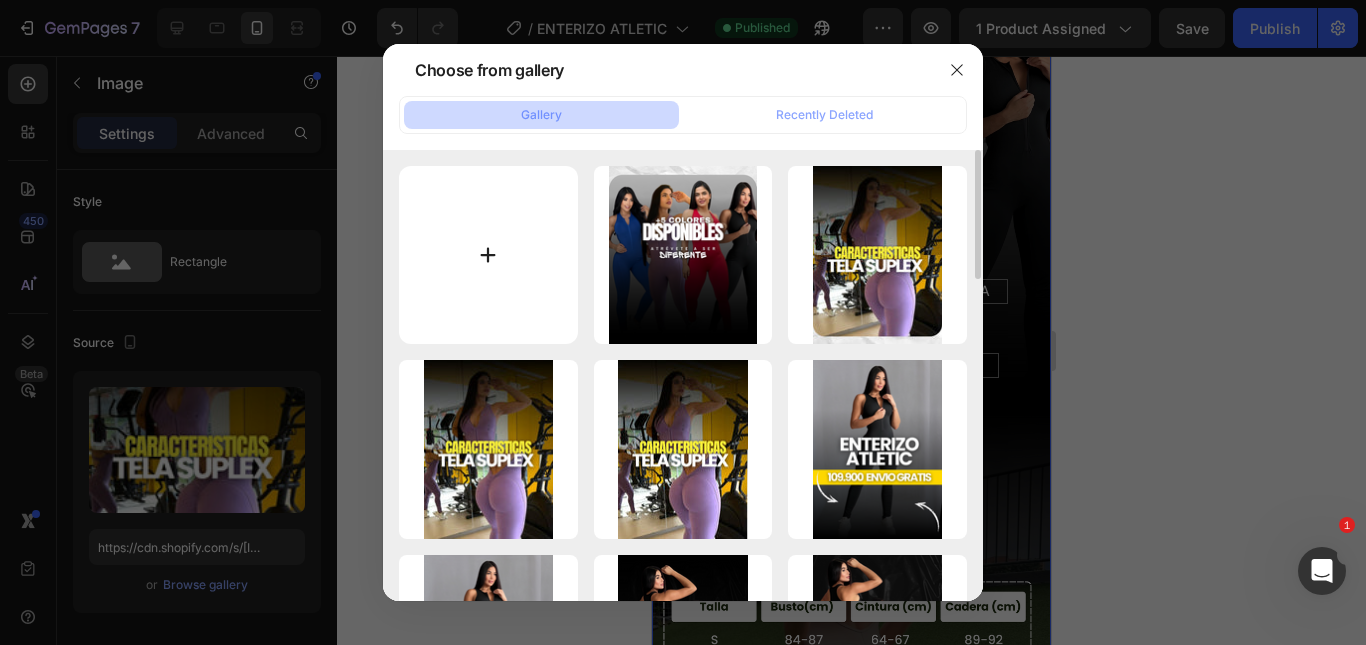 click at bounding box center [488, 255] 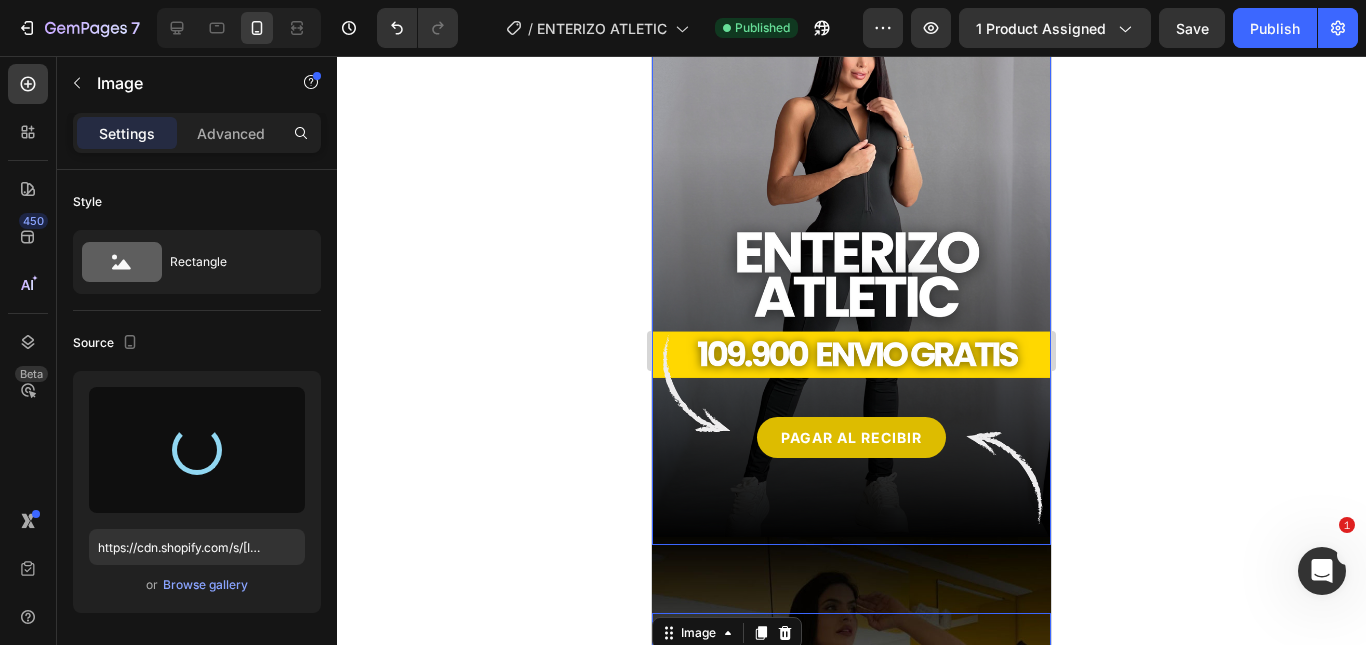 type on "https://cdn.shopify.com/s/files/1/0555/7918/1226/files/gempages_475399761675944918-b9e6660d-0396-4e70-a580-2cd1e268ab0d.jpg" 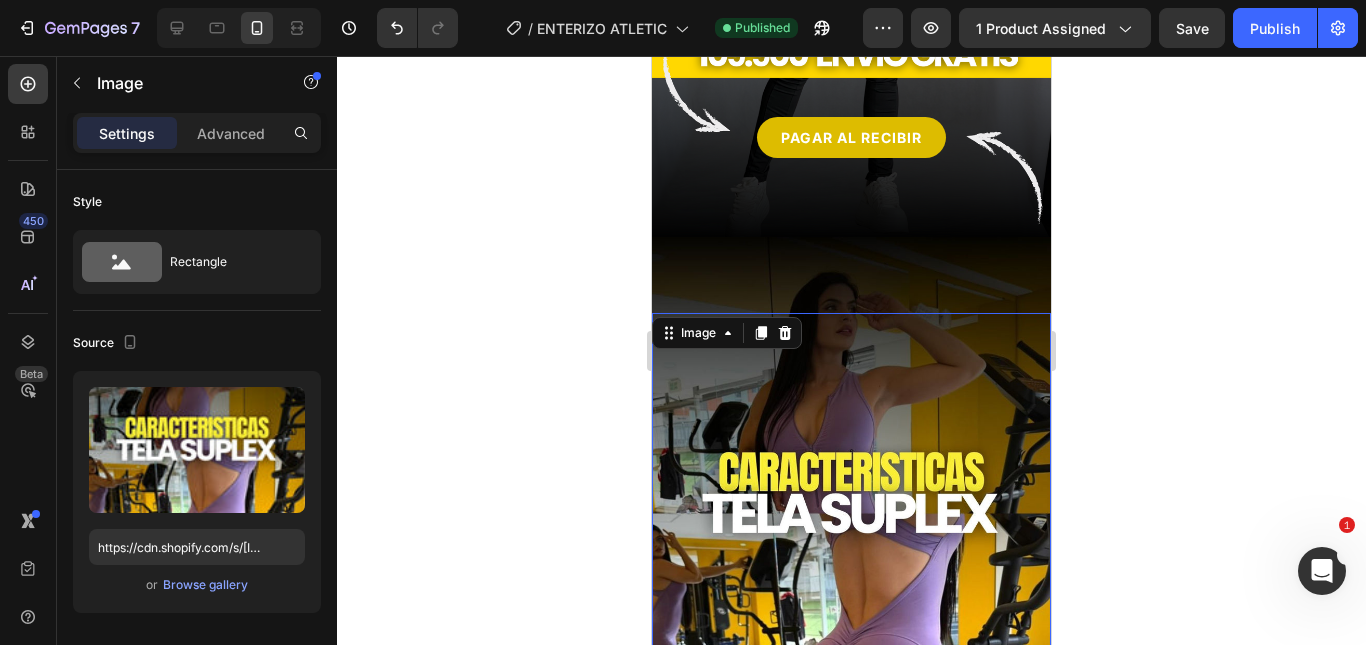 scroll, scrollTop: 600, scrollLeft: 0, axis: vertical 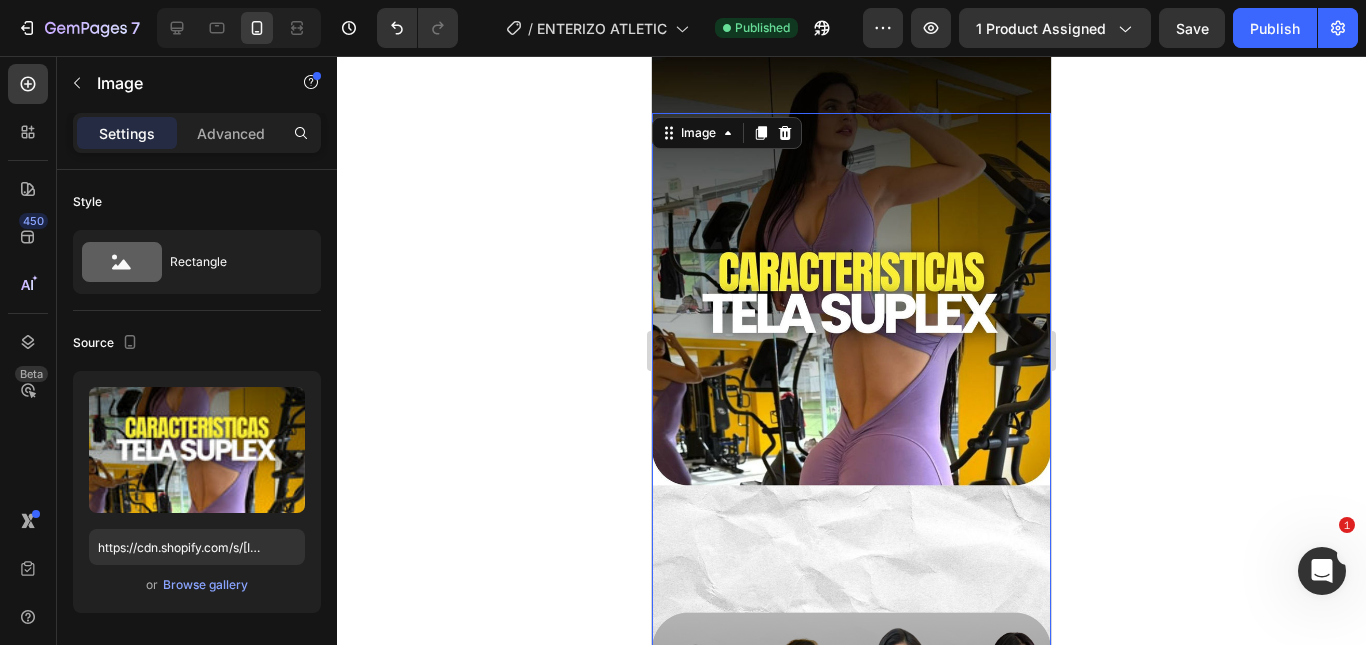 click 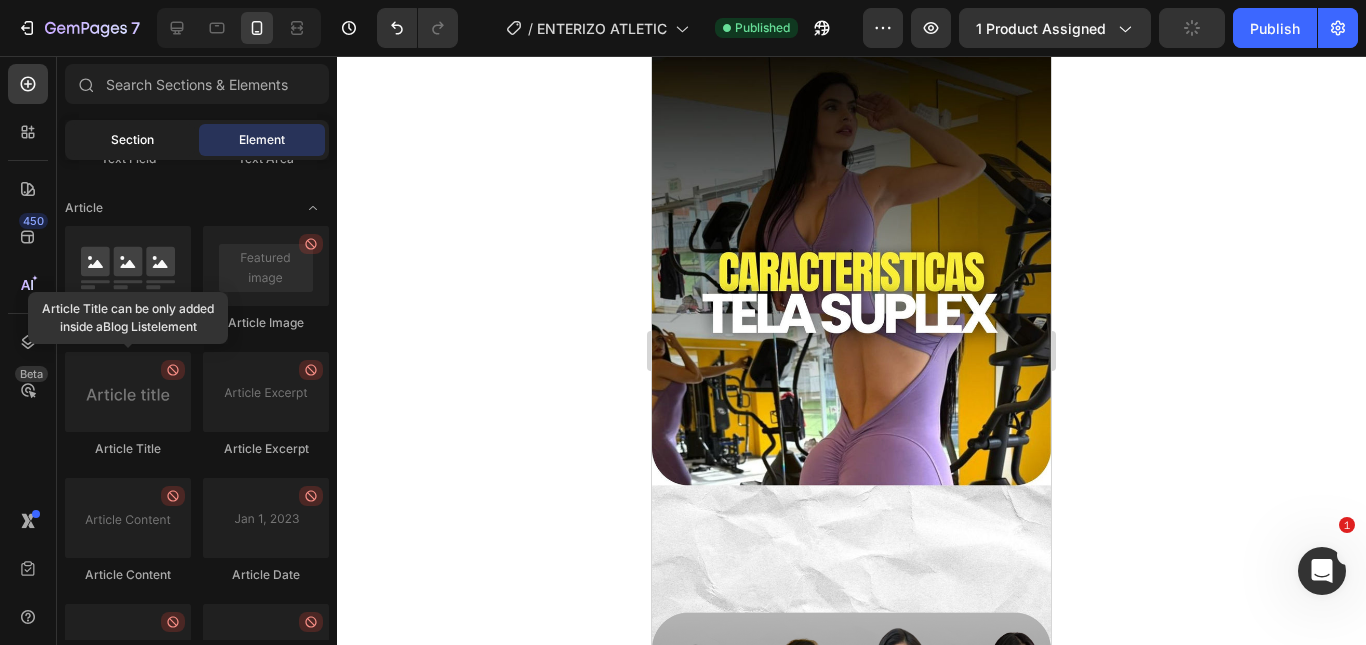 click on "Section" at bounding box center (132, 140) 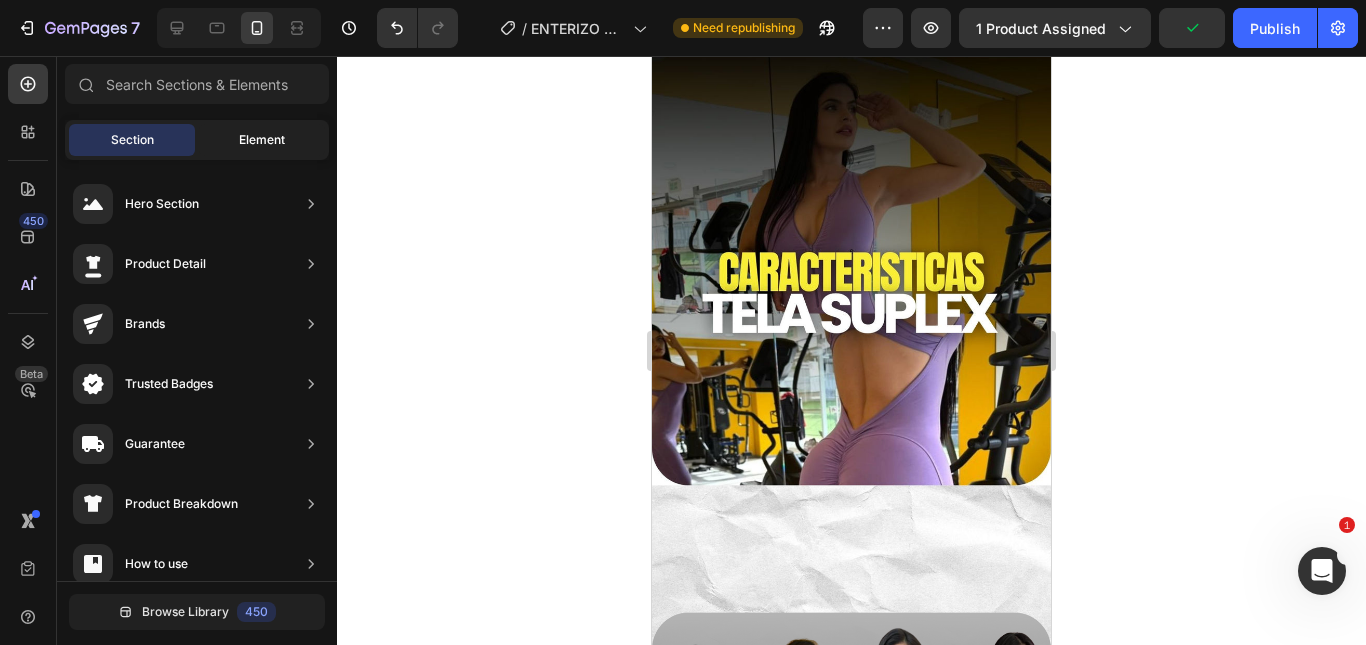 click on "Element" at bounding box center (262, 140) 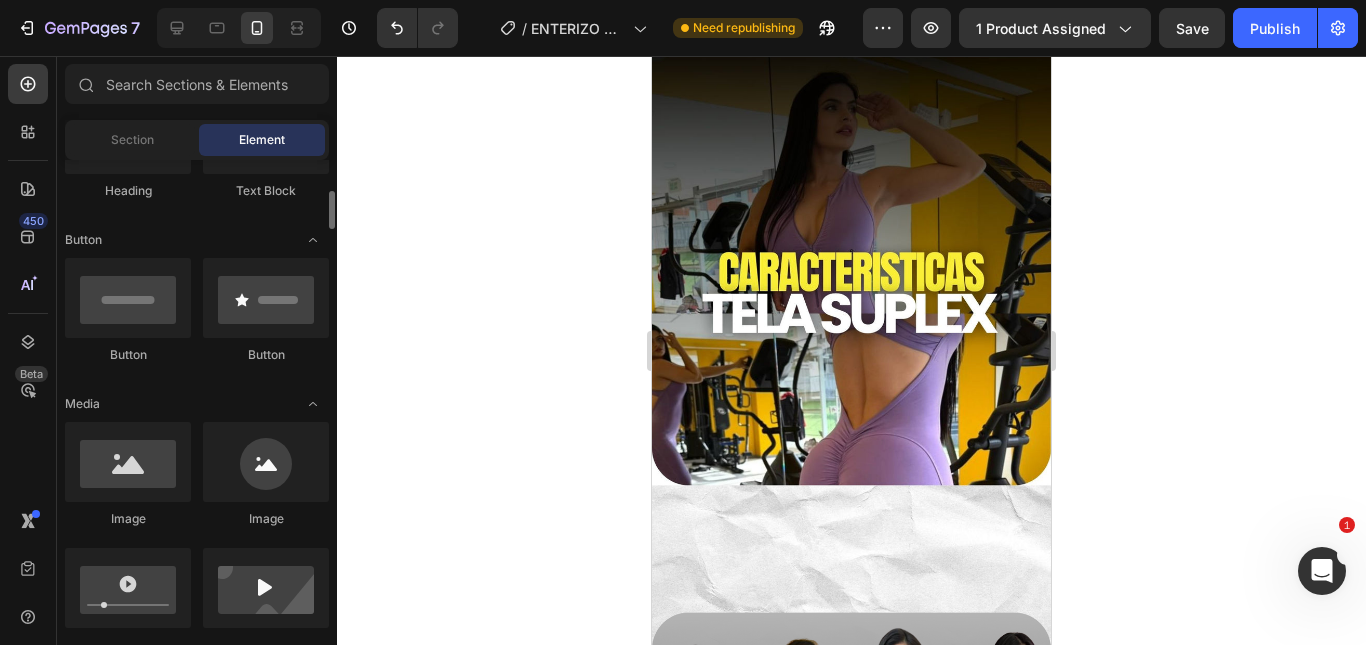 scroll, scrollTop: 300, scrollLeft: 0, axis: vertical 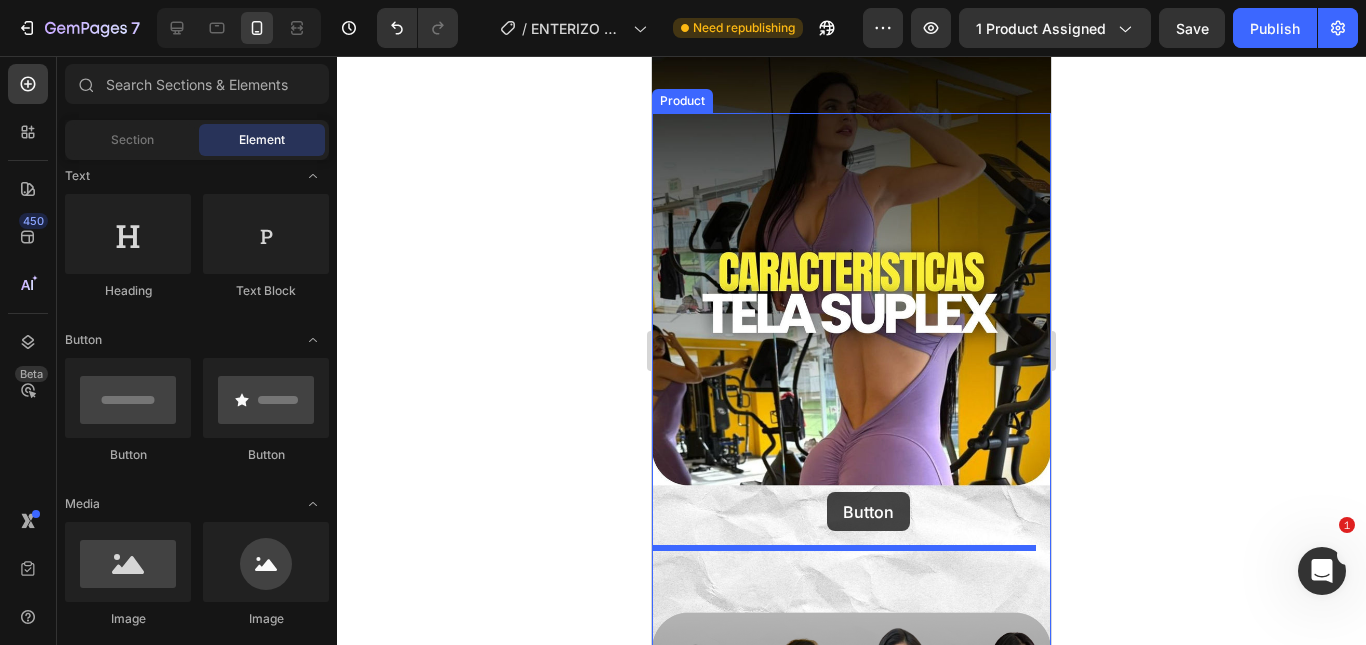 drag, startPoint x: 1120, startPoint y: 508, endPoint x: 827, endPoint y: 492, distance: 293.43652 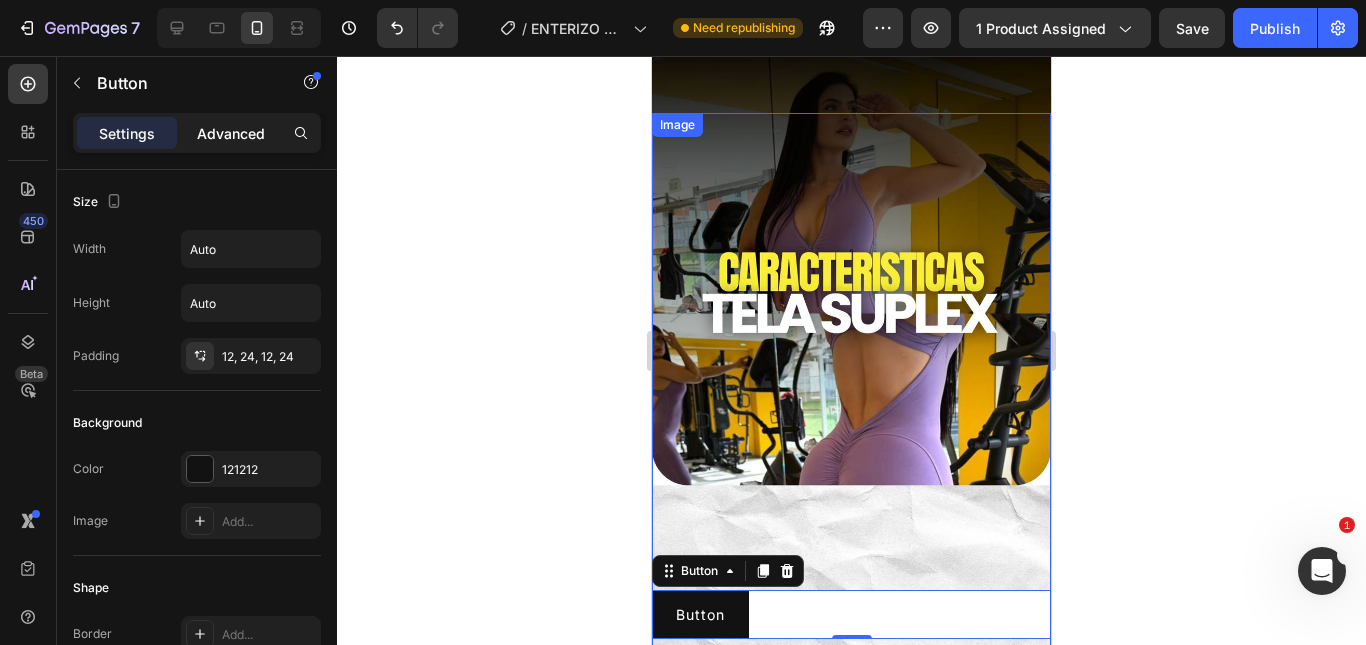 click on "Advanced" at bounding box center [231, 133] 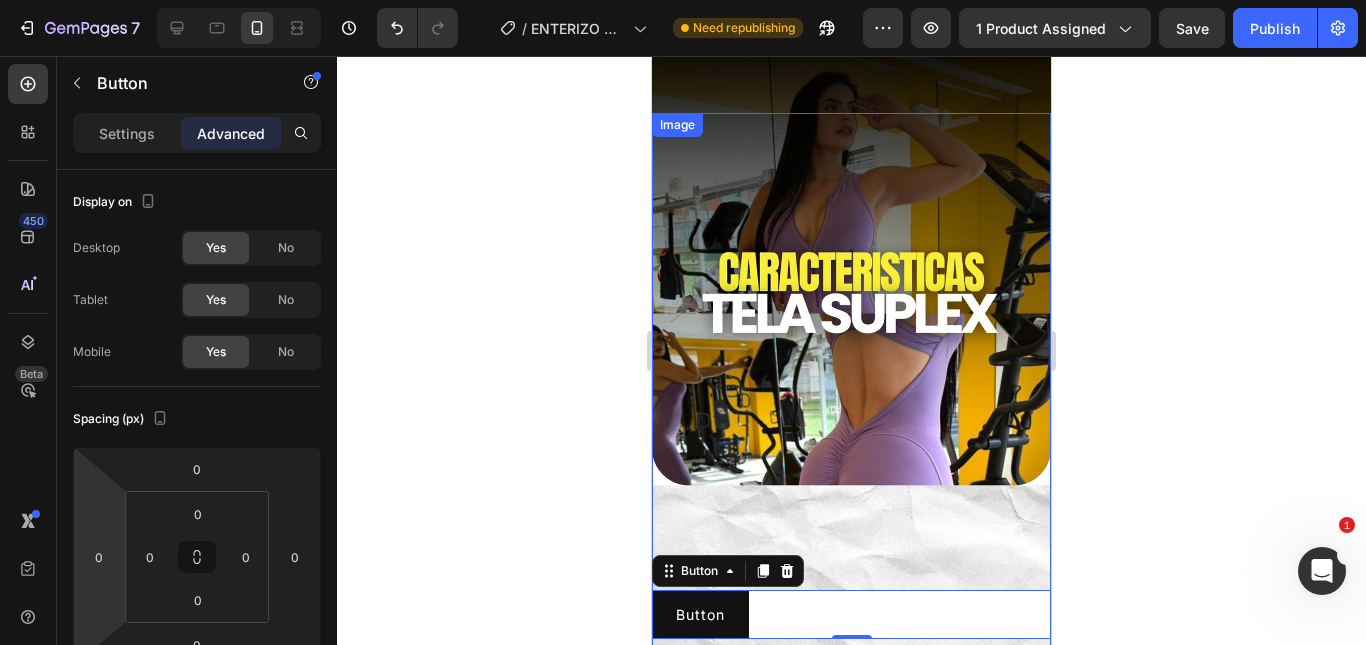 type on "10" 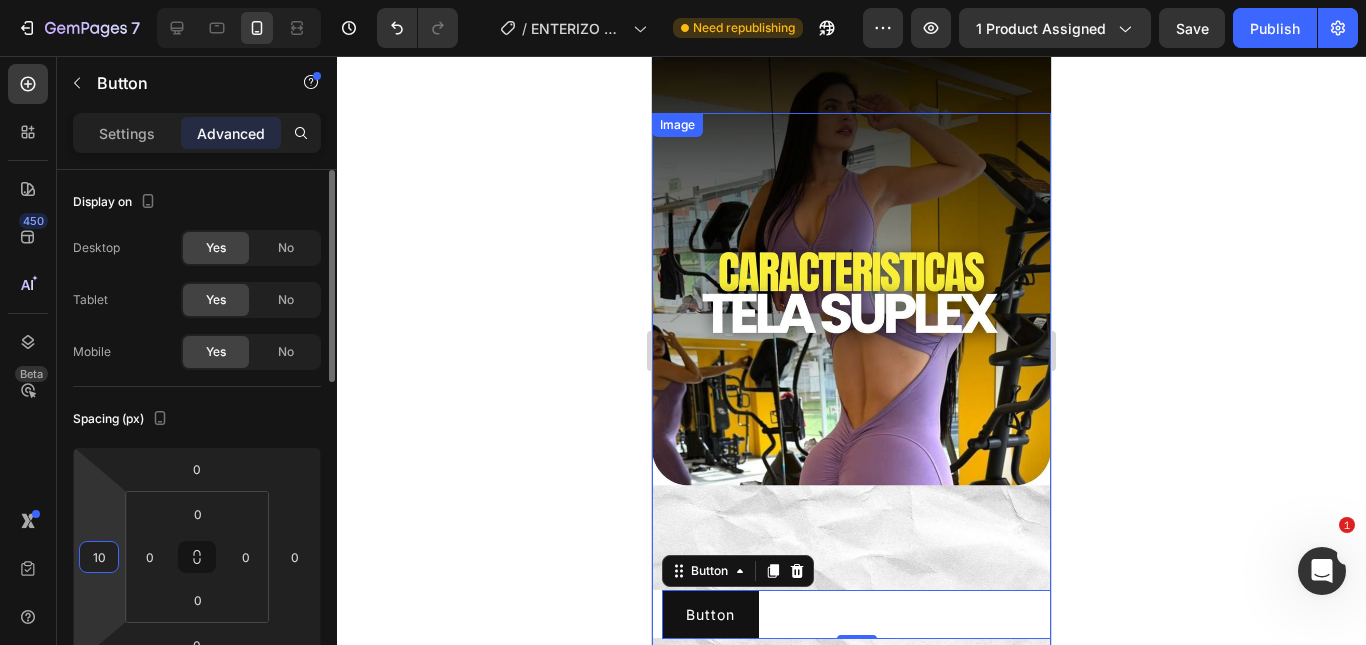 drag, startPoint x: 99, startPoint y: 525, endPoint x: 91, endPoint y: 518, distance: 10.630146 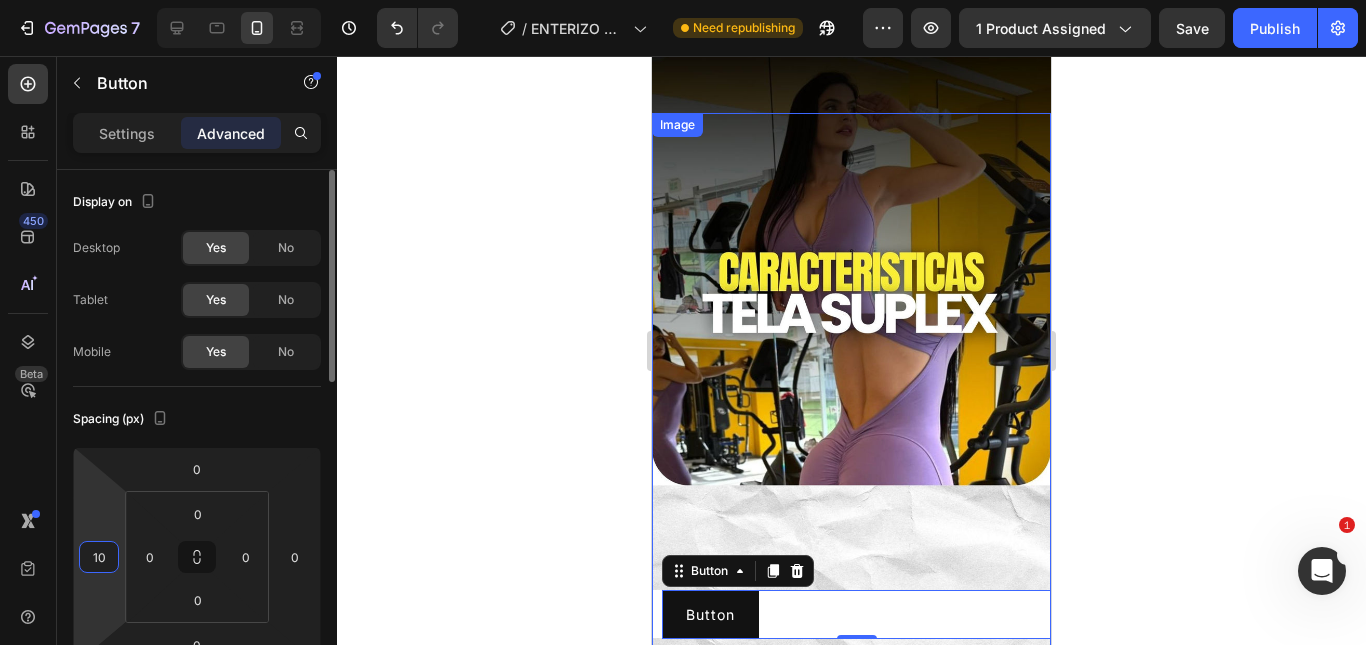 click on "7  Version history  /  ENTERIZO ATLETIC Need republishing Preview 1 product assigned  Save   Publish  450 Beta Sections(18) Elements(84) Section Element Hero Section Product Detail Brands Trusted Badges Guarantee Product Breakdown How to use Testimonials Compare Bundle FAQs Social Proof Brand Story Product List Collection Blog List Contact Sticky Add to Cart Custom Footer Browse Library 450 Layout
Row
Row
Row
Row Text
Heading
Text Block Button
Button
Button Media
Image
Image
Video" at bounding box center [683, 0] 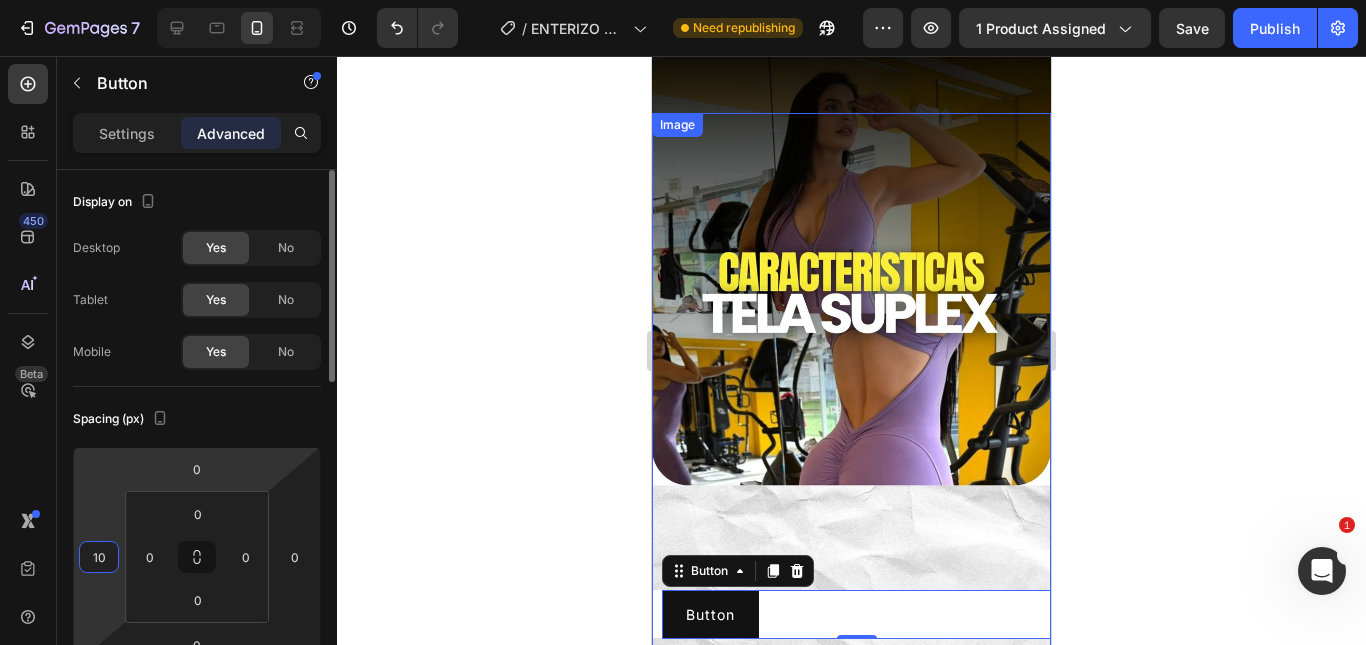 click on "Settings" at bounding box center [127, 133] 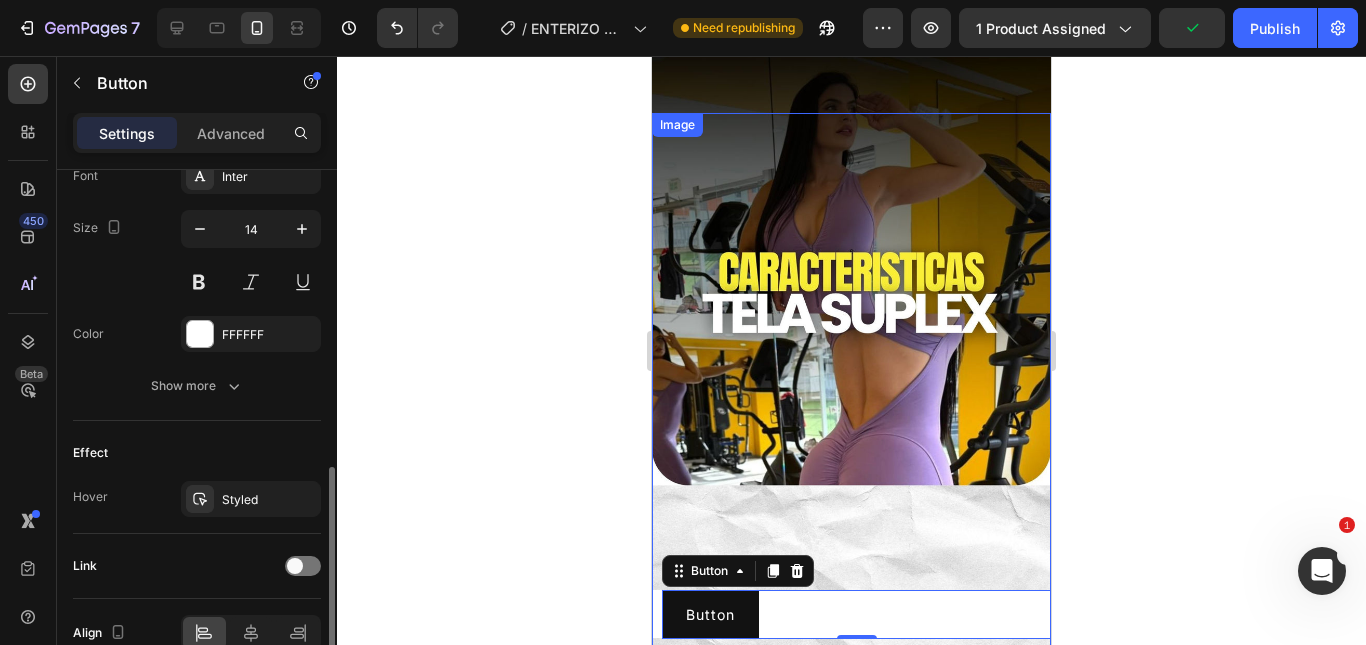 scroll, scrollTop: 902, scrollLeft: 0, axis: vertical 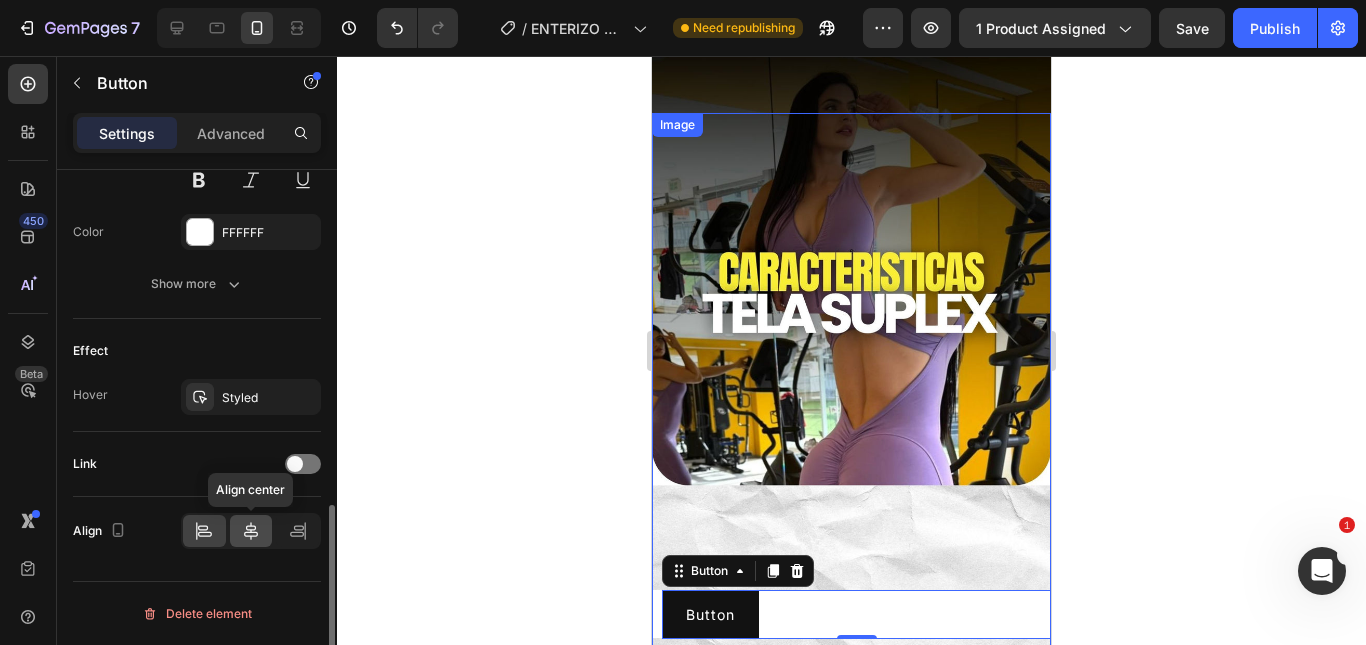 click 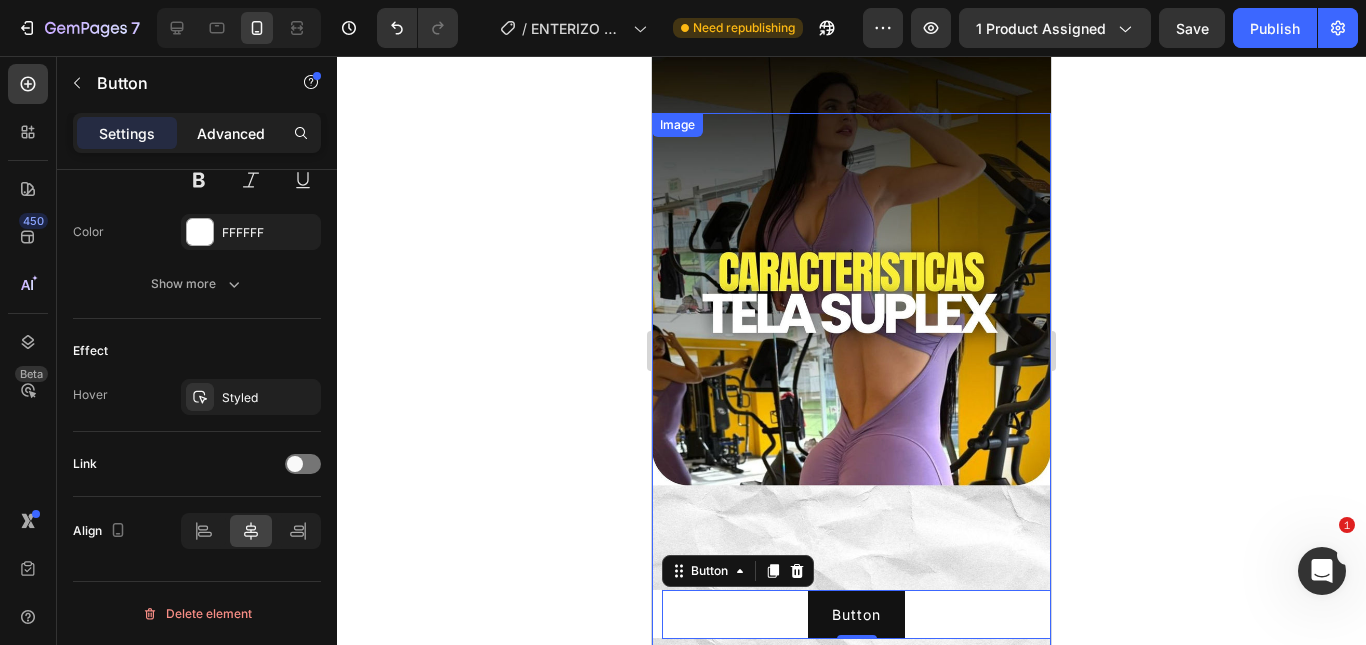 click on "Advanced" at bounding box center [231, 133] 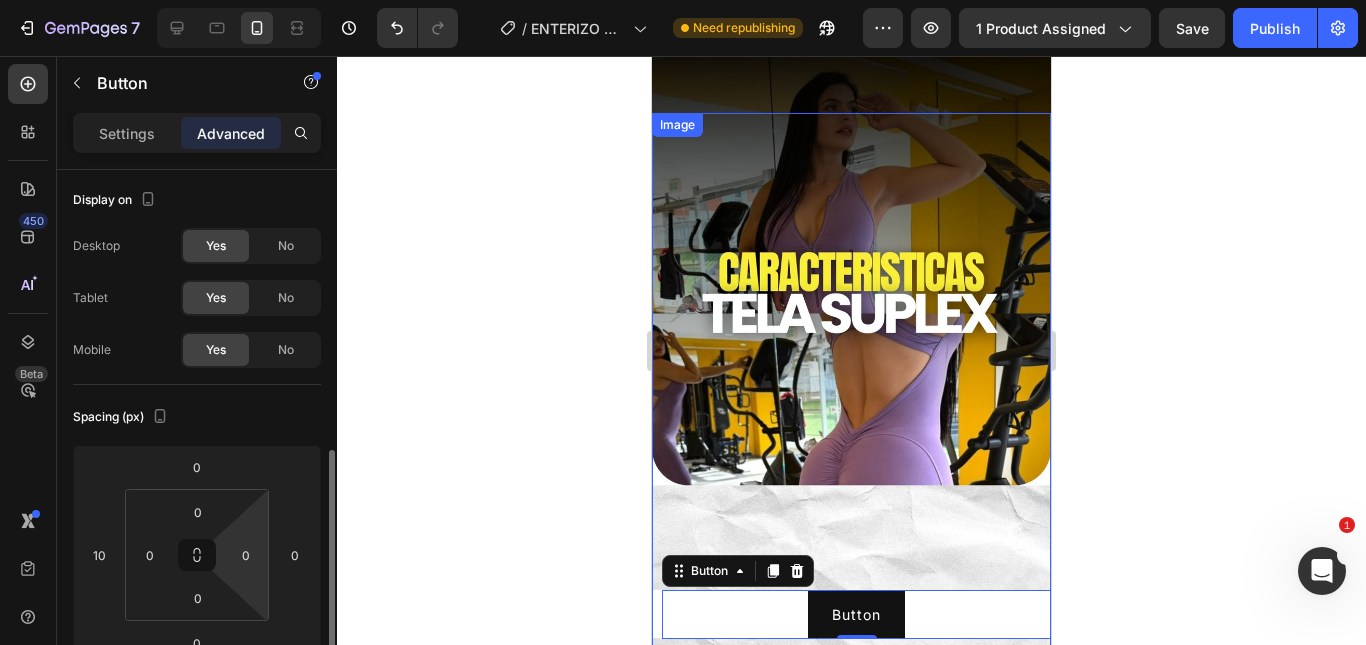 scroll, scrollTop: 202, scrollLeft: 0, axis: vertical 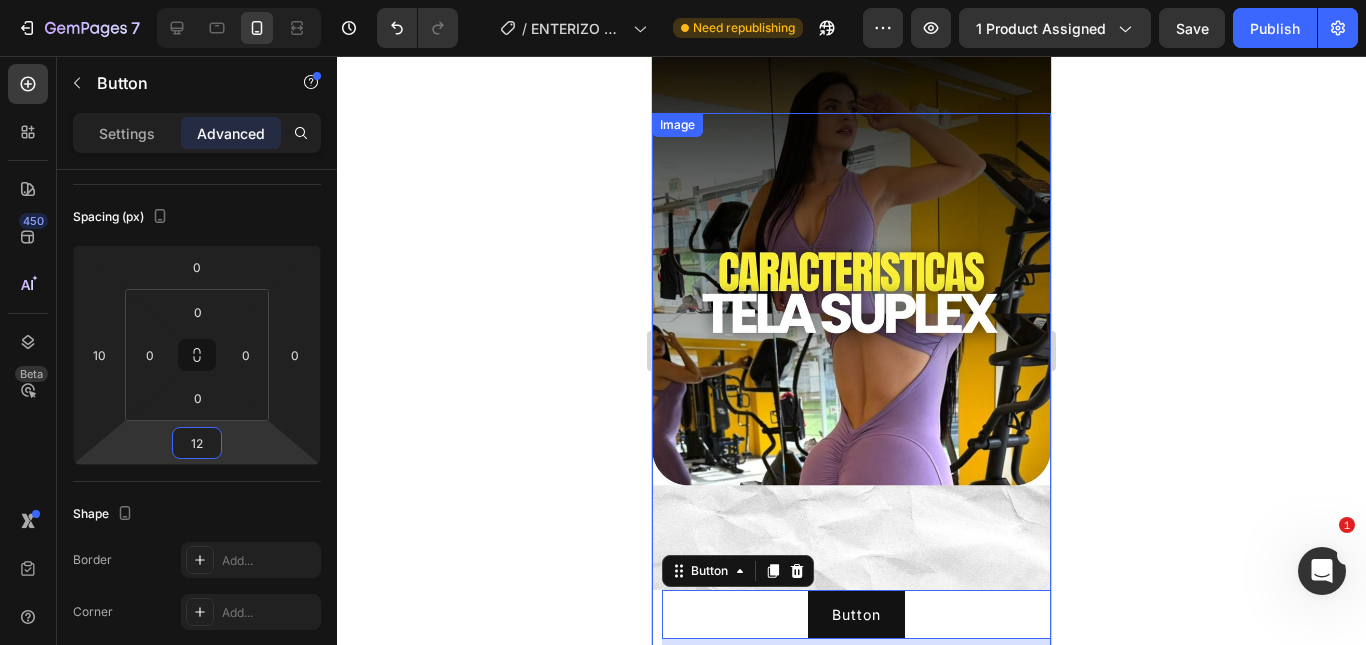 click on "7  Version history  /  ENTERIZO ATLETIC Need republishing Preview 1 product assigned  Save   Publish  450 Beta Sections(18) Elements(84) Section Element Hero Section Product Detail Brands Trusted Badges Guarantee Product Breakdown How to use Testimonials Compare Bundle FAQs Social Proof Brand Story Product List Collection Blog List Contact Sticky Add to Cart Custom Footer Browse Library 450 Layout
Row
Row
Row
Row Text
Heading
Text Block Button
Button
Button Media
Image
Image
Video" at bounding box center [683, 0] 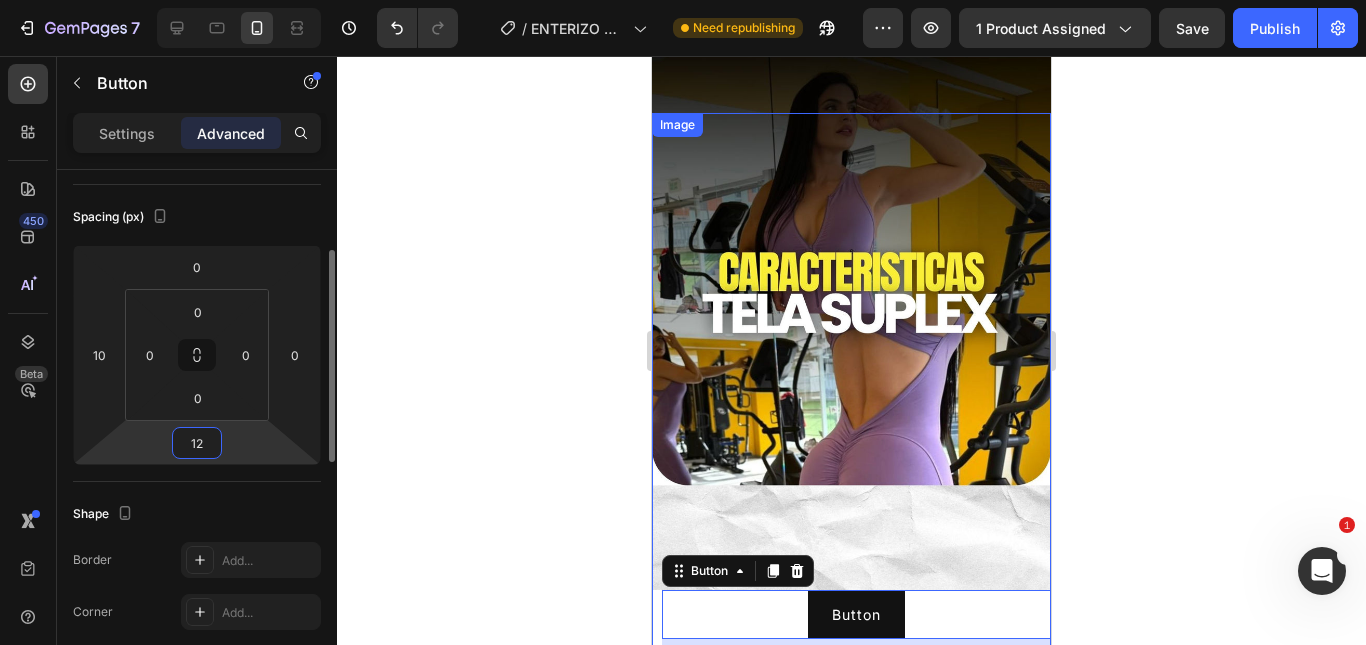 click on "12" at bounding box center [197, 443] 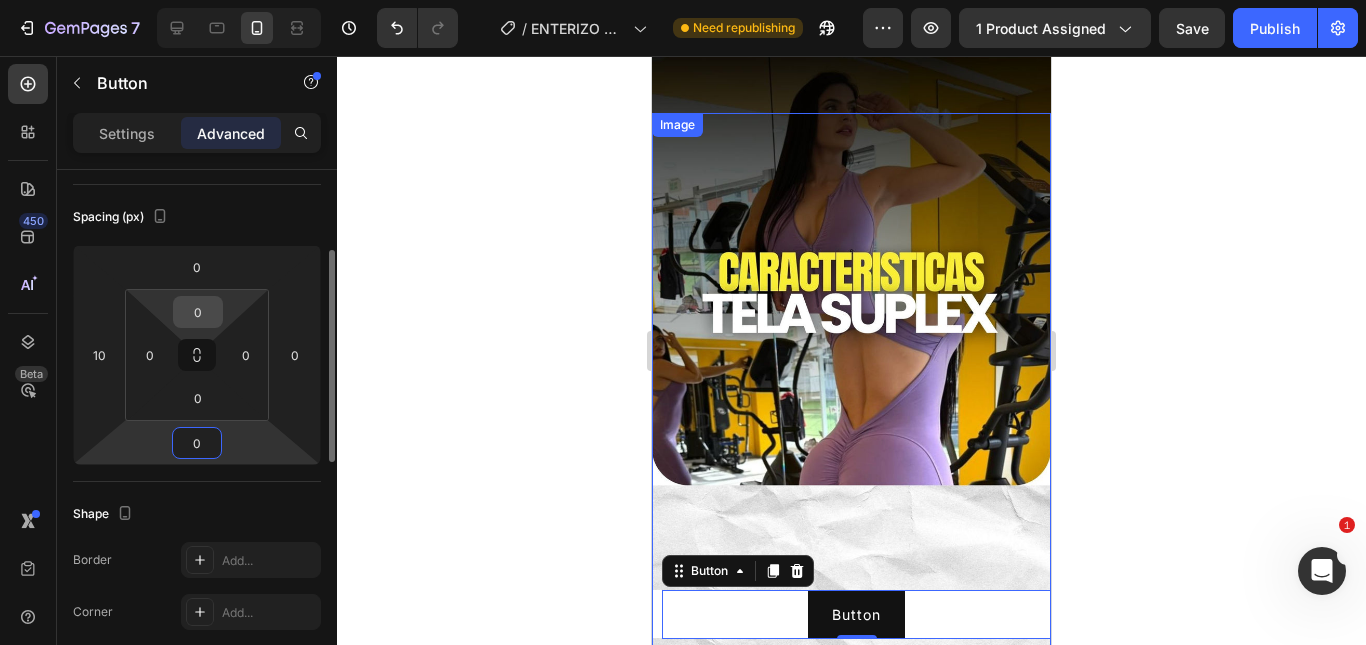 type on "0" 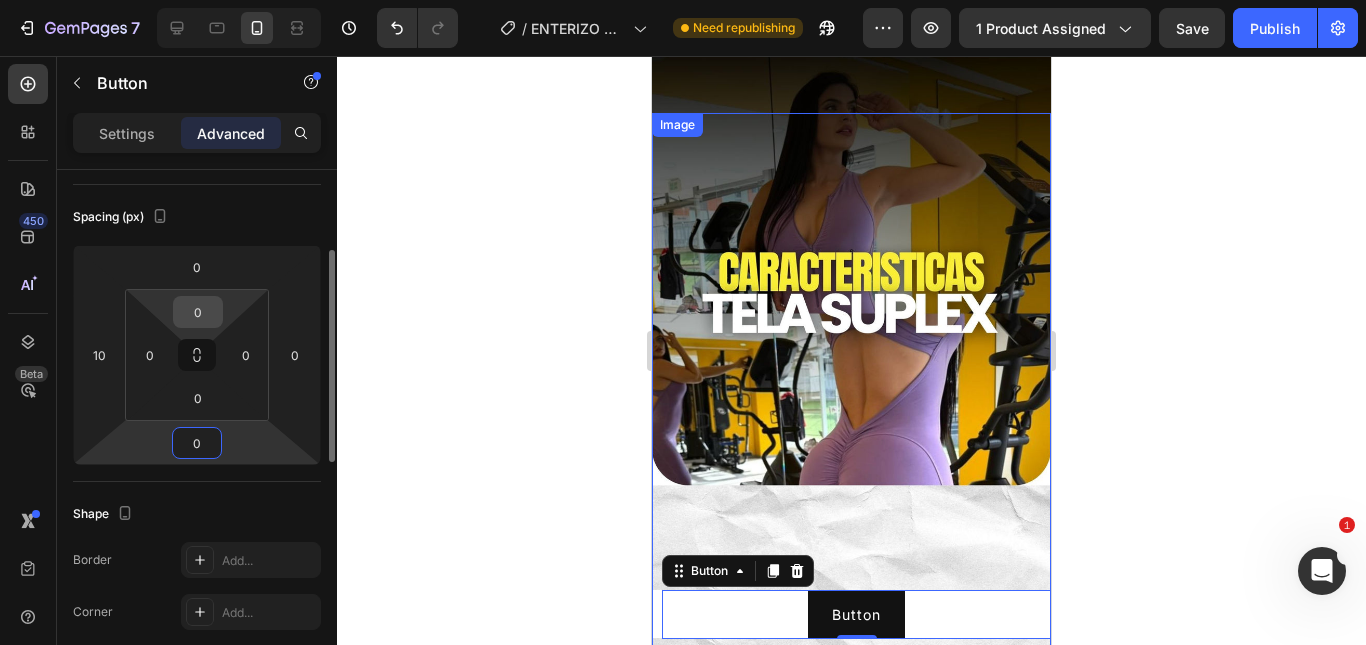 click on "0" at bounding box center (198, 312) 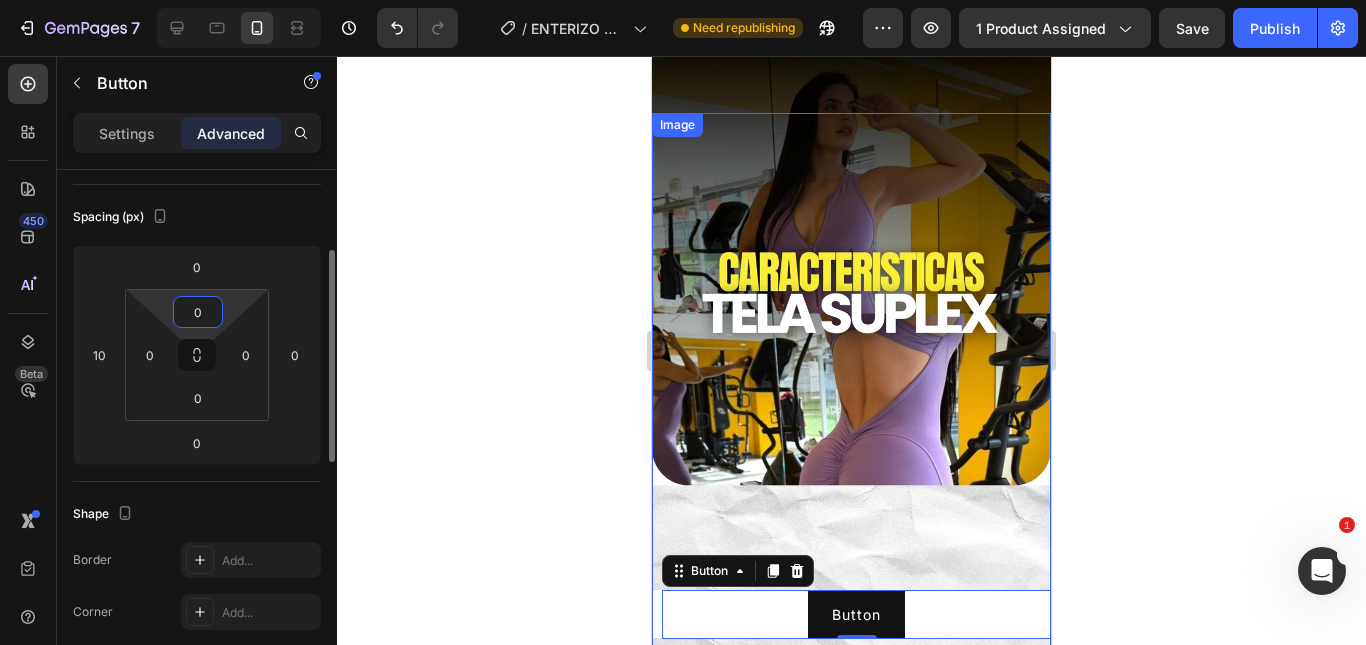 drag, startPoint x: 232, startPoint y: 300, endPoint x: 240, endPoint y: 290, distance: 12.806249 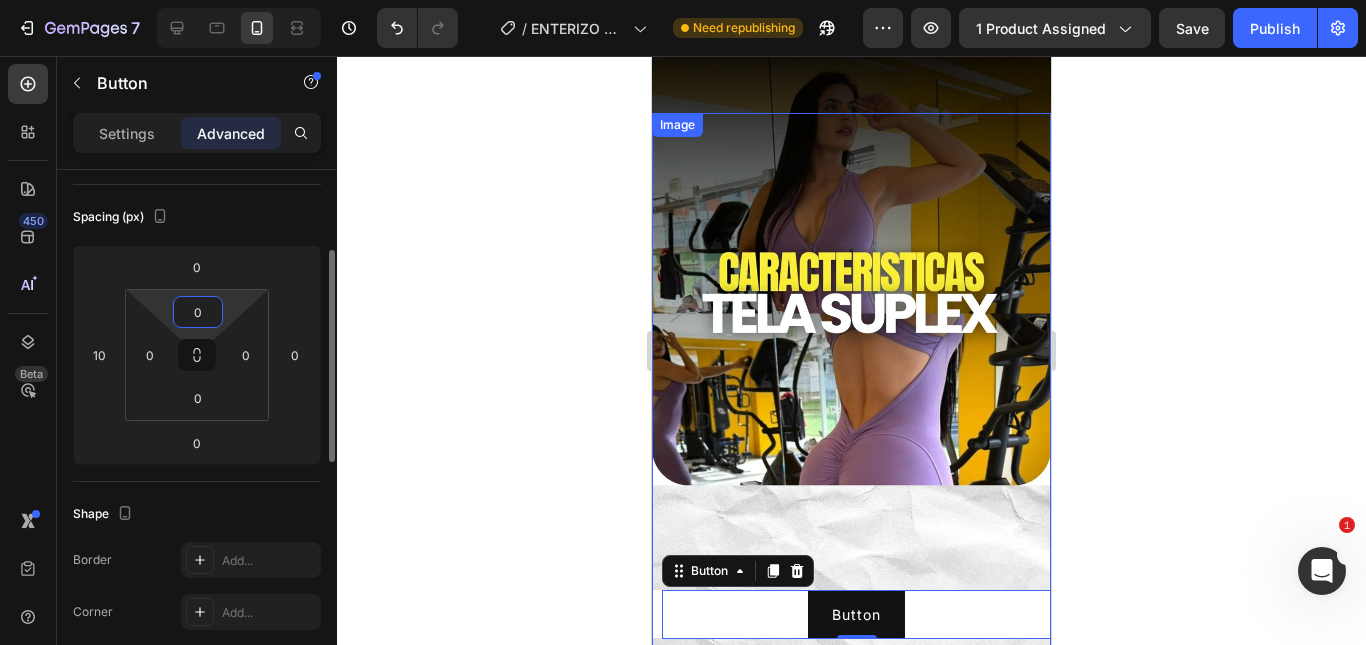 click on "7  Version history  /  ENTERIZO ATLETIC Need republishing Preview 1 product assigned  Save   Publish  450 Beta Sections(18) Elements(84) Section Element Hero Section Product Detail Brands Trusted Badges Guarantee Product Breakdown How to use Testimonials Compare Bundle FAQs Social Proof Brand Story Product List Collection Blog List Contact Sticky Add to Cart Custom Footer Browse Library 450 Layout
Row
Row
Row
Row Text
Heading
Text Block Button
Button
Button Media
Image
Image
Video" at bounding box center (683, 0) 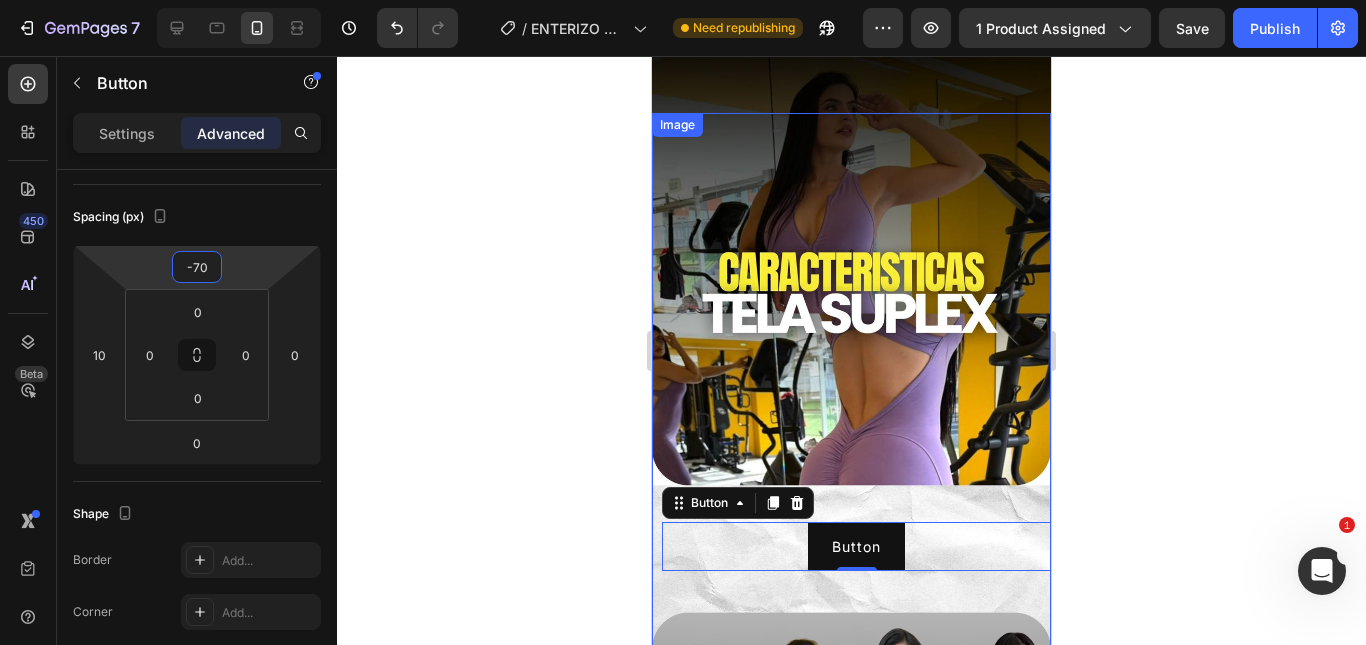 type on "-72" 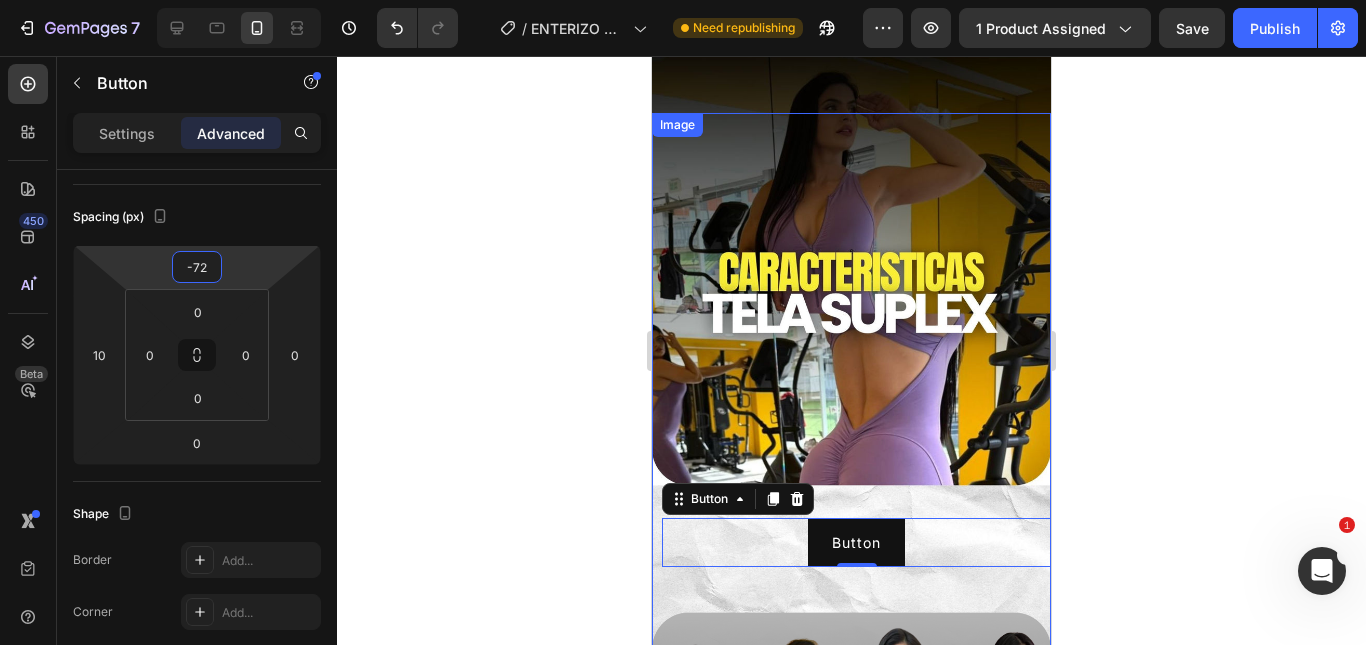click on "7  Version history  /  ENTERIZO ATLETIC Need republishing Preview 1 product assigned  Save   Publish  450 Beta Sections(18) Elements(84) Section Element Hero Section Product Detail Brands Trusted Badges Guarantee Product Breakdown How to use Testimonials Compare Bundle FAQs Social Proof Brand Story Product List Collection Blog List Contact Sticky Add to Cart Custom Footer Browse Library 450 Layout
Row
Row
Row
Row Text
Heading
Text Block Button
Button
Button Media
Image
Image
Video" at bounding box center [683, 0] 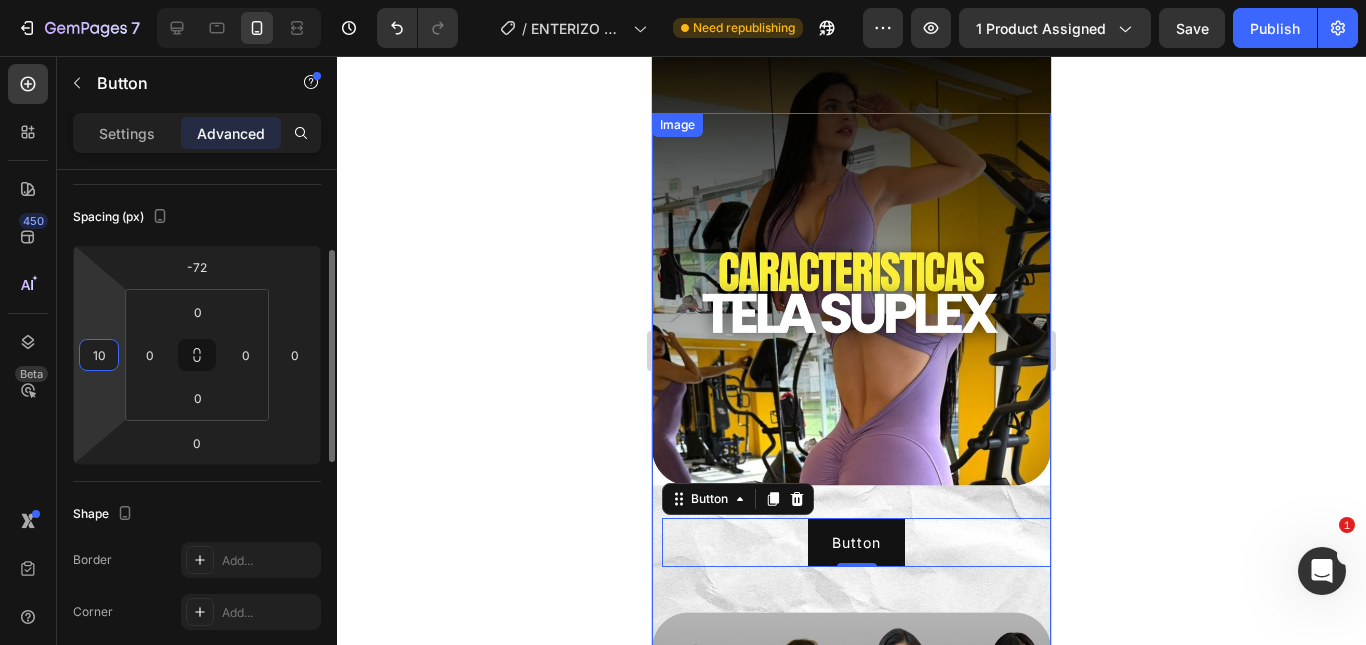 click on "10" at bounding box center (99, 355) 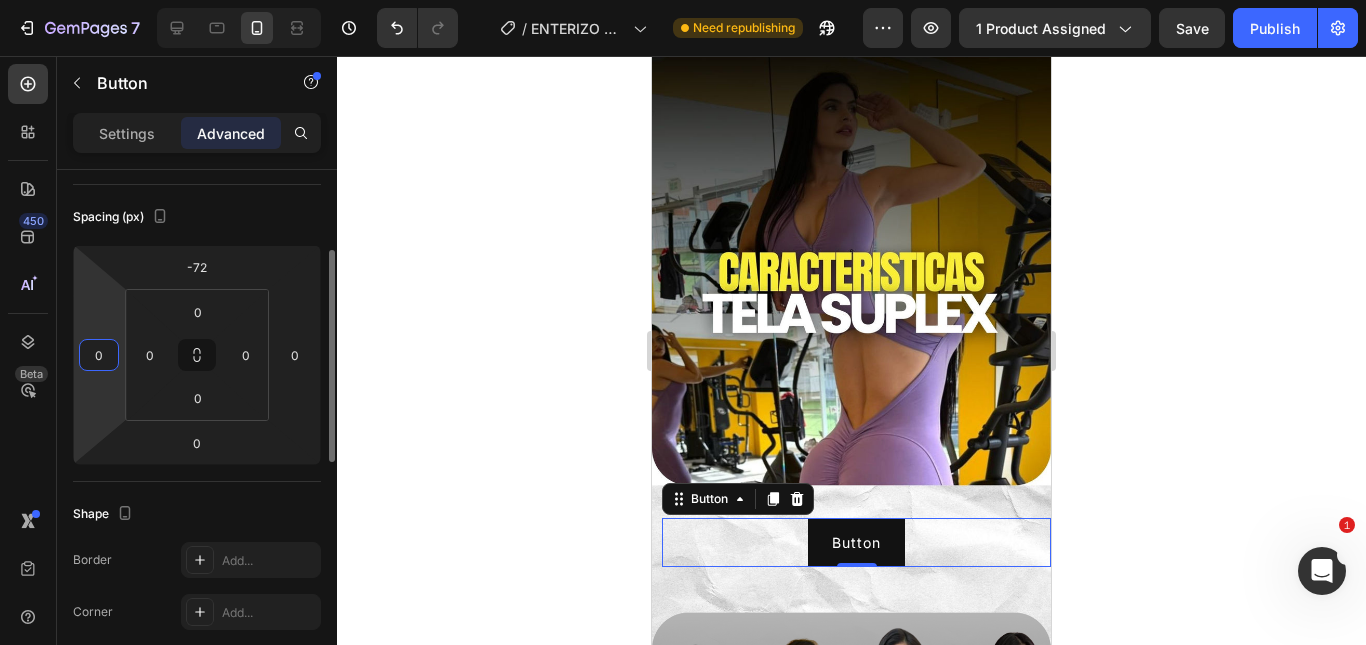 type on "0" 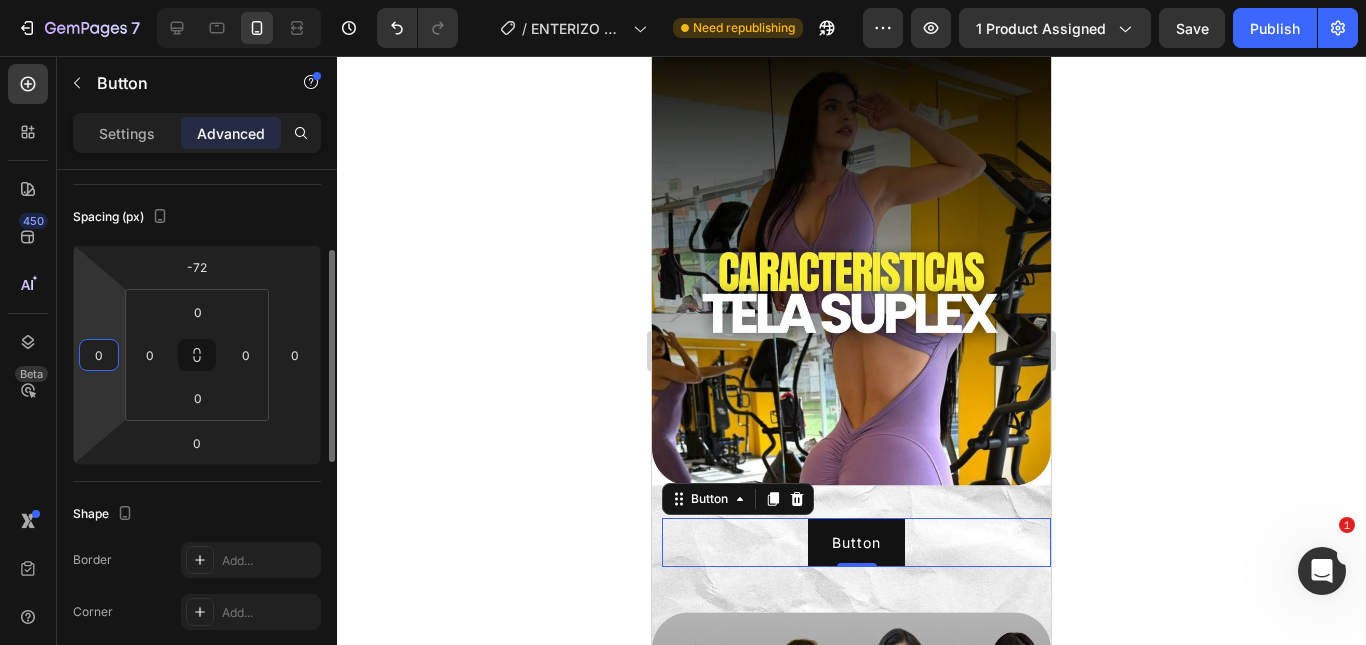 click on "7  Version history  /  ENTERIZO ATLETIC Need republishing Preview 1 product assigned  Save   Publish  450 Beta Sections(18) Elements(84) Section Element Hero Section Product Detail Brands Trusted Badges Guarantee Product Breakdown How to use Testimonials Compare Bundle FAQs Social Proof Brand Story Product List Collection Blog List Contact Sticky Add to Cart Custom Footer Browse Library 450 Layout
Row
Row
Row
Row Text
Heading
Text Block Button
Button
Button Media
Image
Image
Video" at bounding box center [683, 0] 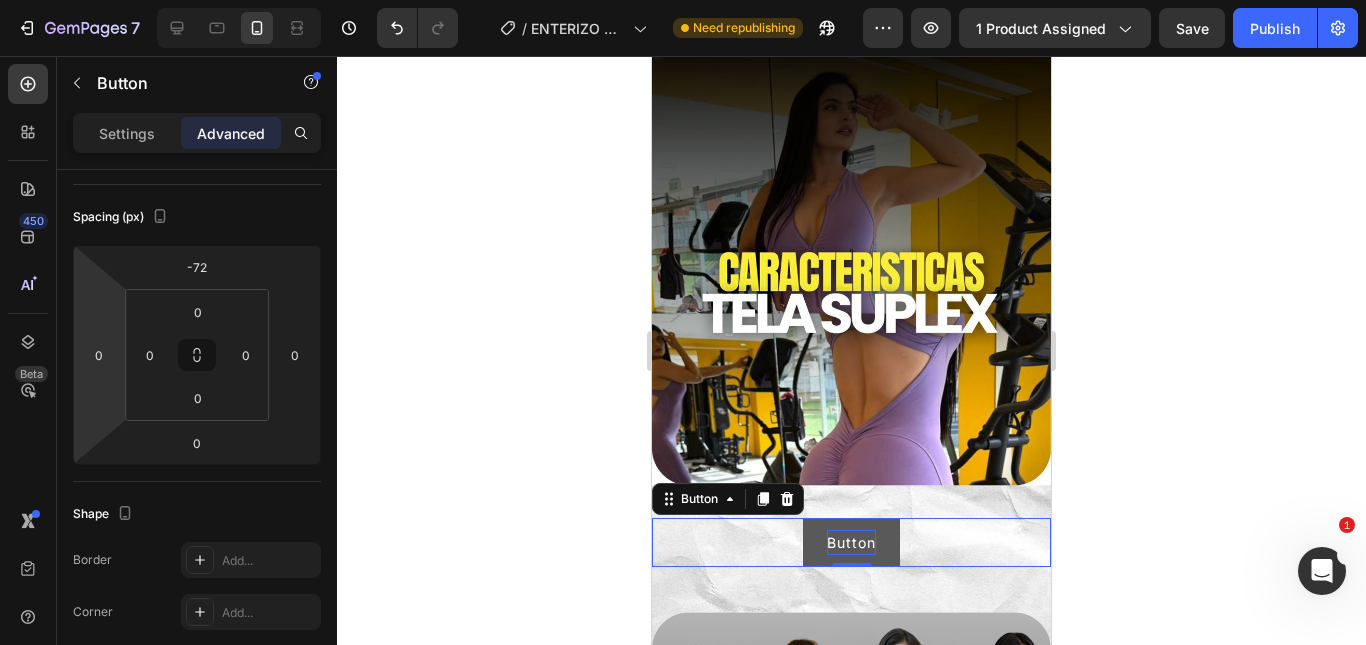 click on "Button" at bounding box center (851, 542) 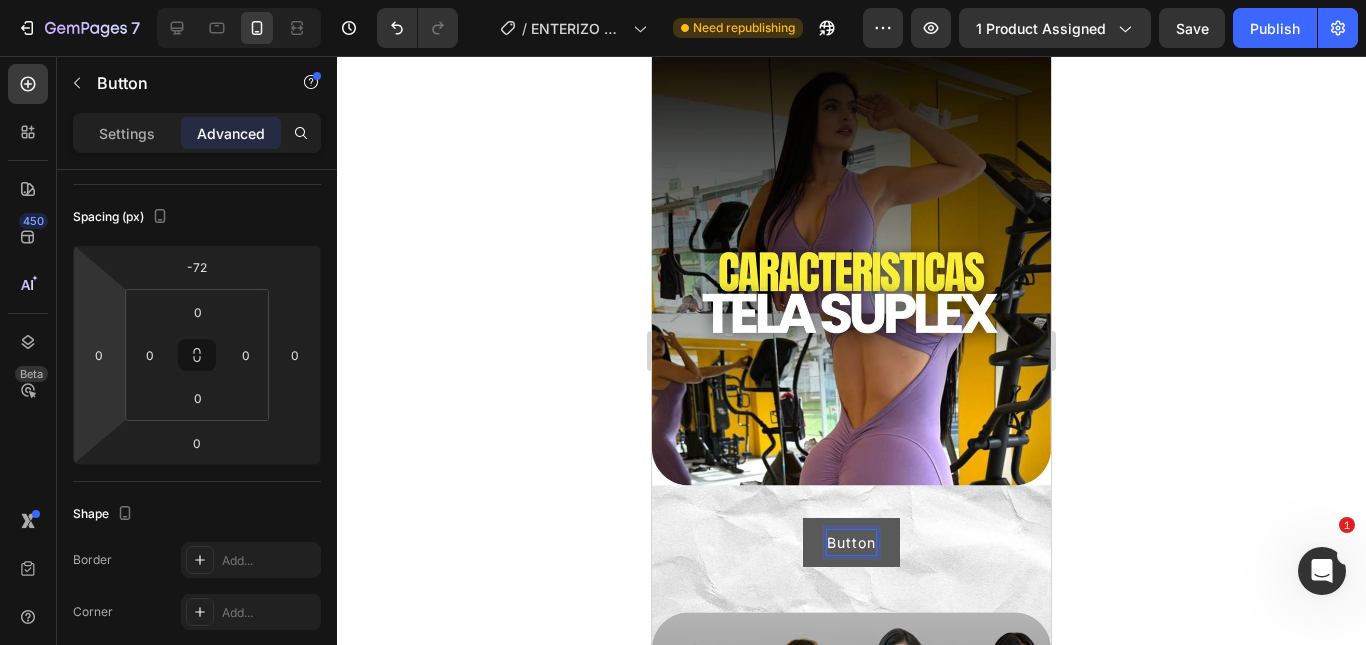 click on "Button" at bounding box center [851, 542] 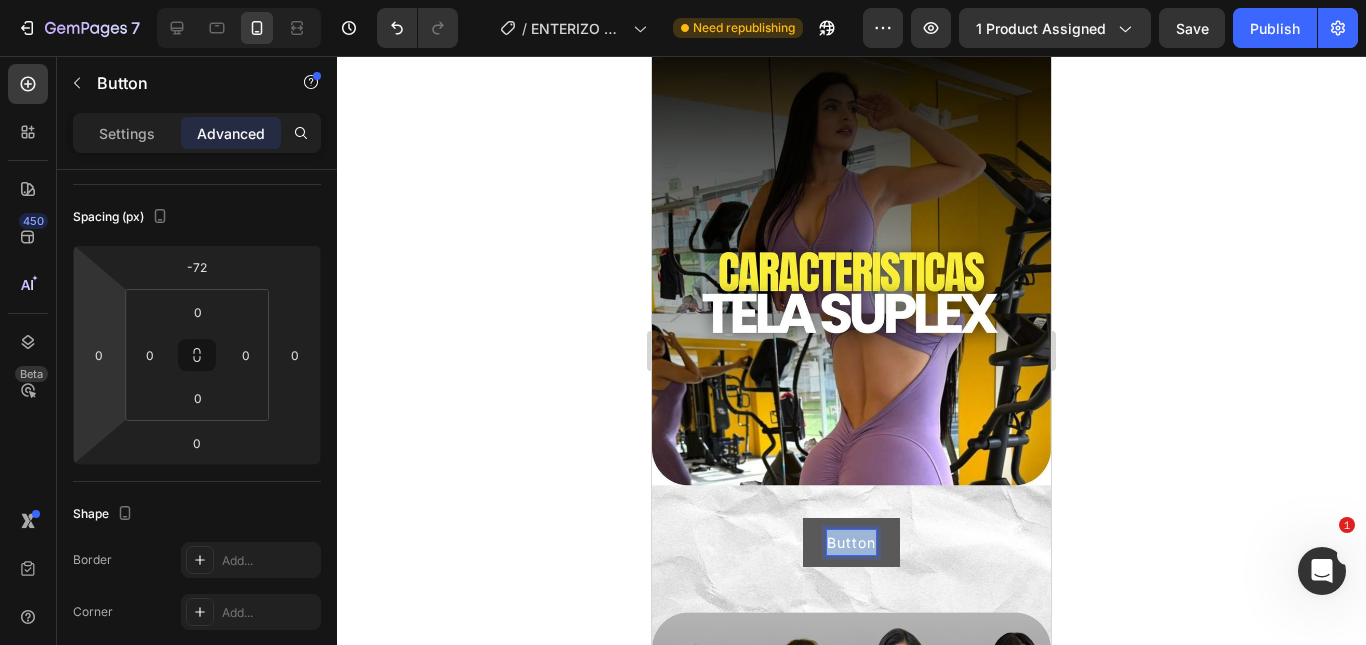 click on "Button" at bounding box center (851, 542) 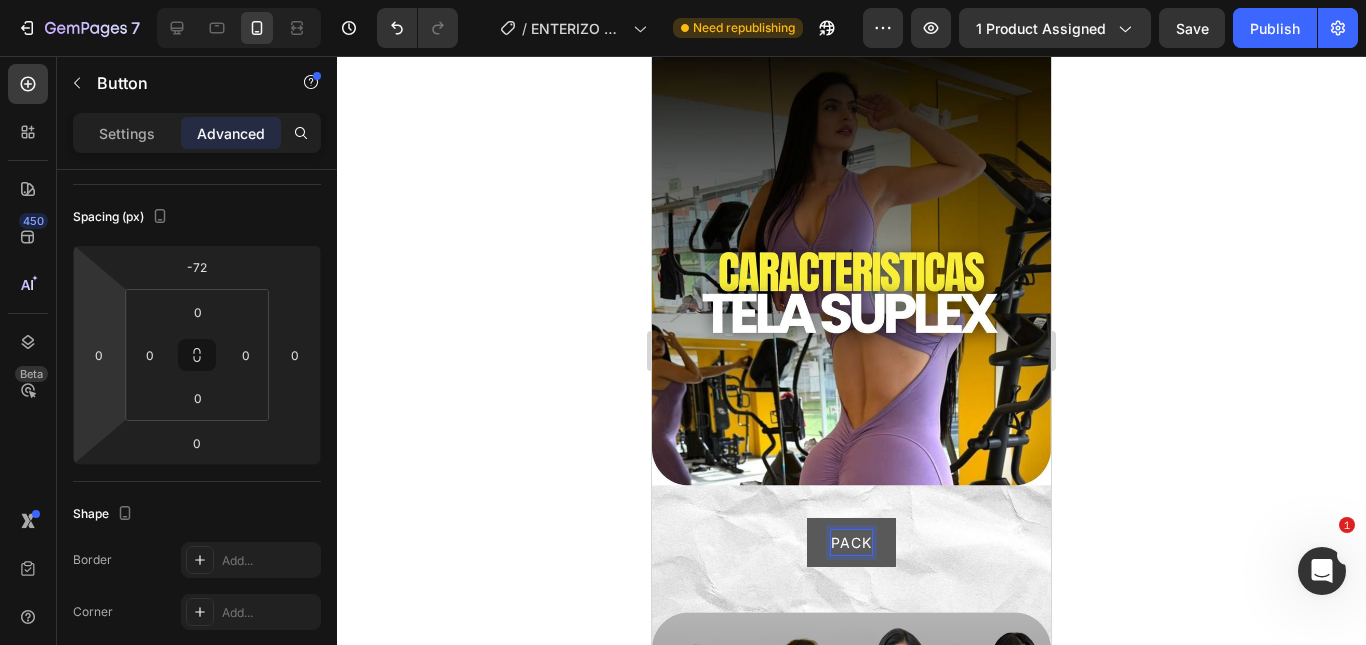 click on "PACK" at bounding box center [851, 542] 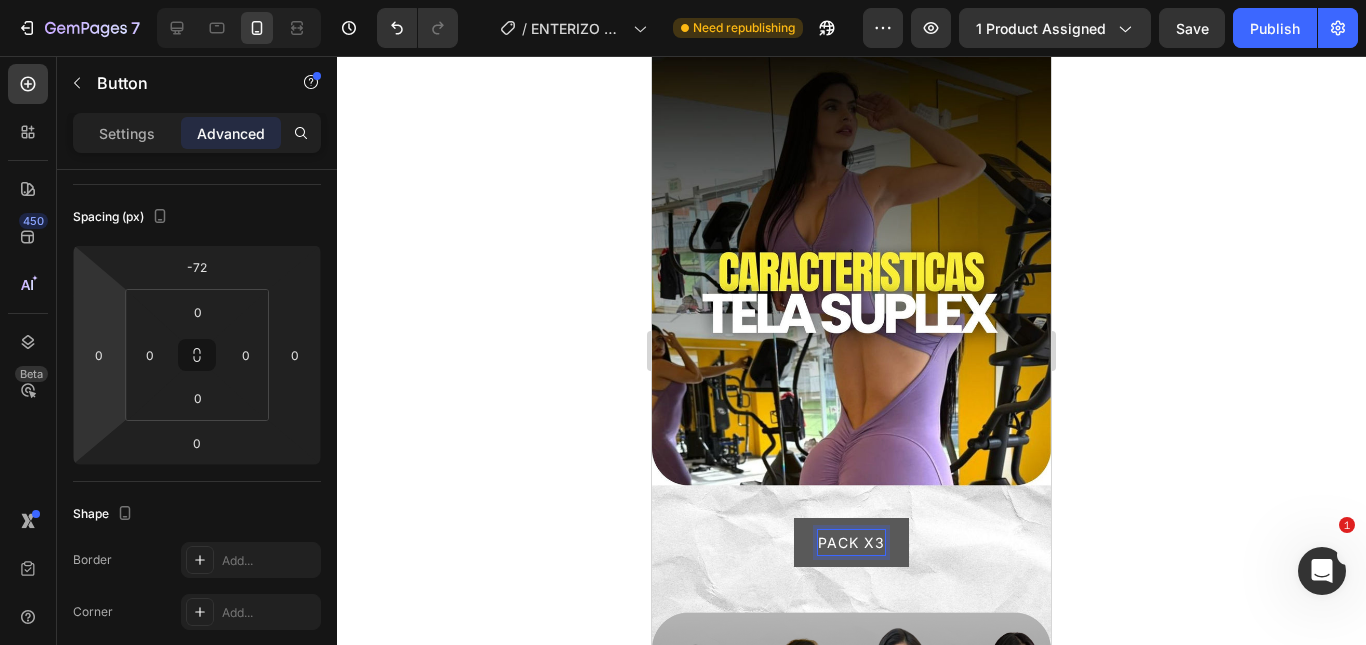 click on "PACK X3" at bounding box center (851, 542) 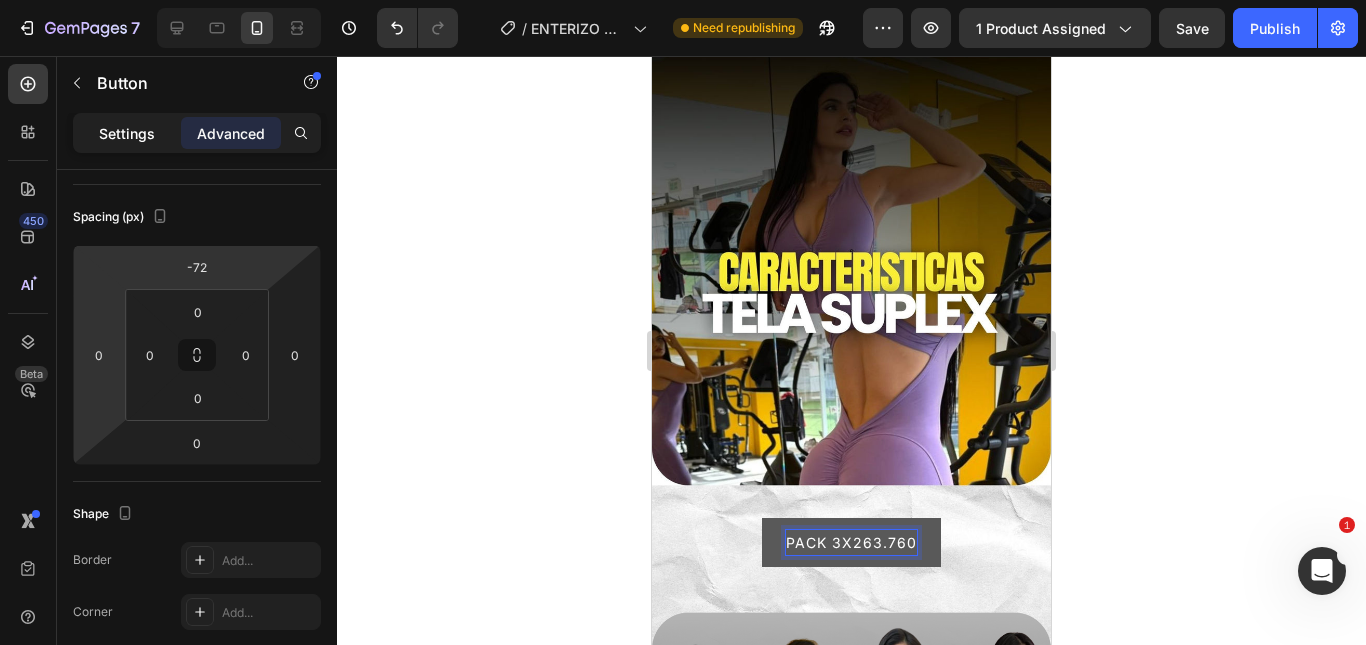 click on "Settings" at bounding box center [127, 133] 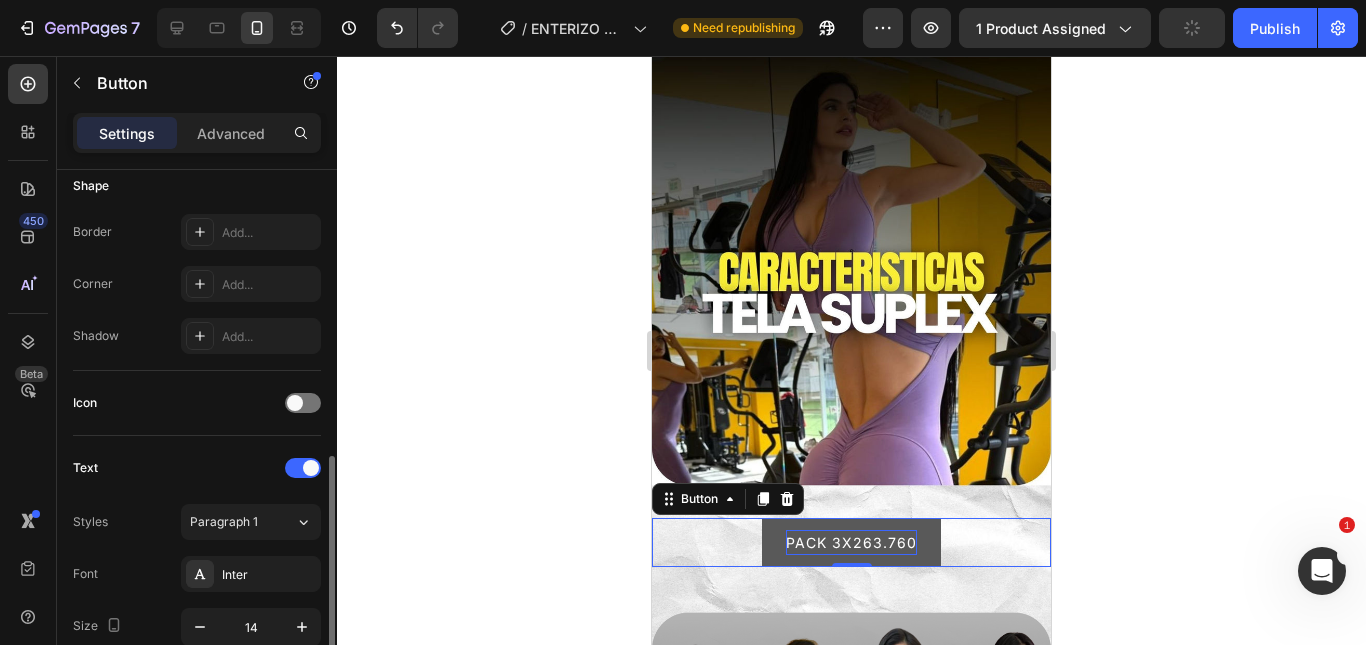 scroll, scrollTop: 502, scrollLeft: 0, axis: vertical 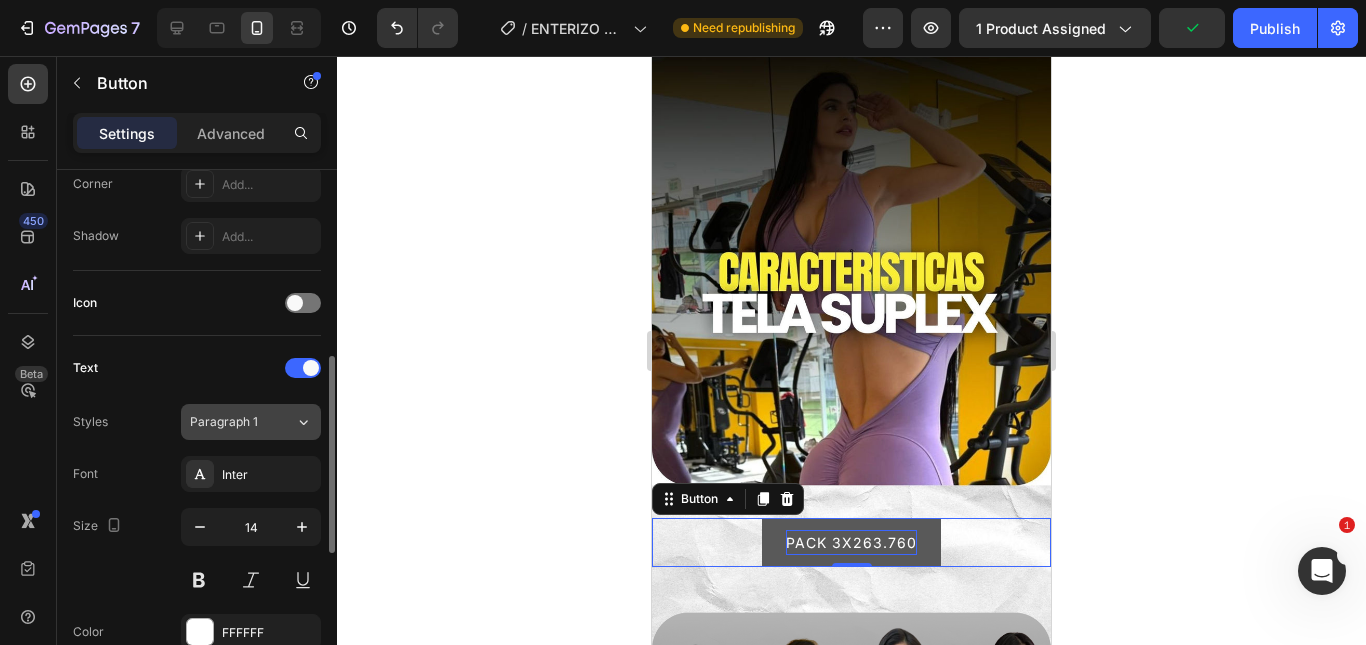 click on "Paragraph 1" 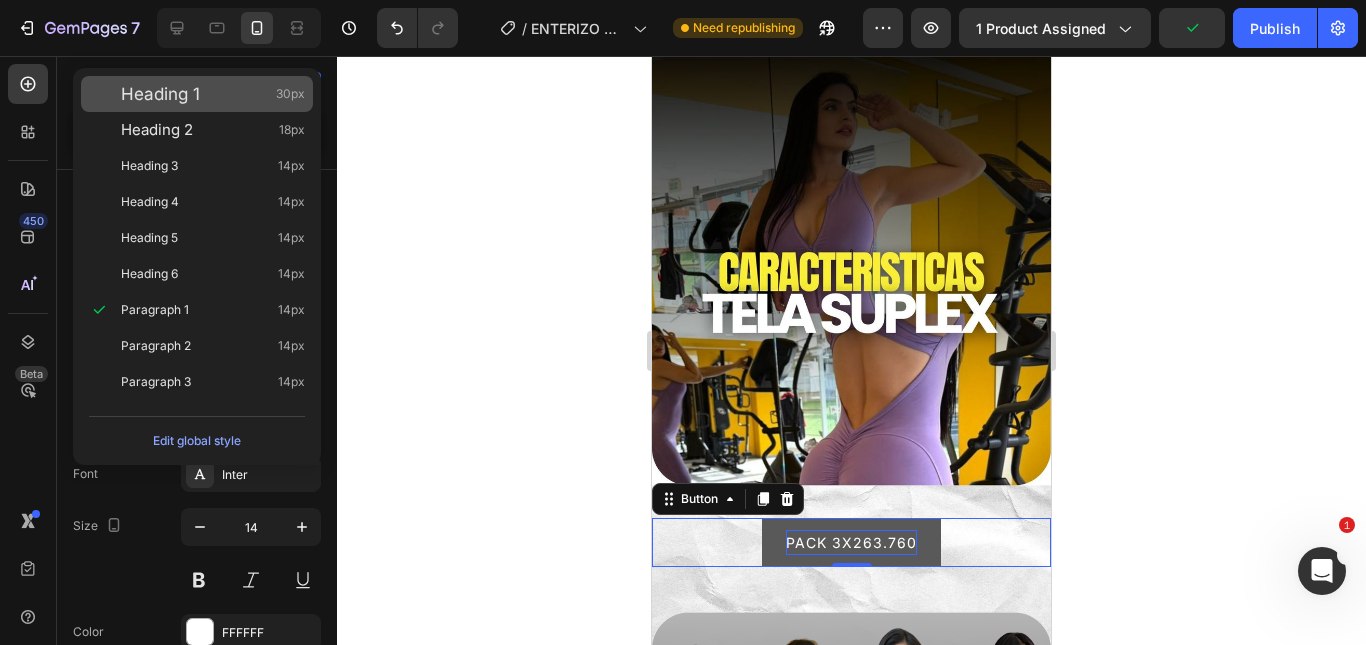 click on "Heading 1 30px" at bounding box center [213, 94] 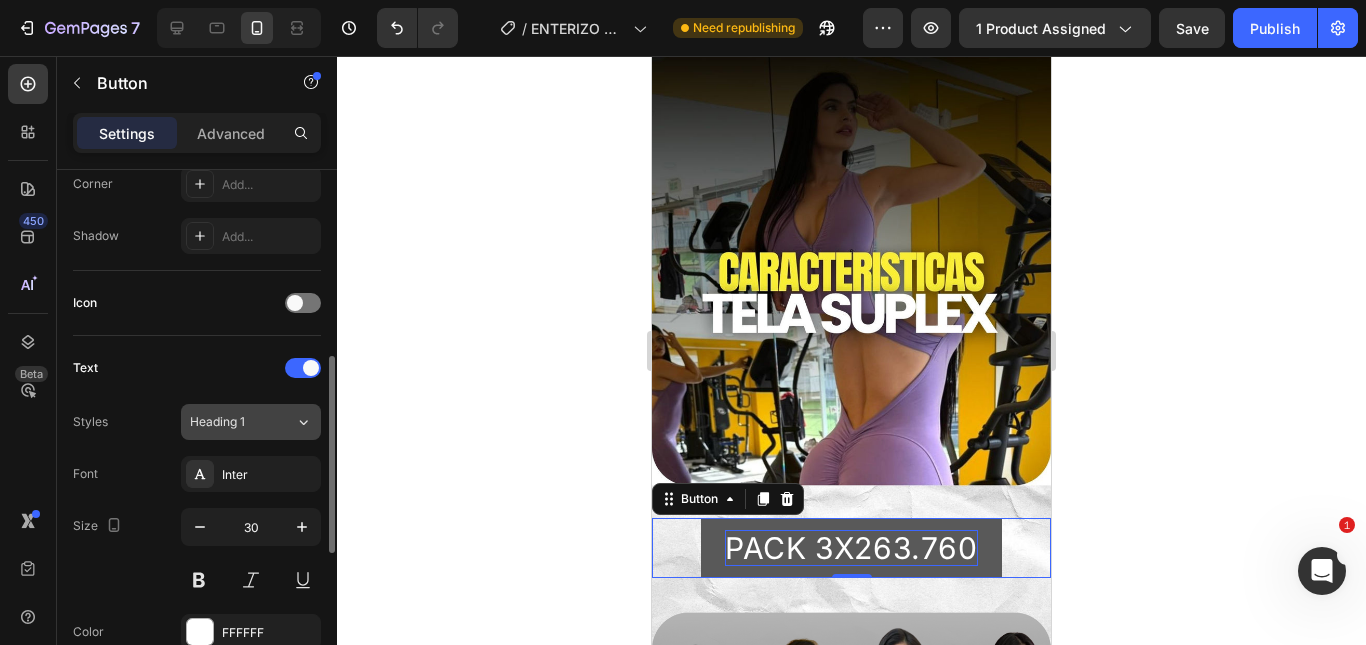 click on "Heading 1" 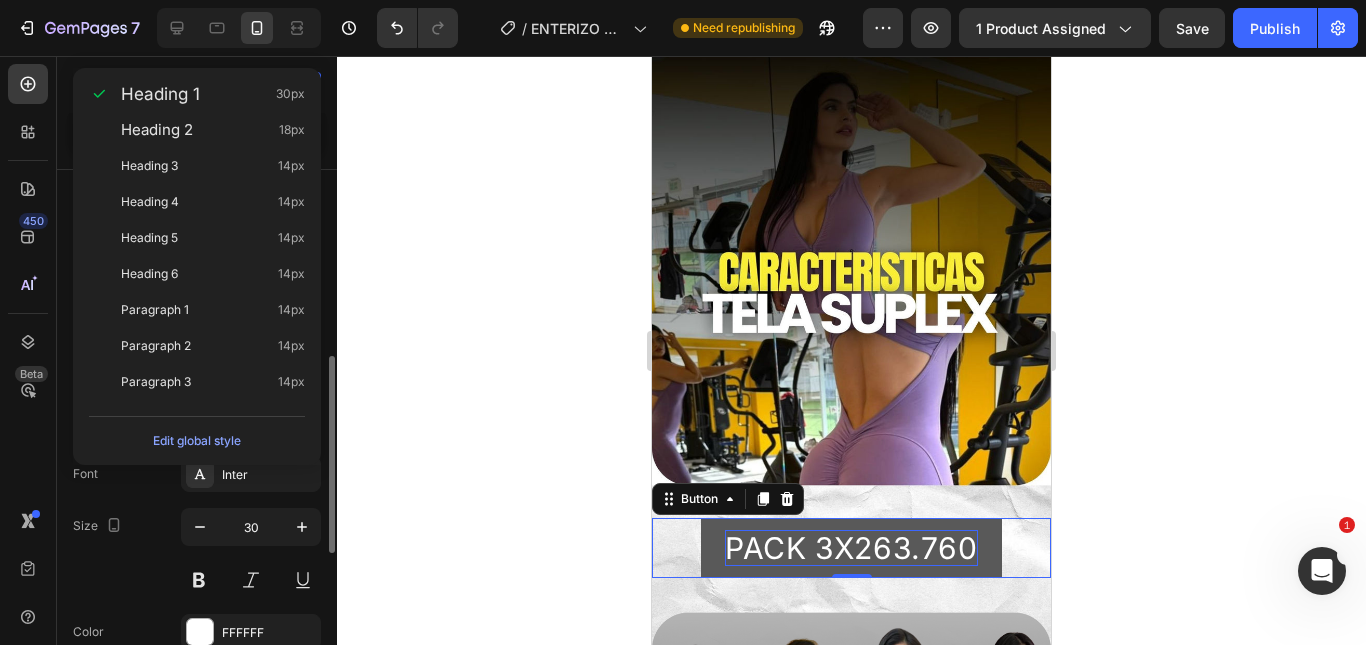 click on "Size 30" at bounding box center (197, 553) 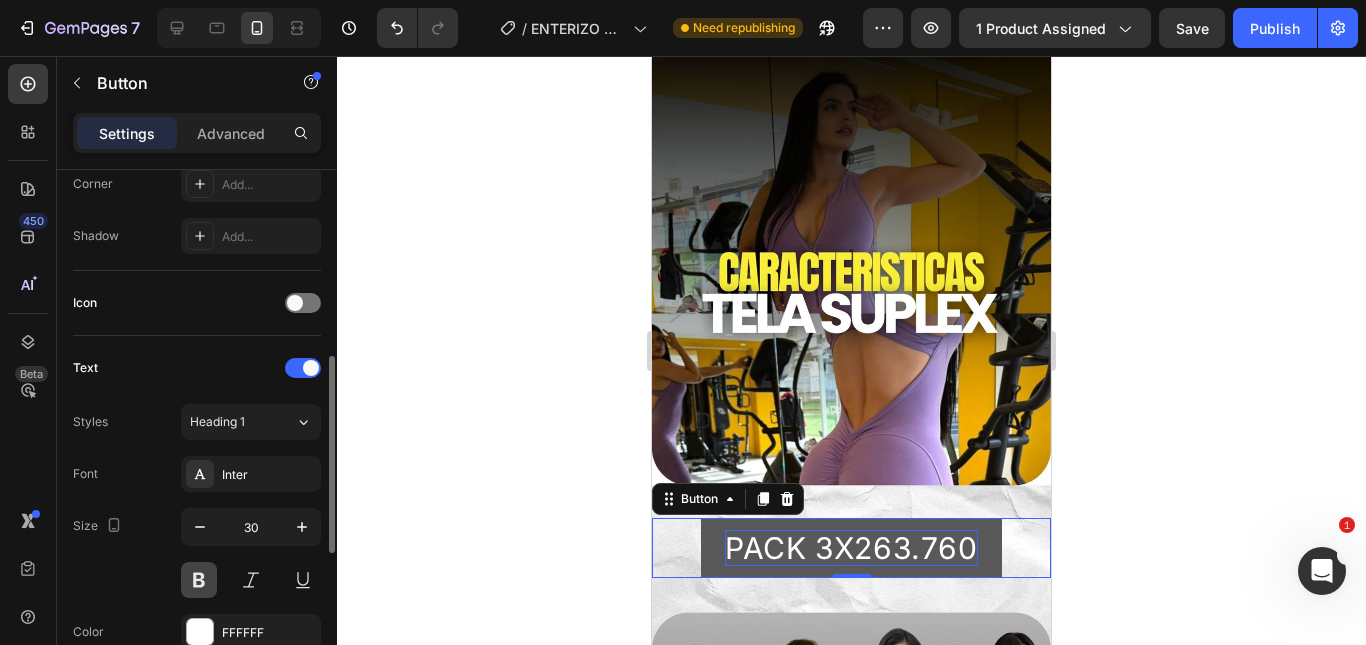click at bounding box center (199, 580) 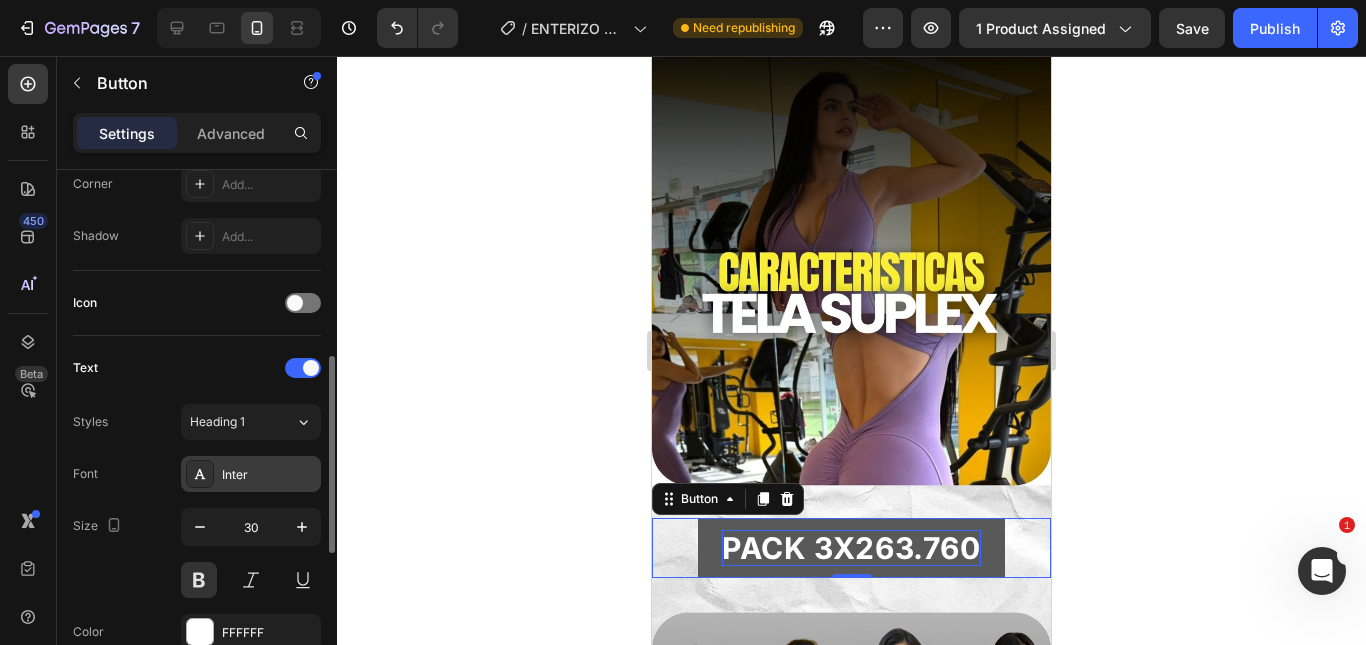 scroll, scrollTop: 602, scrollLeft: 0, axis: vertical 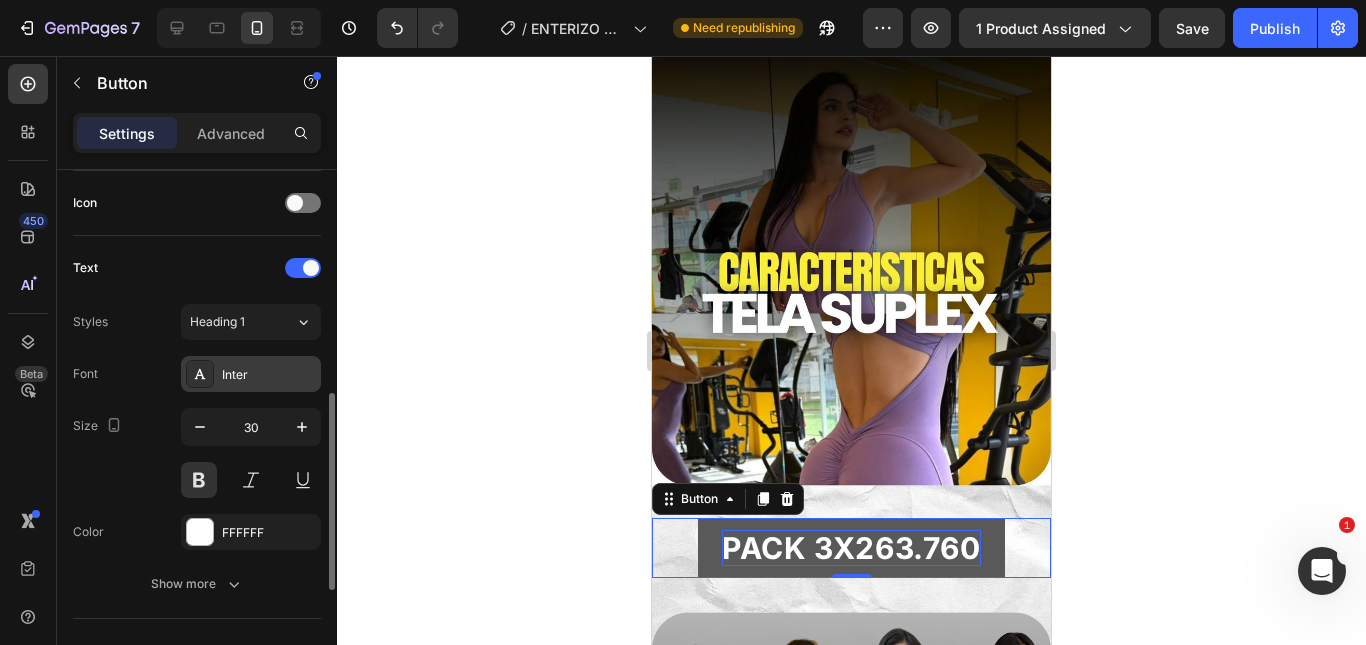 click on "Inter" at bounding box center [269, 375] 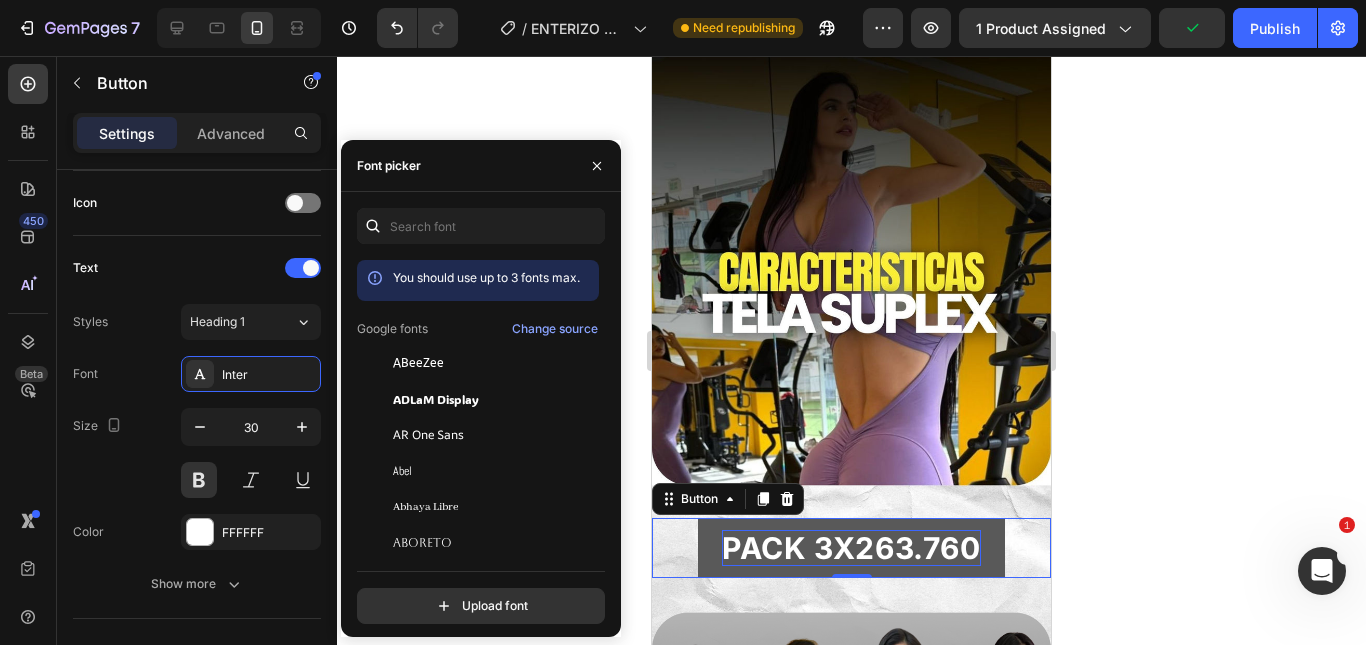 scroll, scrollTop: 100, scrollLeft: 0, axis: vertical 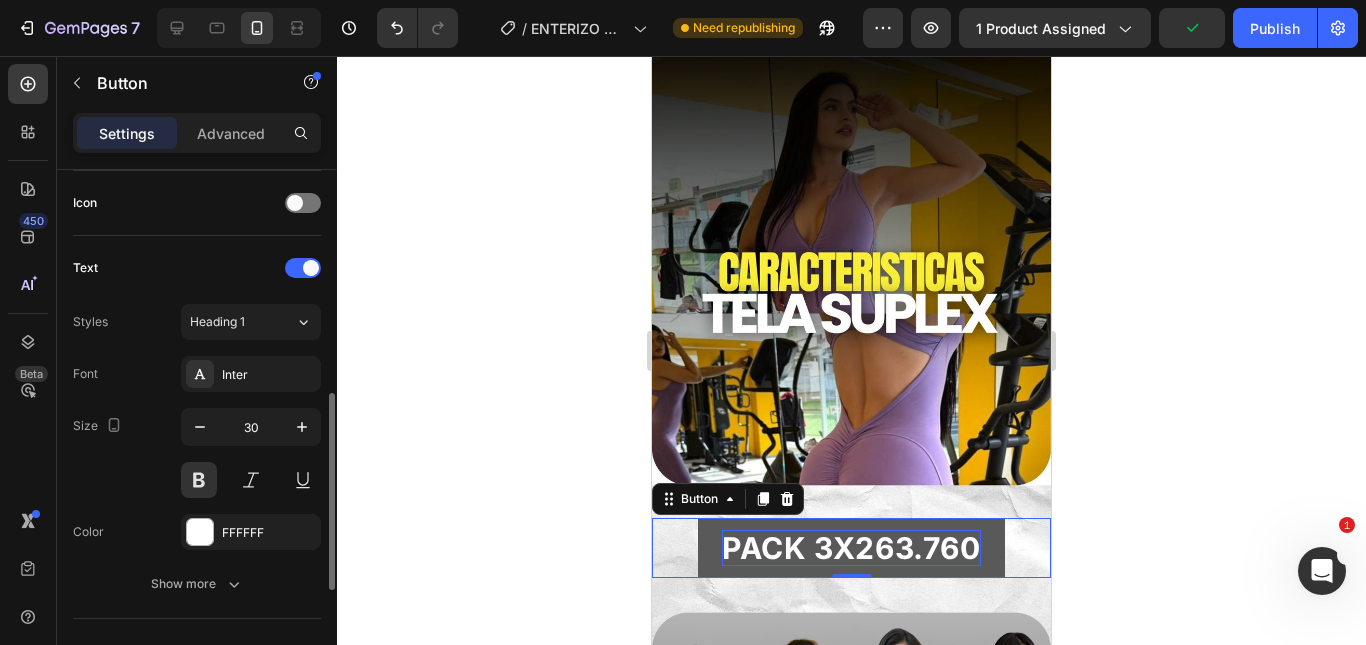 click on "Font Inter" at bounding box center (197, 374) 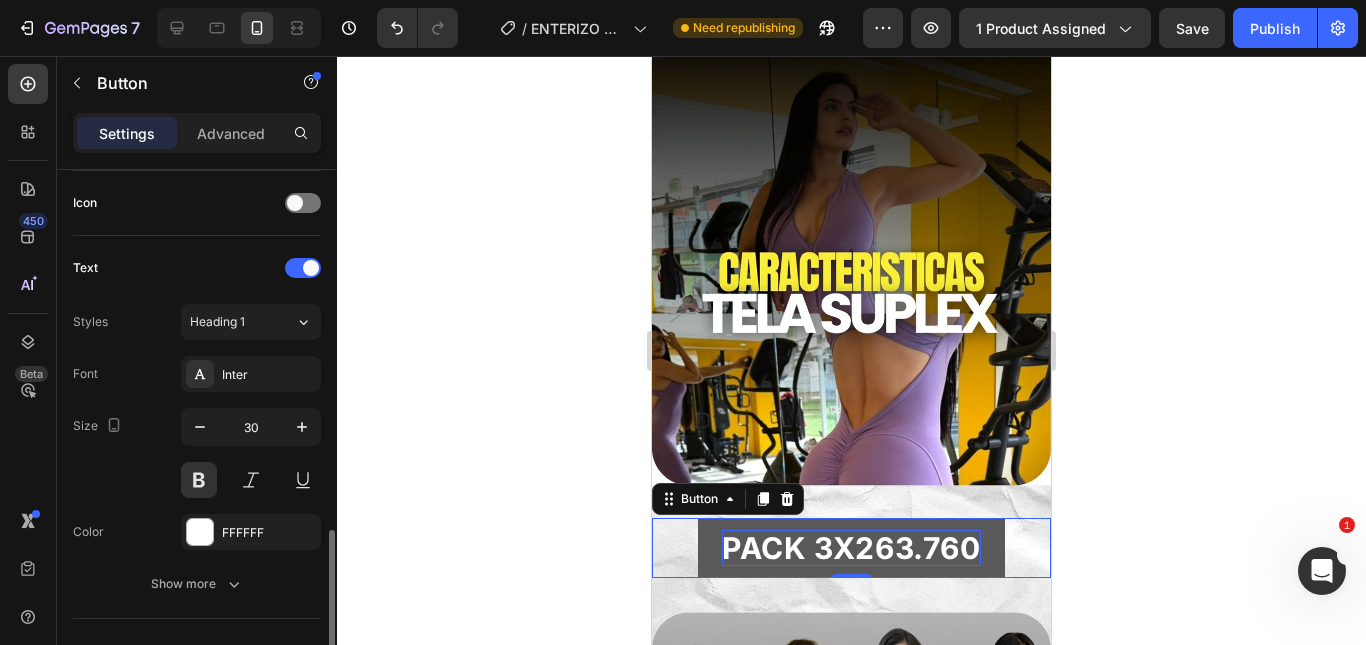 scroll, scrollTop: 702, scrollLeft: 0, axis: vertical 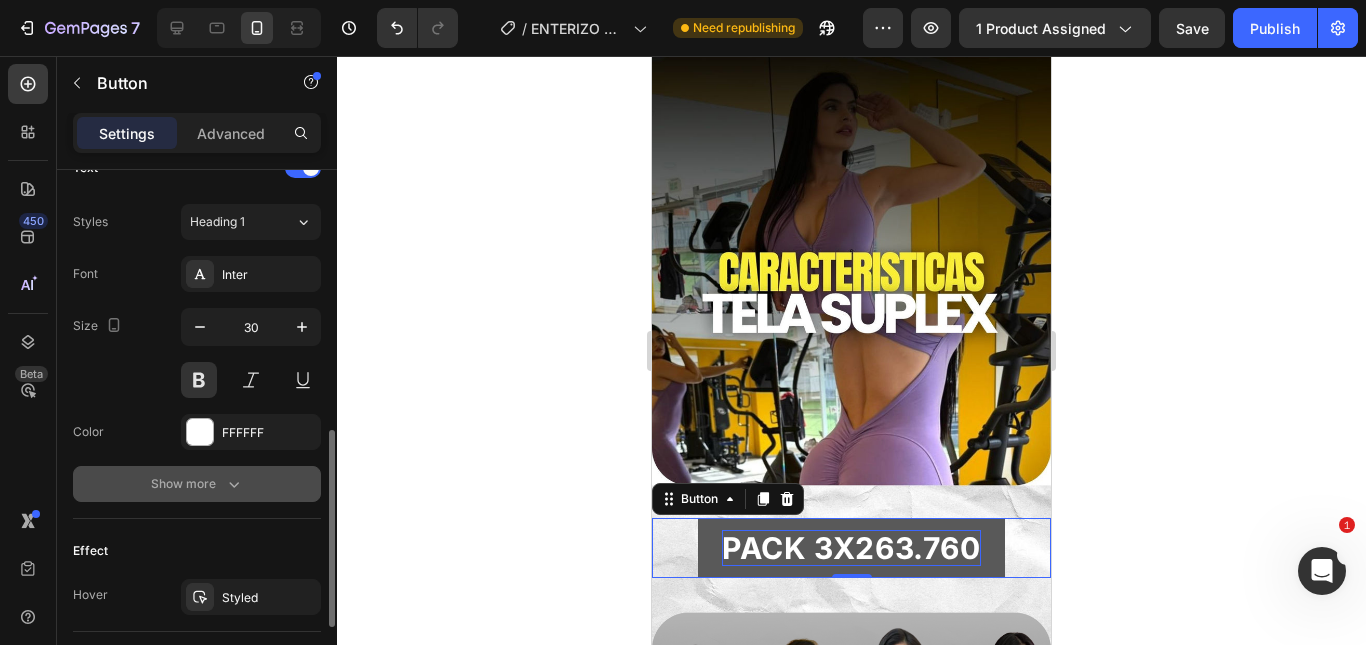 click on "Show more" at bounding box center [197, 484] 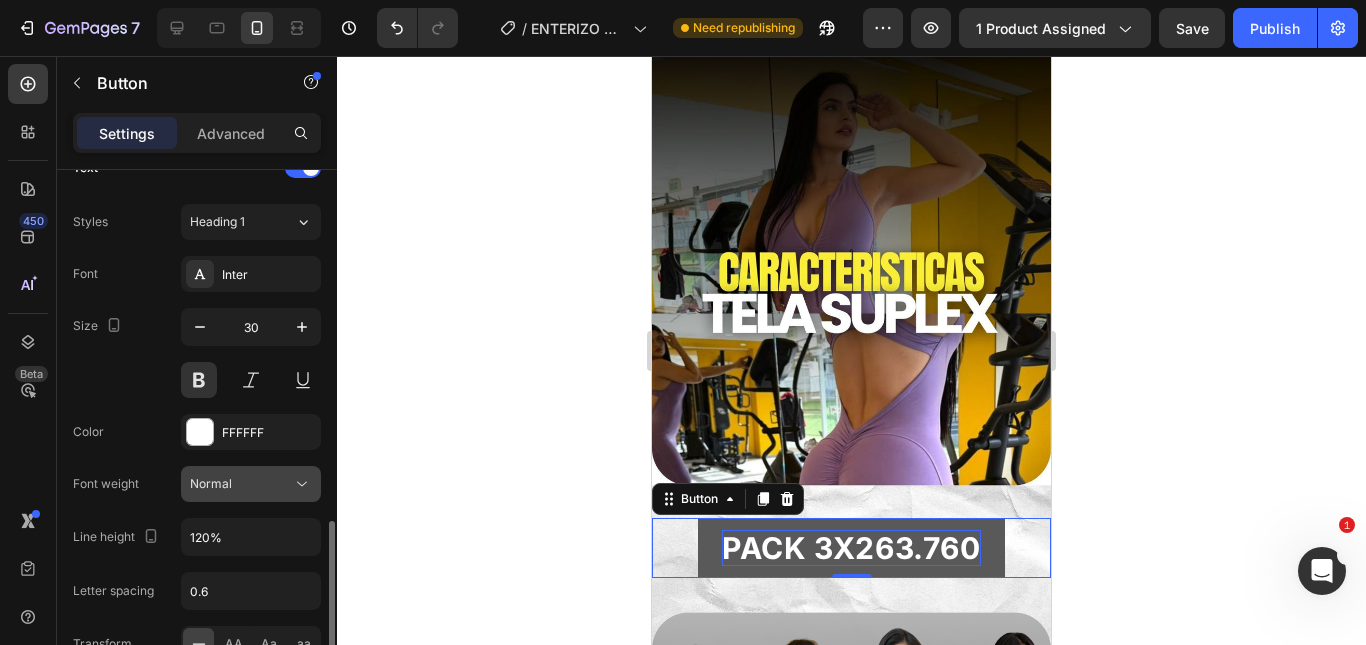 scroll, scrollTop: 802, scrollLeft: 0, axis: vertical 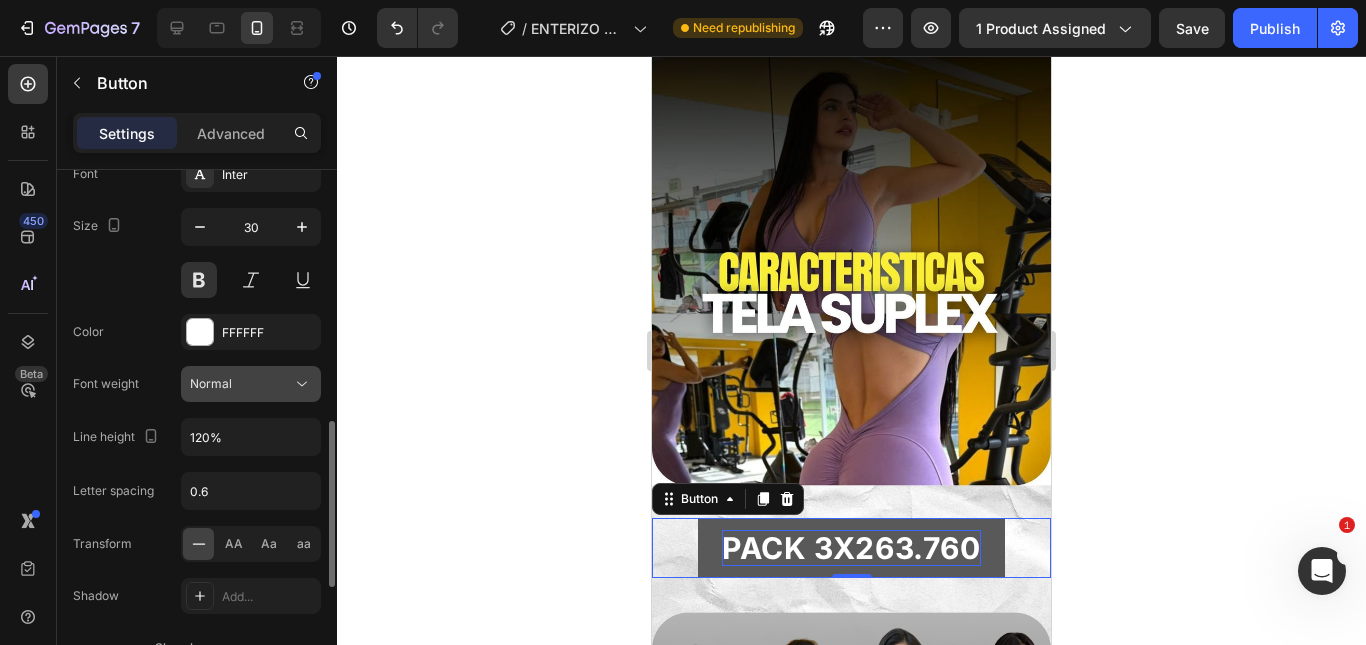 click on "Normal" at bounding box center [241, 384] 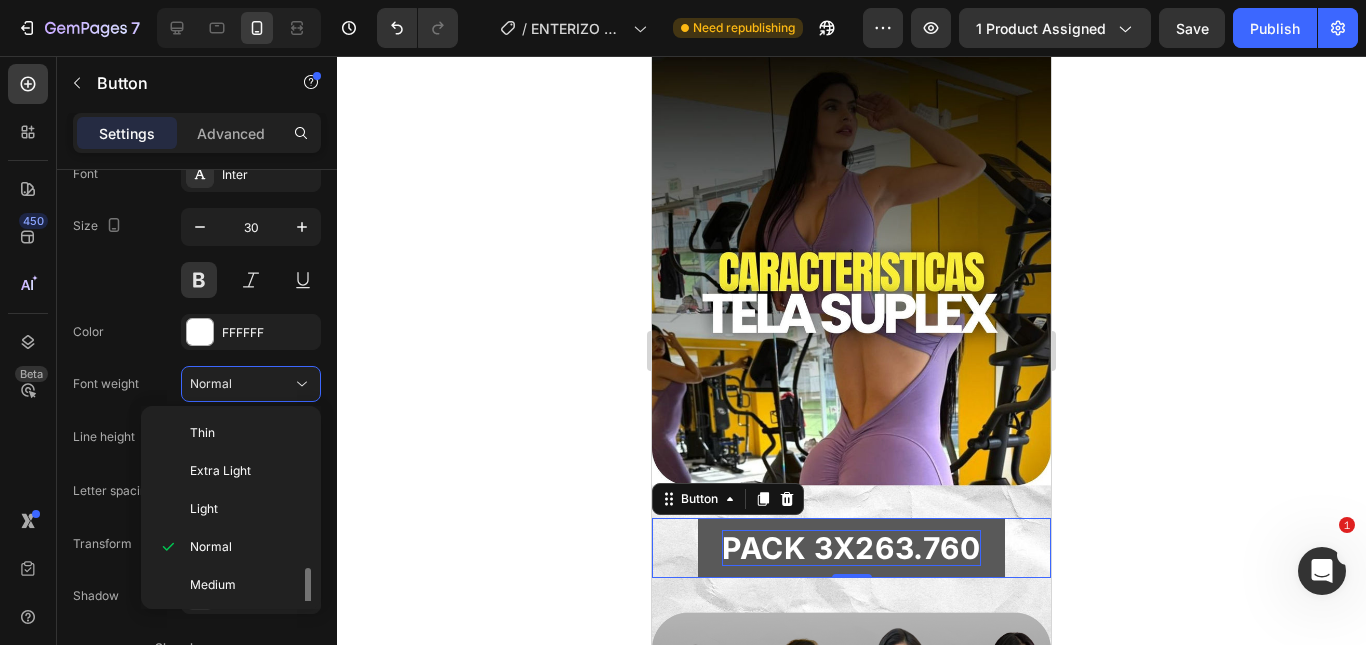 scroll, scrollTop: 100, scrollLeft: 0, axis: vertical 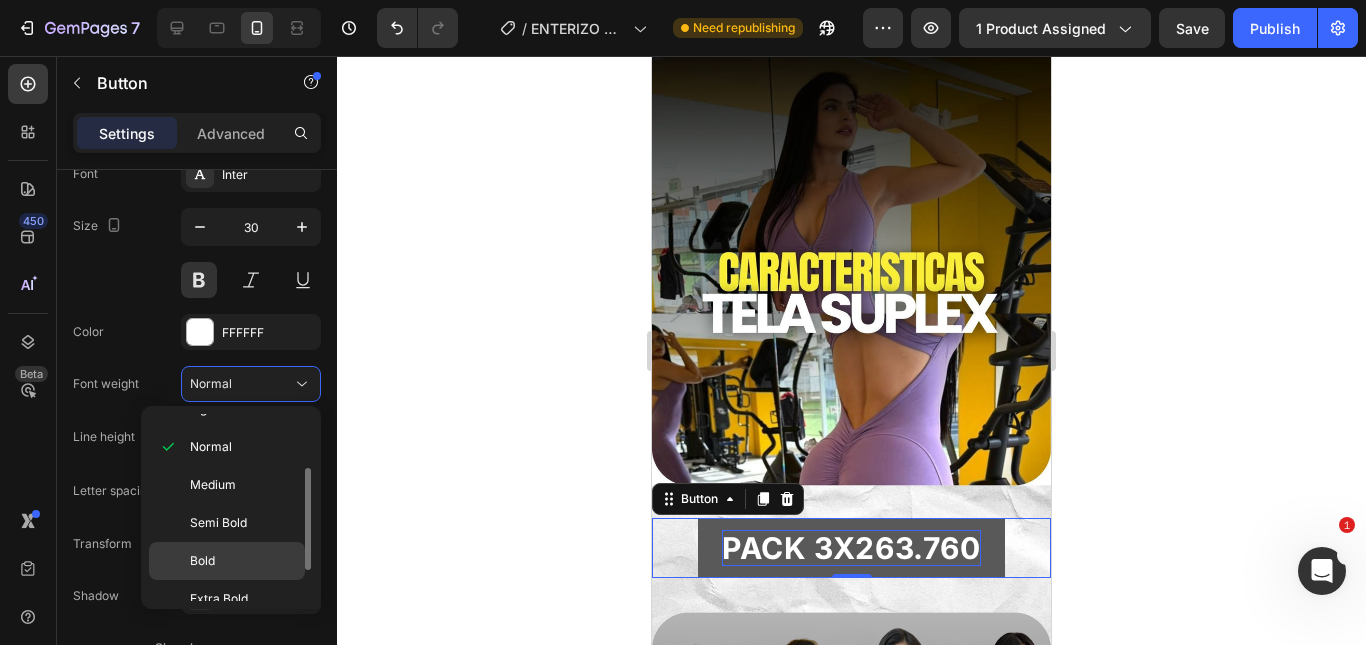 click on "Bold" at bounding box center [243, 561] 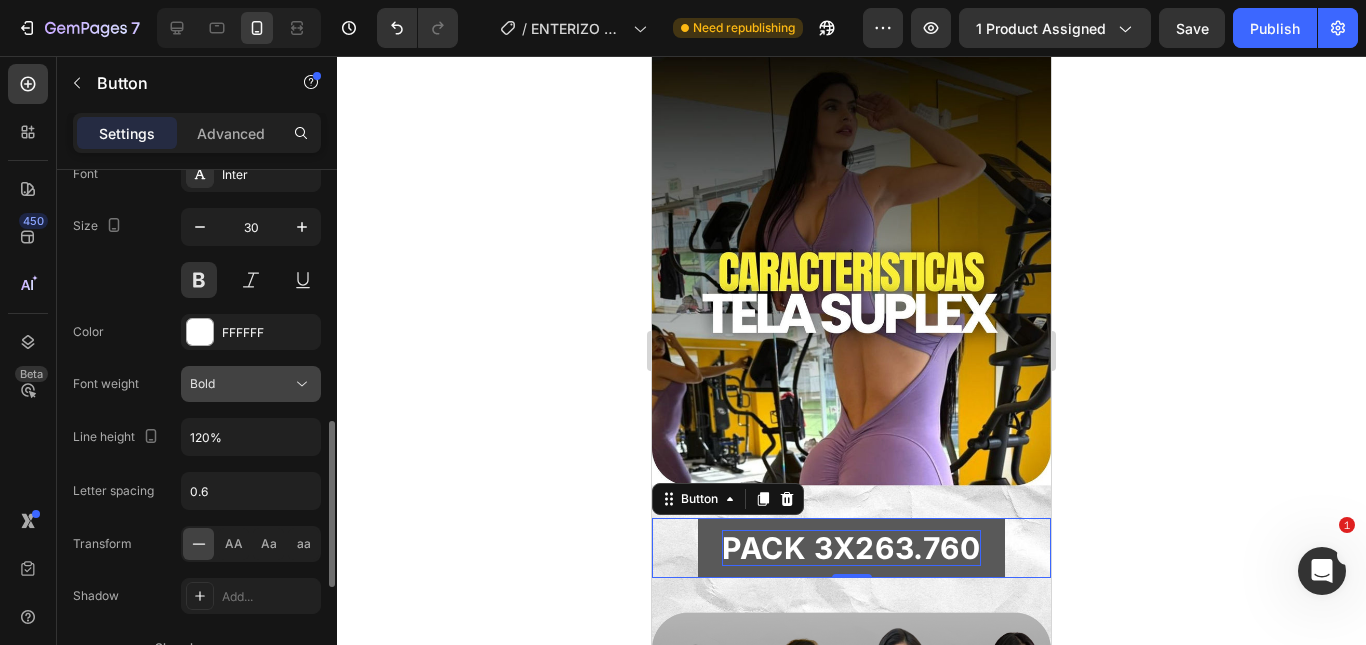 scroll, scrollTop: 902, scrollLeft: 0, axis: vertical 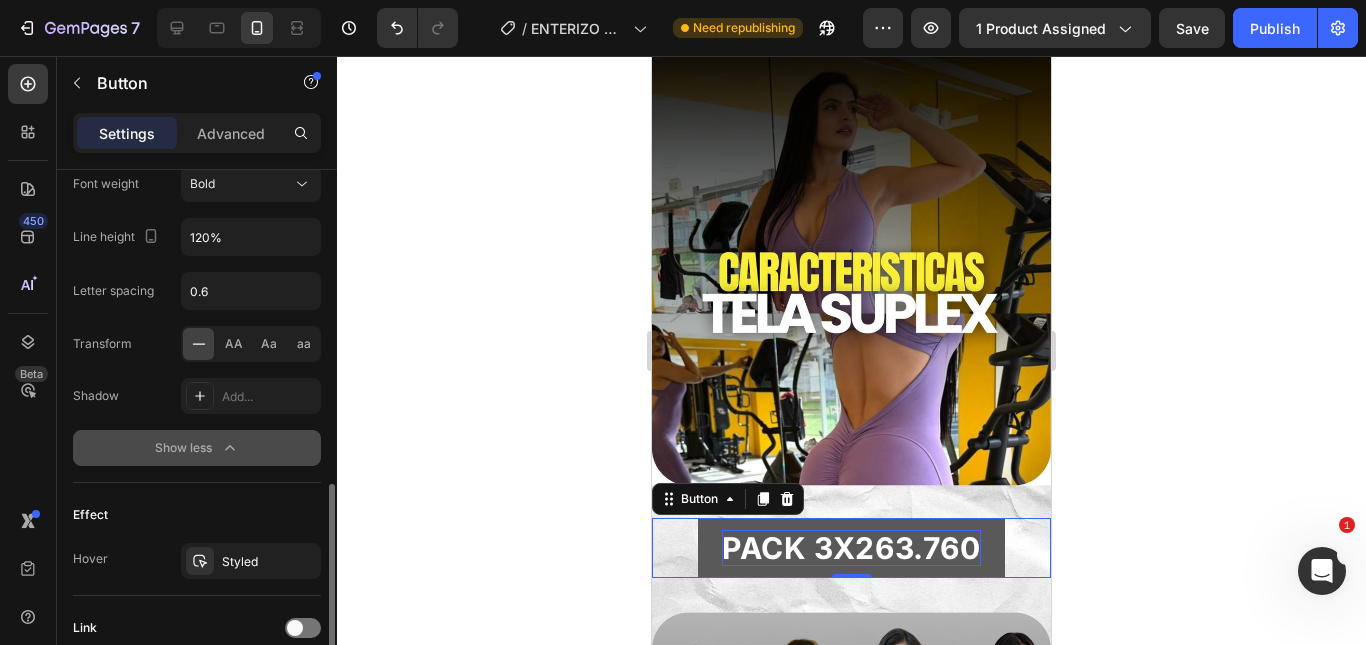 click 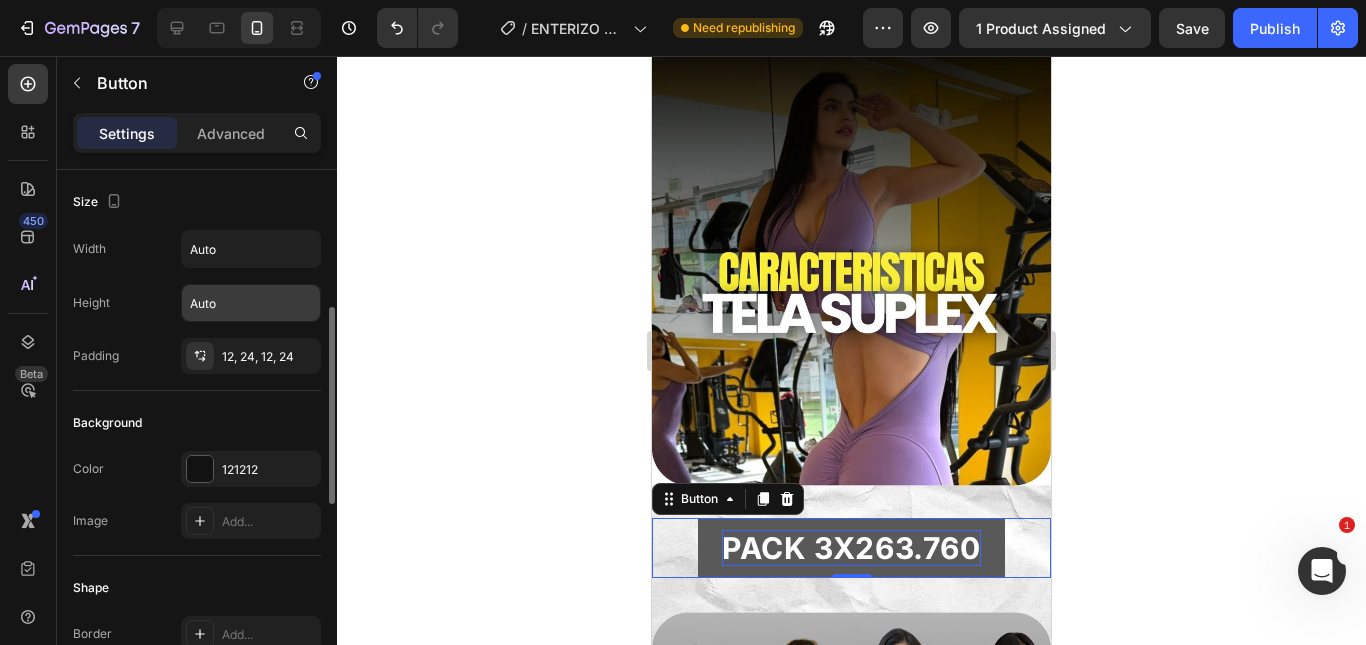 scroll, scrollTop: 100, scrollLeft: 0, axis: vertical 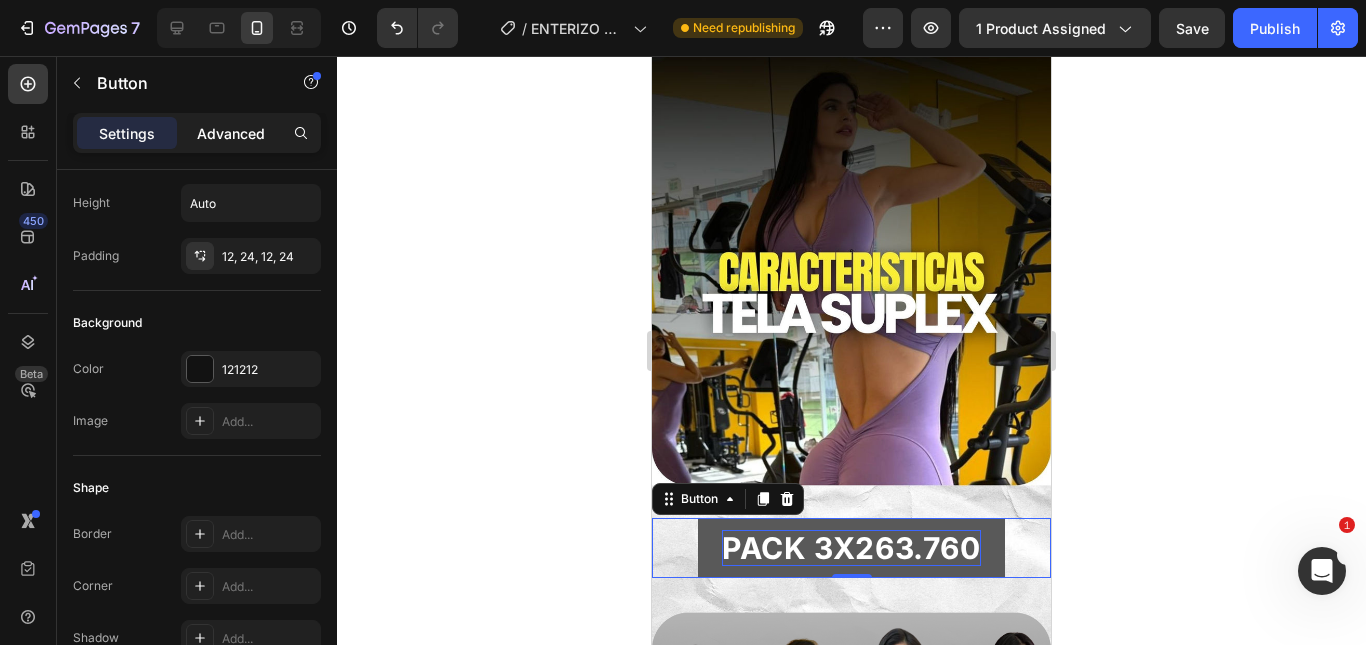 click on "Advanced" at bounding box center [231, 133] 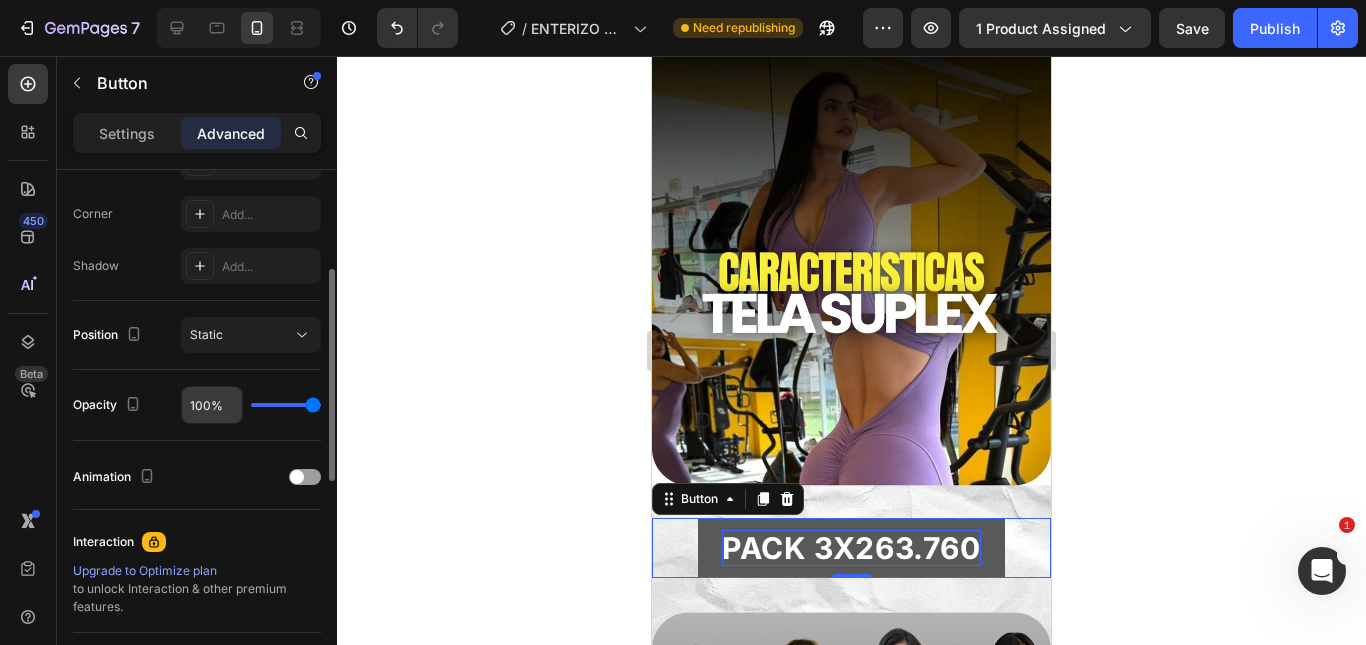 scroll, scrollTop: 500, scrollLeft: 0, axis: vertical 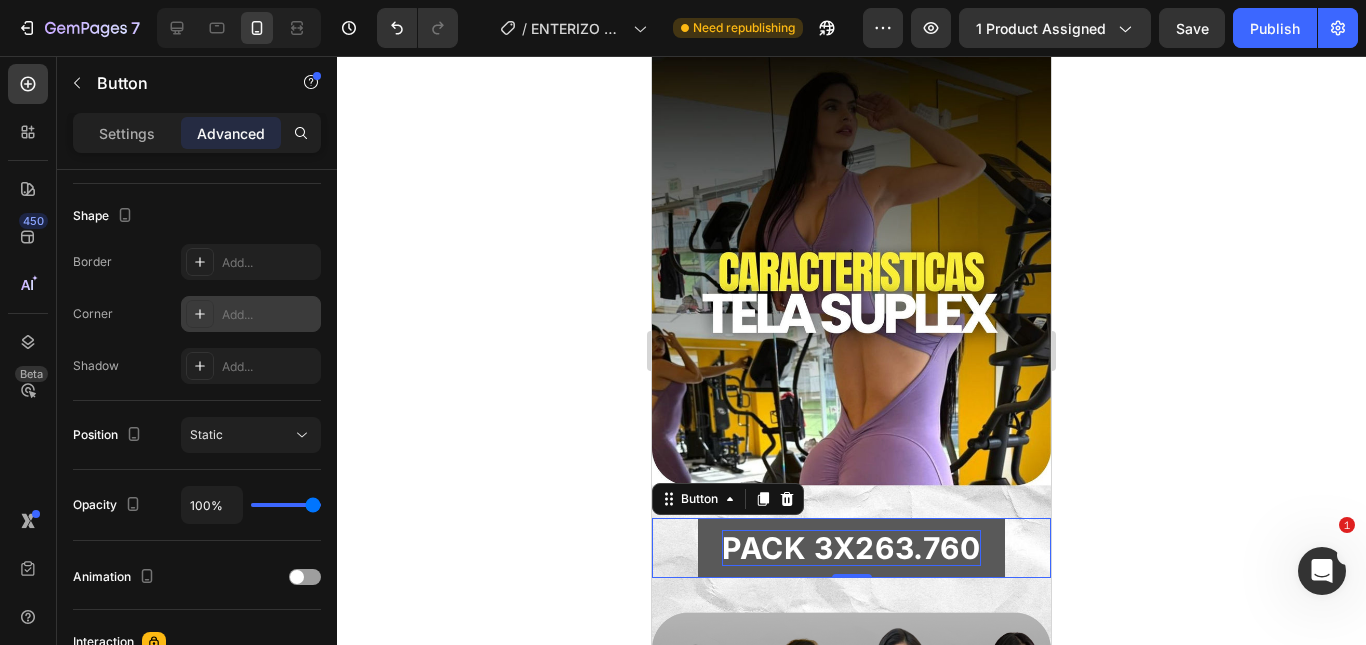 click on "Add..." at bounding box center (269, 315) 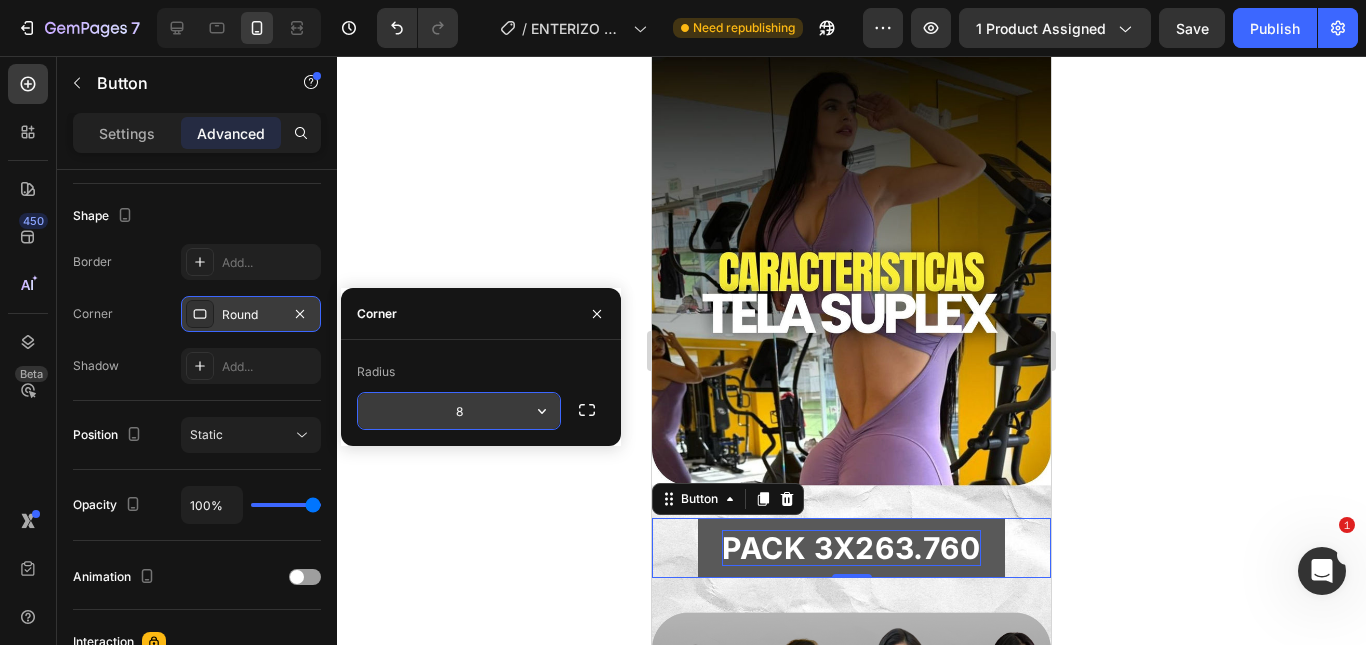 click 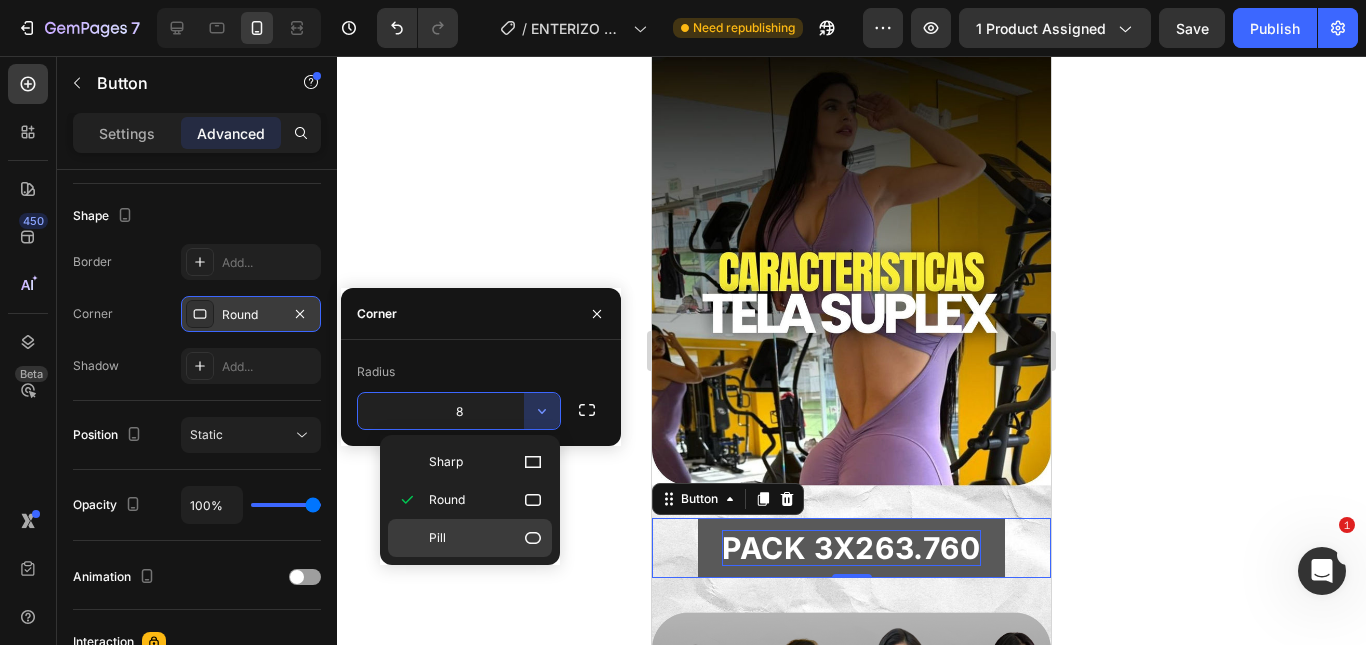 click 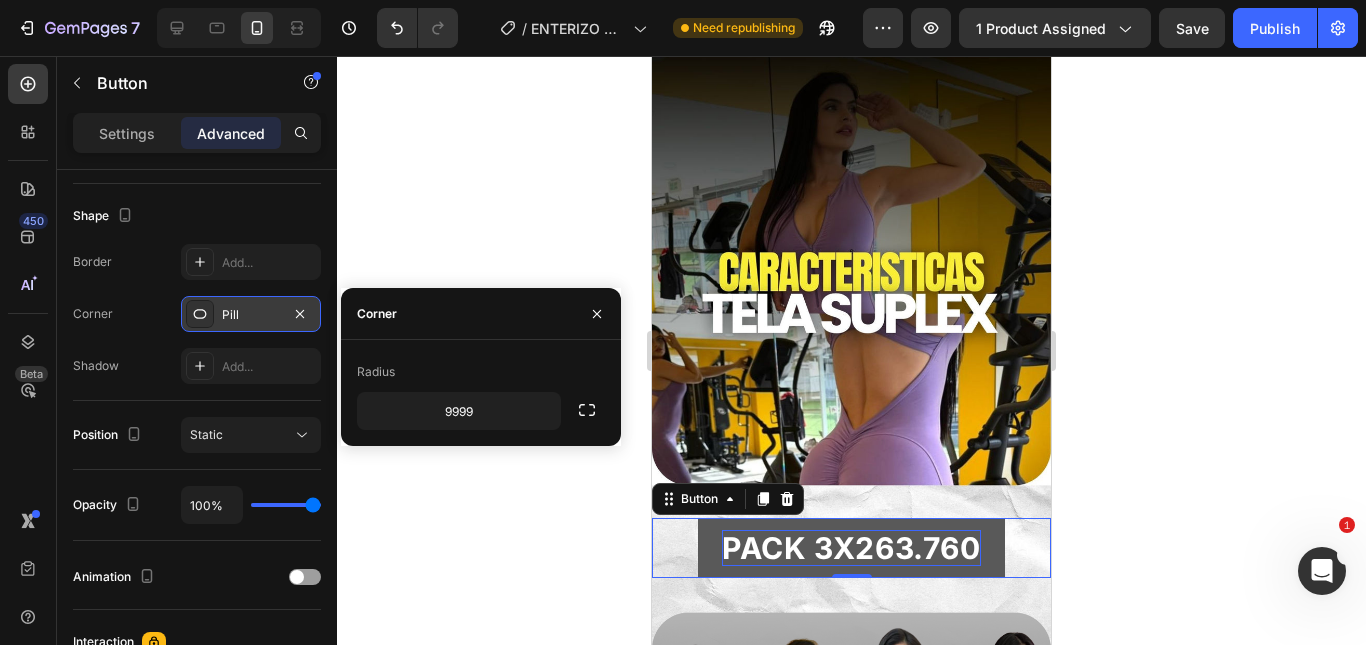 click 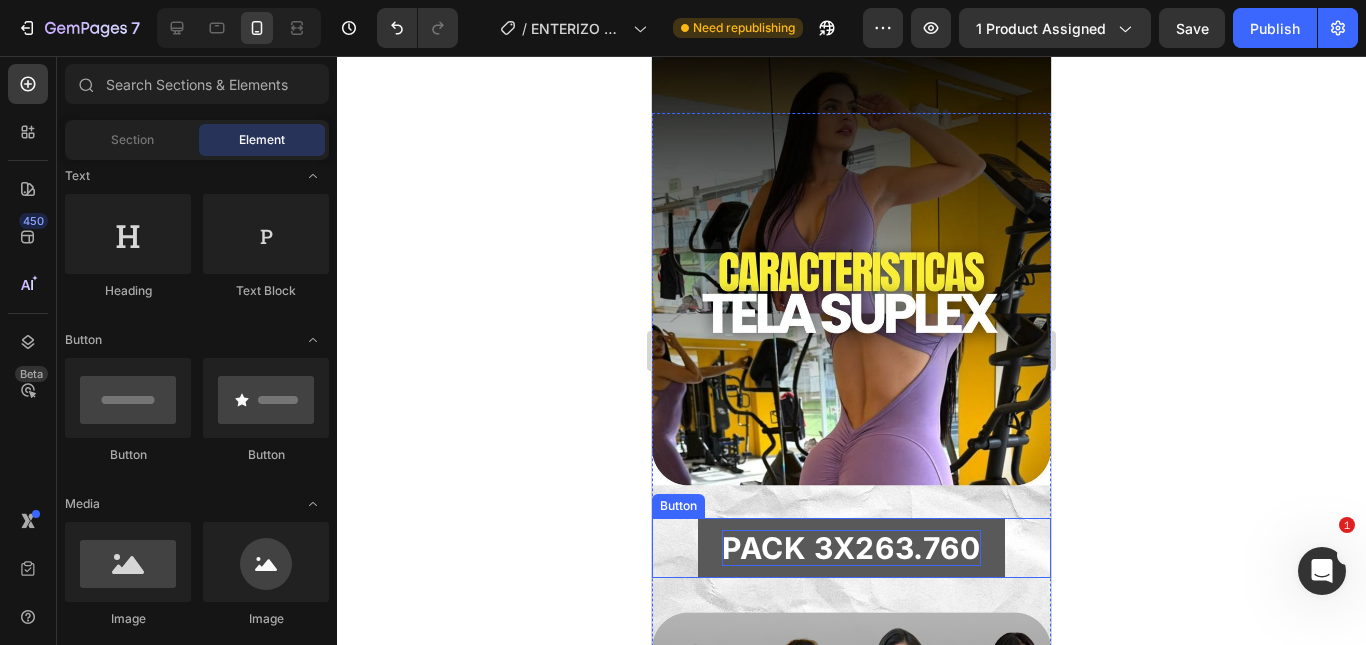 scroll, scrollTop: 700, scrollLeft: 0, axis: vertical 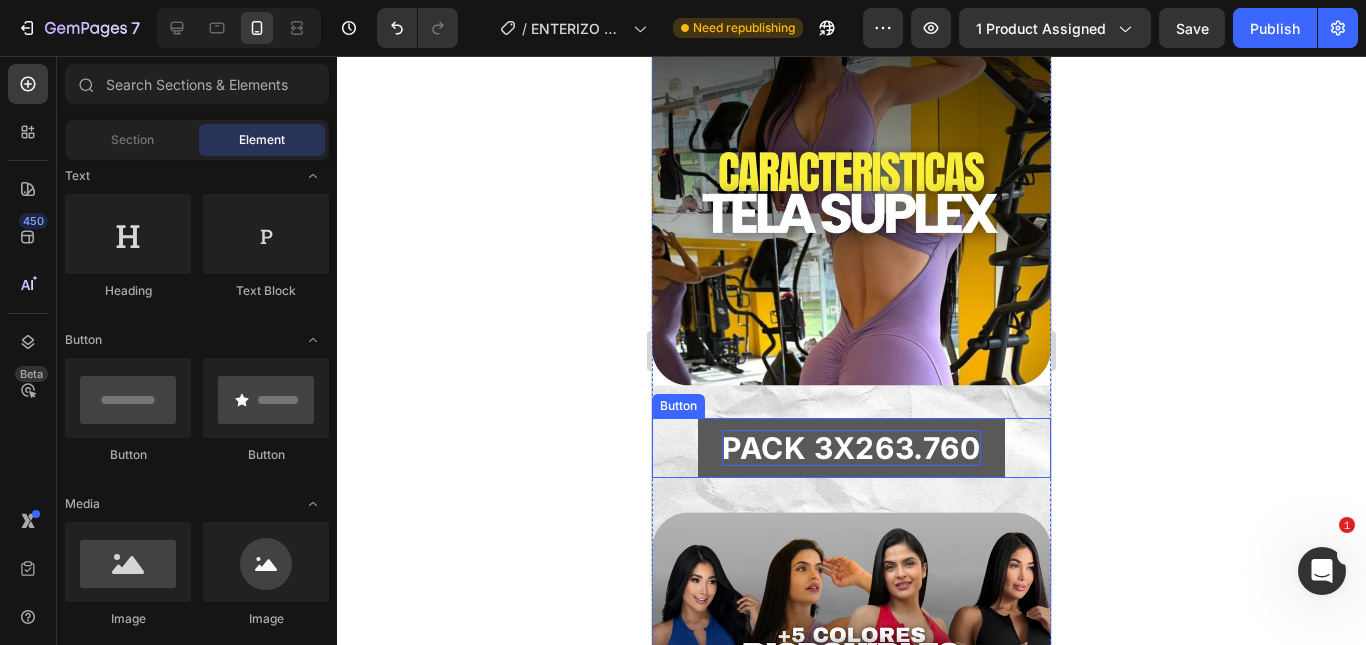 click on "PACK 3X263.760" at bounding box center (851, 448) 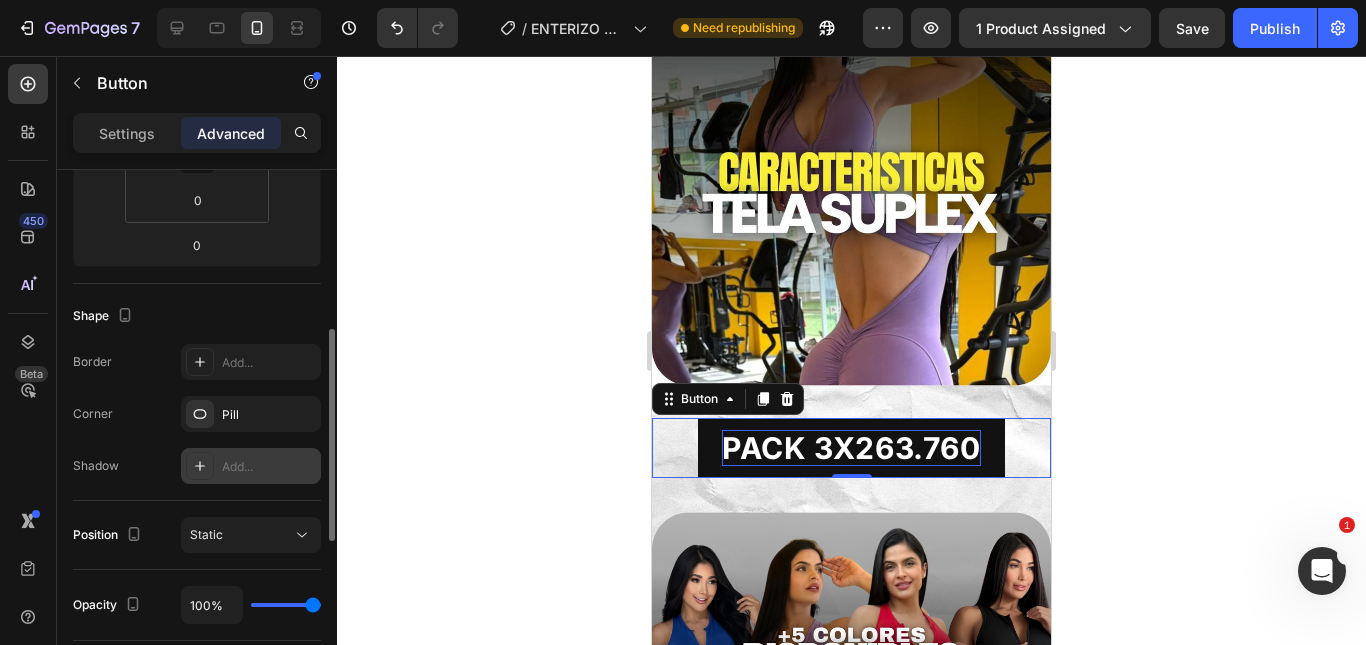 scroll, scrollTop: 500, scrollLeft: 0, axis: vertical 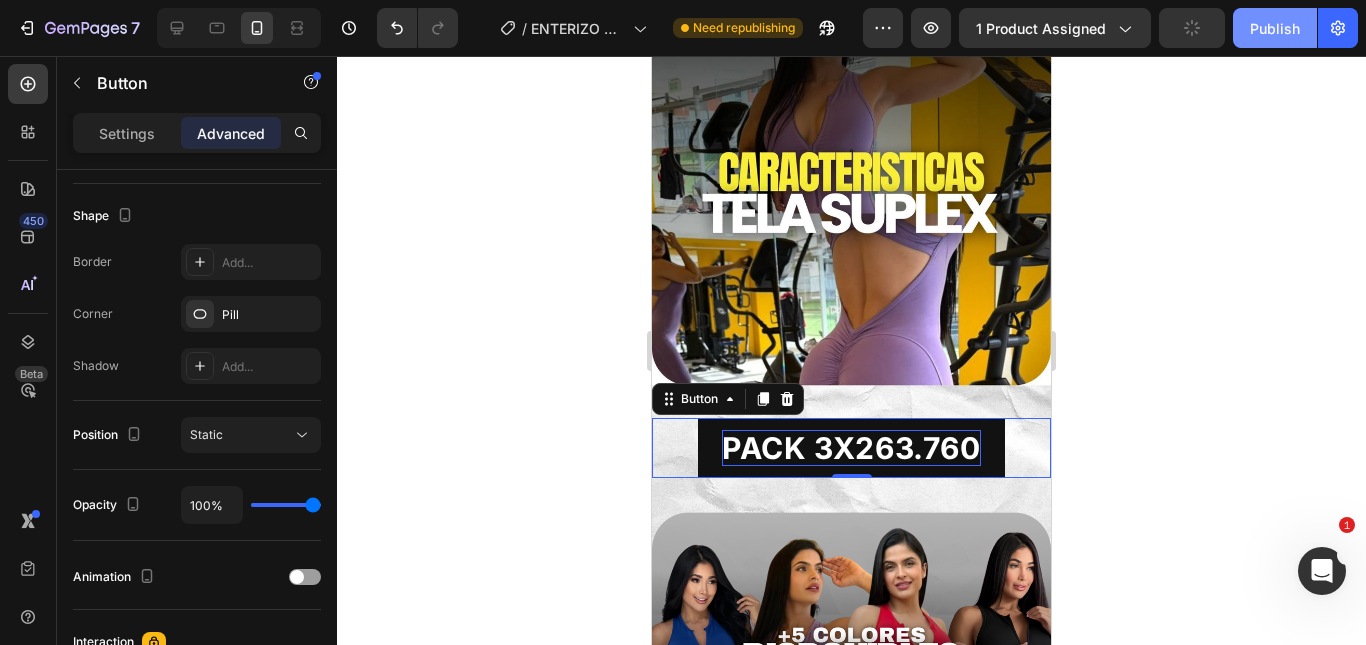 click on "Publish" at bounding box center [1275, 28] 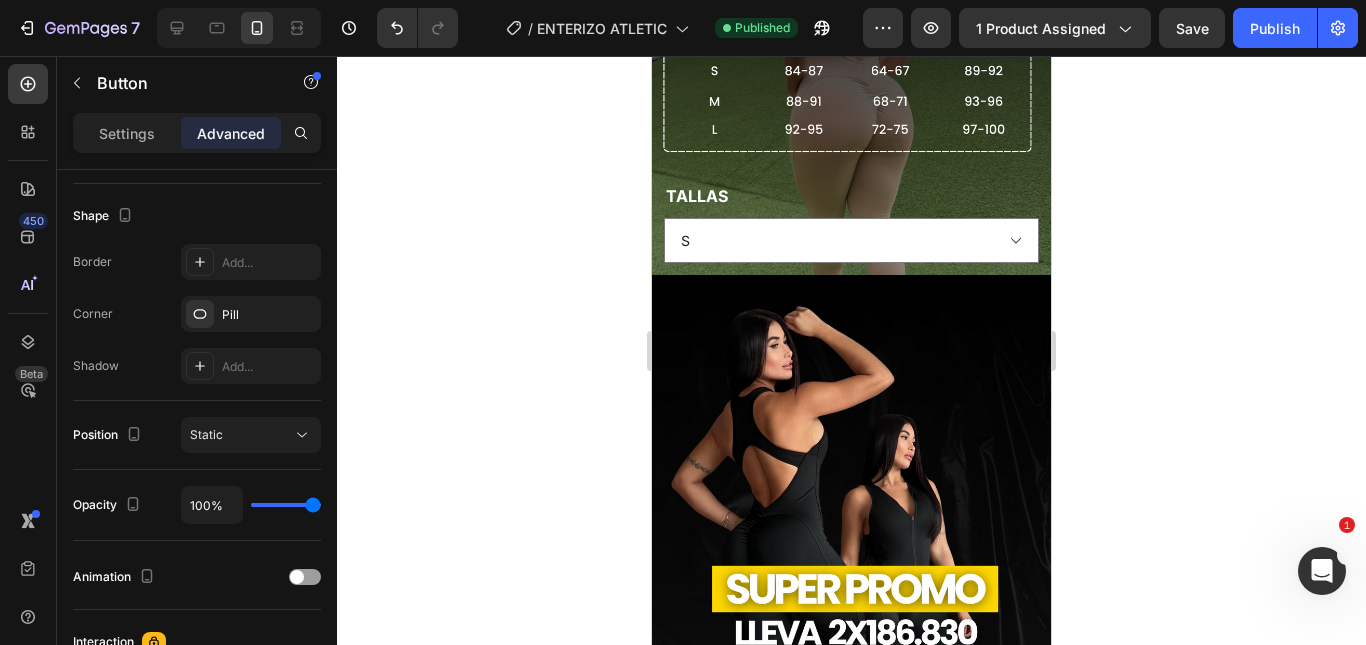 scroll, scrollTop: 2000, scrollLeft: 0, axis: vertical 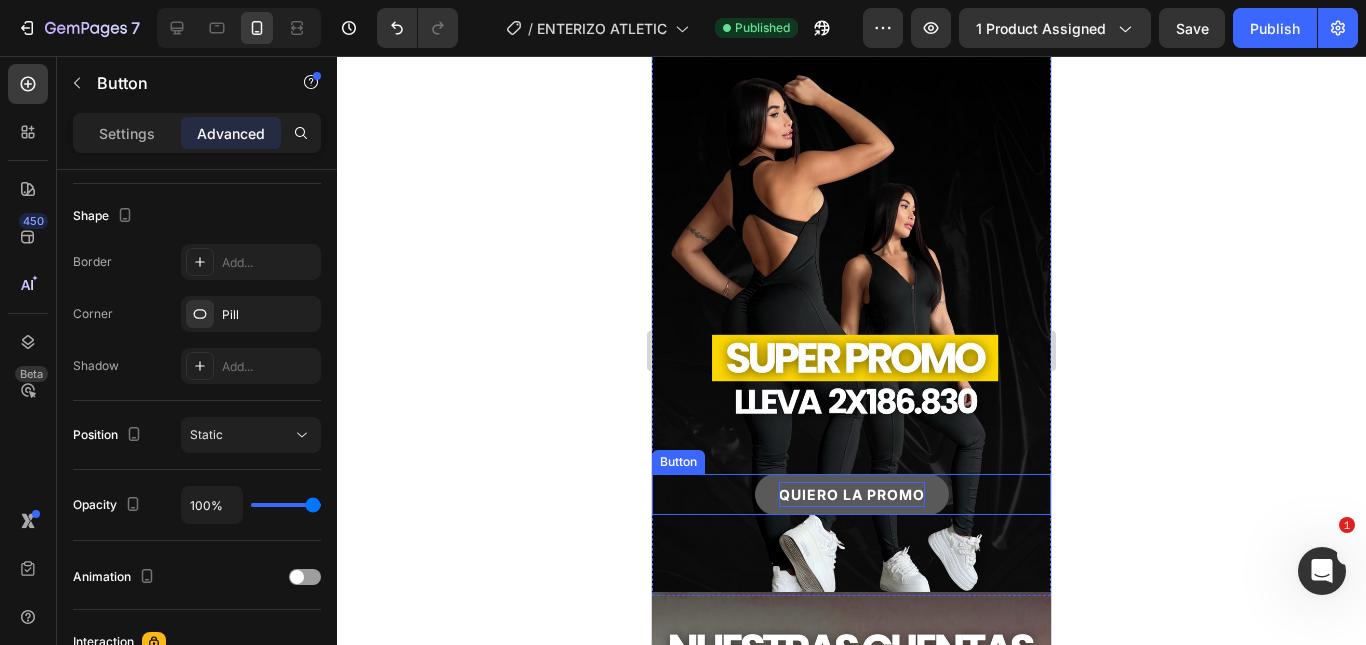 click on "QUIERO LA PROMO" at bounding box center (852, 494) 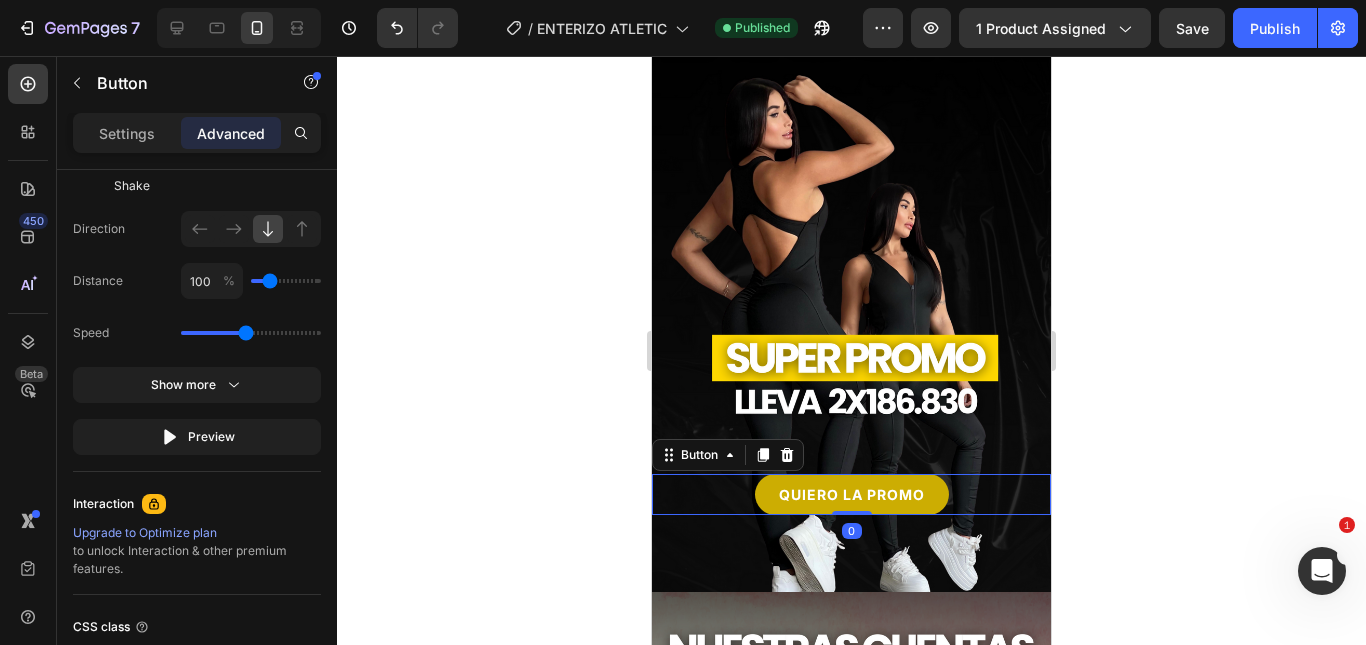 scroll, scrollTop: 1464, scrollLeft: 0, axis: vertical 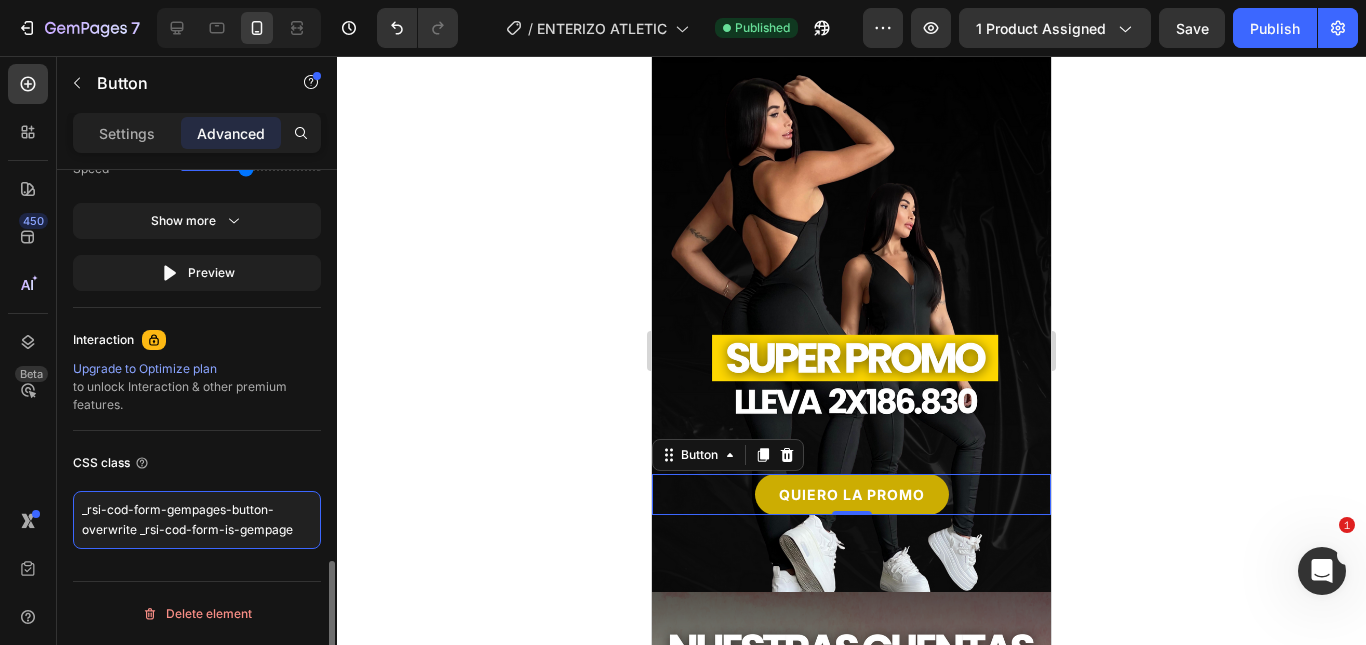 drag, startPoint x: 306, startPoint y: 531, endPoint x: 59, endPoint y: 505, distance: 248.36465 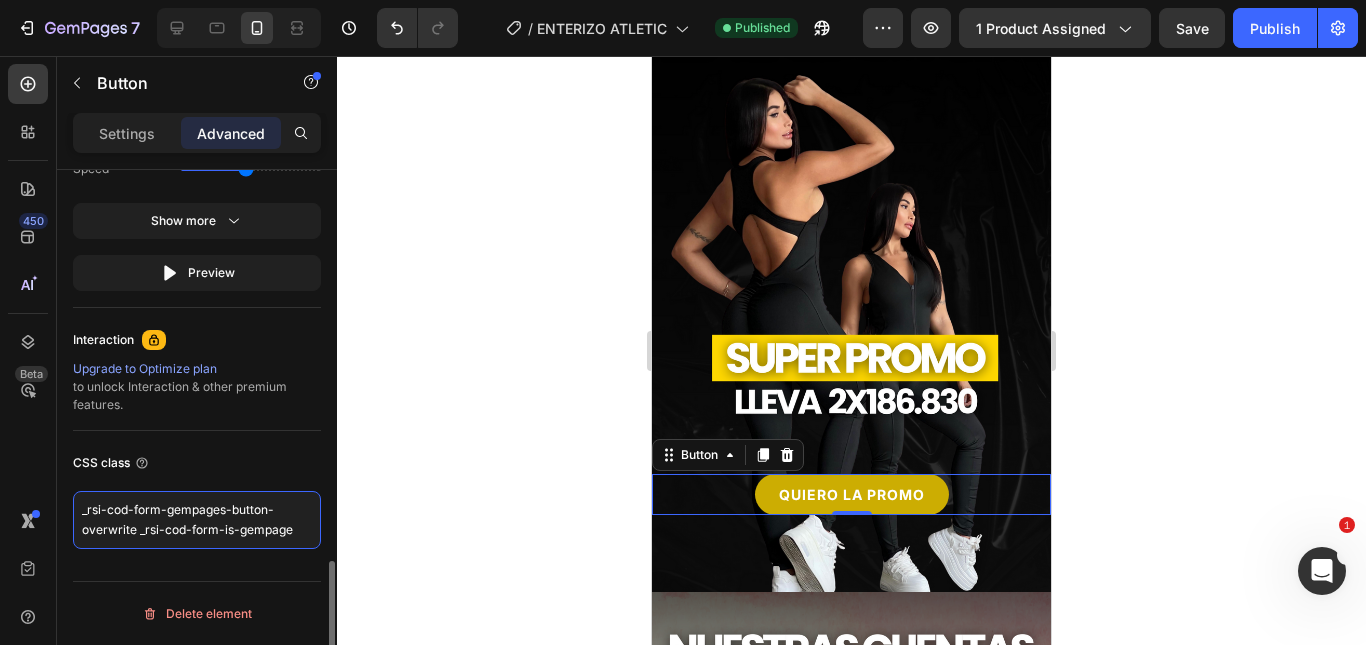 click on "Display on Desktop Yes No Tablet Yes No Mobile Yes No Spacing (px) -122 0 0 0 0 0 0 0 Shape Border Add... Corner Add... Shadow Add... Position Static Opacity 100% Animation Select When appear When hover None Fade Slide Zoom Shake  Direction
Distance  100 %  Speed  Show more Preview  Interaction Upgrade to Optimize plan  to unlock Interaction & other premium features. CSS class _rsi-cod-form-gempages-button-overwrite _rsi-cod-form-is-gempage Delete element" at bounding box center [197, -296] 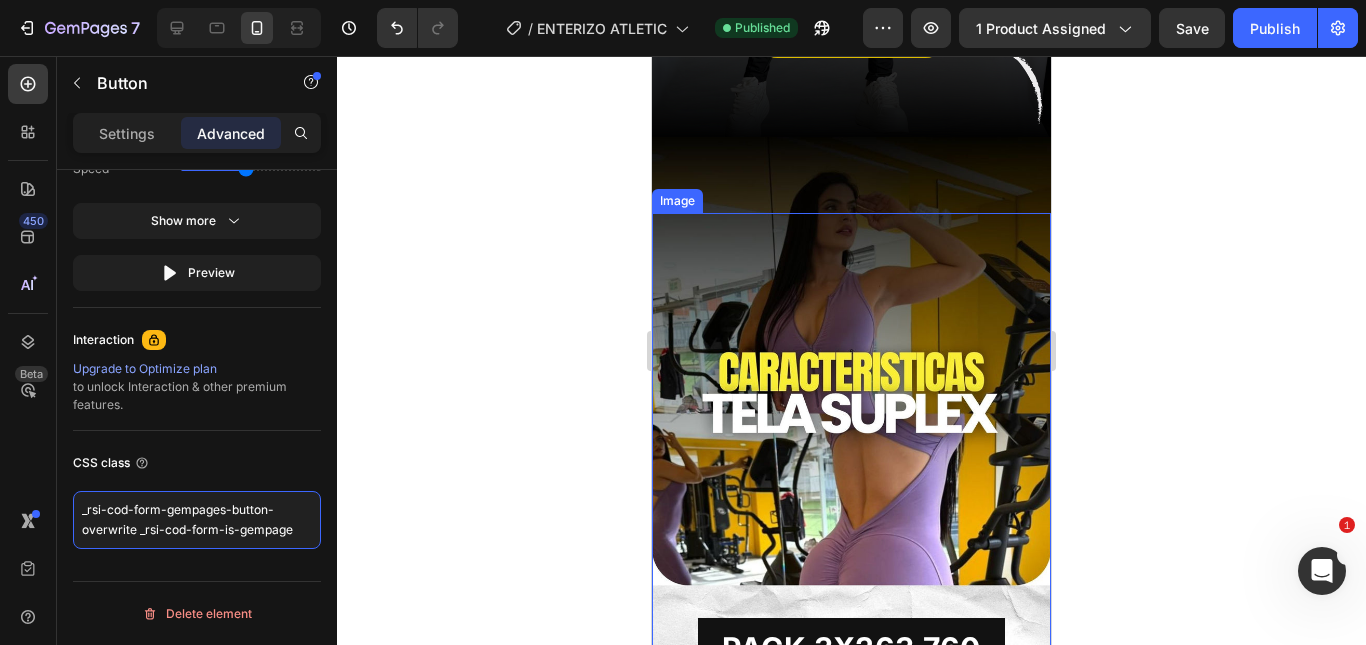 scroll, scrollTop: 600, scrollLeft: 0, axis: vertical 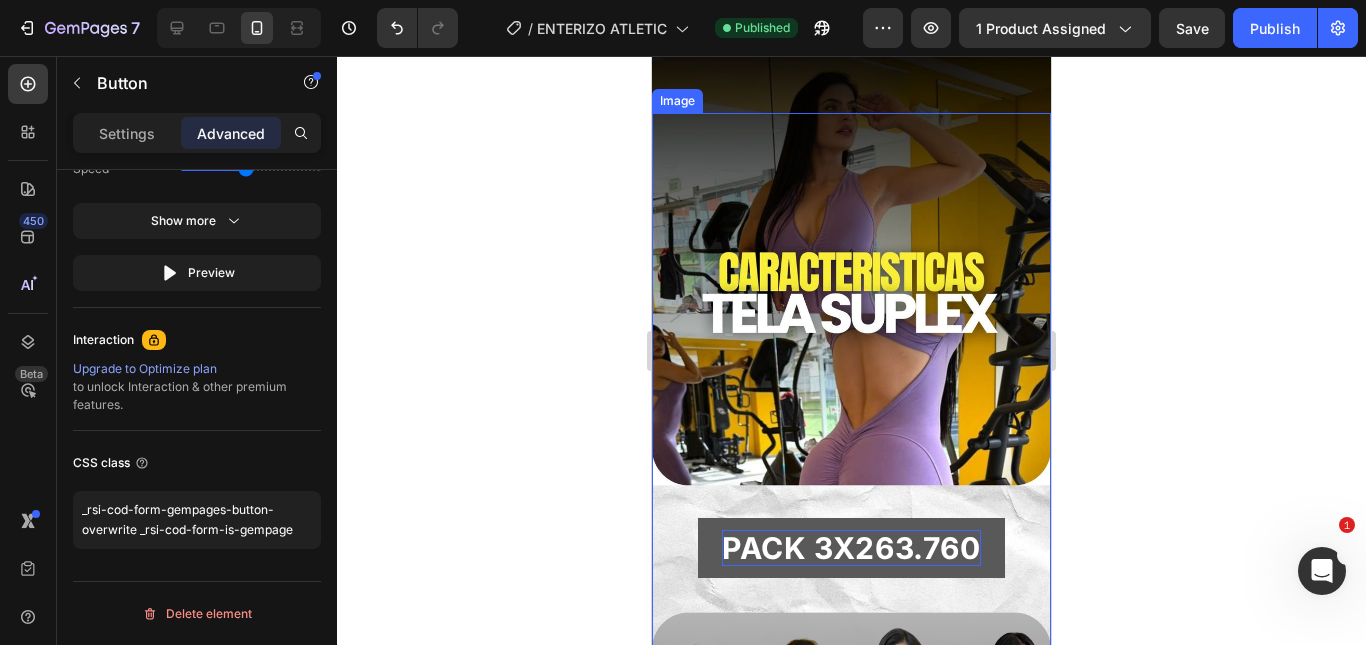 click on "PACK 3X263.760" at bounding box center (851, 548) 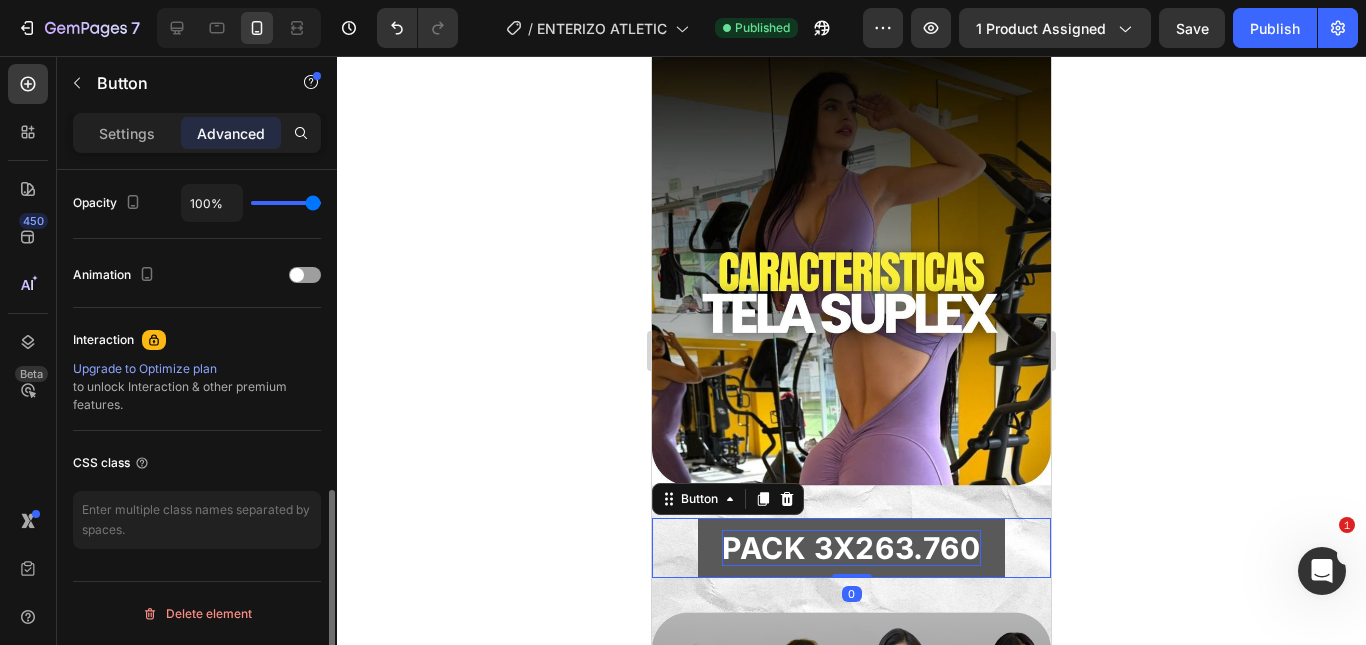 scroll, scrollTop: 802, scrollLeft: 0, axis: vertical 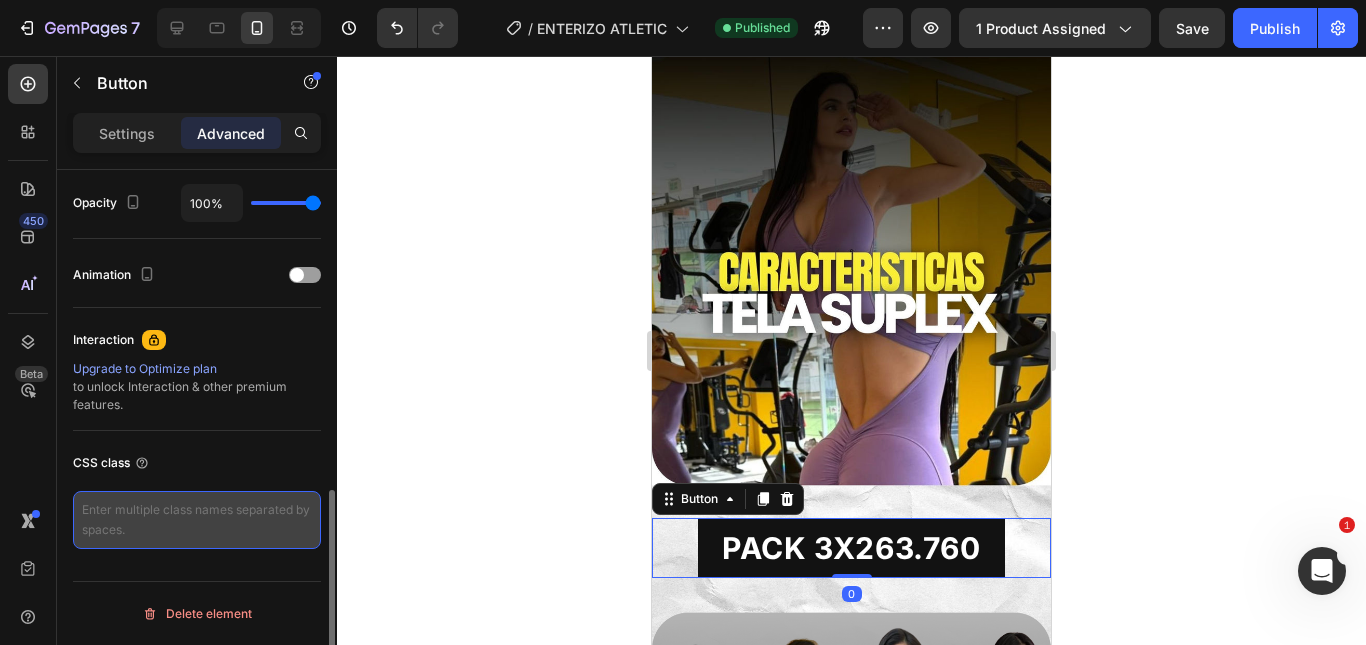 click at bounding box center [197, 520] 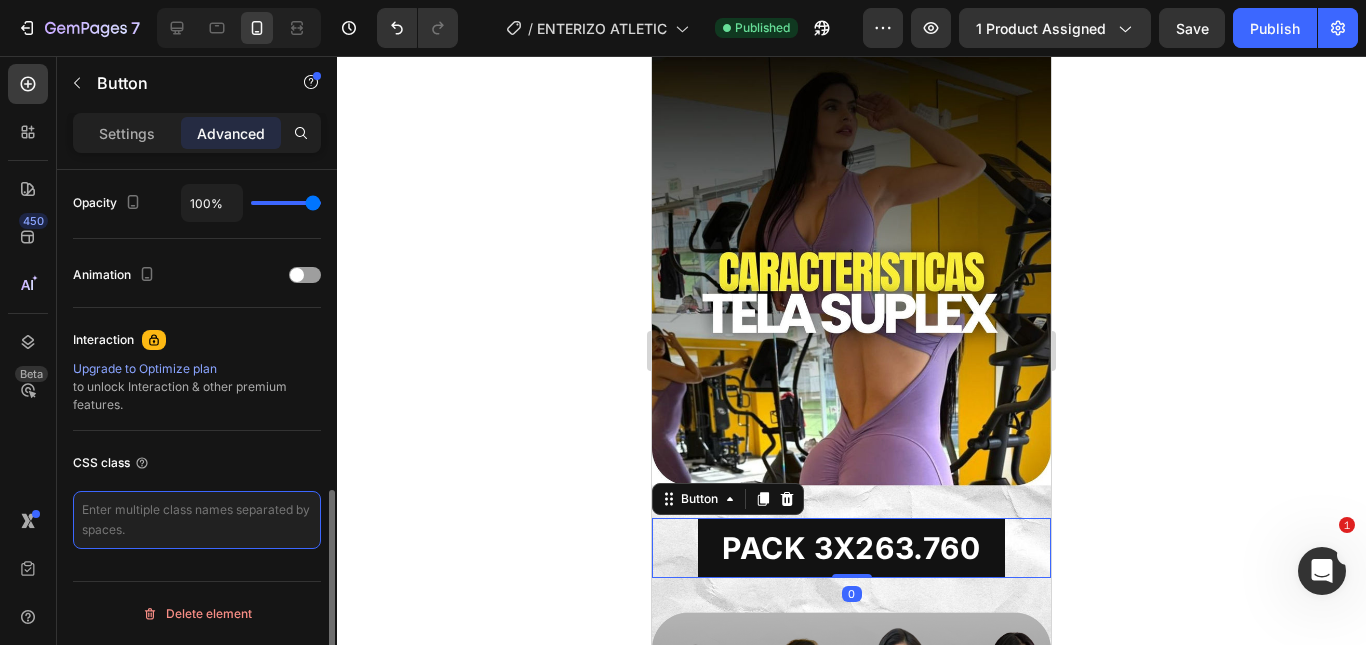 type on "_rsi-cod-form-gempages-button-overwrite _rsi-cod-form-is-gempage" 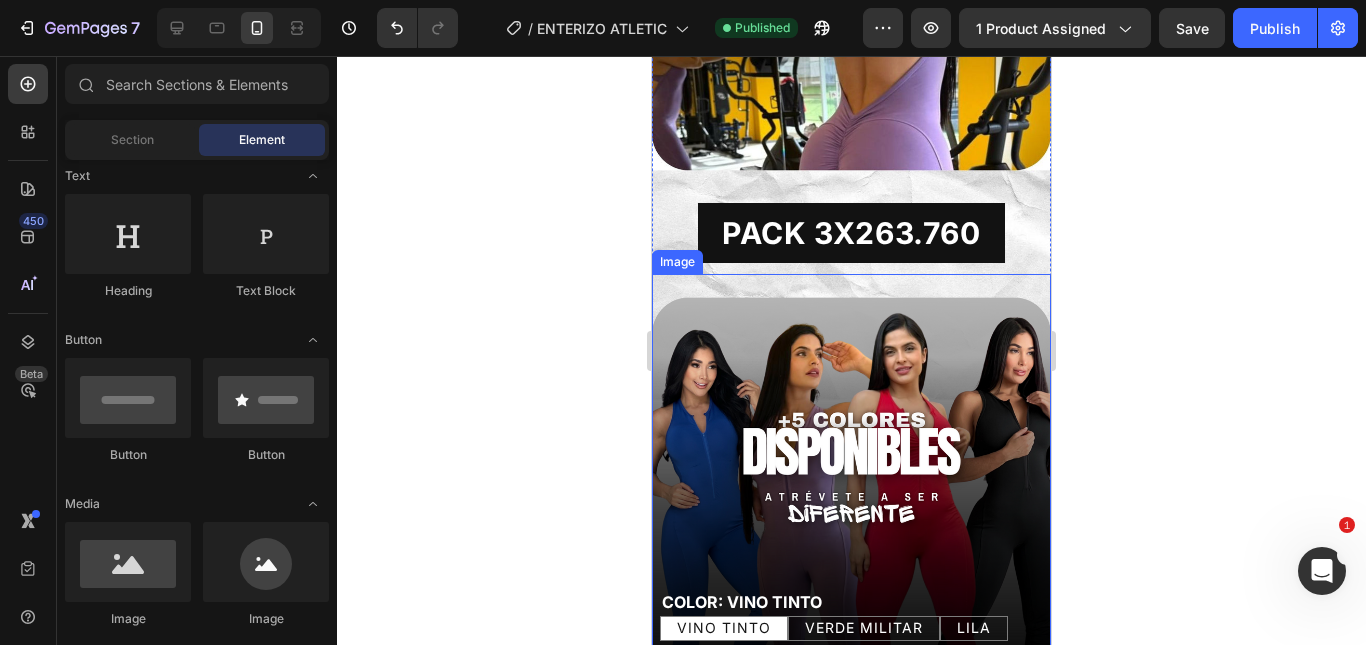 scroll, scrollTop: 615, scrollLeft: 0, axis: vertical 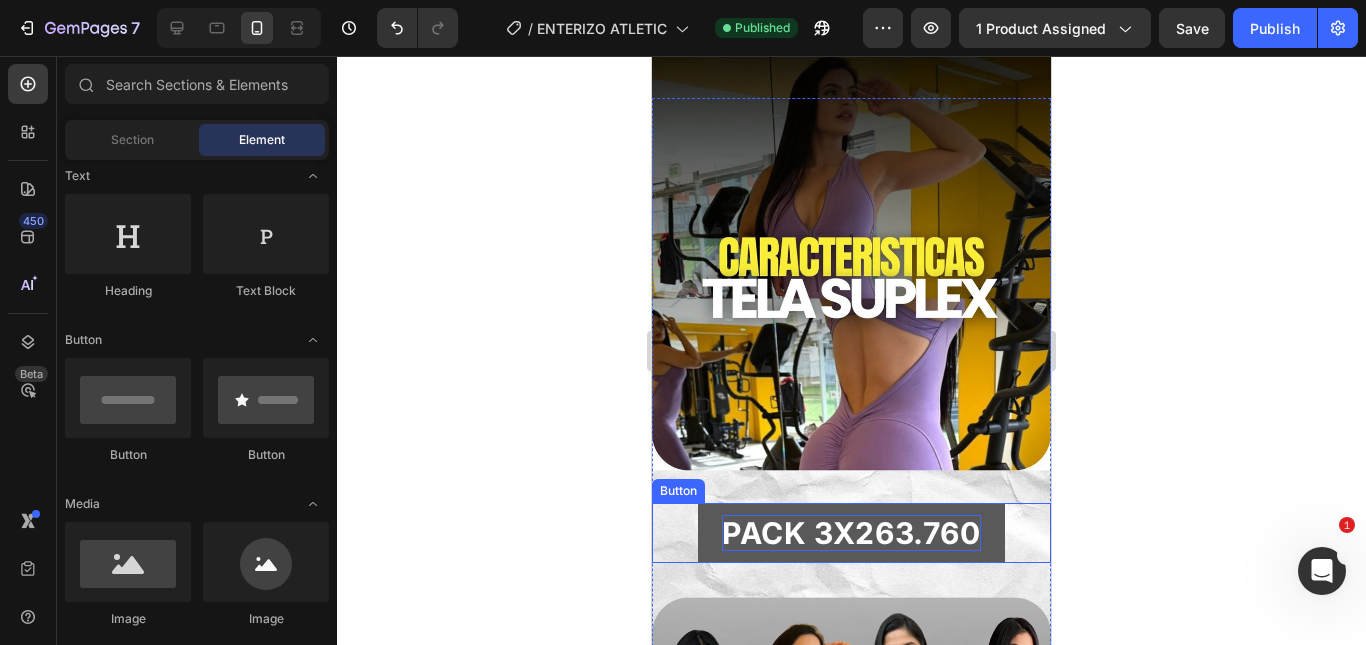 click on "PACK 3X263.760" at bounding box center (851, 533) 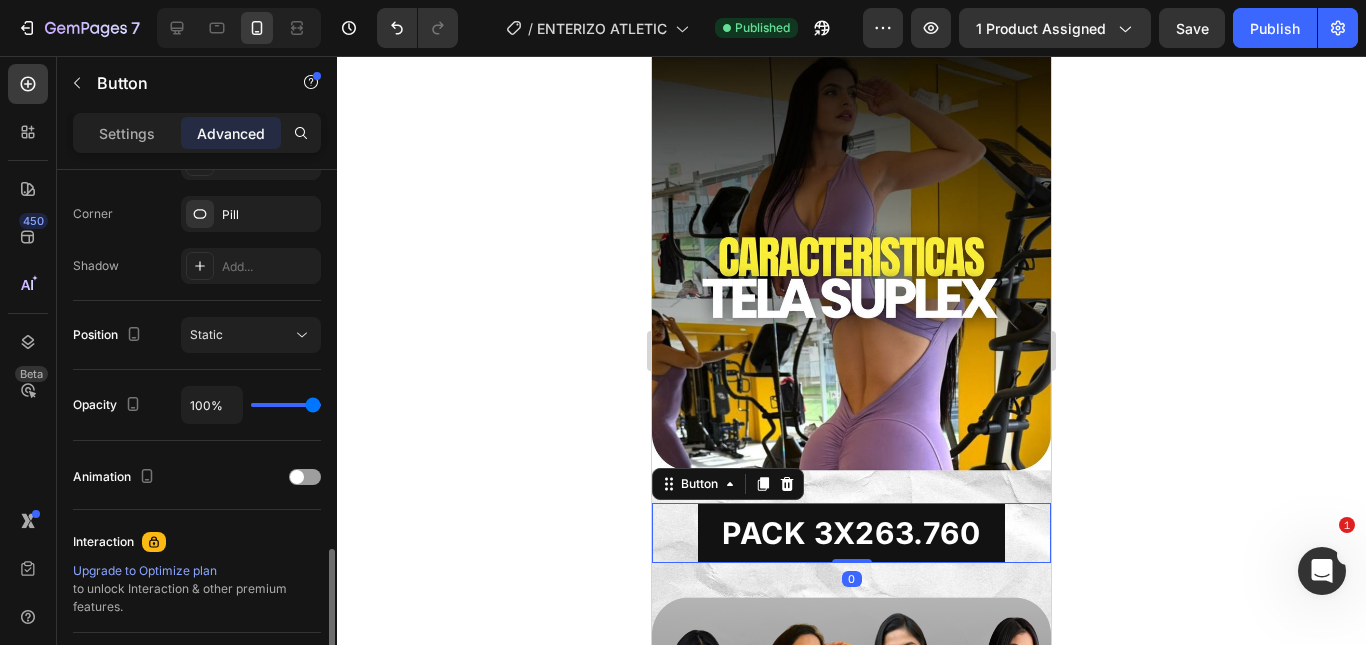 scroll, scrollTop: 700, scrollLeft: 0, axis: vertical 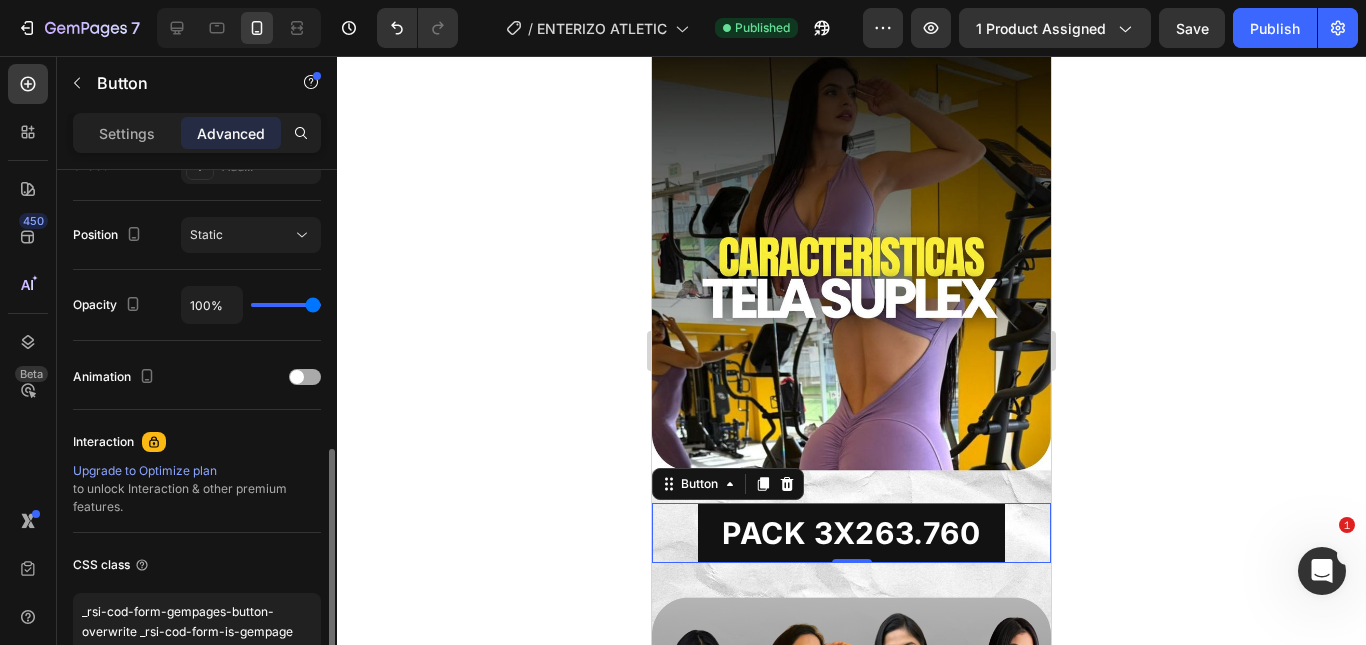 click at bounding box center (305, 377) 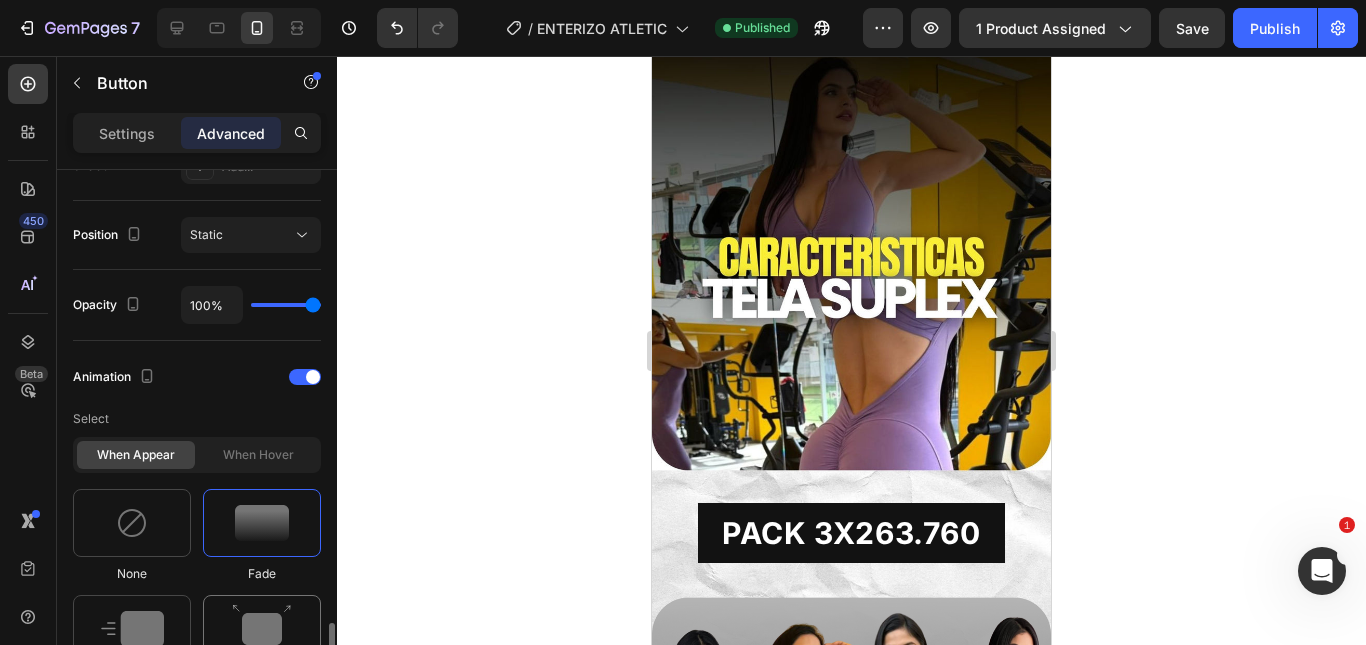 scroll, scrollTop: 900, scrollLeft: 0, axis: vertical 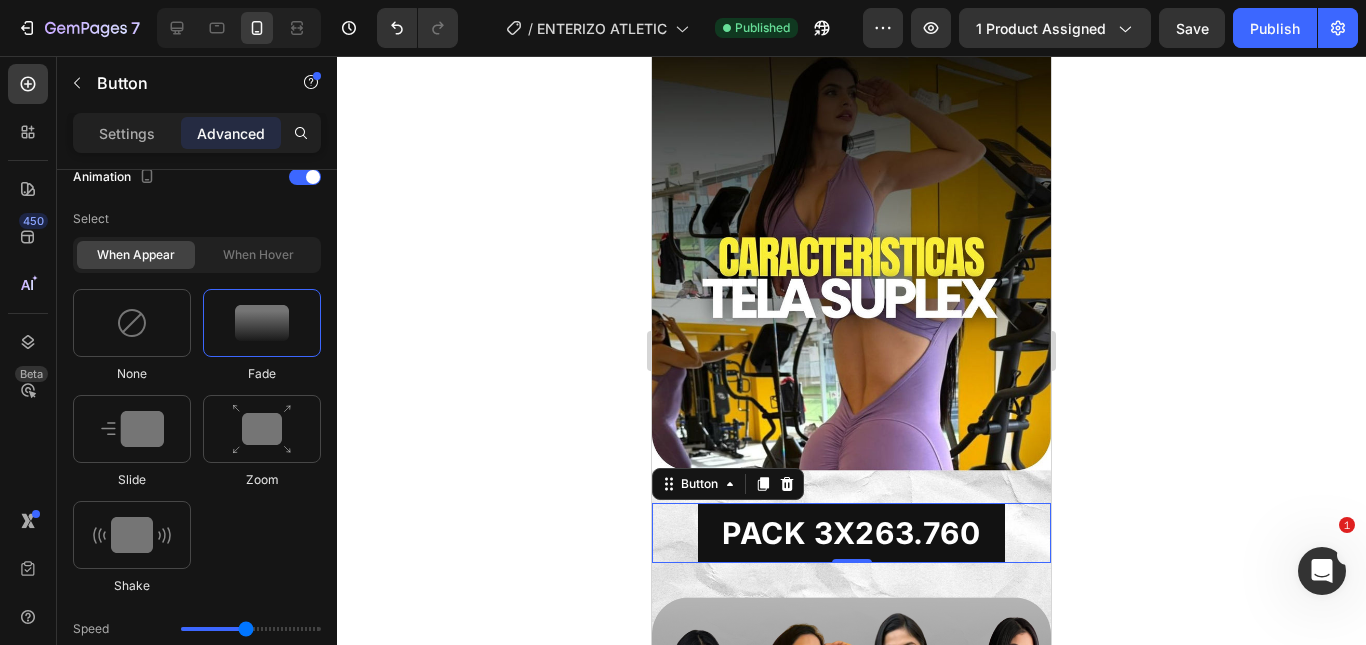 click on "7  Version history  /  ENTERIZO ATLETIC Published Preview 1 product assigned  Save   Publish" 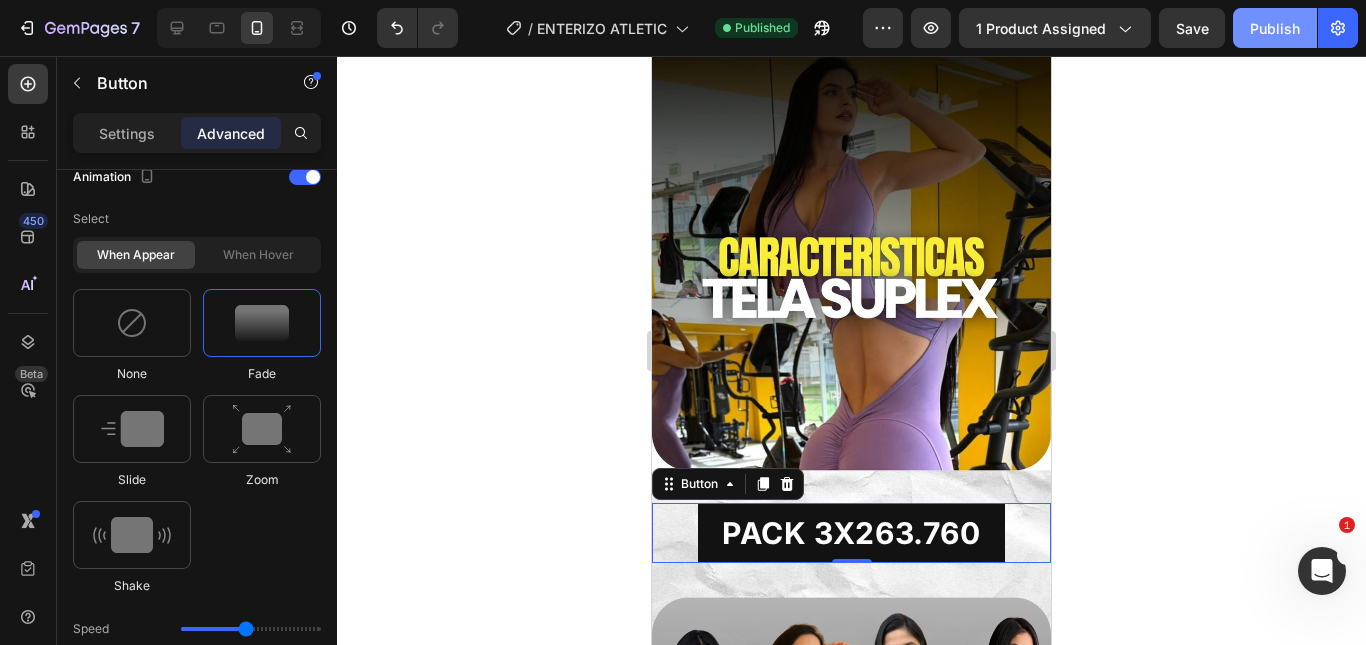 click on "Publish" 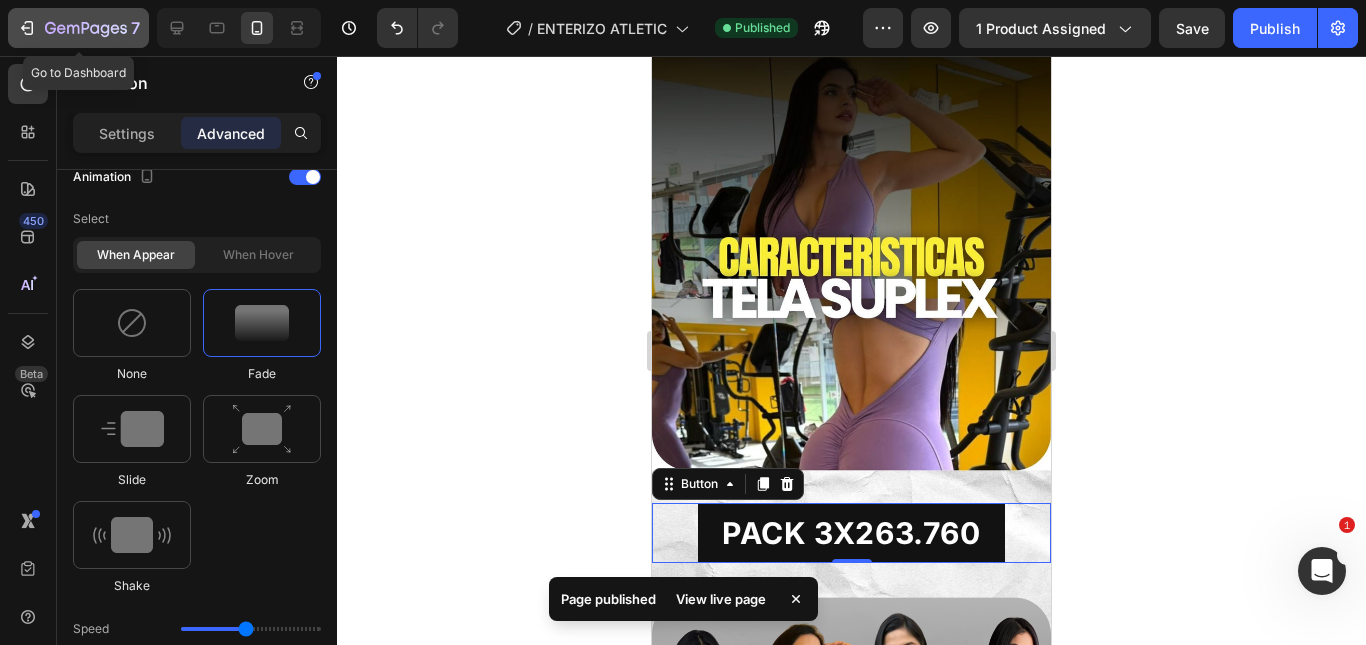 click 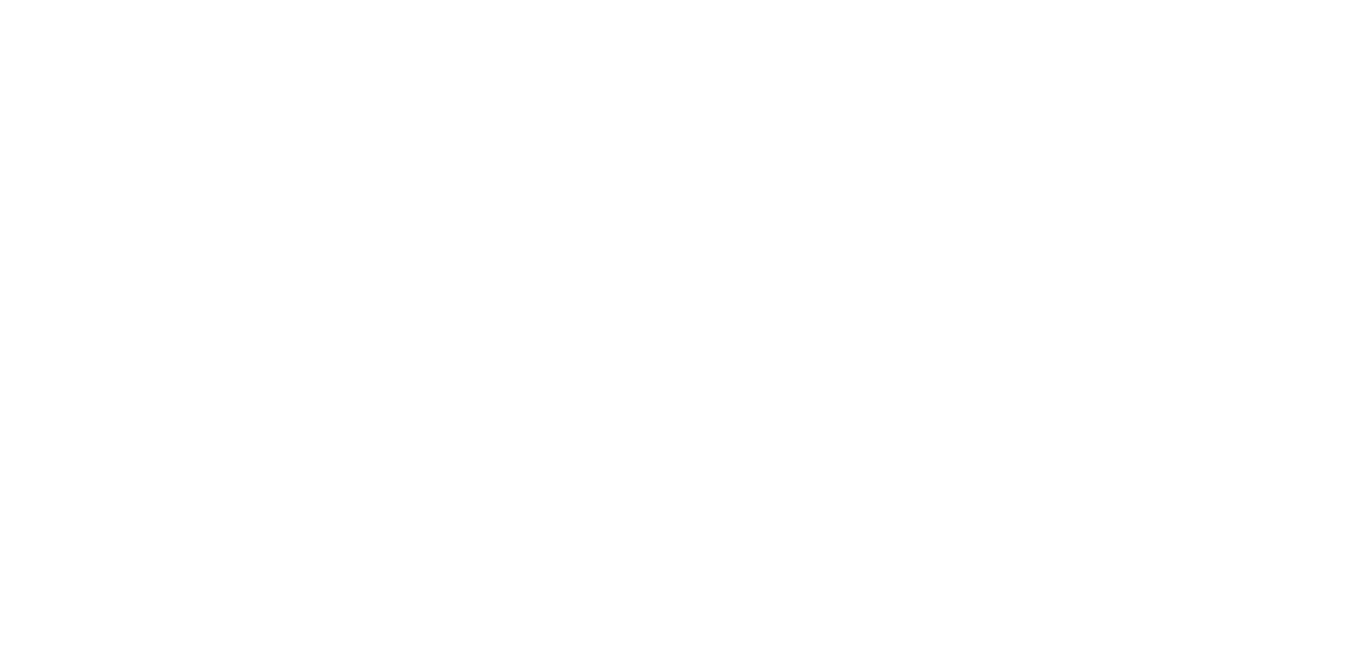 scroll, scrollTop: 0, scrollLeft: 0, axis: both 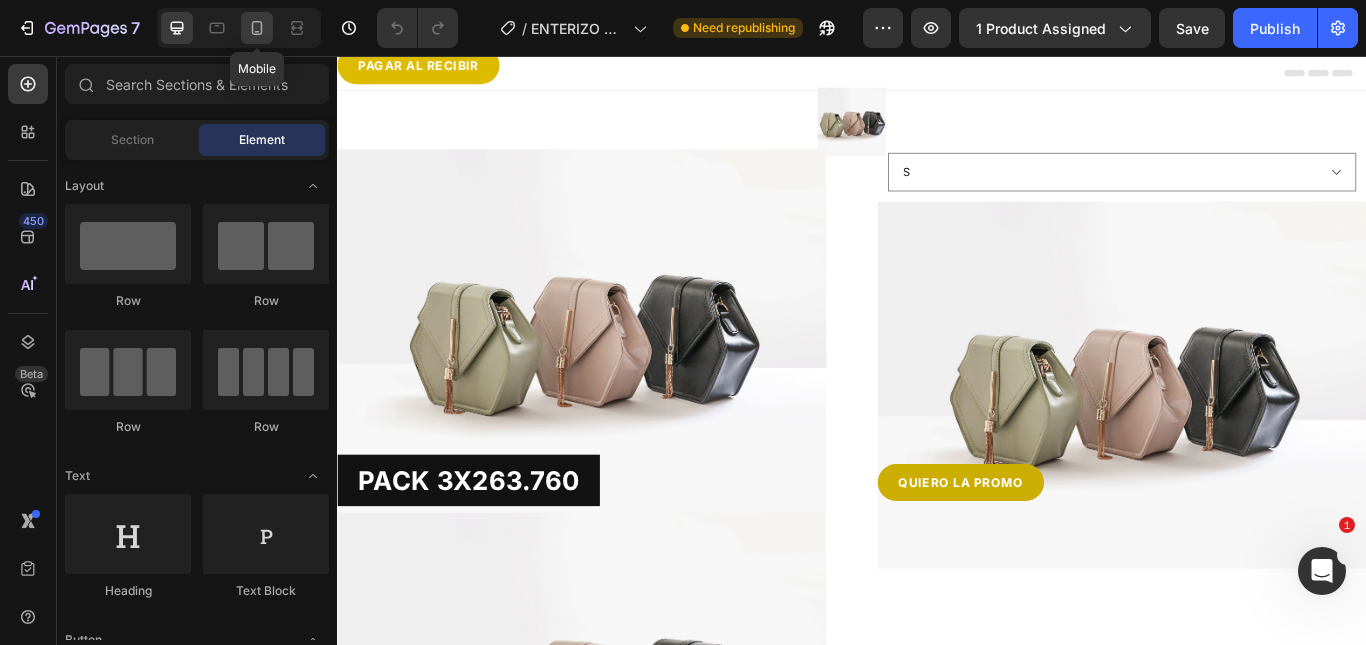 click 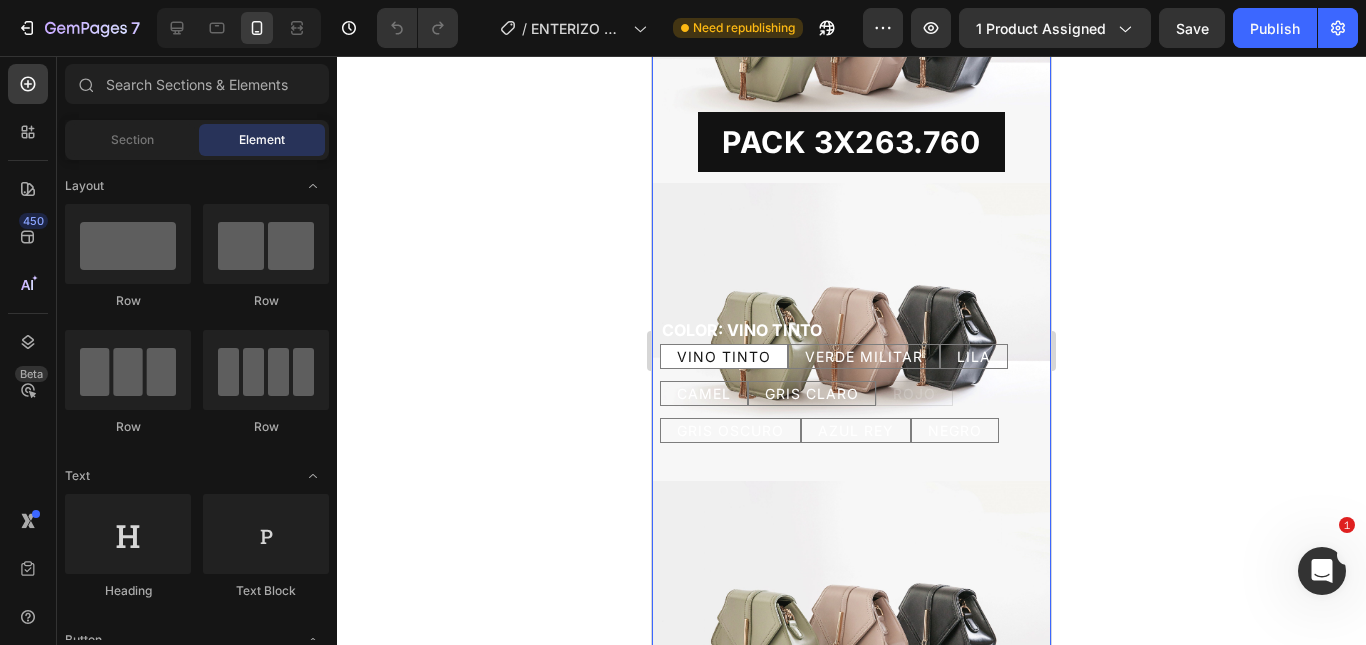 scroll, scrollTop: 700, scrollLeft: 0, axis: vertical 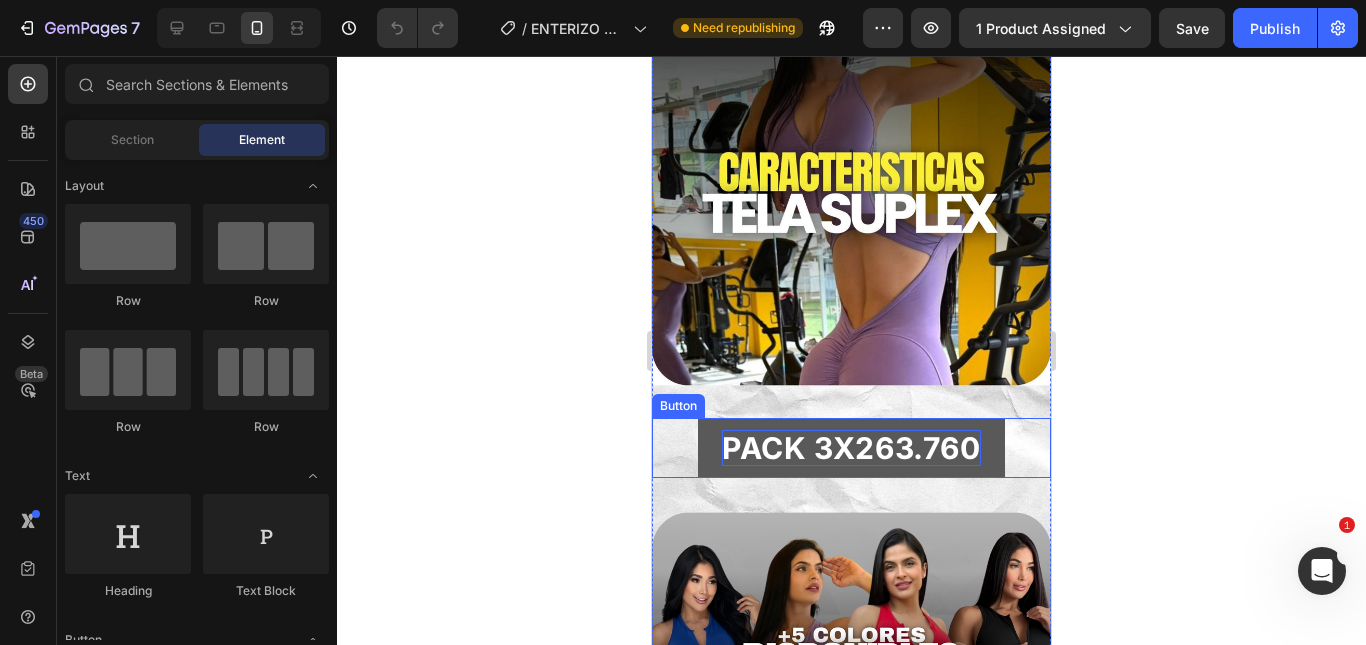 click on "PACK 3X263.760" at bounding box center (851, 448) 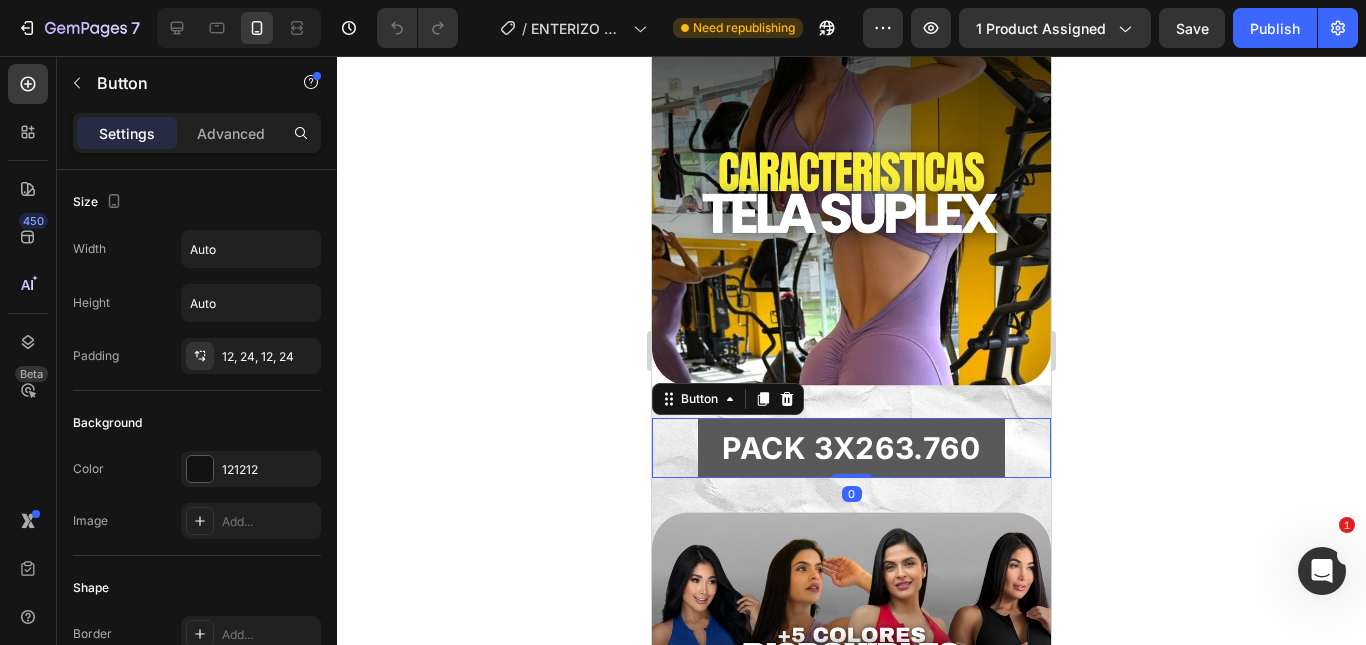 click on "PACK 3X263.760" at bounding box center (851, 448) 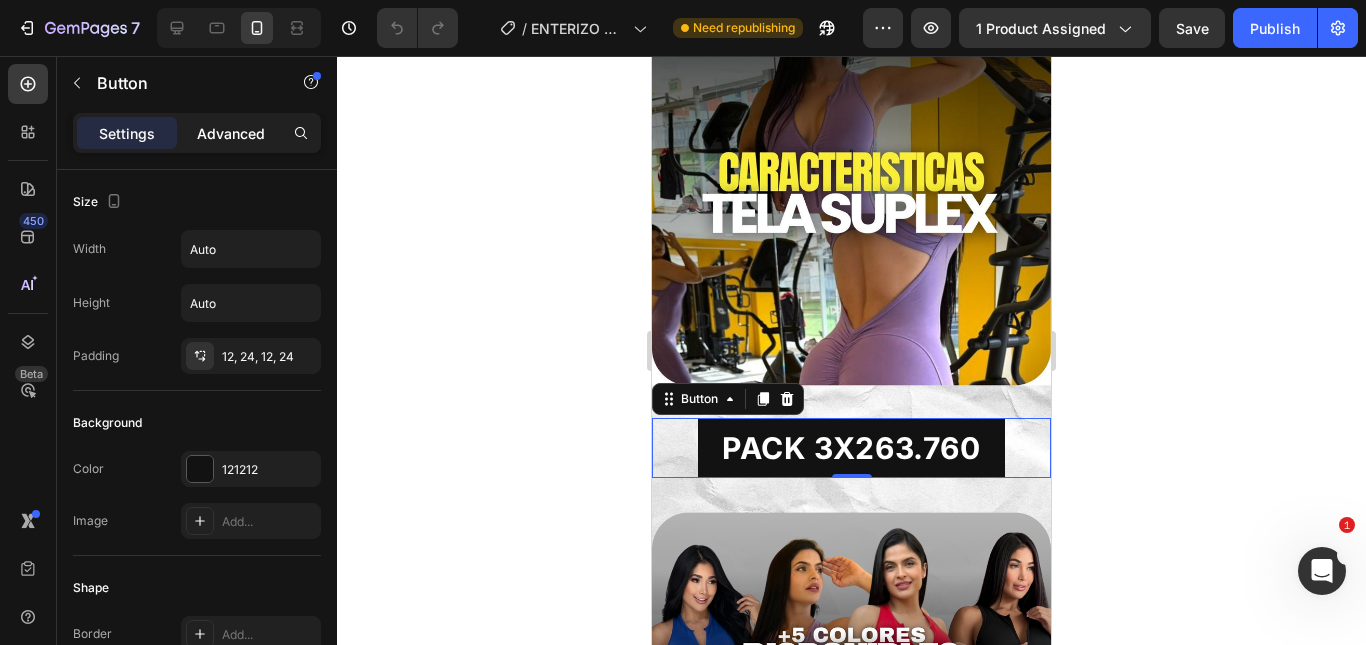 click on "Advanced" at bounding box center [231, 133] 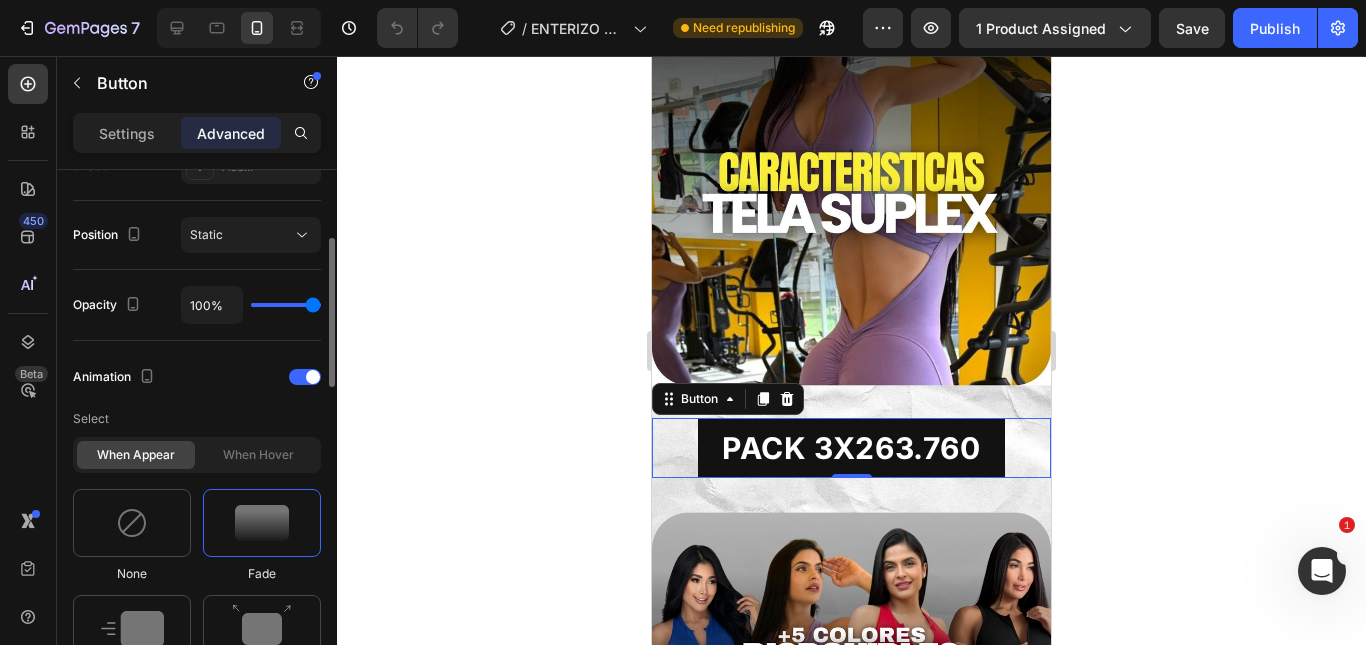 scroll, scrollTop: 600, scrollLeft: 0, axis: vertical 